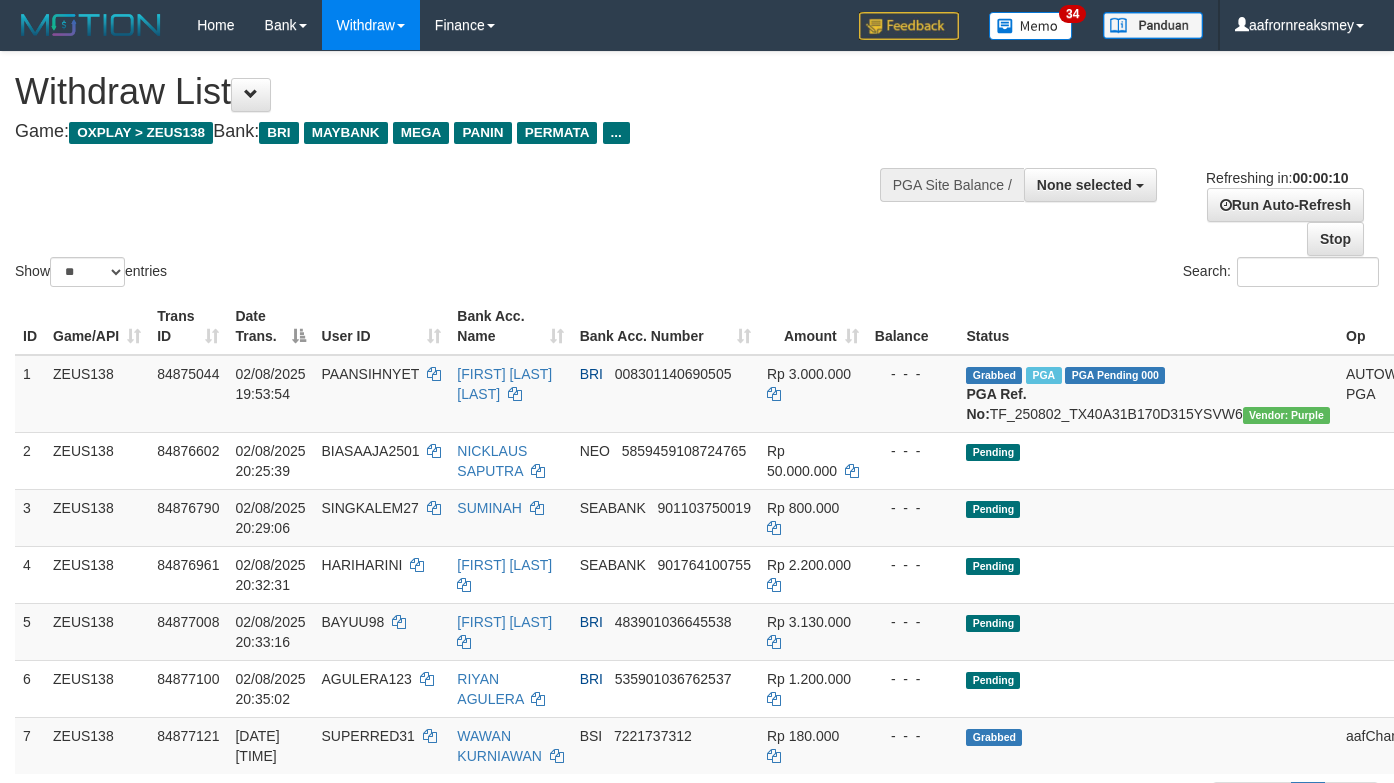 select 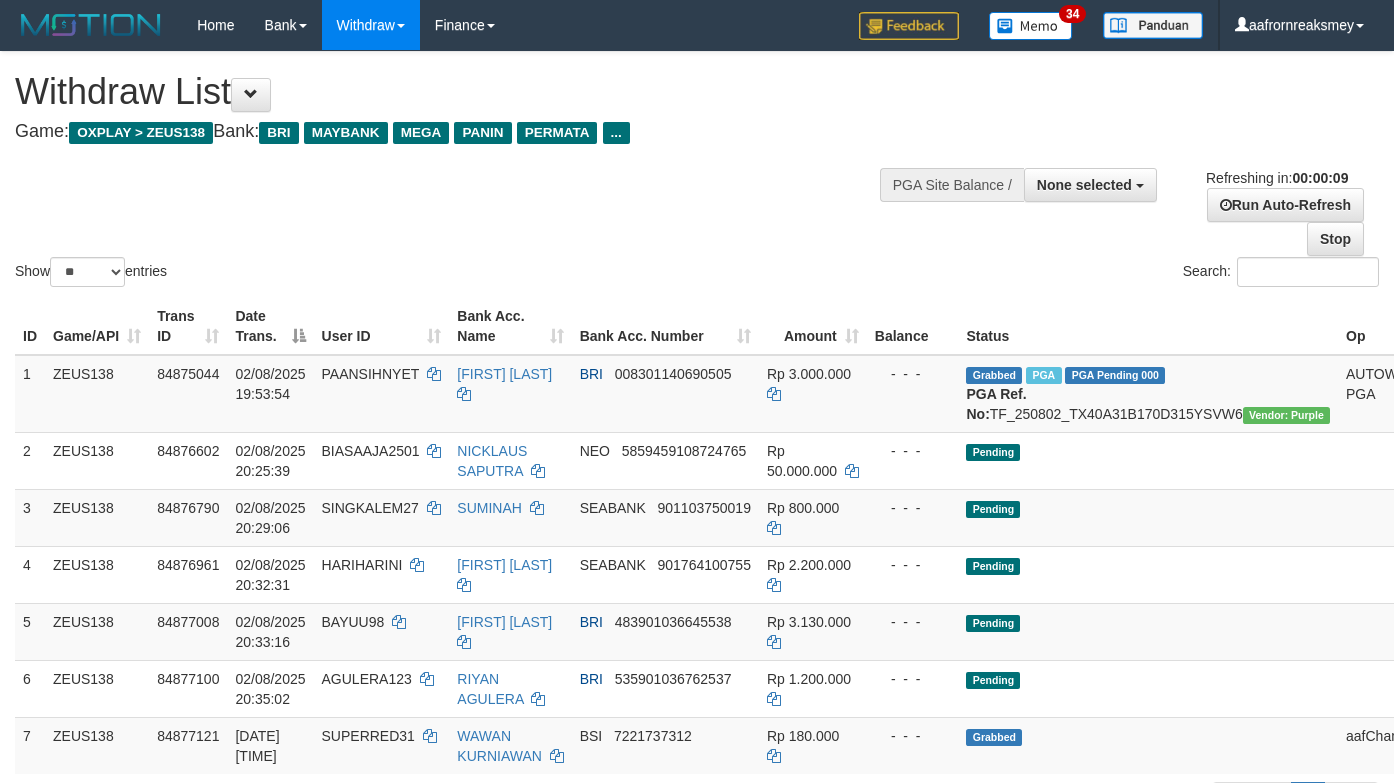 select 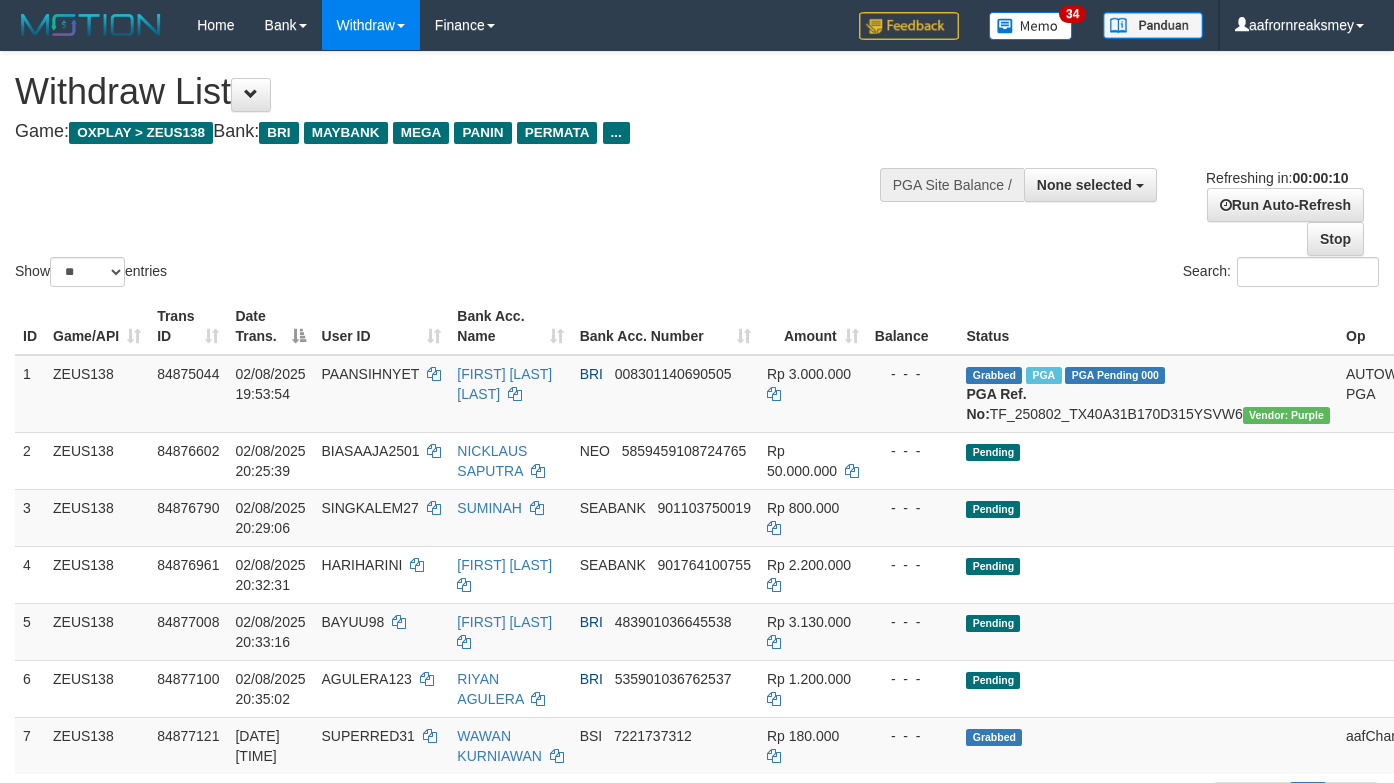 select 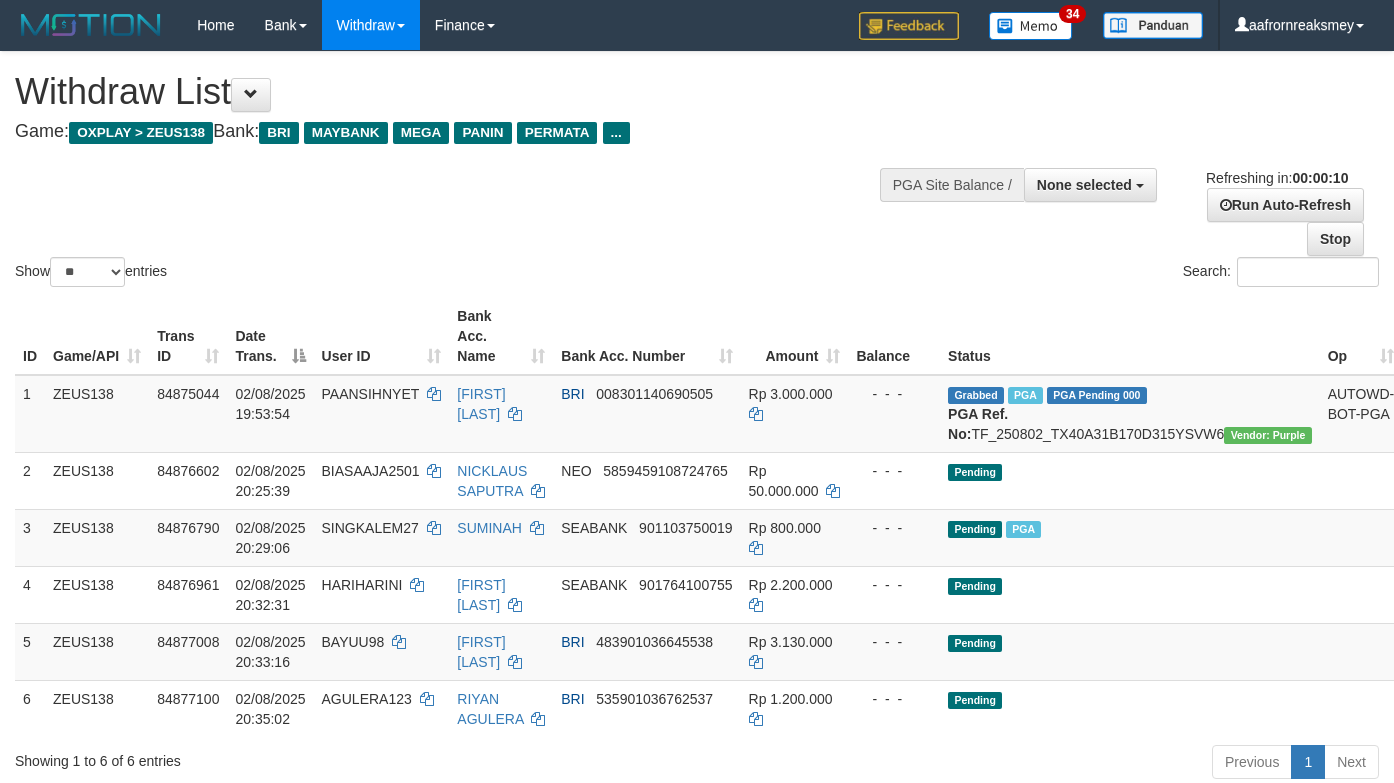 select 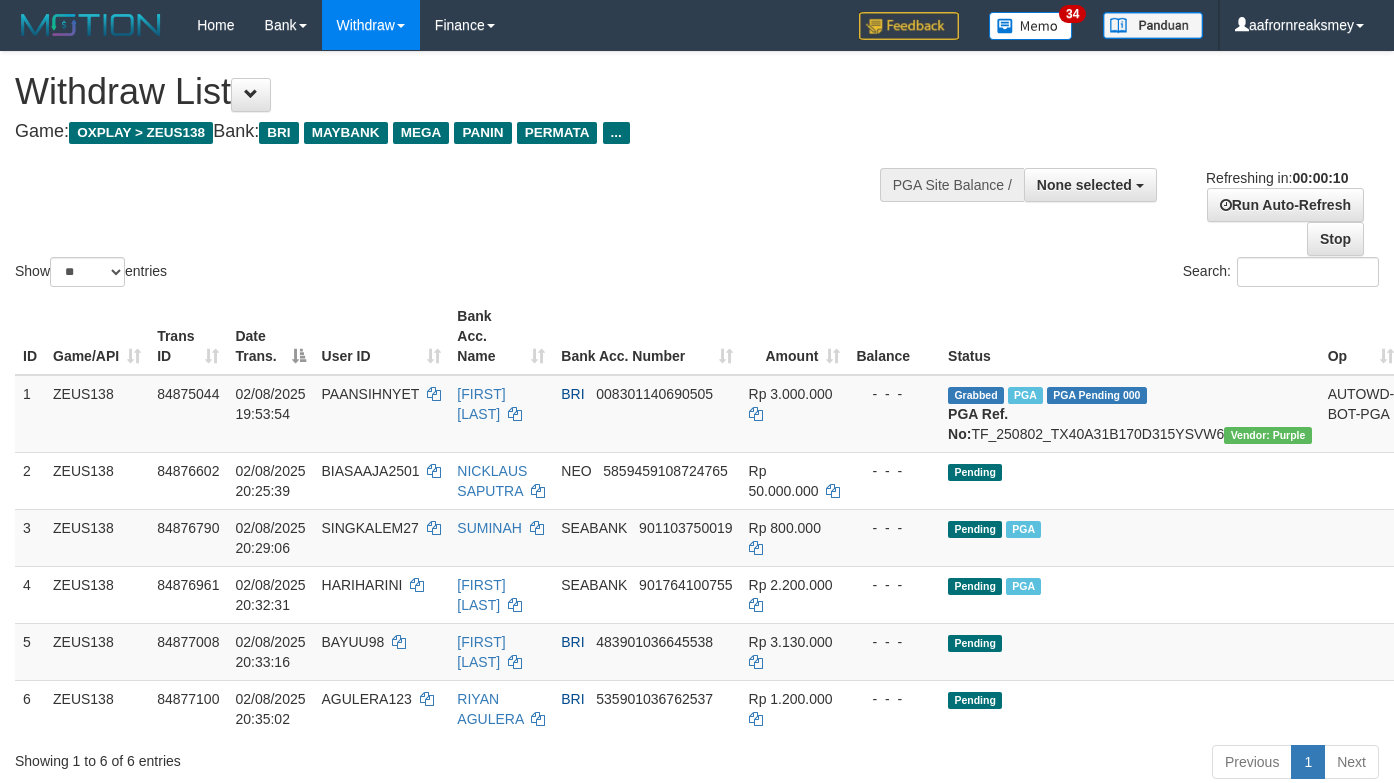 select 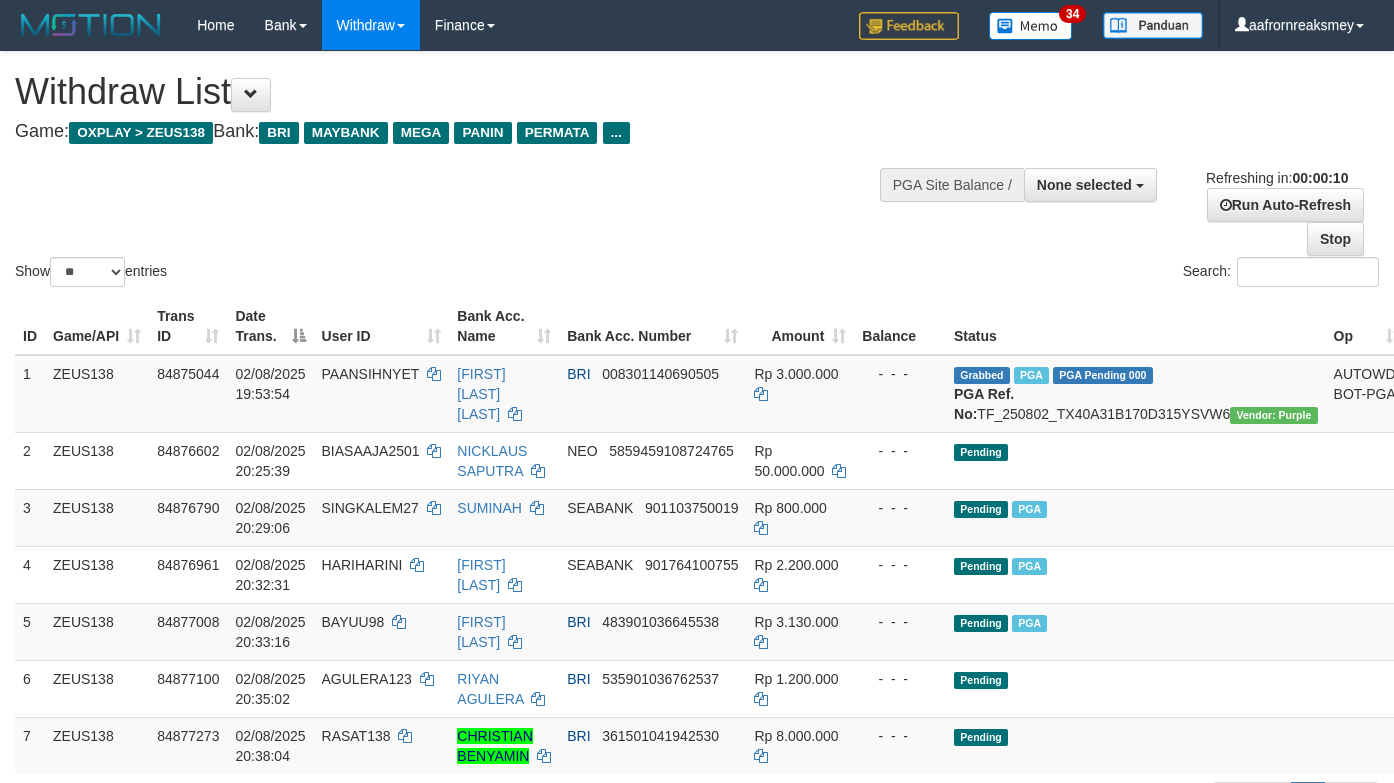 select 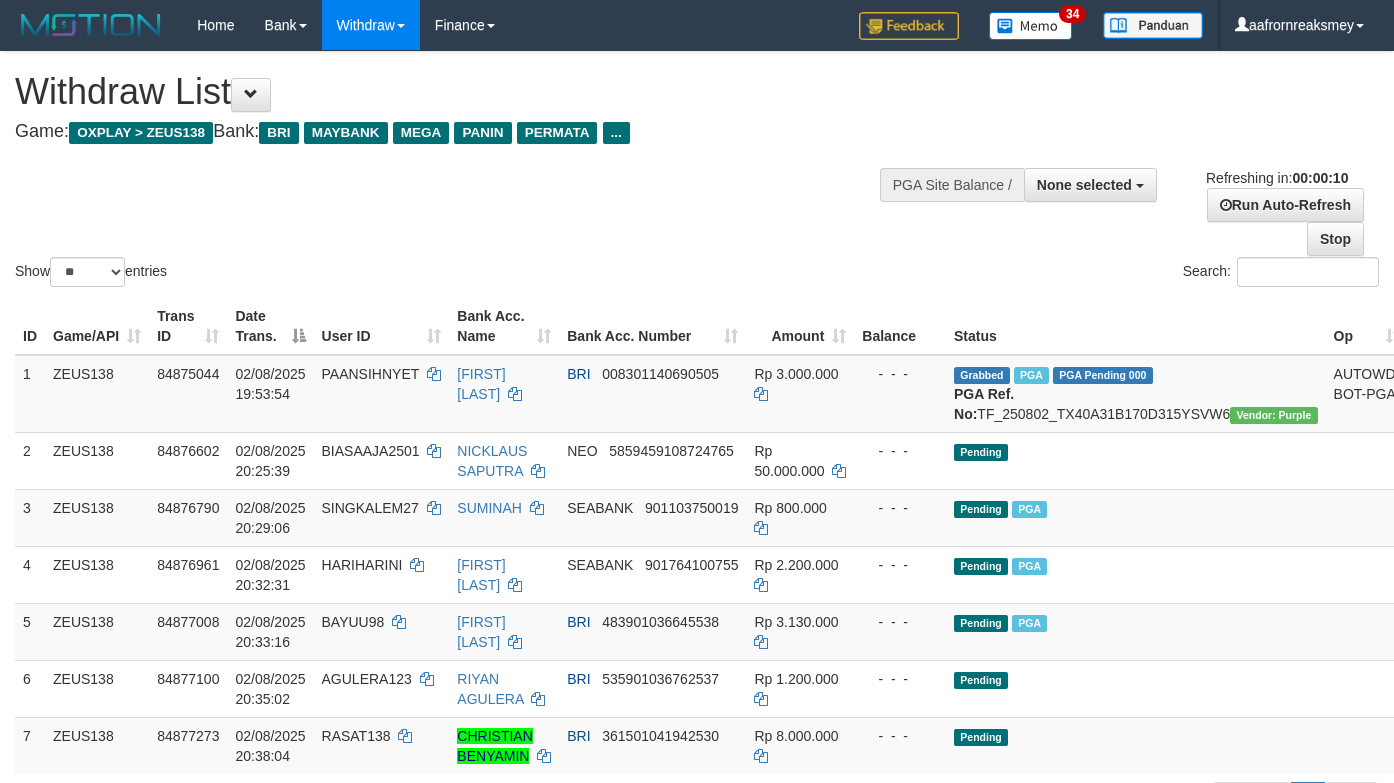select 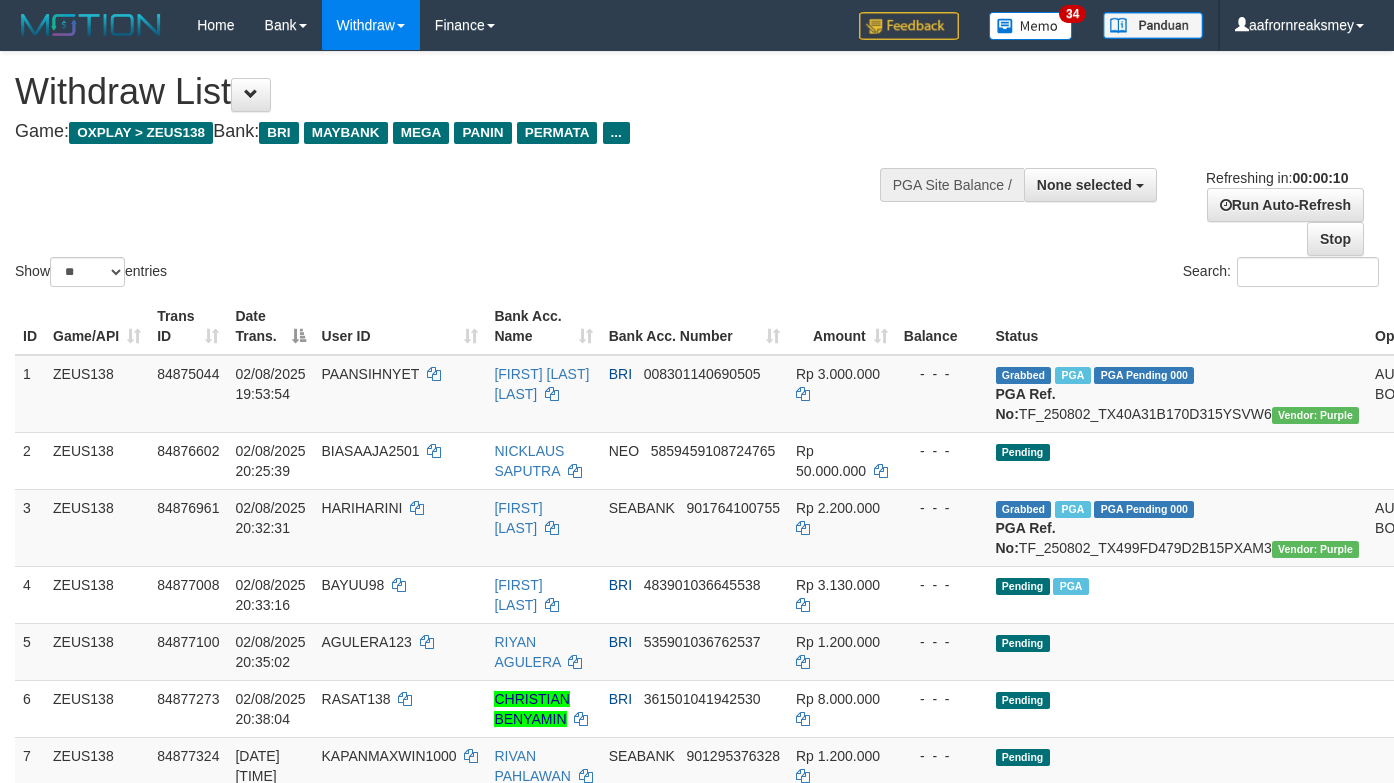 select 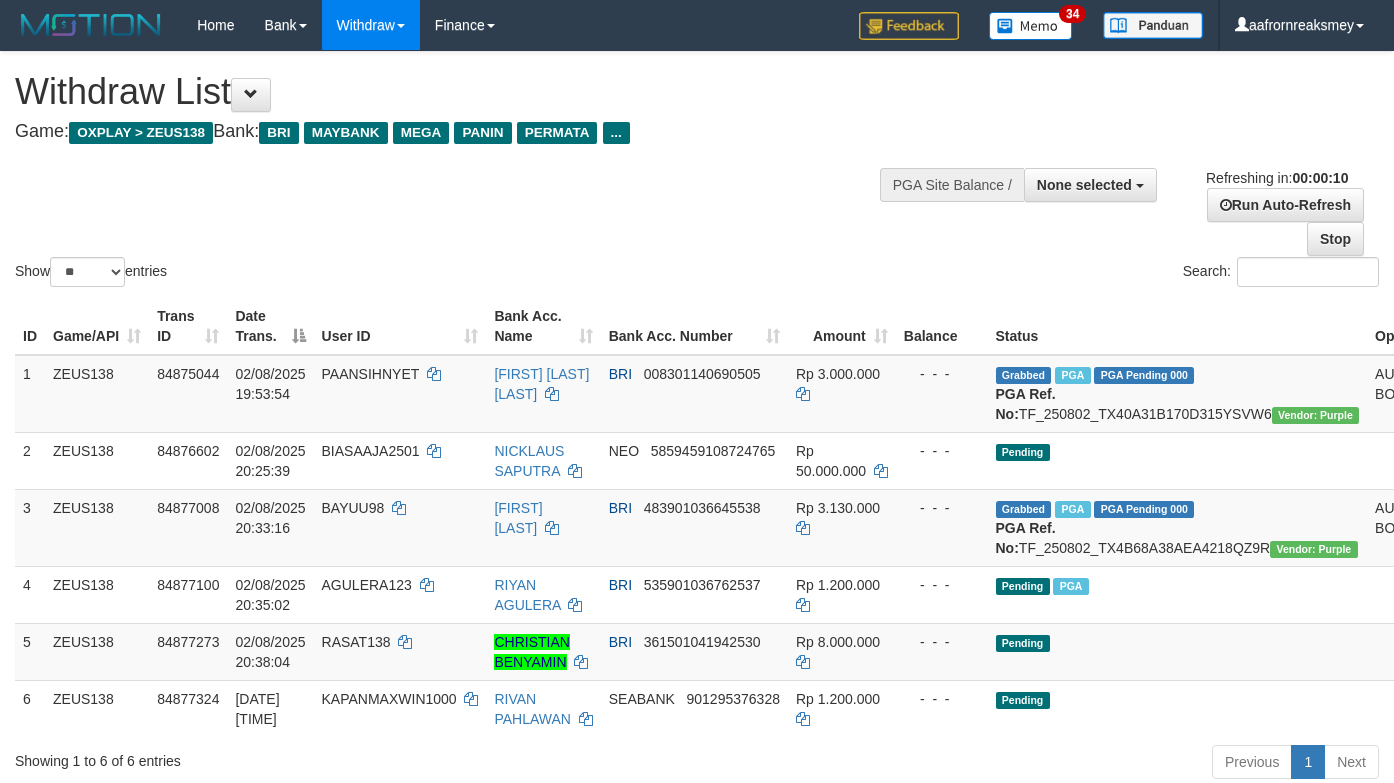 select 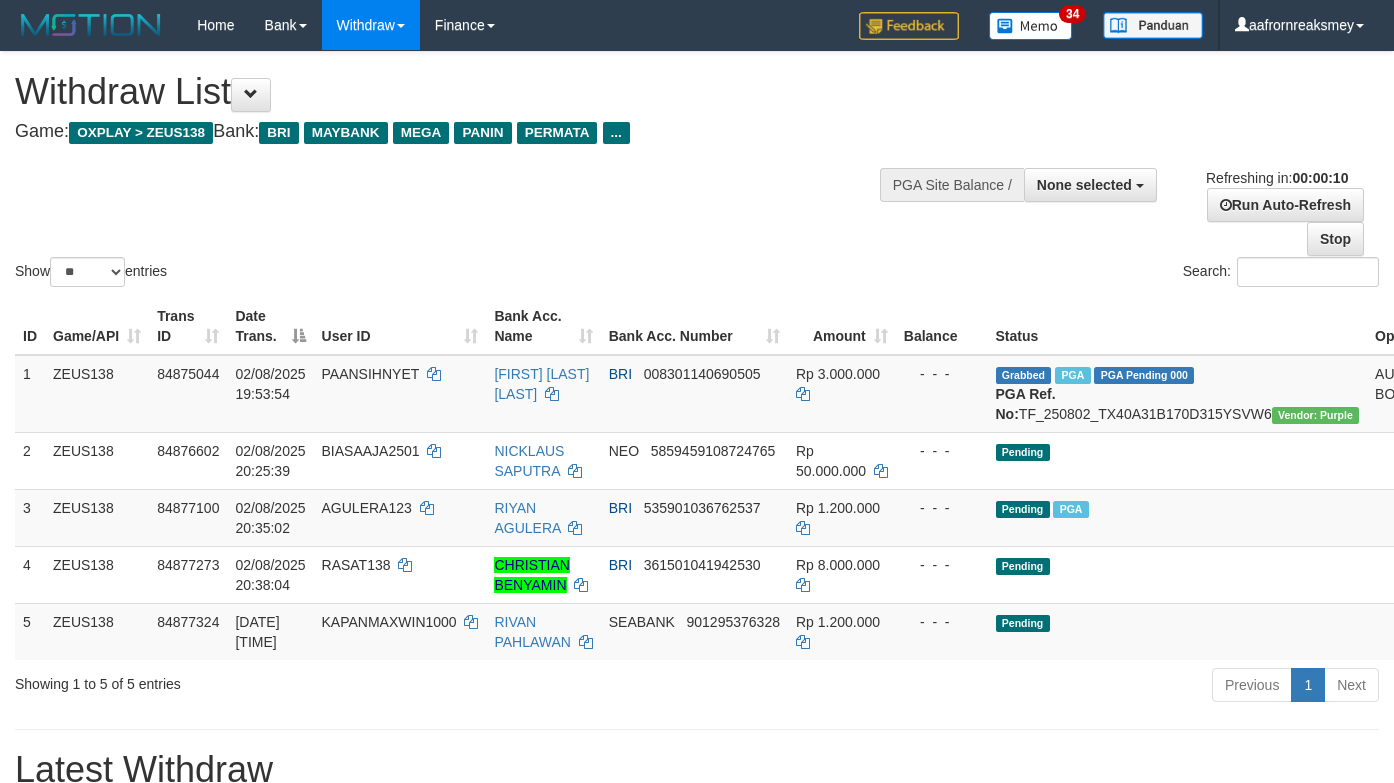 select 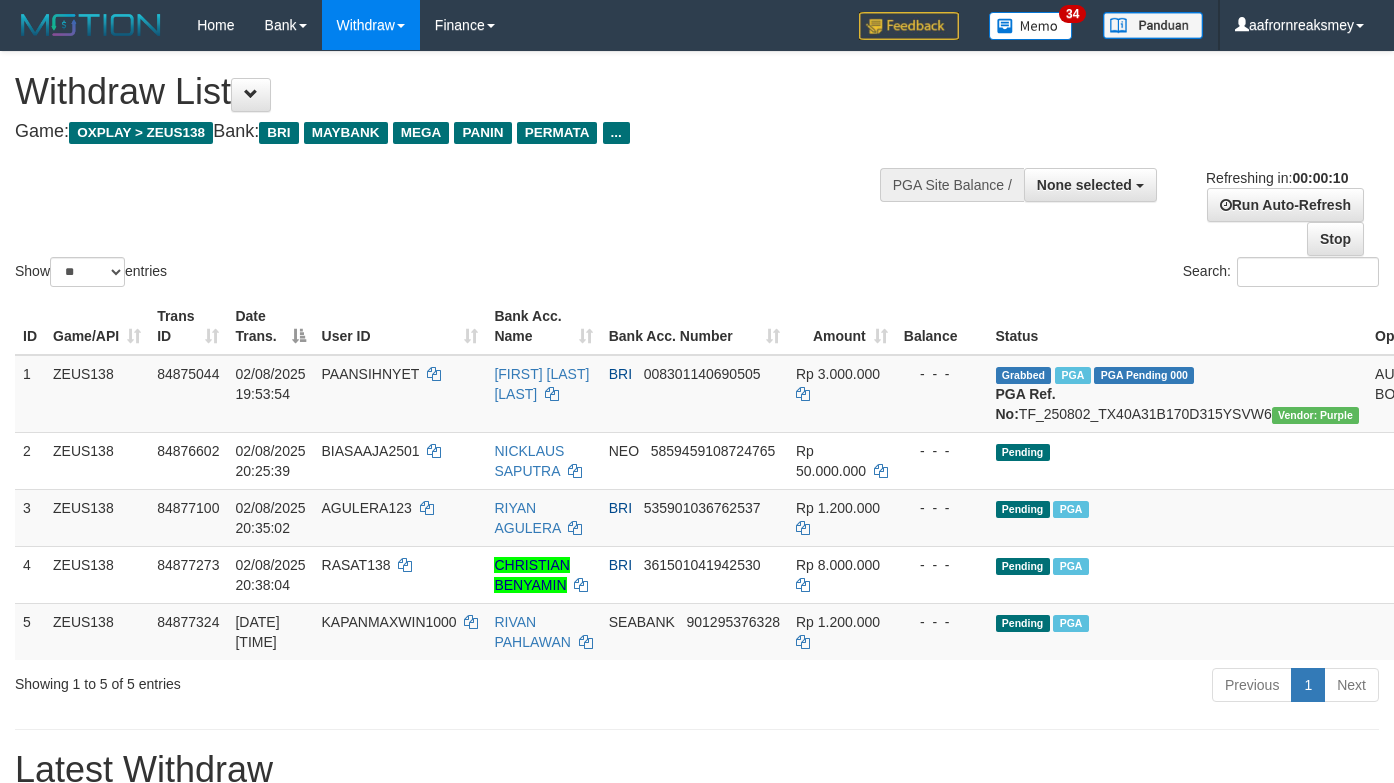 select 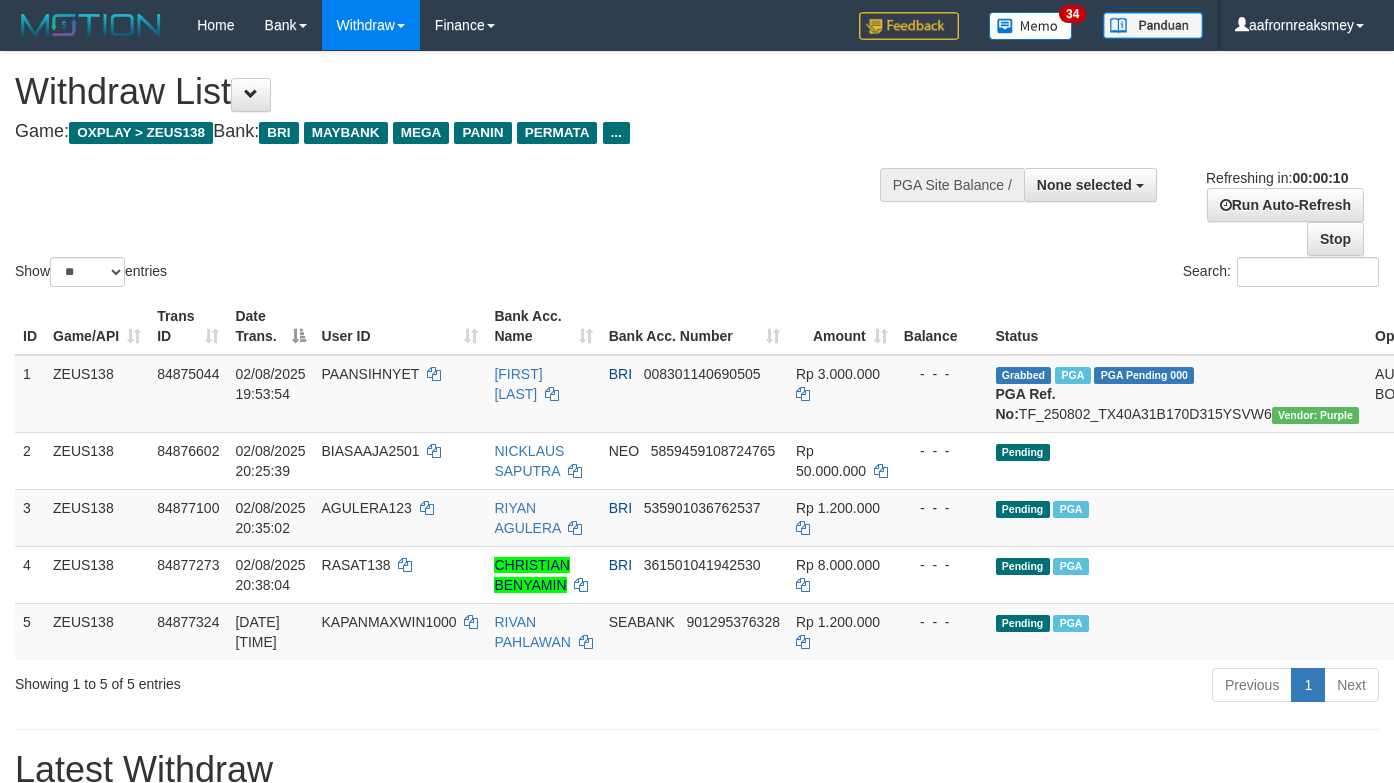 select 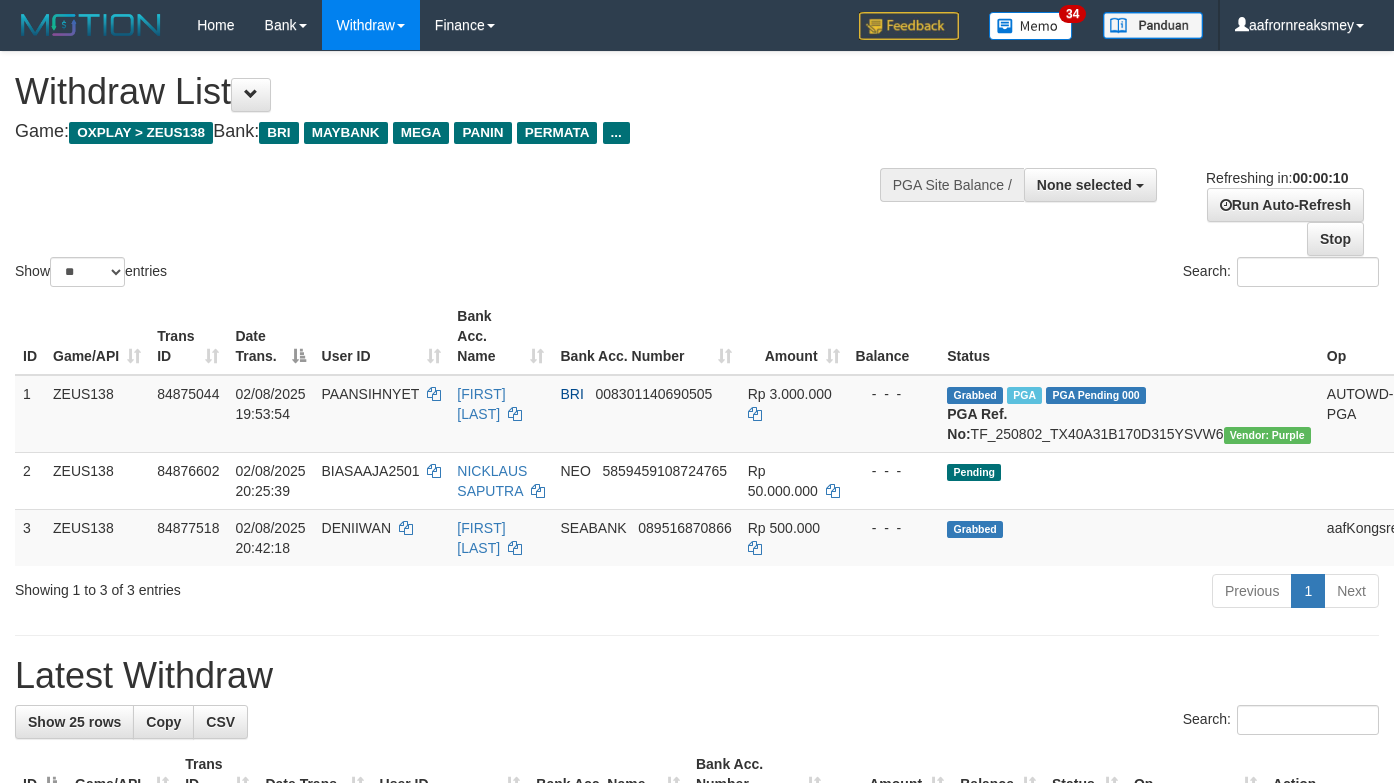 select 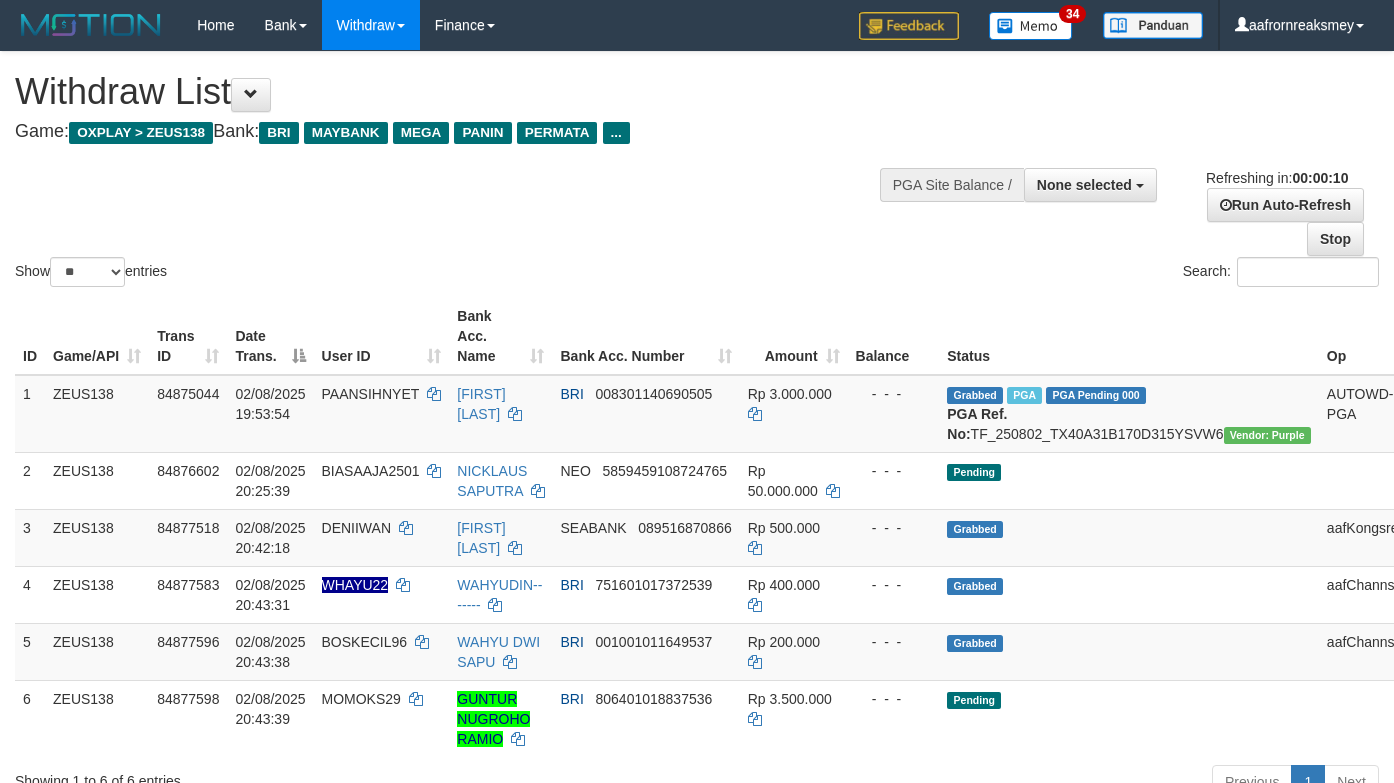 select 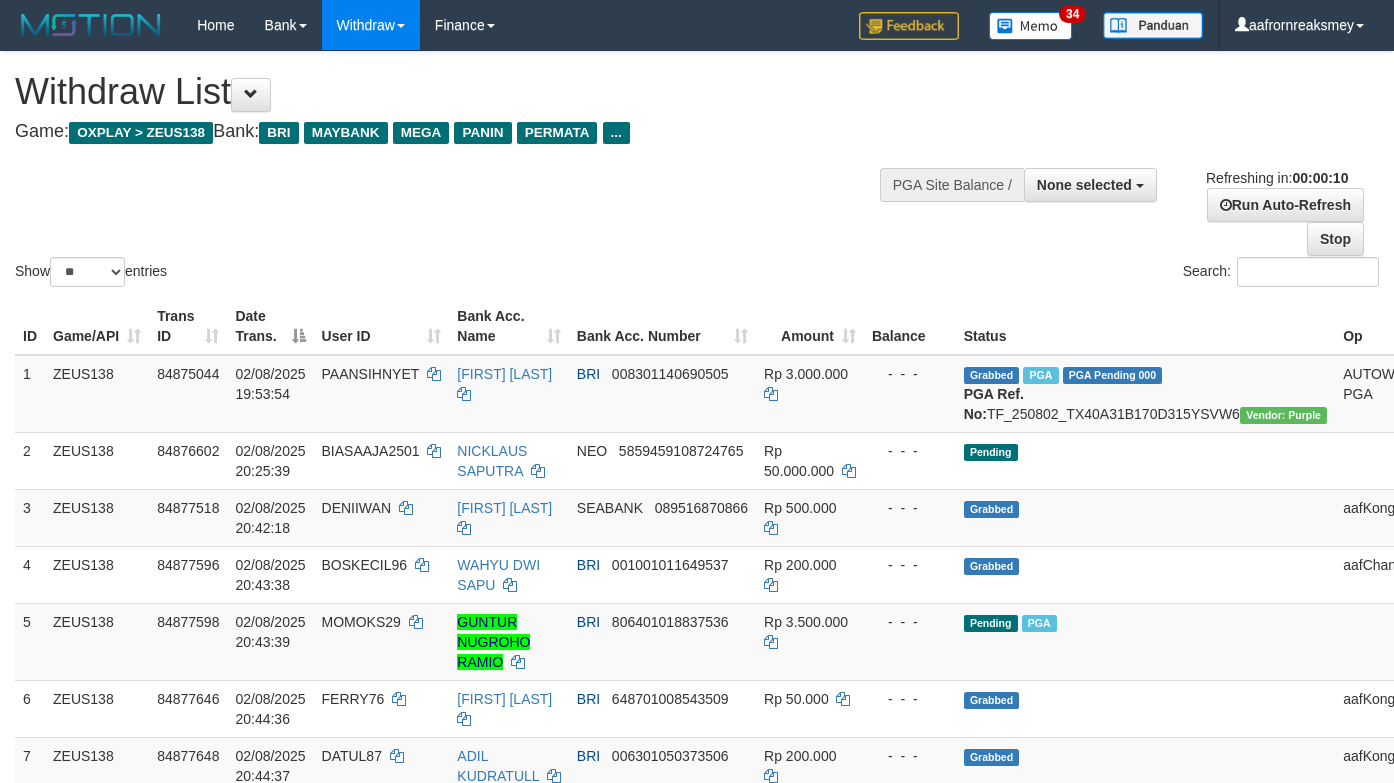 select 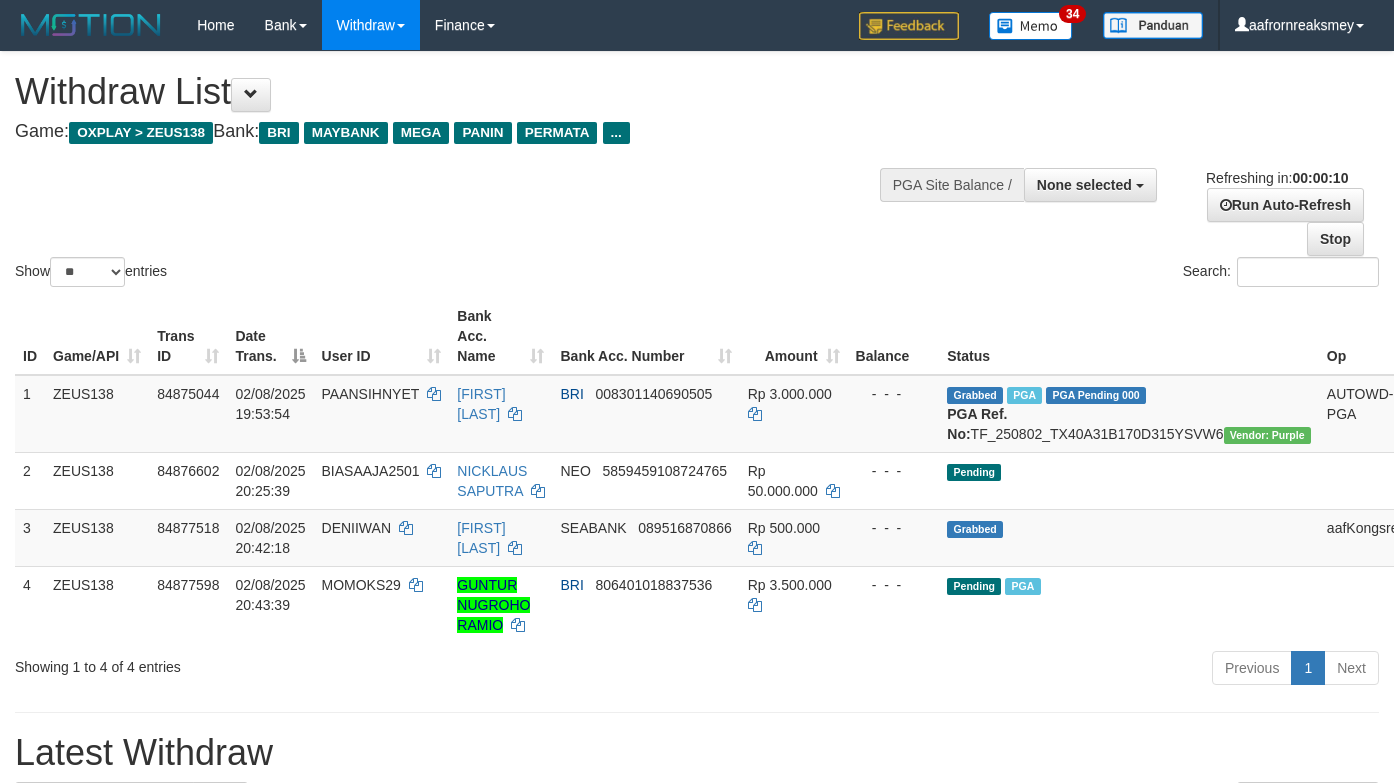 select 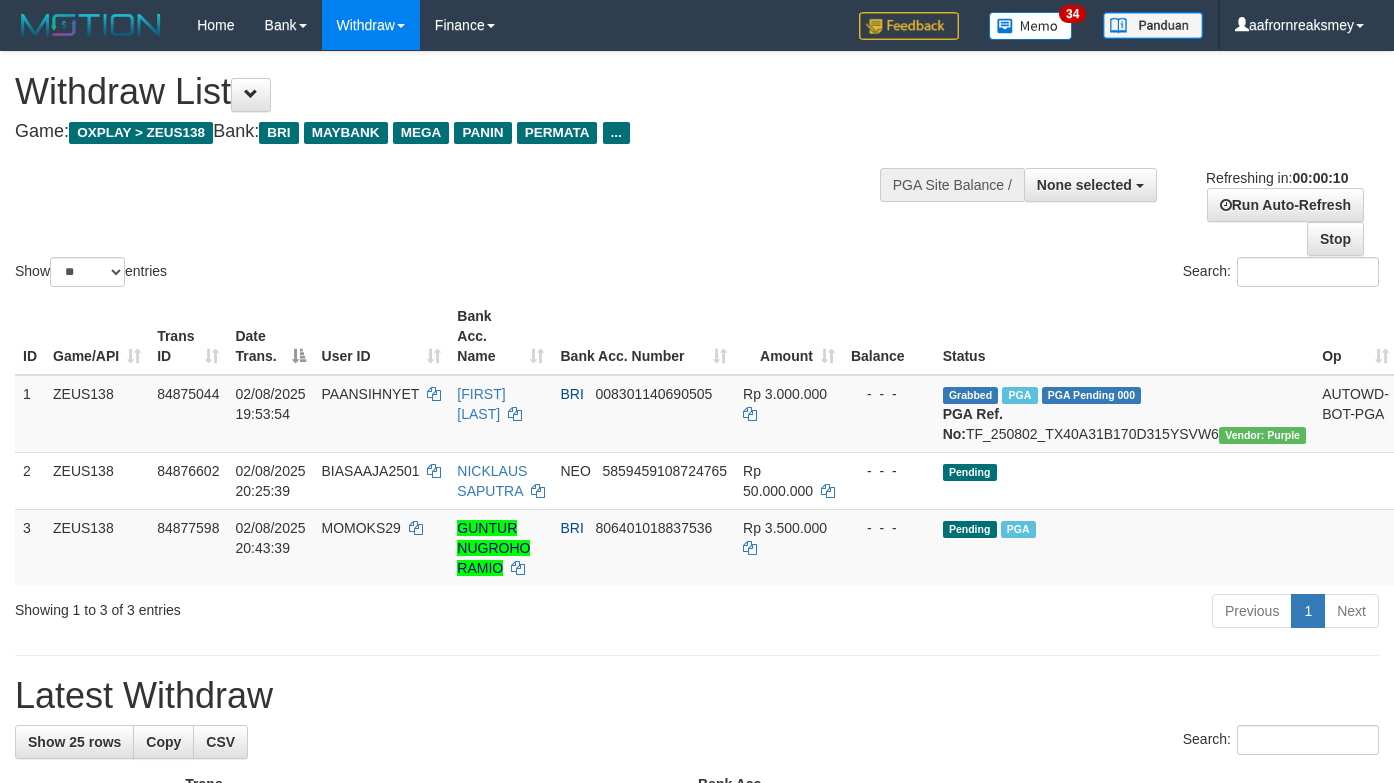 select 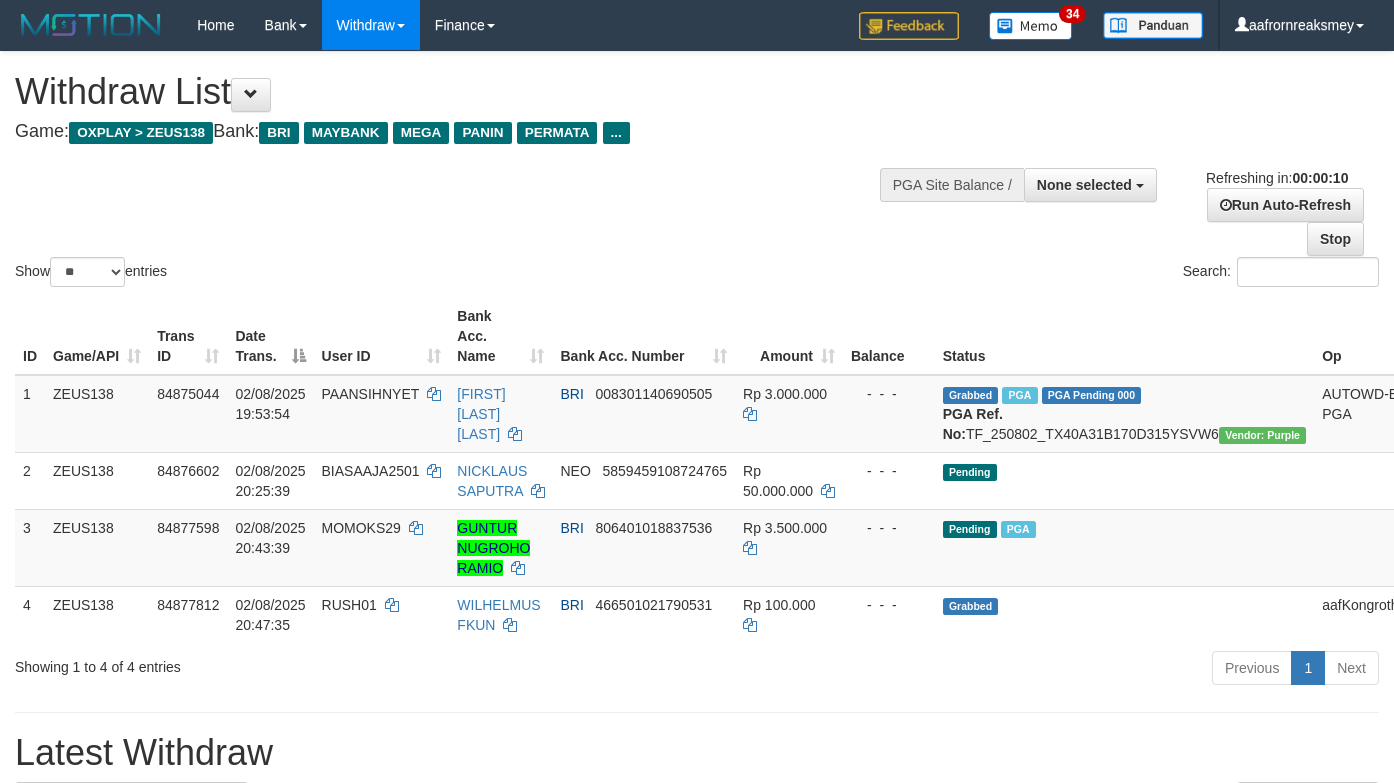 select 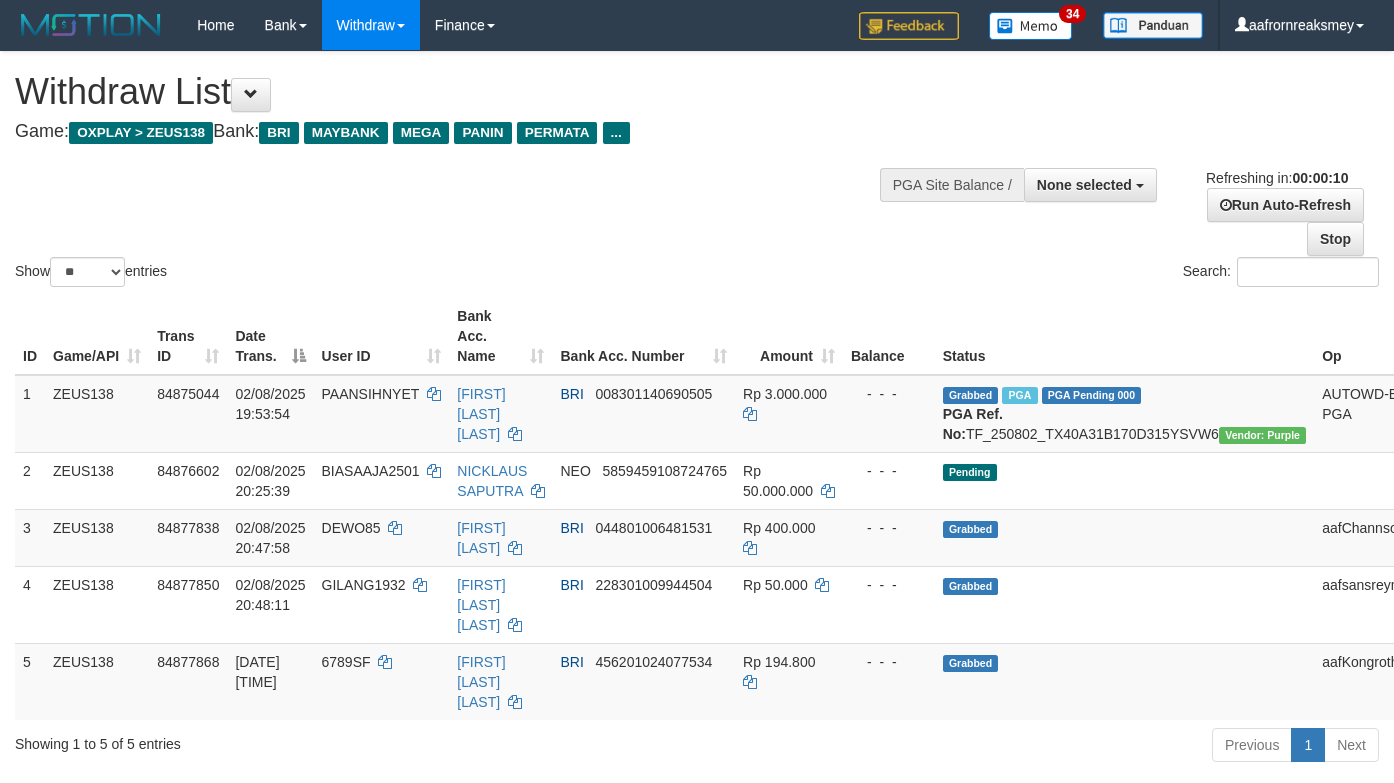 select 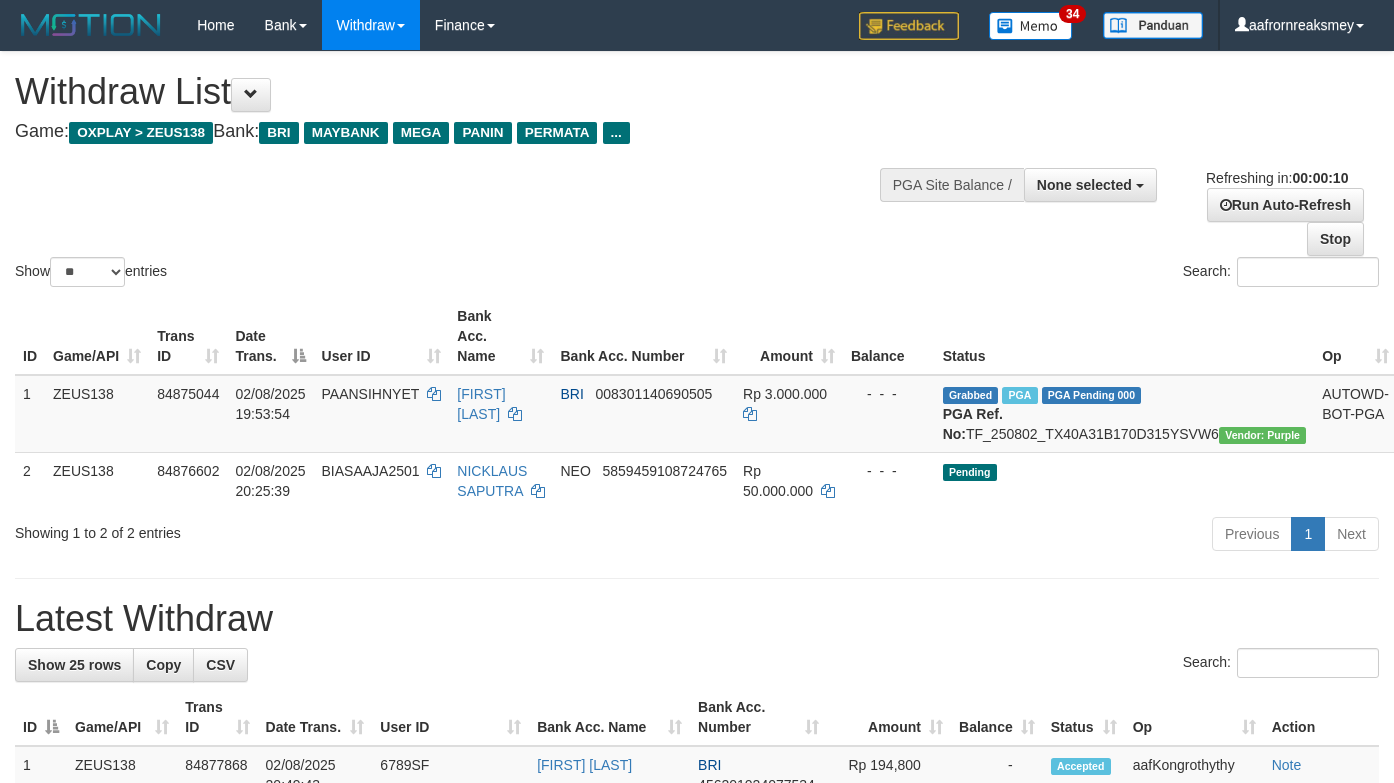 select 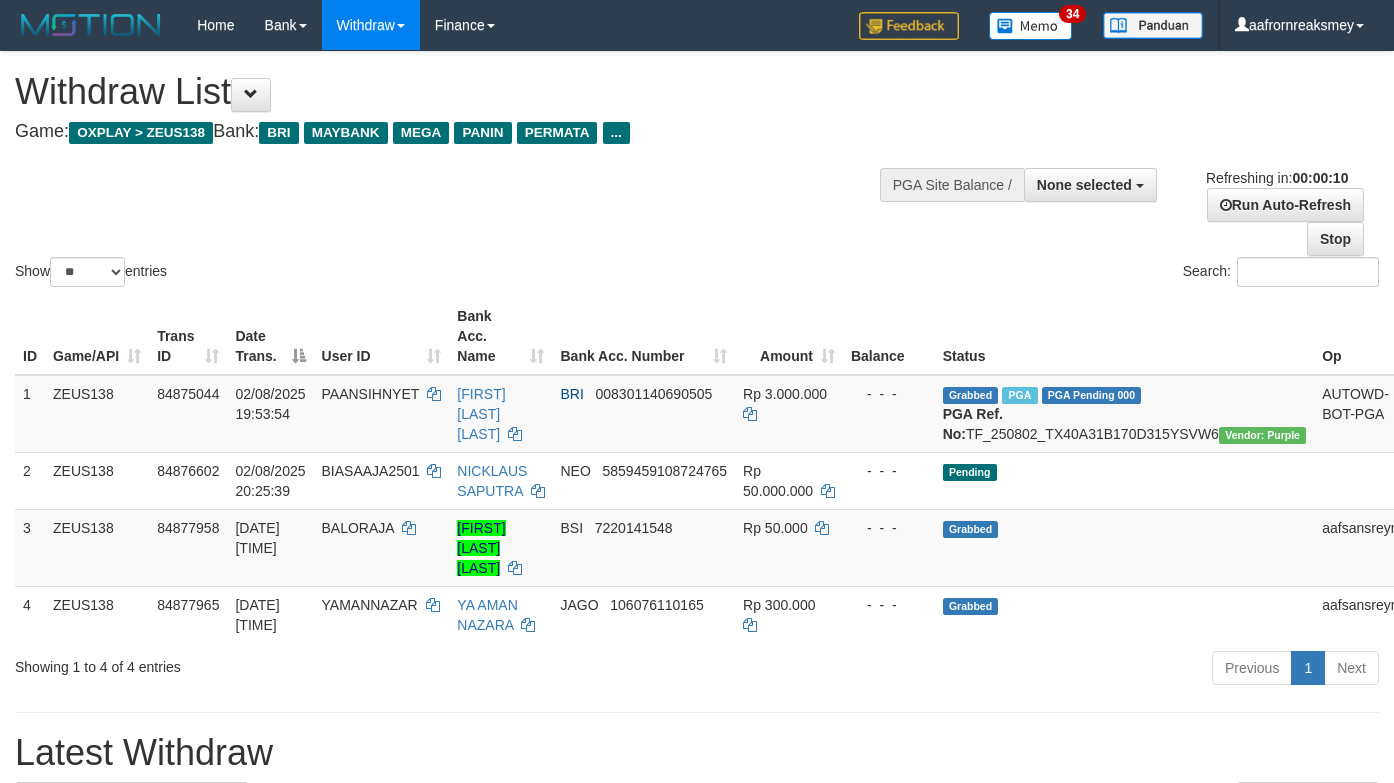 select 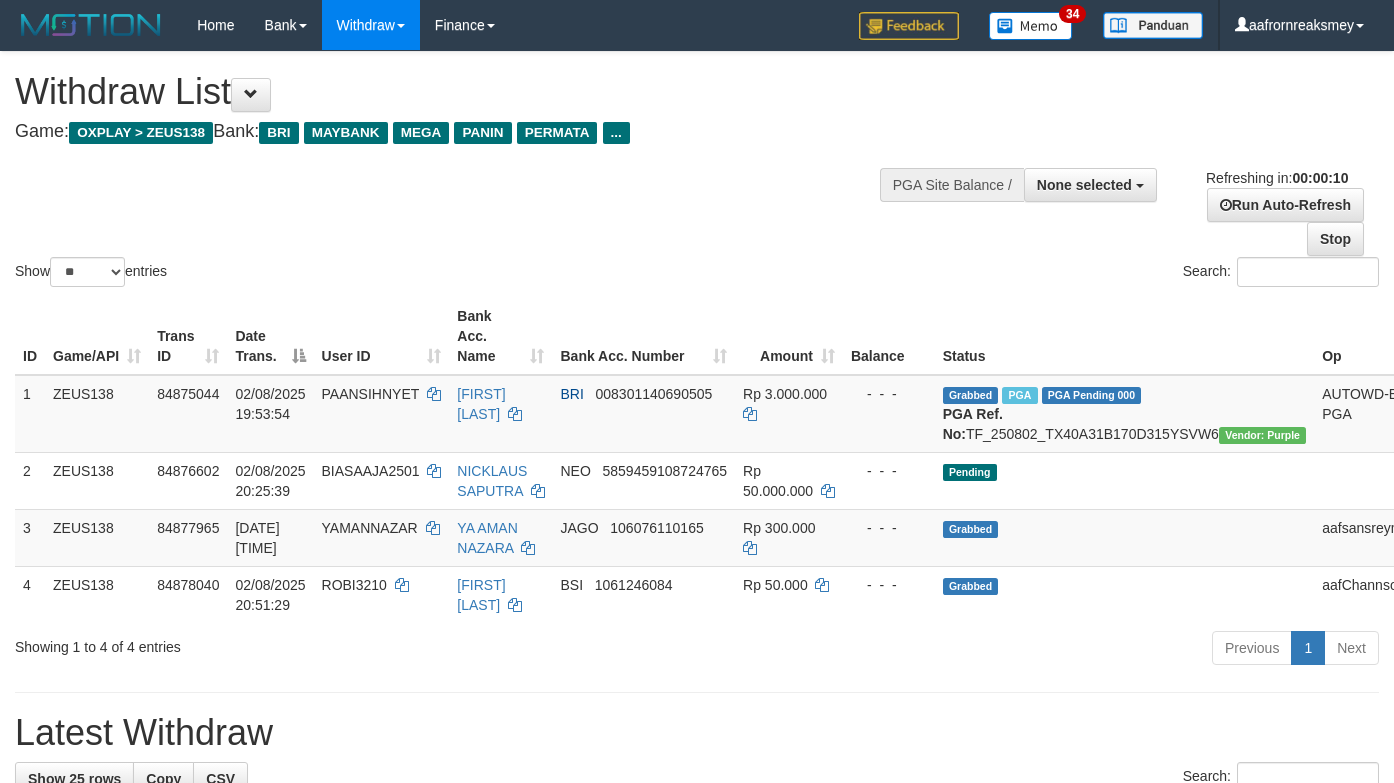 select 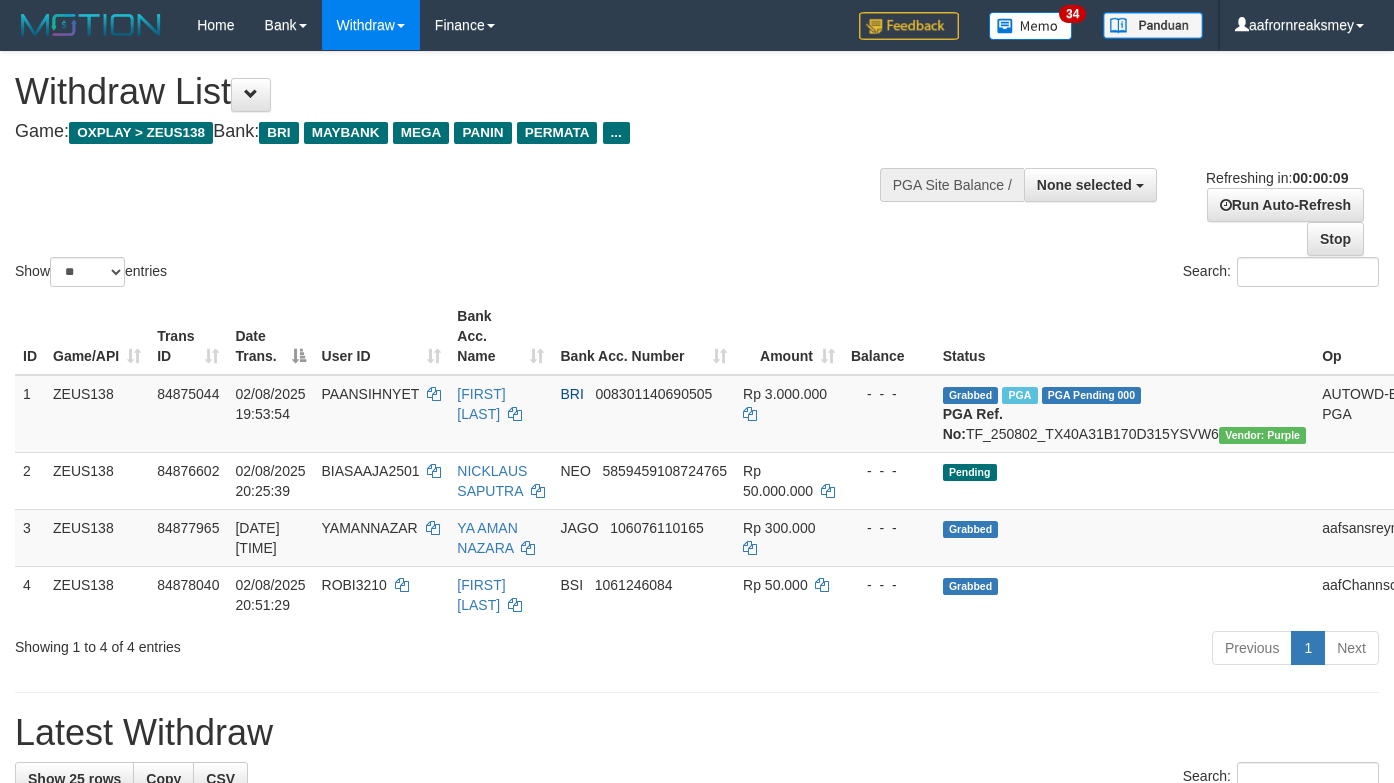 select 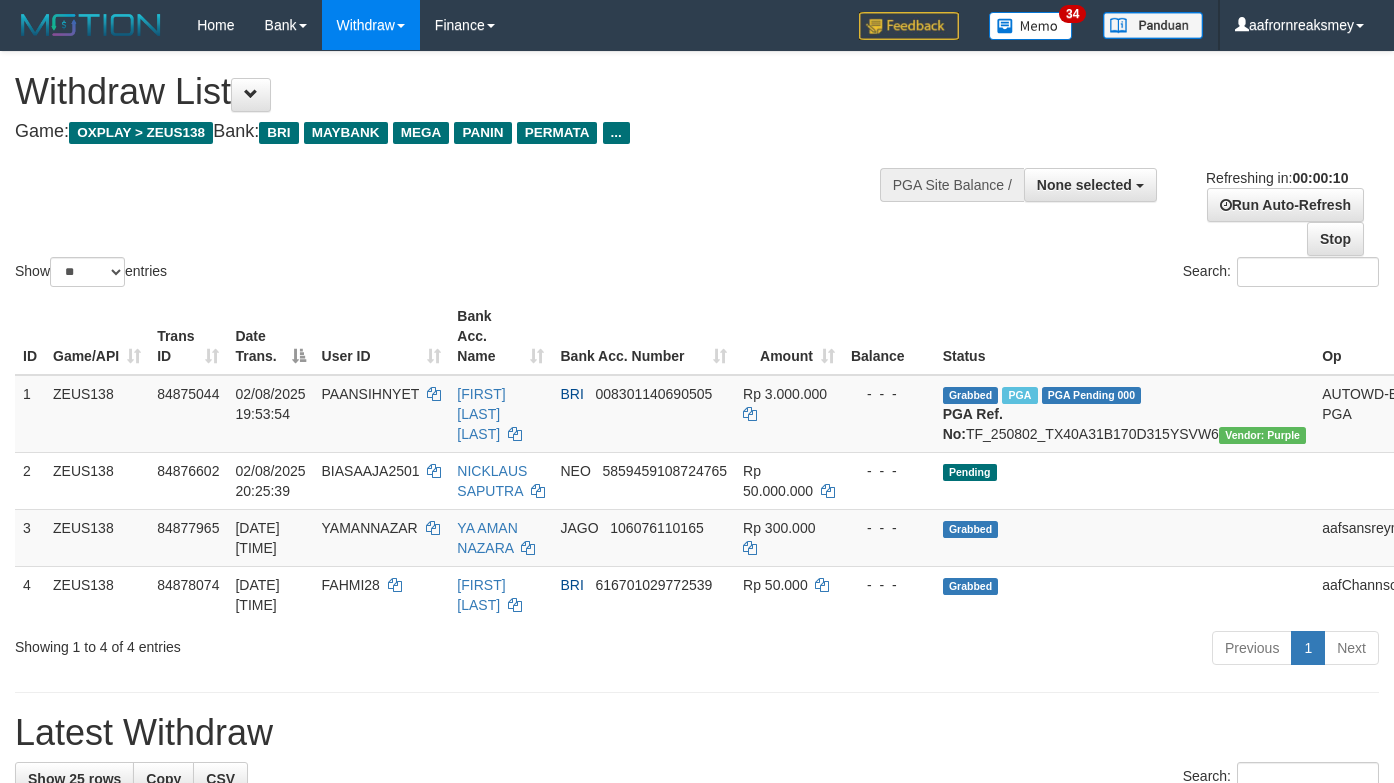 select 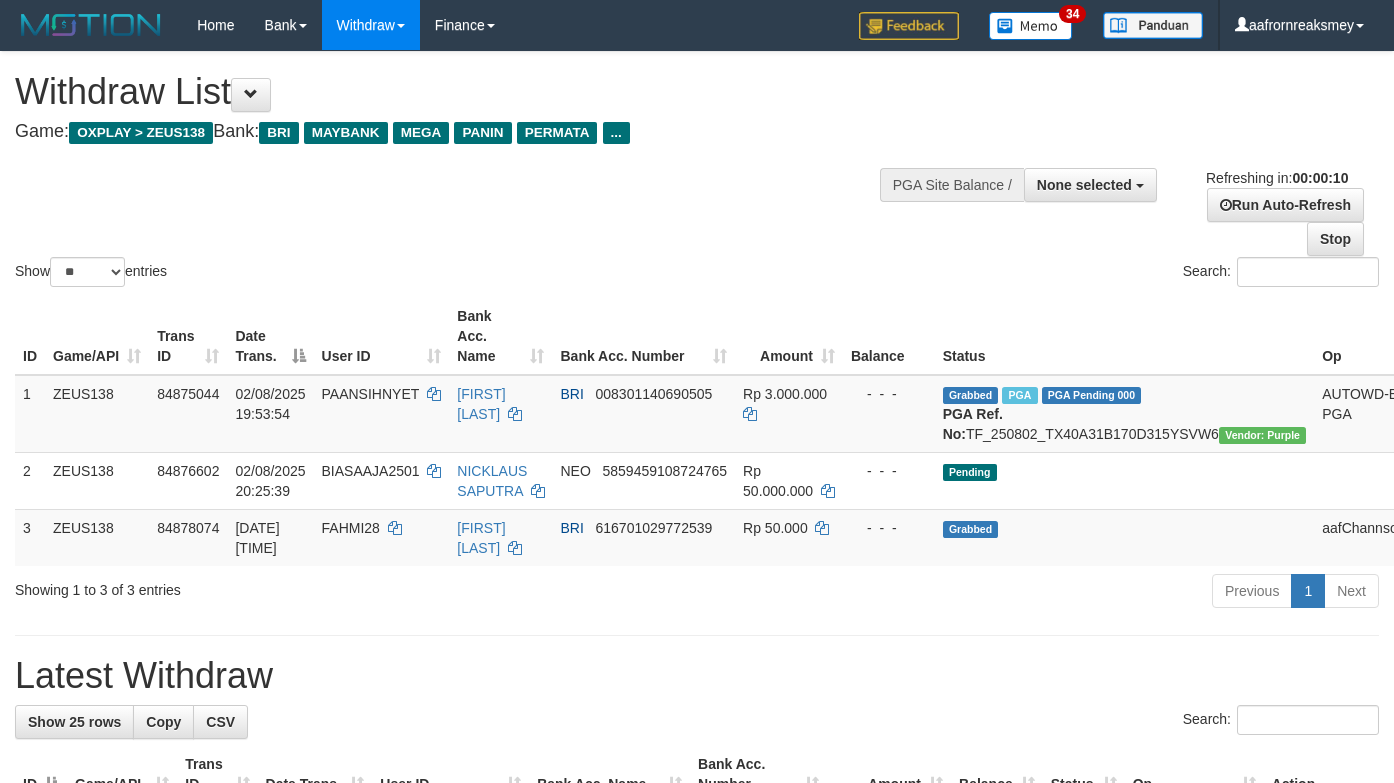 select 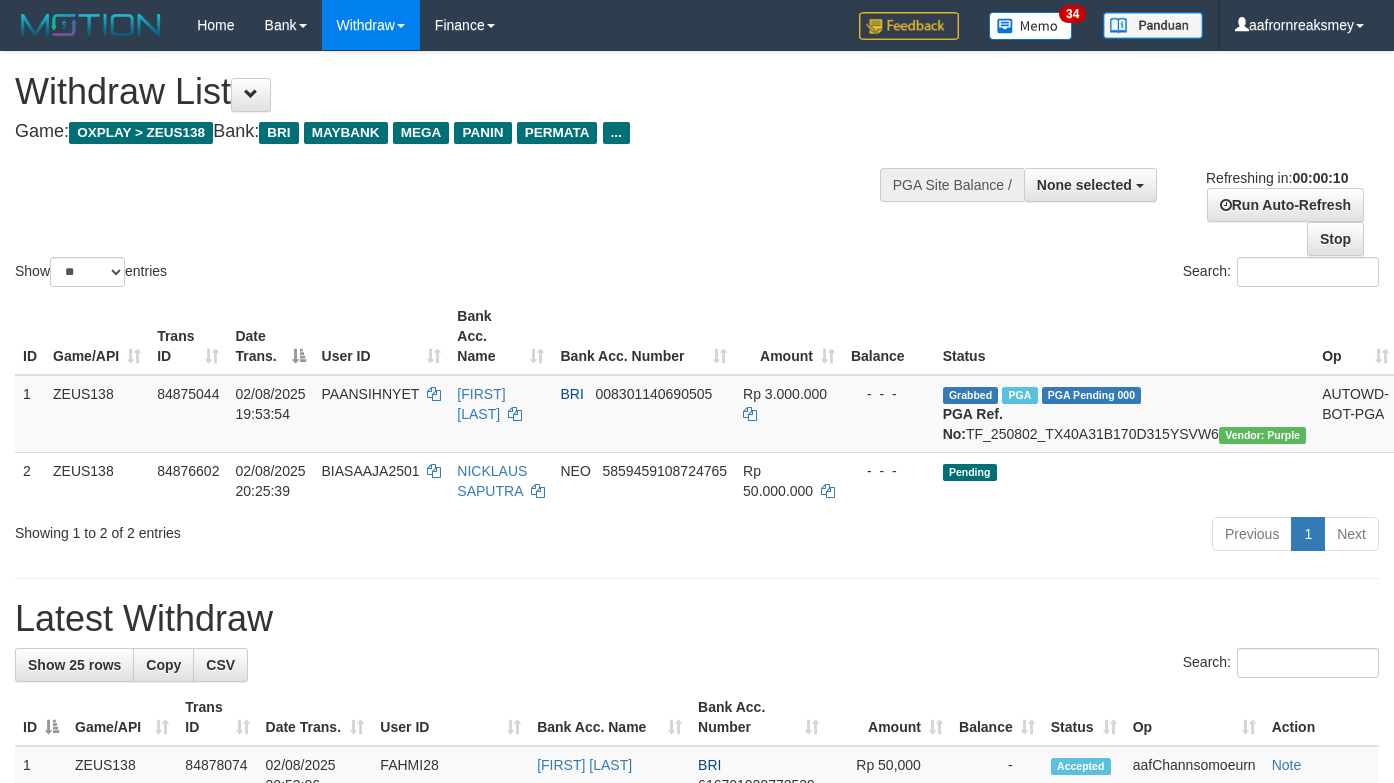 select 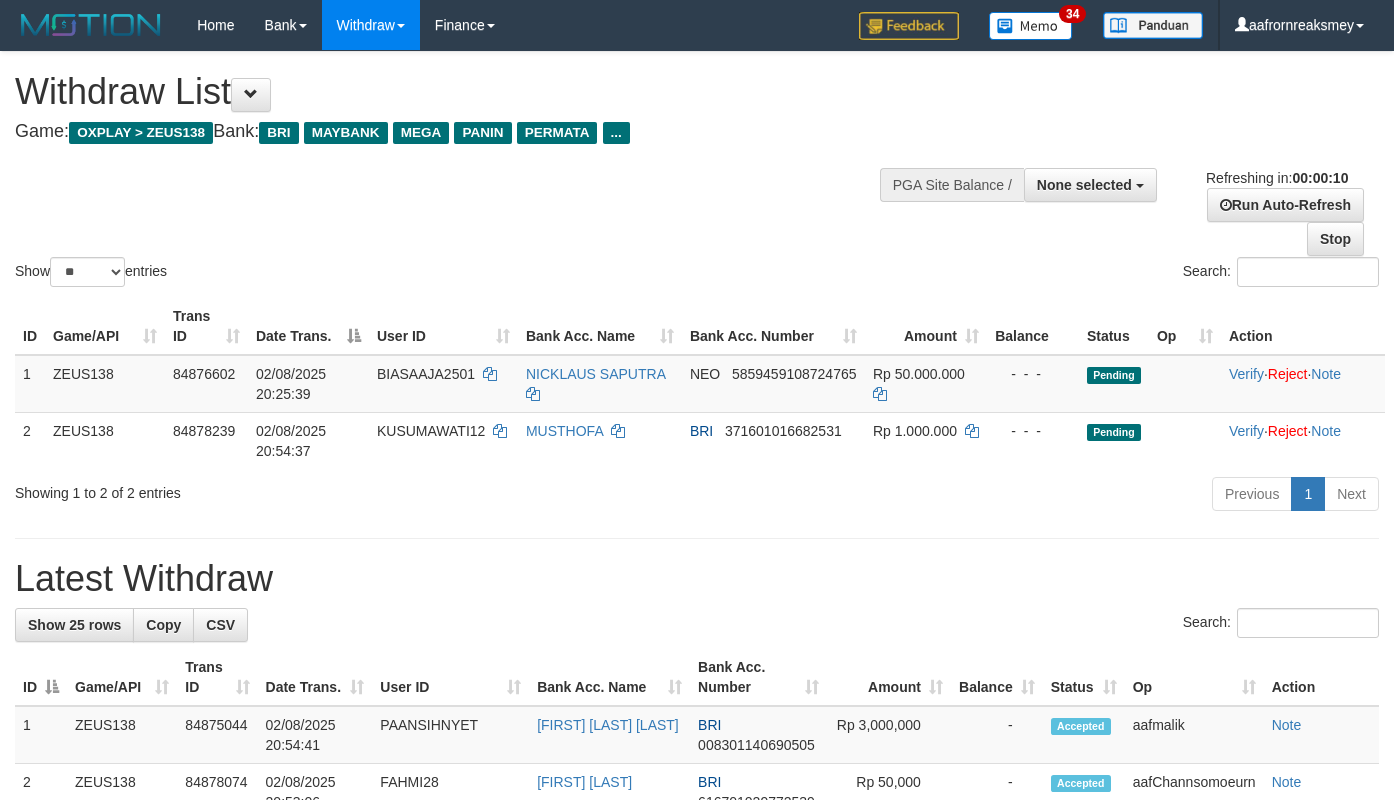 select 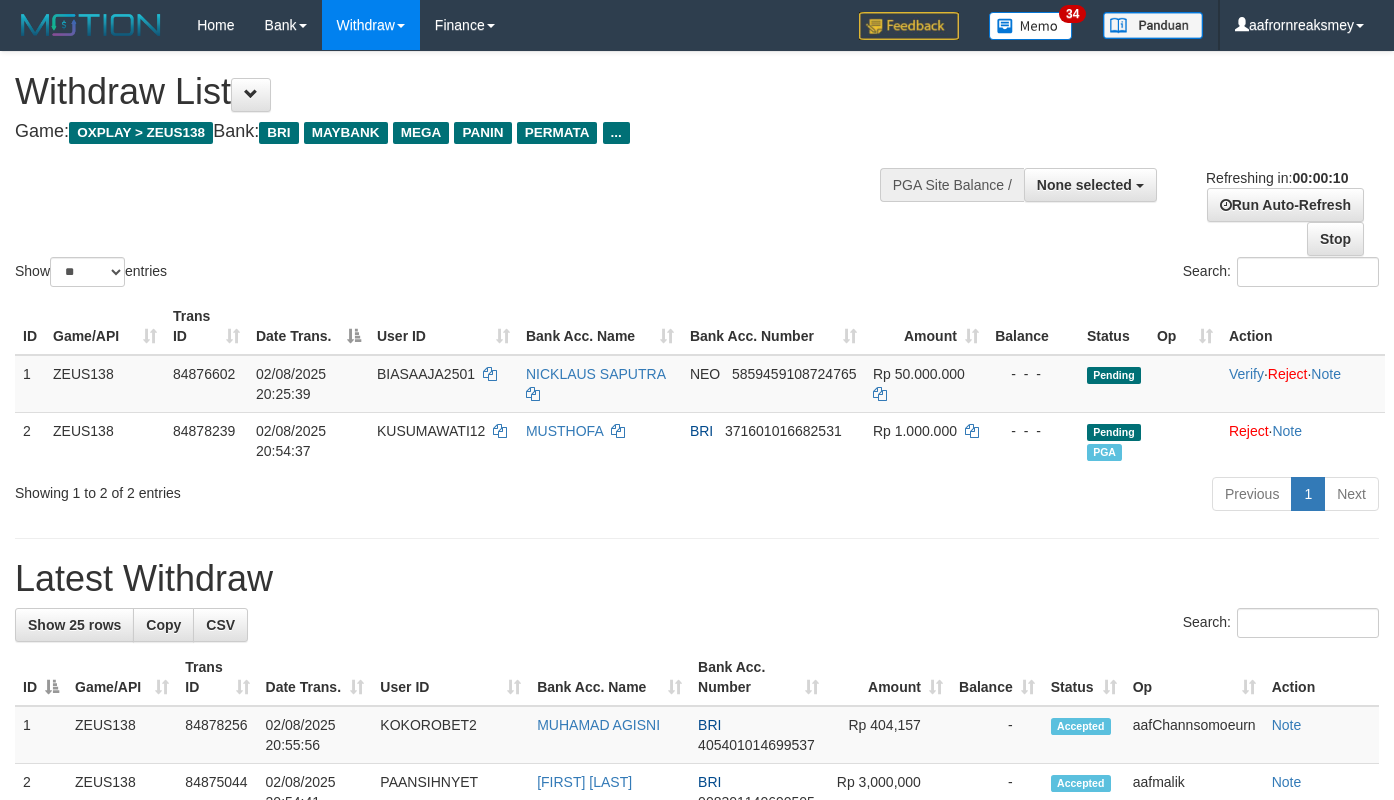 select 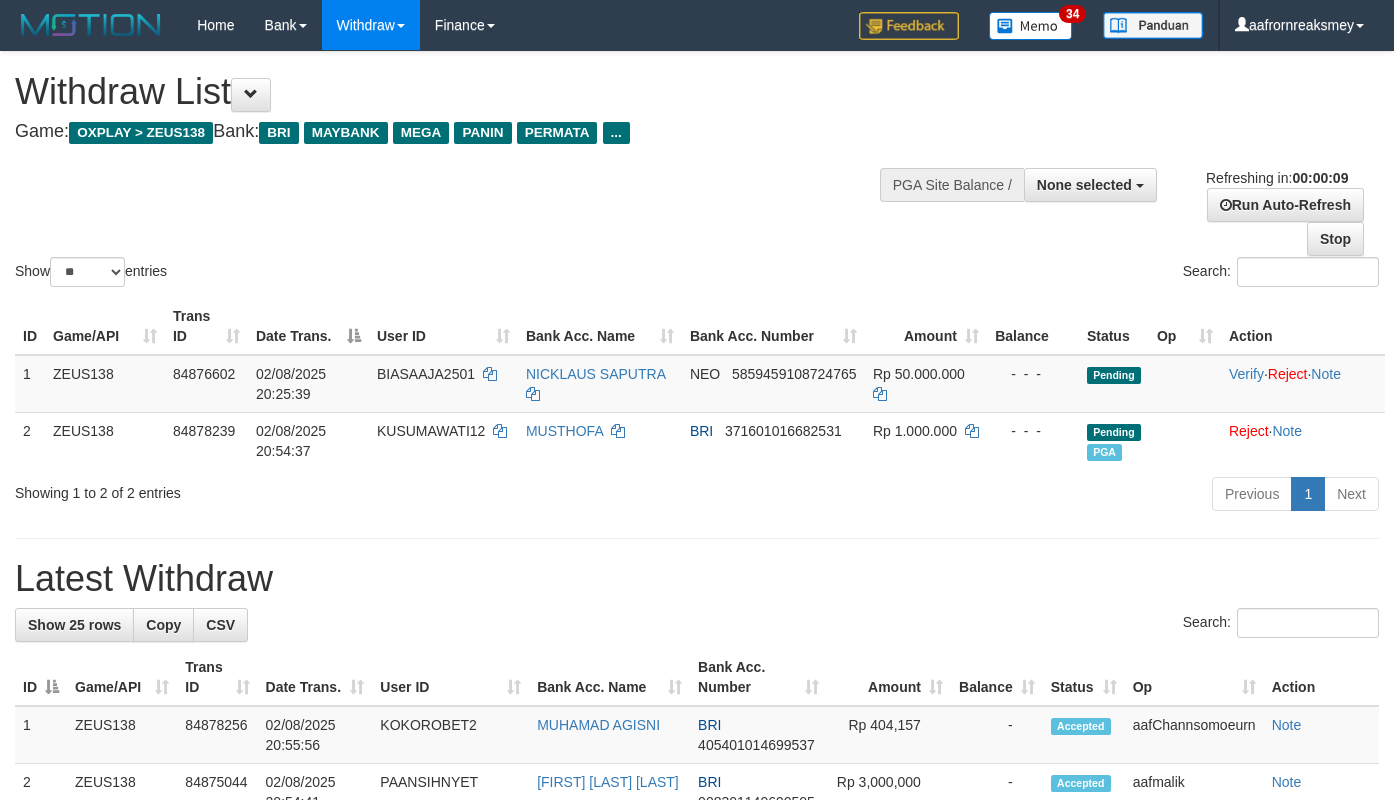 select 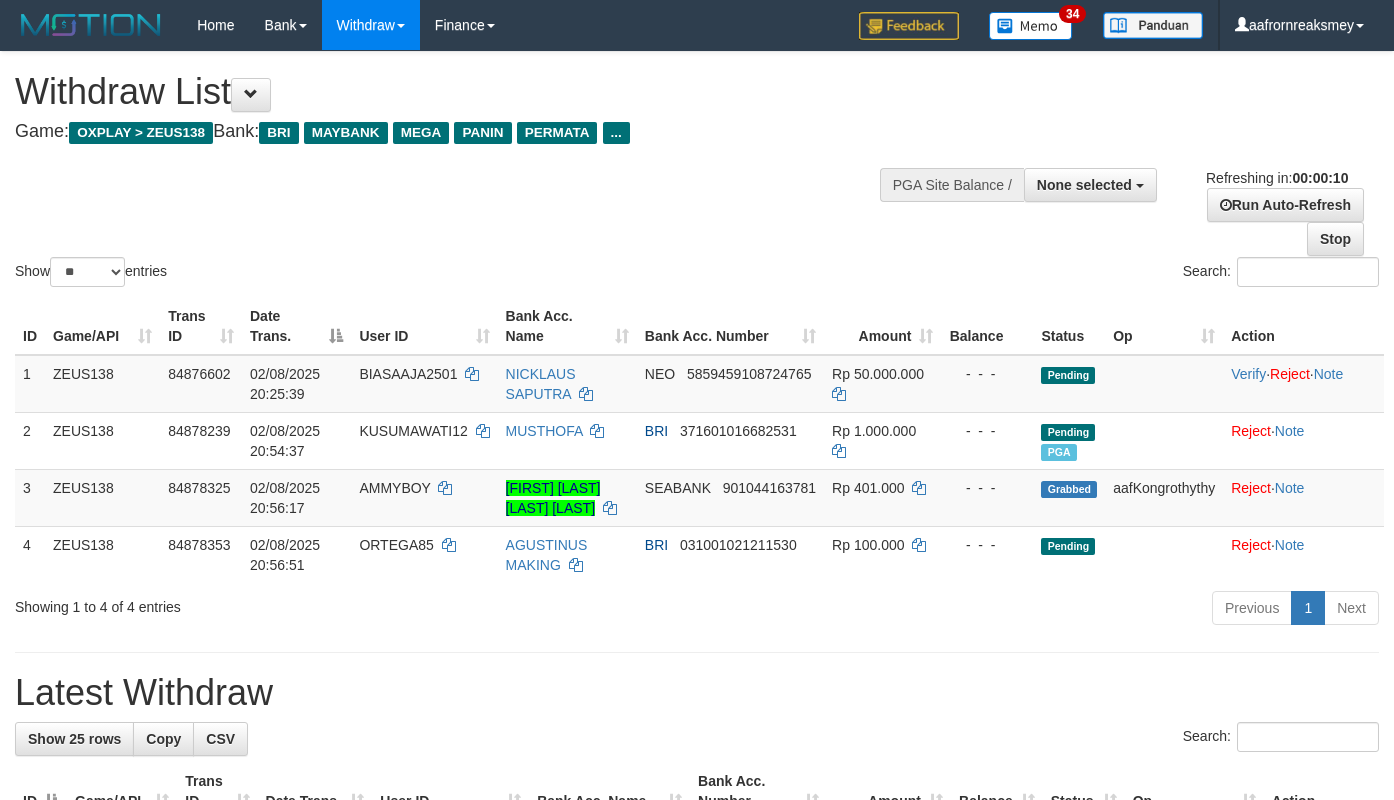 select 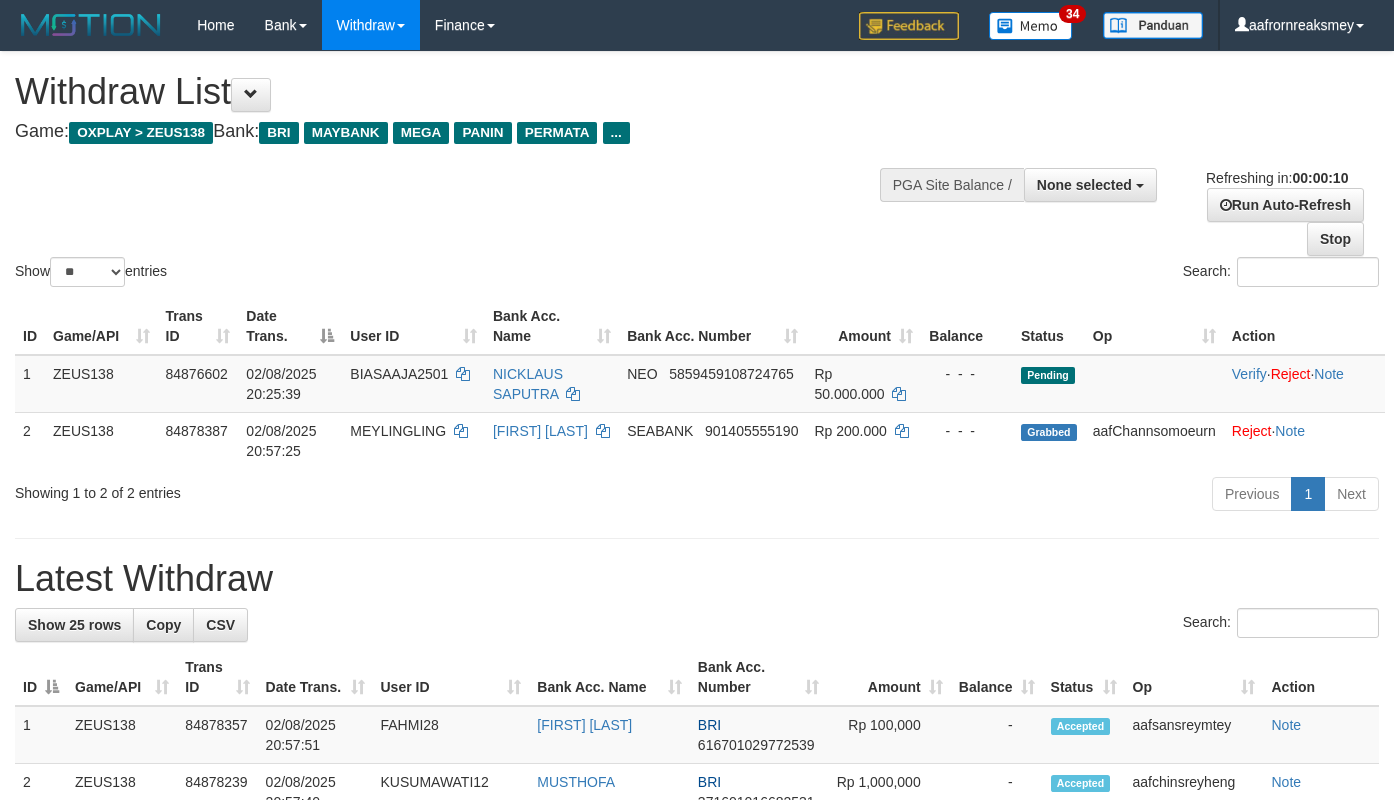 select 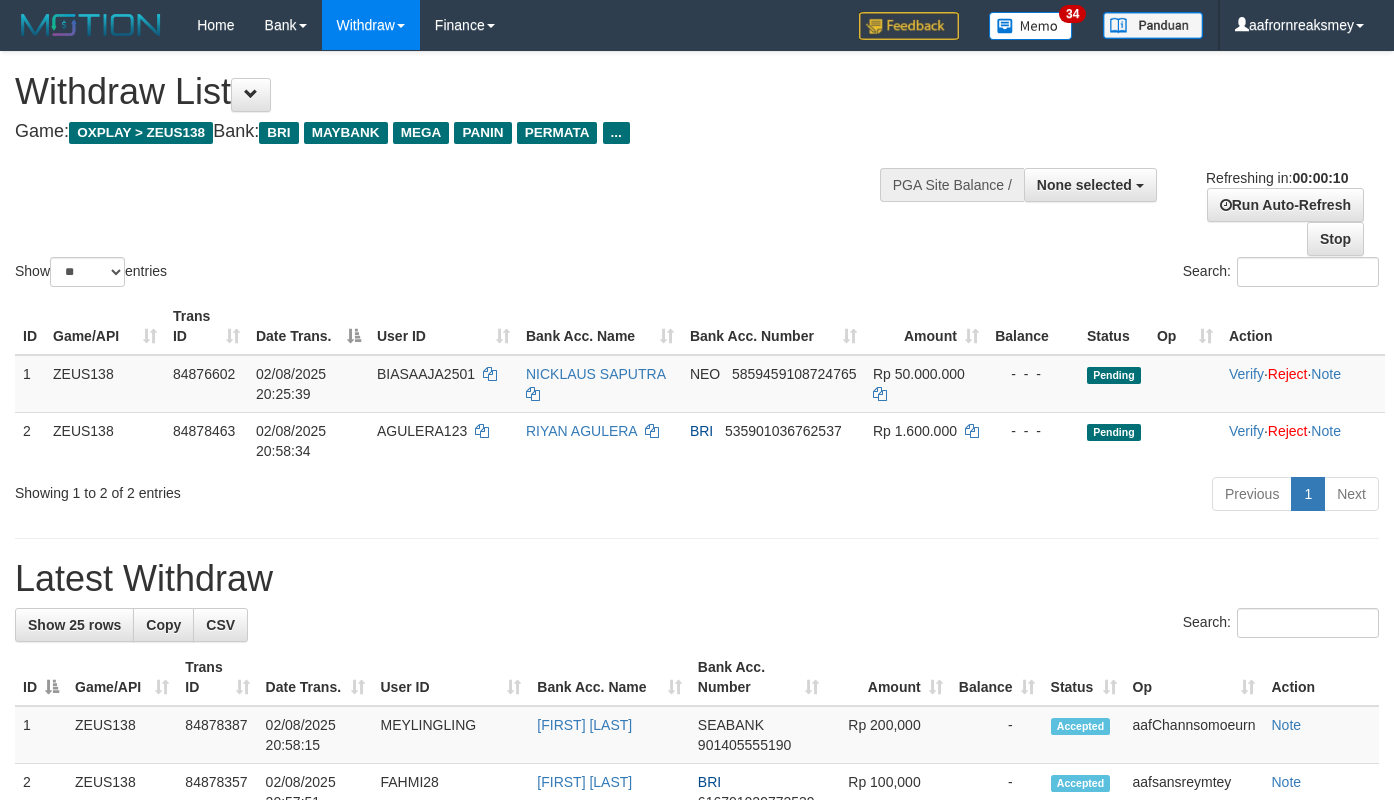select 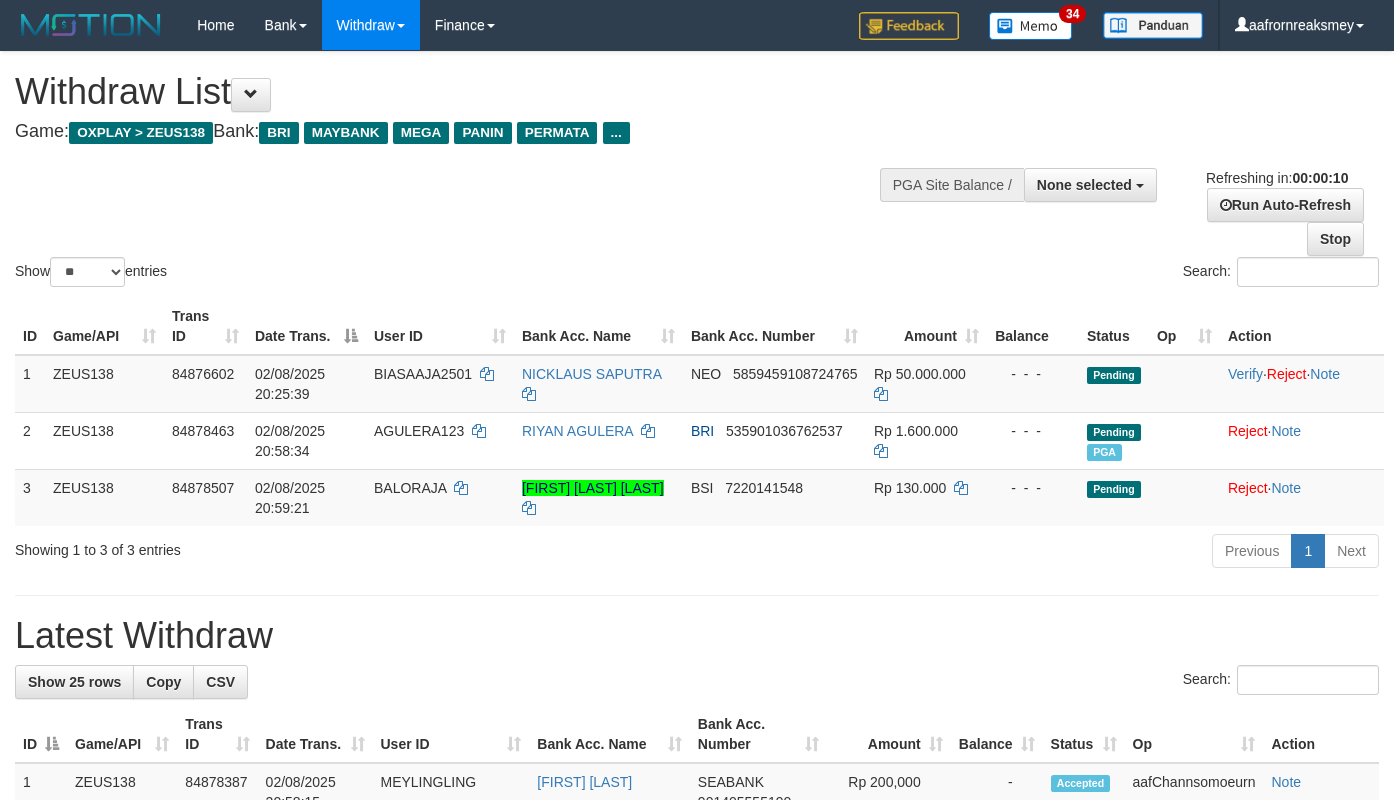 select 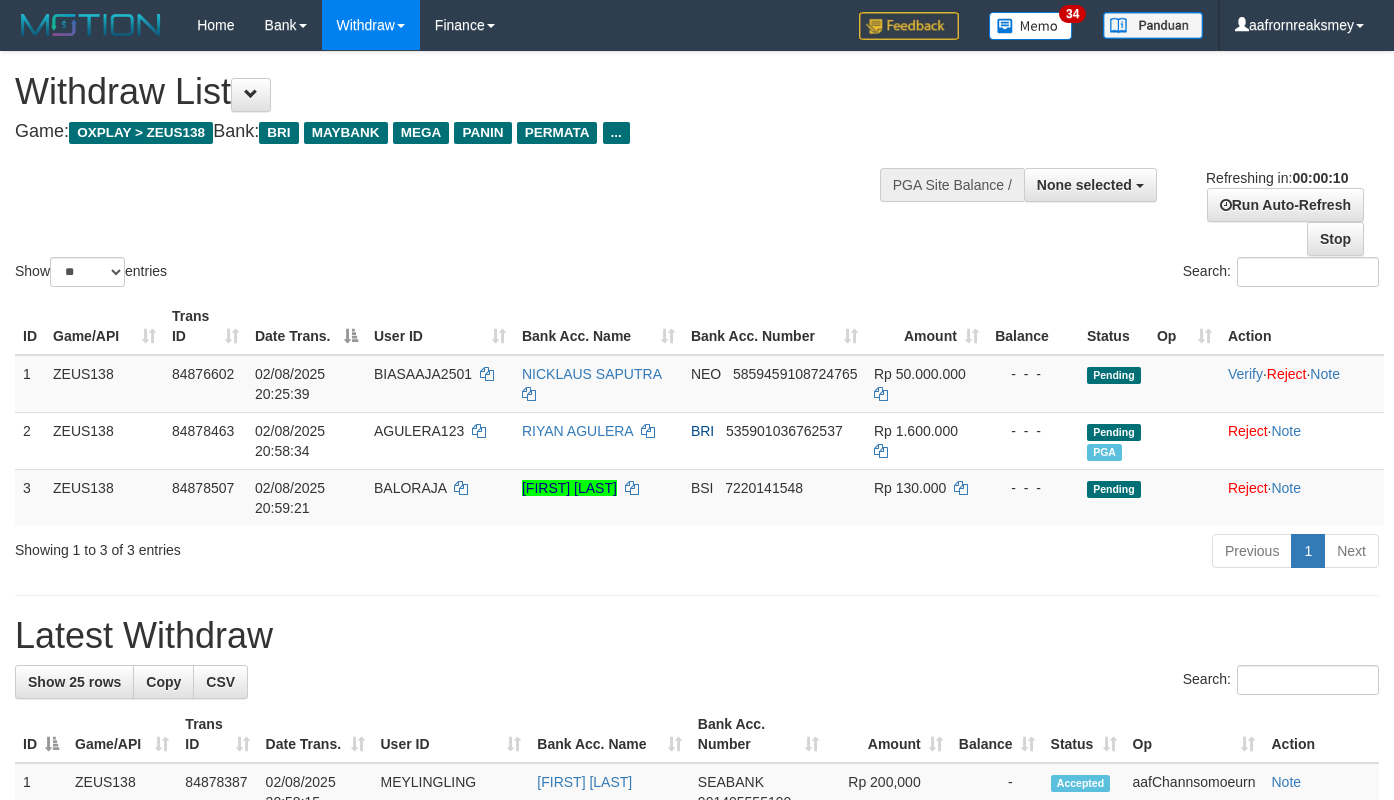 select 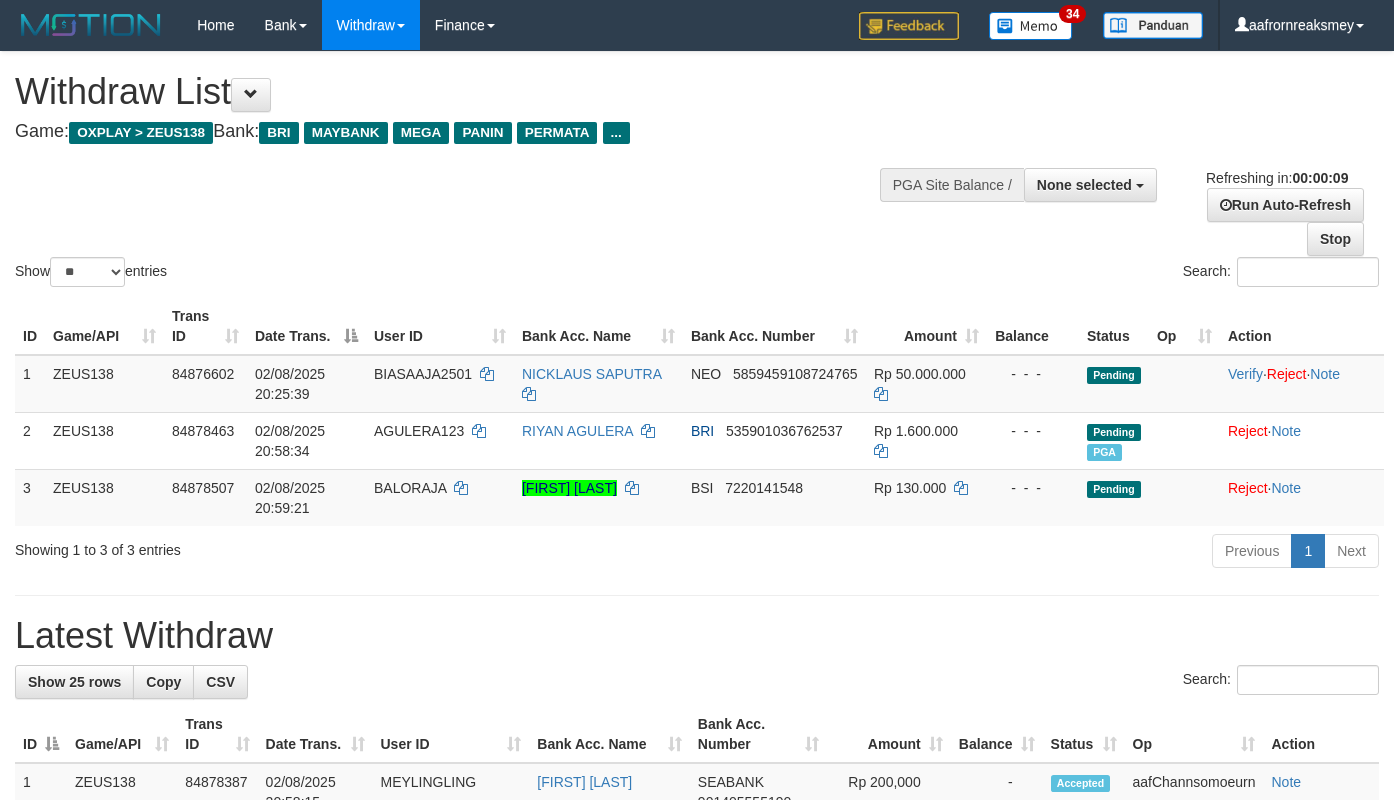select 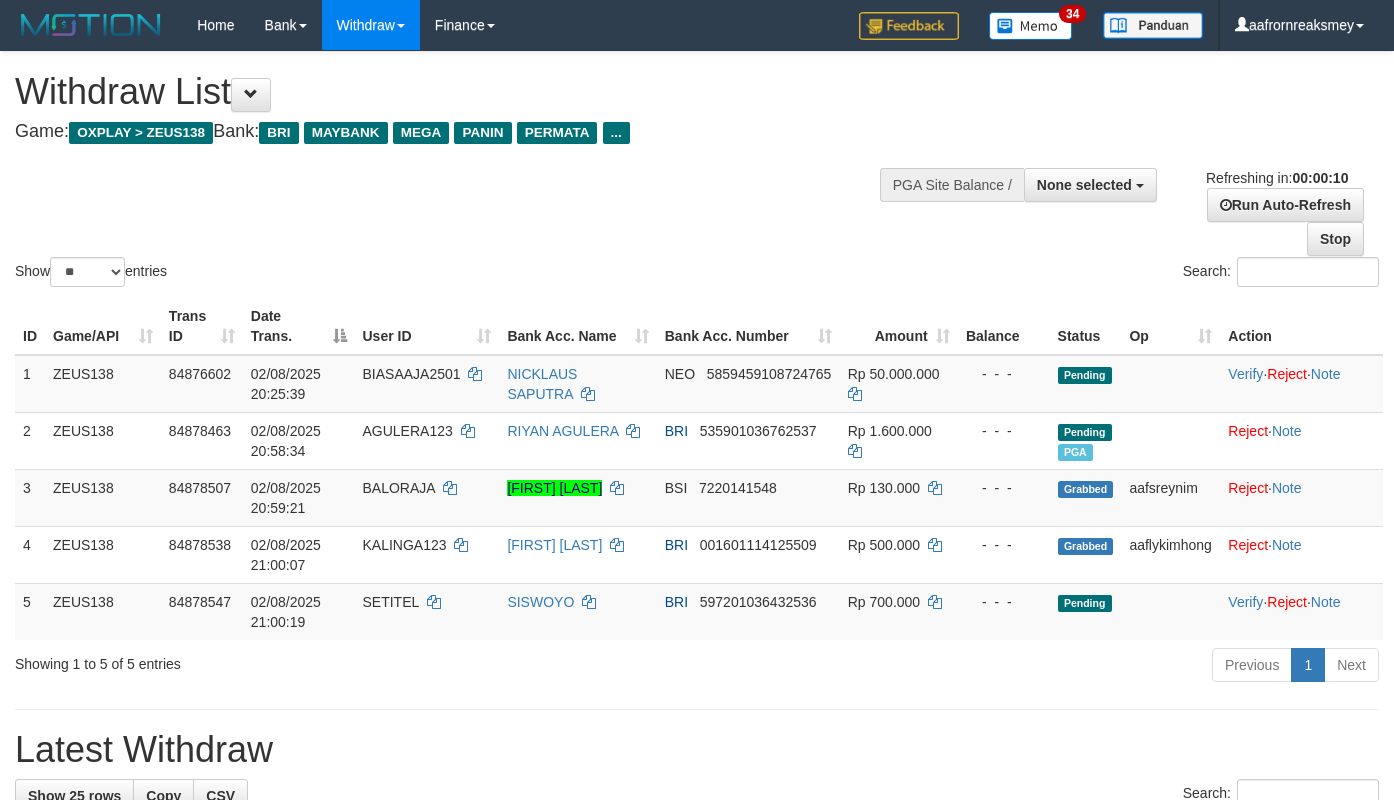 select 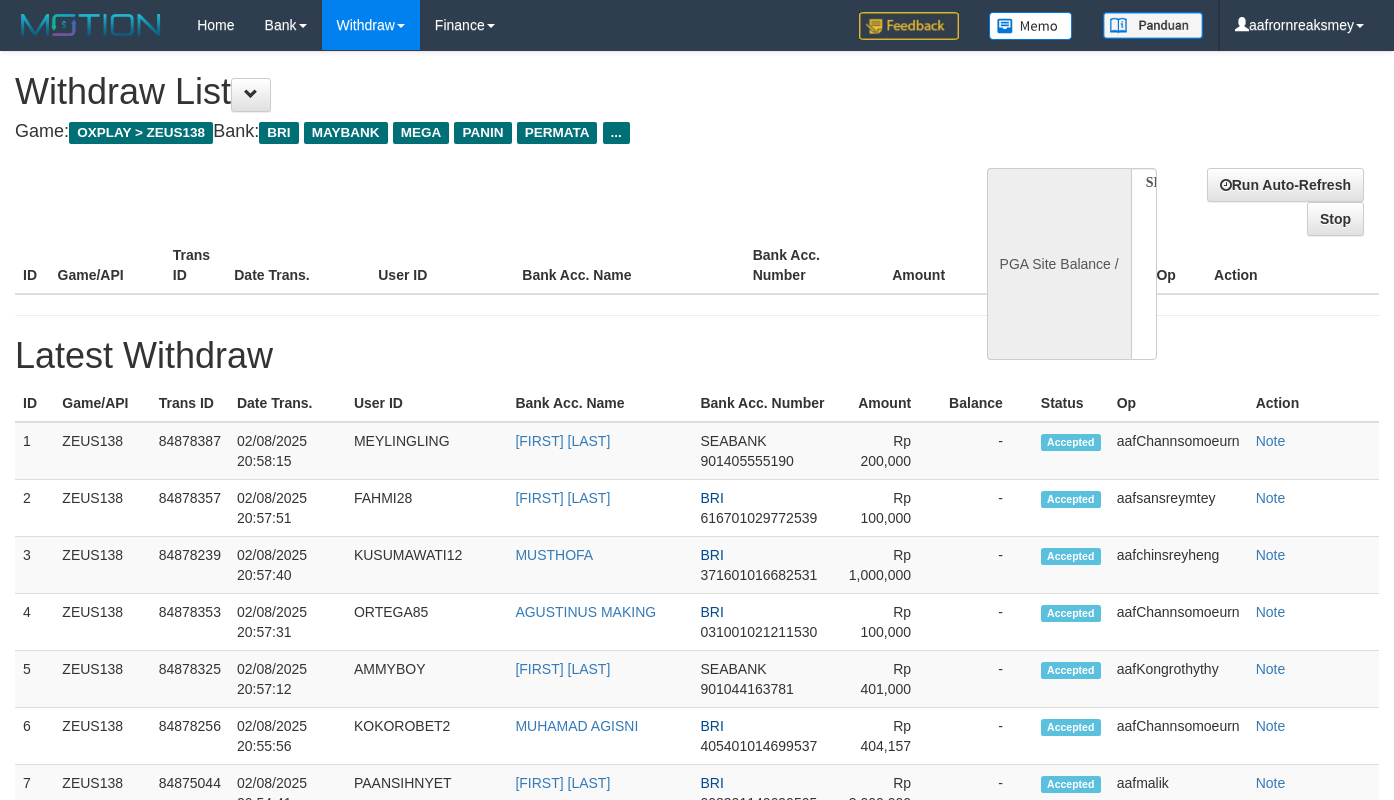 select 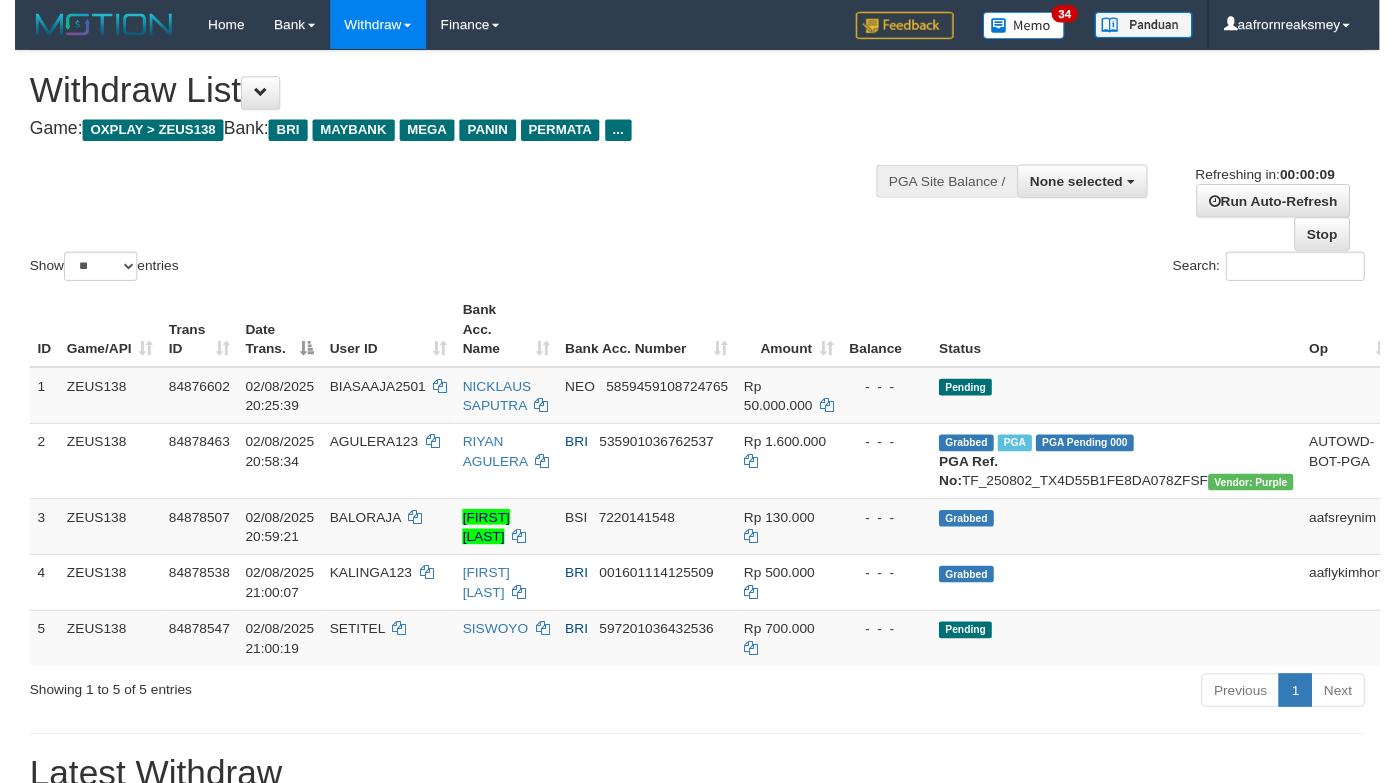 scroll, scrollTop: 0, scrollLeft: 0, axis: both 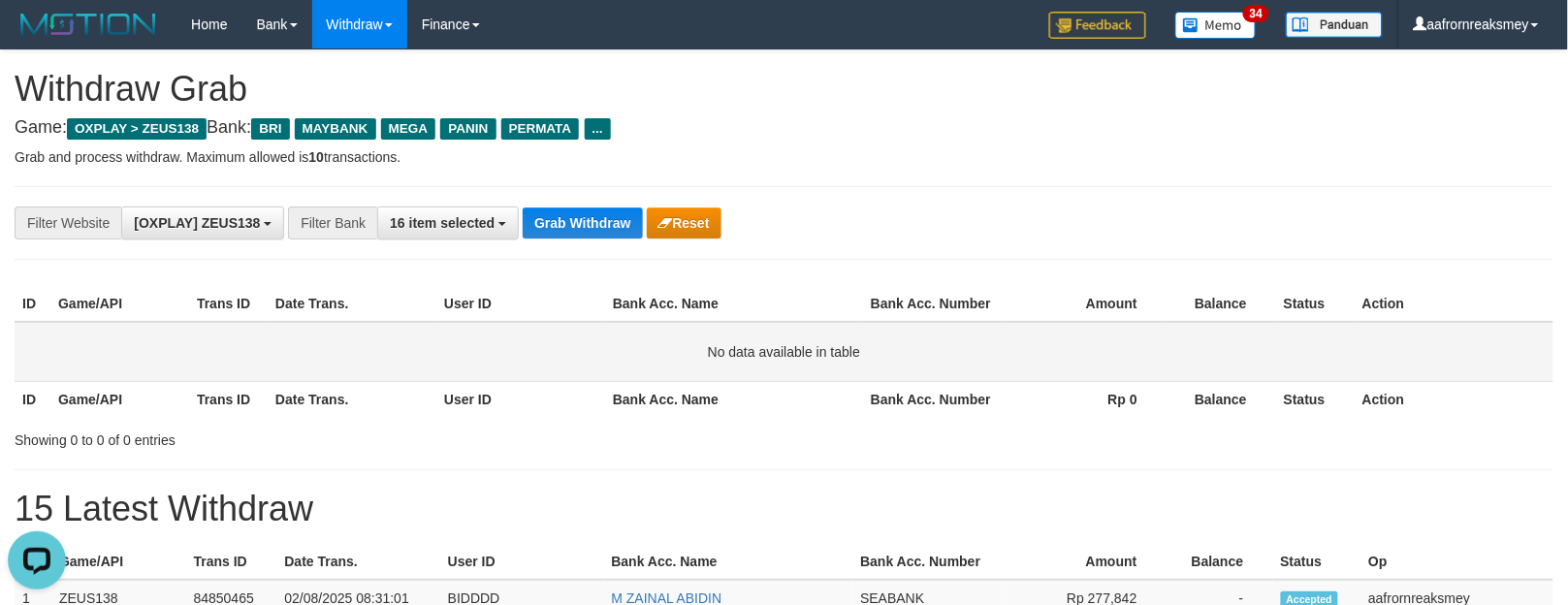 click on "No data available in table" at bounding box center [784, 352] 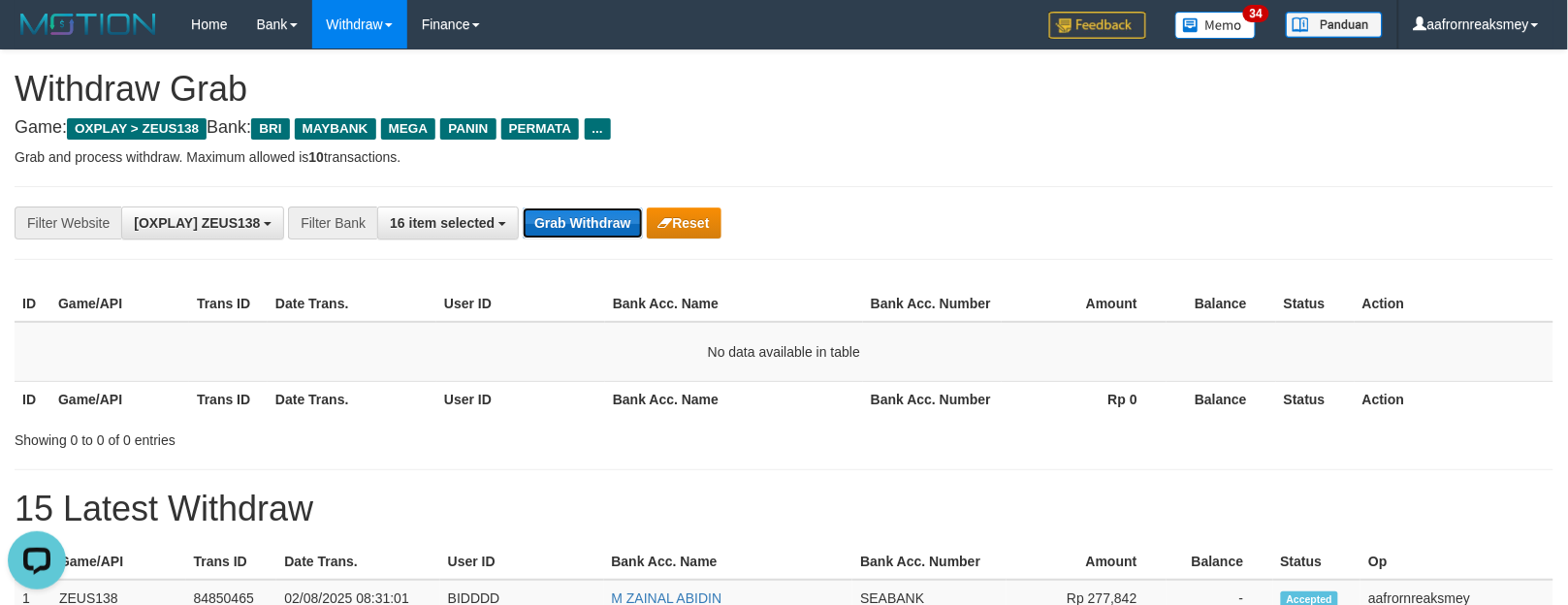 click on "Grab Withdraw" at bounding box center [582, 223] 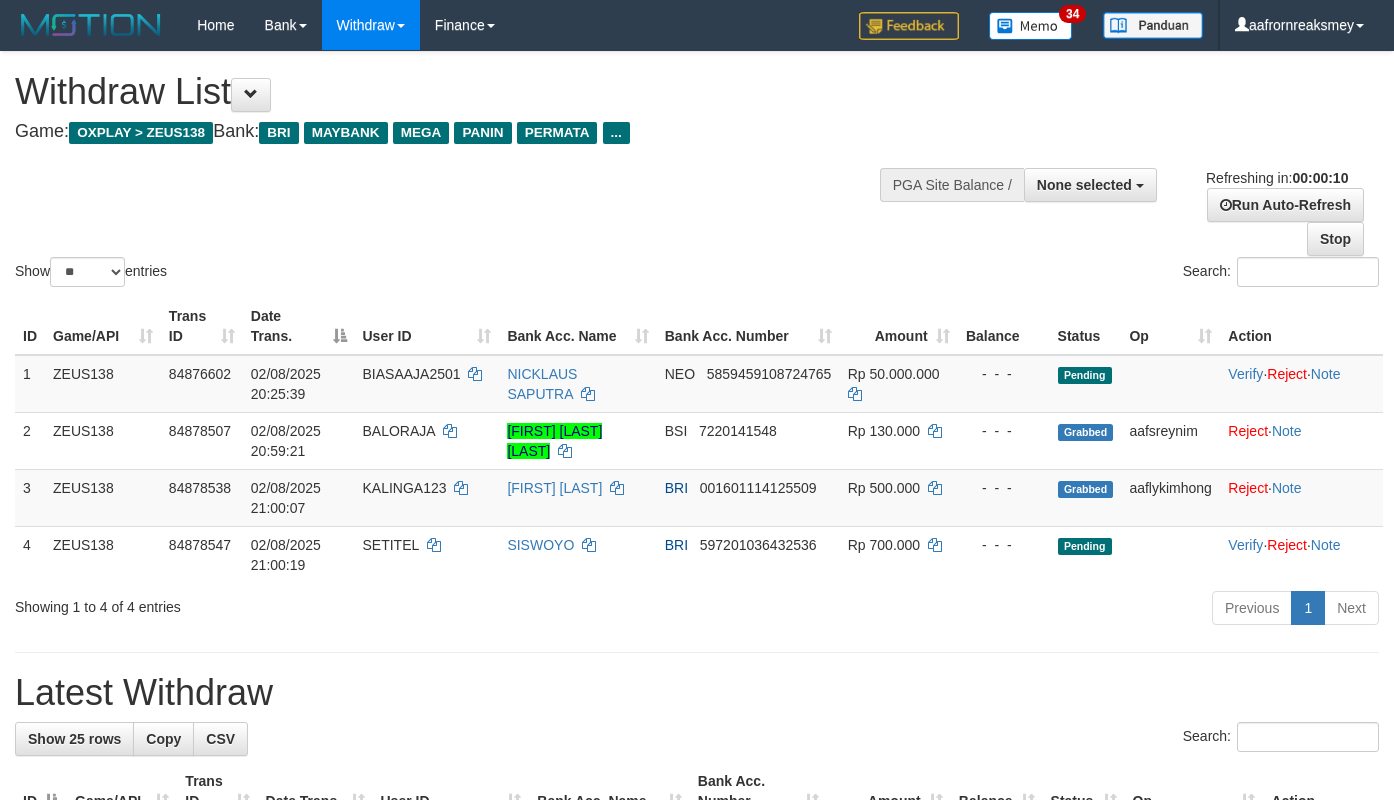 select 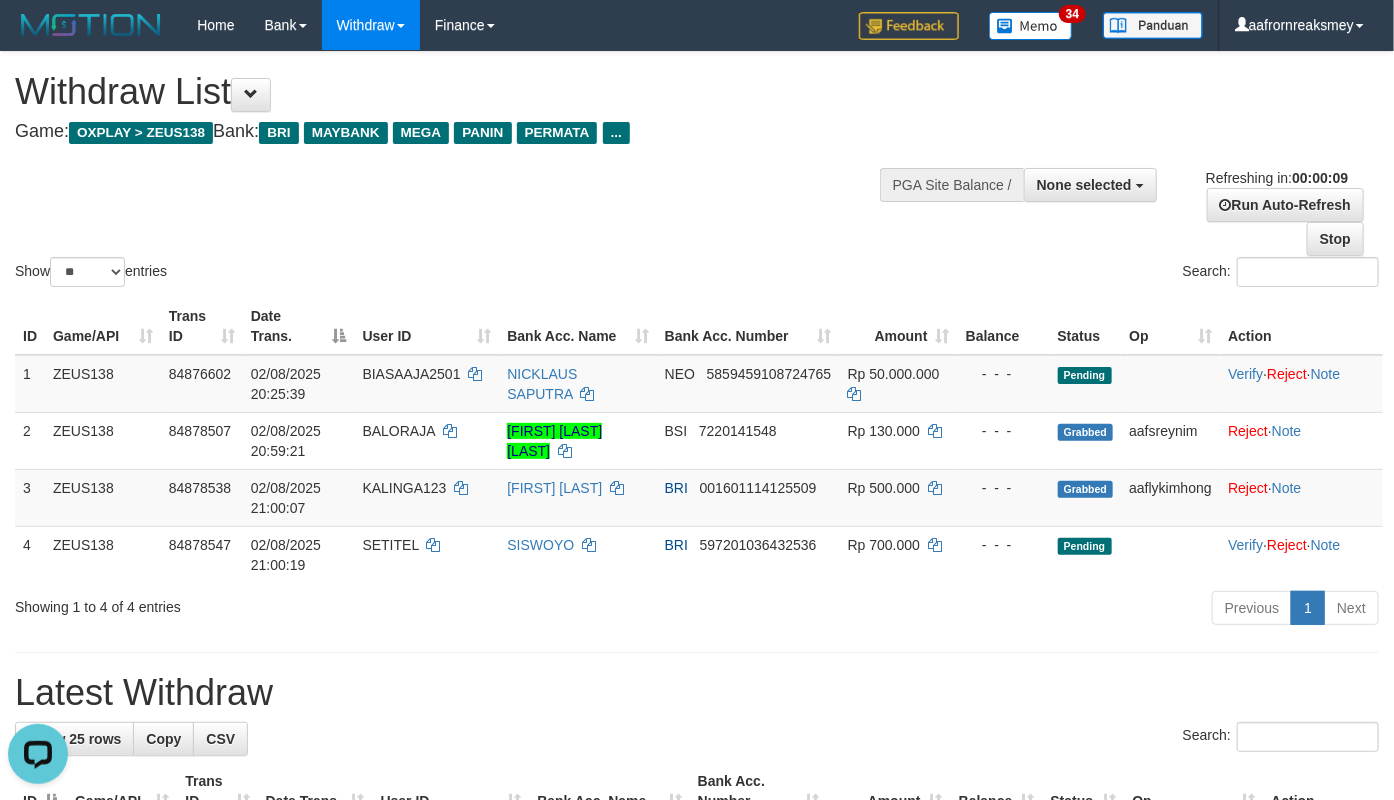 scroll, scrollTop: 0, scrollLeft: 0, axis: both 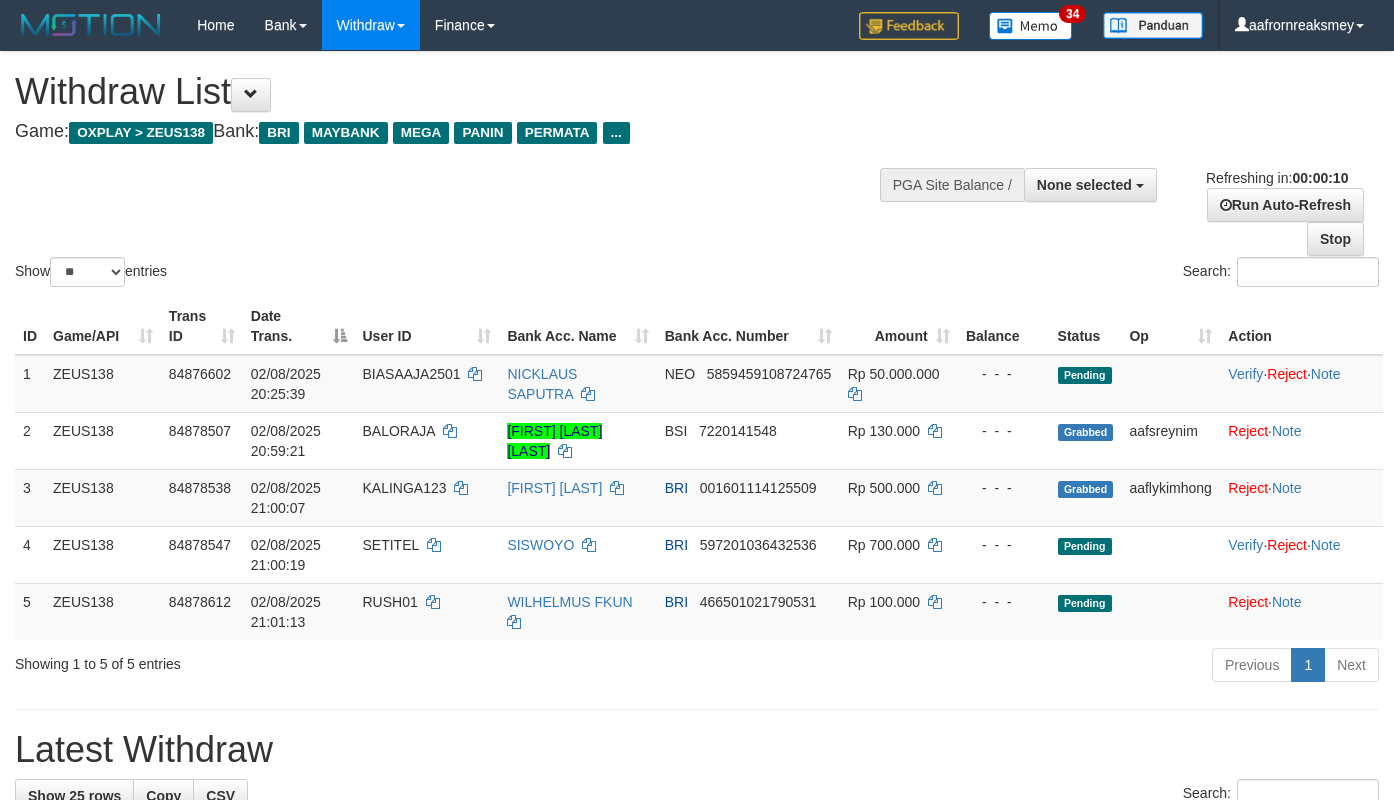 select 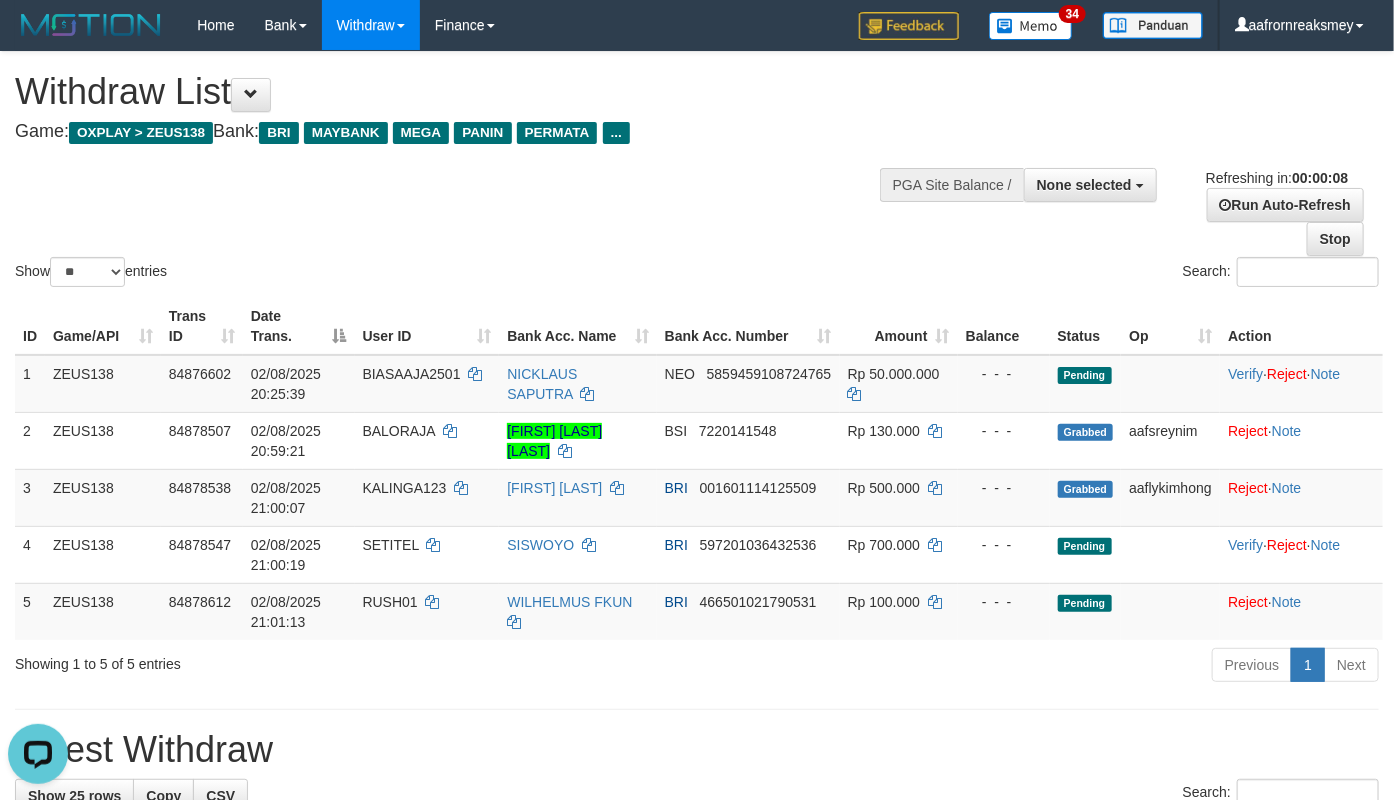 scroll, scrollTop: 0, scrollLeft: 0, axis: both 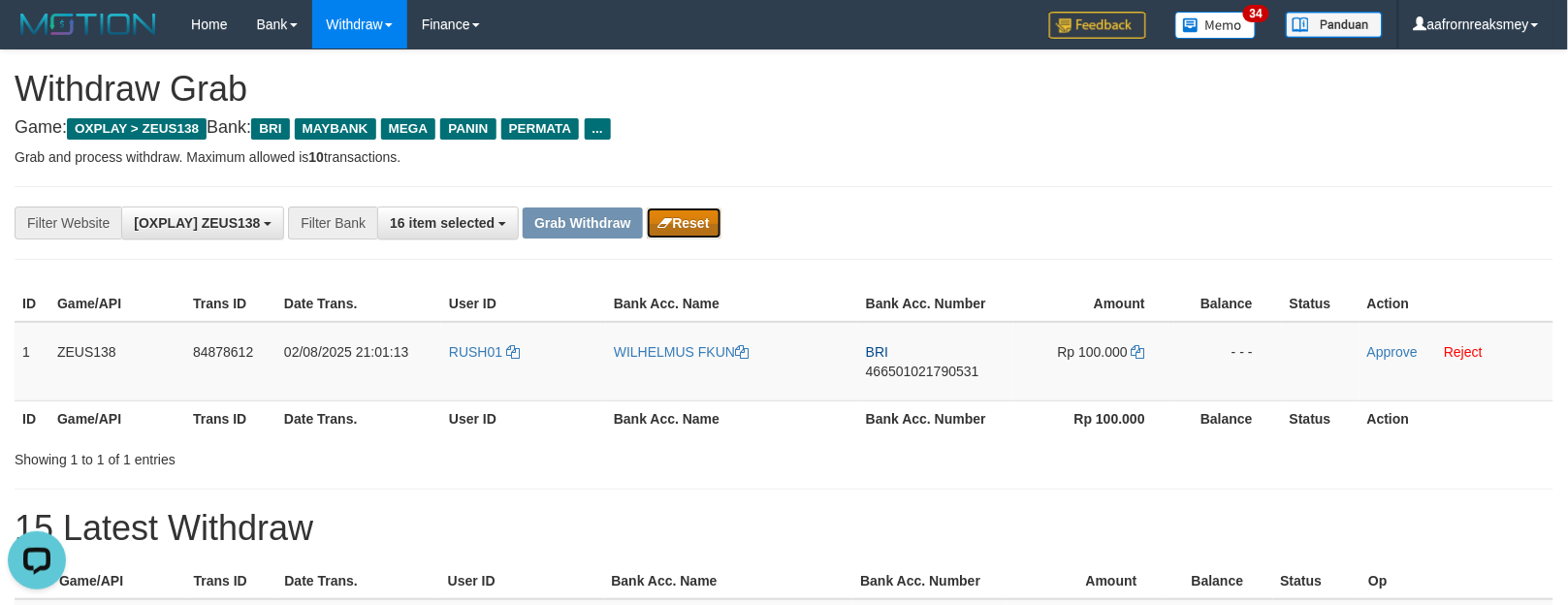 click on "Reset" at bounding box center (684, 223) 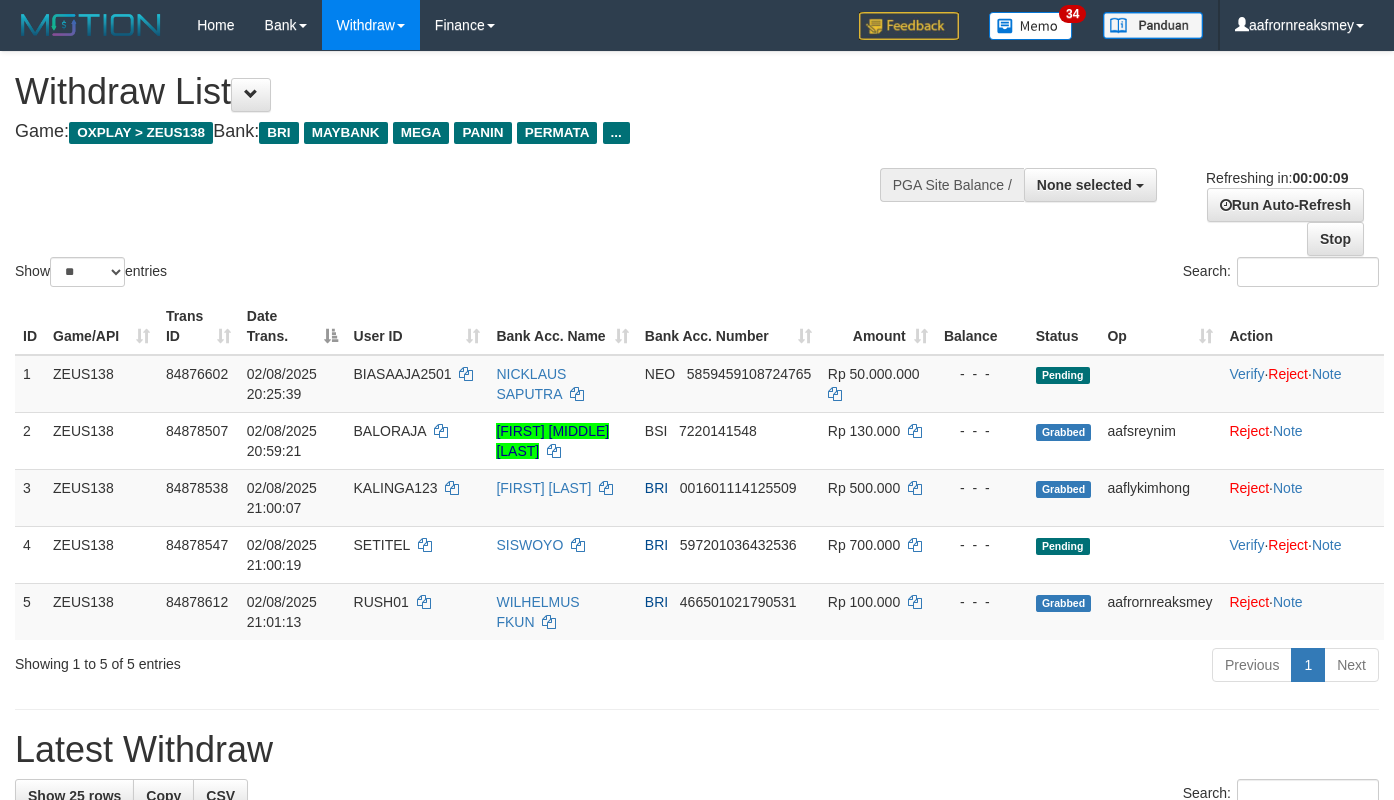 select 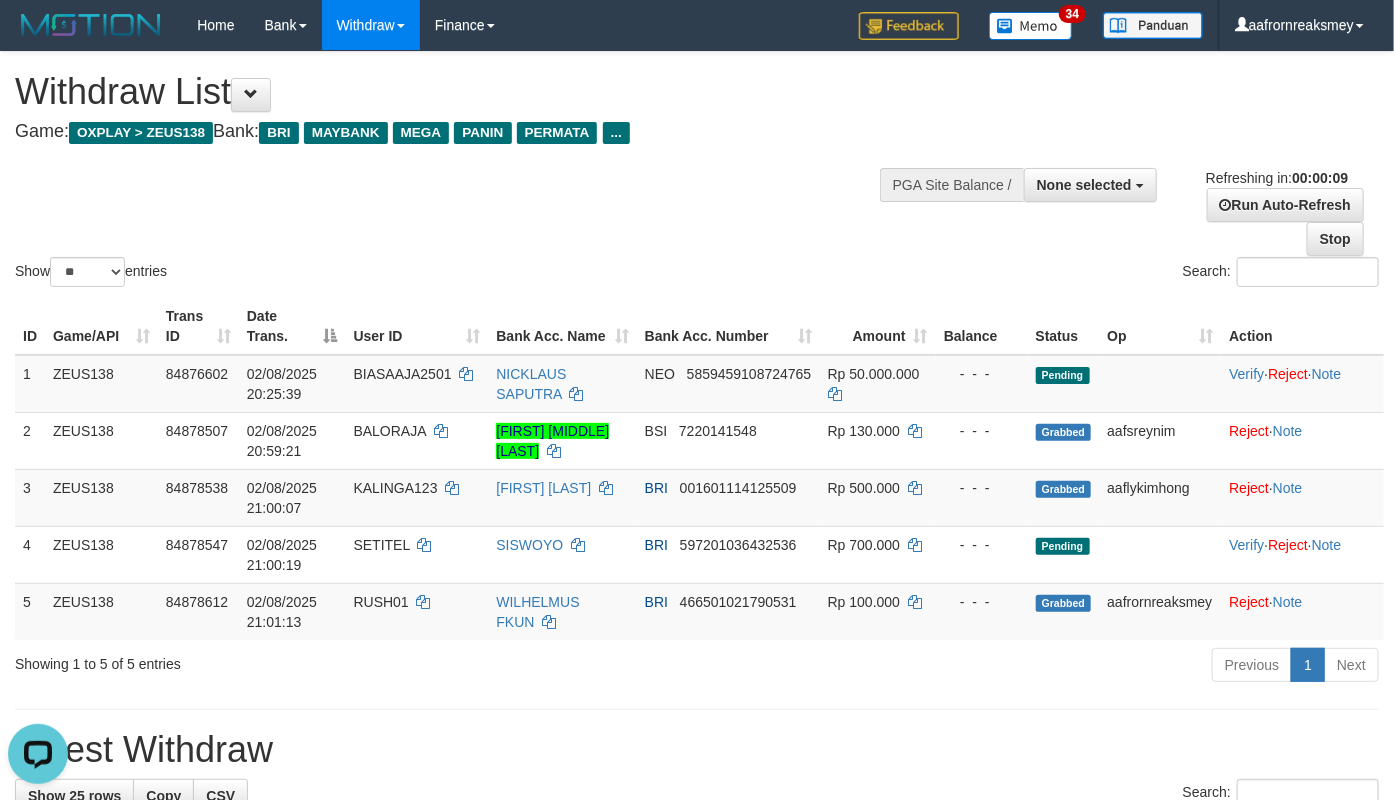 scroll, scrollTop: 0, scrollLeft: 0, axis: both 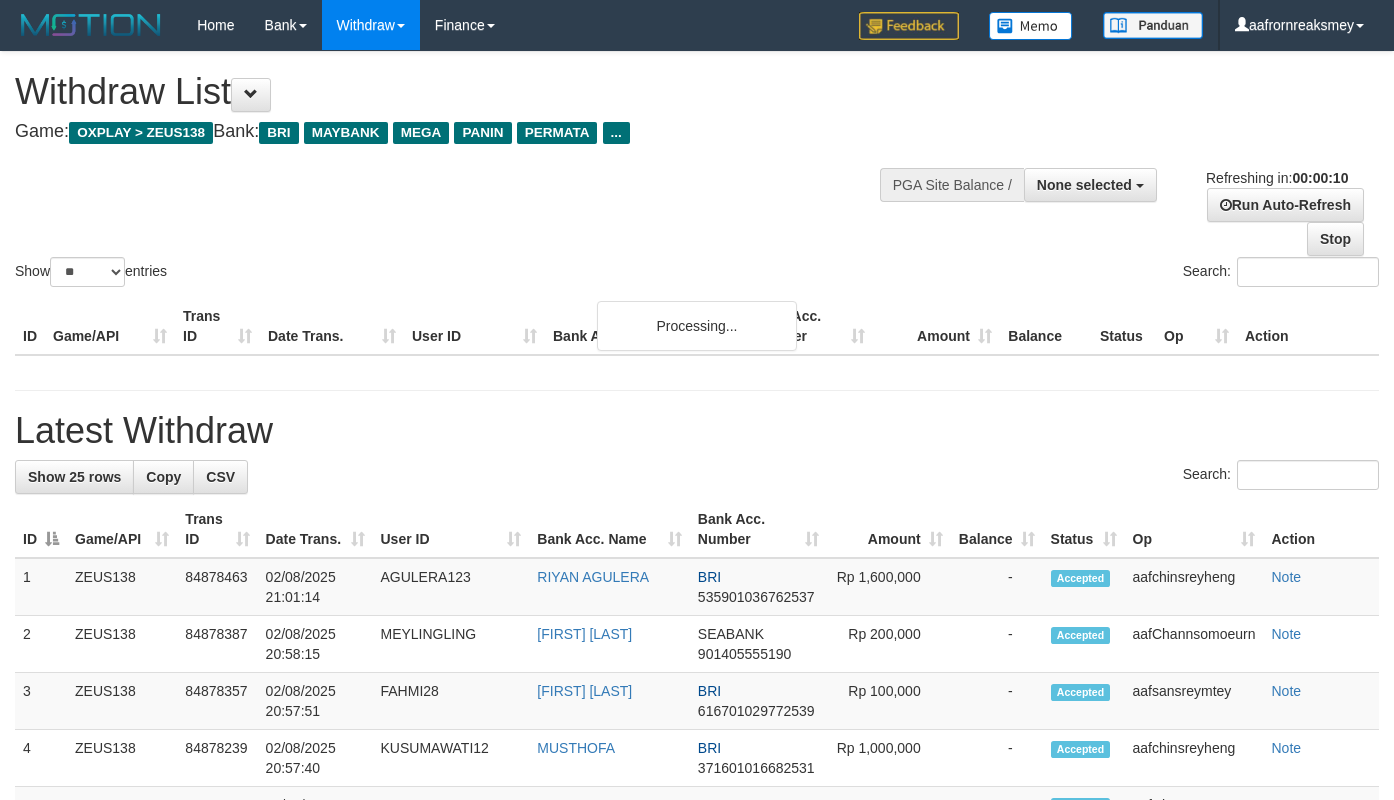 select 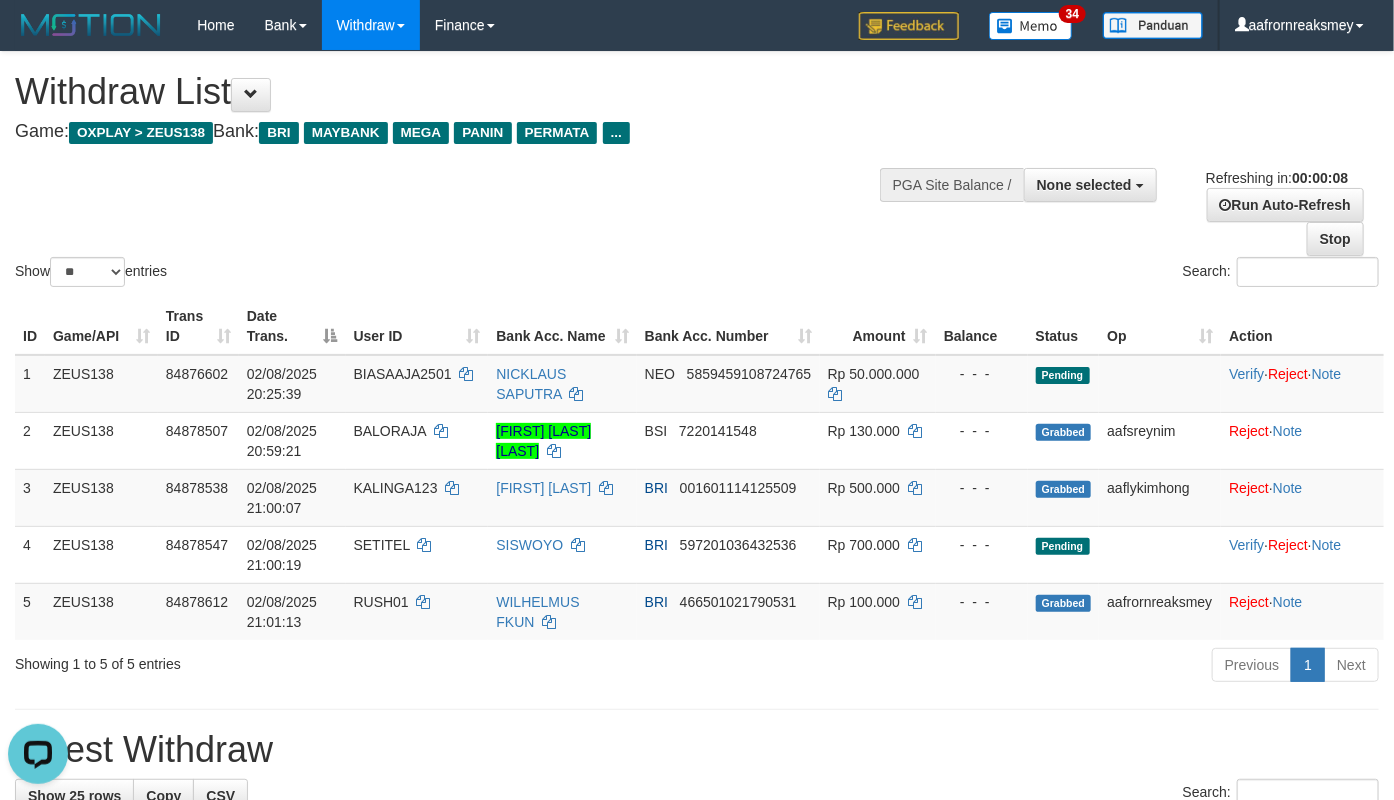scroll, scrollTop: 0, scrollLeft: 0, axis: both 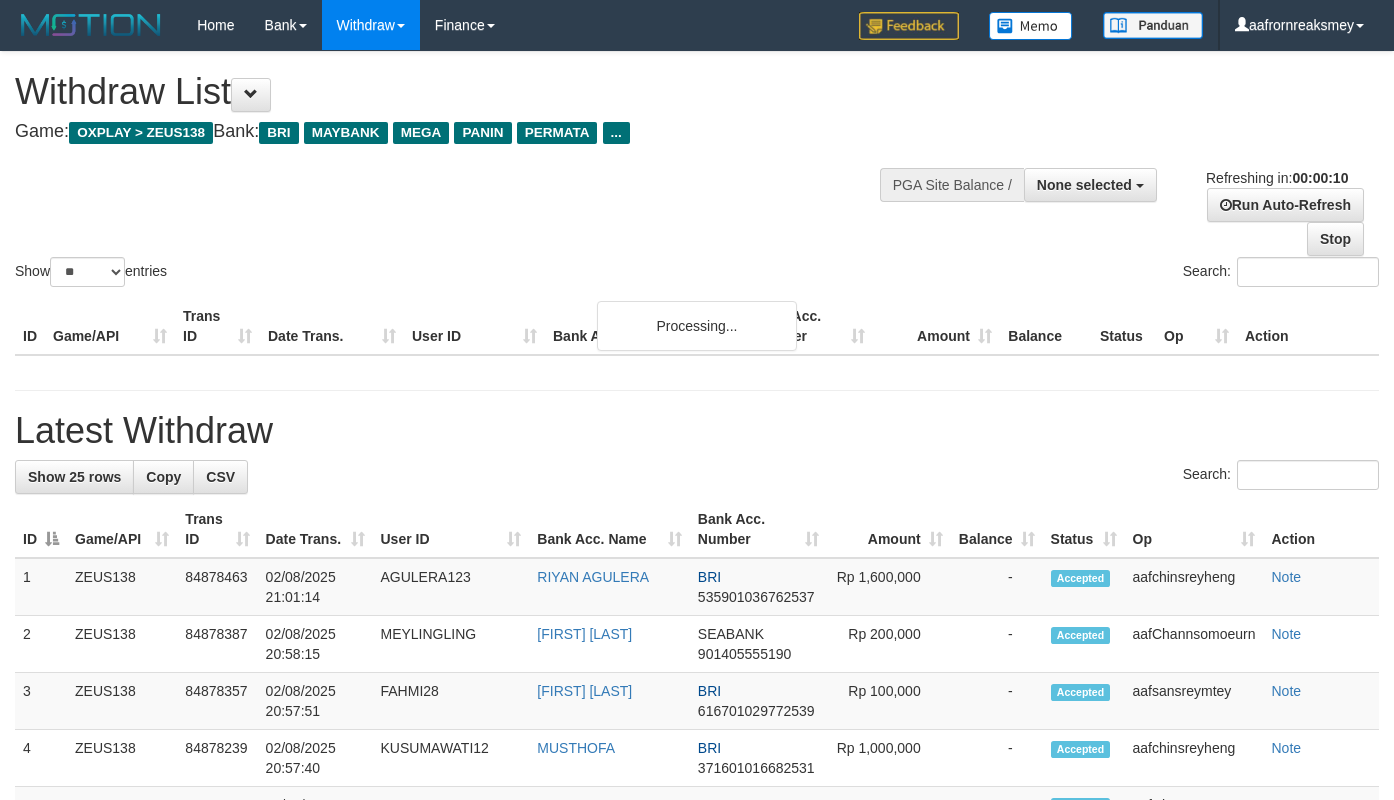 select 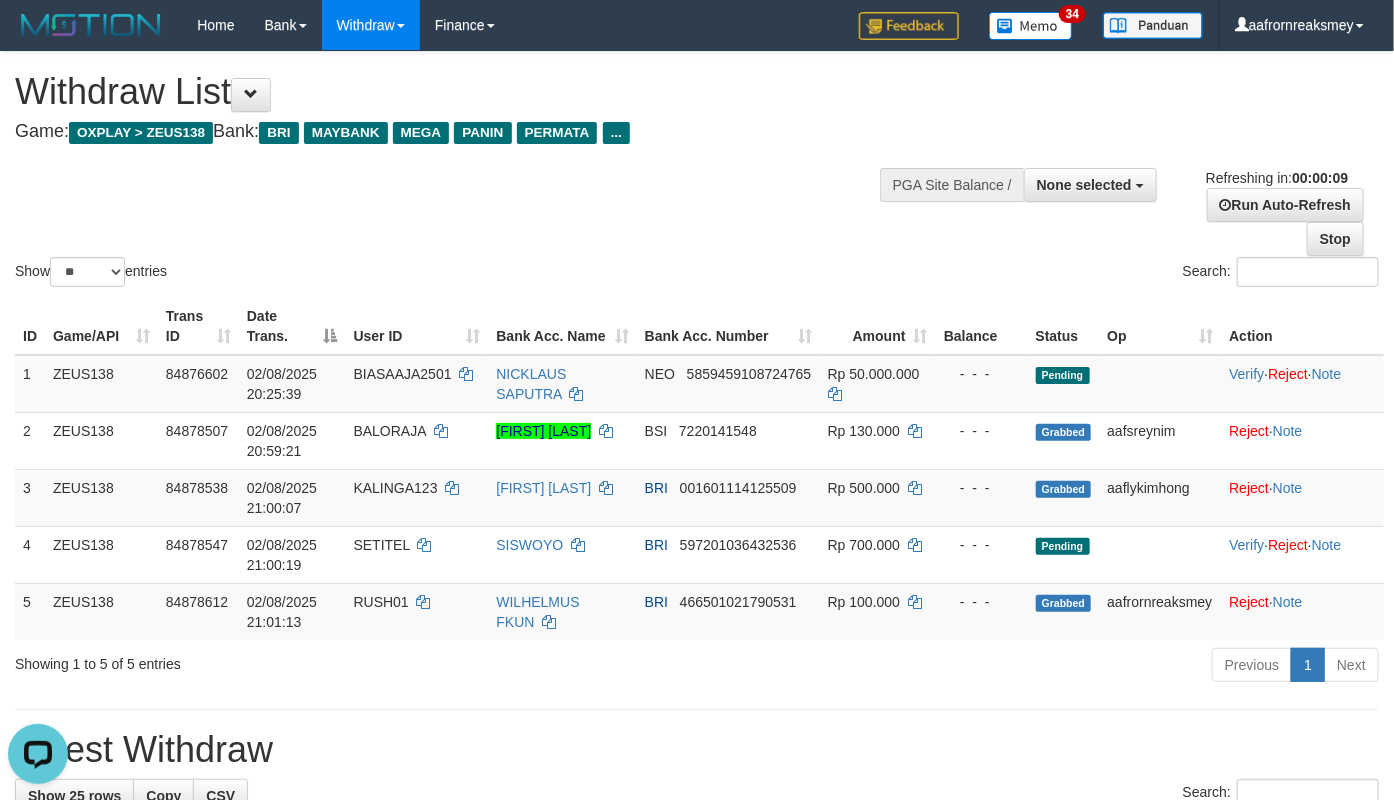scroll, scrollTop: 0, scrollLeft: 0, axis: both 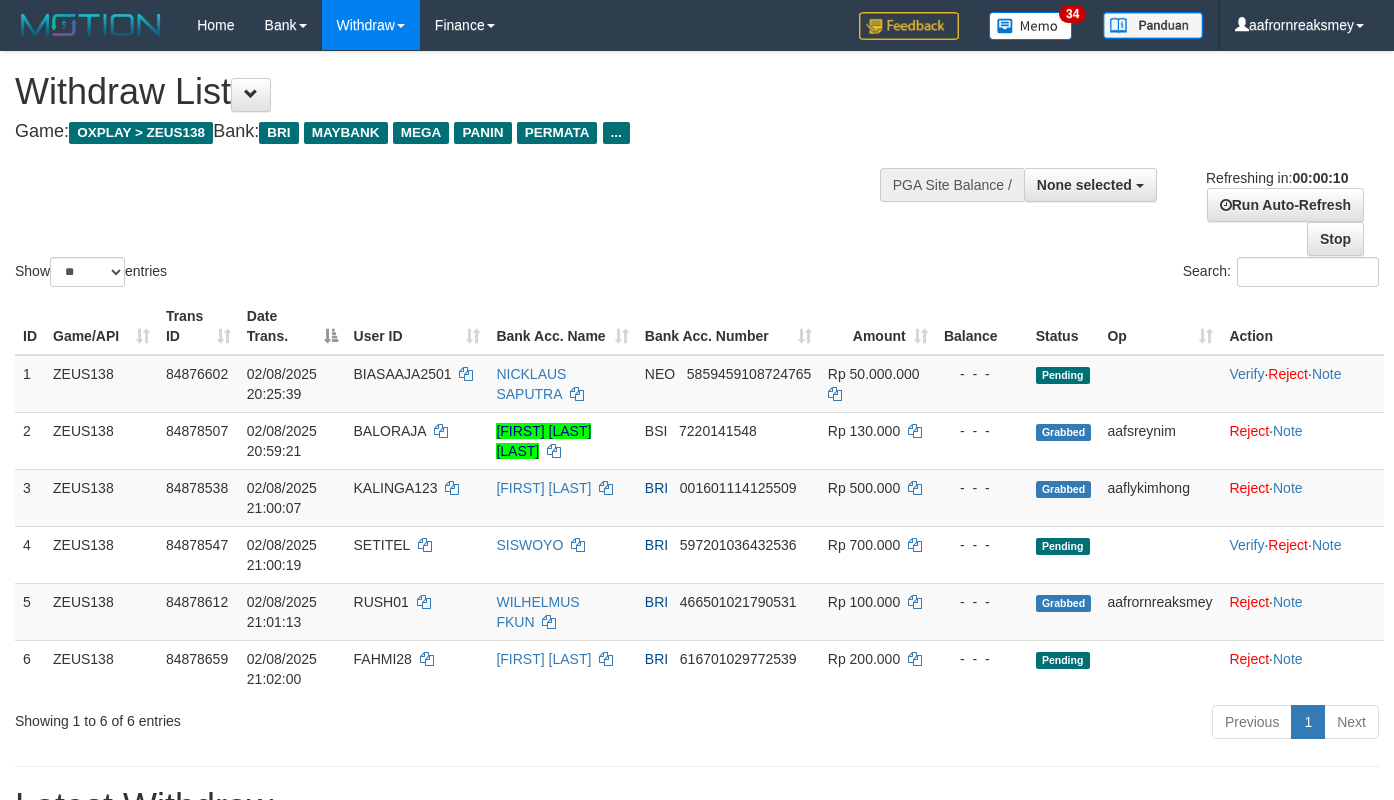select 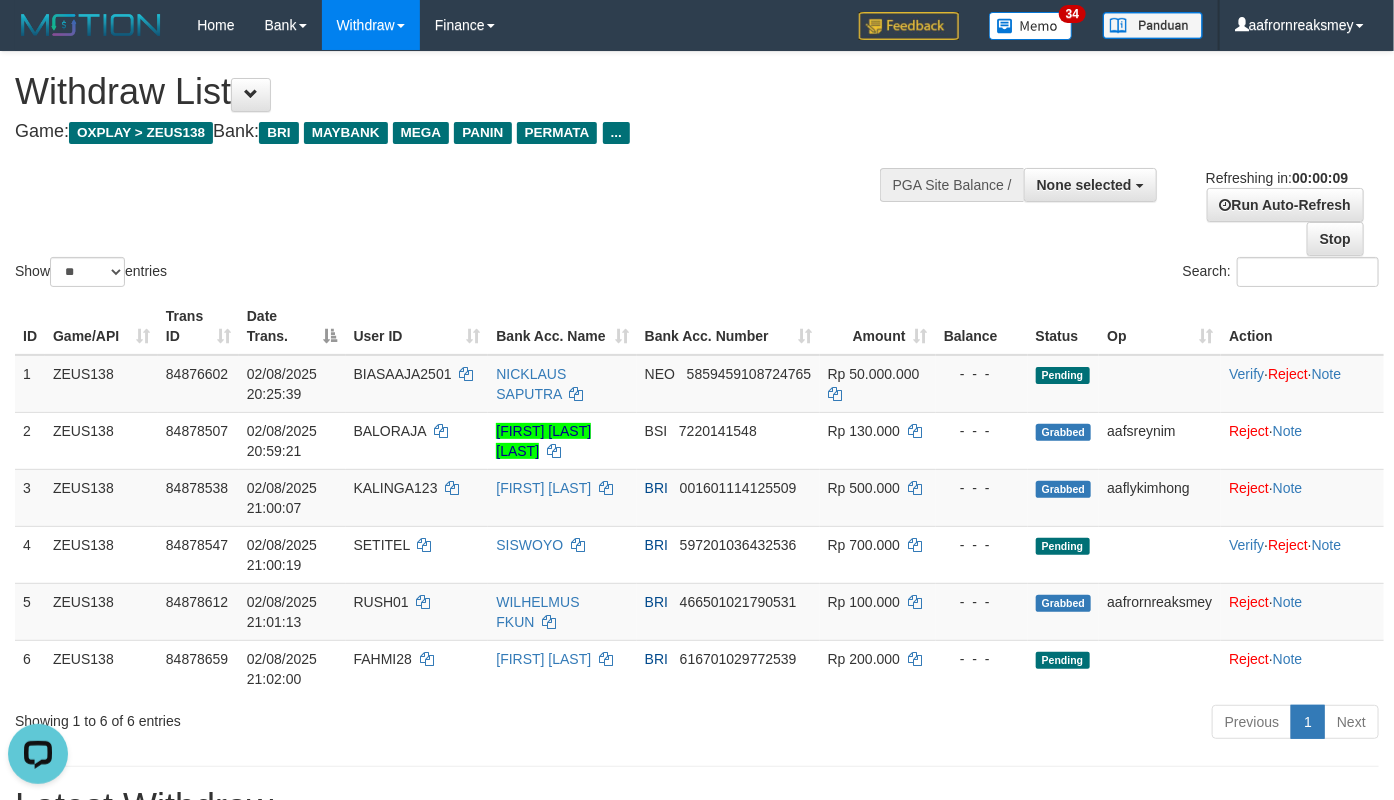scroll, scrollTop: 0, scrollLeft: 0, axis: both 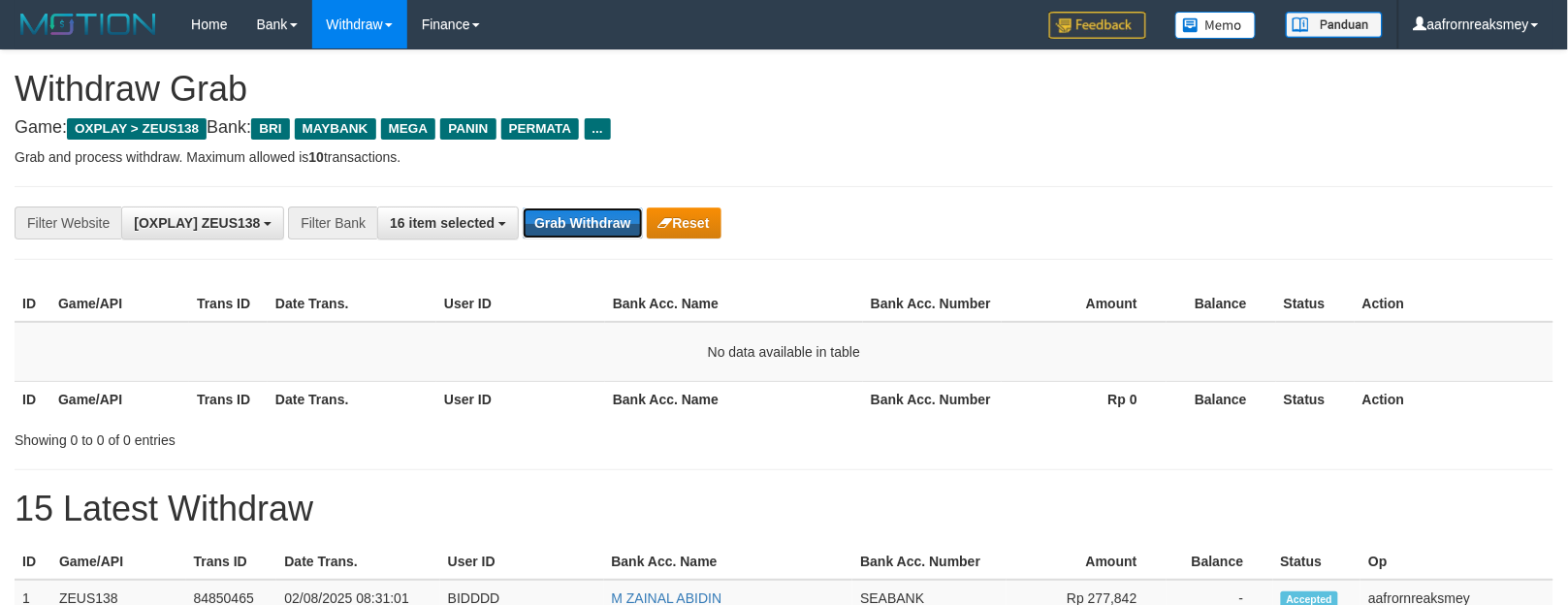 drag, startPoint x: 613, startPoint y: 230, endPoint x: 611, endPoint y: 281, distance: 51.039201 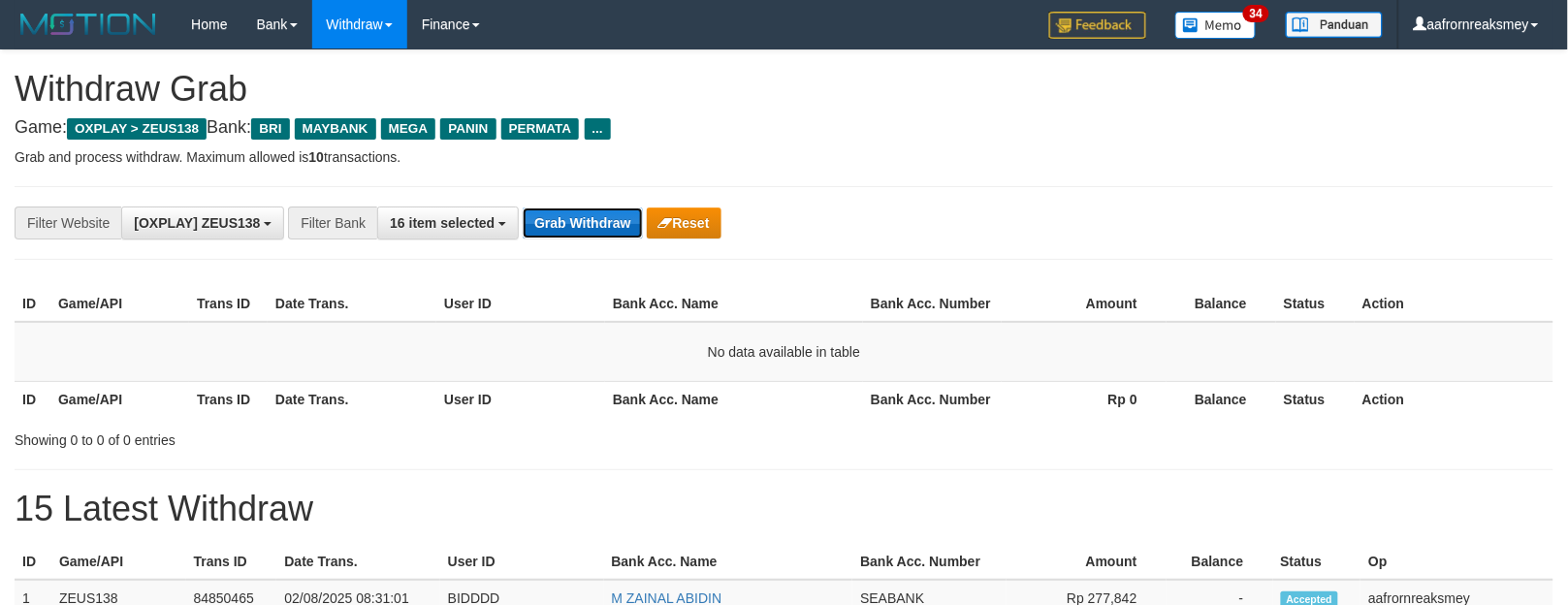 click on "Grab Withdraw" at bounding box center (582, 223) 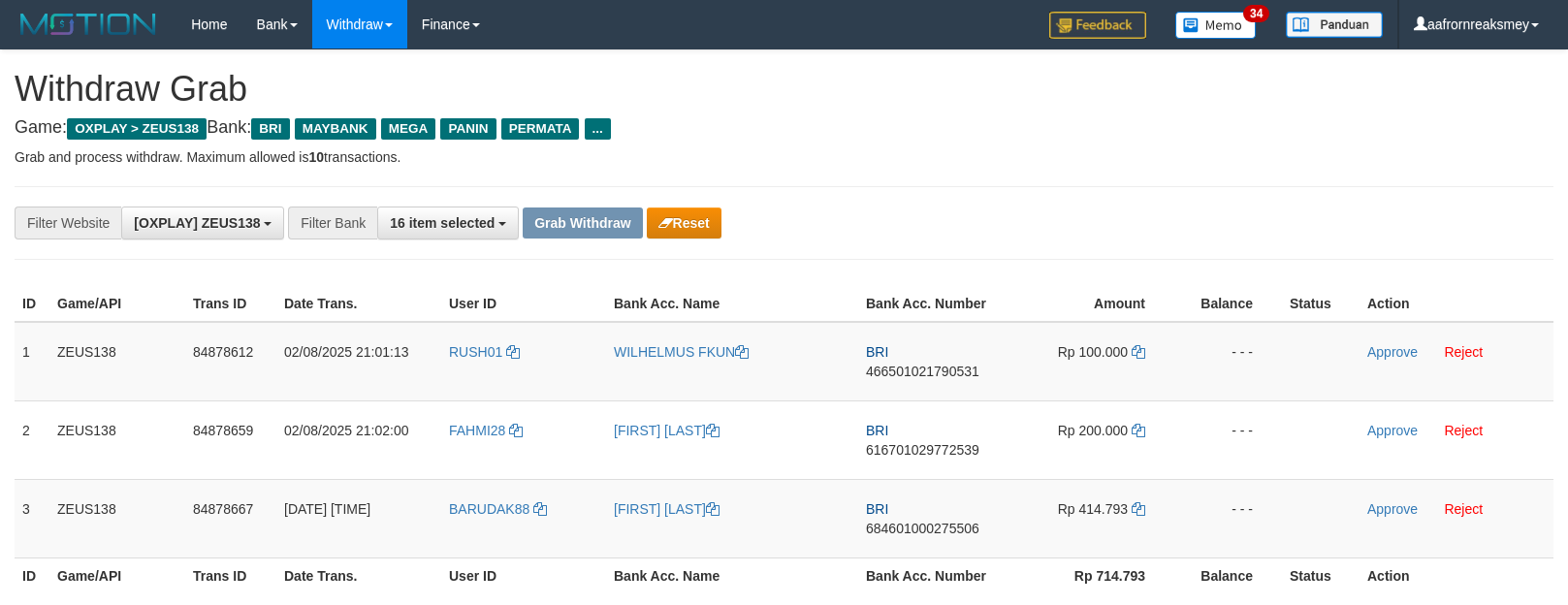 scroll, scrollTop: 0, scrollLeft: 0, axis: both 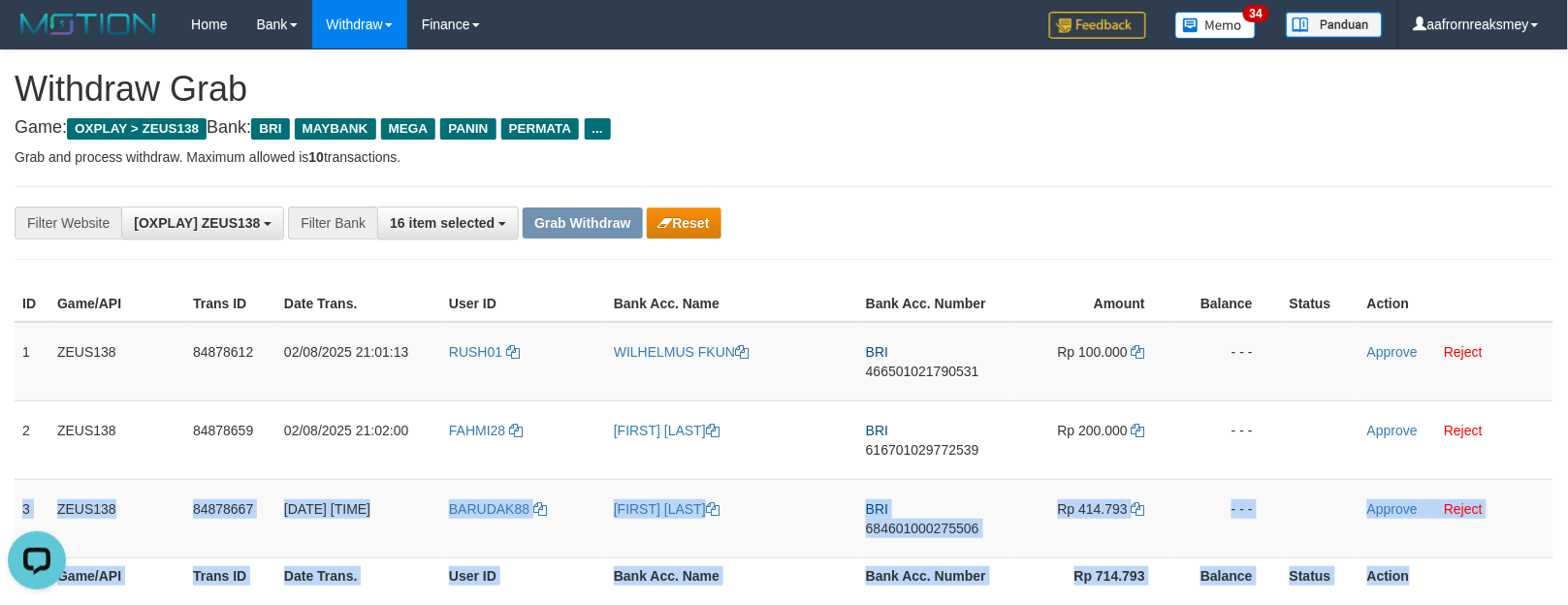 drag, startPoint x: 1514, startPoint y: 575, endPoint x: 1547, endPoint y: 671, distance: 101.51355 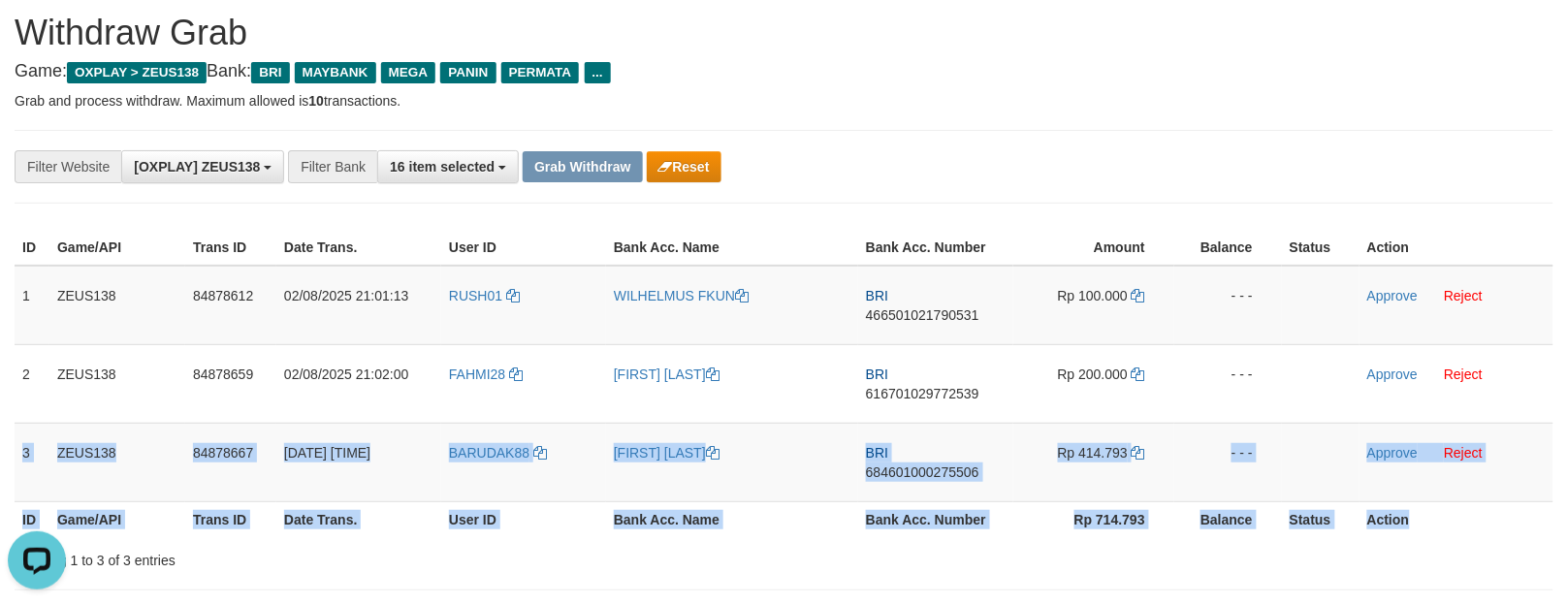 drag, startPoint x: 1000, startPoint y: 111, endPoint x: 989, endPoint y: 134, distance: 25.495098 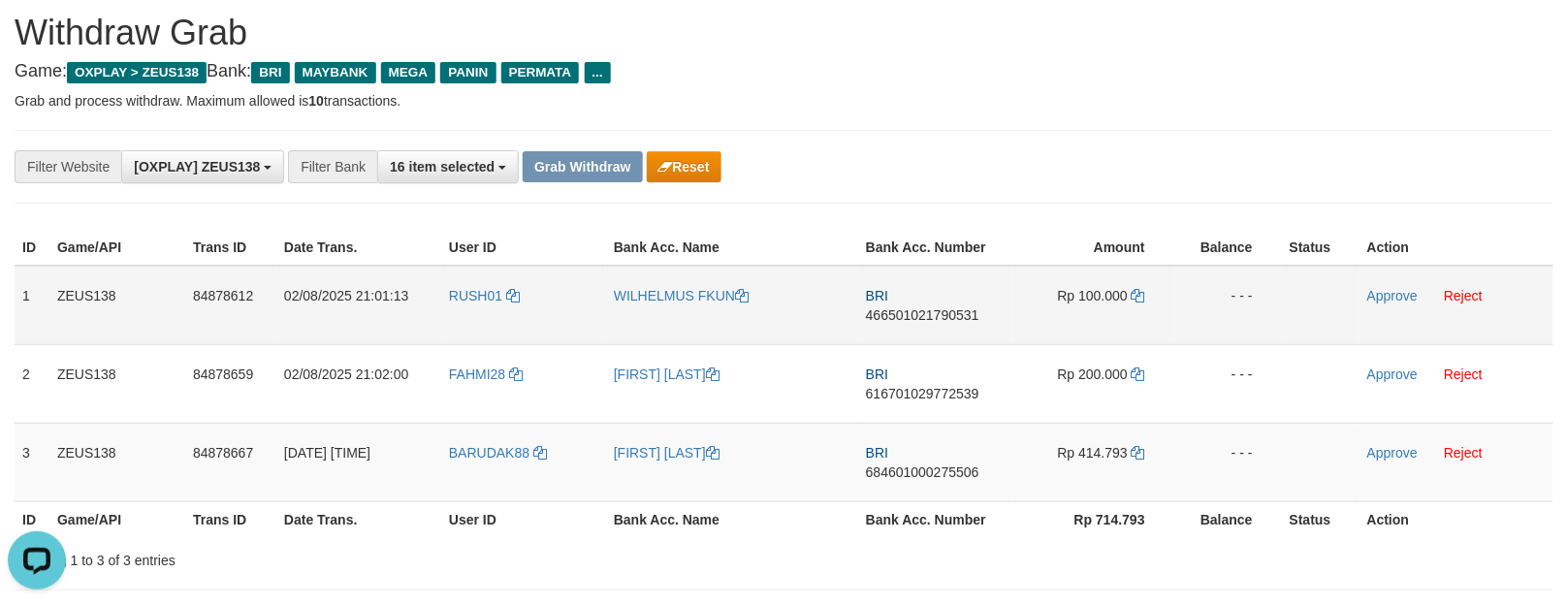 click on "RUSH01" at bounding box center [524, 305] 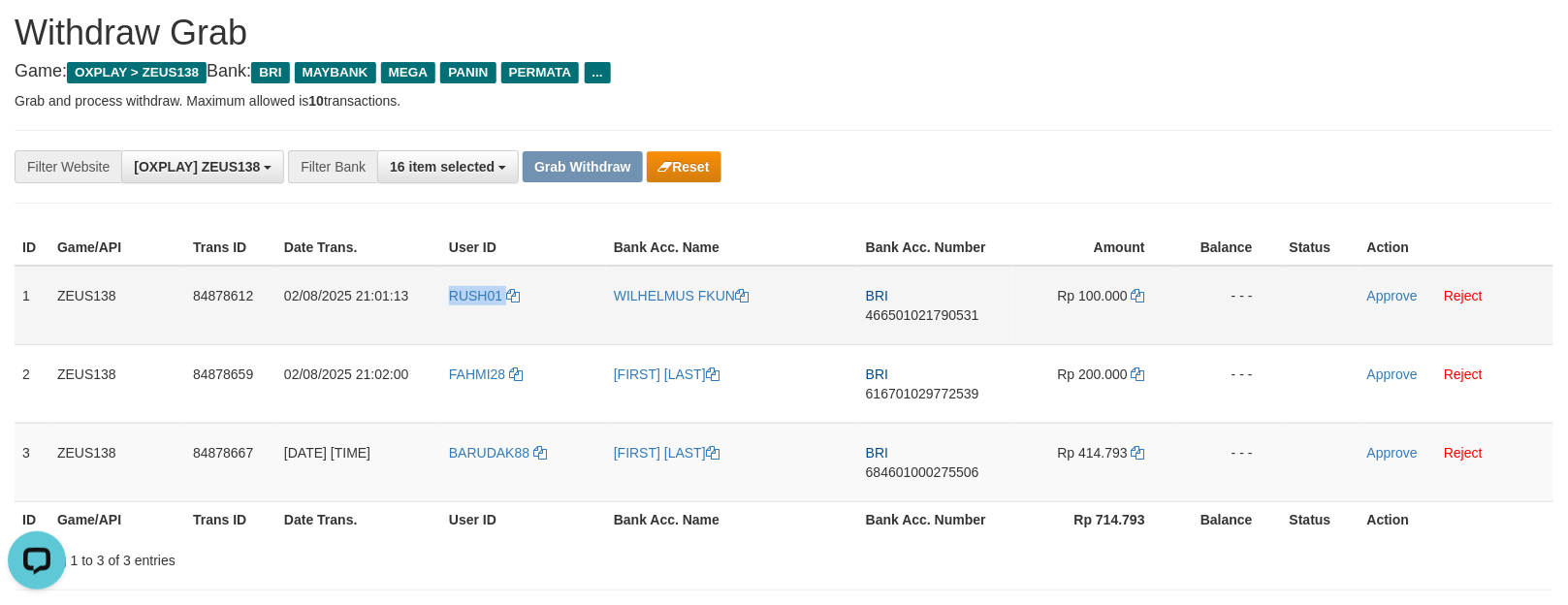 click on "RUSH01" at bounding box center [524, 305] 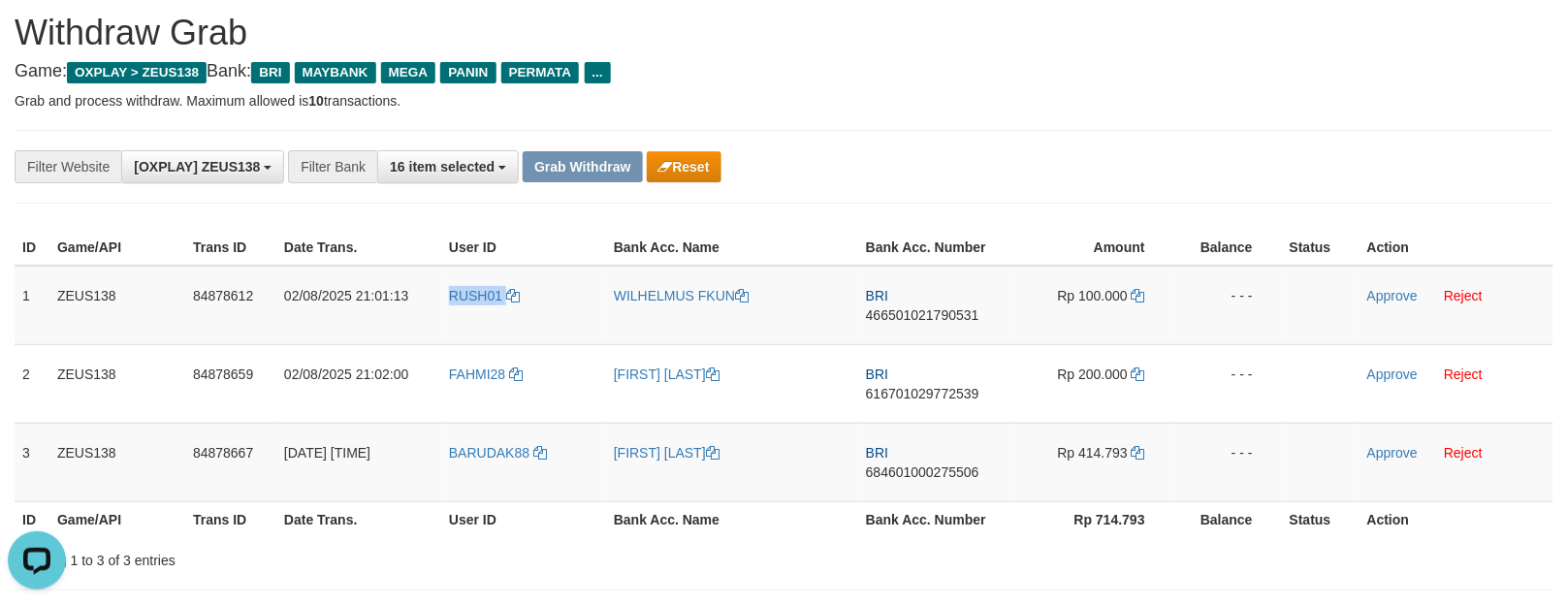 copy on "RUSH01" 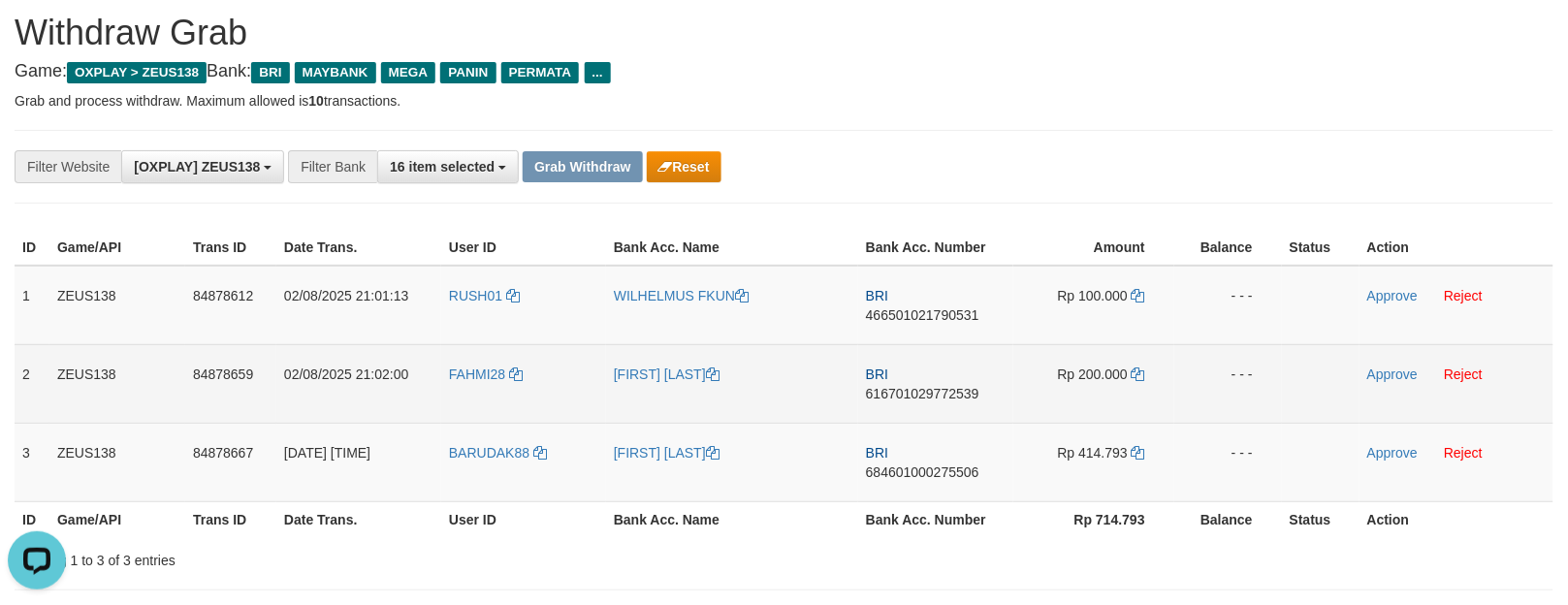 click on "FAHMI28" at bounding box center [524, 383] 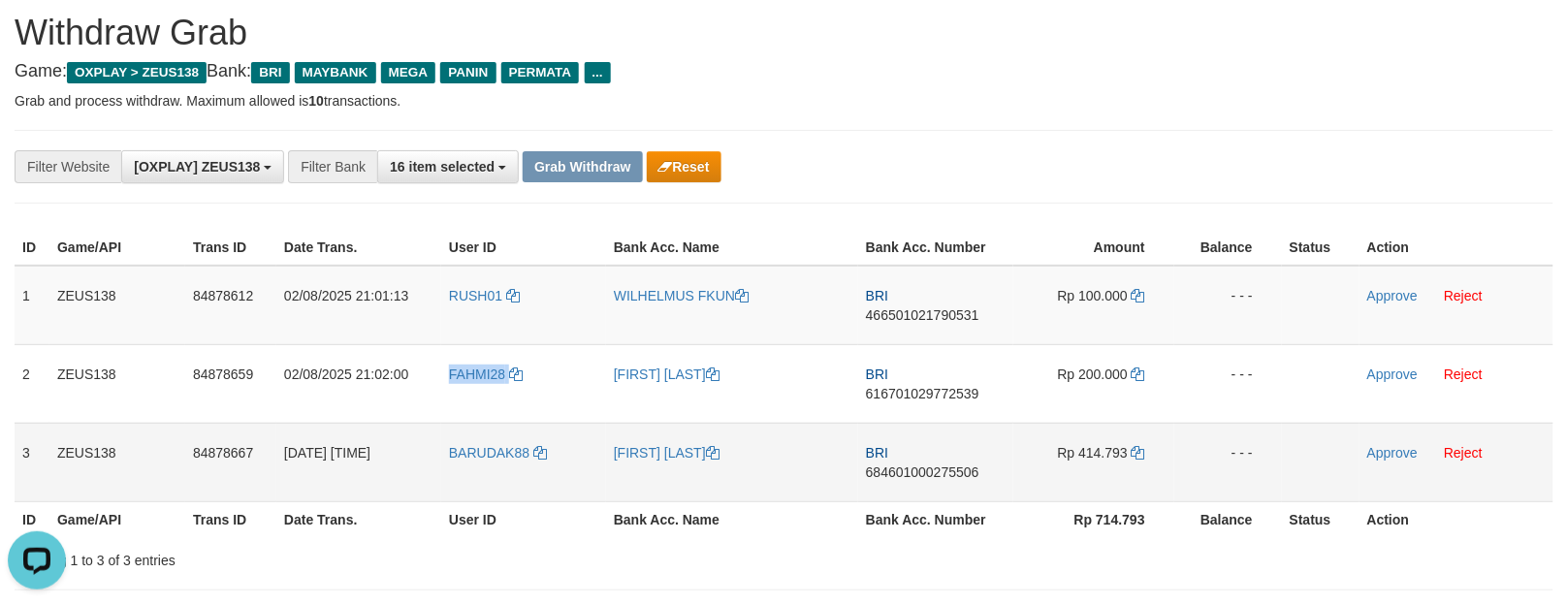 drag, startPoint x: 490, startPoint y: 366, endPoint x: 702, endPoint y: 388, distance: 213.13845 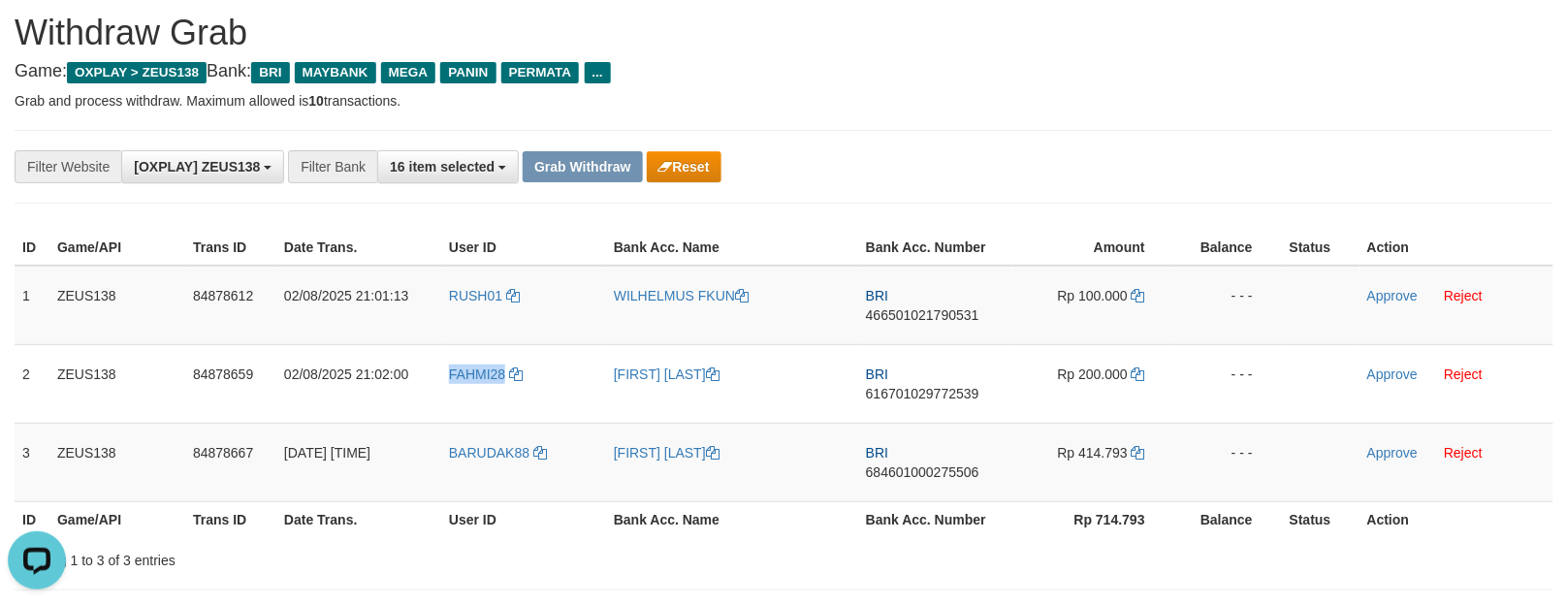 copy on "FAHMI28" 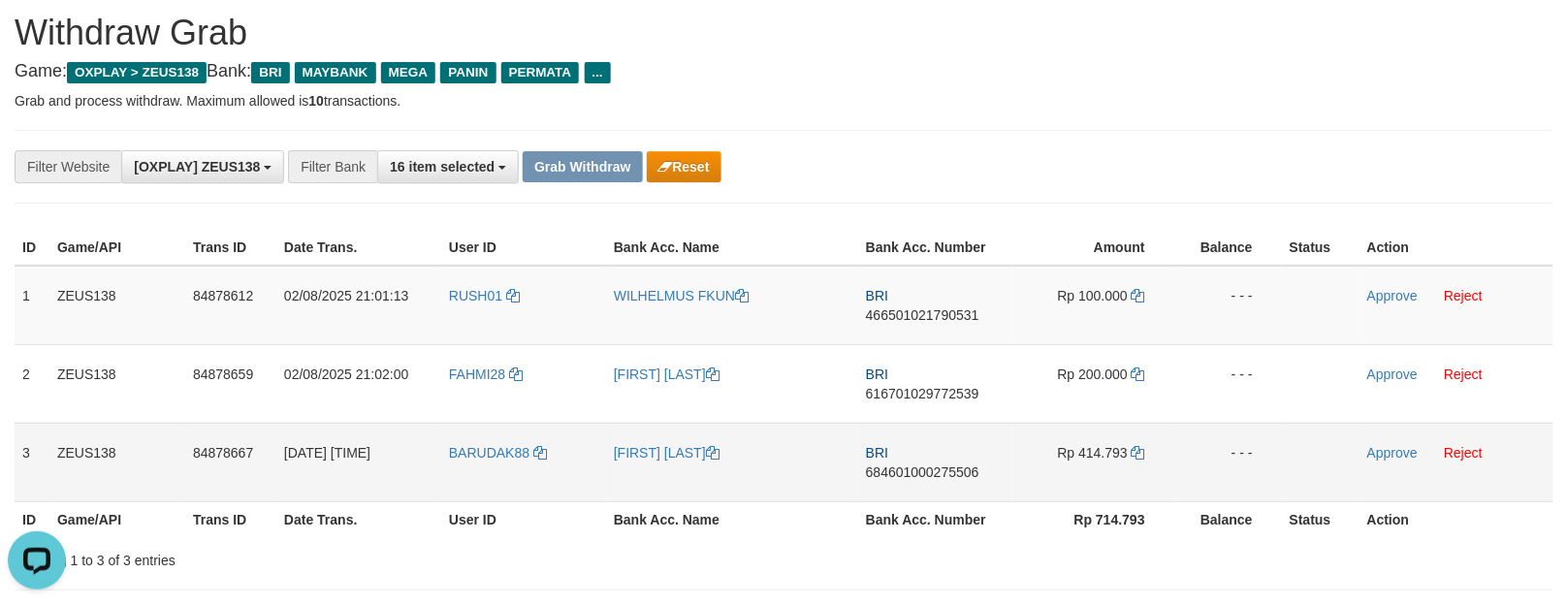 click on "BARUDAK88" at bounding box center (524, 462) 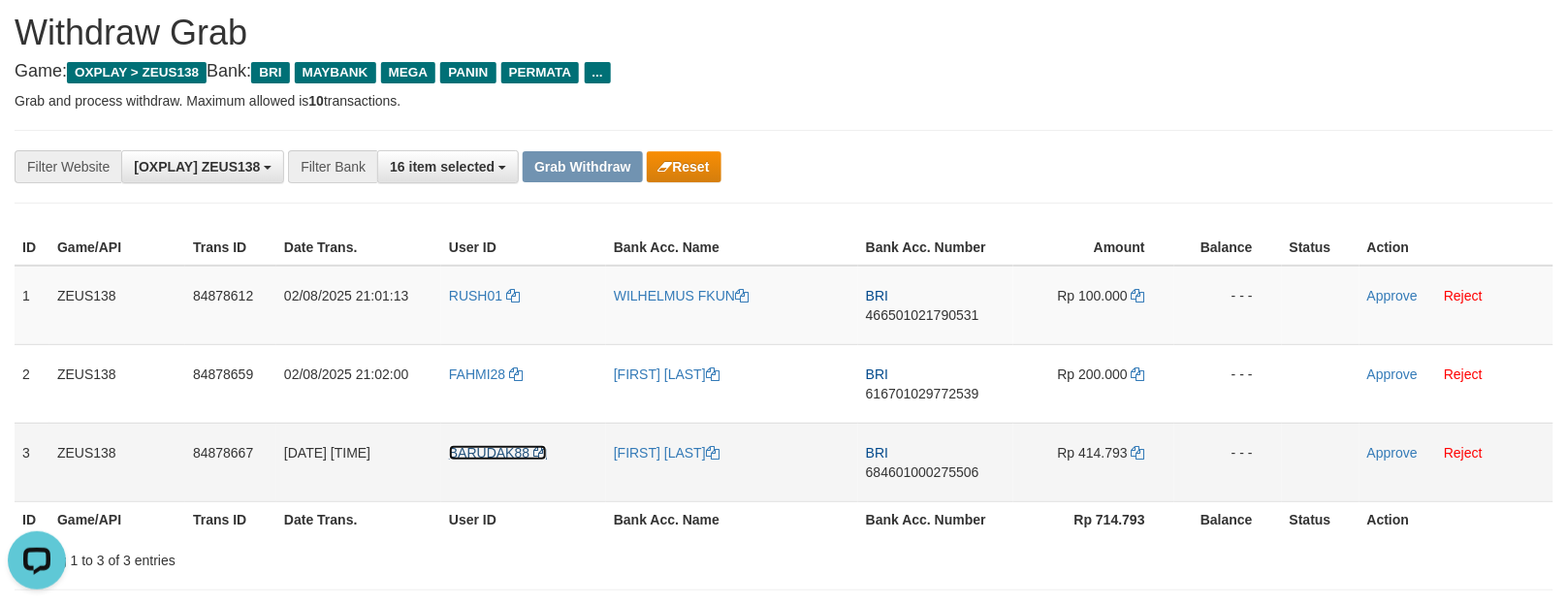 click on "BARUDAK88" at bounding box center (489, 453) 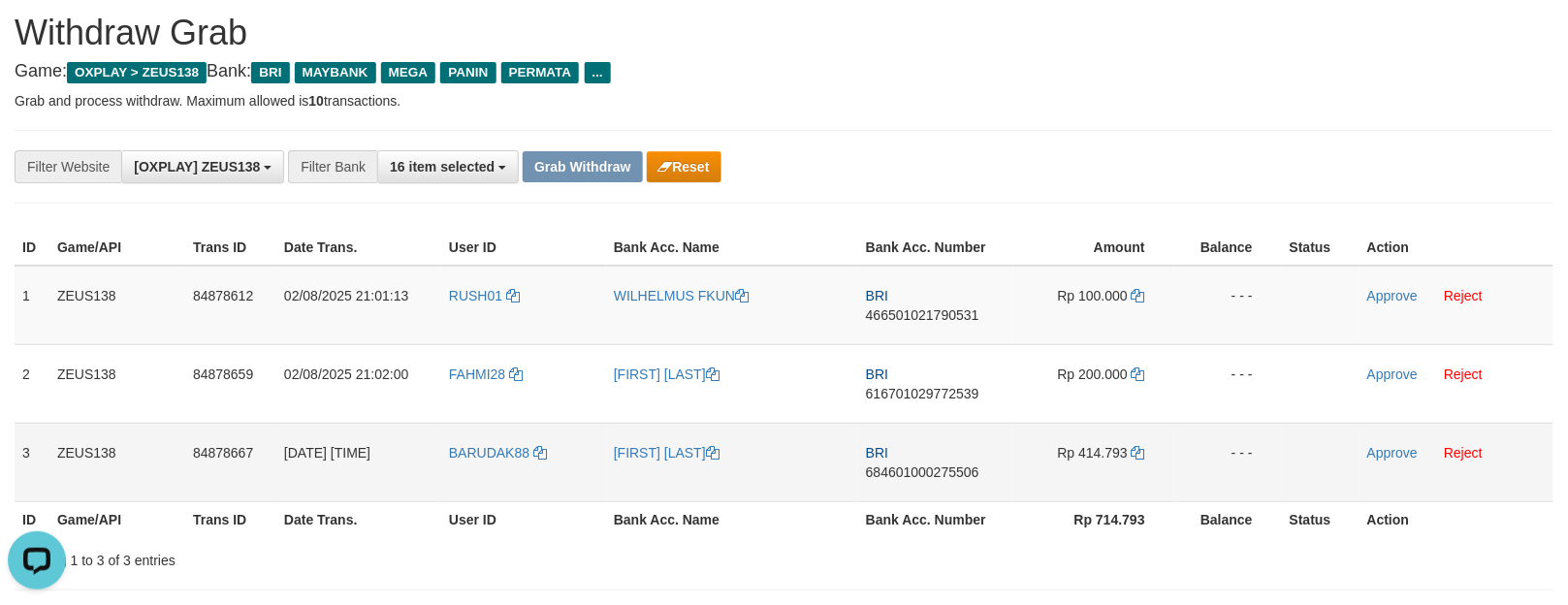 click on "BARUDAK88" at bounding box center [524, 462] 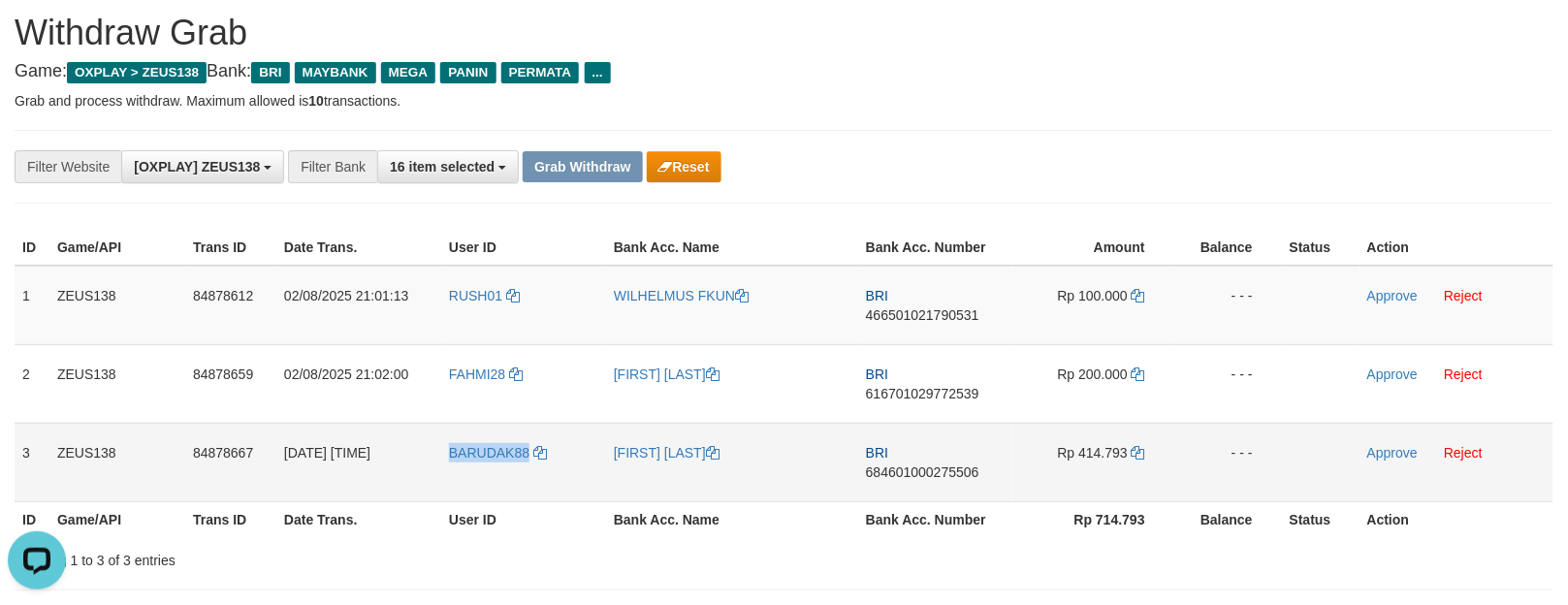 click on "BARUDAK88" at bounding box center [524, 462] 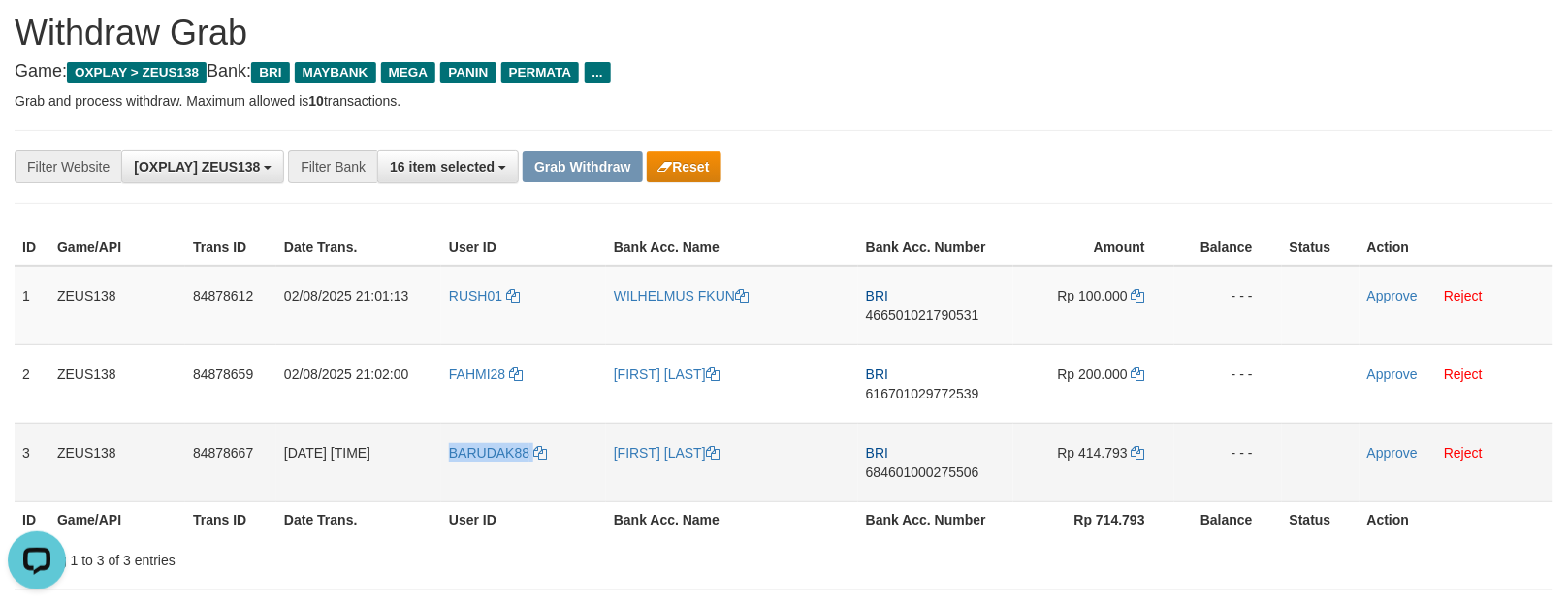 click on "BARUDAK88" at bounding box center [524, 462] 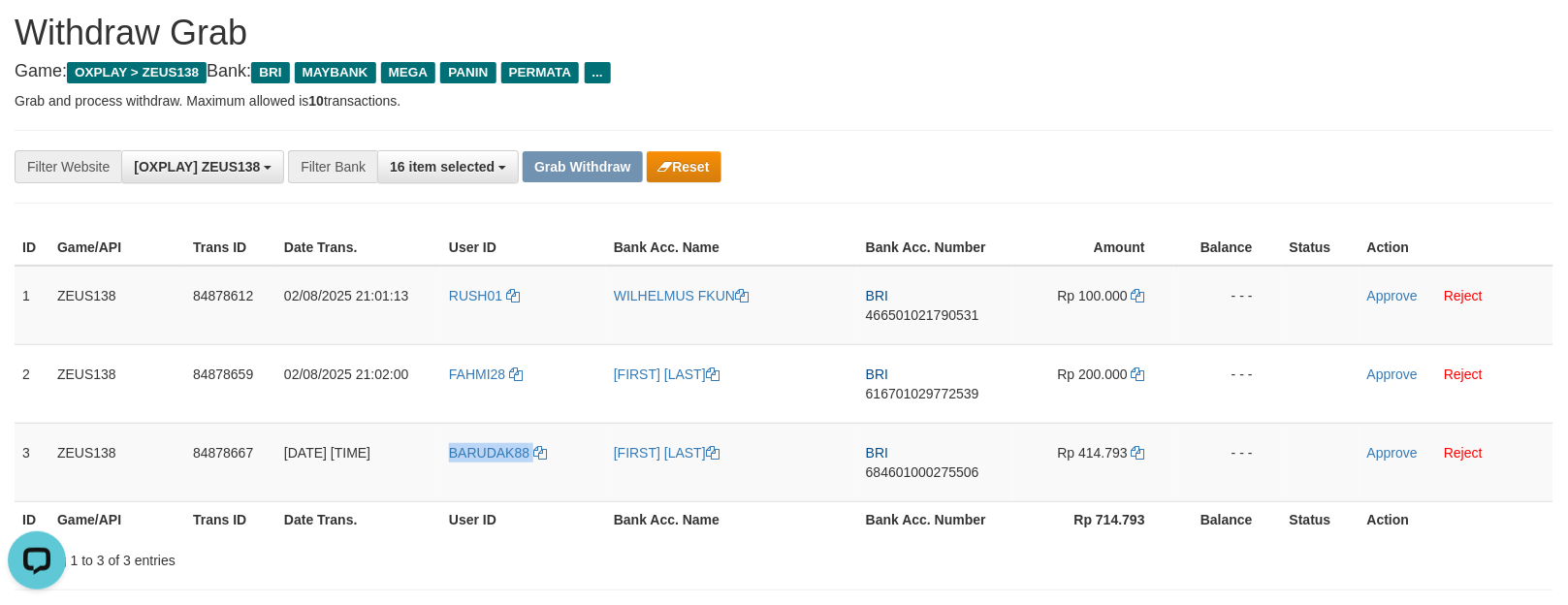 copy on "BARUDAK88" 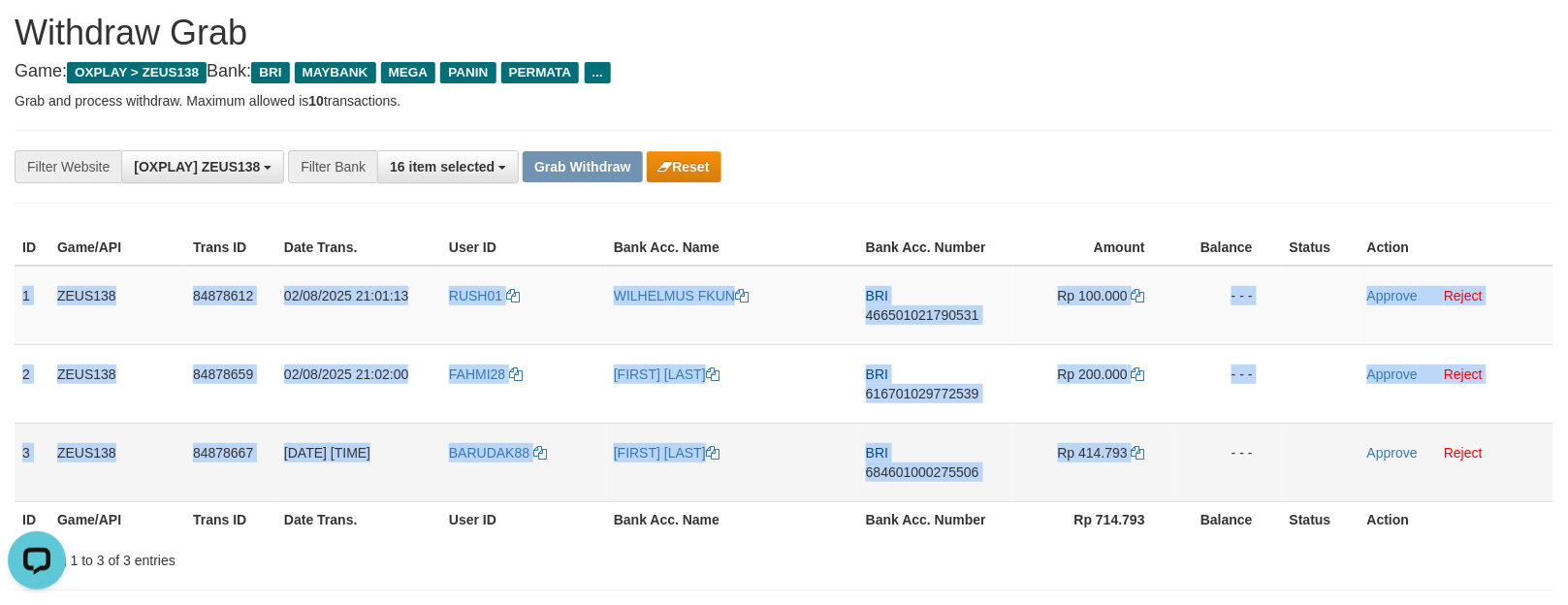drag, startPoint x: 17, startPoint y: 278, endPoint x: 1230, endPoint y: 405, distance: 1219.6303 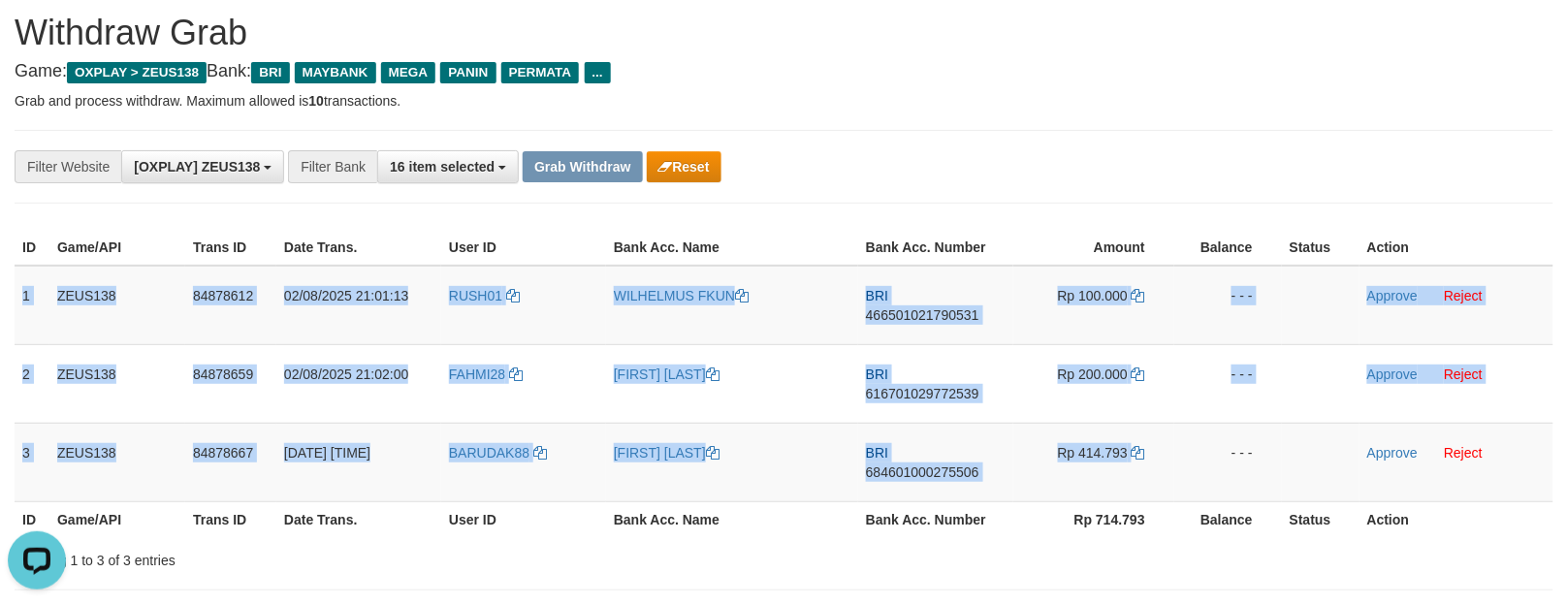 copy on "1
ZEUS138
84878612
02/08/2025 21:01:13
RUSH01
WILHELMUS FKUN
BRI
466501021790531
Rp 100.000
- - -
Approve
Reject
2
ZEUS138
84878659
02/08/2025 21:02:00
FAHMI28
FAHMI RAMADANI
BRI
616701029772539
Rp 200.000
- - -
Approve
Reject
3
ZEUS138
84878667
02/08/2025 21:02:10
BARUDAK88
AGUS SETYAWAN
BRI
684601000275506
Rp 414.793" 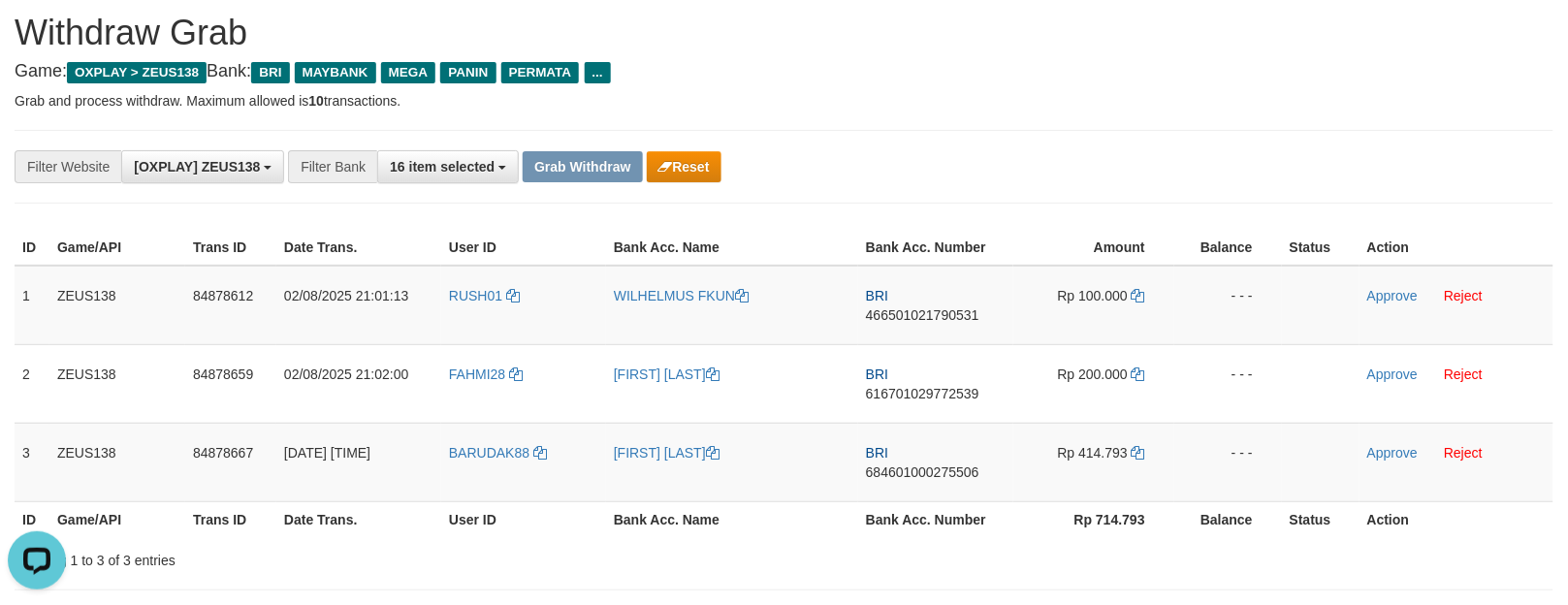 click on "**********" at bounding box center (784, 1063) 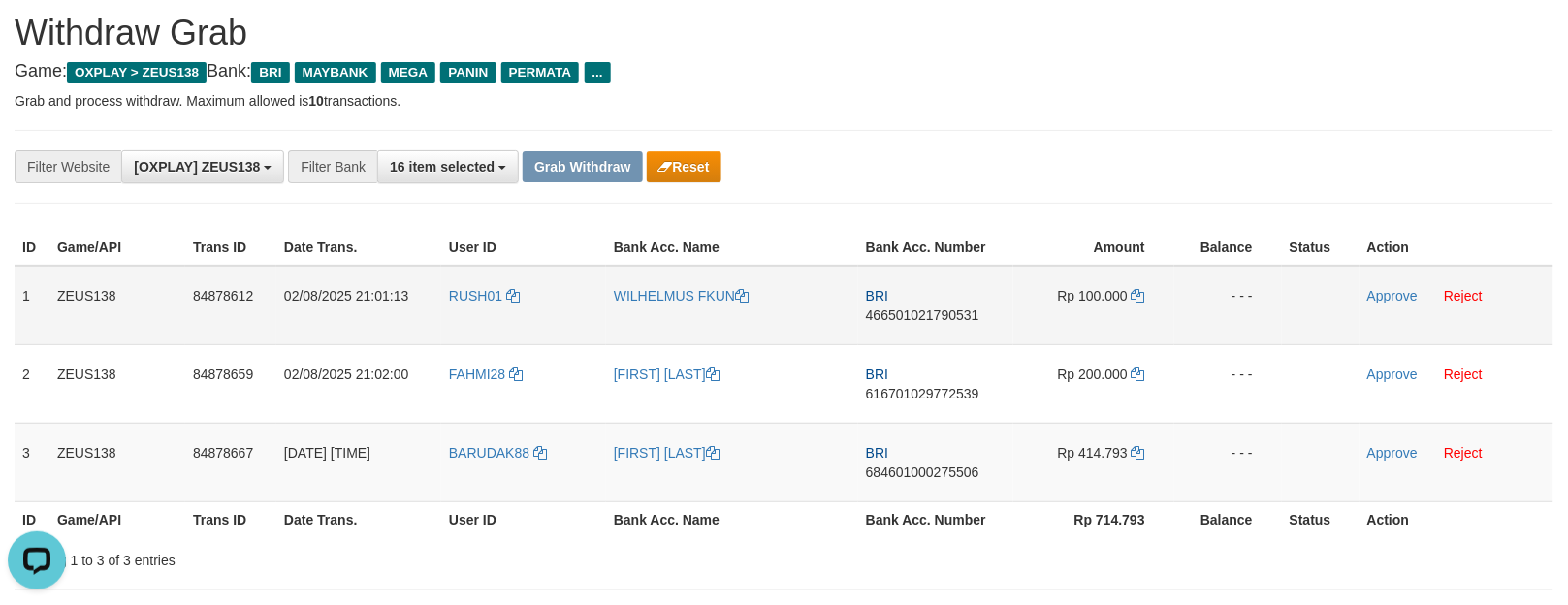 click on "BRI
466501021790531" at bounding box center [936, 305] 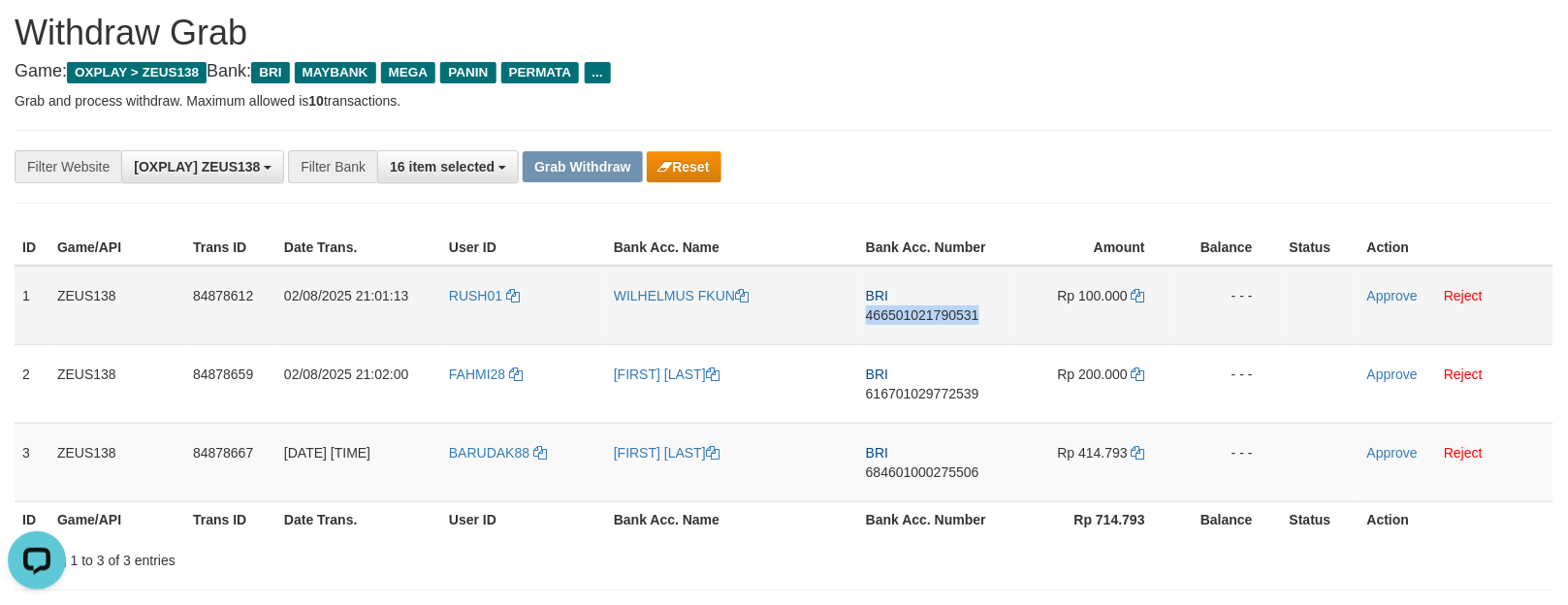 click on "BRI
466501021790531" at bounding box center [936, 305] 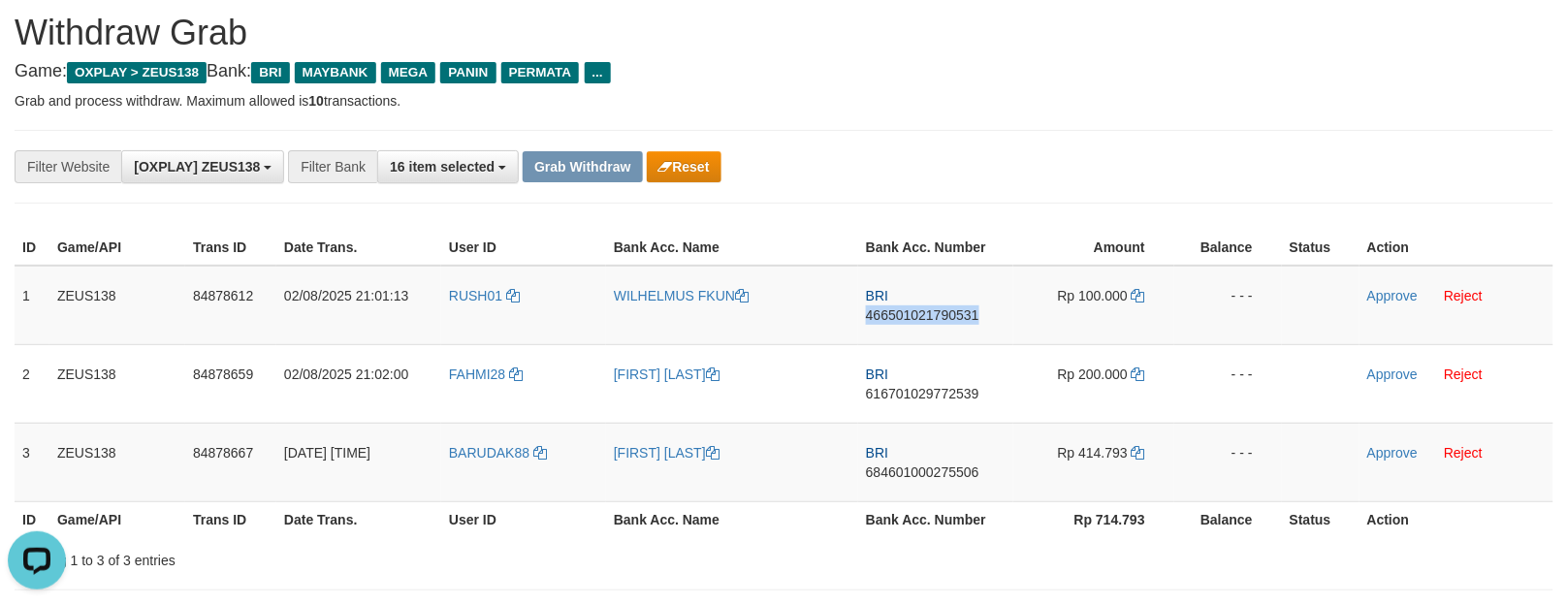 copy on "466501021790531" 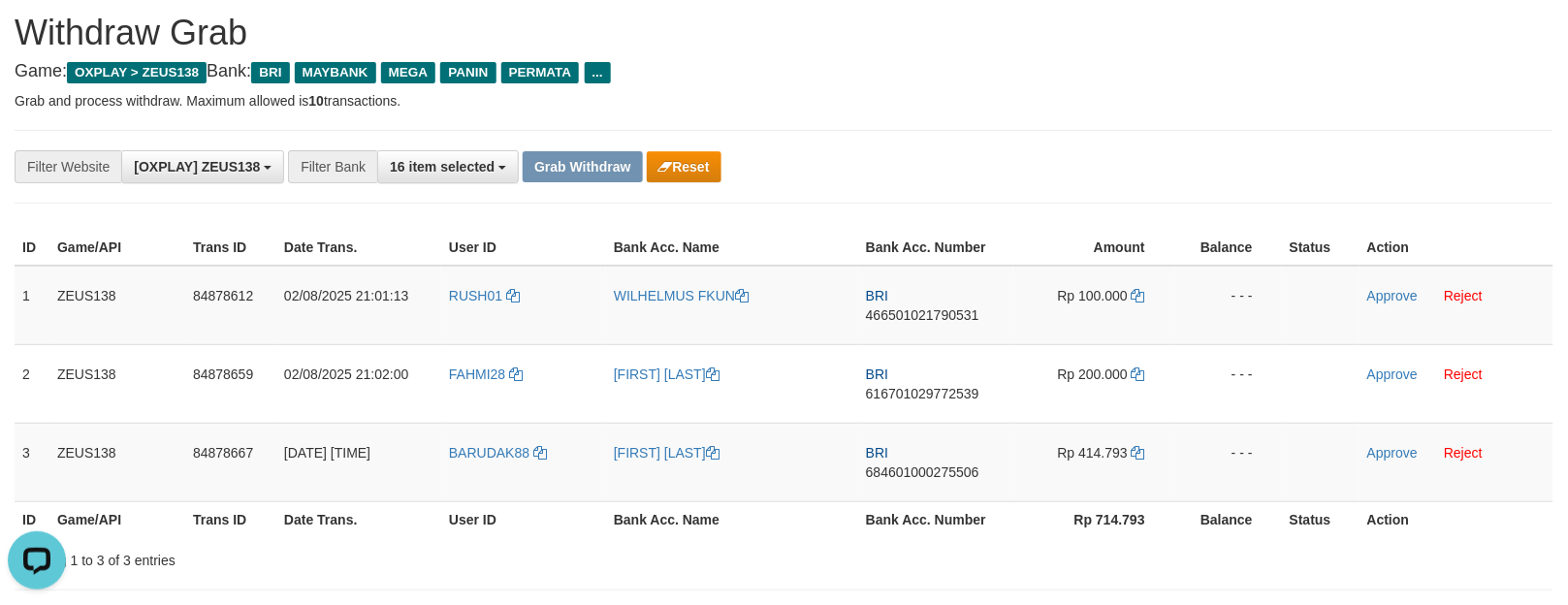 click on "15 Latest Withdraw" at bounding box center [784, 629] 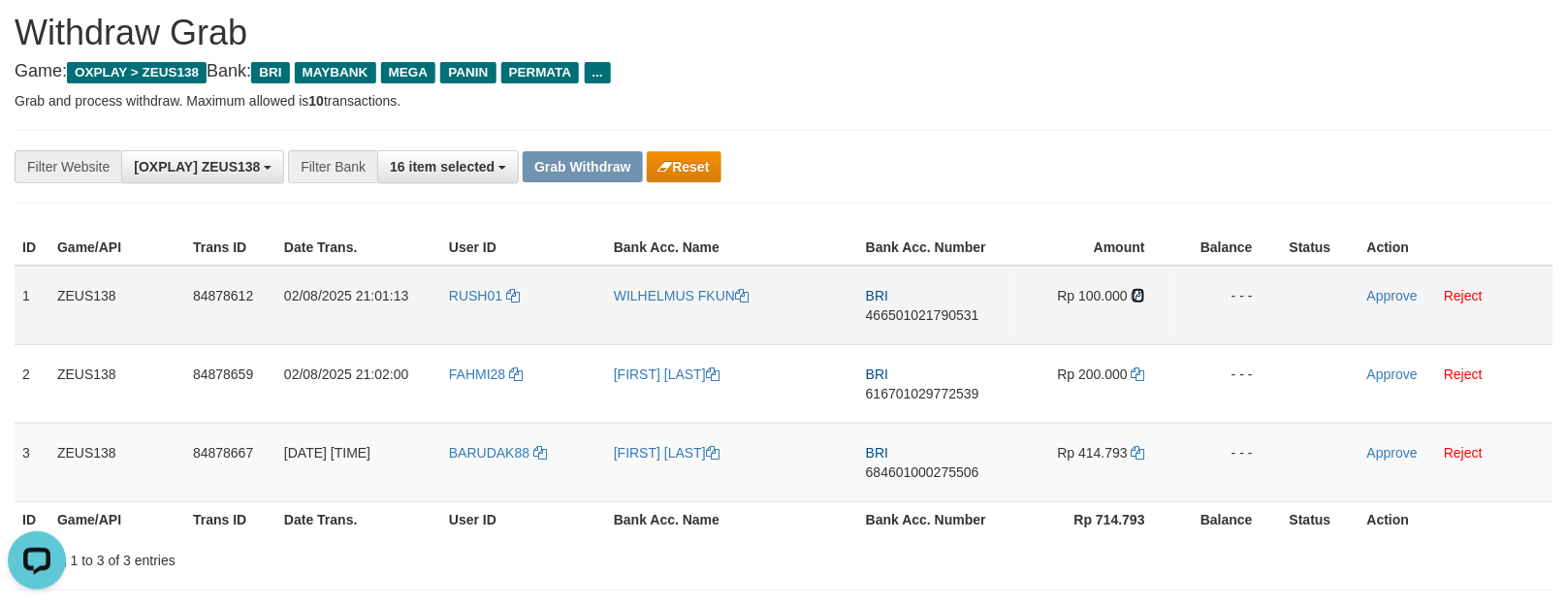 click at bounding box center (1138, 296) 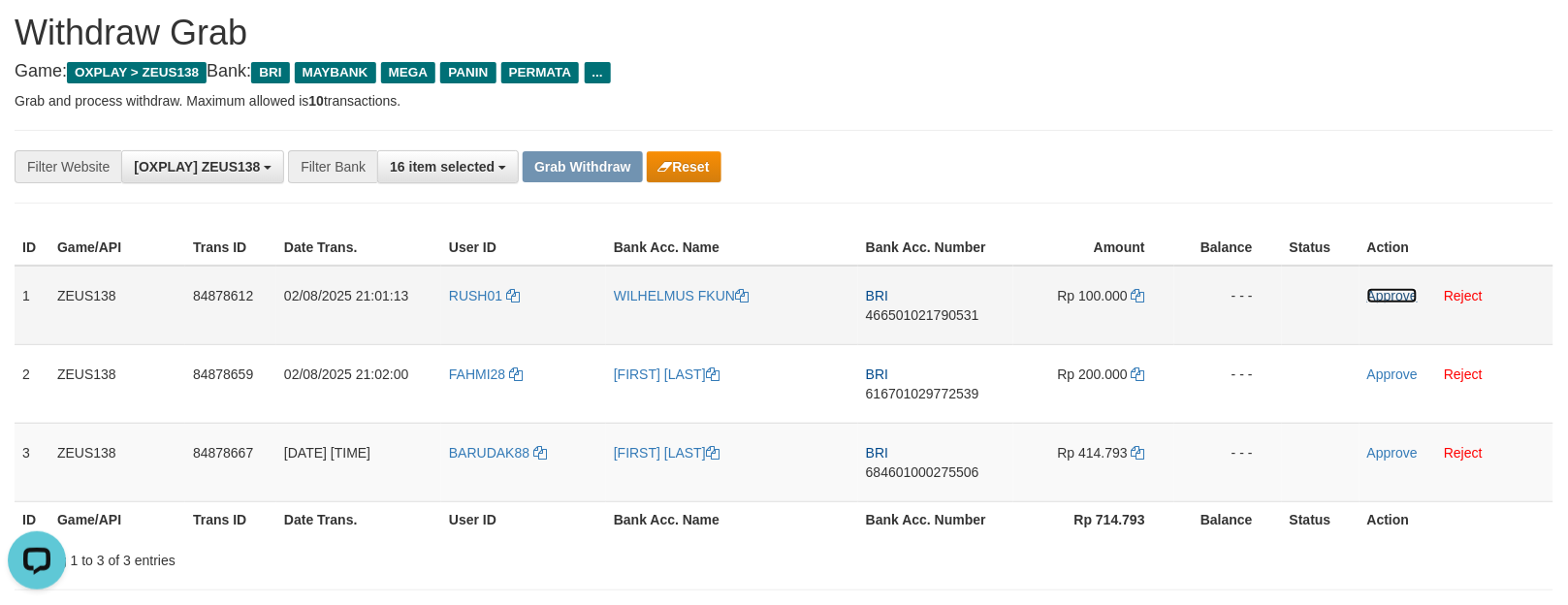 click on "Approve" at bounding box center [1392, 296] 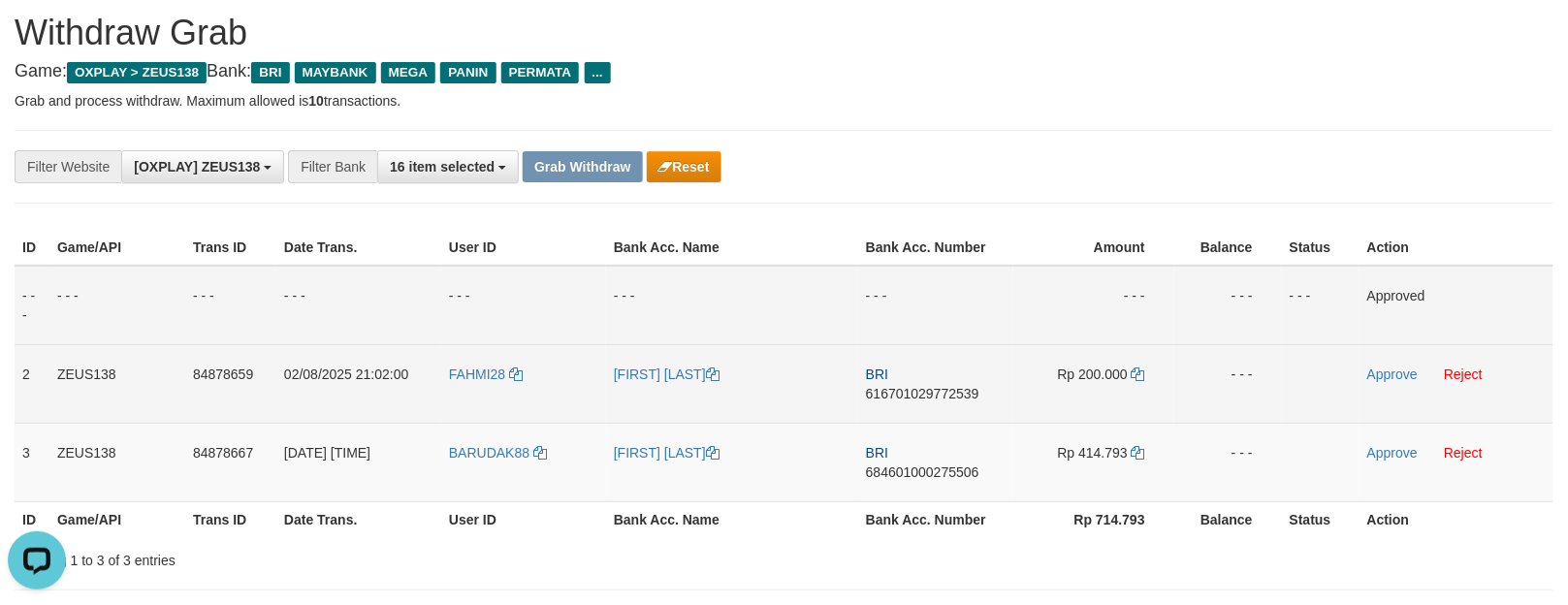 click on "BRI
616701029772539" at bounding box center (936, 383) 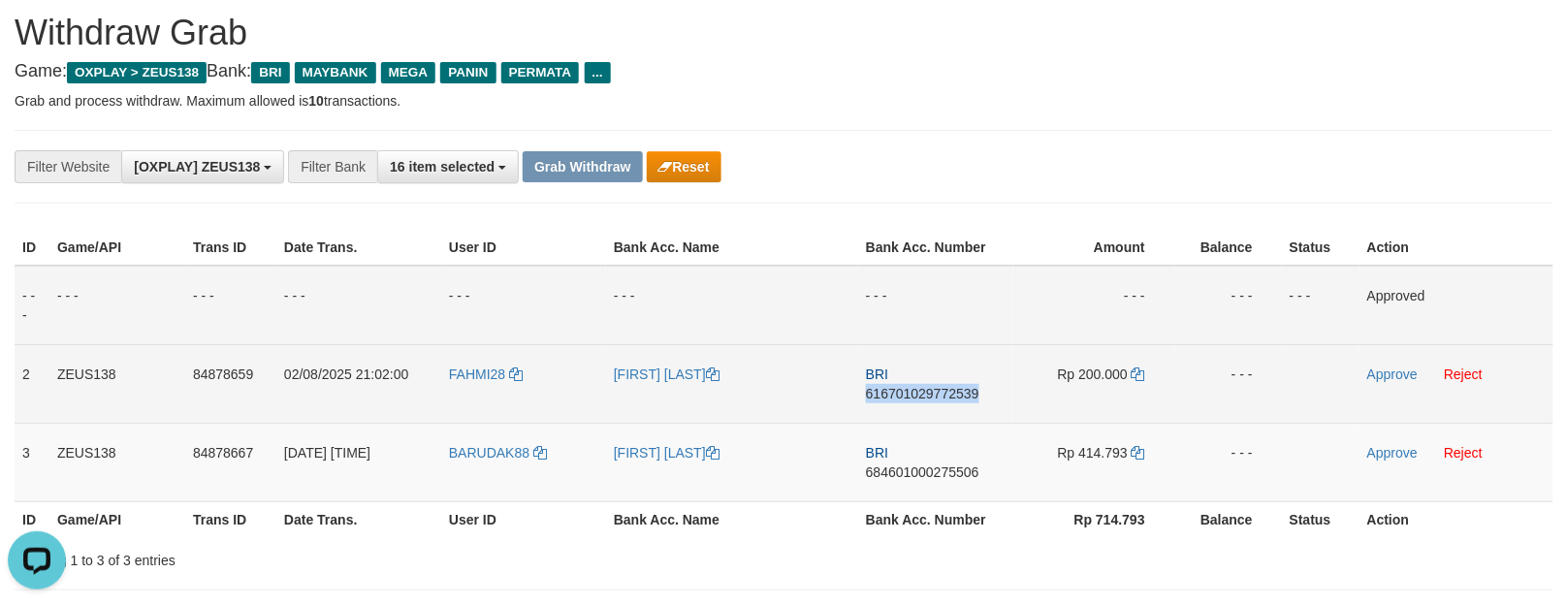 click on "BRI
616701029772539" at bounding box center (936, 383) 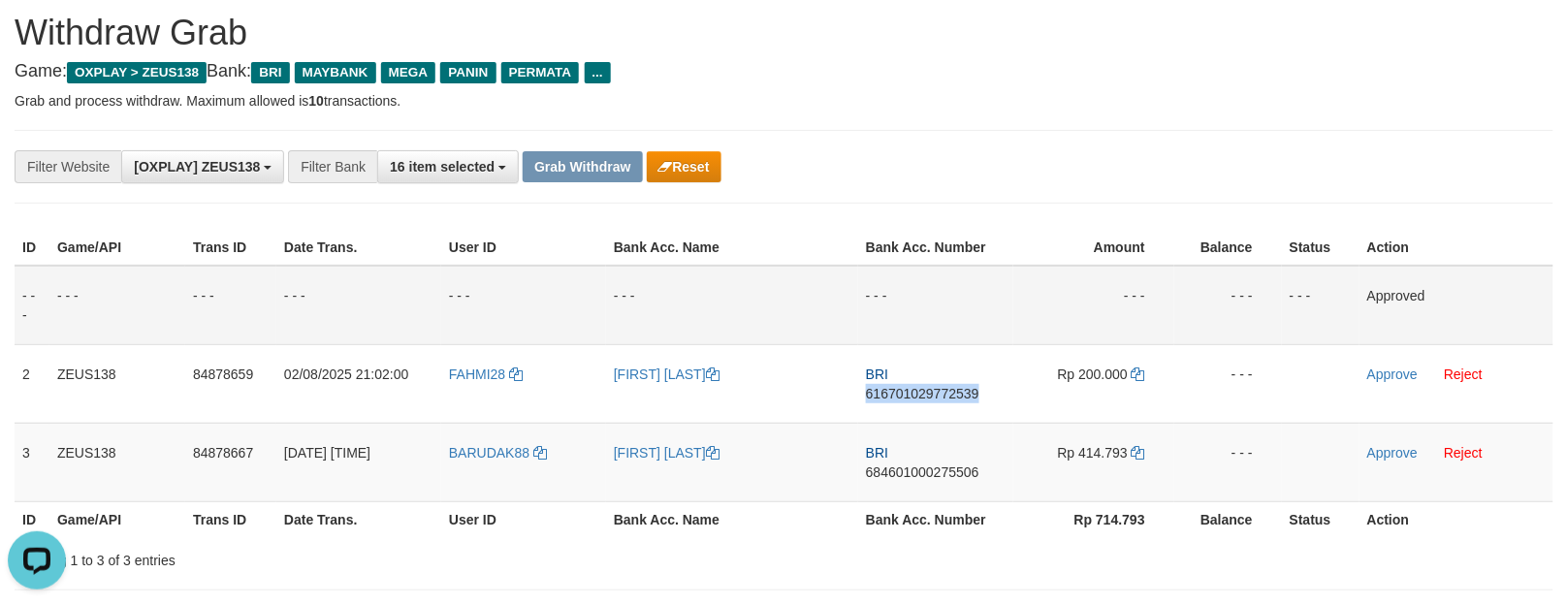 copy on "616701029772539" 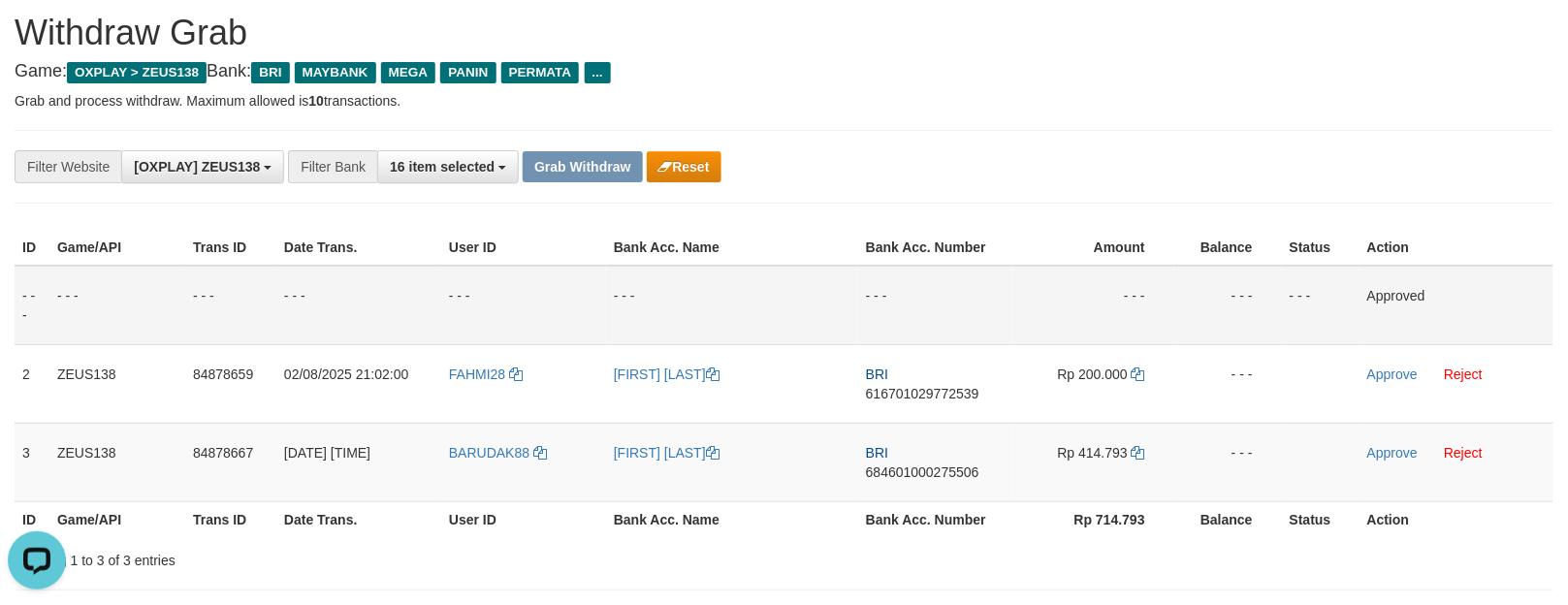 click on "- - -" at bounding box center [1228, 305] 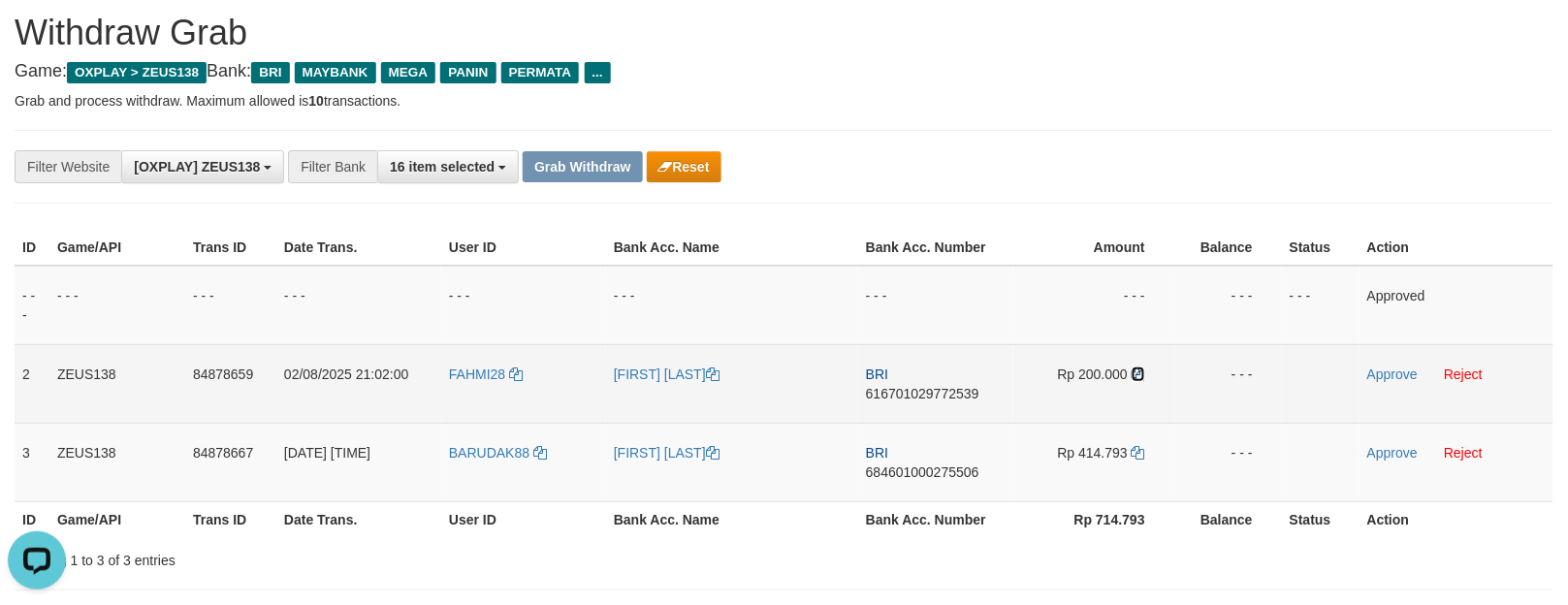 click at bounding box center (1138, 374) 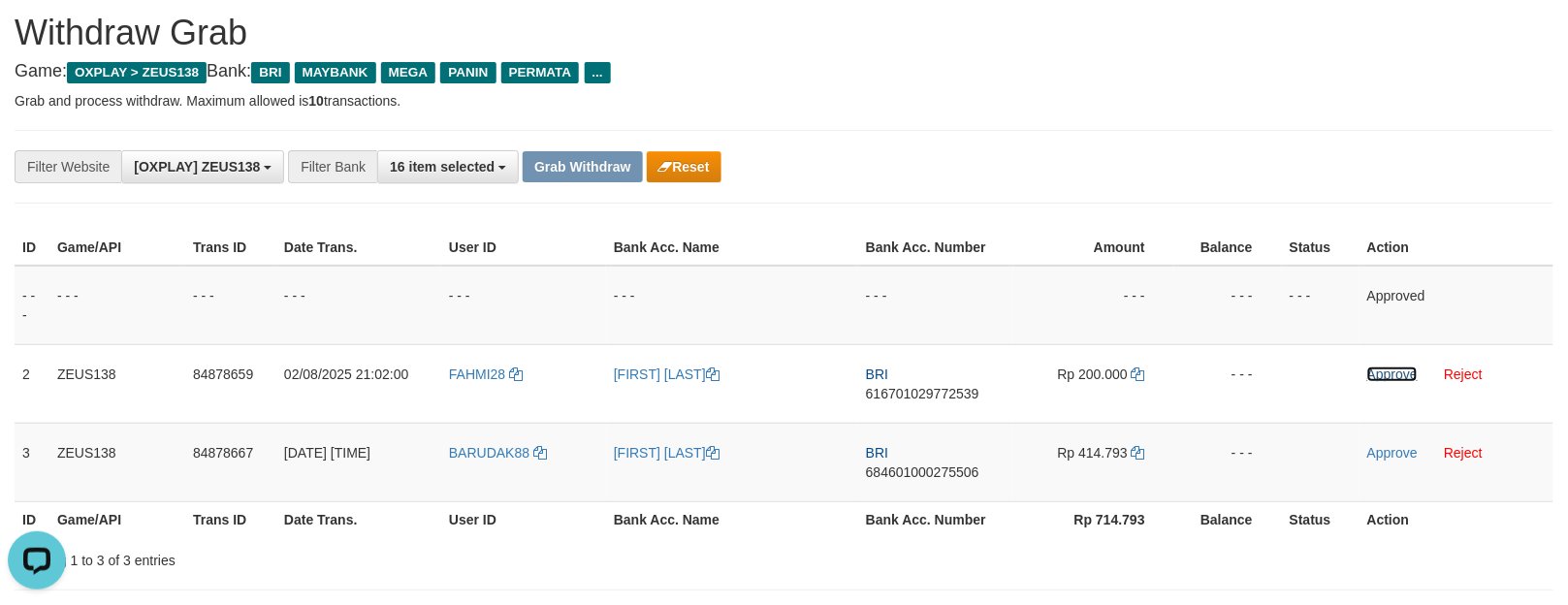 click on "Approve" at bounding box center [1392, 374] 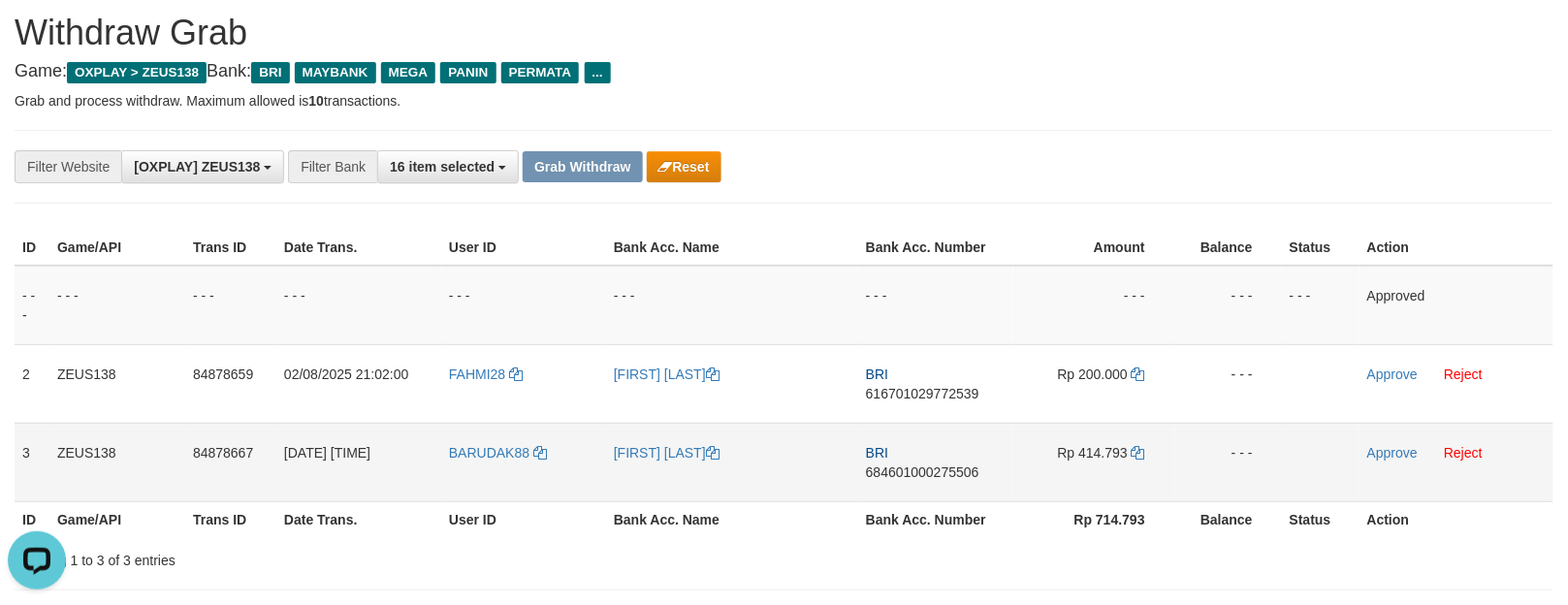 click on "BRI
684601000275506" at bounding box center [936, 462] 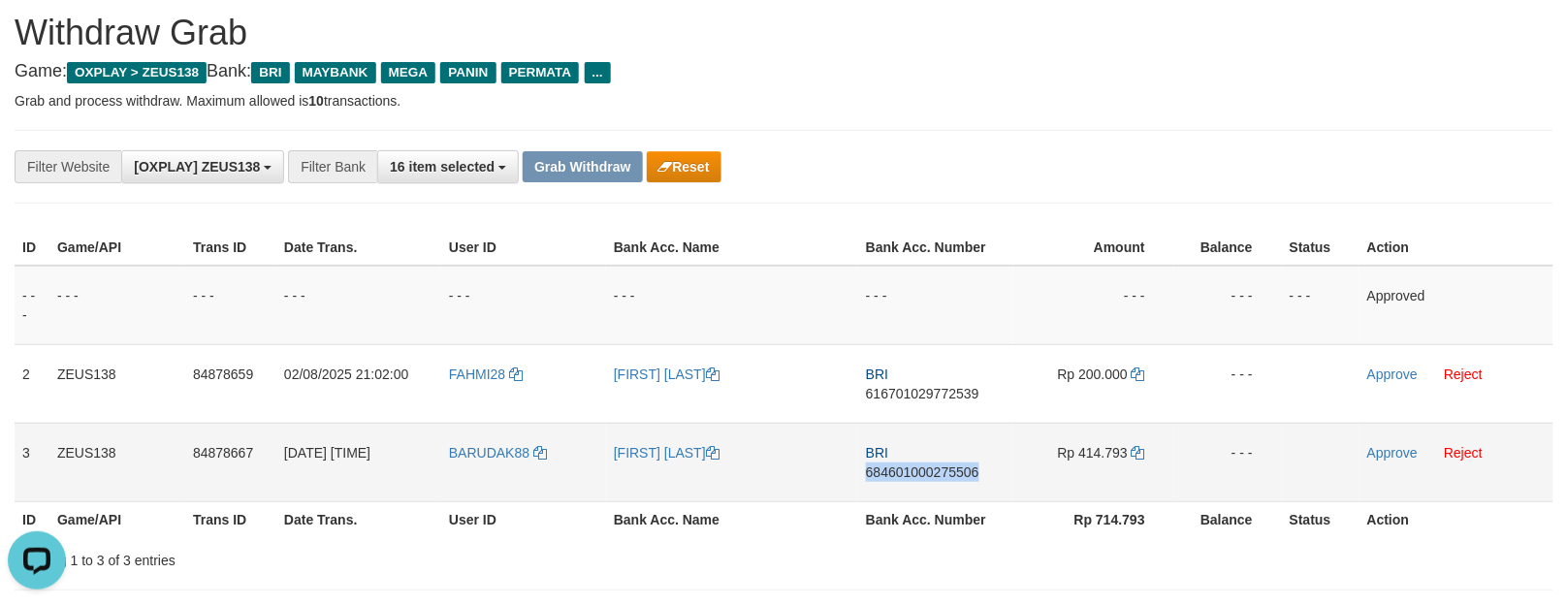 click on "BRI
684601000275506" at bounding box center (936, 462) 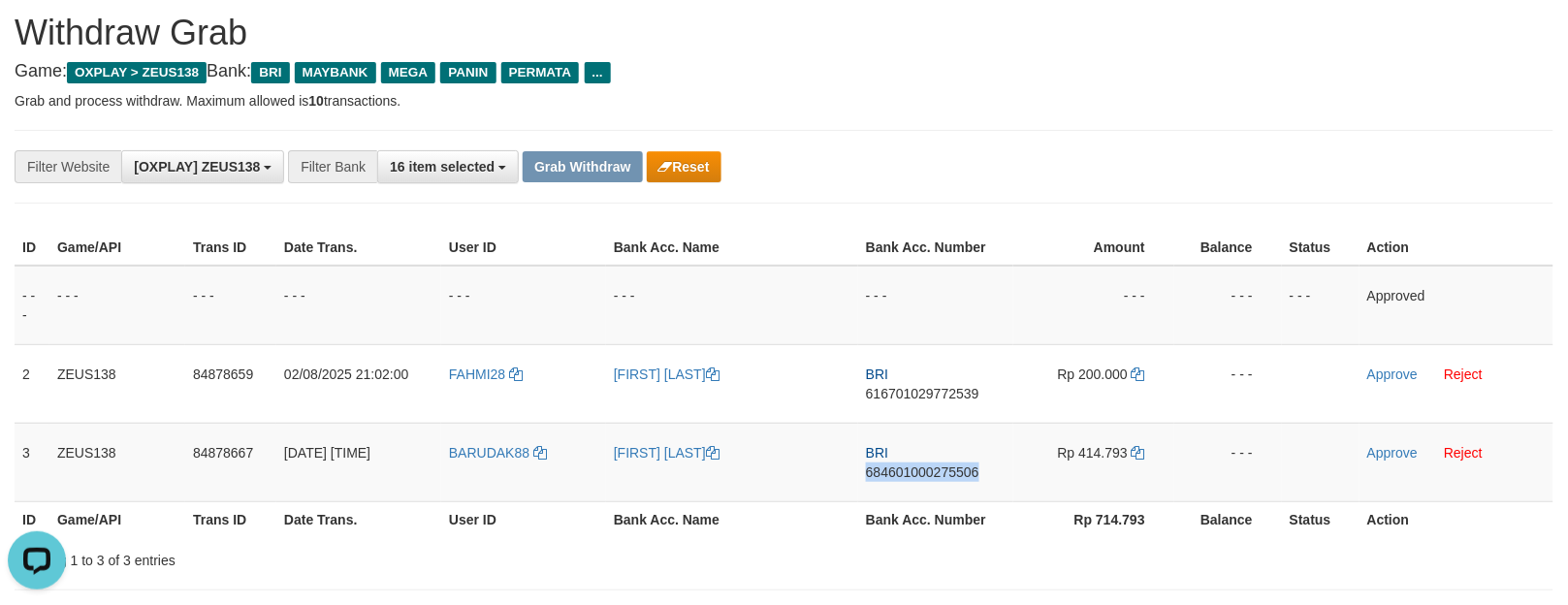 copy on "684601000275506" 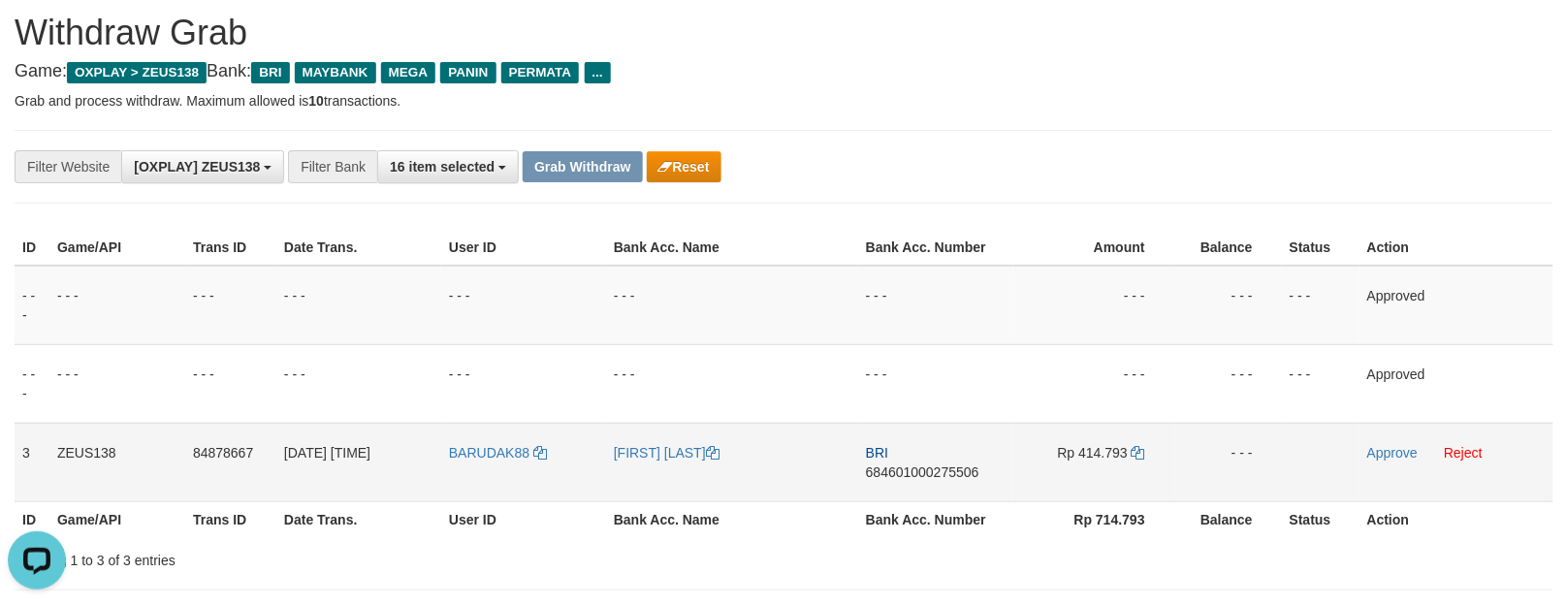 drag, startPoint x: 1136, startPoint y: 458, endPoint x: 1136, endPoint y: 448, distance: 10 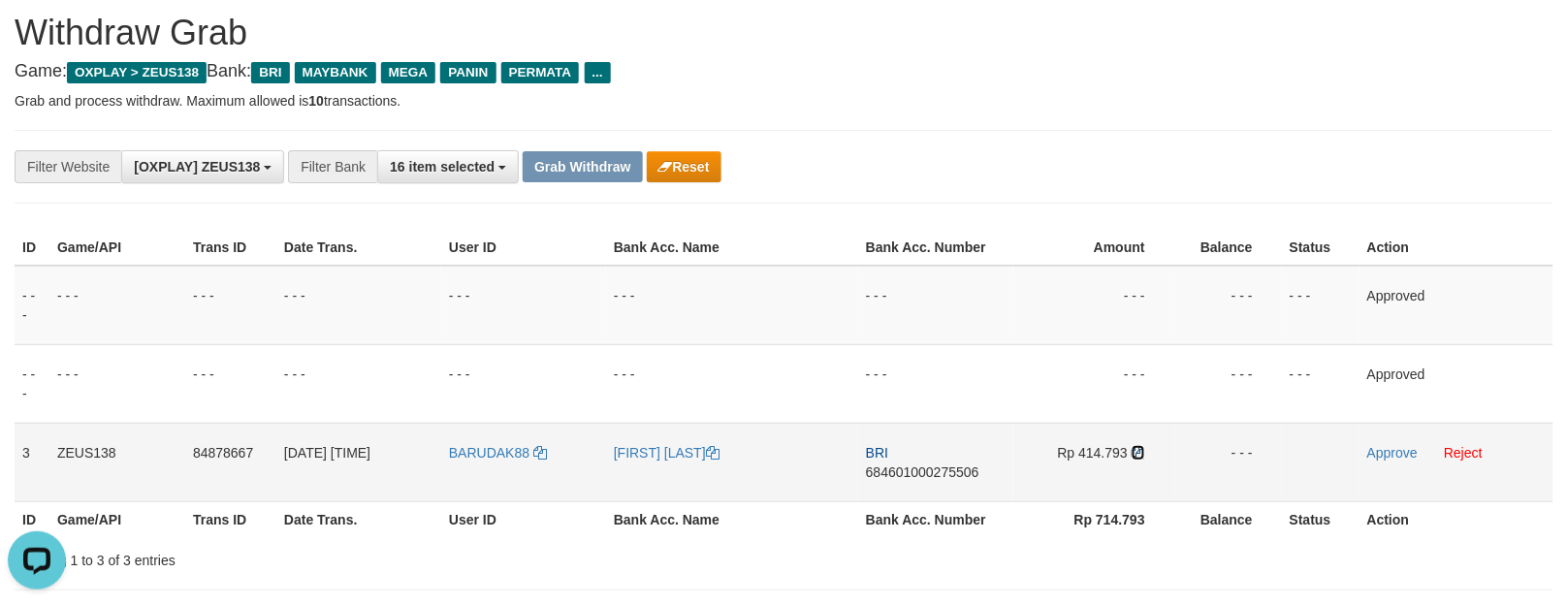 click at bounding box center [1138, 453] 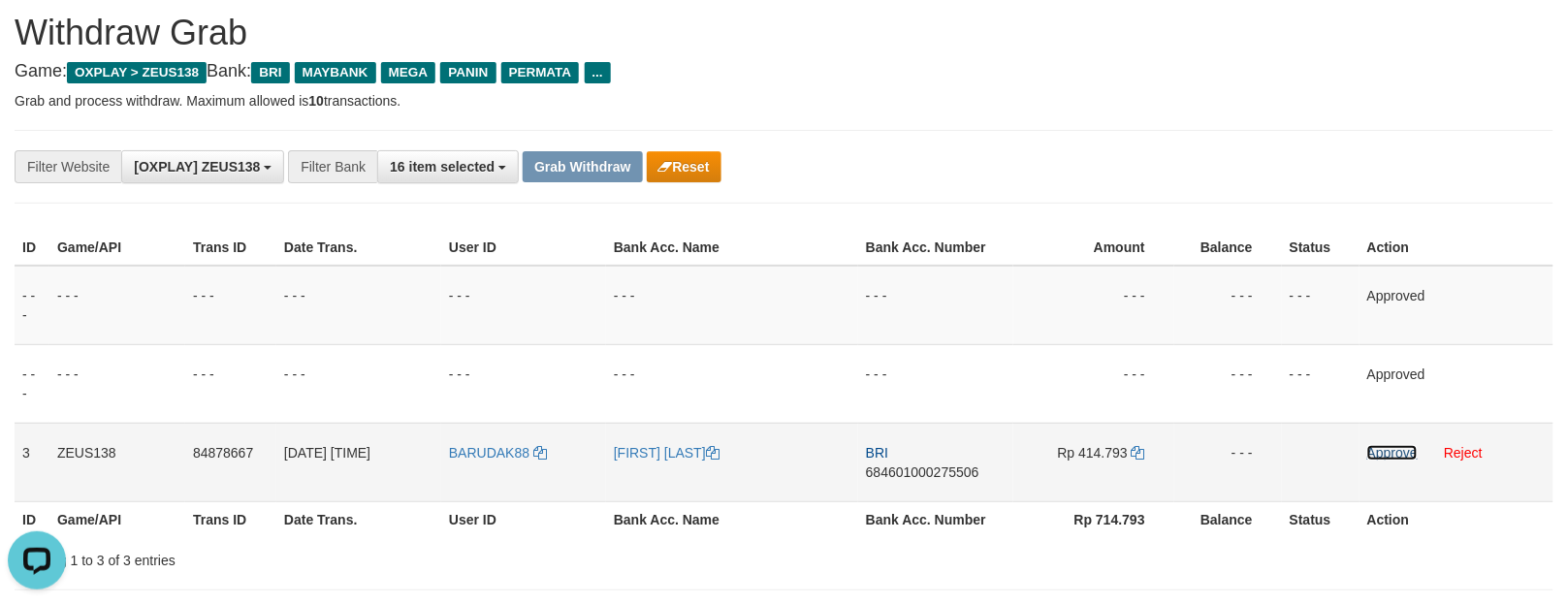 click on "Approve" at bounding box center (1392, 453) 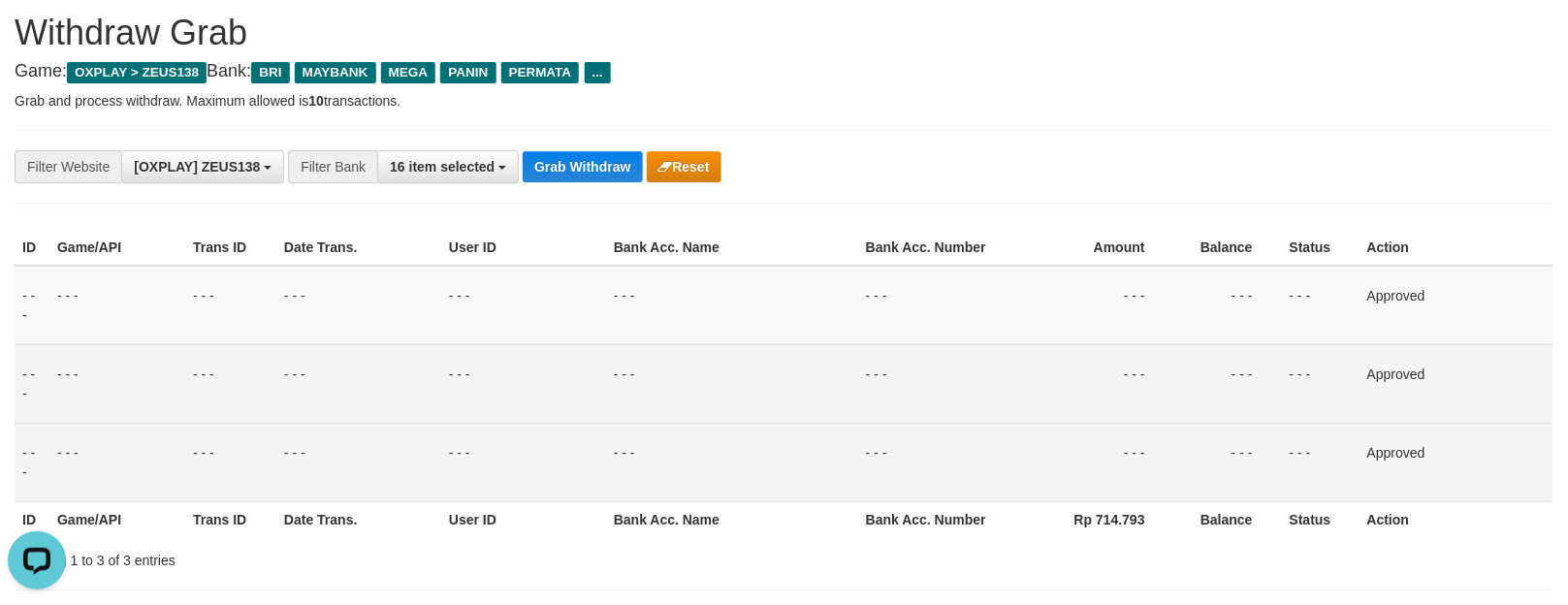 click on "- - -" at bounding box center (1228, 383) 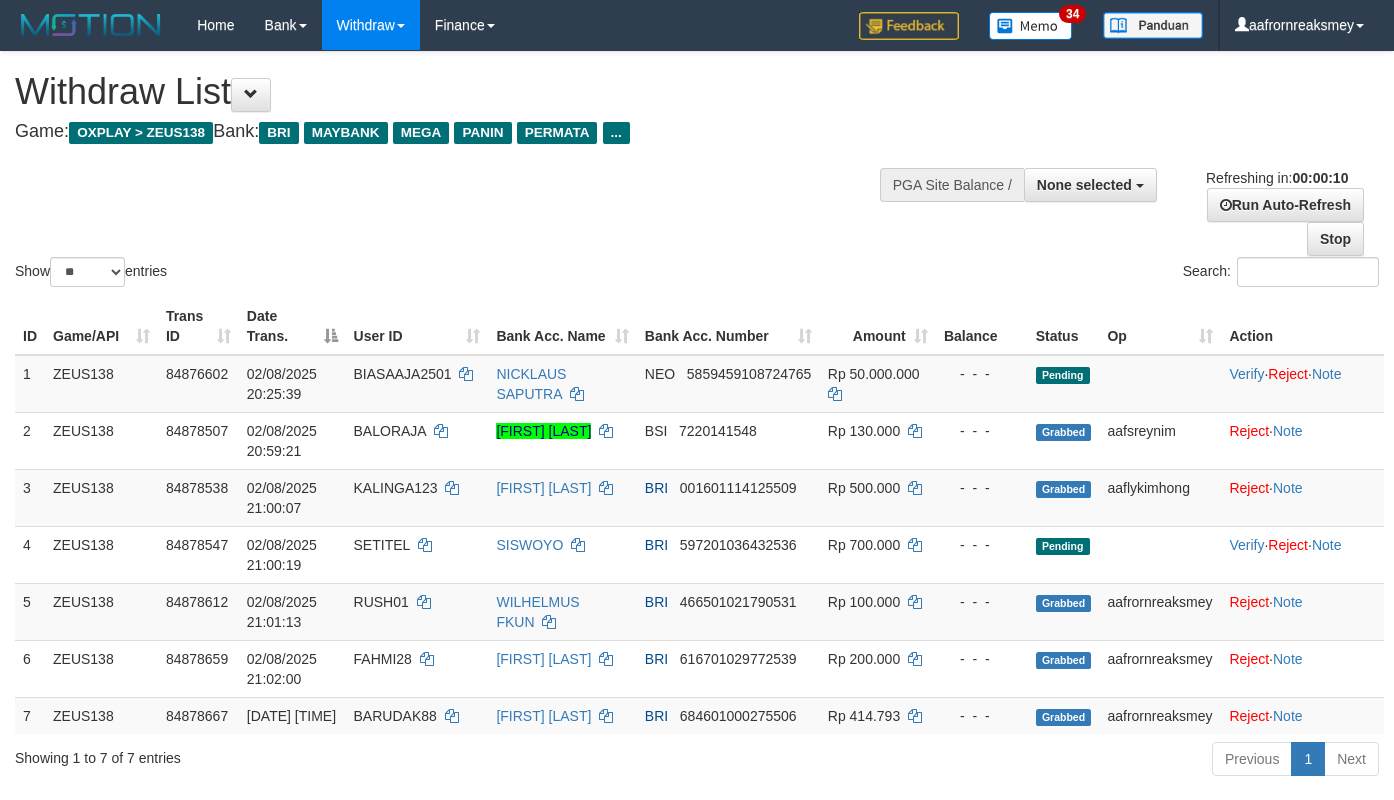 select 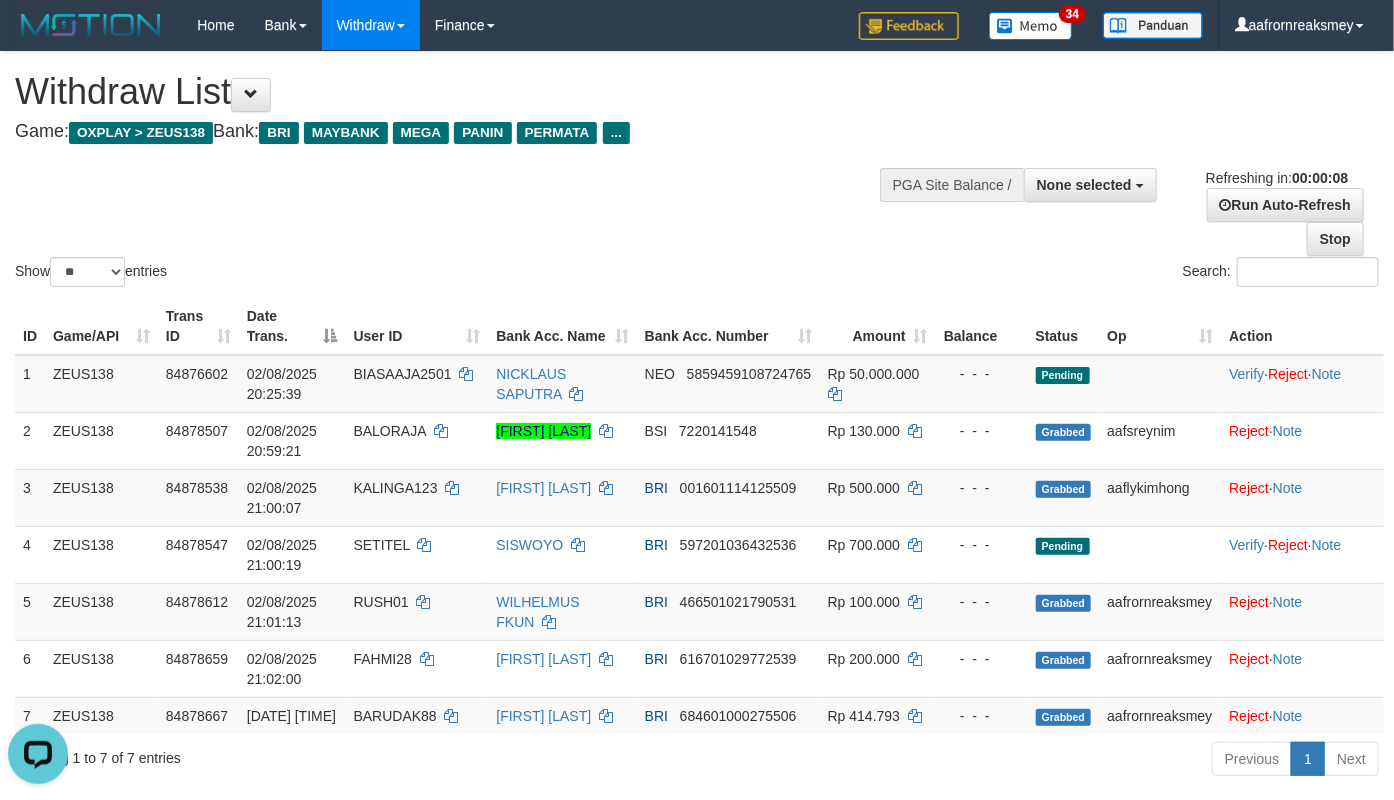 scroll, scrollTop: 0, scrollLeft: 0, axis: both 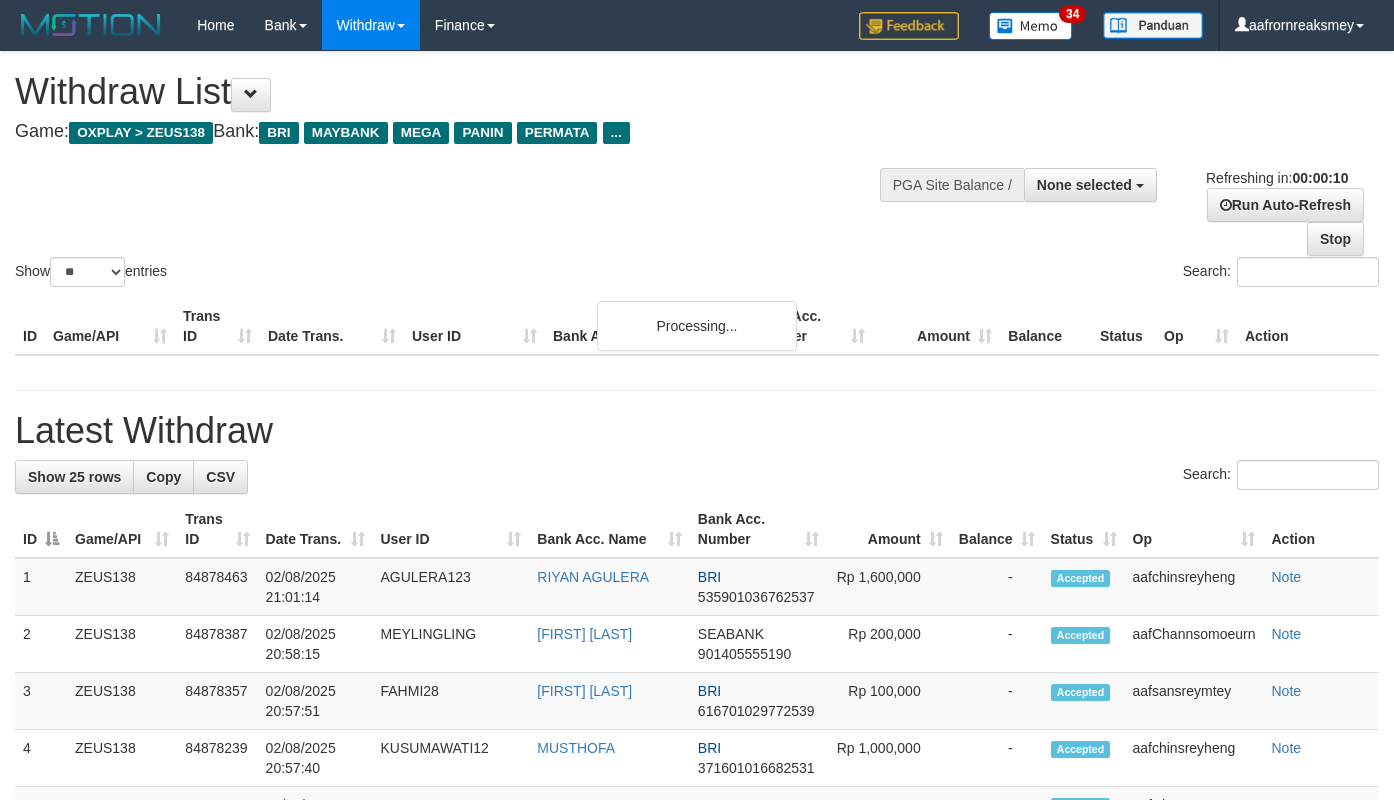 select 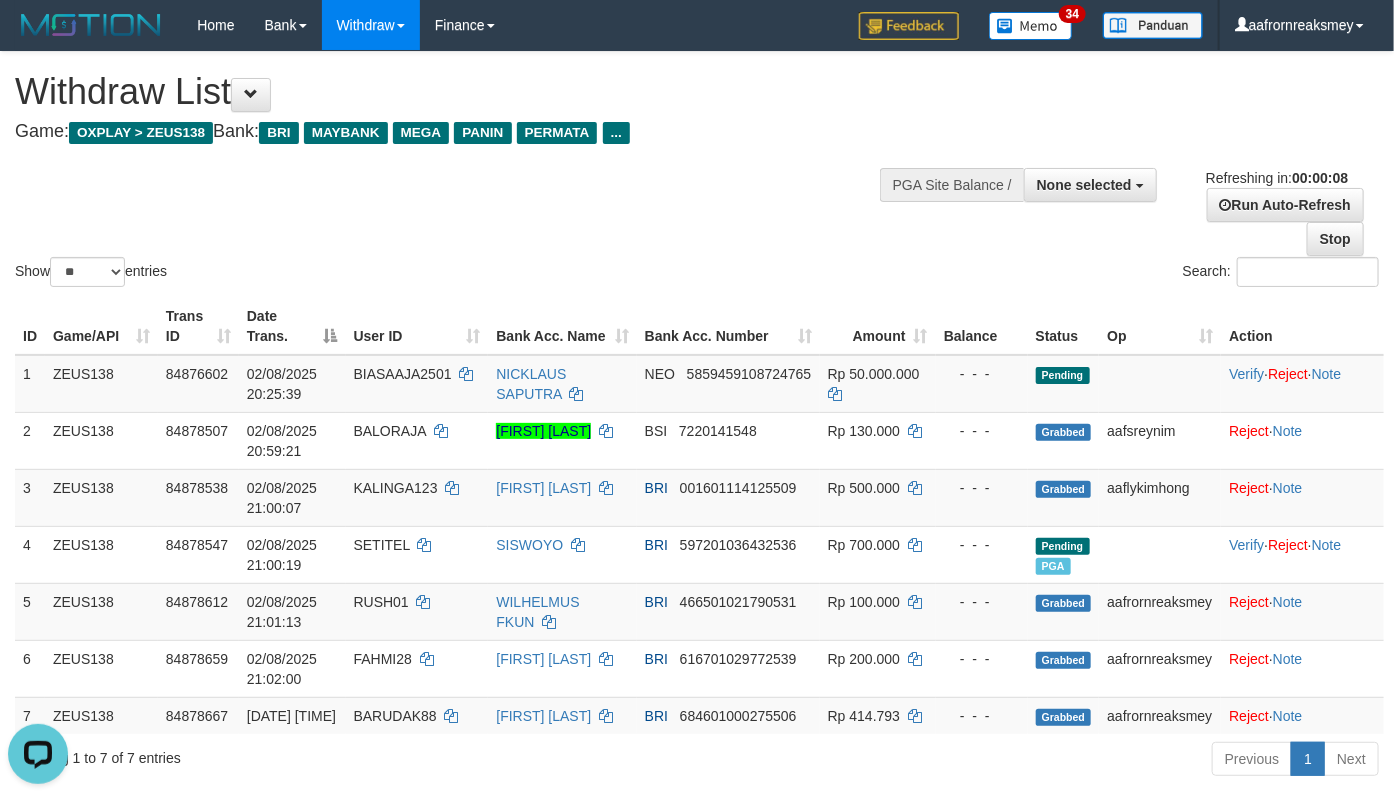 scroll, scrollTop: 0, scrollLeft: 0, axis: both 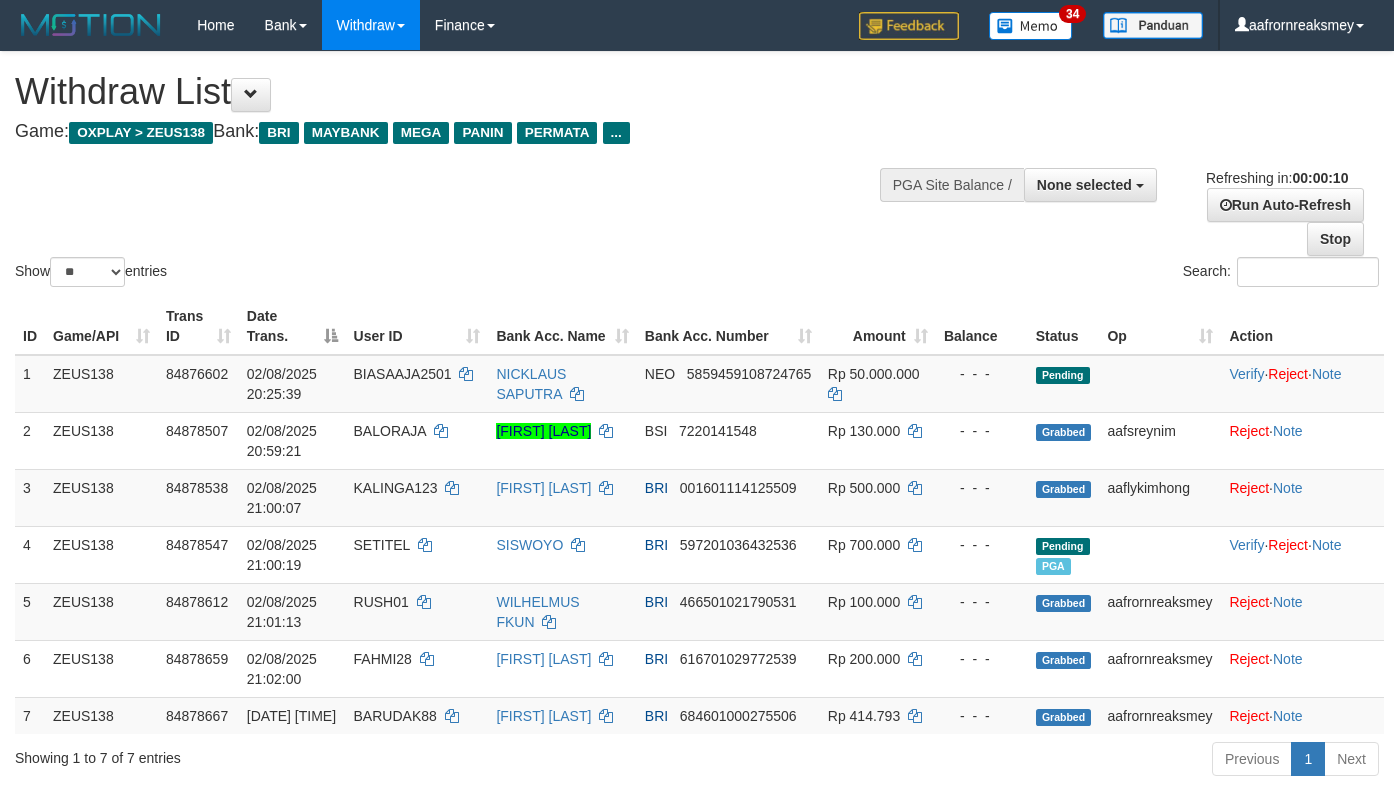 select 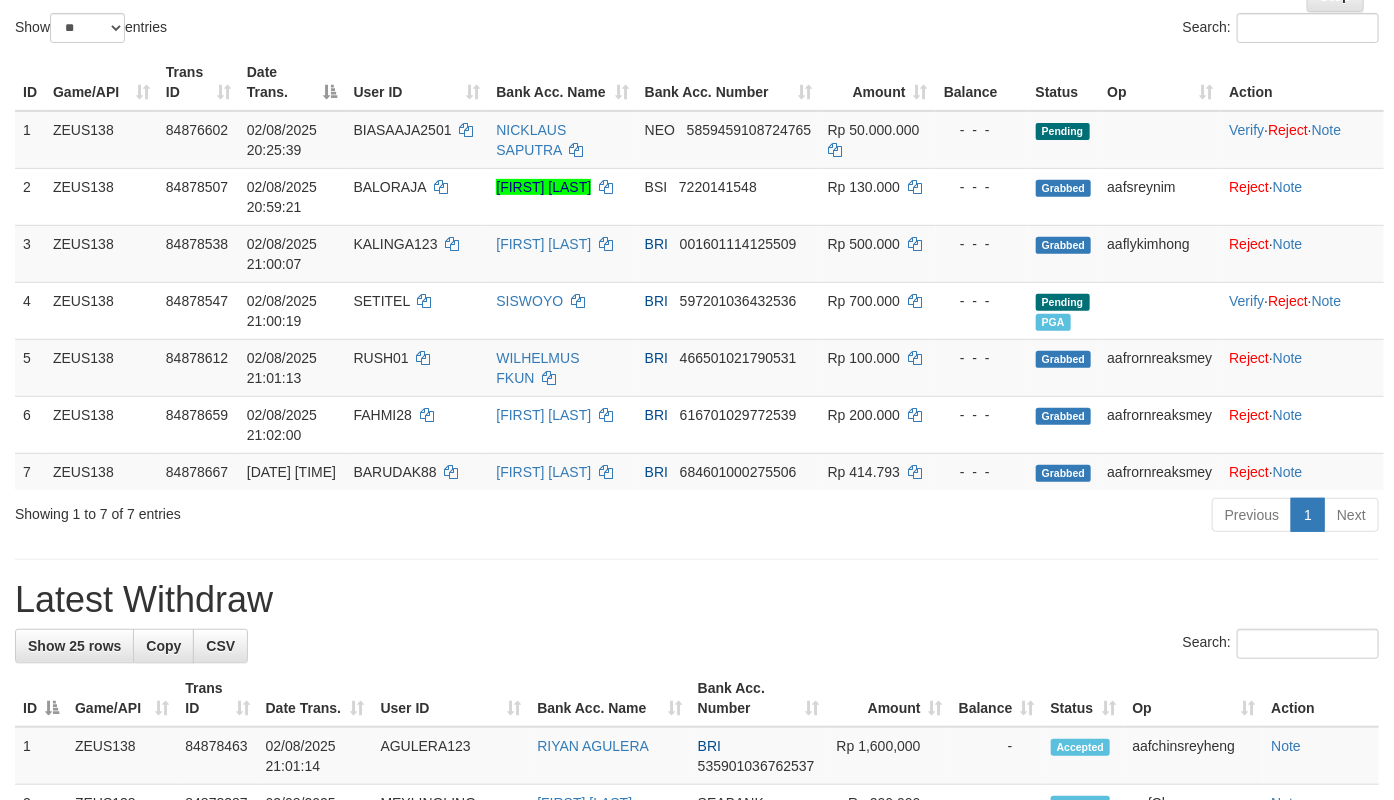 scroll, scrollTop: 444, scrollLeft: 0, axis: vertical 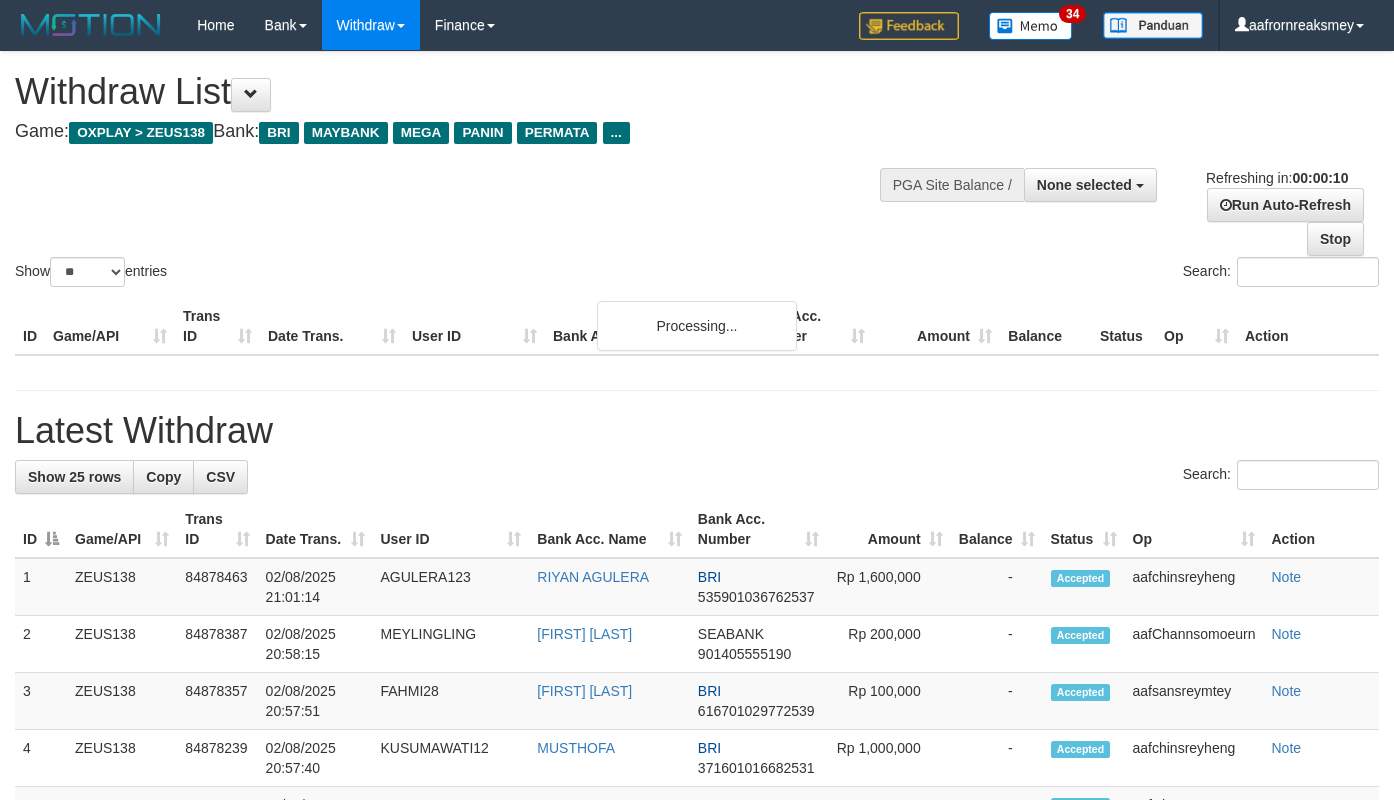 select 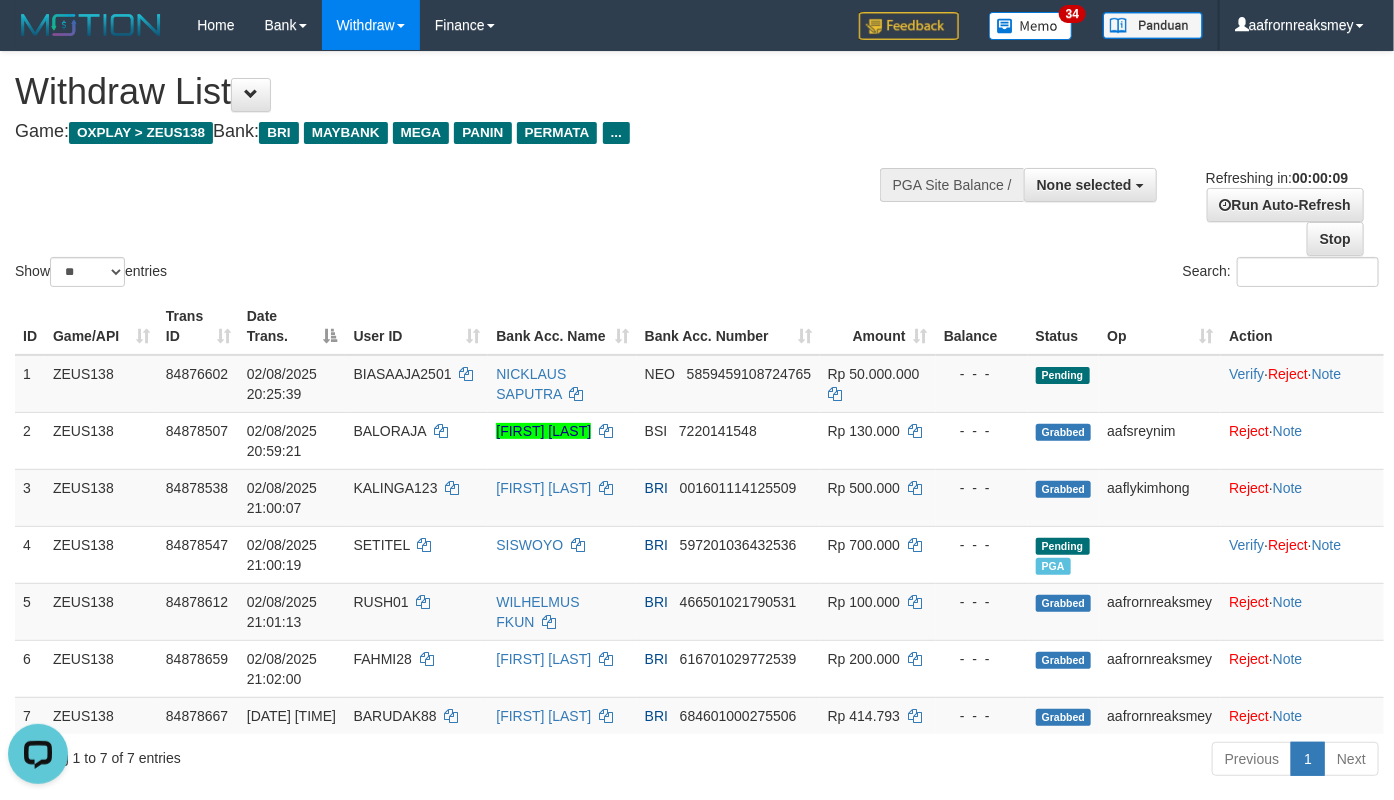 scroll, scrollTop: 0, scrollLeft: 0, axis: both 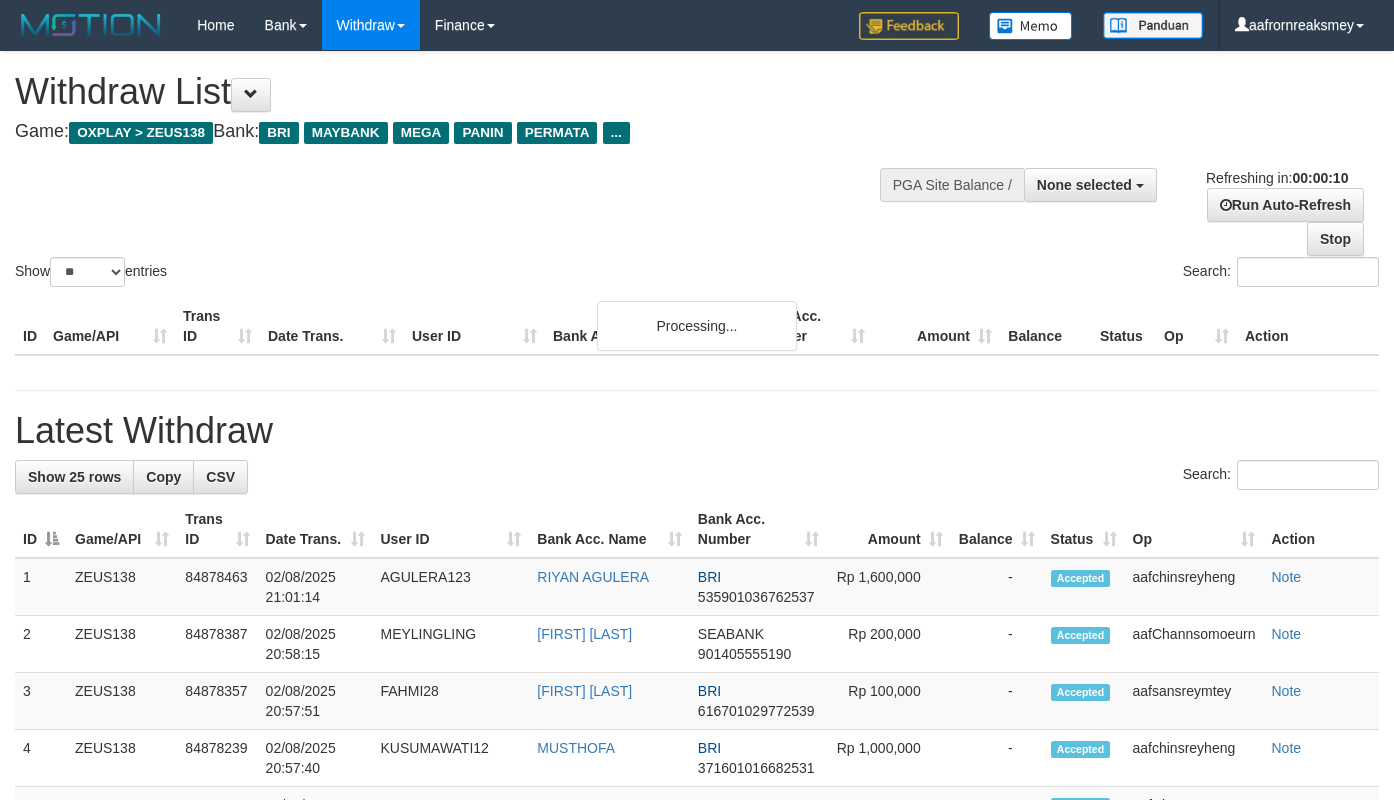 select 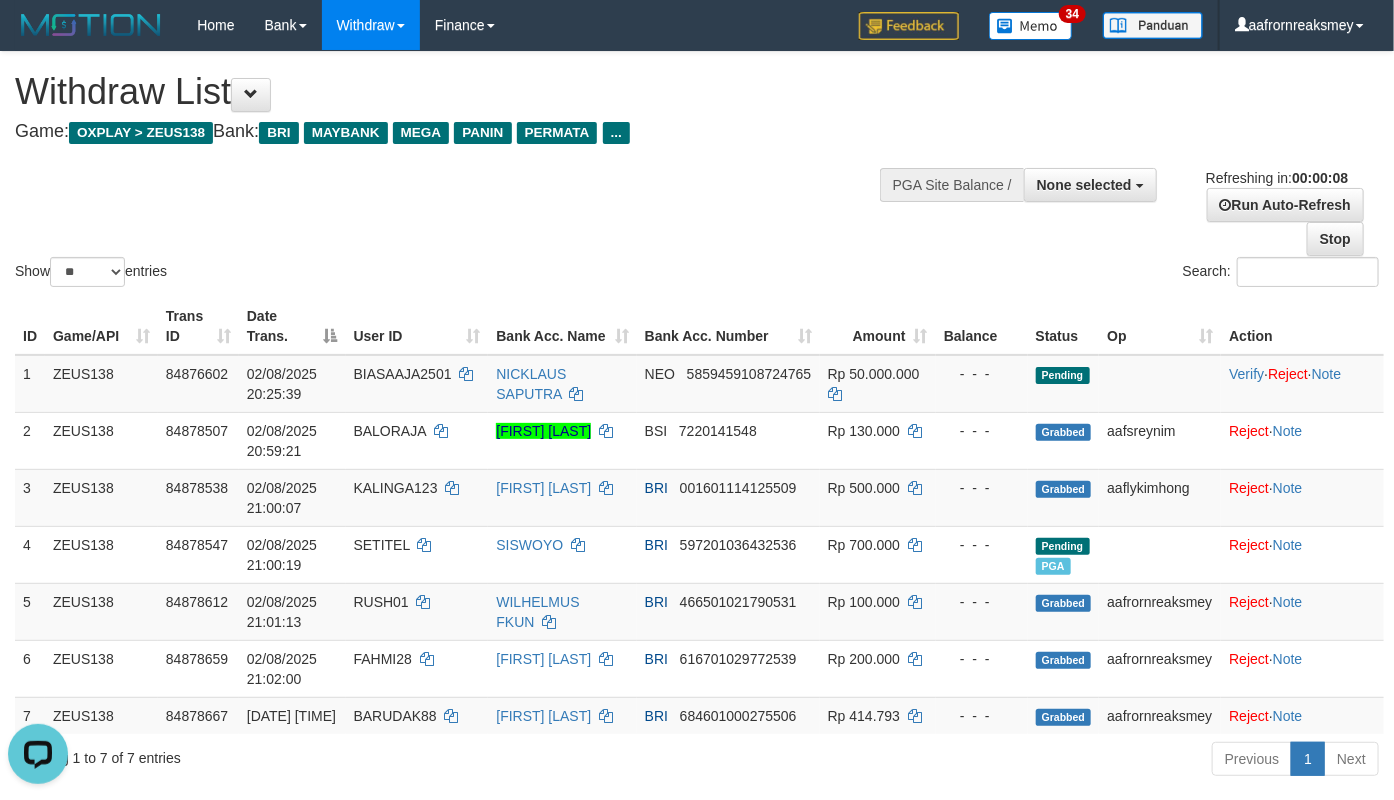 scroll, scrollTop: 0, scrollLeft: 0, axis: both 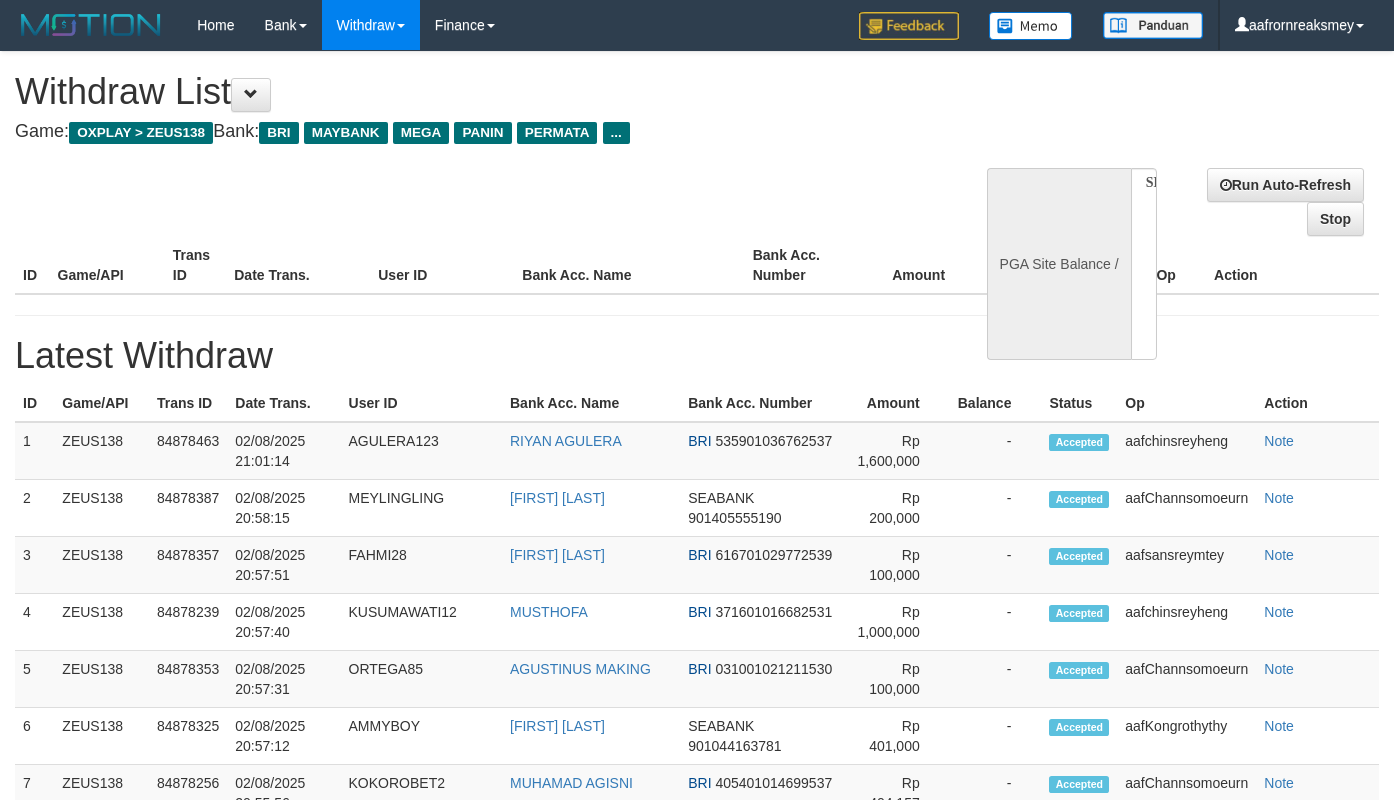select 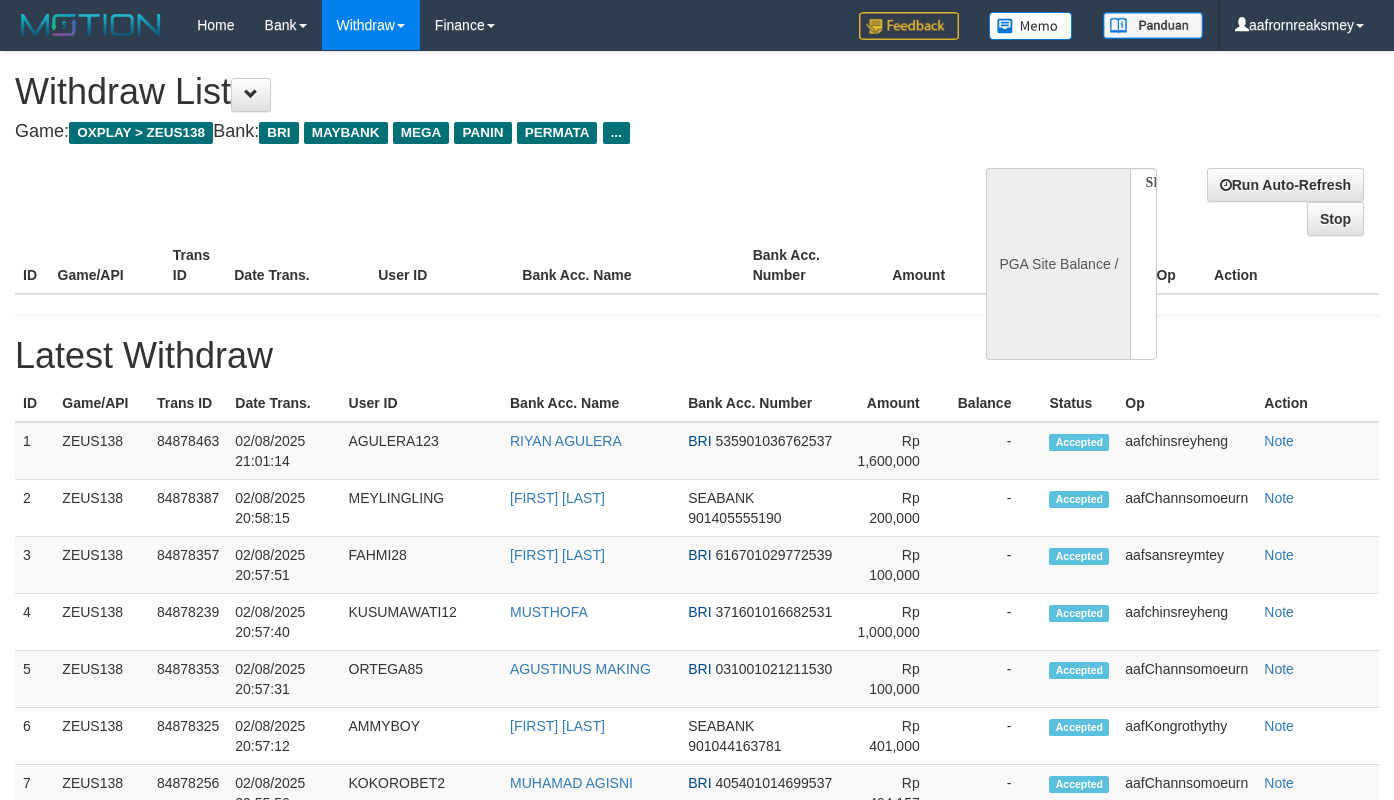 scroll, scrollTop: 0, scrollLeft: 0, axis: both 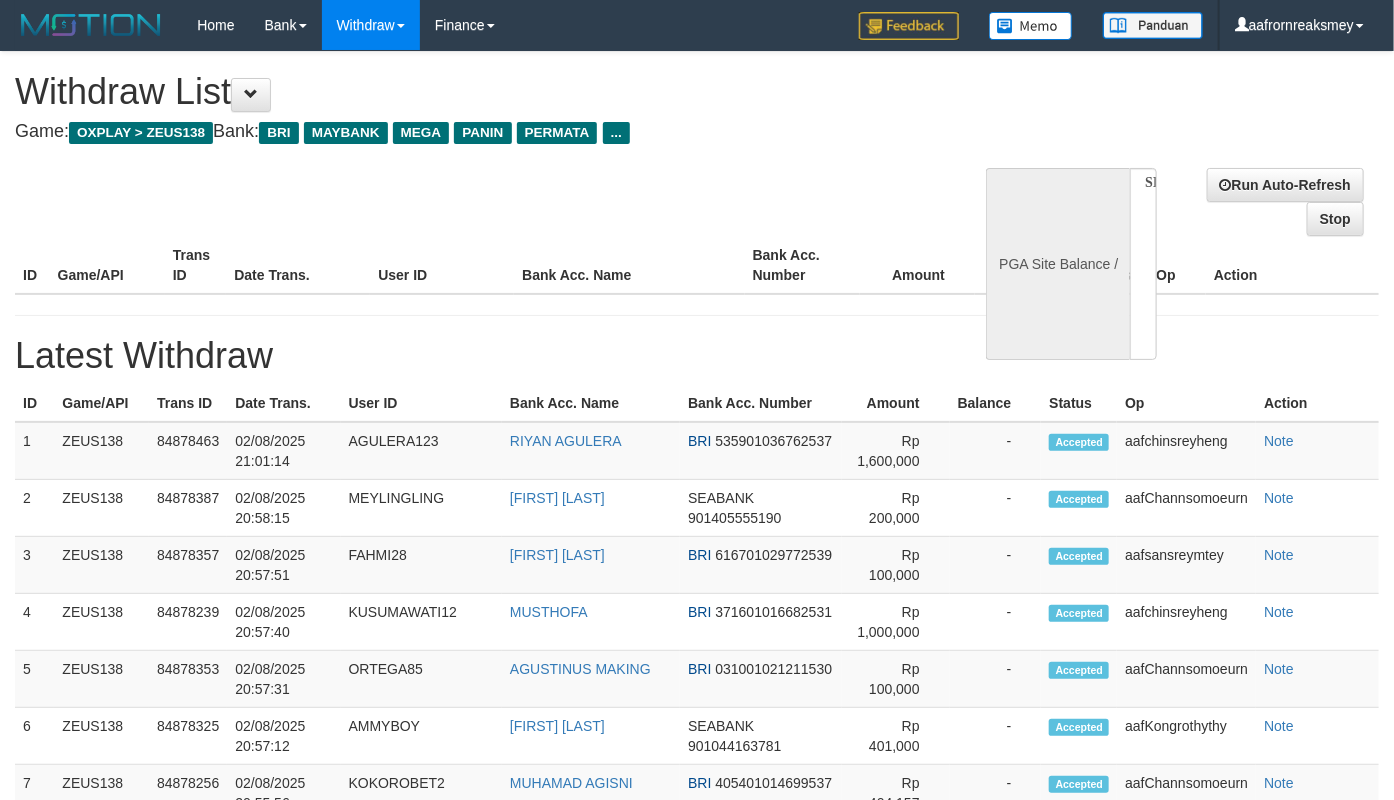 select on "**" 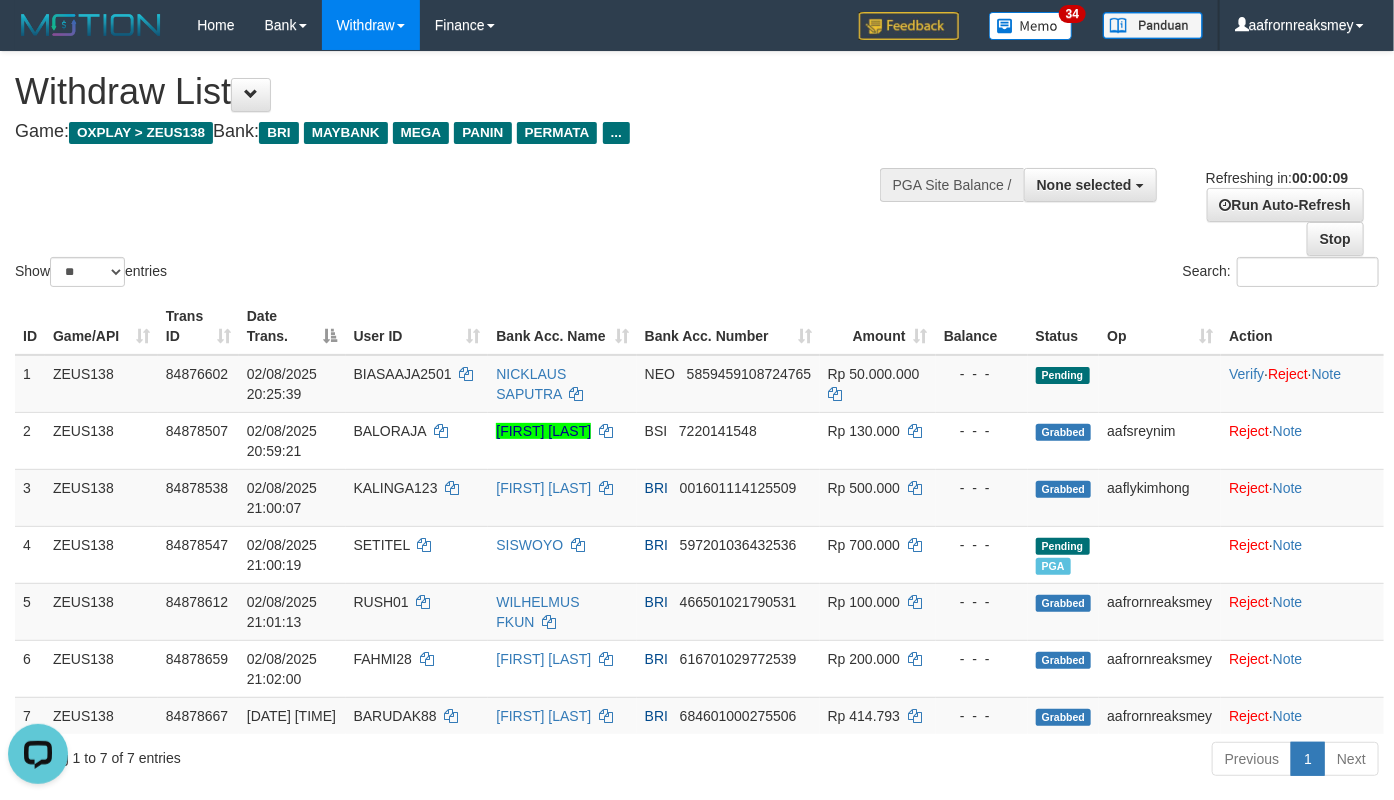 scroll, scrollTop: 0, scrollLeft: 0, axis: both 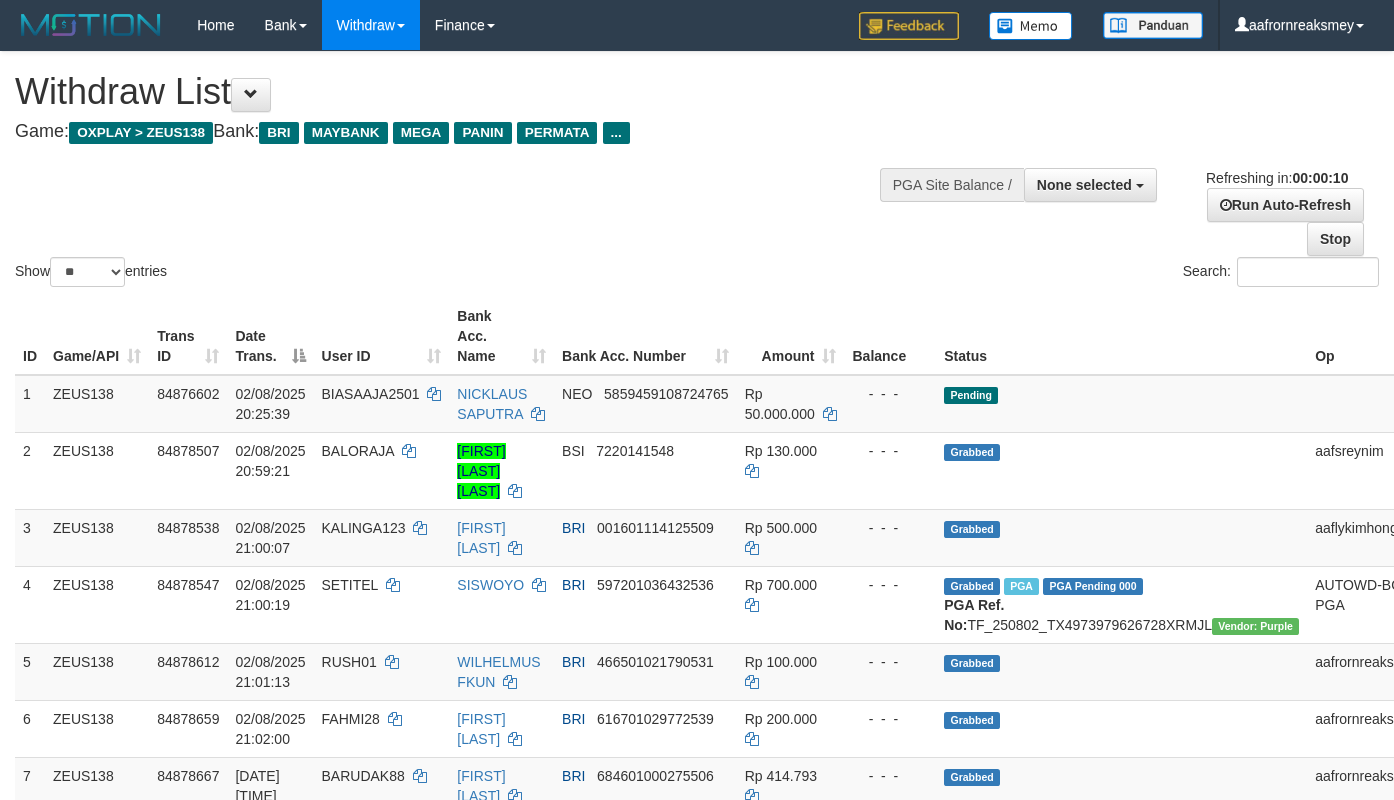 select 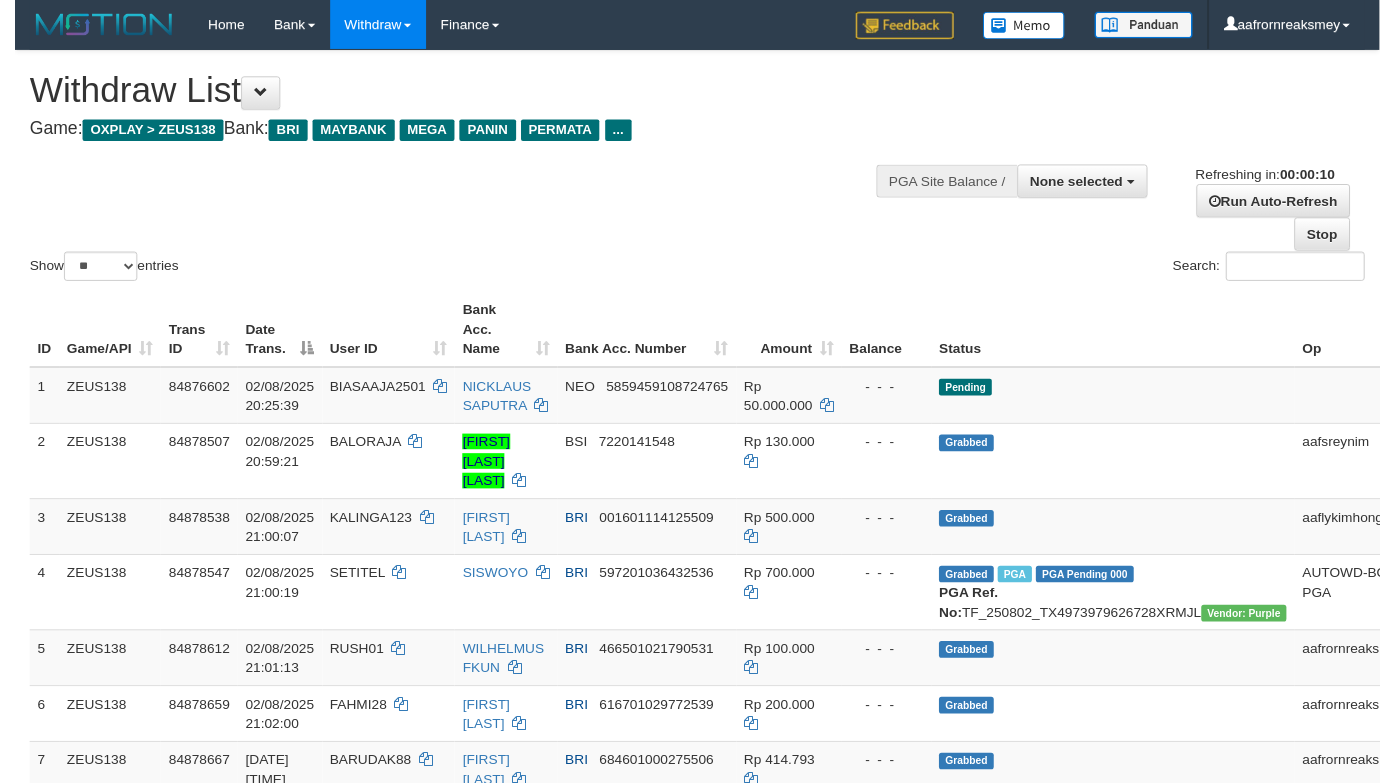 scroll, scrollTop: 0, scrollLeft: 0, axis: both 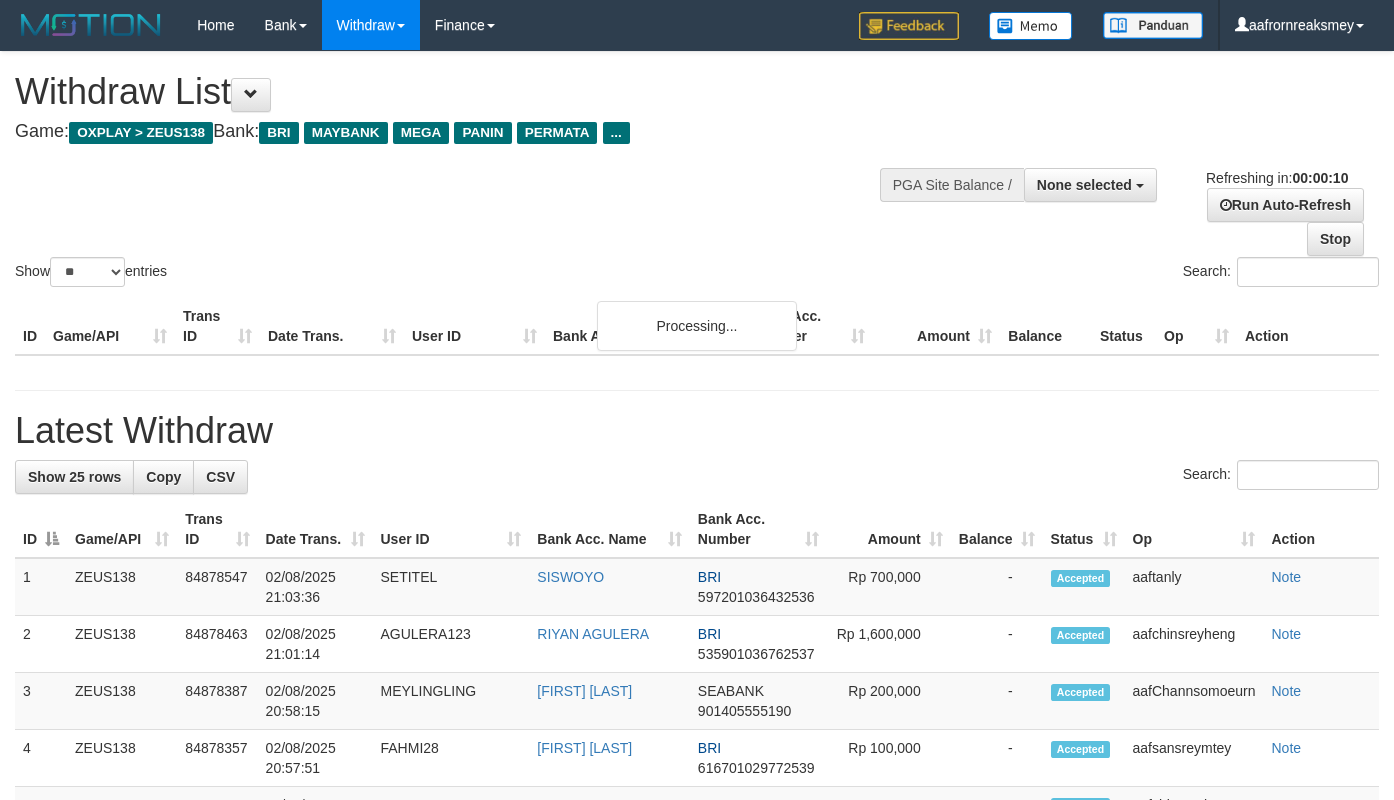 select 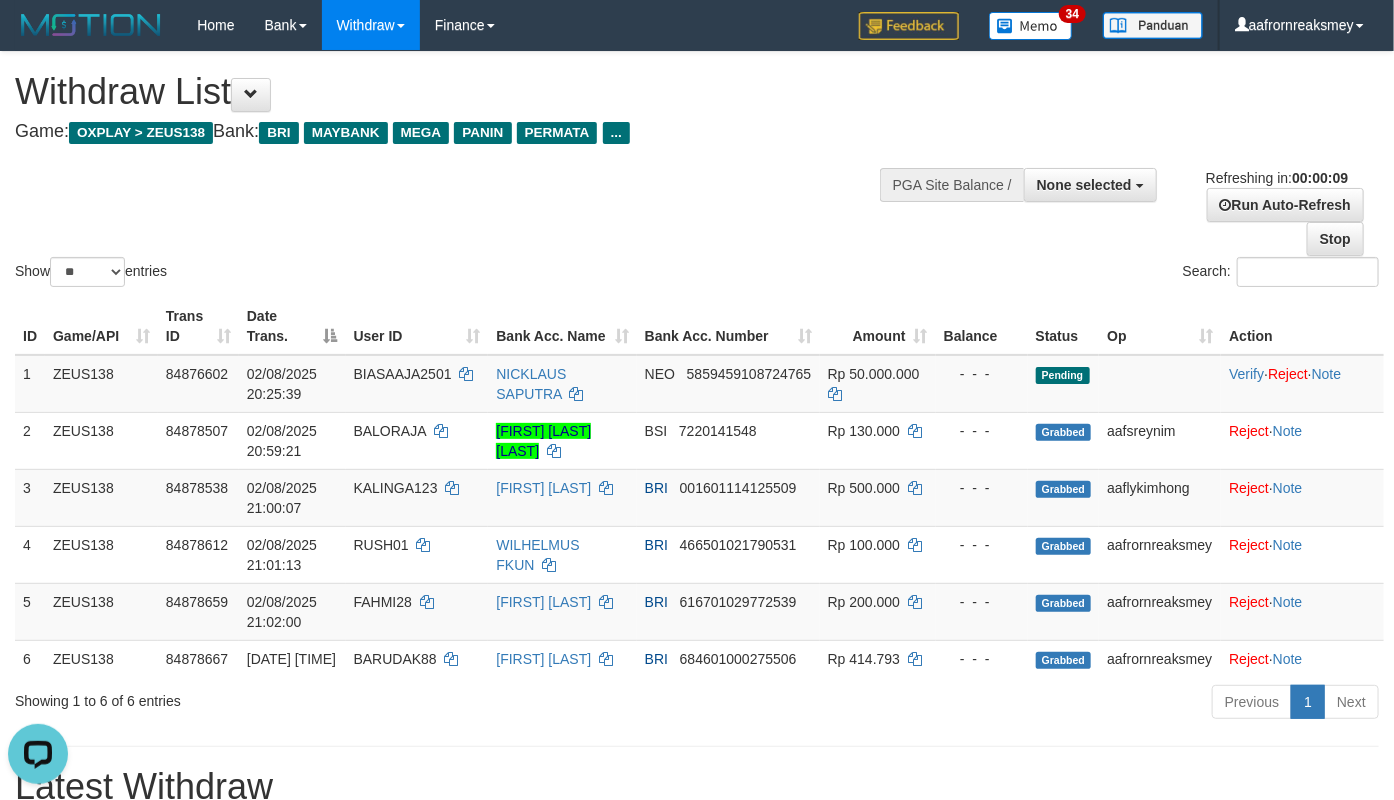 scroll, scrollTop: 0, scrollLeft: 0, axis: both 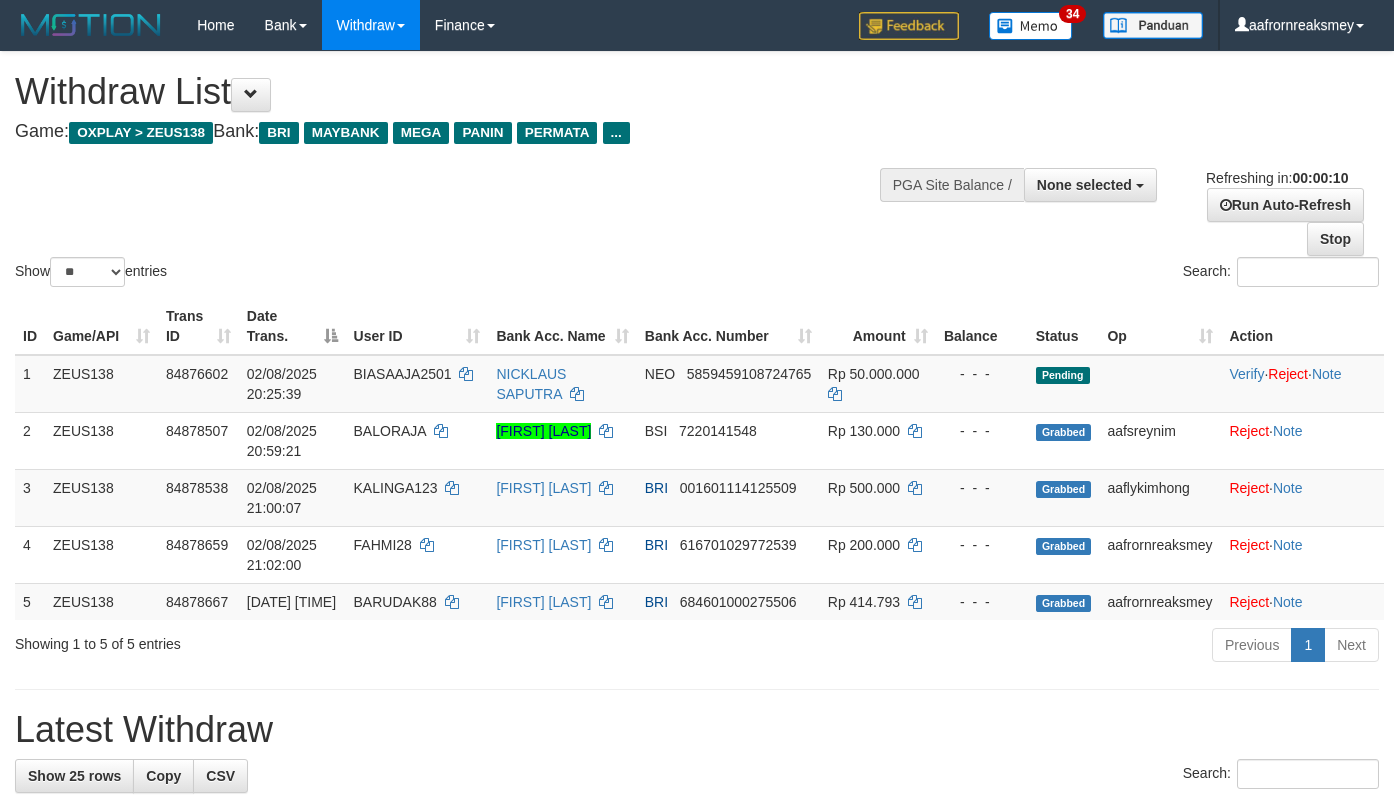 select 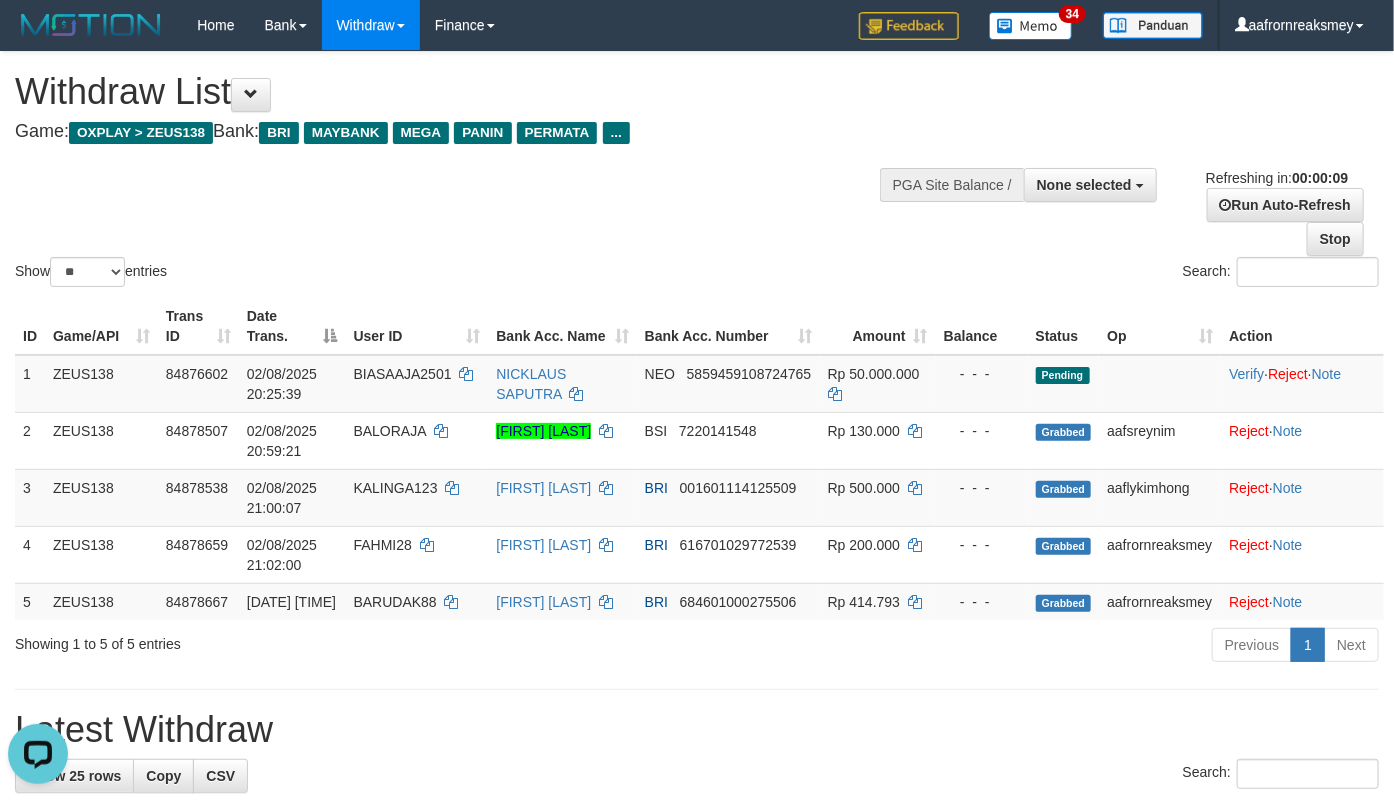 scroll, scrollTop: 0, scrollLeft: 0, axis: both 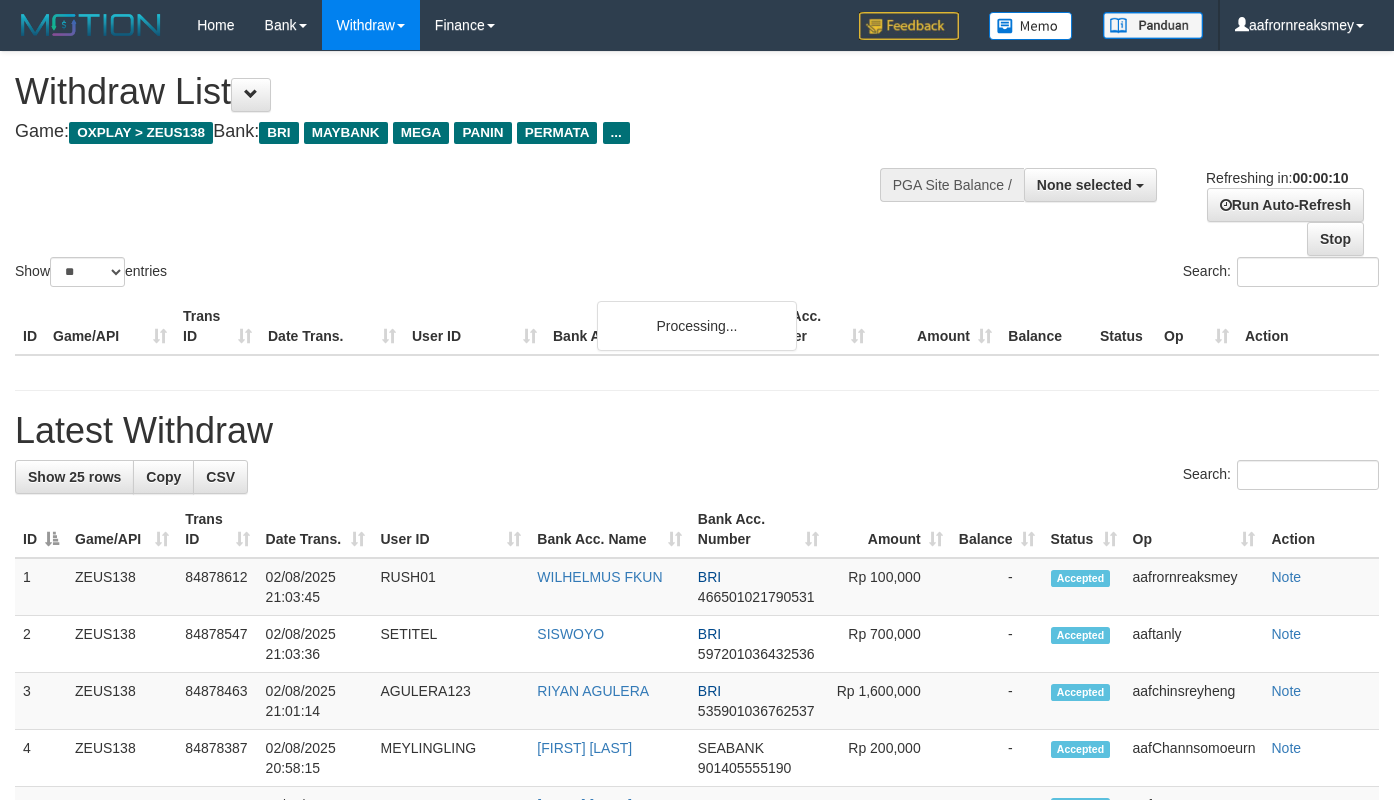 select 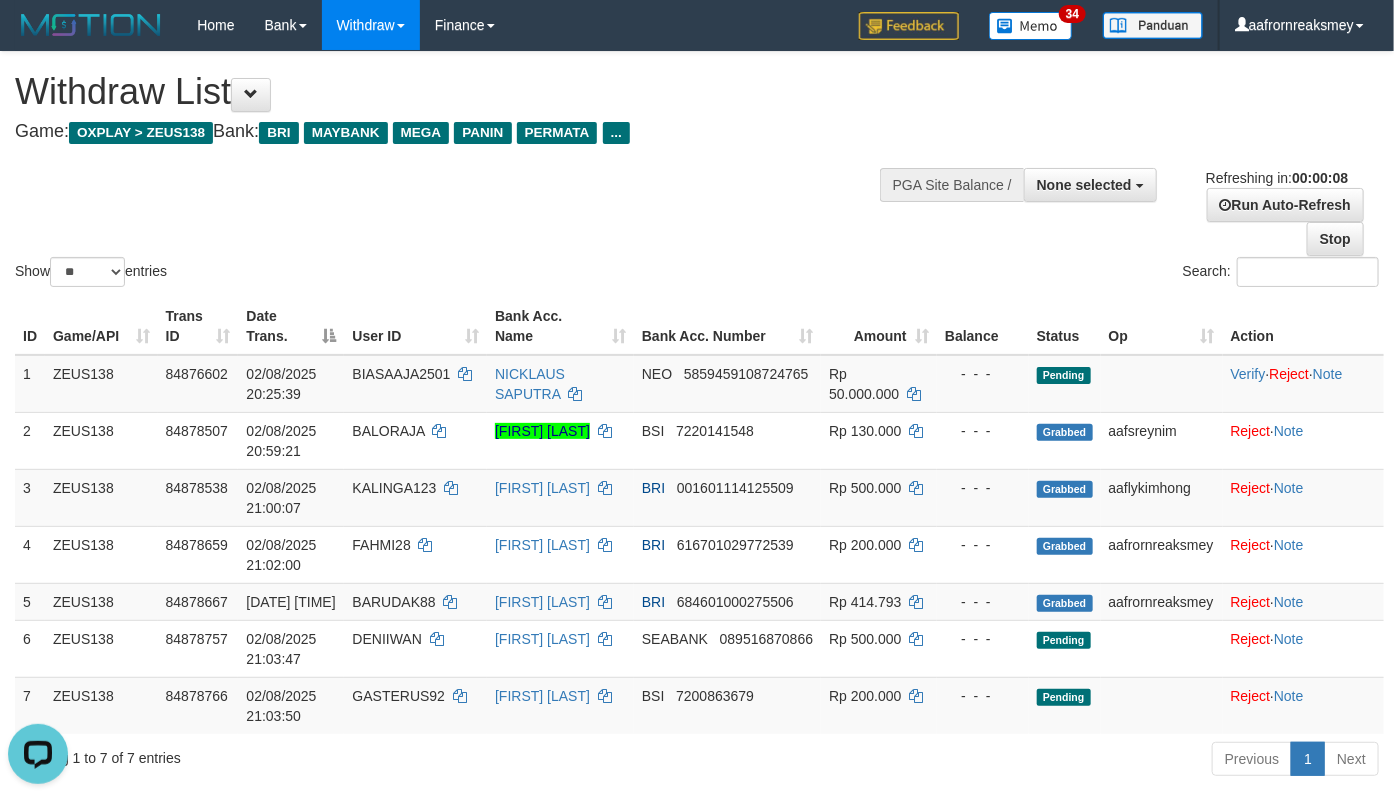 scroll, scrollTop: 0, scrollLeft: 0, axis: both 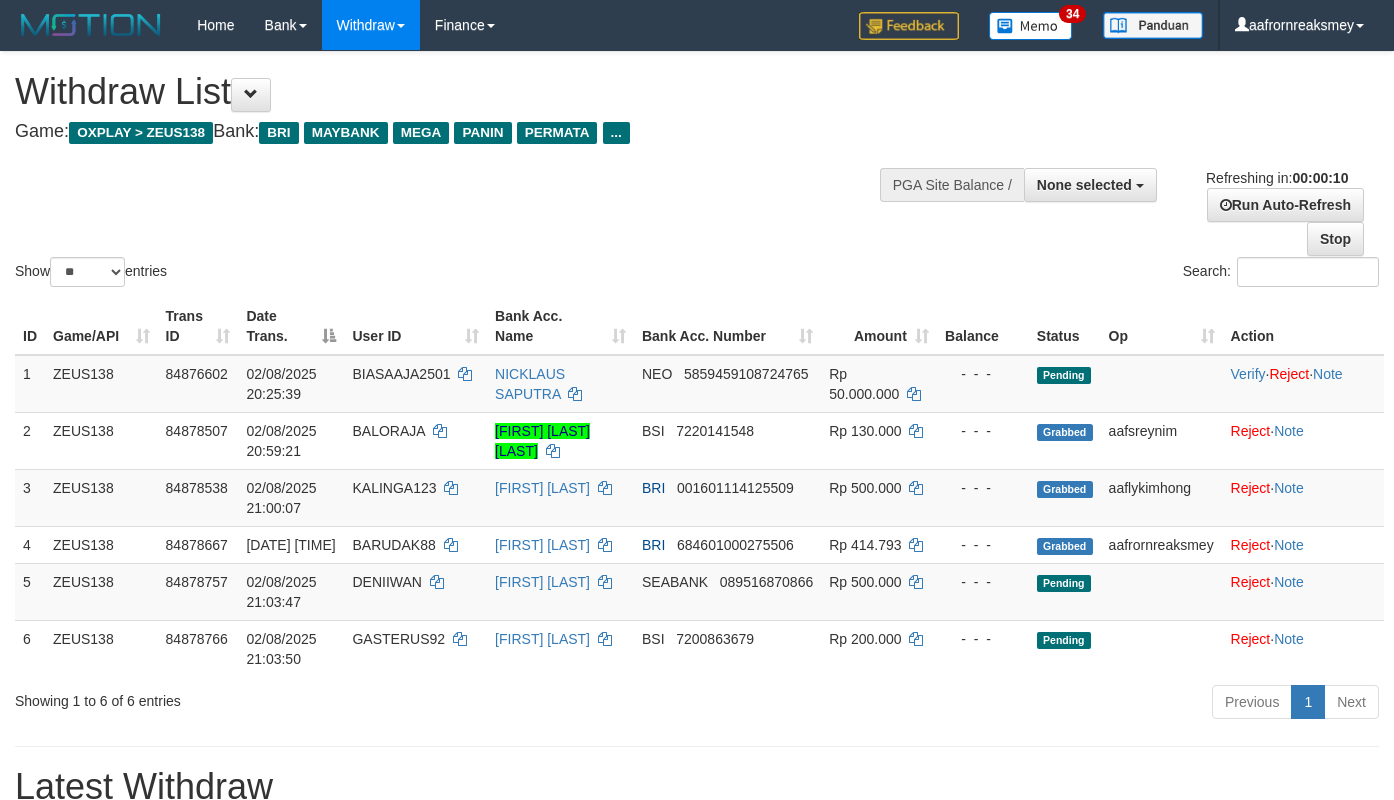 select 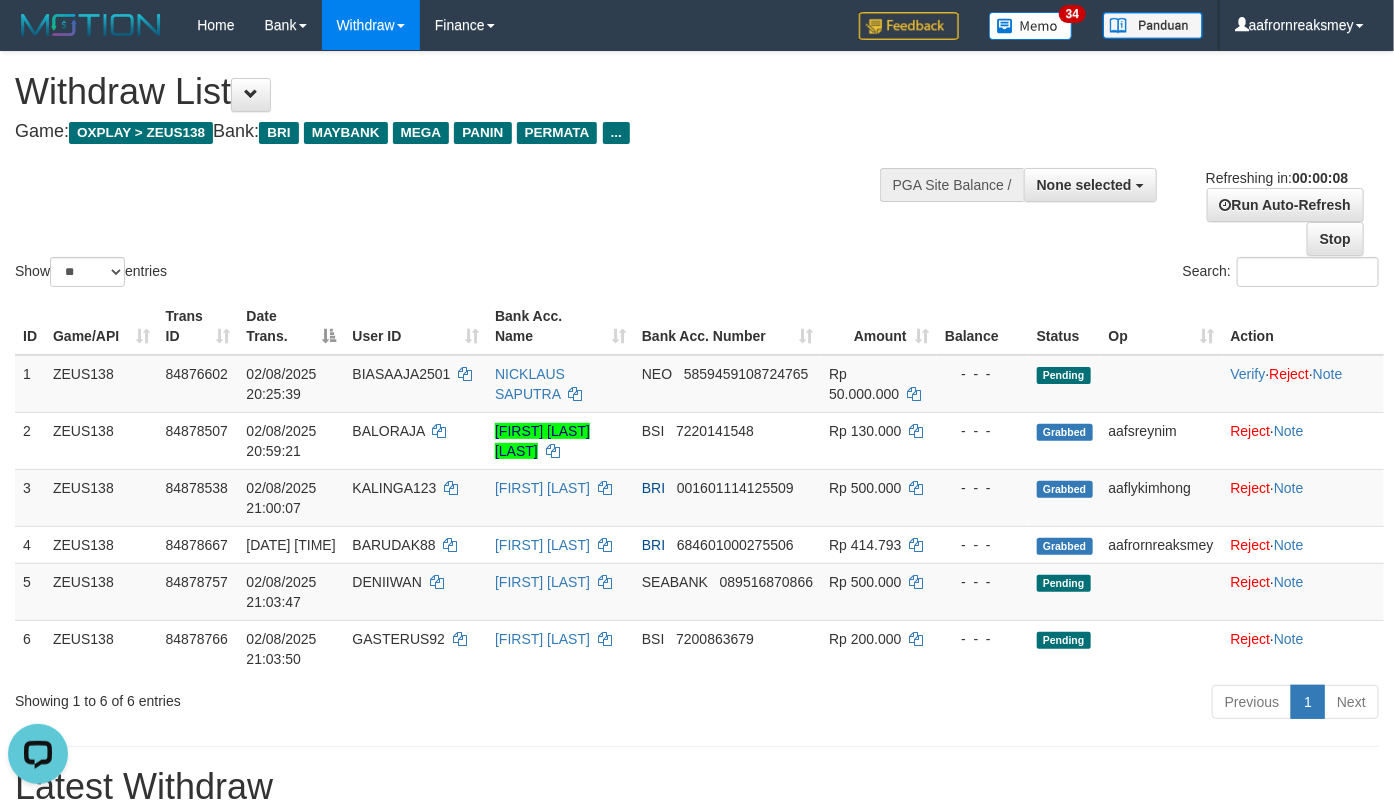 scroll, scrollTop: 0, scrollLeft: 0, axis: both 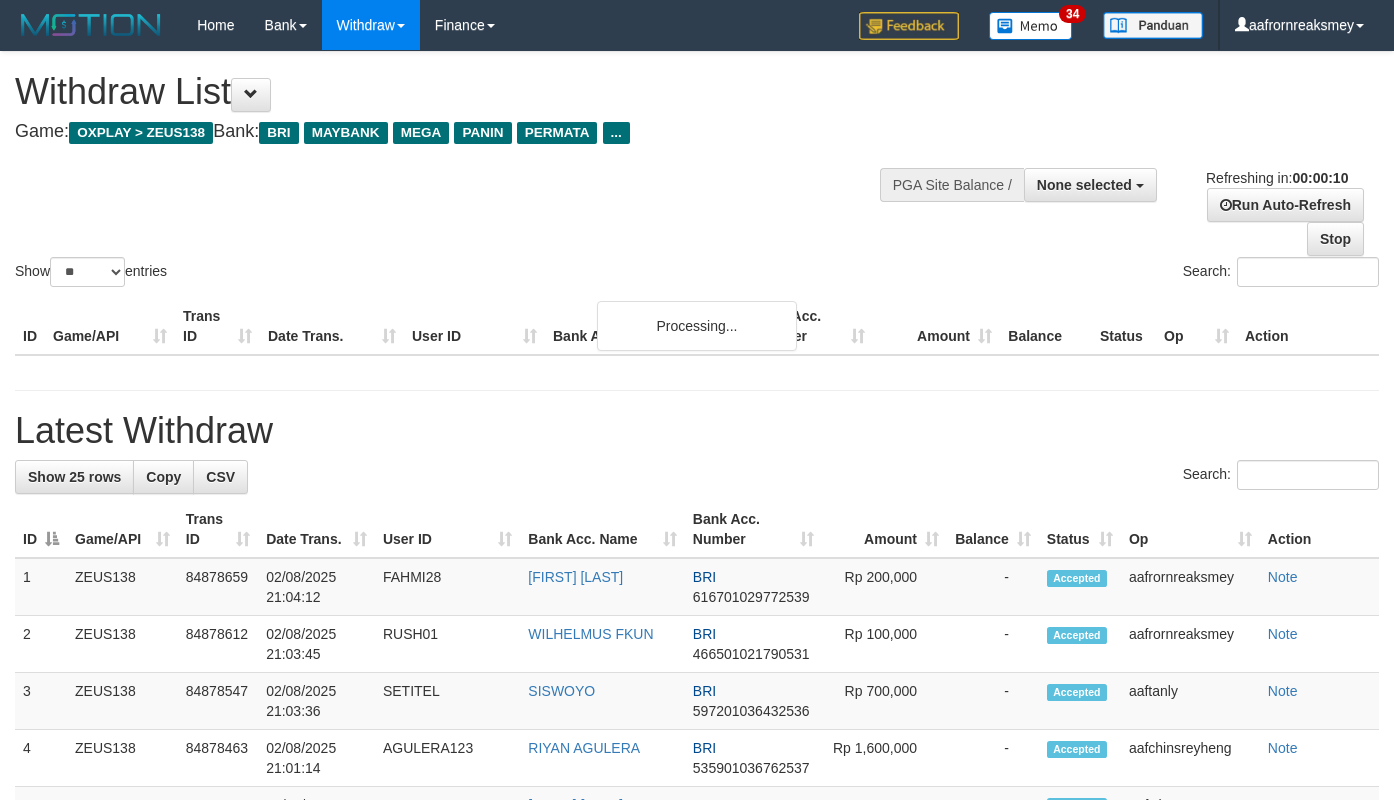 select 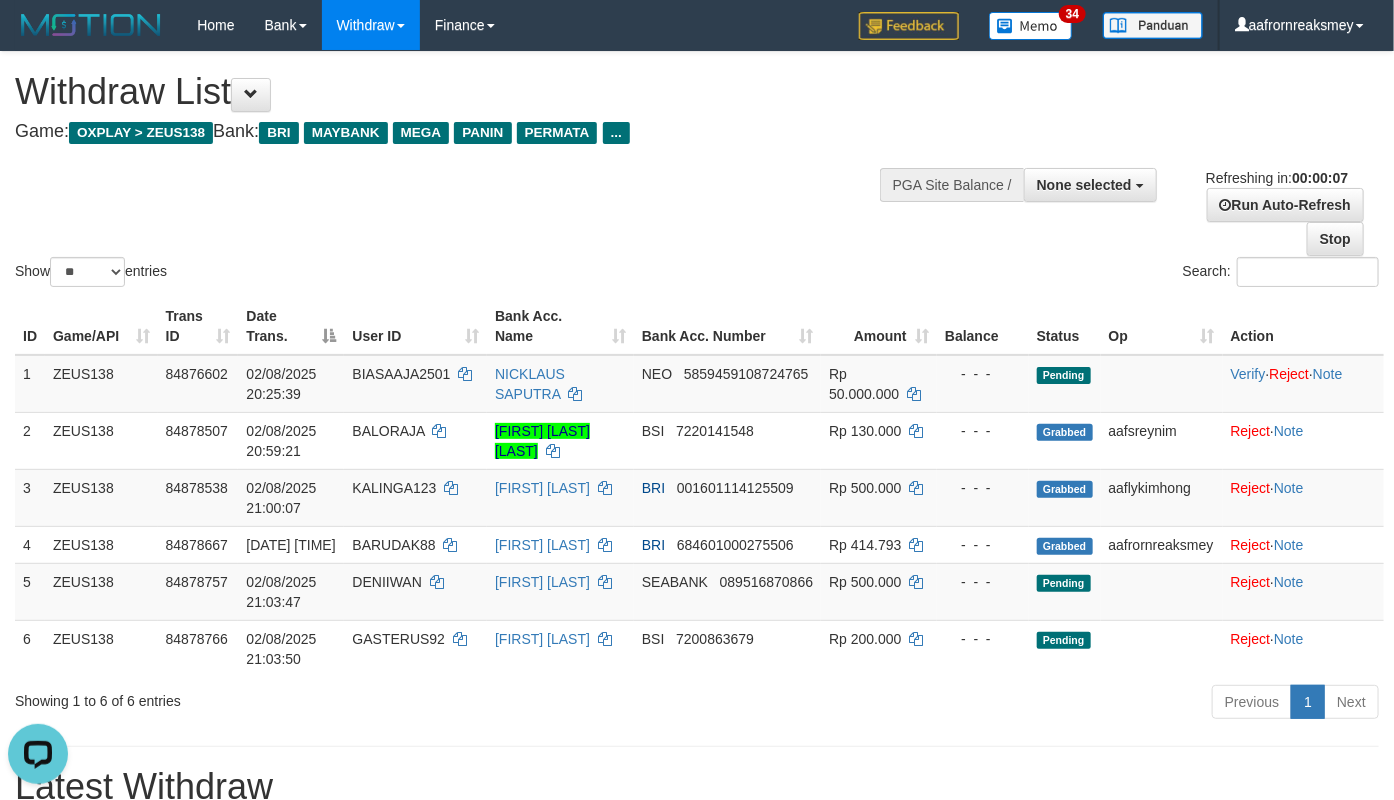 scroll, scrollTop: 0, scrollLeft: 0, axis: both 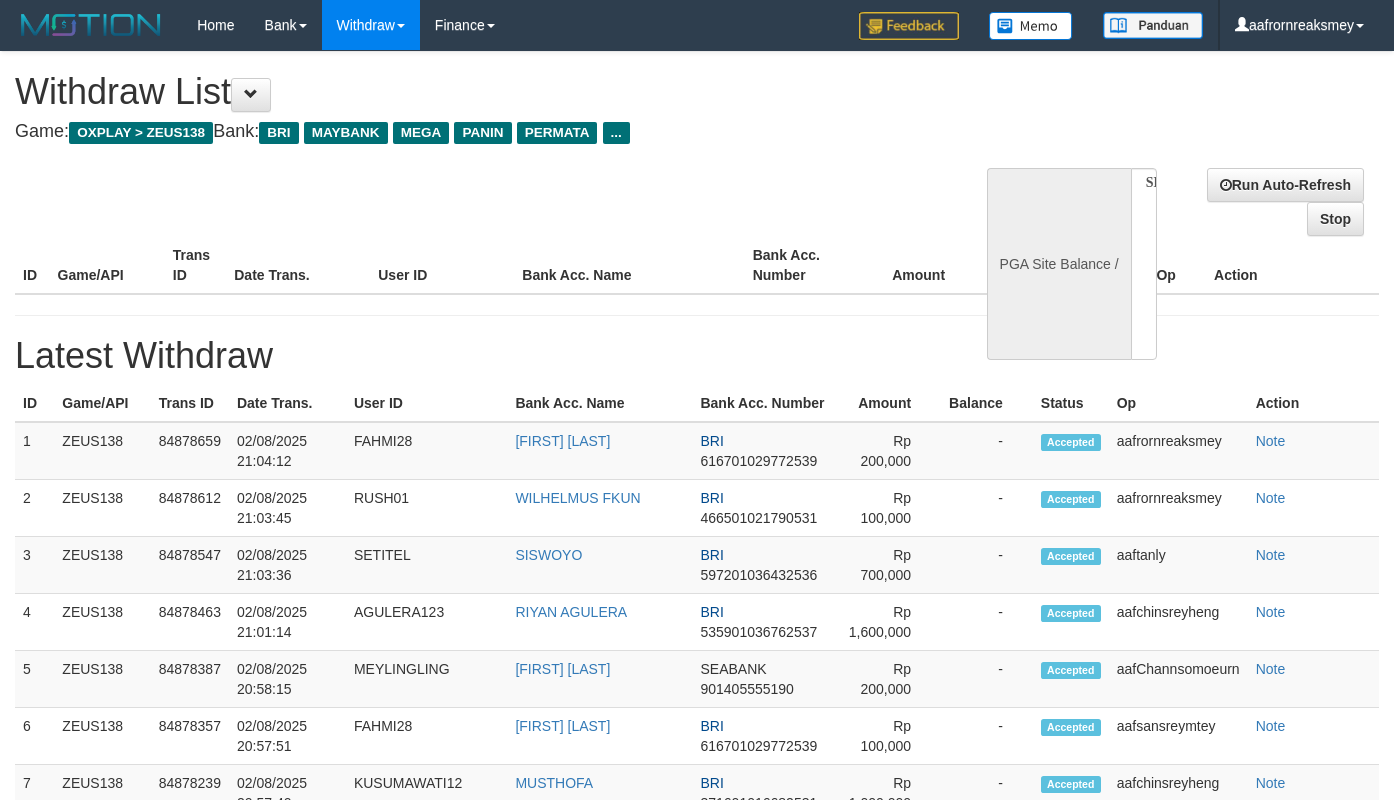 select 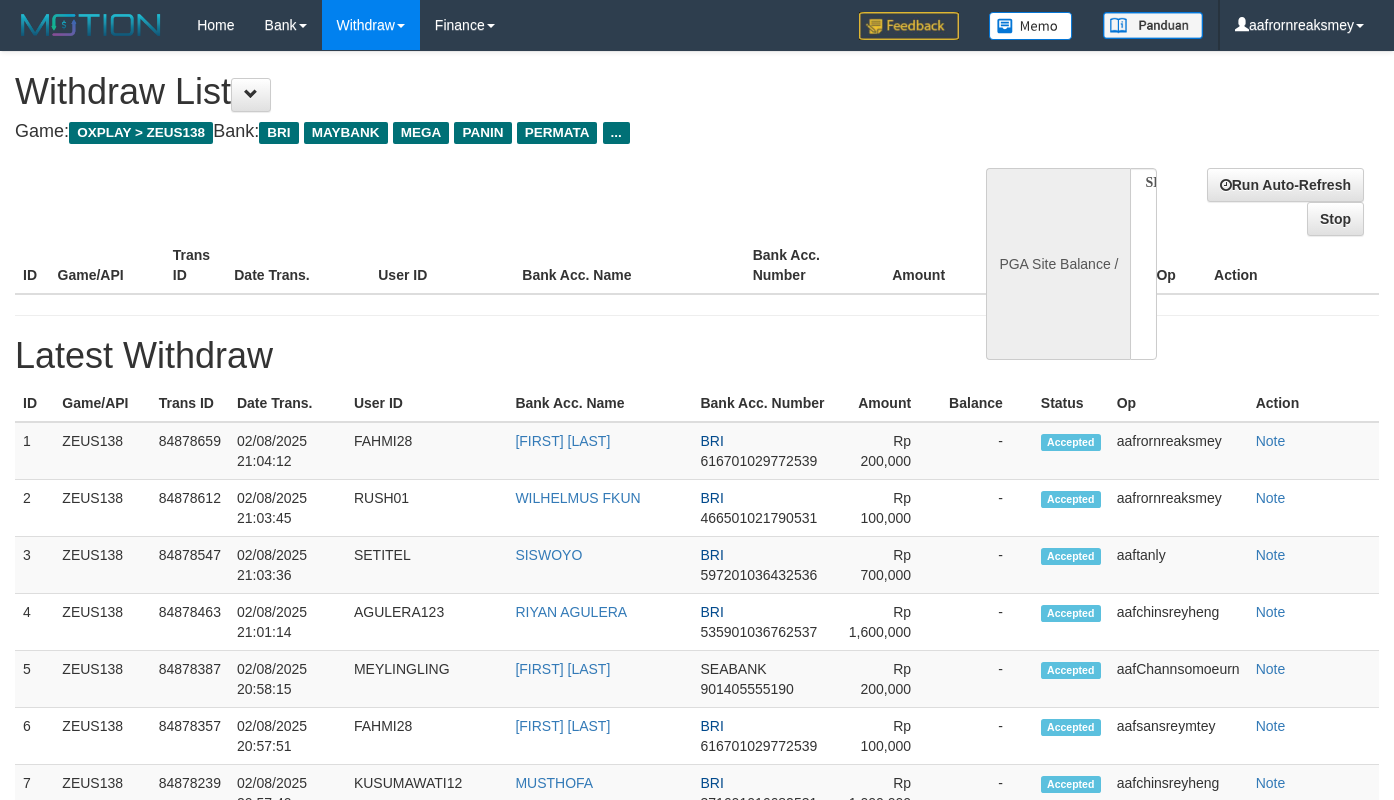 scroll, scrollTop: 0, scrollLeft: 0, axis: both 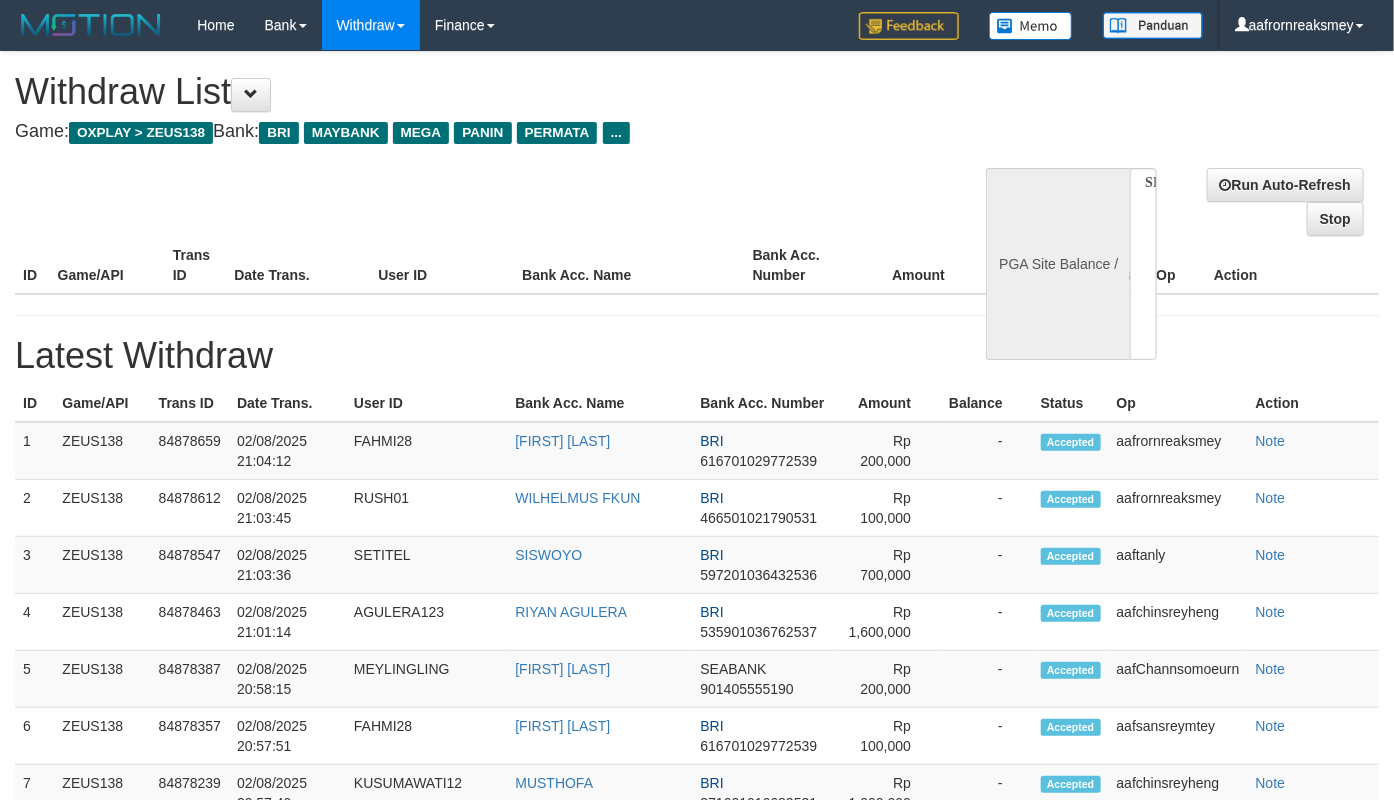 select on "**" 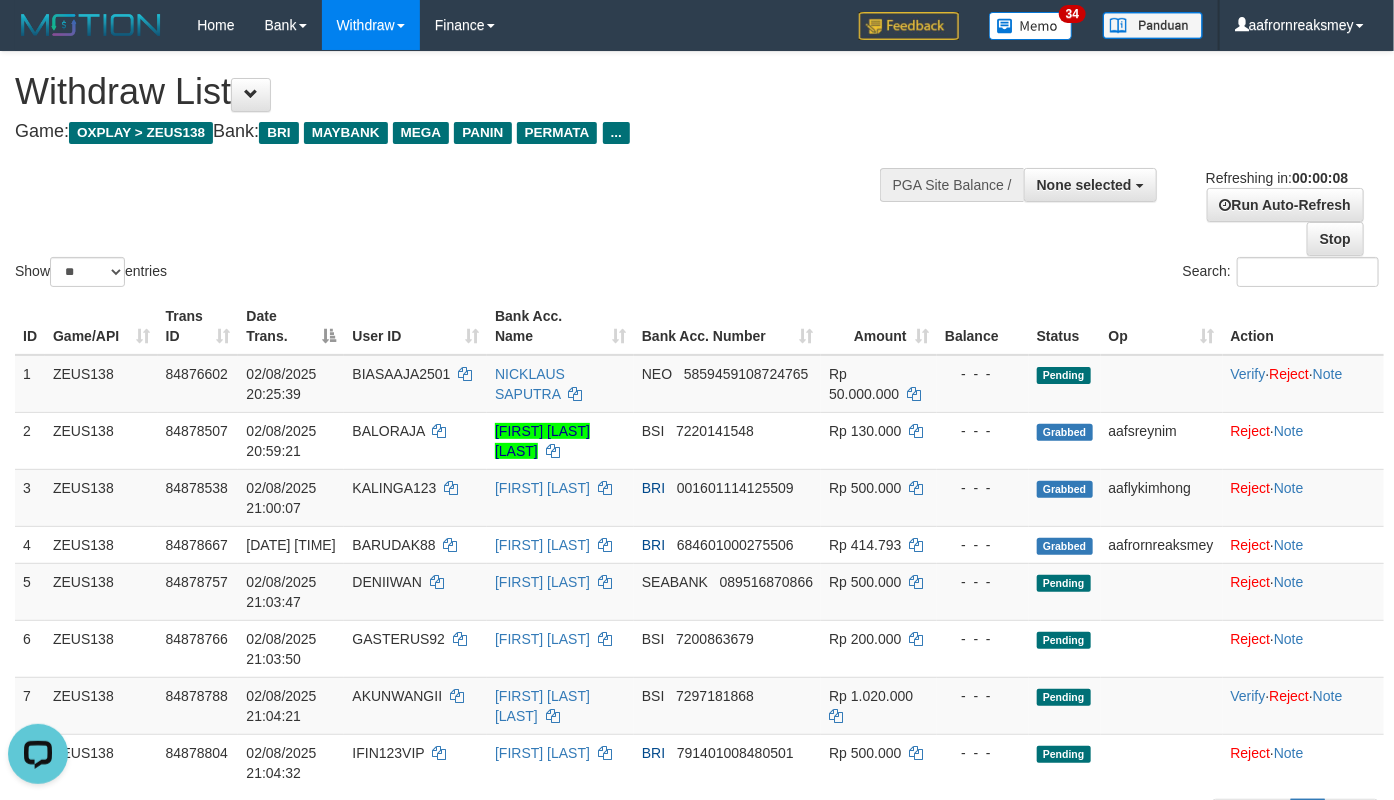 scroll, scrollTop: 0, scrollLeft: 0, axis: both 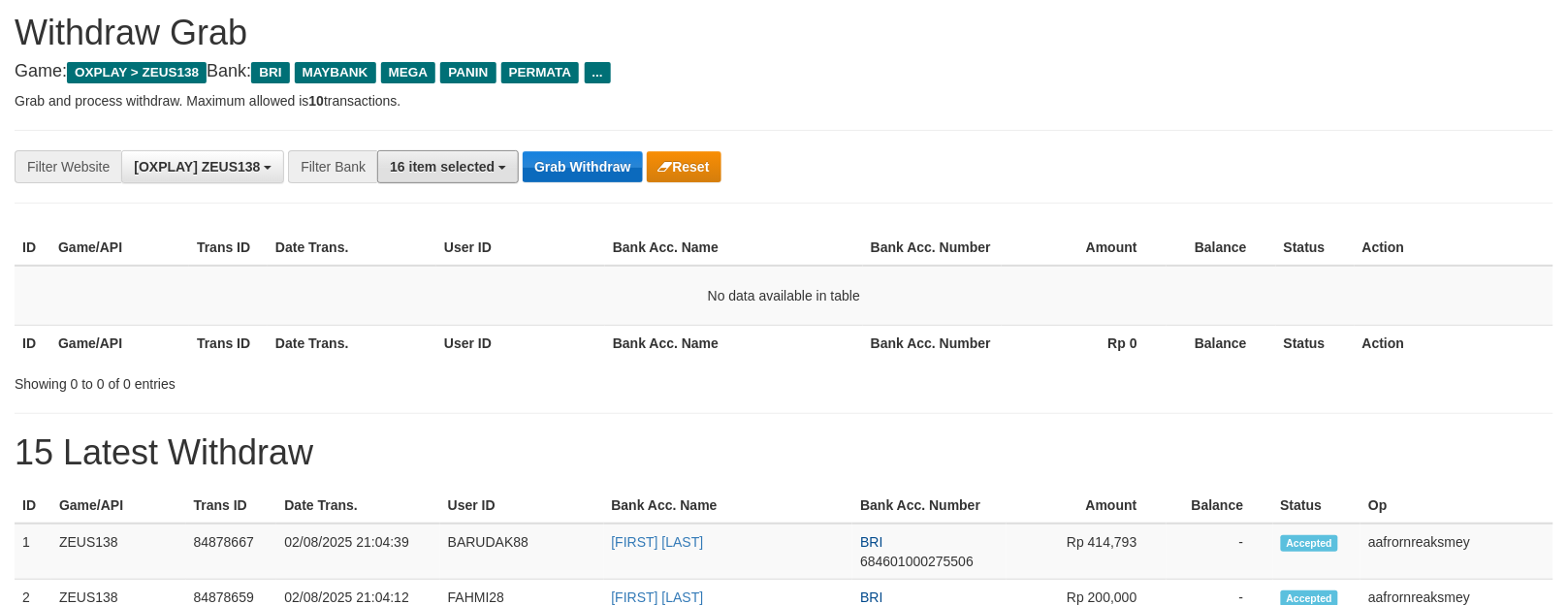 drag, startPoint x: 512, startPoint y: 150, endPoint x: 541, endPoint y: 168, distance: 34.1321 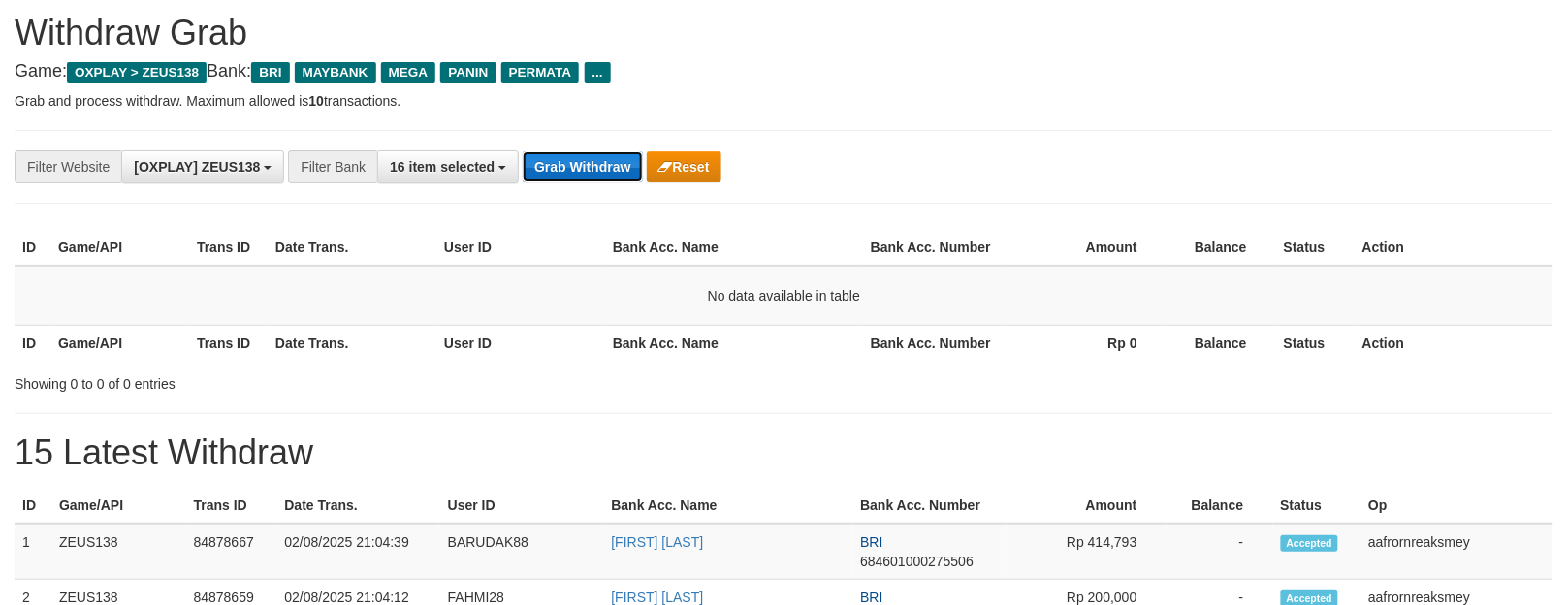 click on "Grab Withdraw" at bounding box center (582, 167) 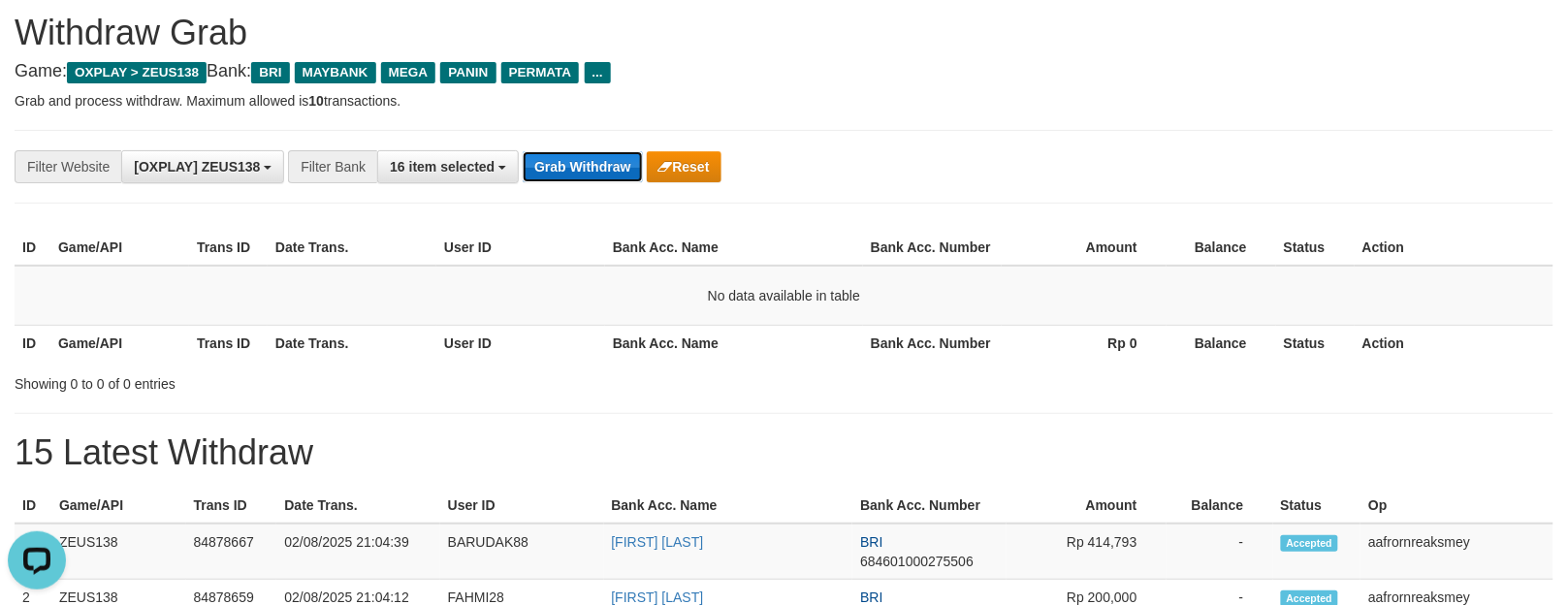 scroll, scrollTop: 0, scrollLeft: 0, axis: both 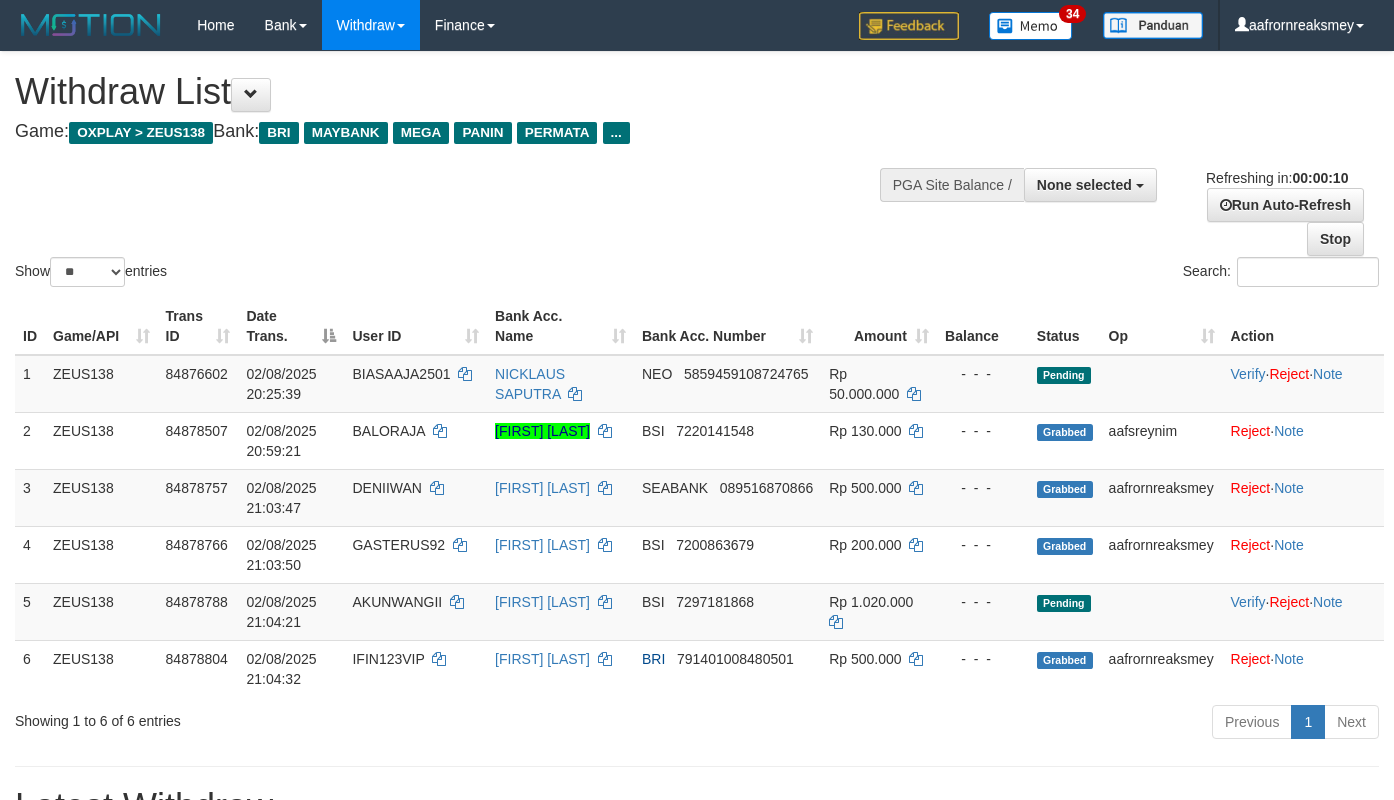 select 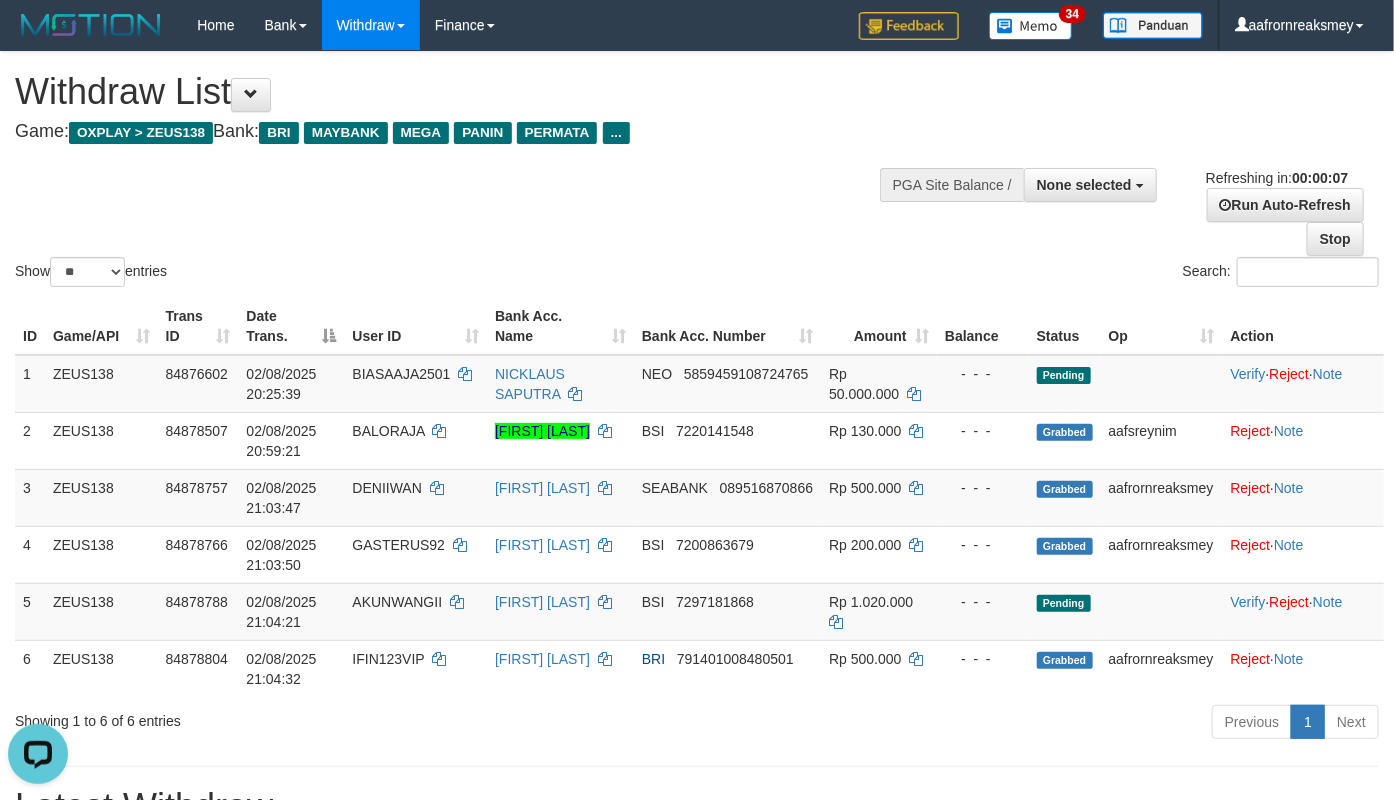 scroll, scrollTop: 0, scrollLeft: 0, axis: both 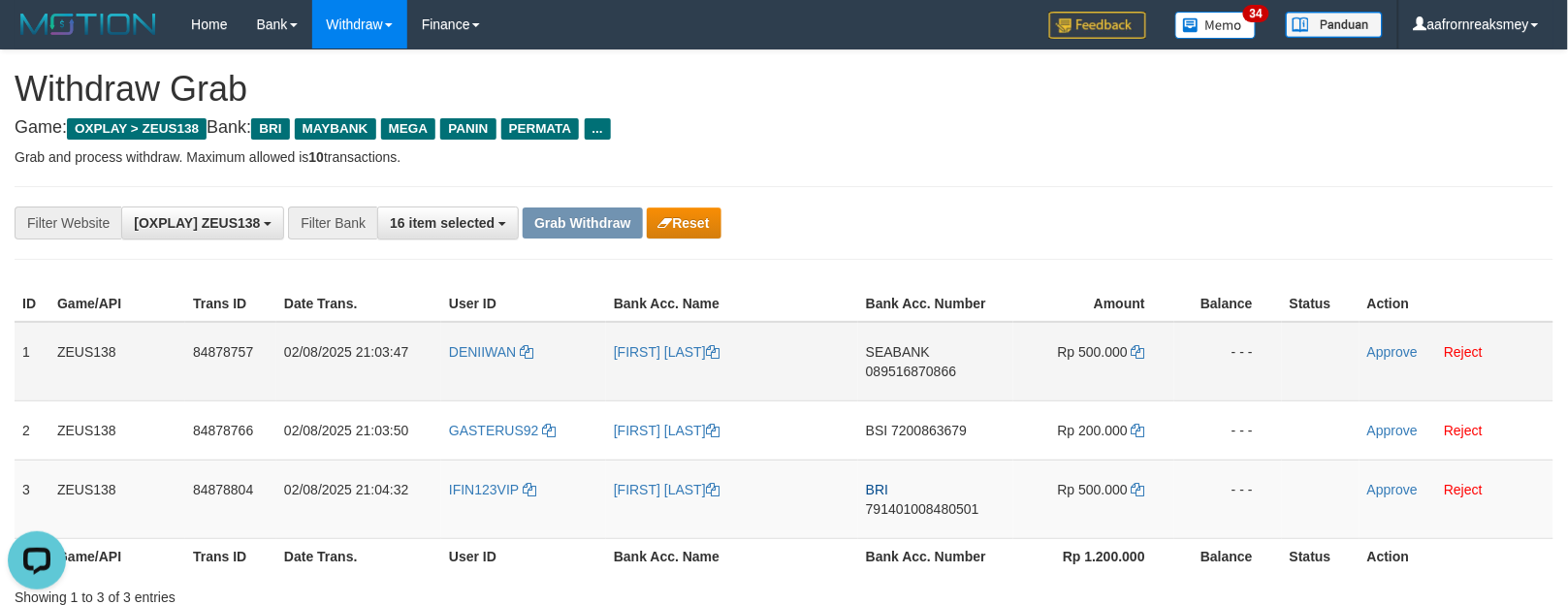 click on "DENIIWAN" at bounding box center [524, 362] 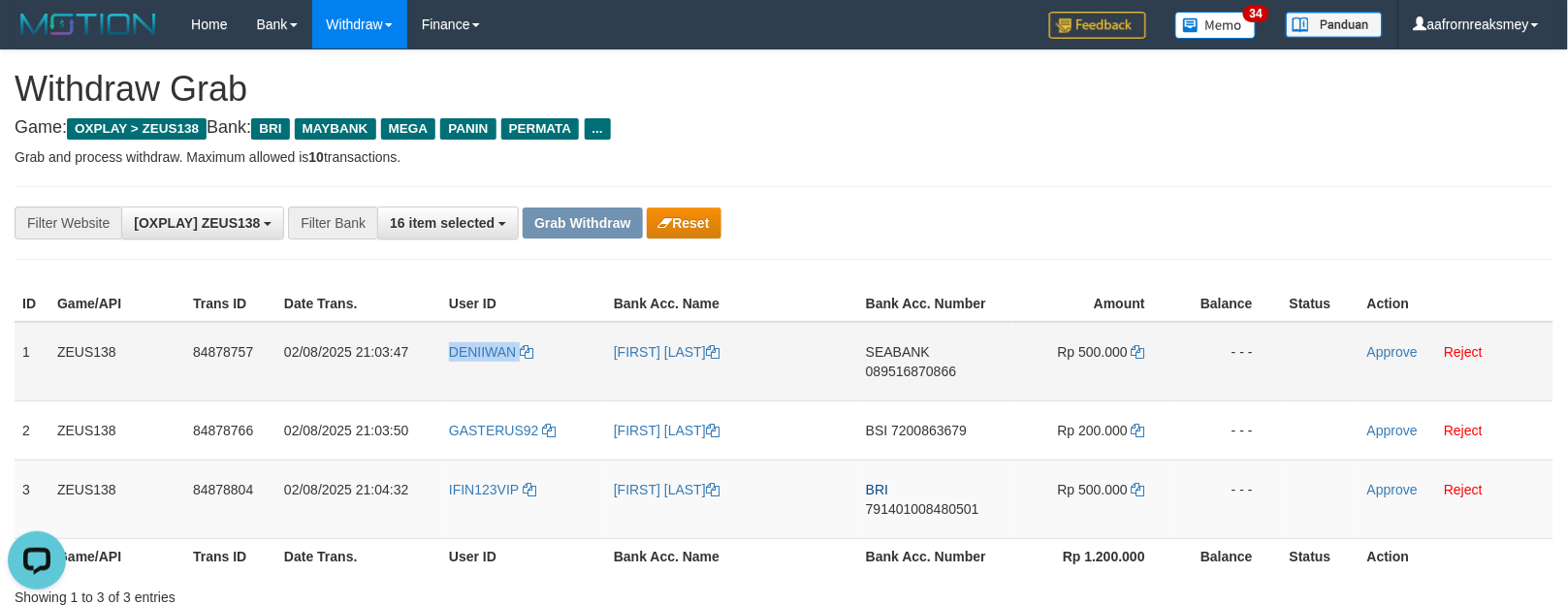 click on "DENIIWAN" at bounding box center (524, 362) 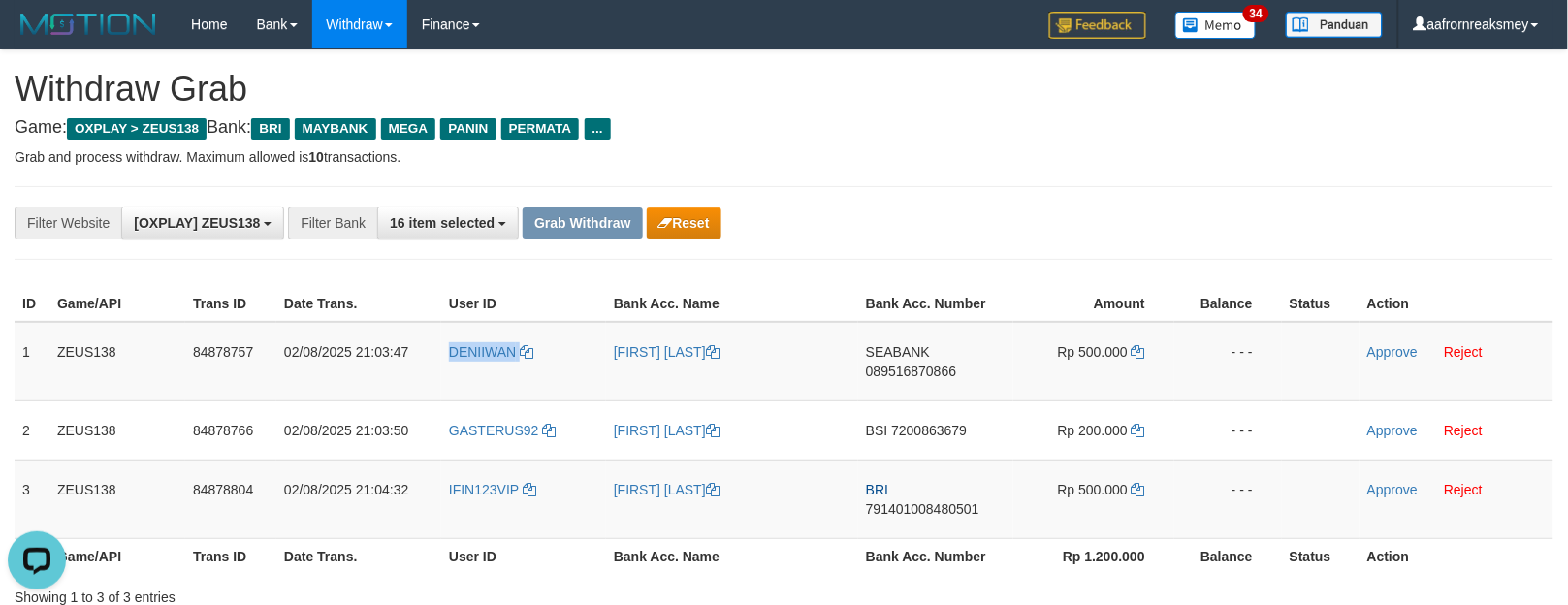 copy on "DENIIWAN" 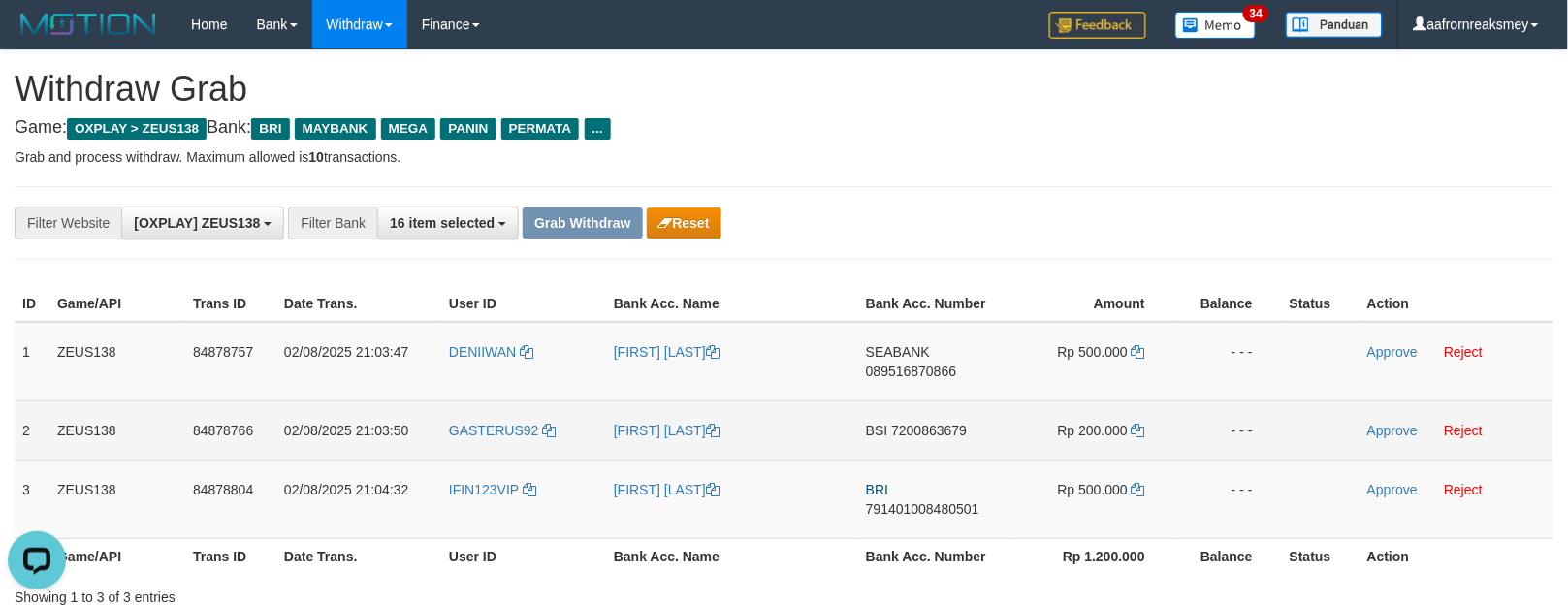 click on "GASTERUS92" at bounding box center (524, 430) 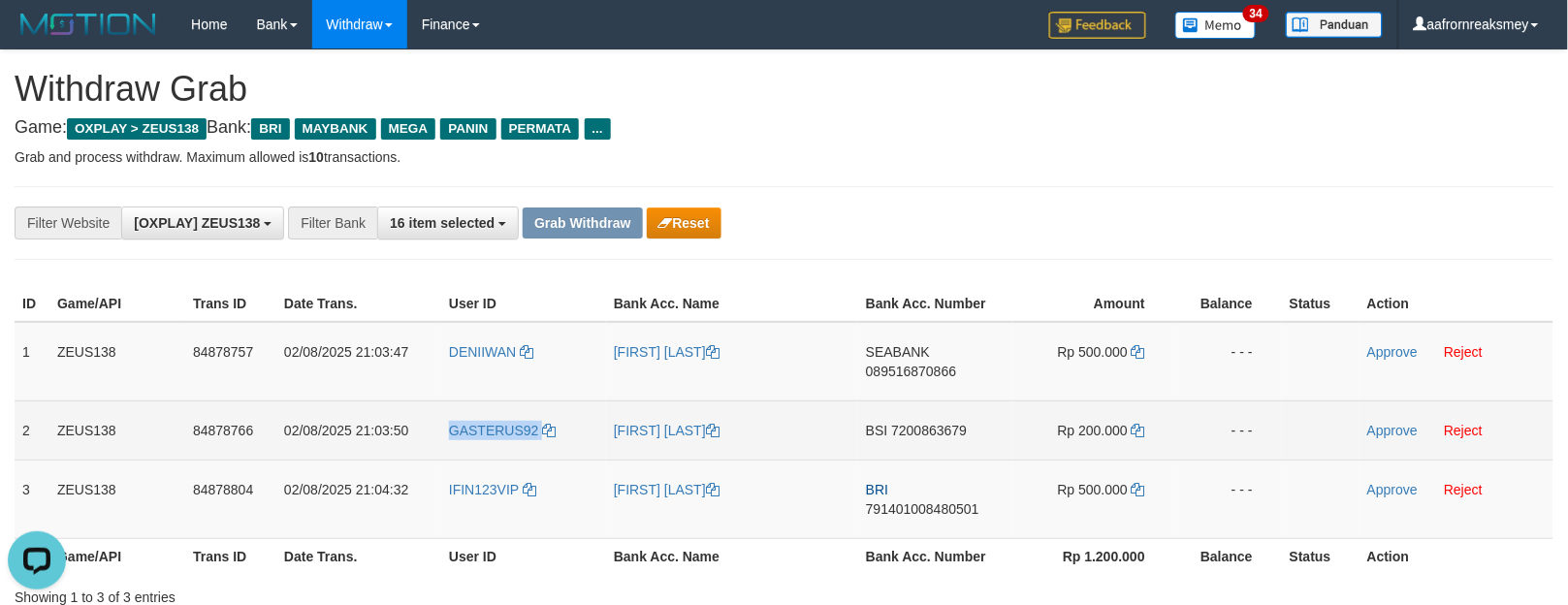 click on "GASTERUS92" at bounding box center (524, 430) 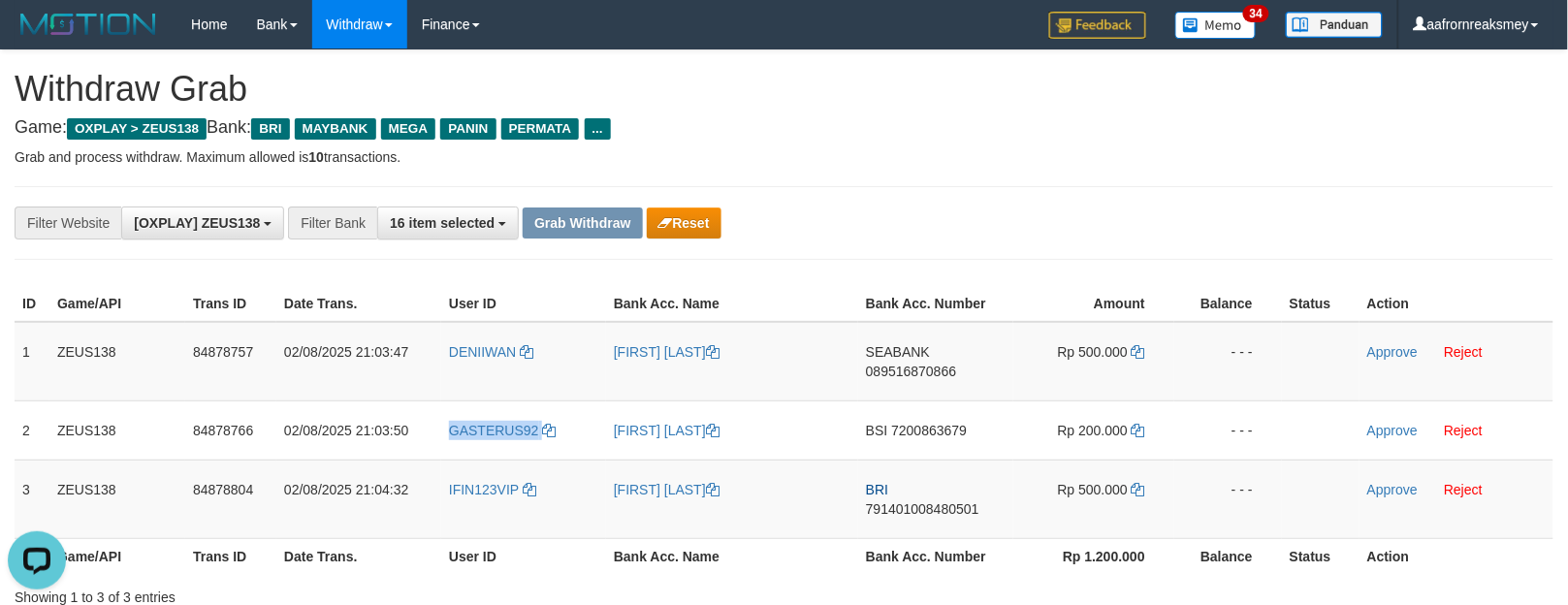 copy on "GASTERUS92" 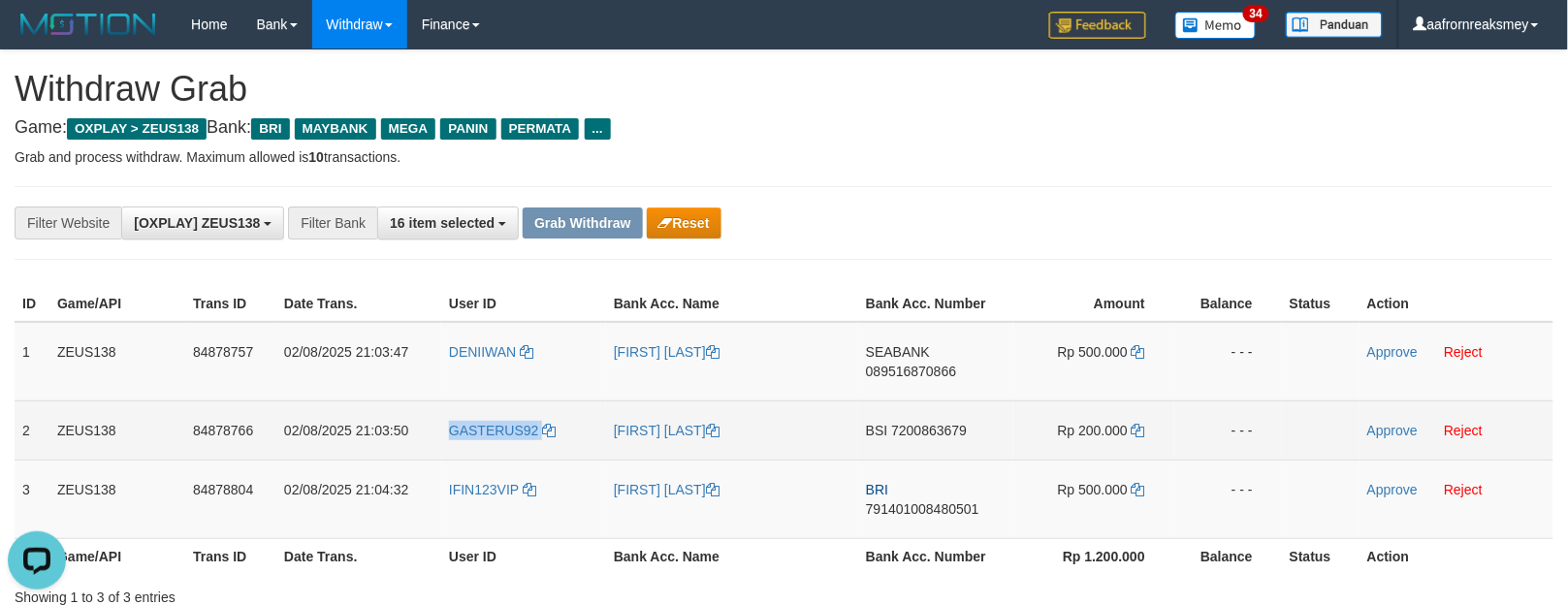 click on "GASTERUS92" at bounding box center (524, 430) 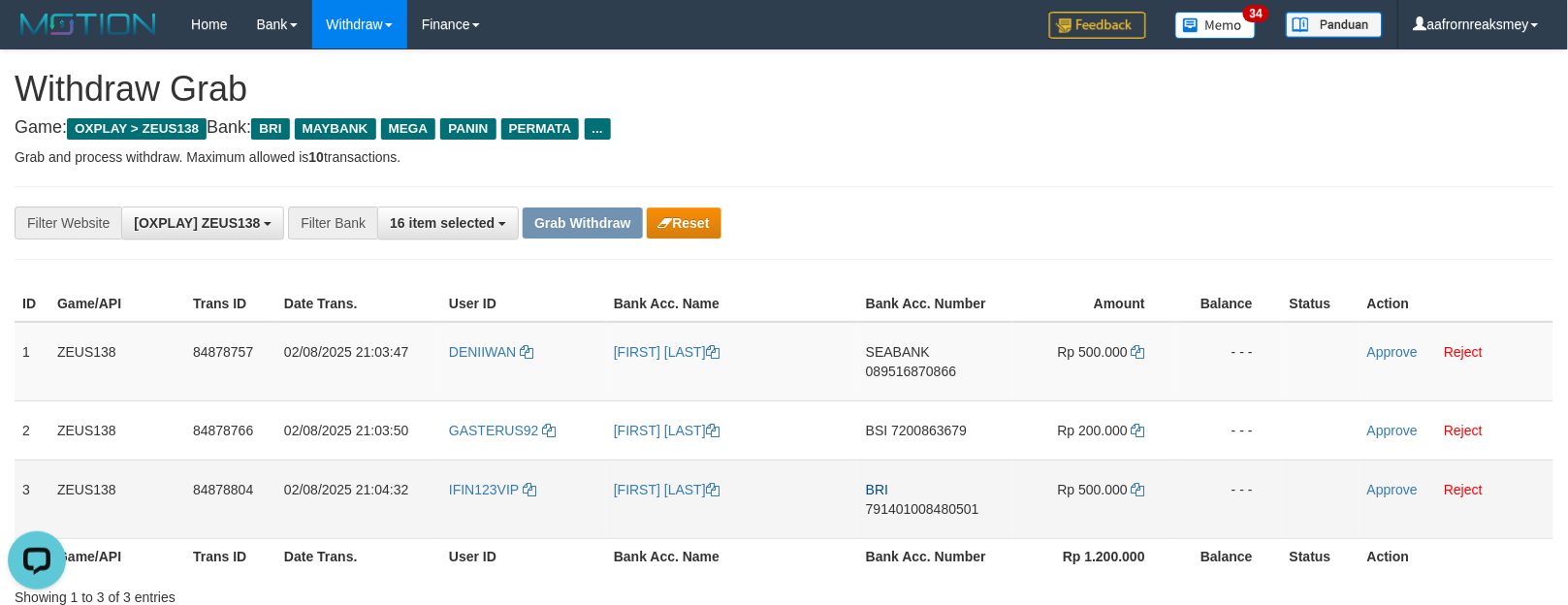 click on "IFIN123VIP" at bounding box center (524, 498) 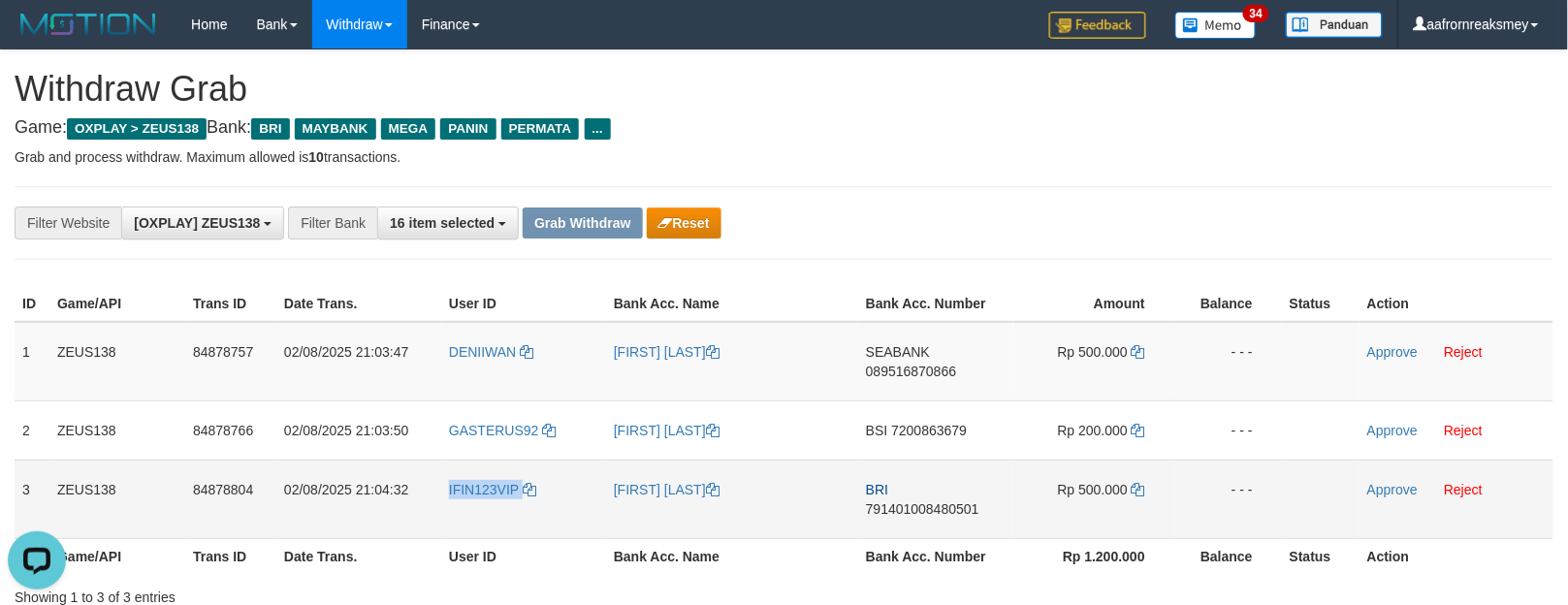 click on "IFIN123VIP" at bounding box center (524, 498) 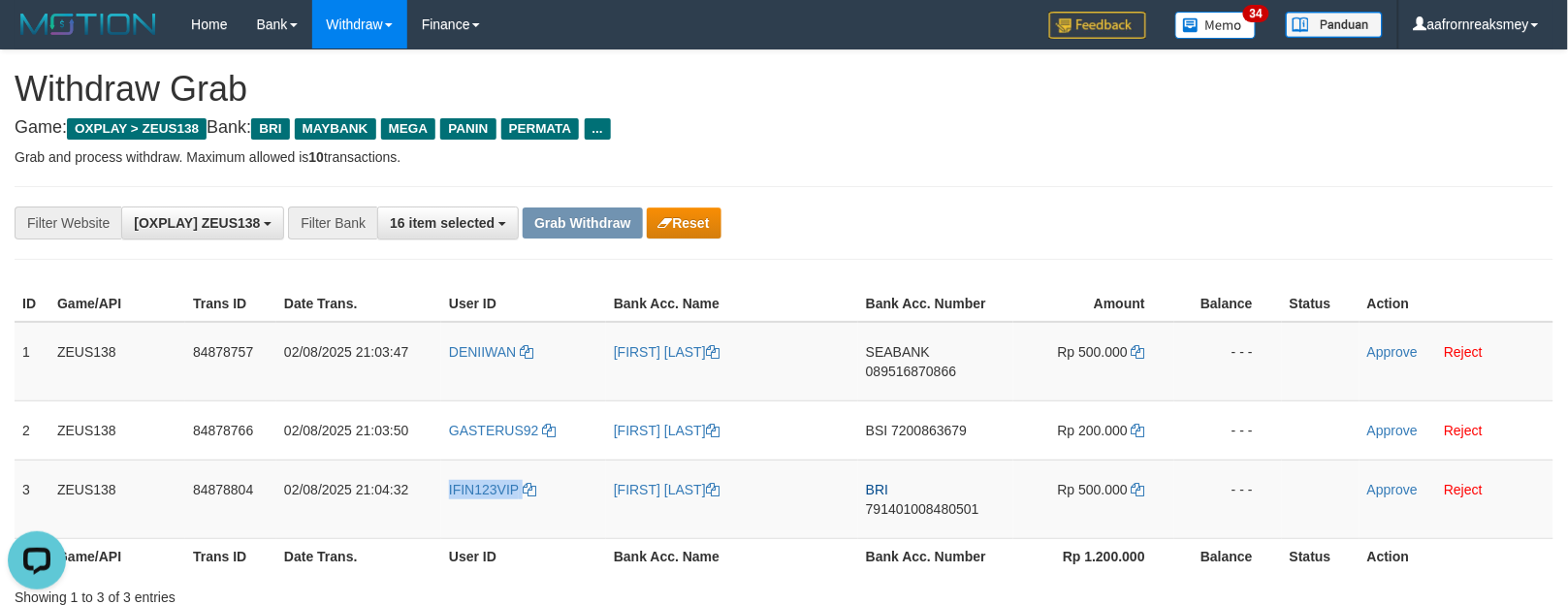 copy on "IFIN123VIP" 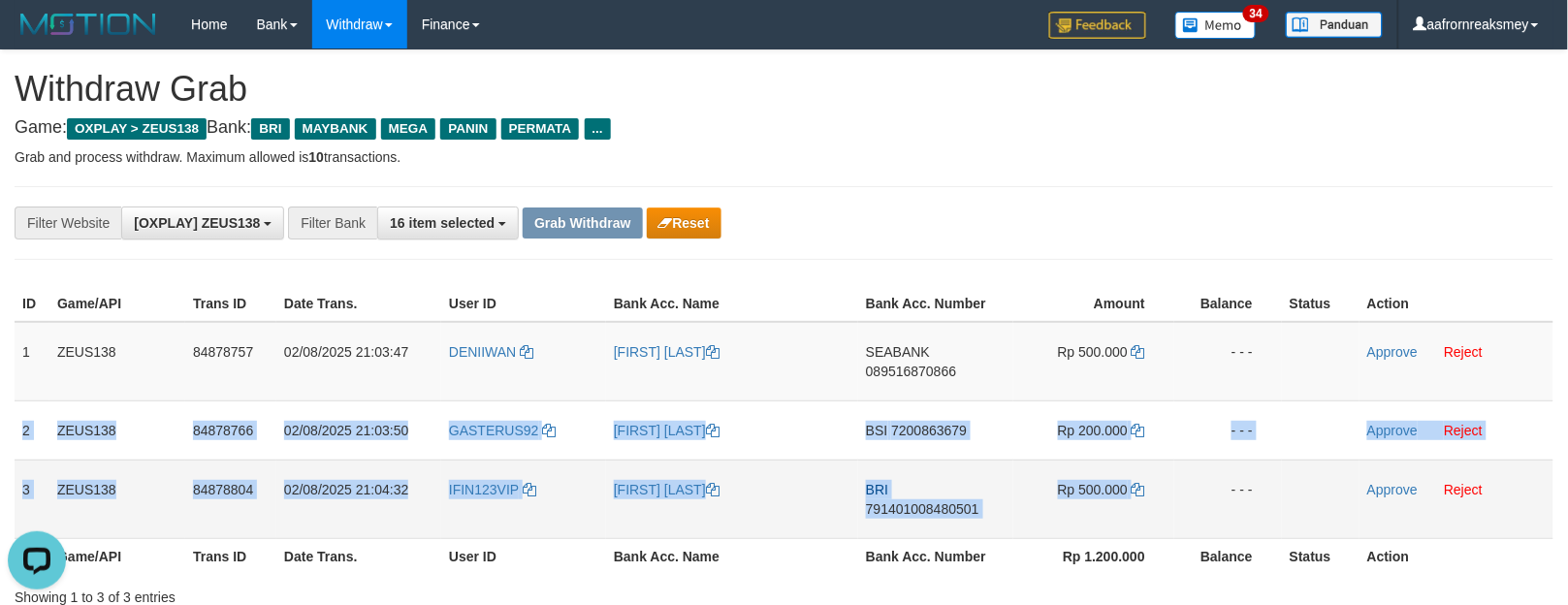 drag, startPoint x: 17, startPoint y: 415, endPoint x: 1180, endPoint y: 486, distance: 1165.1652 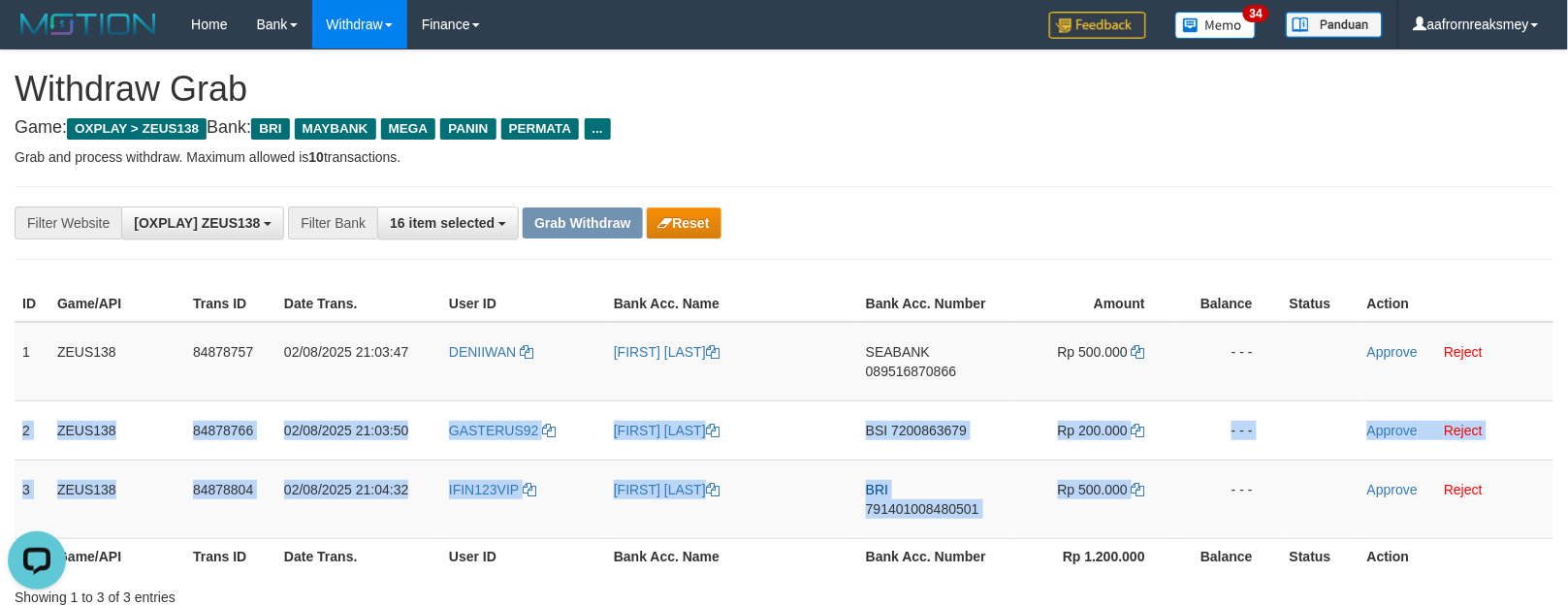 copy on "2
ZEUS138
84878766
02/08/2025 21:03:50
GASTERUS92
AGUS ARWANA
BSI
7200863679
Rp 200.000
- - -
Approve
Reject
3
ZEUS138
84878804
02/08/2025 21:04:32
IFIN123VIP
RIPAL ARIP
BRI
791401008480501
Rp 500.000" 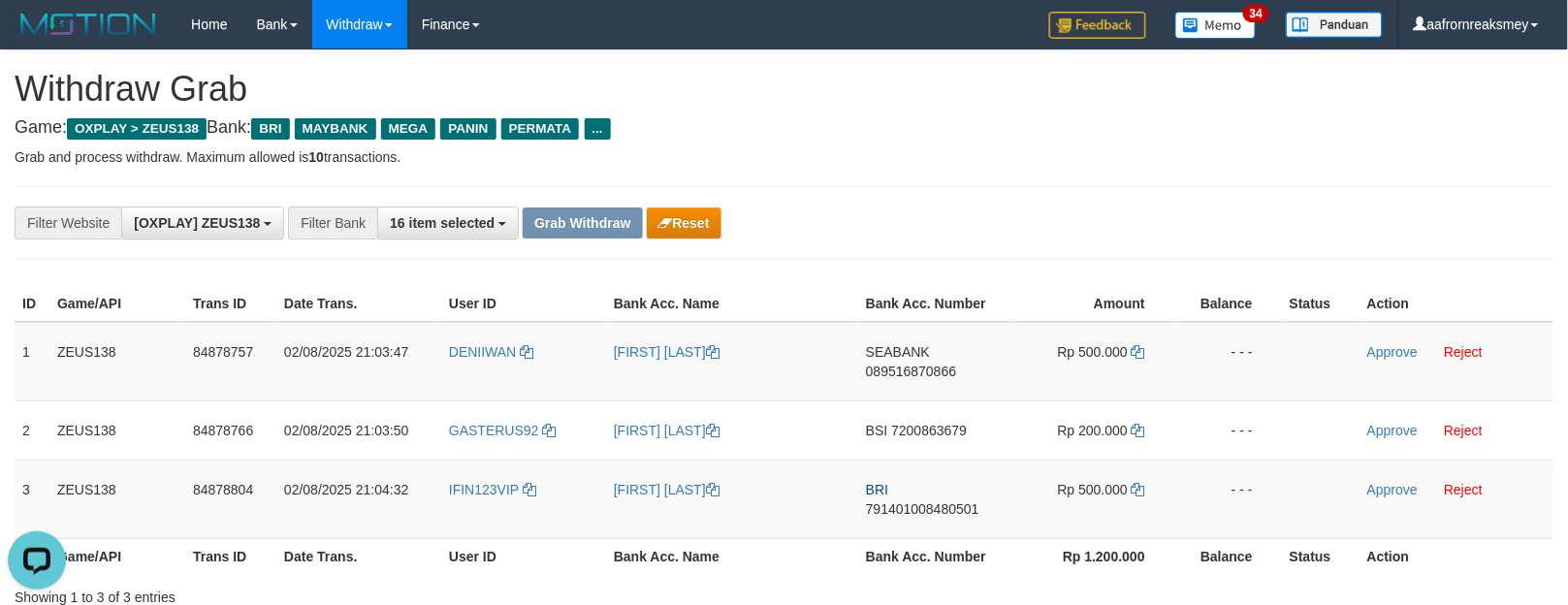 drag, startPoint x: 1048, startPoint y: 69, endPoint x: 1149, endPoint y: 343, distance: 292.02226 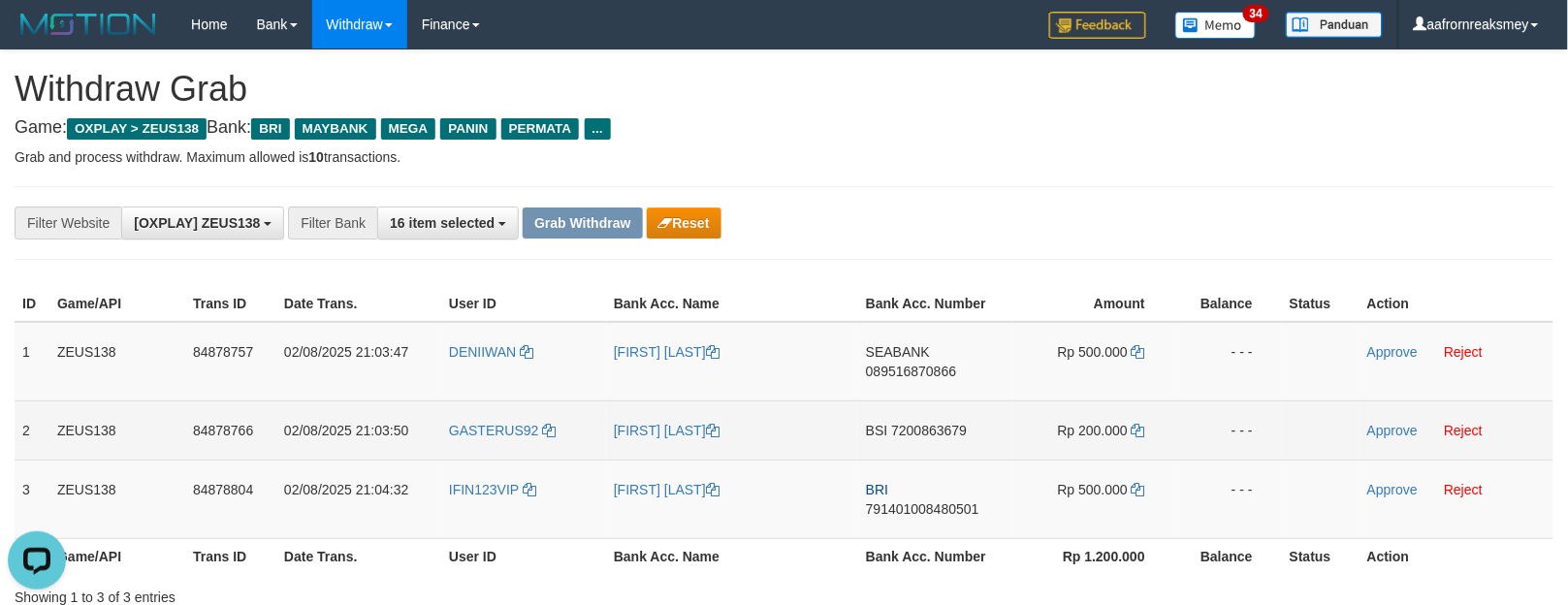 click on "BSI" at bounding box center (877, 430) 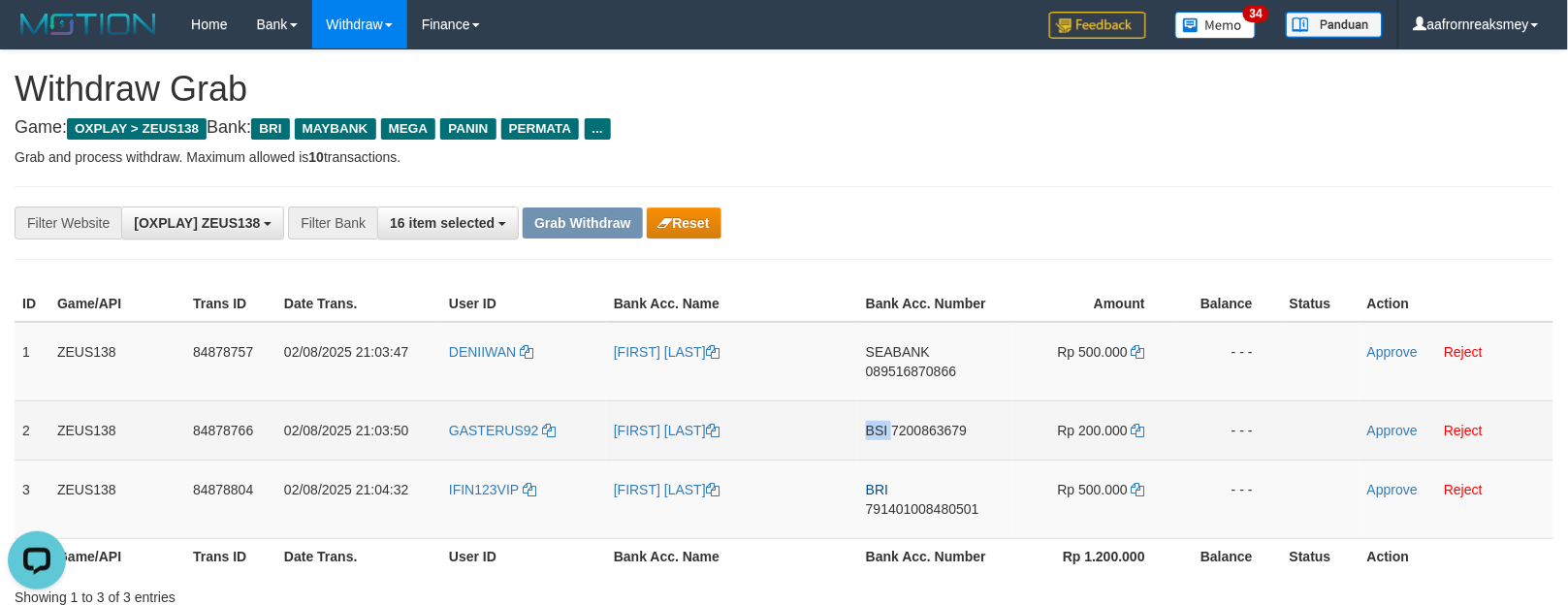 click on "BSI" at bounding box center (877, 430) 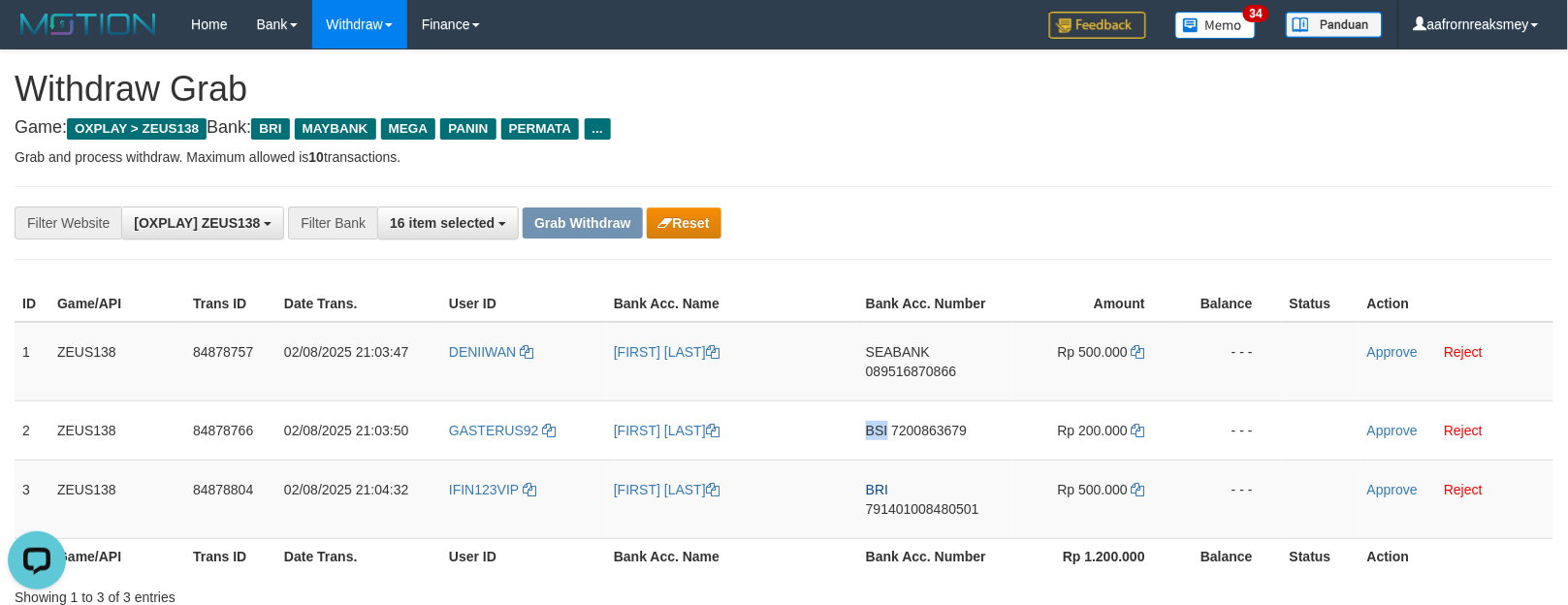 copy on "BSI" 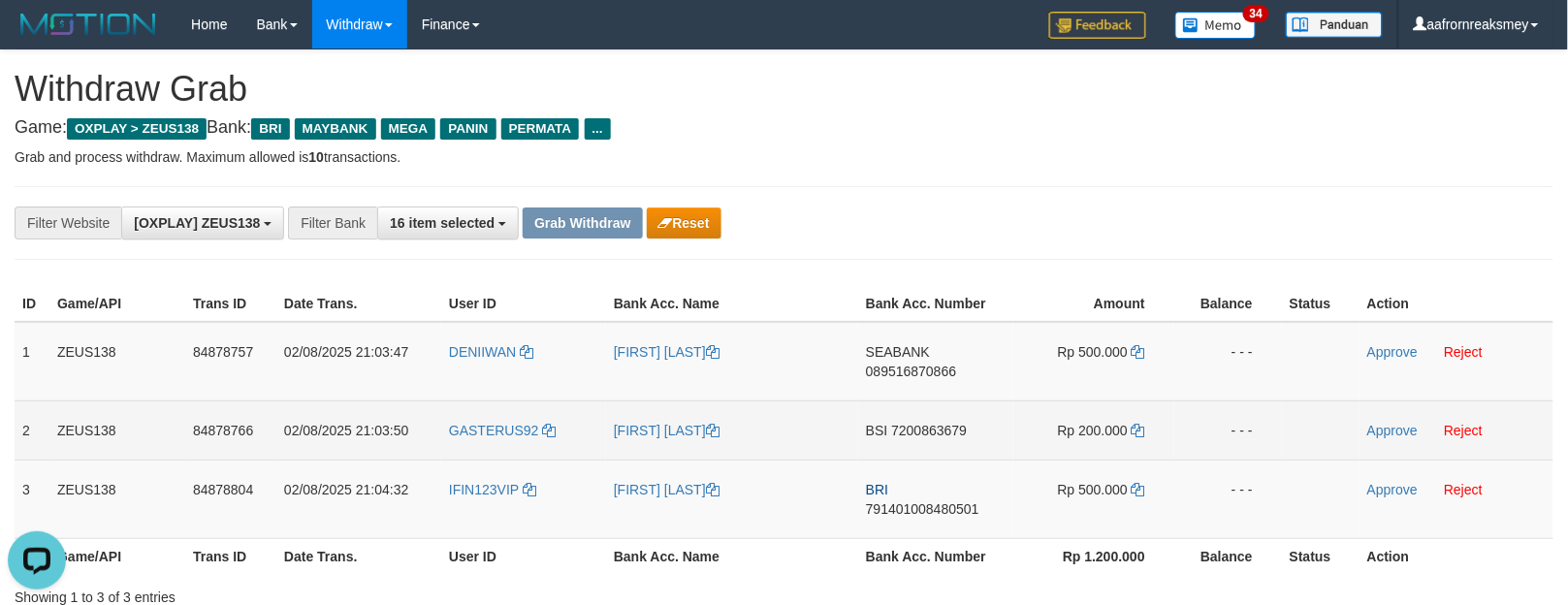 click on "BSI
7200863679" at bounding box center (936, 430) 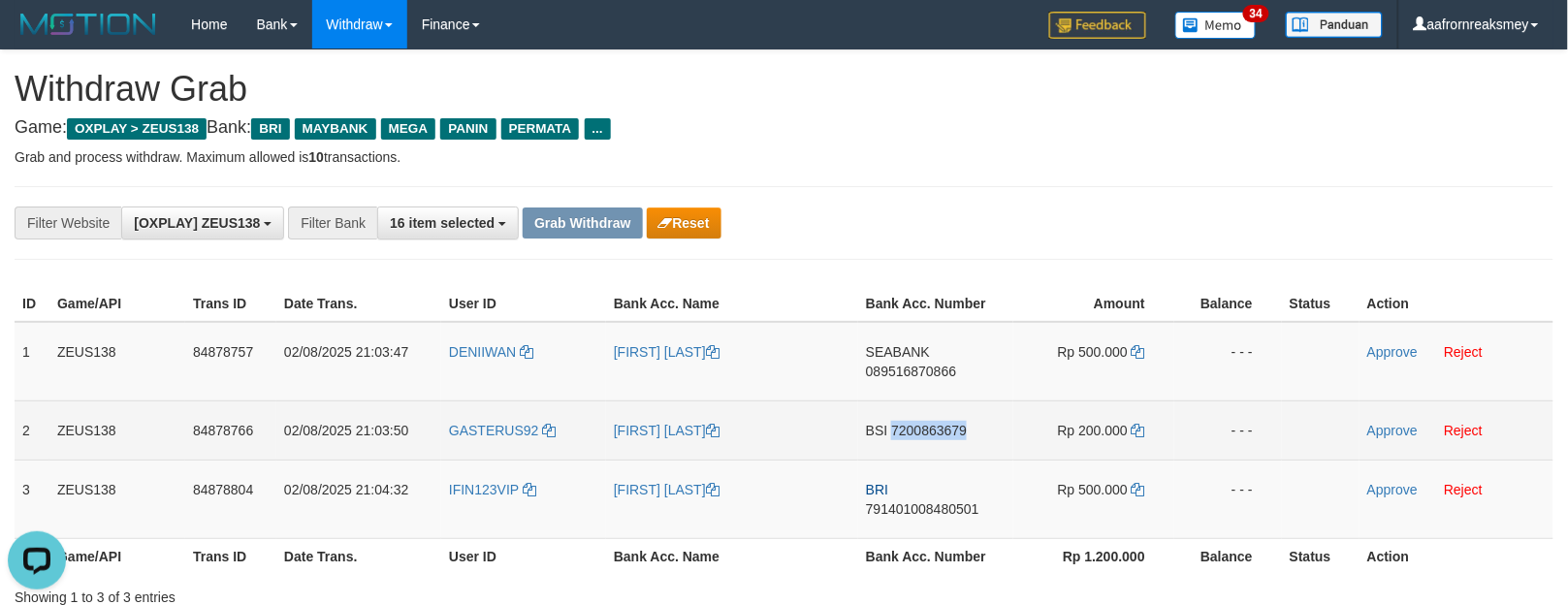 click on "BSI
7200863679" at bounding box center [936, 430] 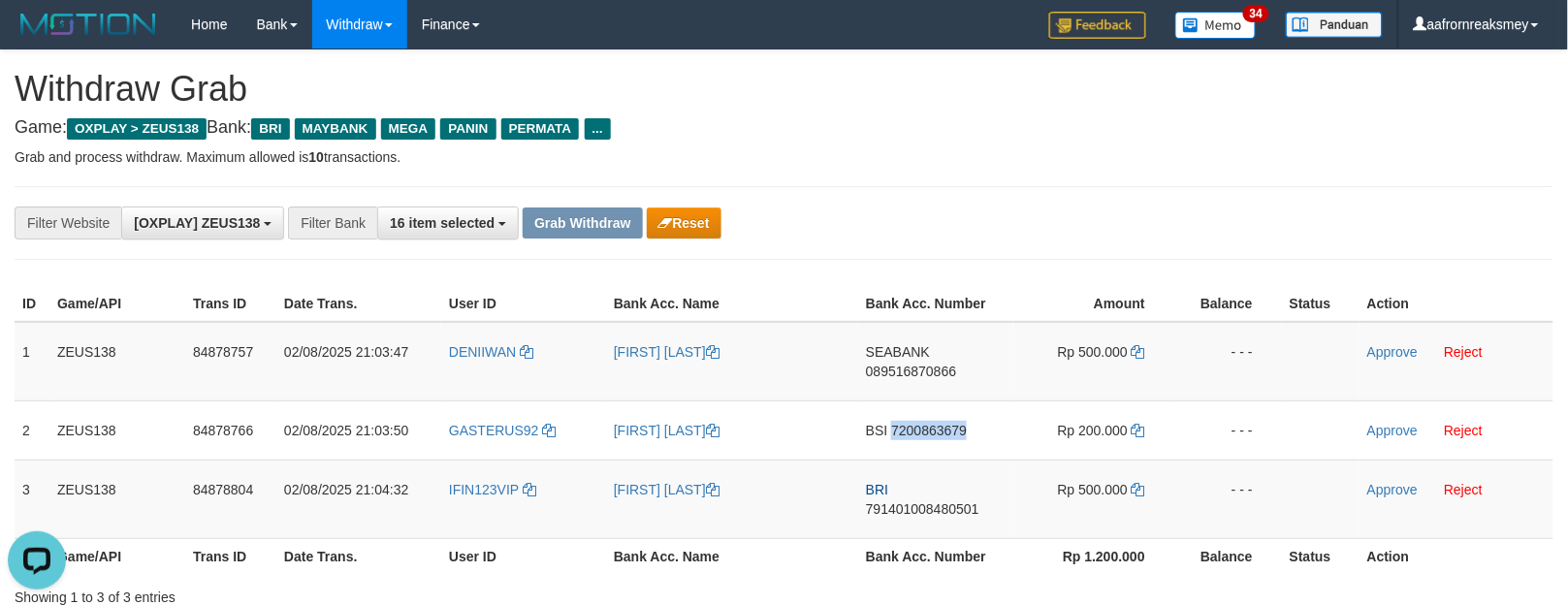 copy on "7200863679" 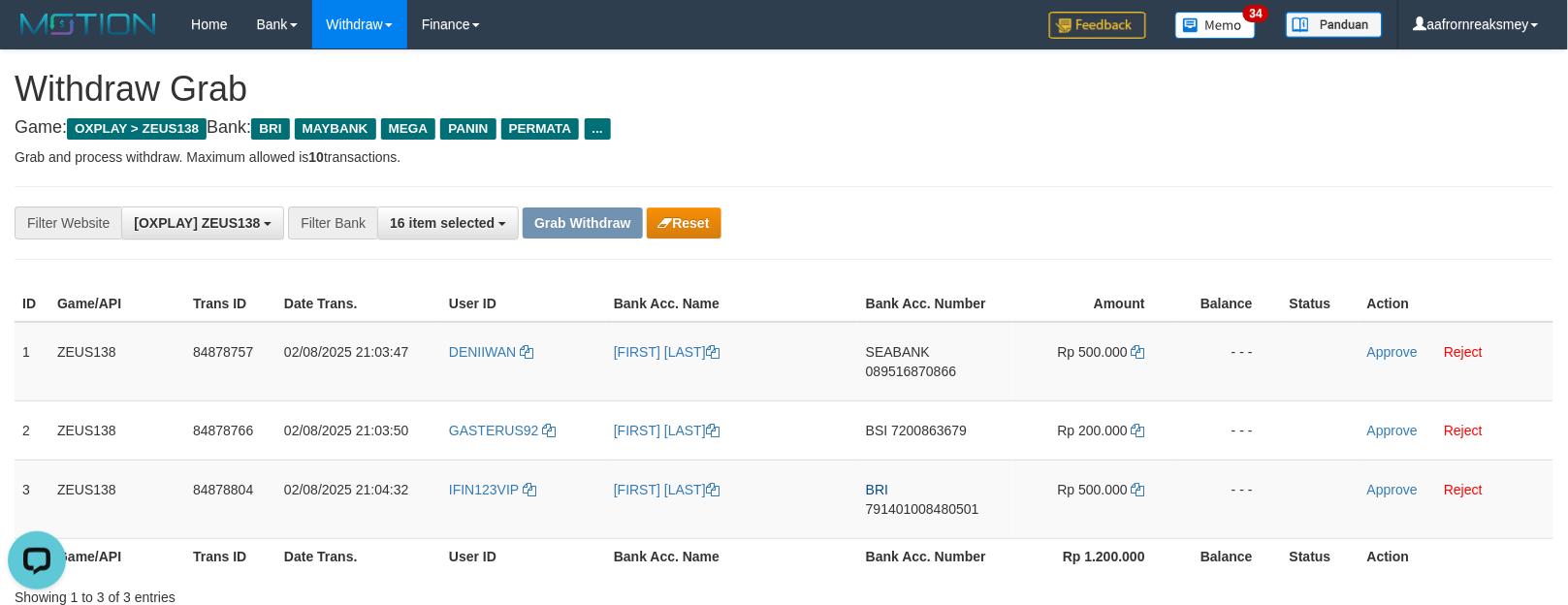 click on "**********" at bounding box center [654, 223] 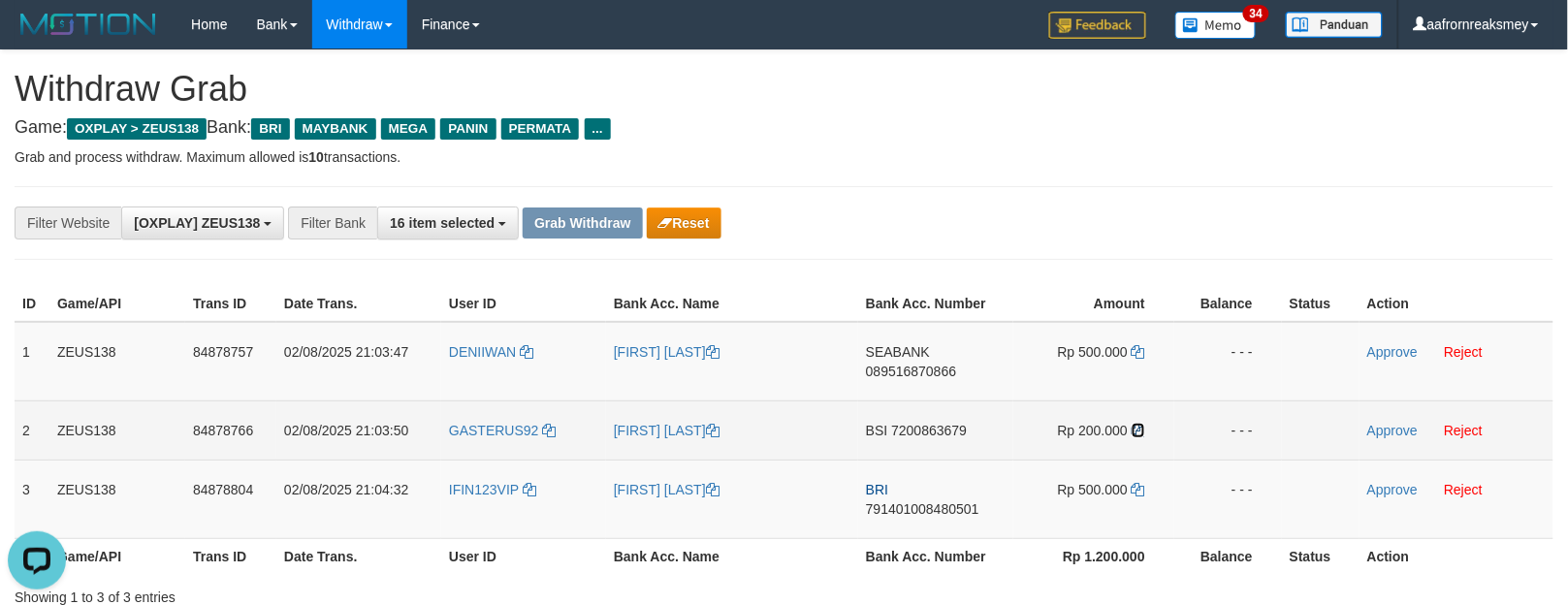 click at bounding box center [1138, 430] 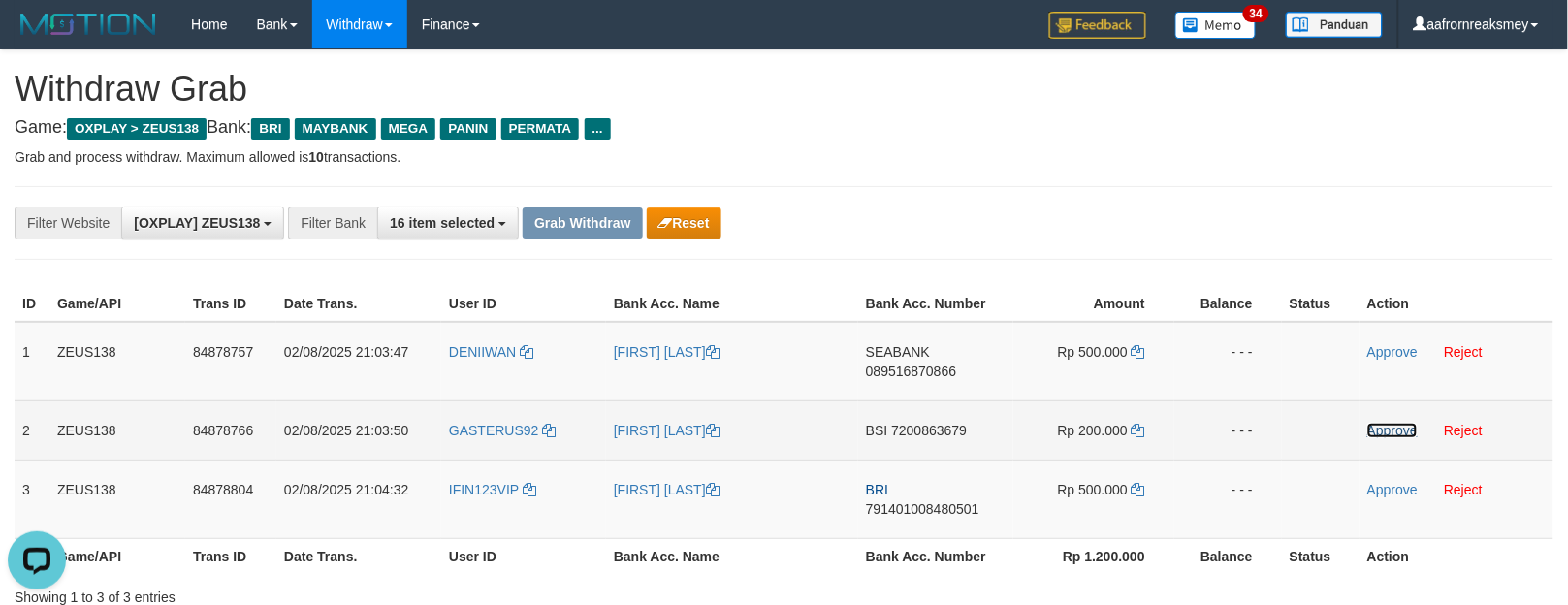 click on "Approve" at bounding box center (1392, 430) 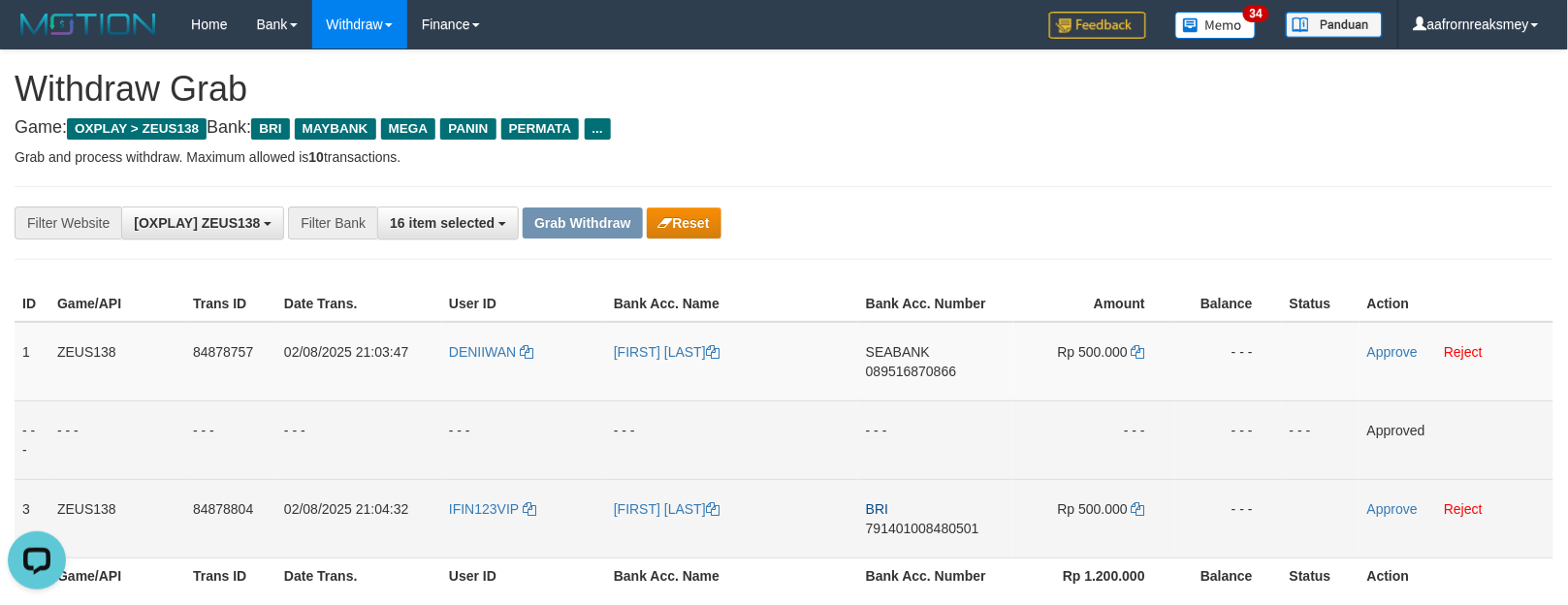 click on "BRI
791401008480501" at bounding box center (936, 518) 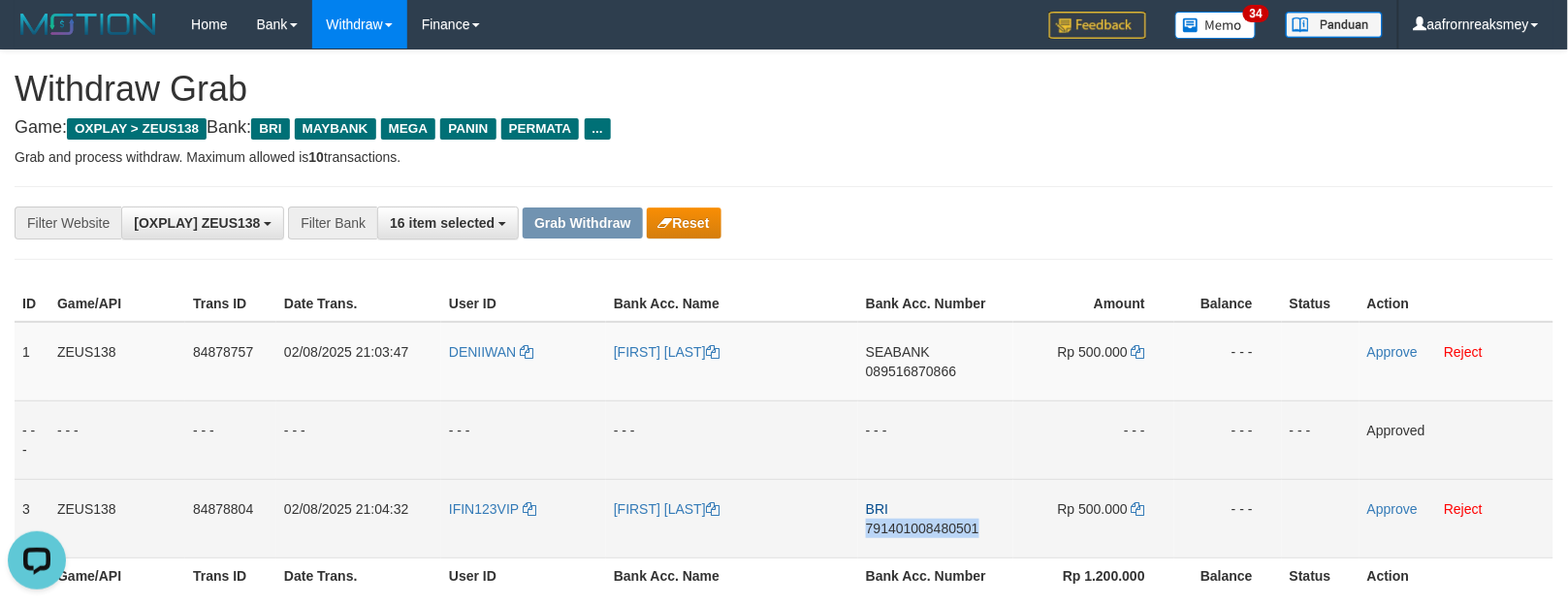 click on "BRI
791401008480501" at bounding box center (936, 518) 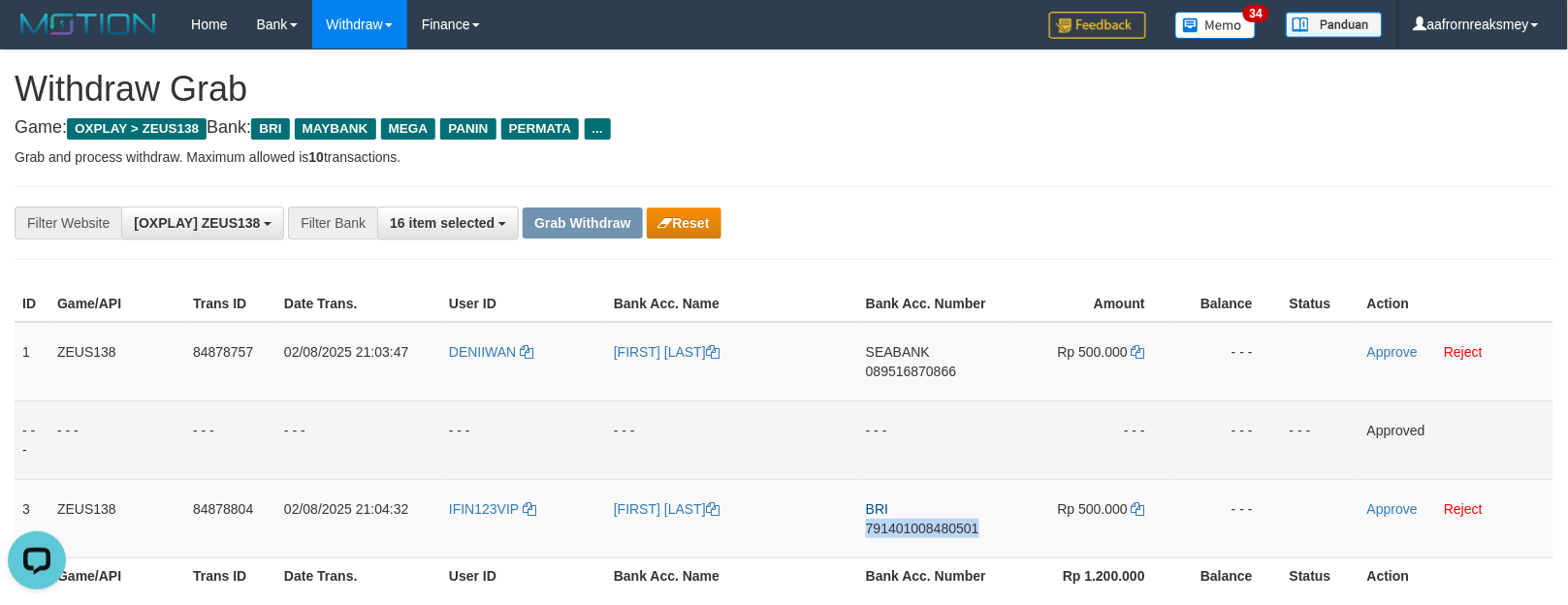 copy on "791401008480501" 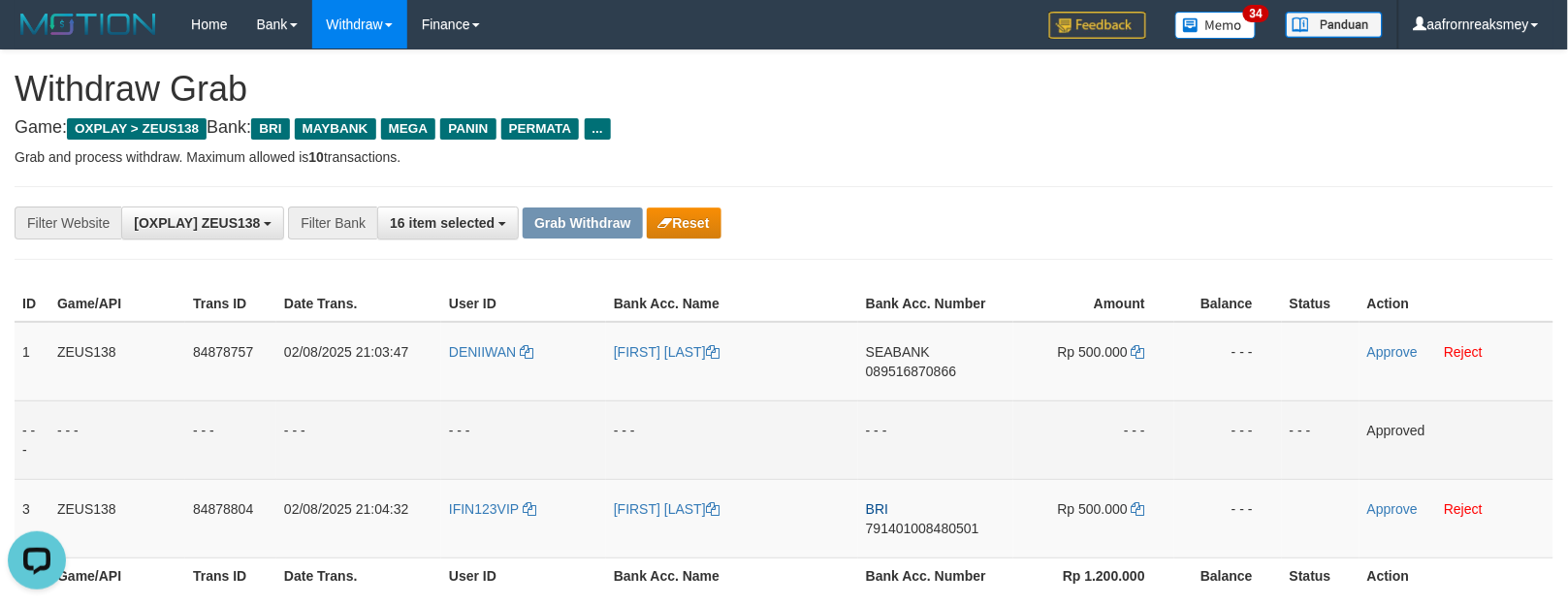 click on "ID Game/API Trans ID Date Trans. User ID Bank Acc. Name Bank Acc. Number Amount Balance Status Action
1
ZEUS138
84878757
02/08/2025 21:03:47
DENIIWAN
DENI IWAN SAPUTRA
SEABANK
089516870866
Rp 500.000
- - -
Approve
Reject
- - -
- - -
- - -
- - -
- - -
- - -
- - -
- - -
- - -
- - -
Approved
3
ZEUS138
84878804
02/08/2025 21:04:32
IFIN123VIP
RIPAL ARIP
BRI" at bounding box center [784, 439] 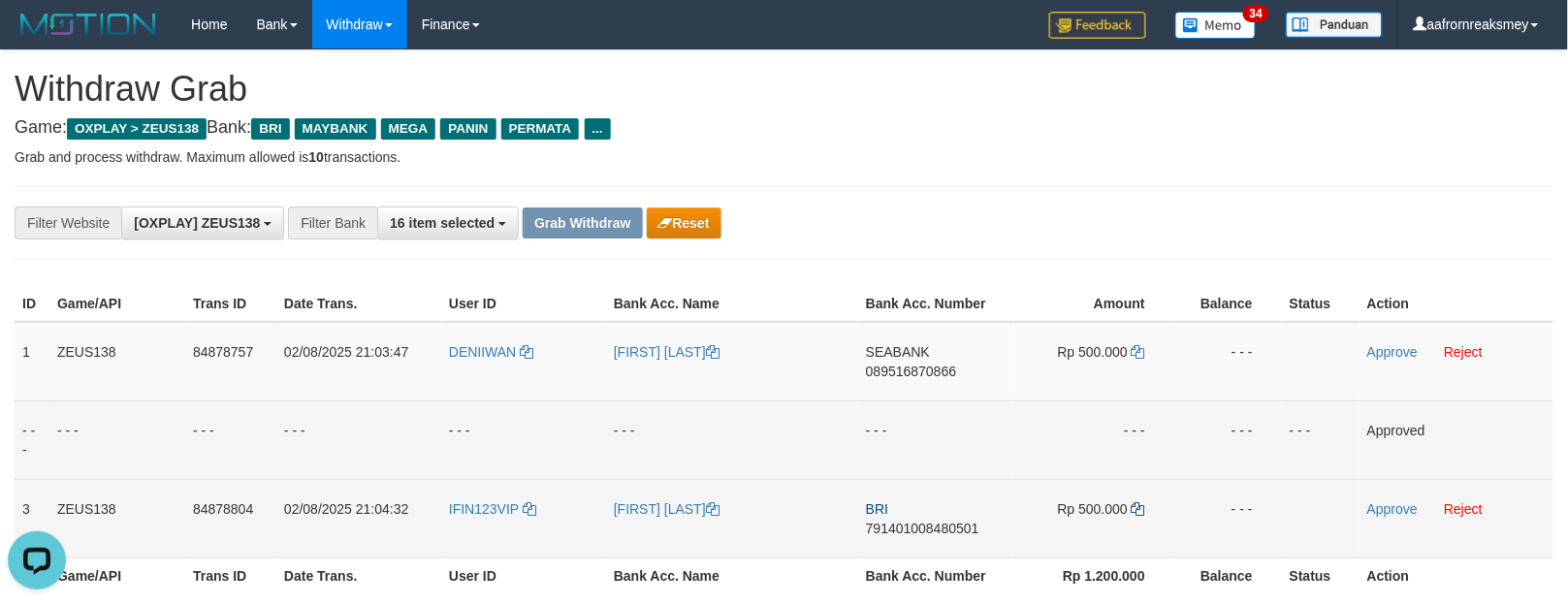 click on "Rp 500.000" at bounding box center [1094, 518] 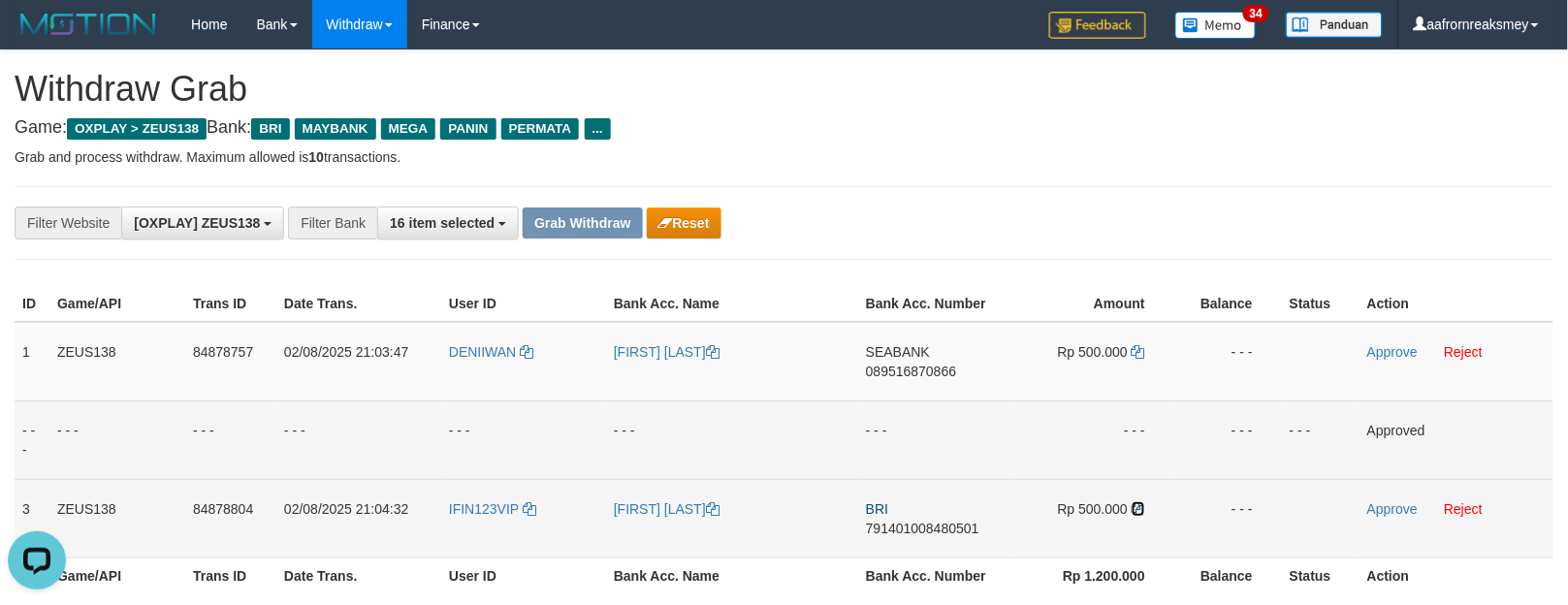 click at bounding box center [1138, 509] 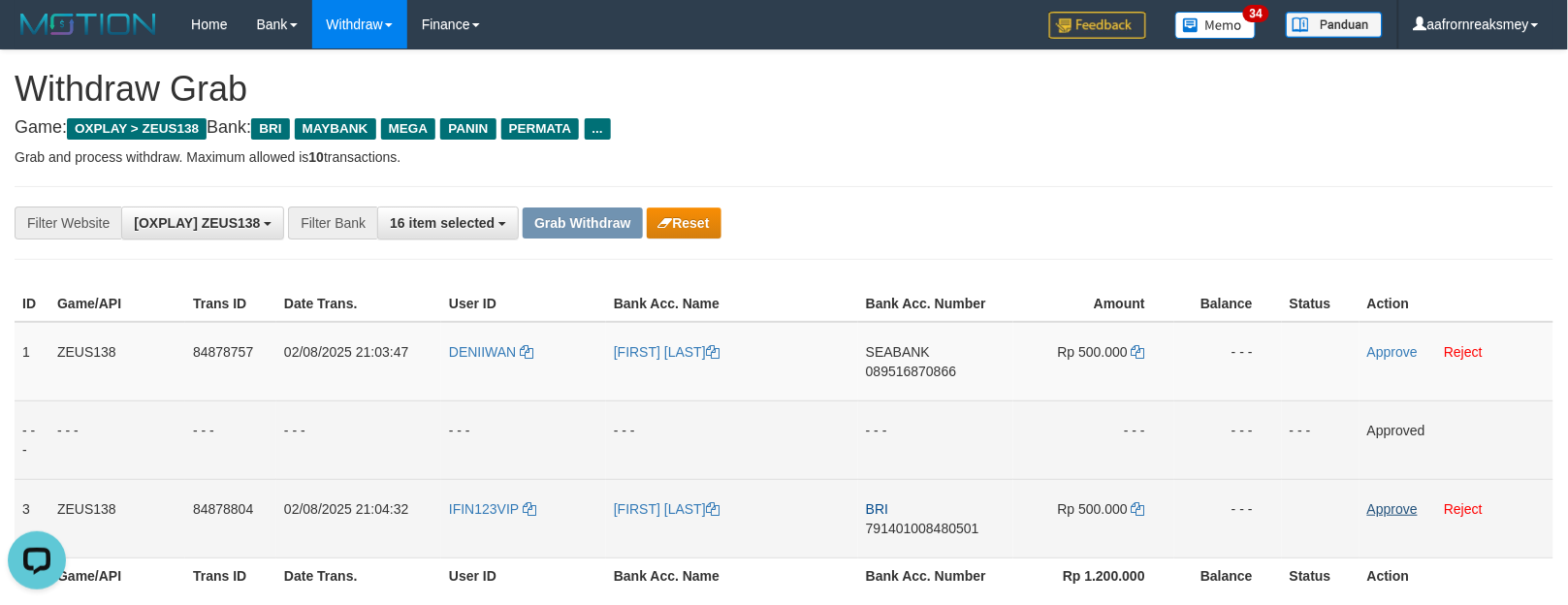drag, startPoint x: 1380, startPoint y: 518, endPoint x: 1378, endPoint y: 507, distance: 11.18034 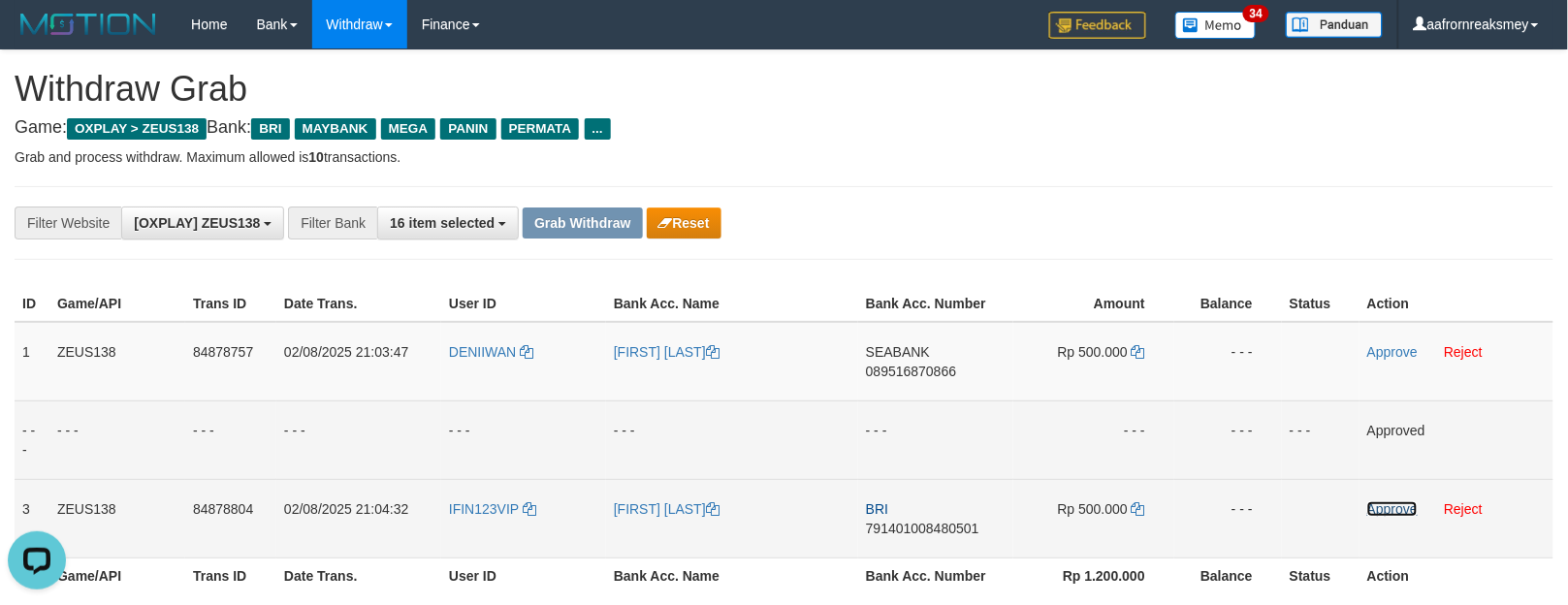 click on "Approve" at bounding box center (1392, 509) 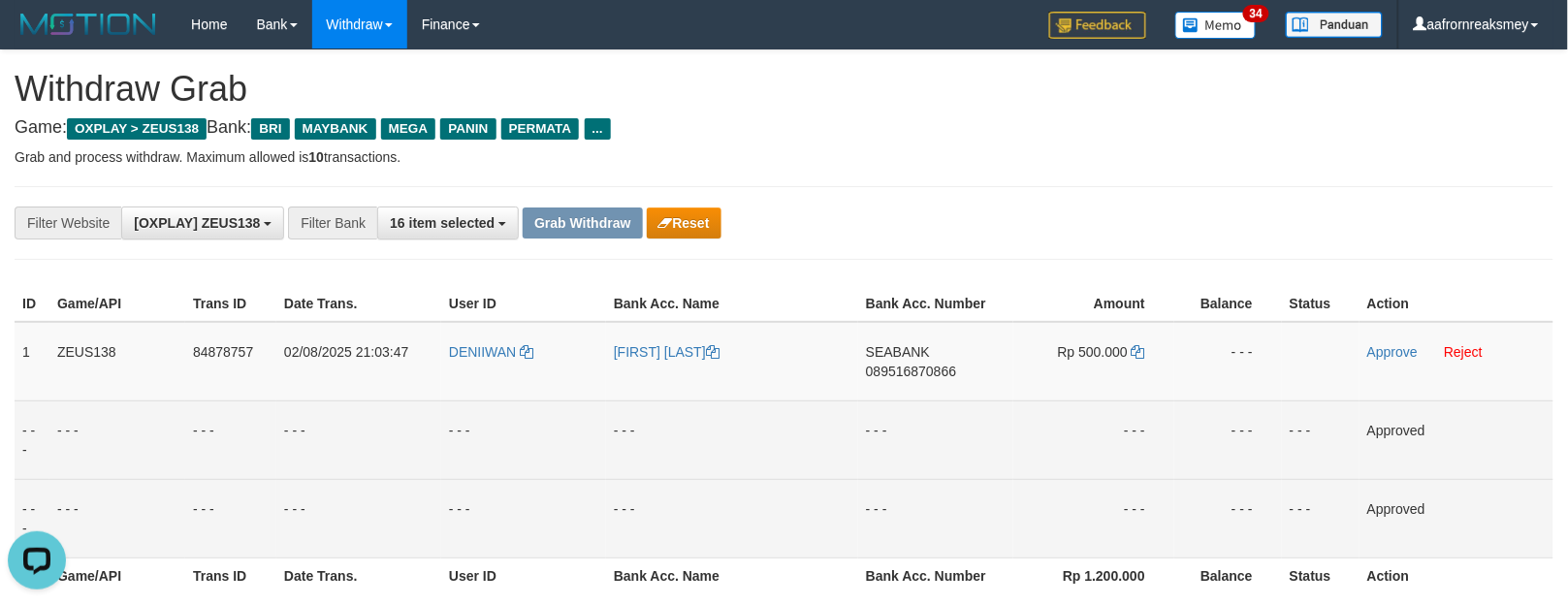 click on "- - -" at bounding box center [1094, 439] 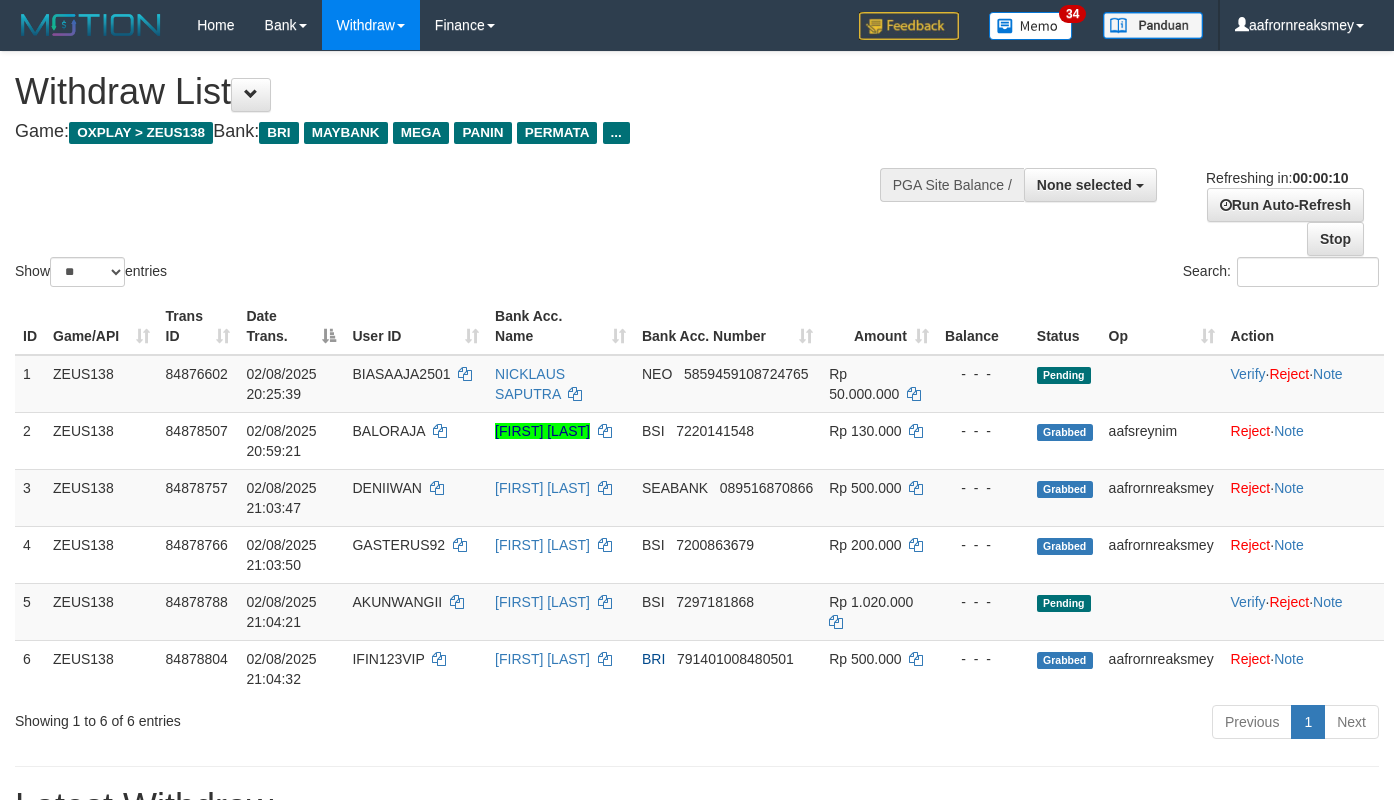 select 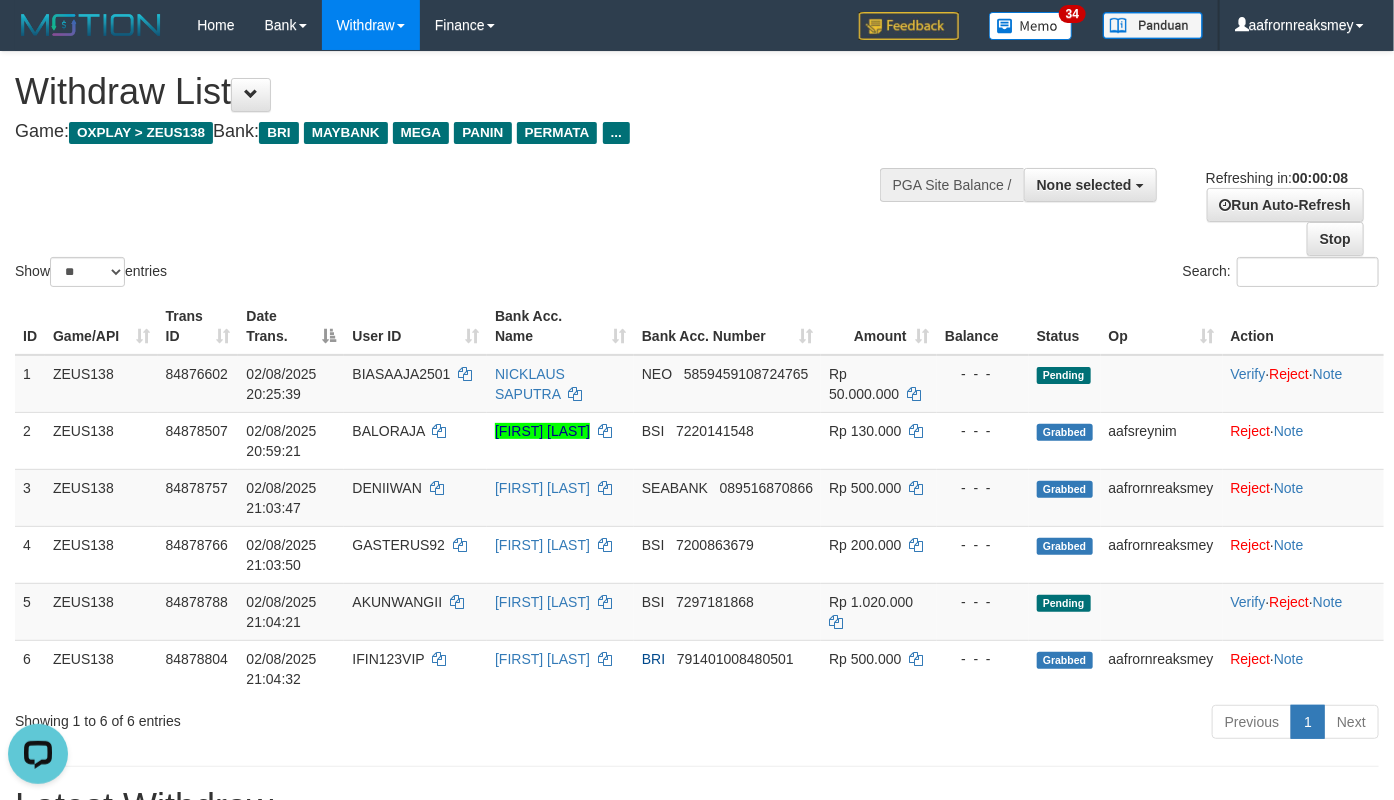 scroll, scrollTop: 0, scrollLeft: 0, axis: both 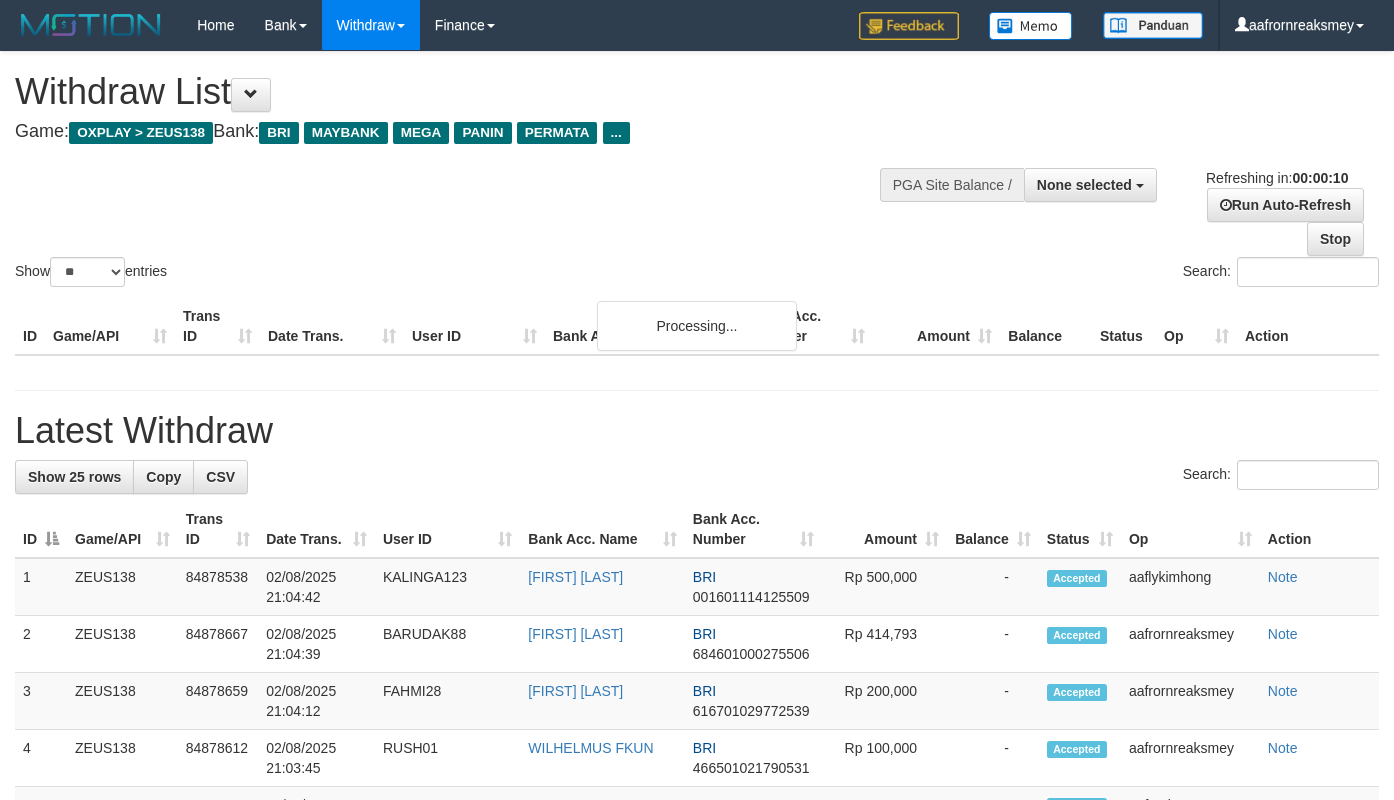 select 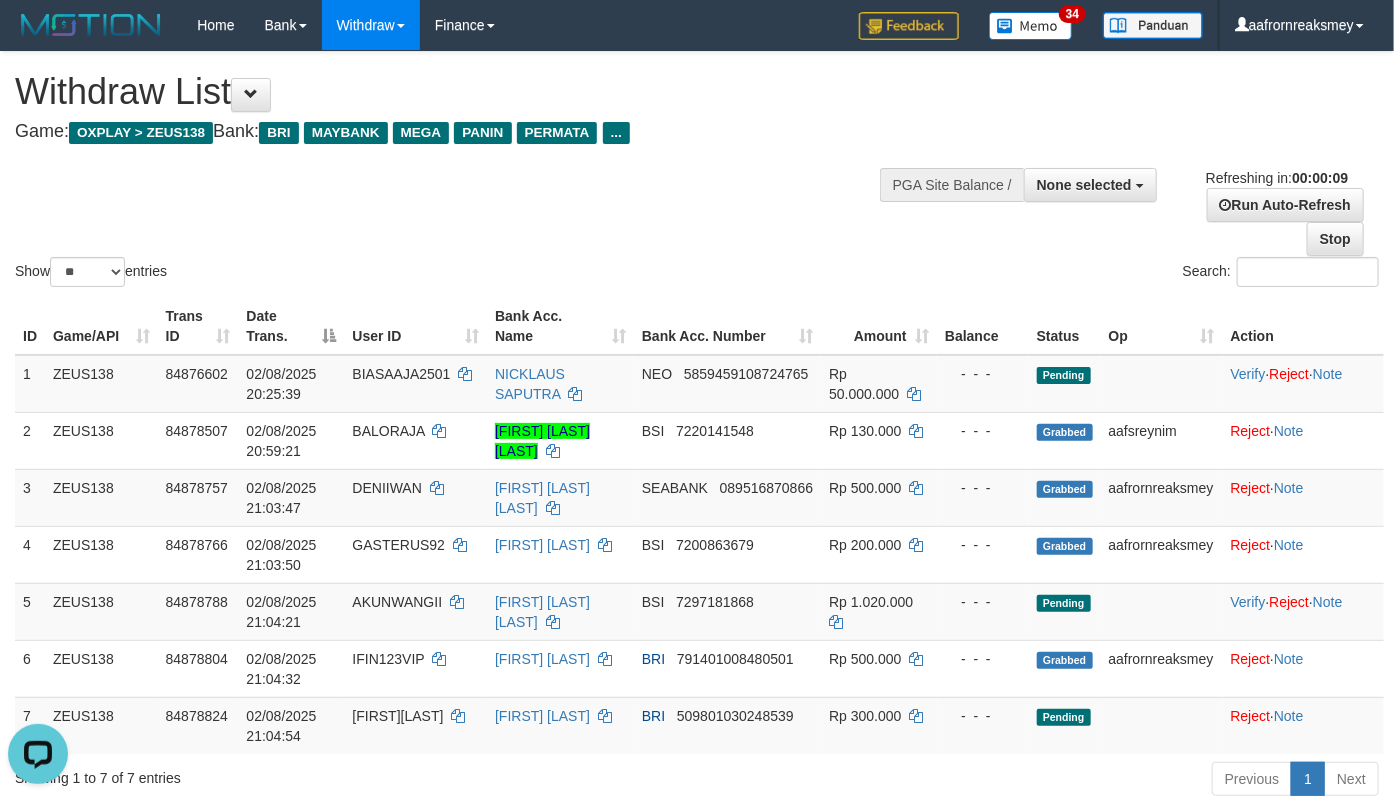 scroll, scrollTop: 0, scrollLeft: 0, axis: both 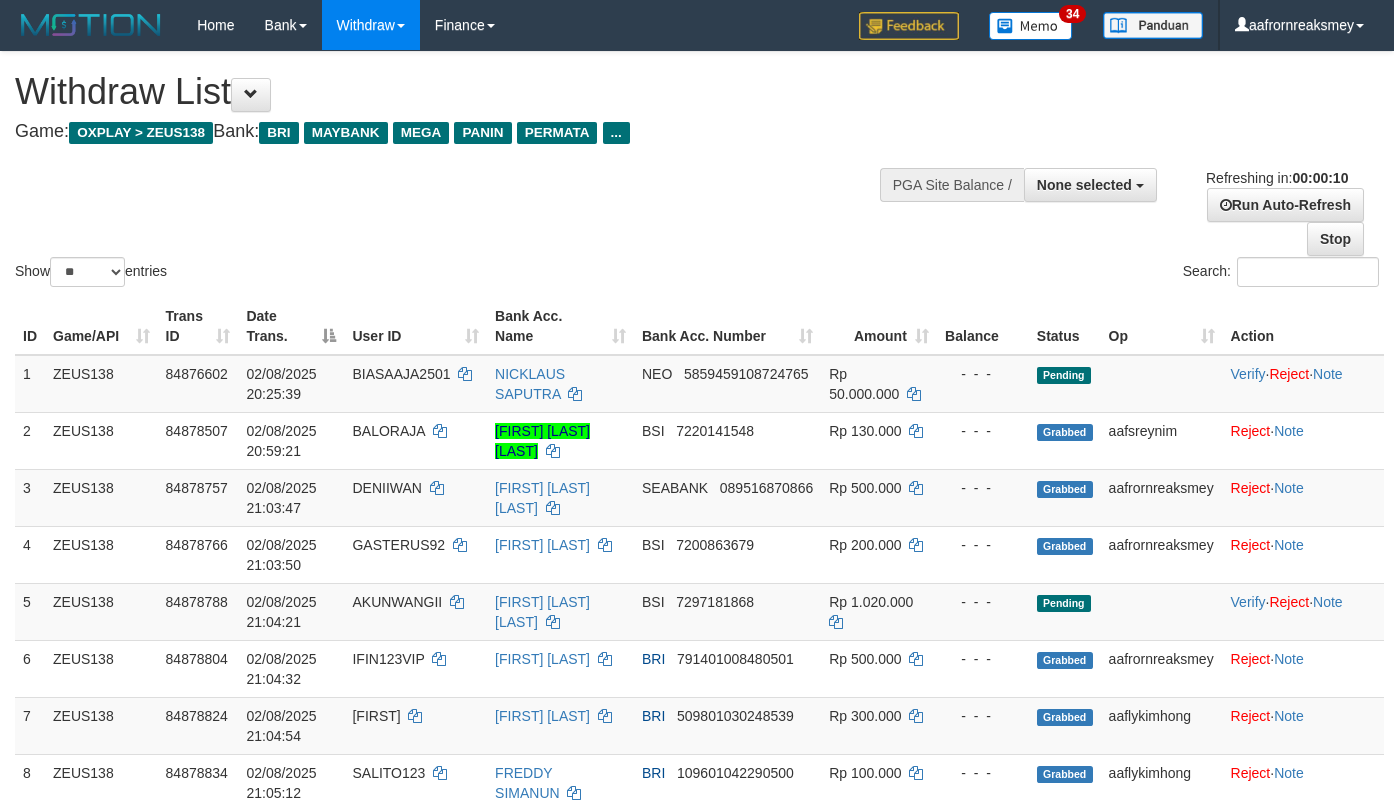 select 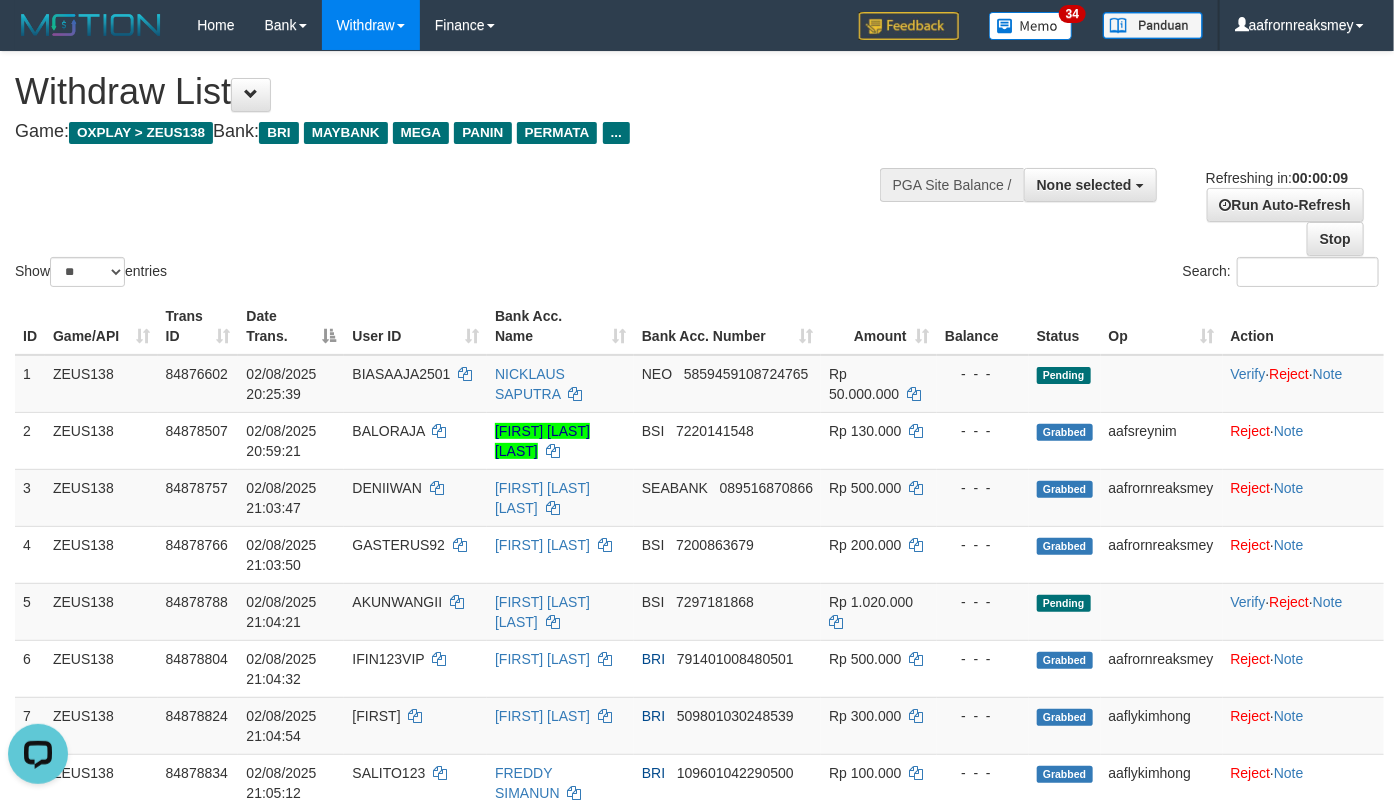 scroll, scrollTop: 0, scrollLeft: 0, axis: both 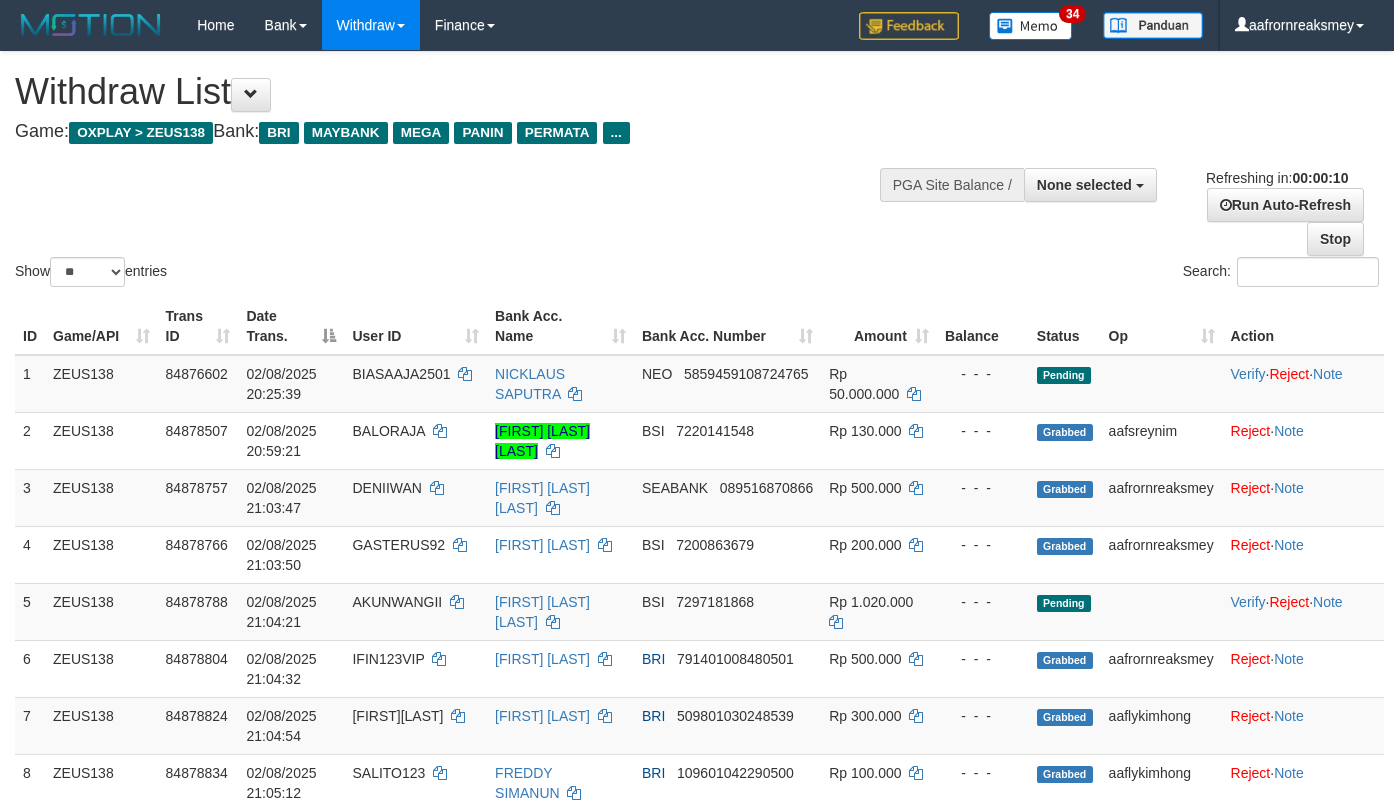 select 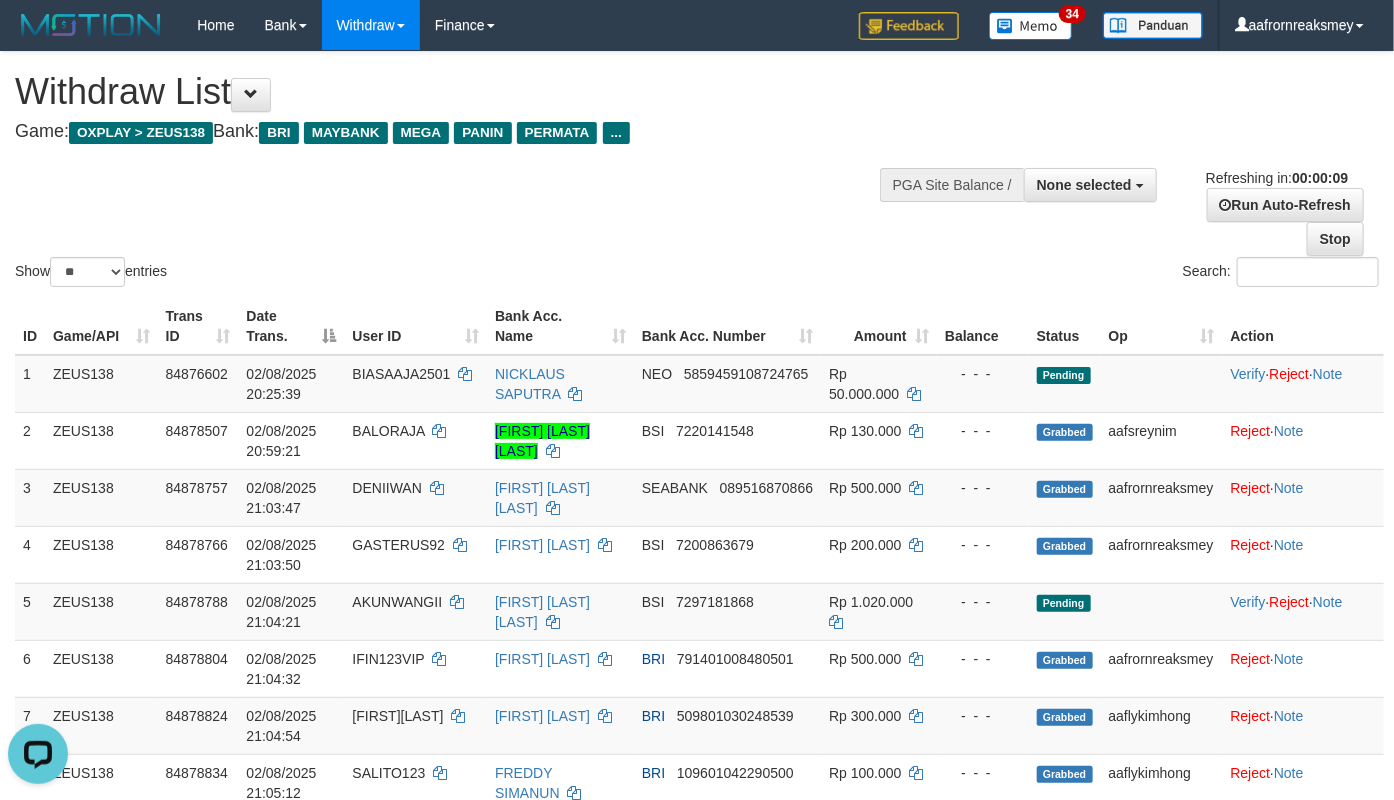 scroll, scrollTop: 0, scrollLeft: 0, axis: both 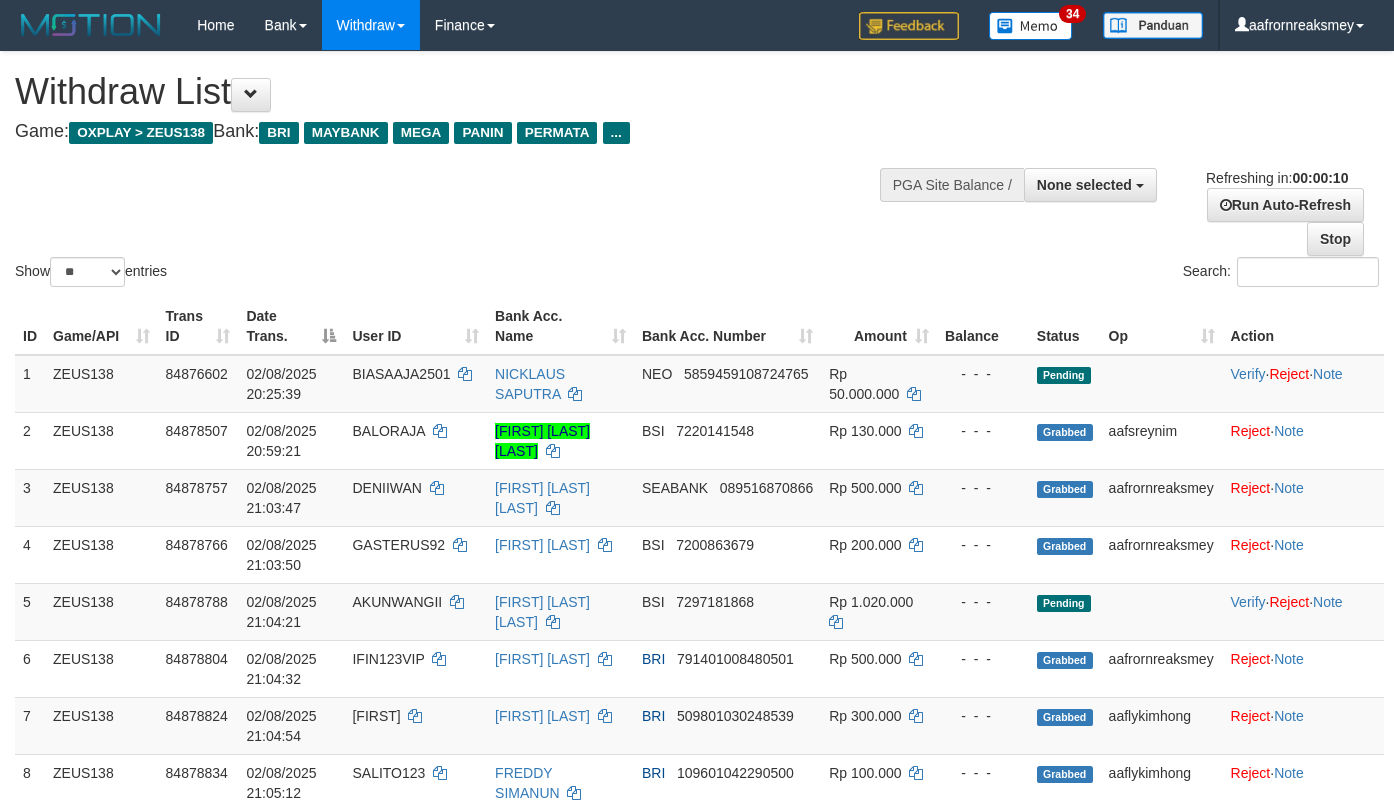 select 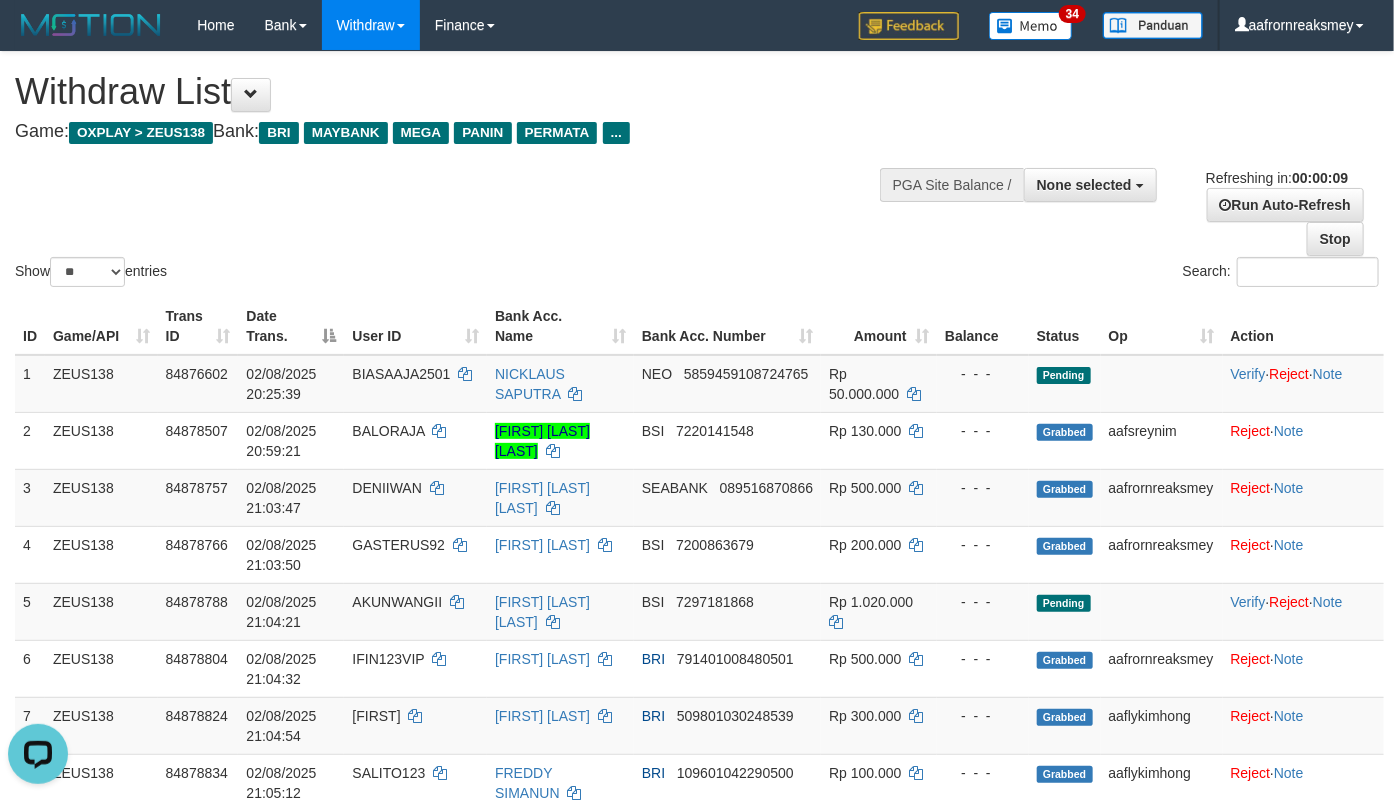 scroll, scrollTop: 0, scrollLeft: 0, axis: both 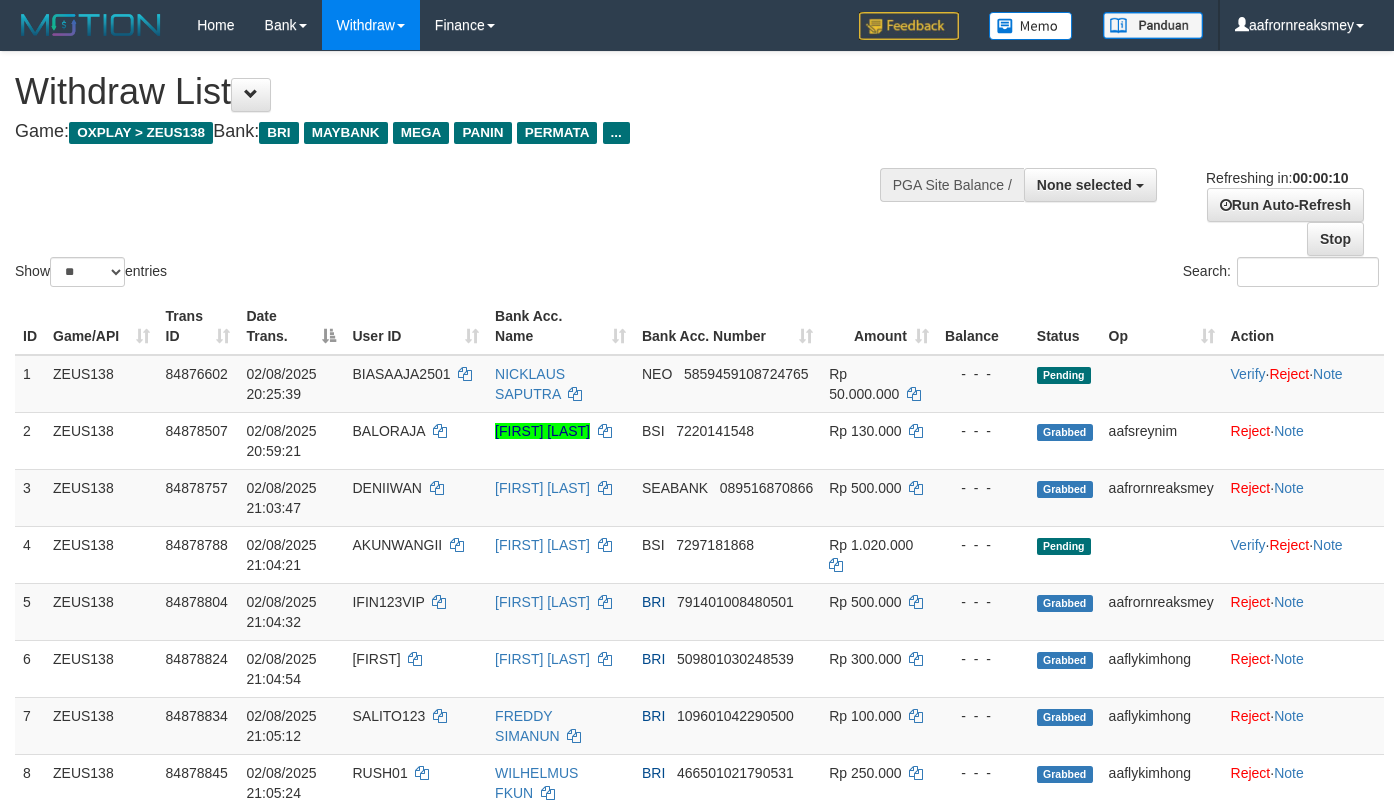 select 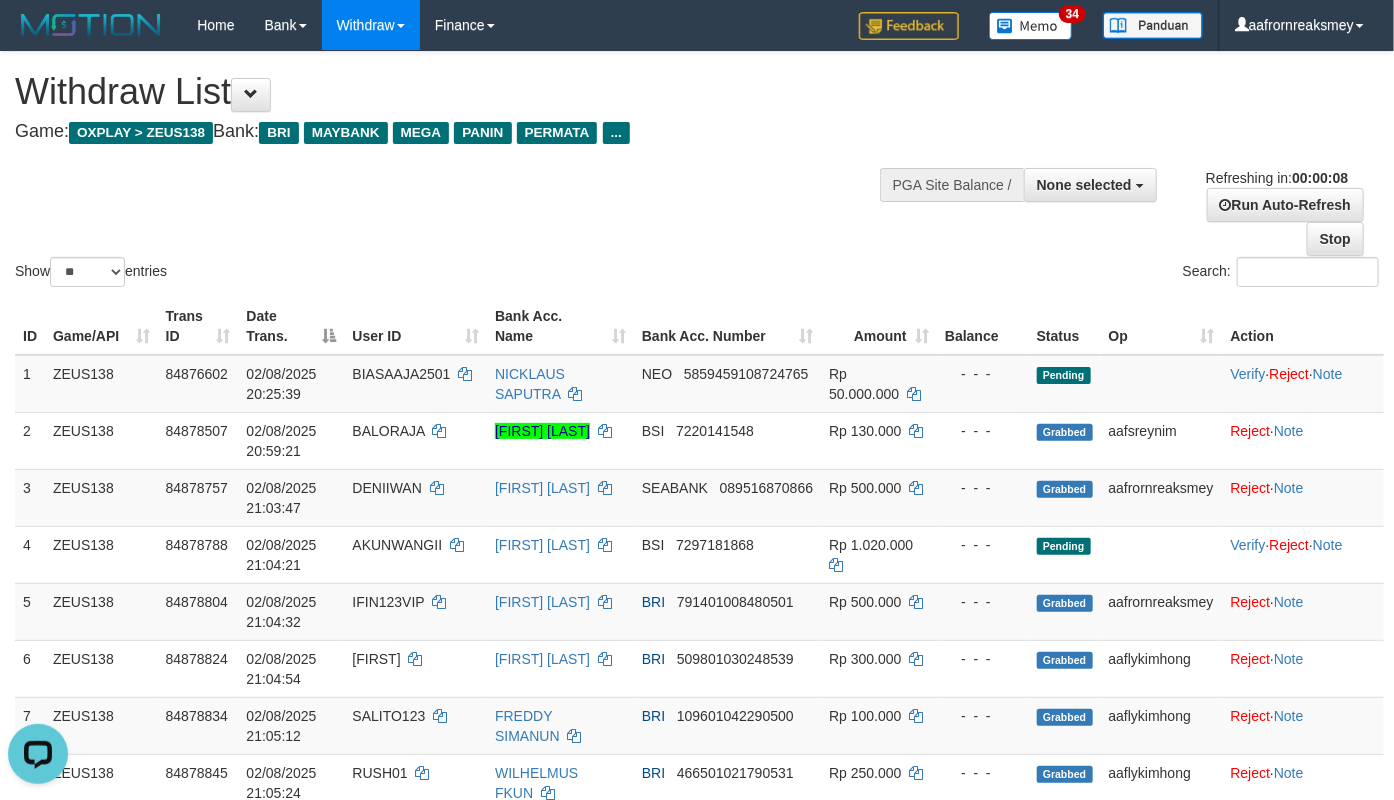 scroll, scrollTop: 0, scrollLeft: 0, axis: both 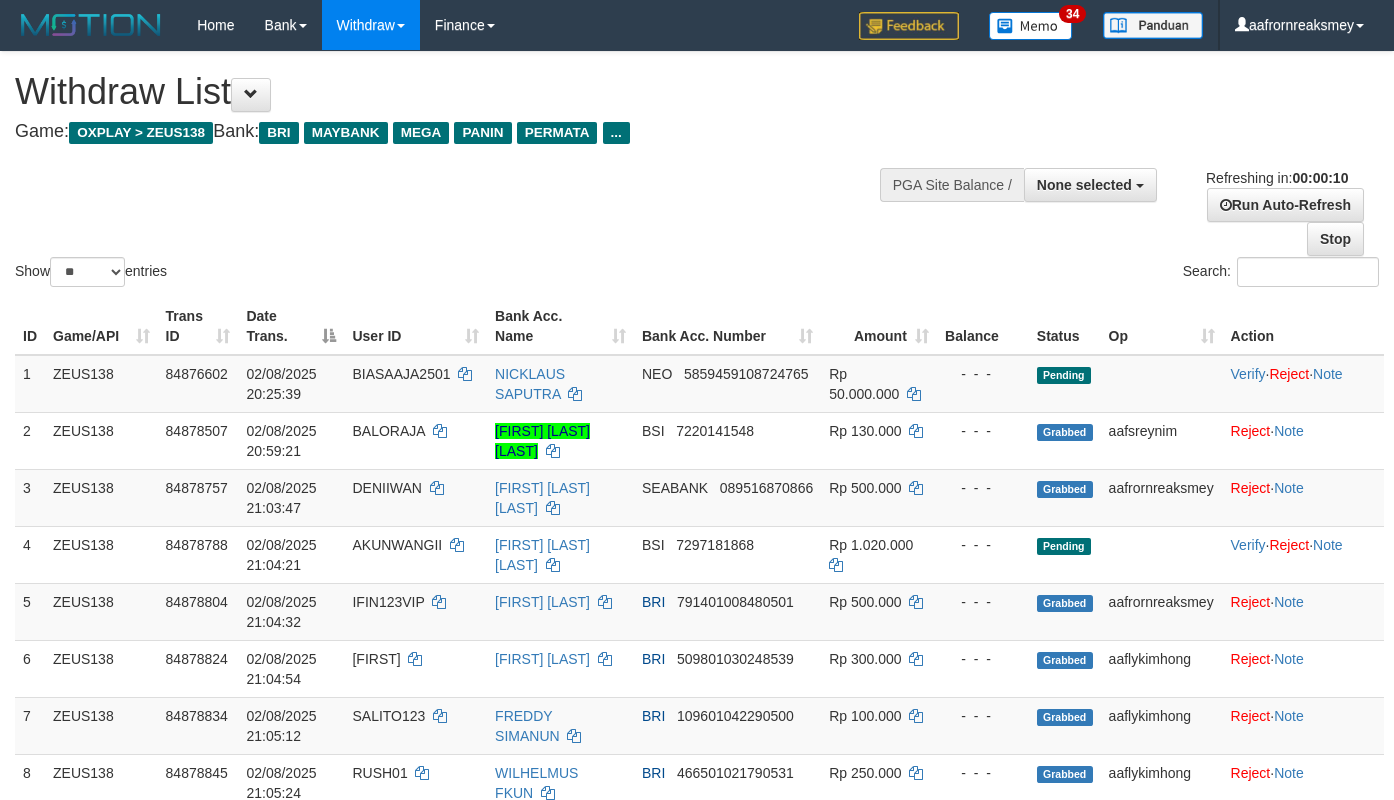 select 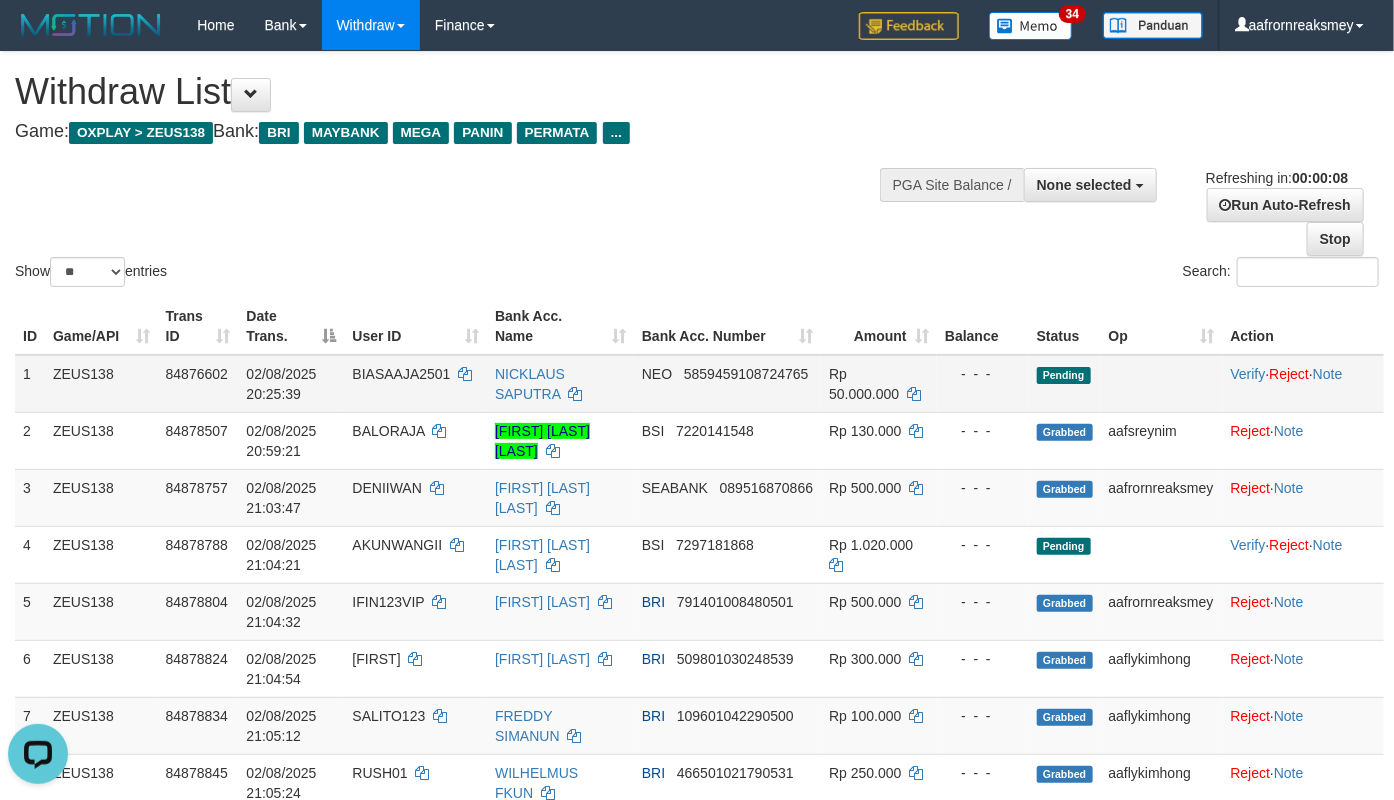scroll, scrollTop: 0, scrollLeft: 0, axis: both 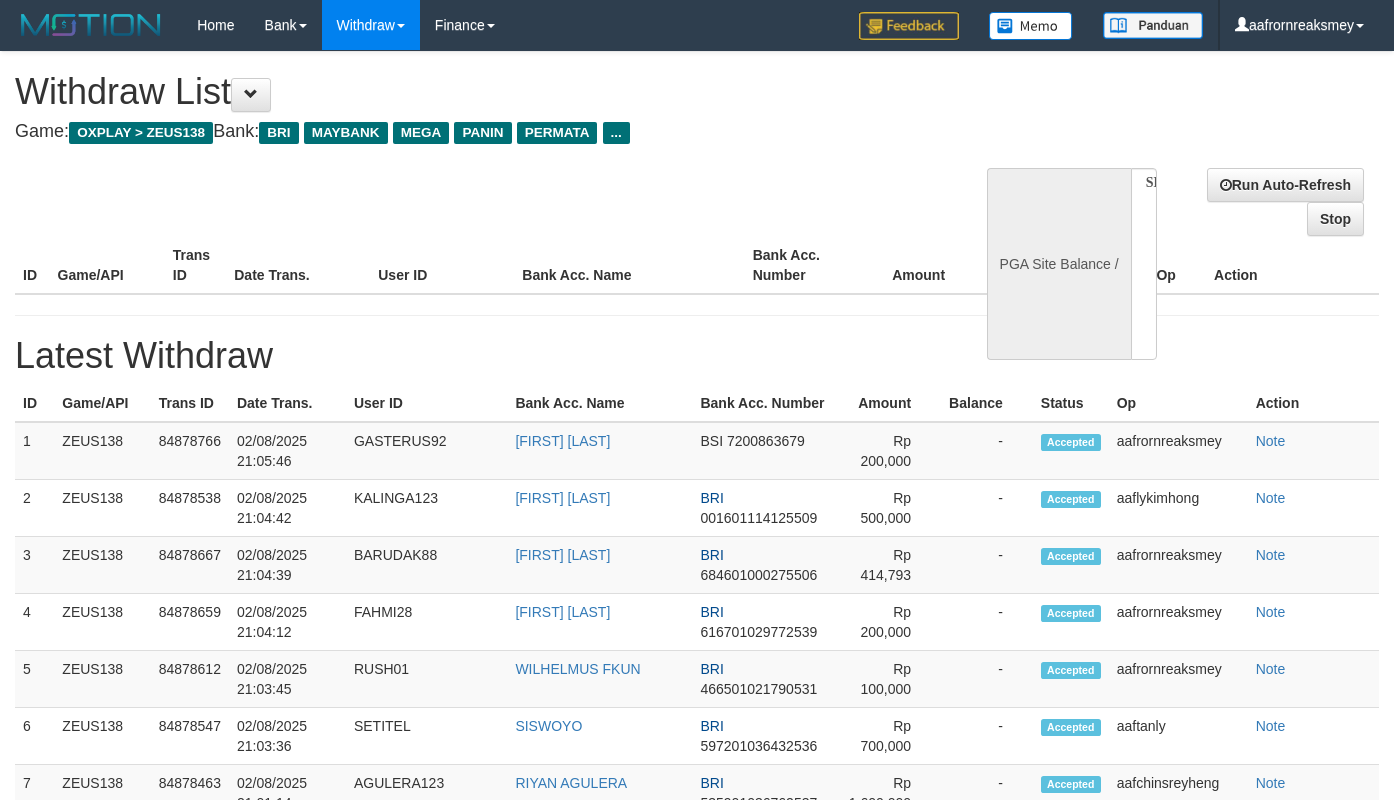 select 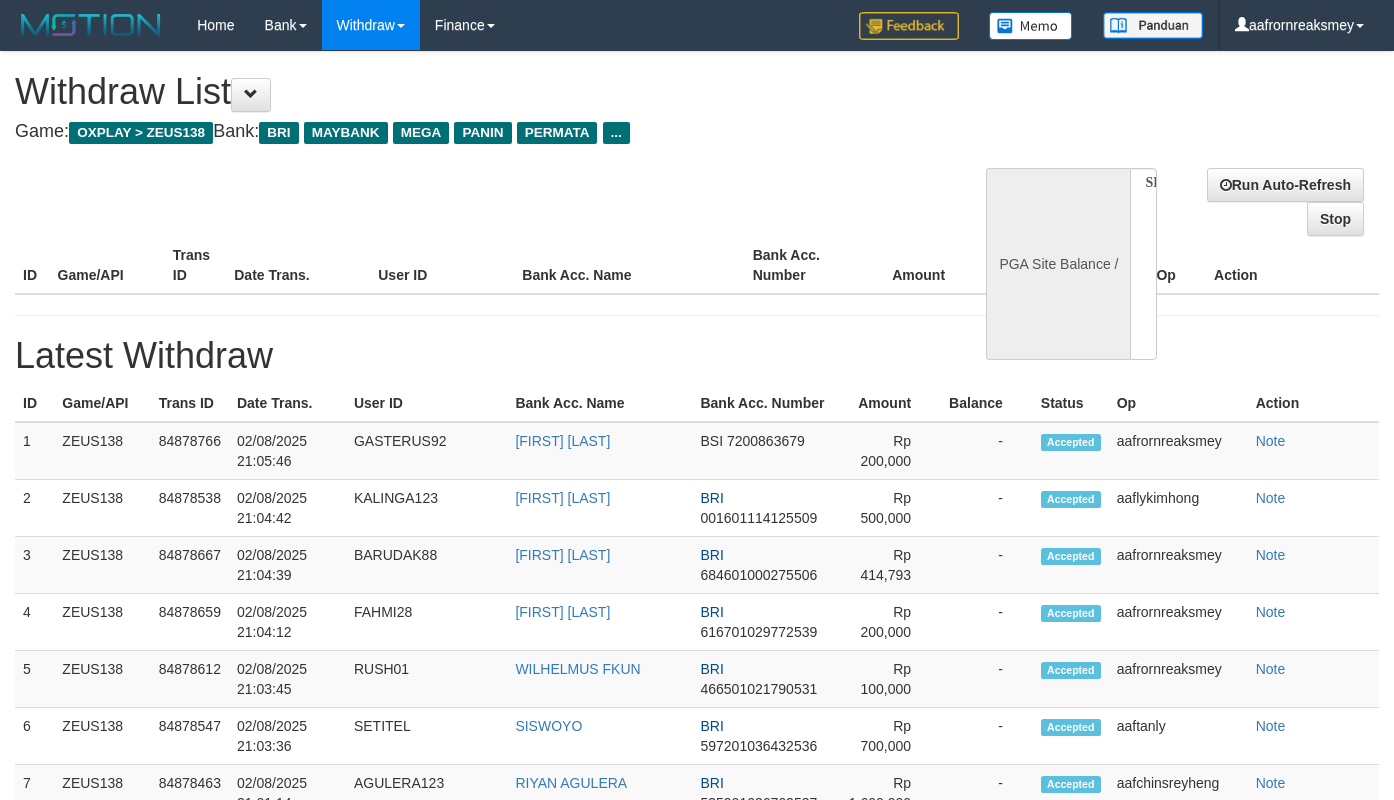 scroll, scrollTop: 0, scrollLeft: 0, axis: both 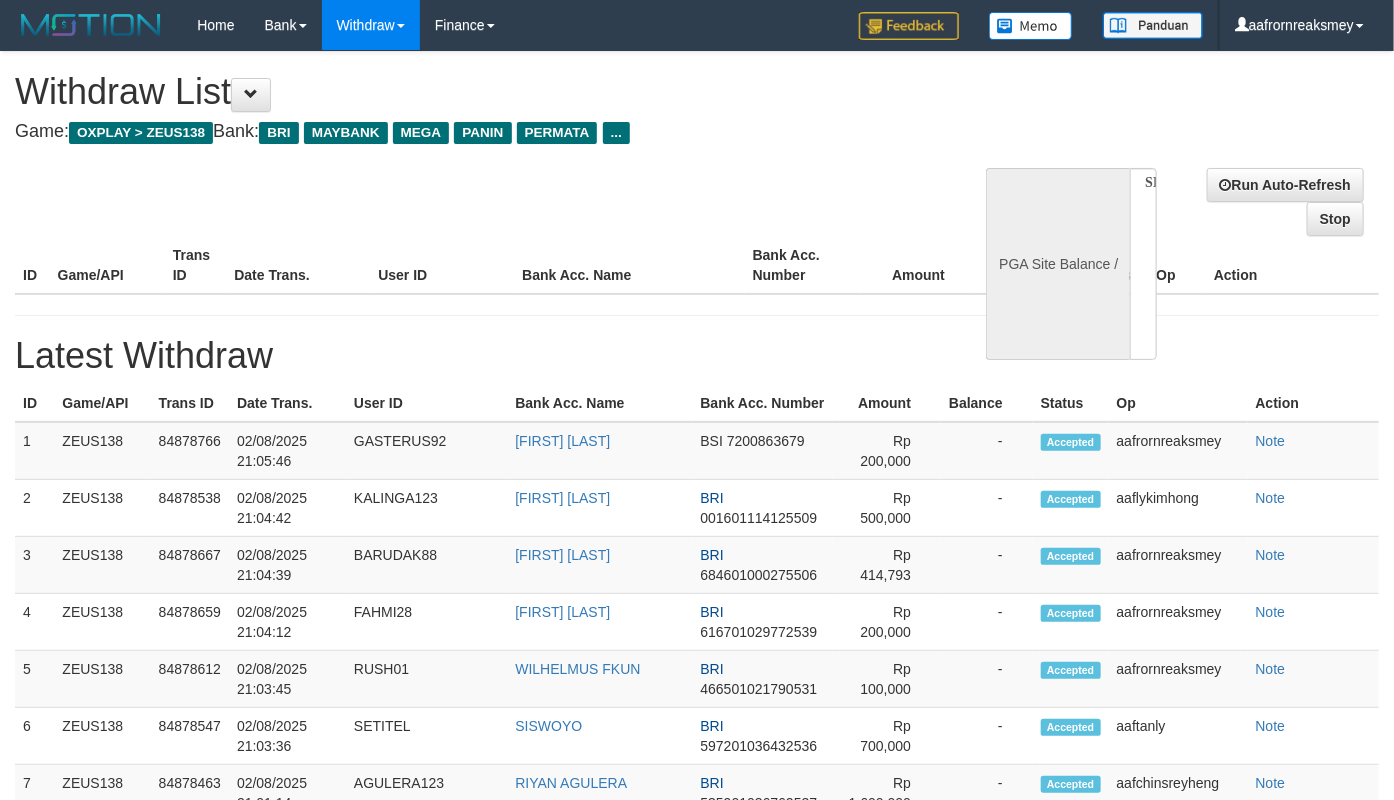 select on "**" 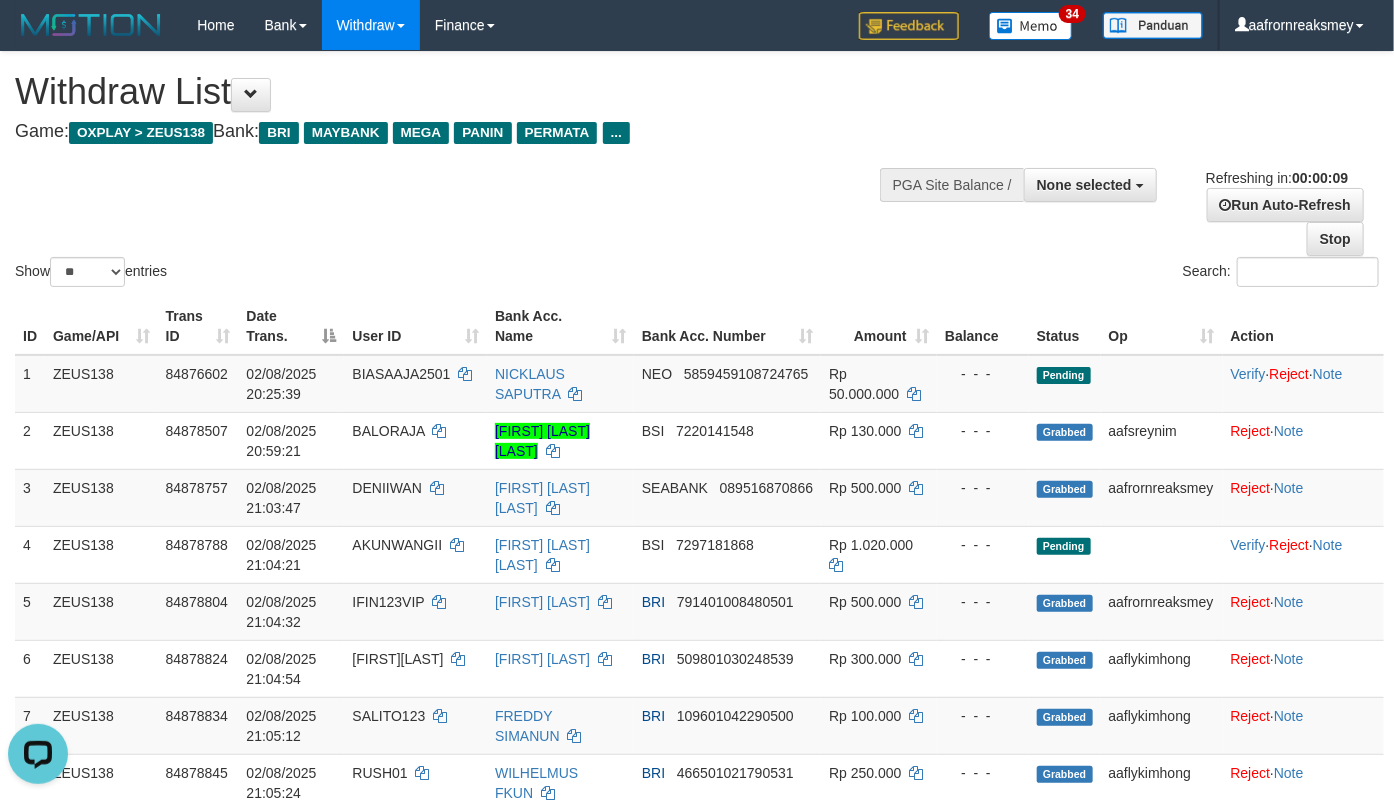 scroll, scrollTop: 0, scrollLeft: 0, axis: both 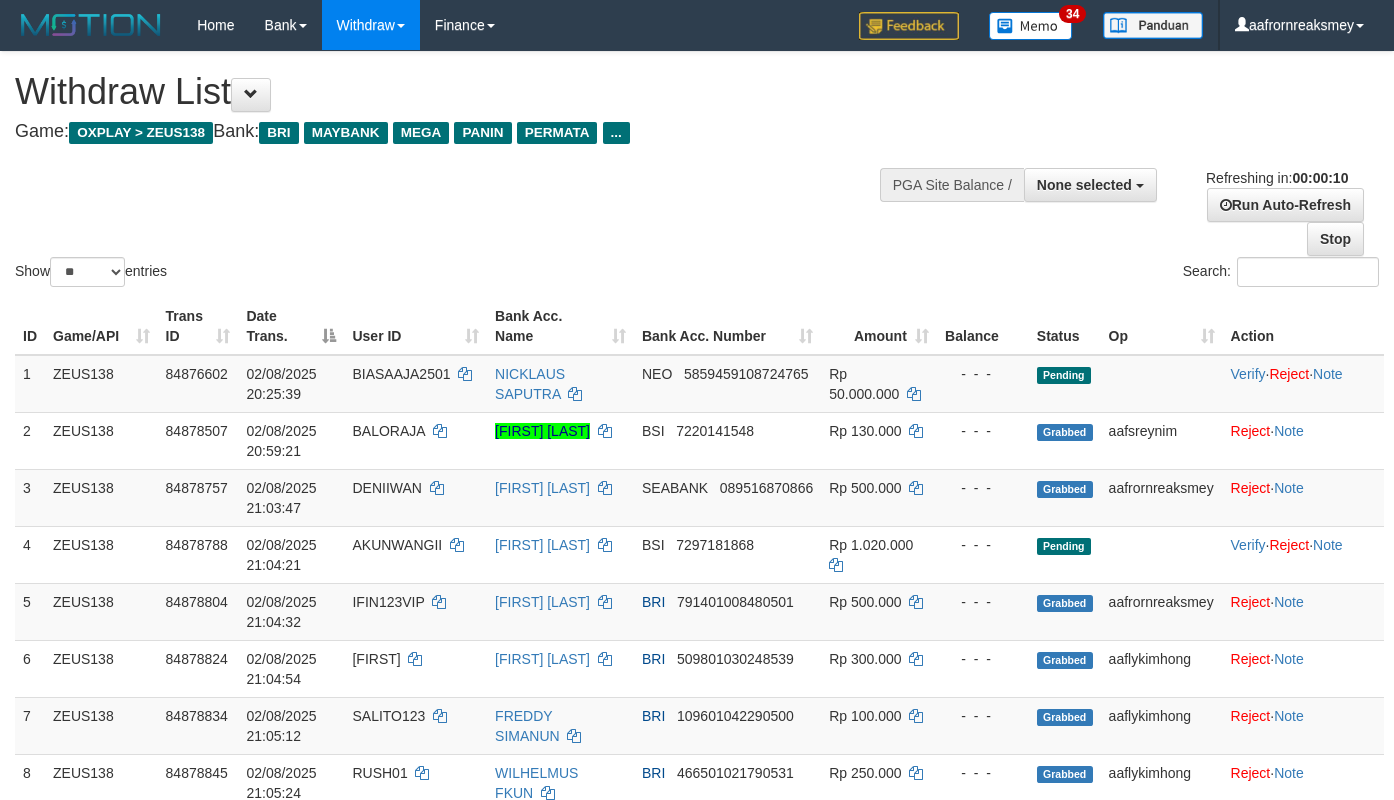 select 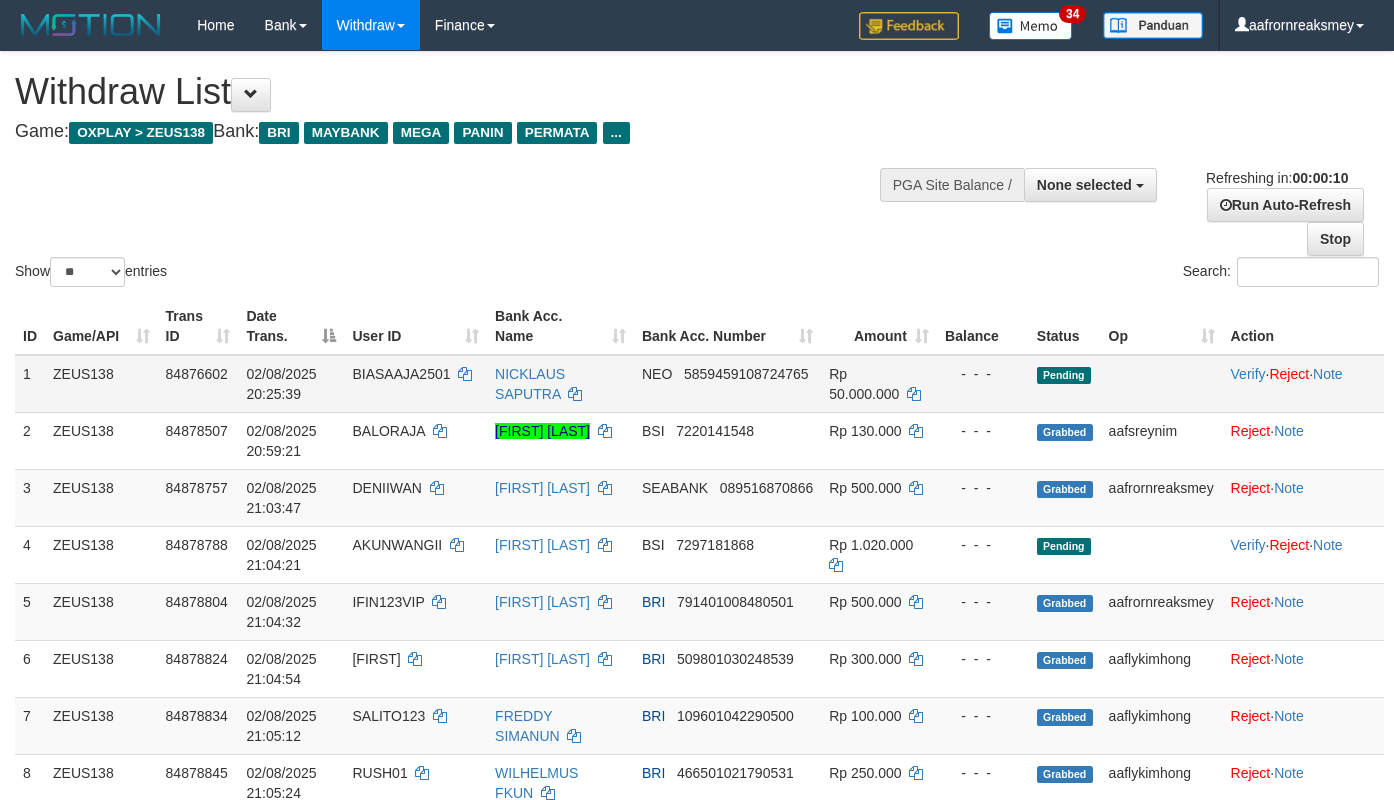 scroll, scrollTop: 0, scrollLeft: 0, axis: both 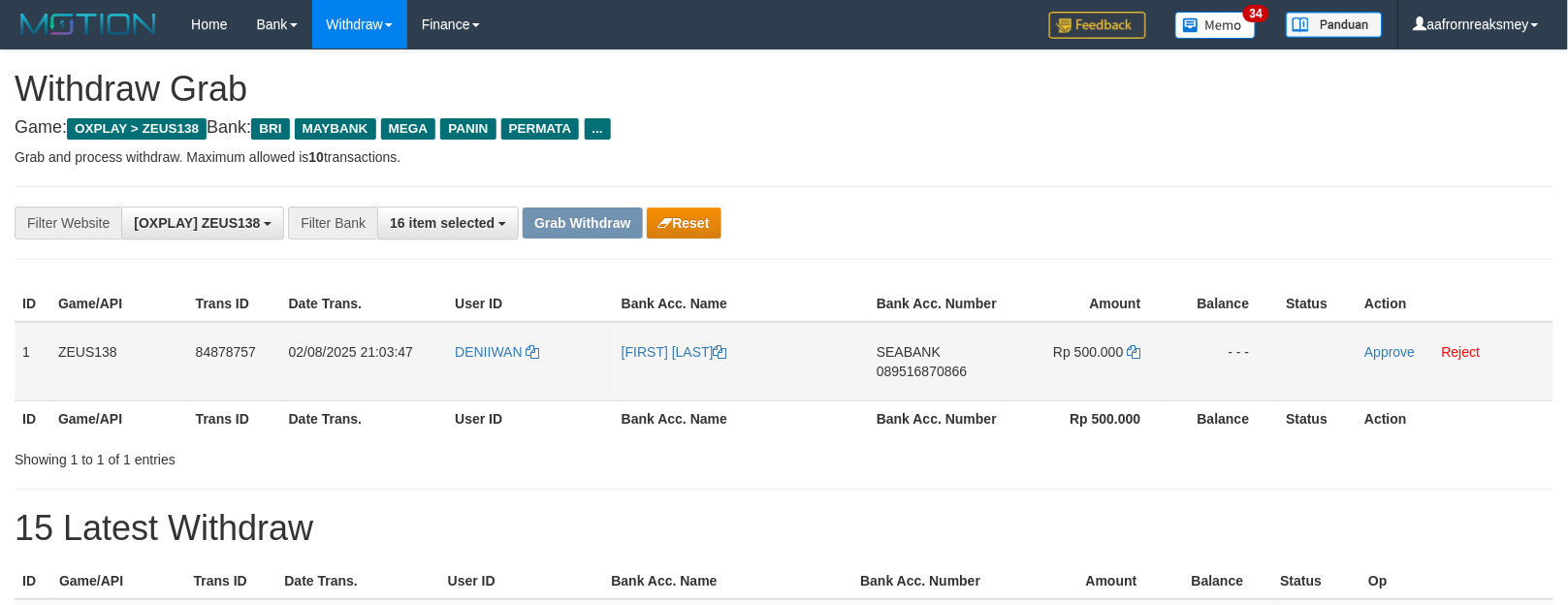 click on "DENIIWAN" at bounding box center (530, 362) 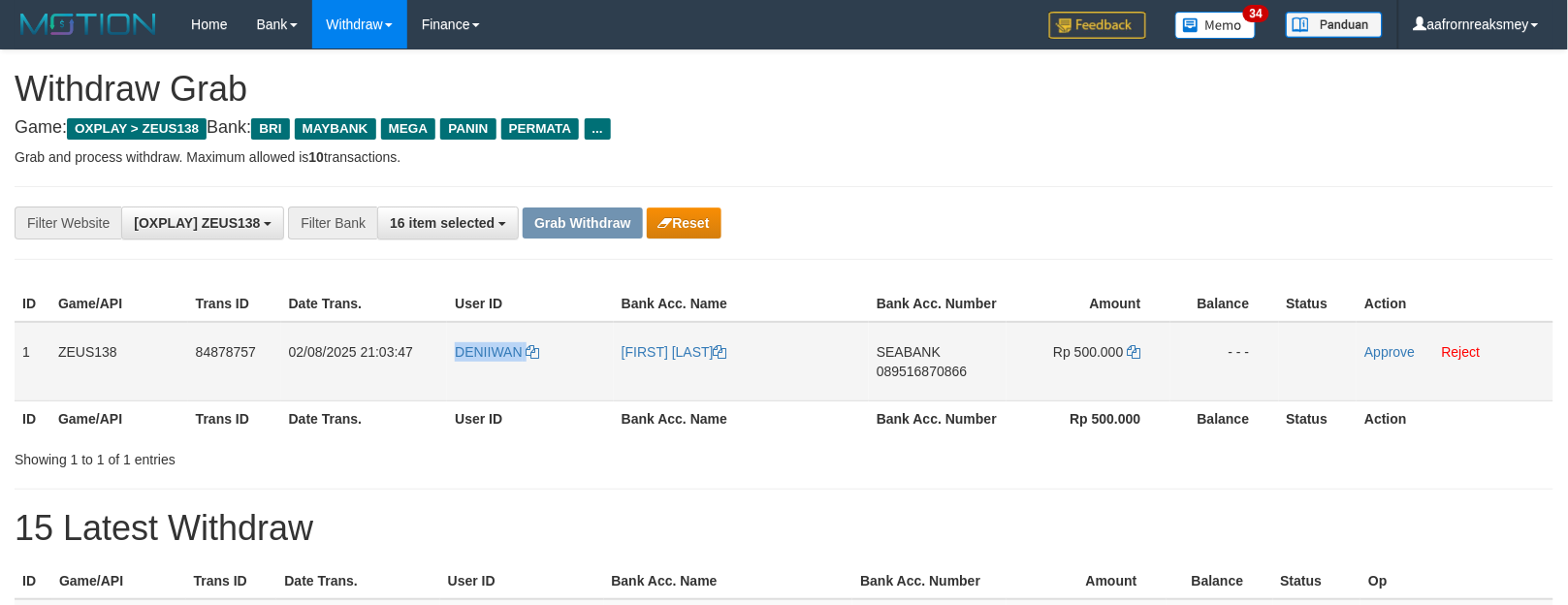 click on "DENIIWAN" at bounding box center [530, 362] 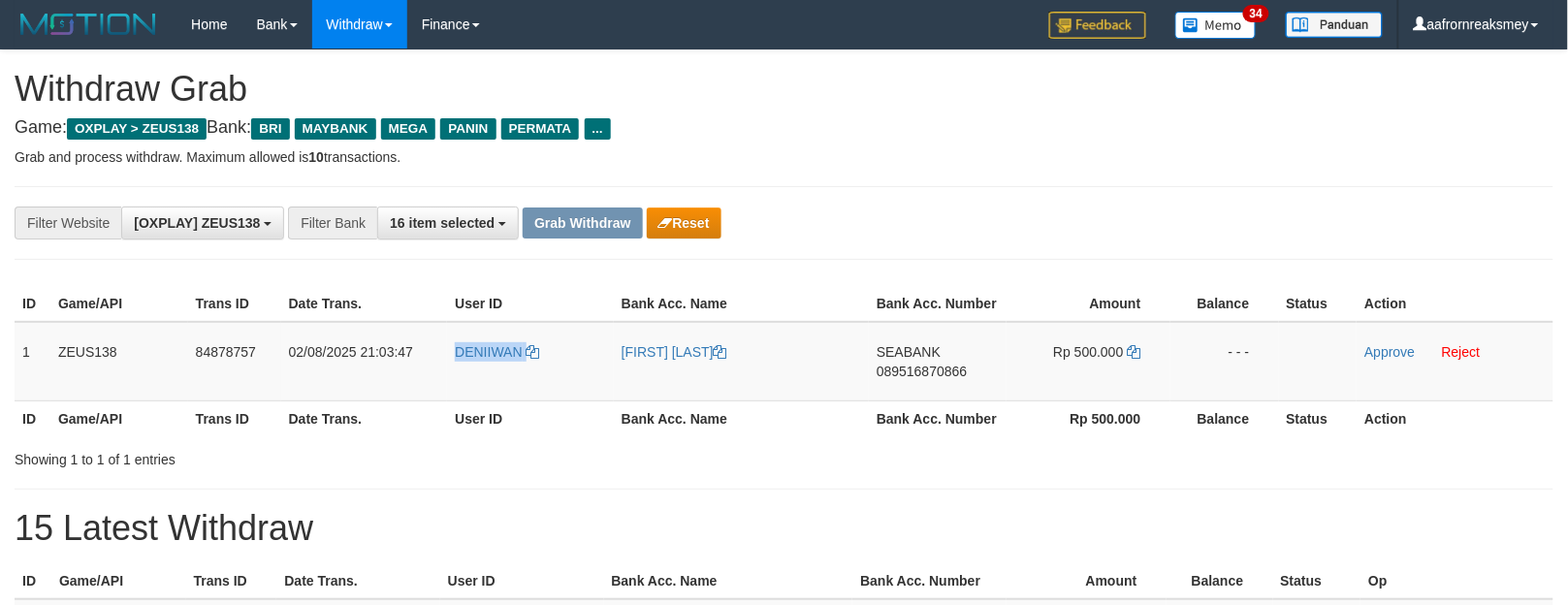 copy on "DENIIWAN" 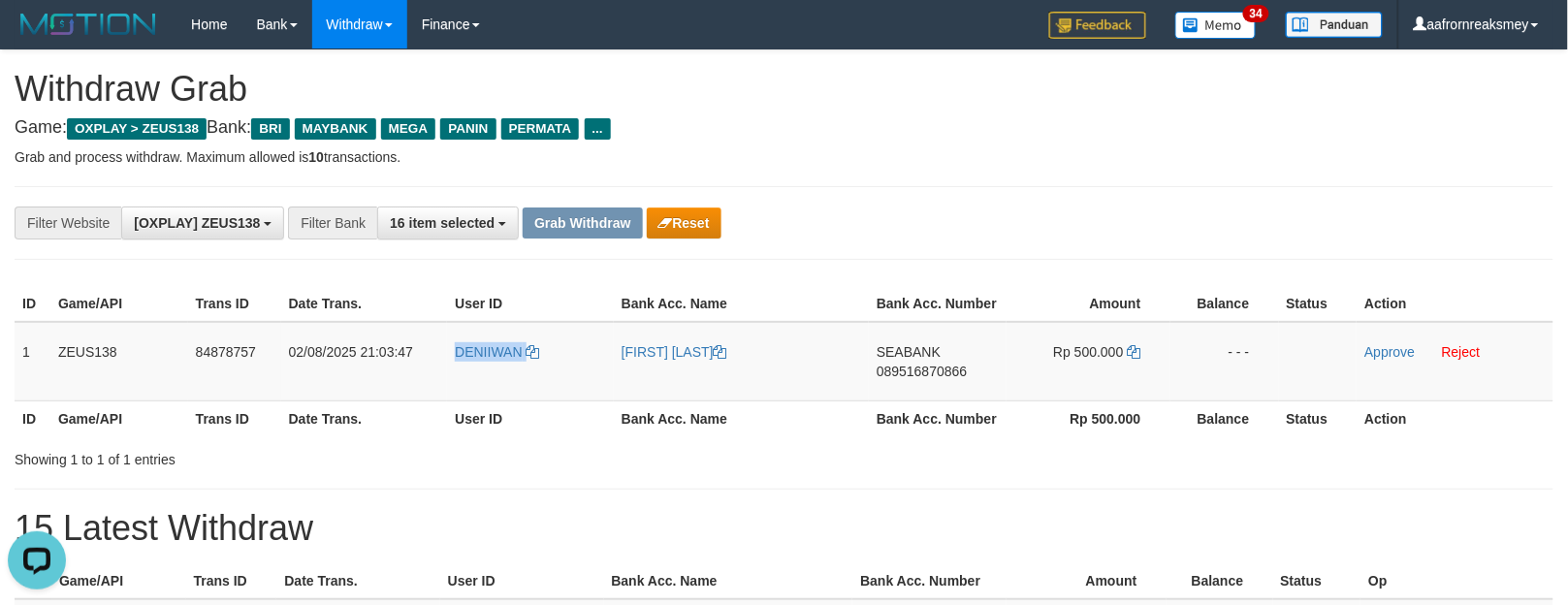 scroll, scrollTop: 0, scrollLeft: 0, axis: both 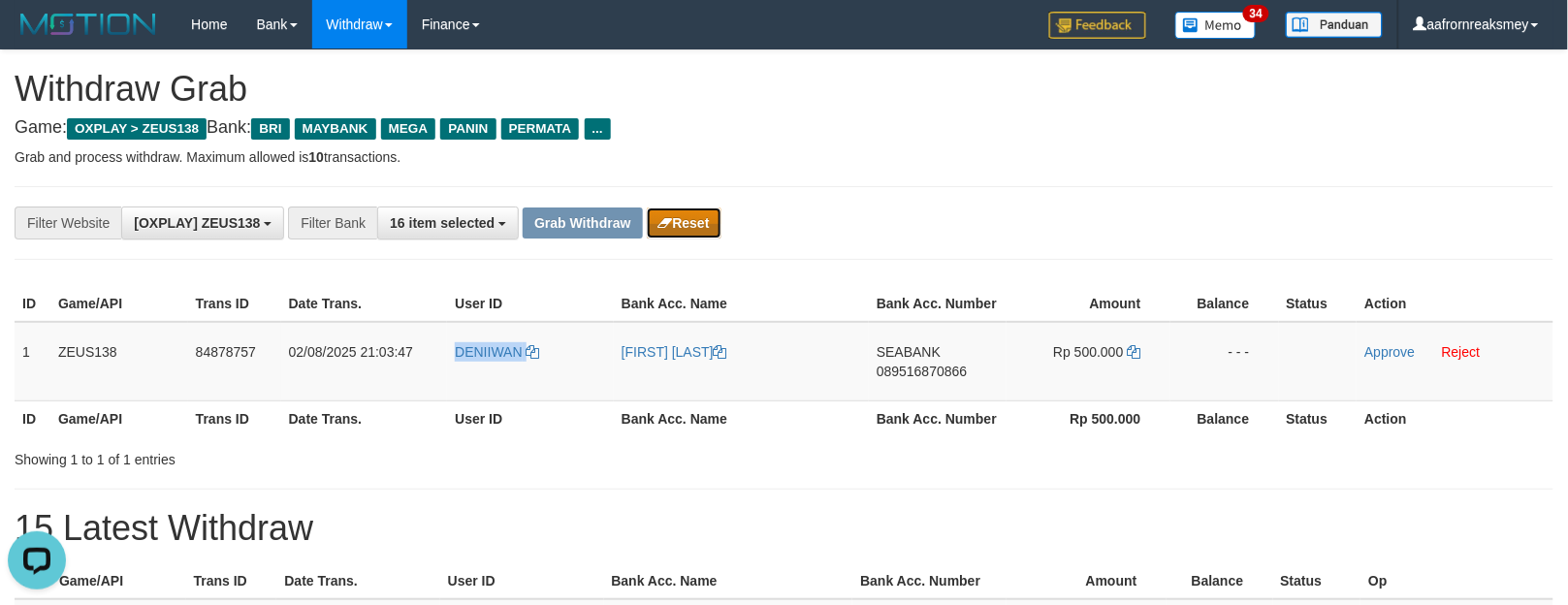 click on "Reset" at bounding box center (684, 223) 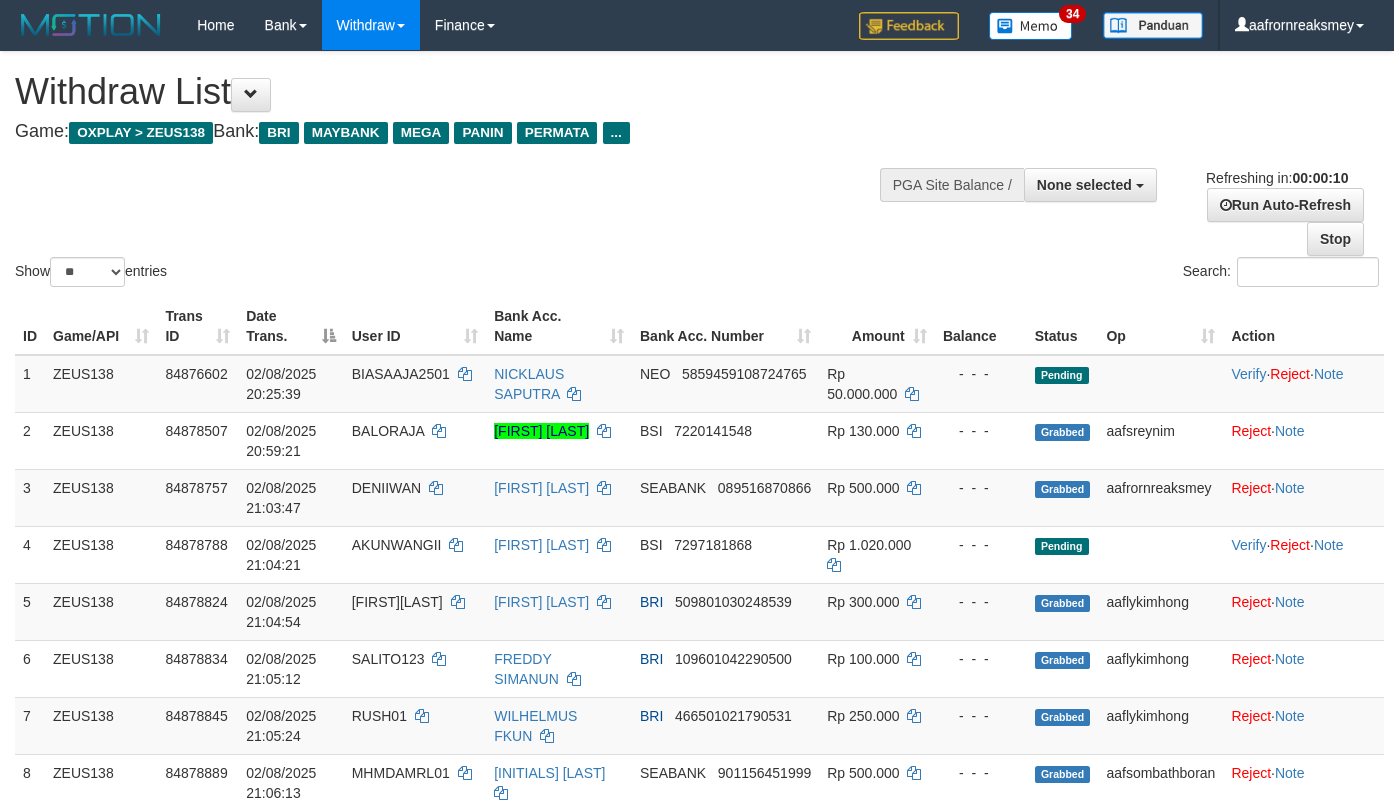 select 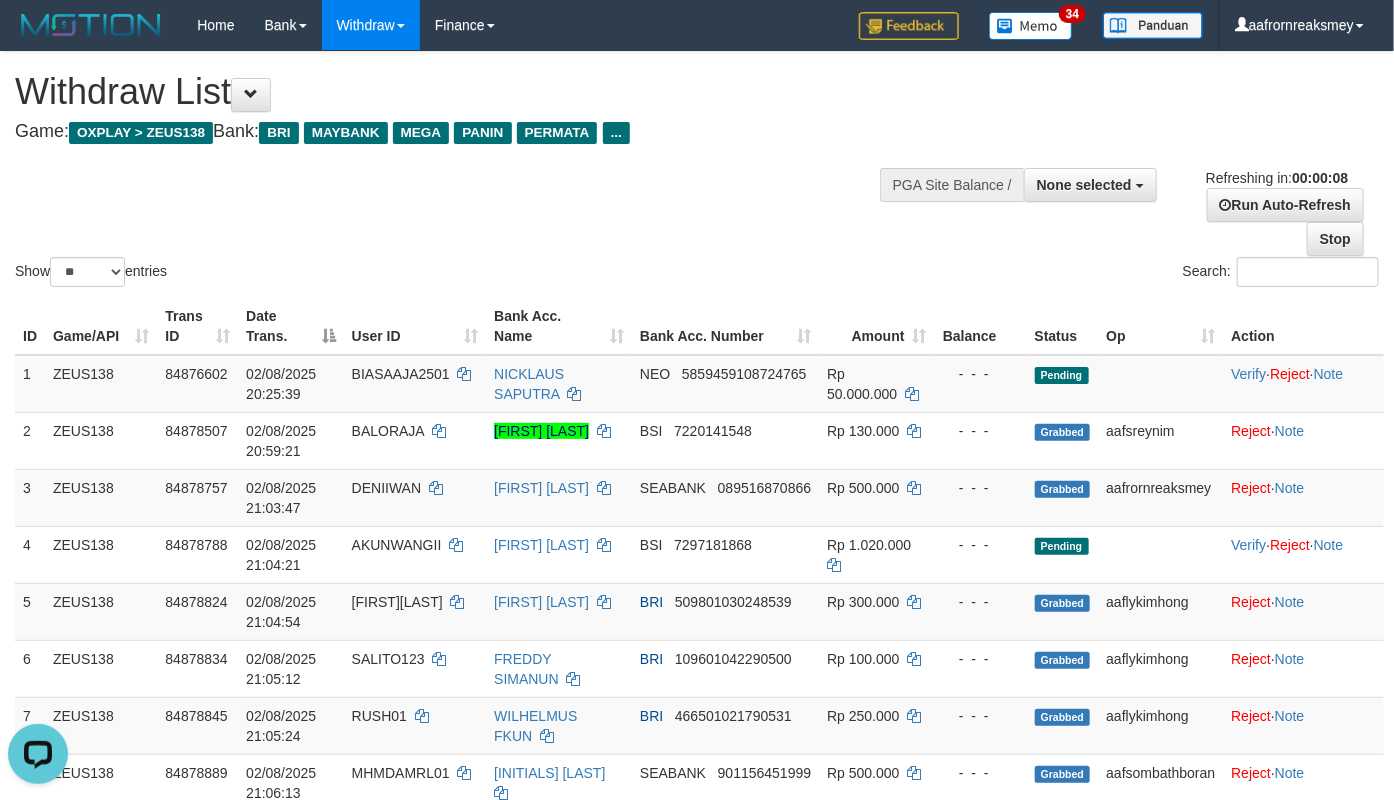 scroll, scrollTop: 0, scrollLeft: 0, axis: both 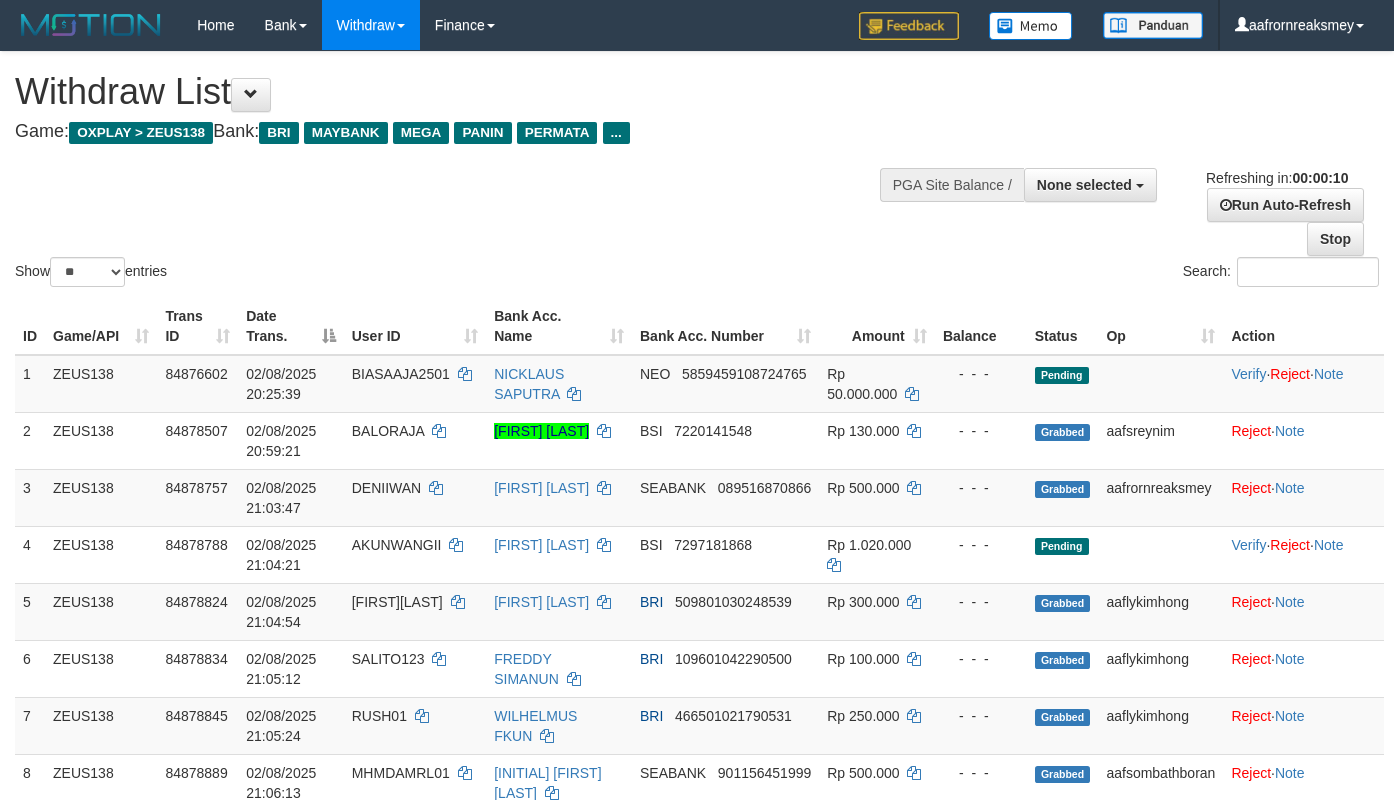select 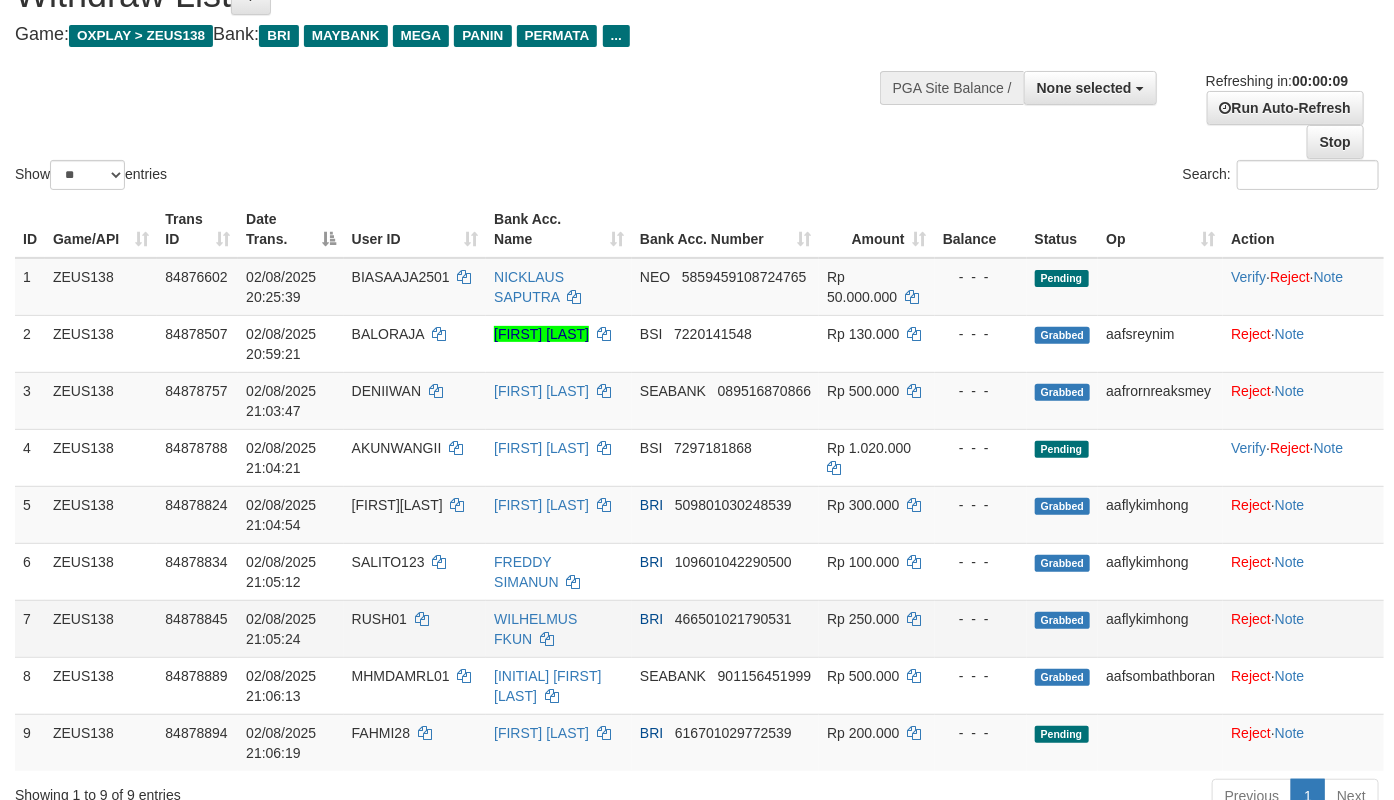 scroll, scrollTop: 296, scrollLeft: 0, axis: vertical 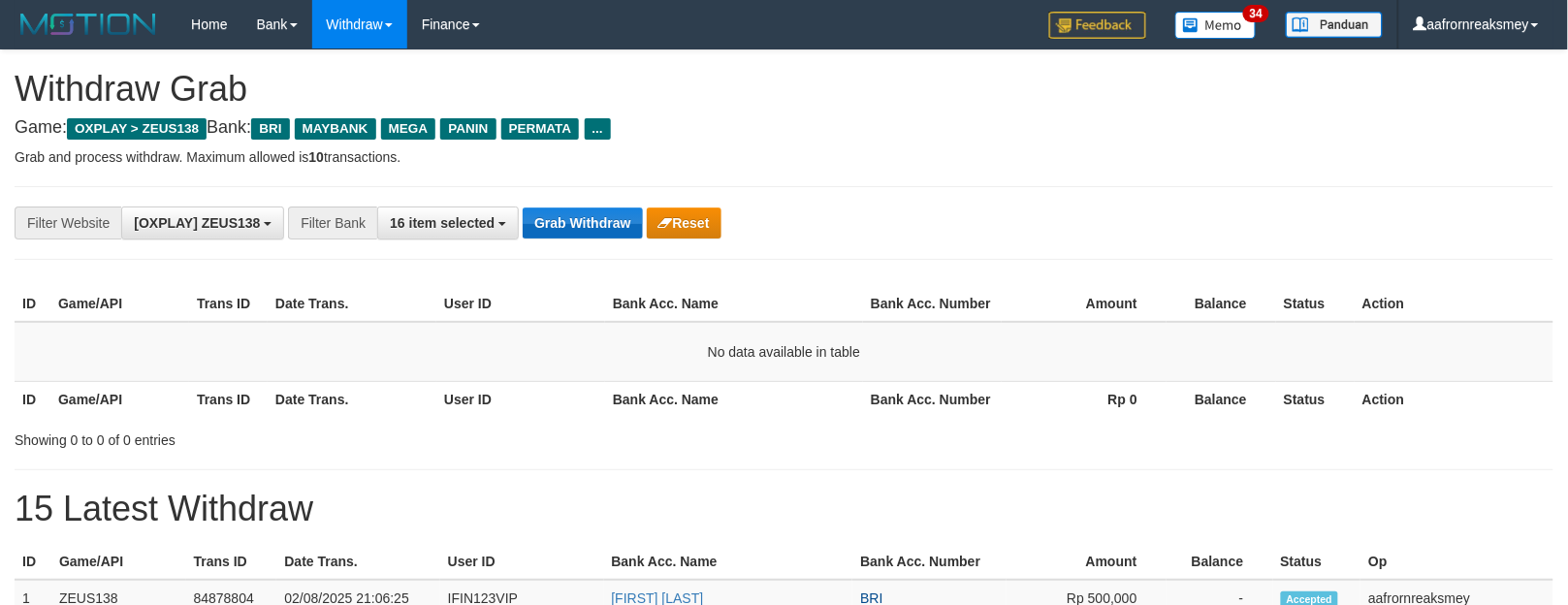 click on "Grab Withdraw" at bounding box center [582, 223] 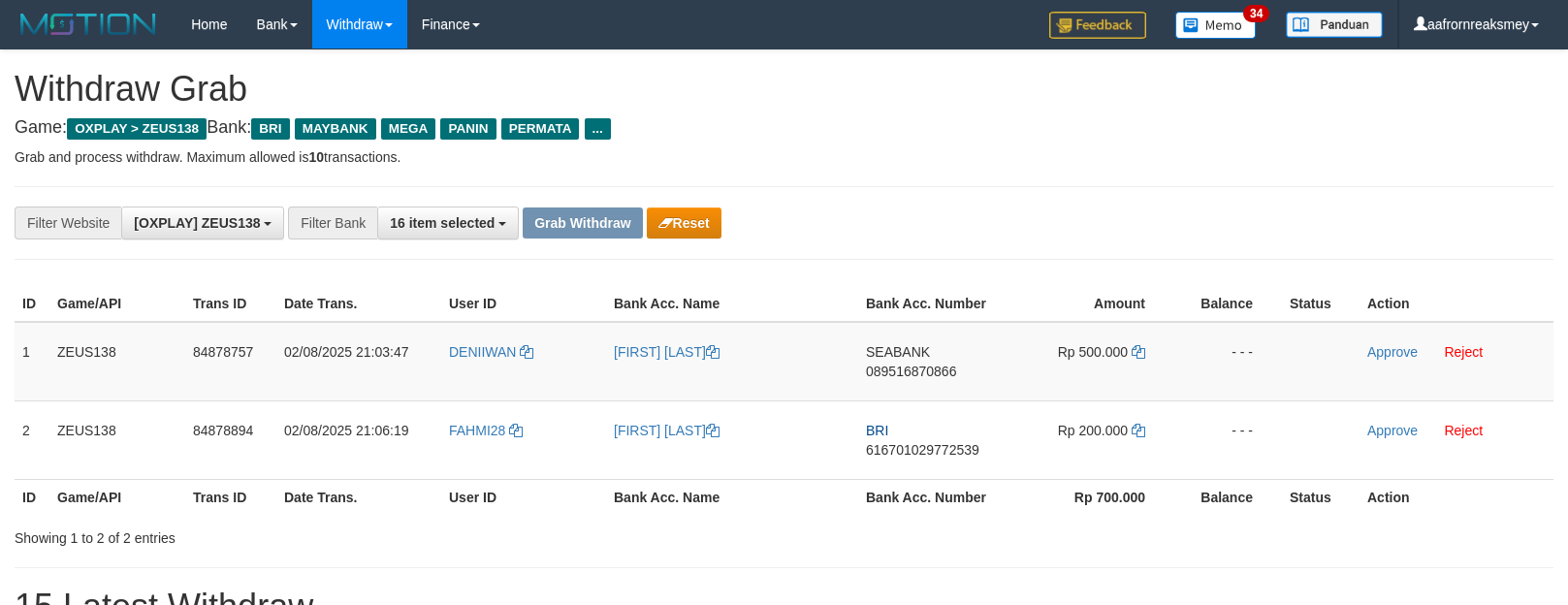 scroll, scrollTop: 0, scrollLeft: 0, axis: both 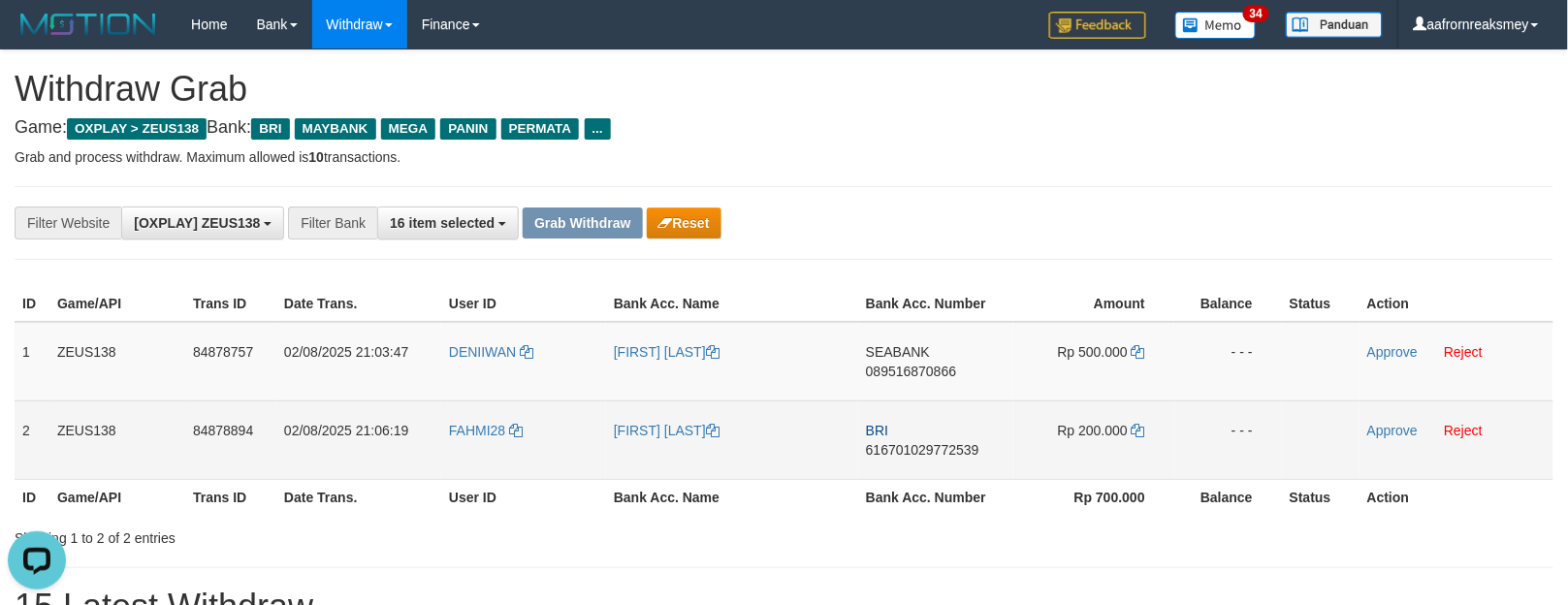 click on "FAHMI28" at bounding box center [524, 439] 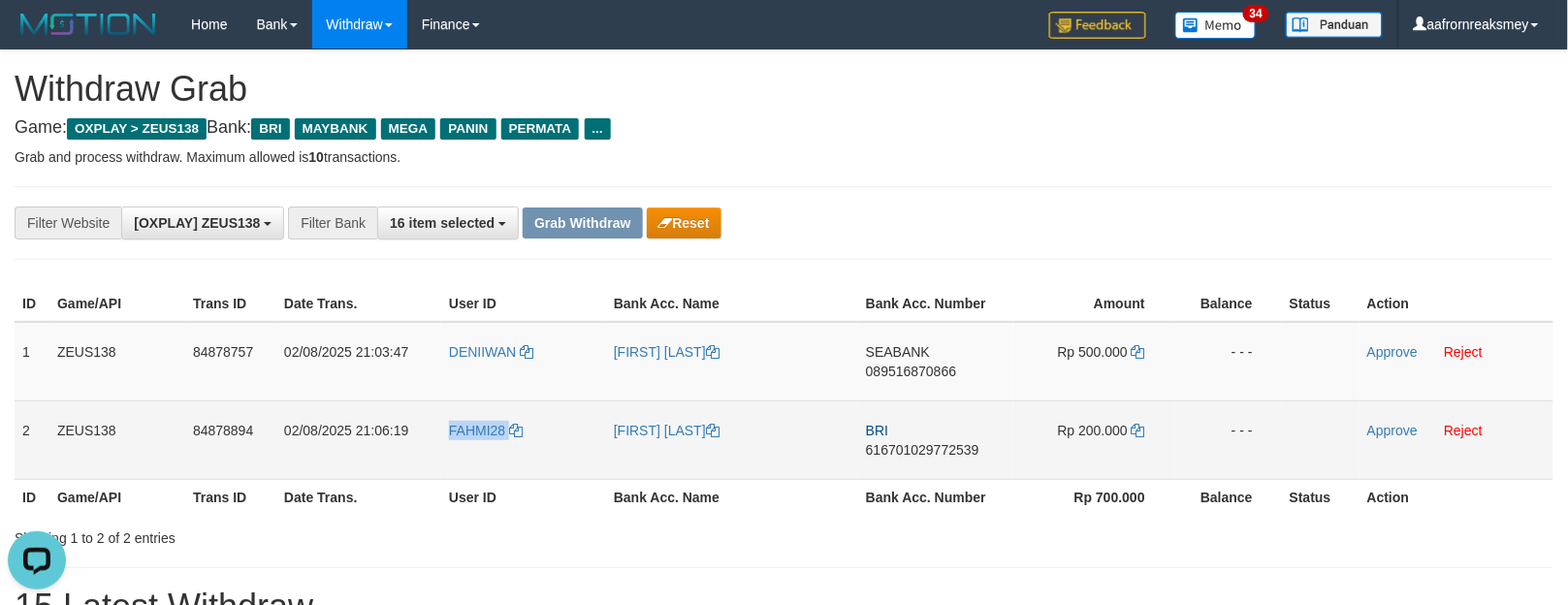 click on "FAHMI28" at bounding box center (524, 439) 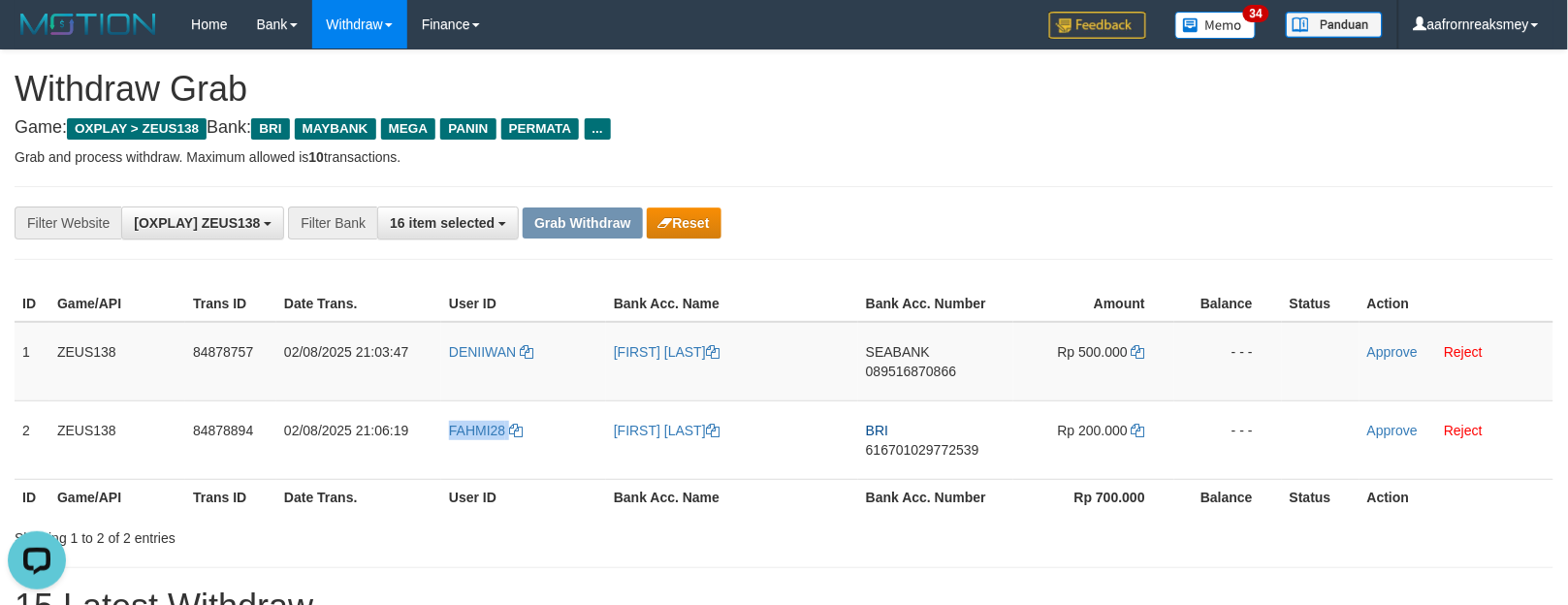 copy on "FAHMI28" 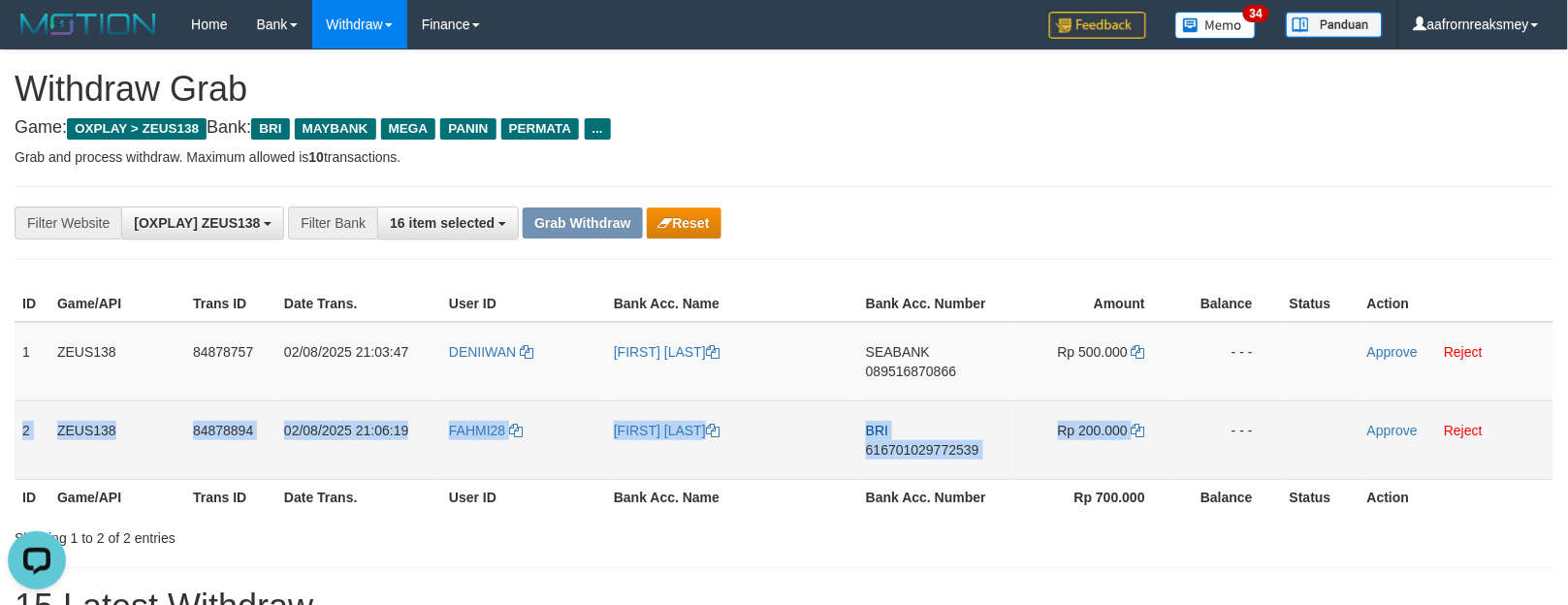 drag, startPoint x: 16, startPoint y: 421, endPoint x: 1160, endPoint y: 409, distance: 1144.063 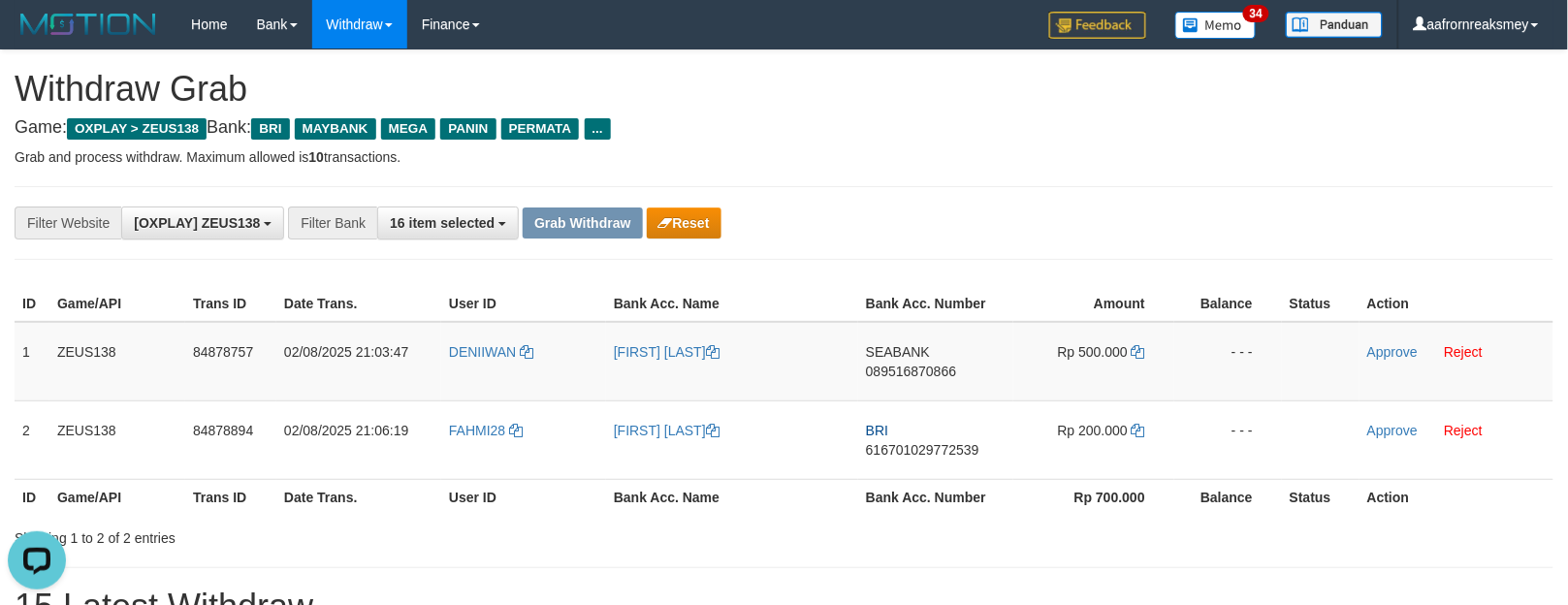 drag, startPoint x: 848, startPoint y: 534, endPoint x: 858, endPoint y: 500, distance: 35.44009 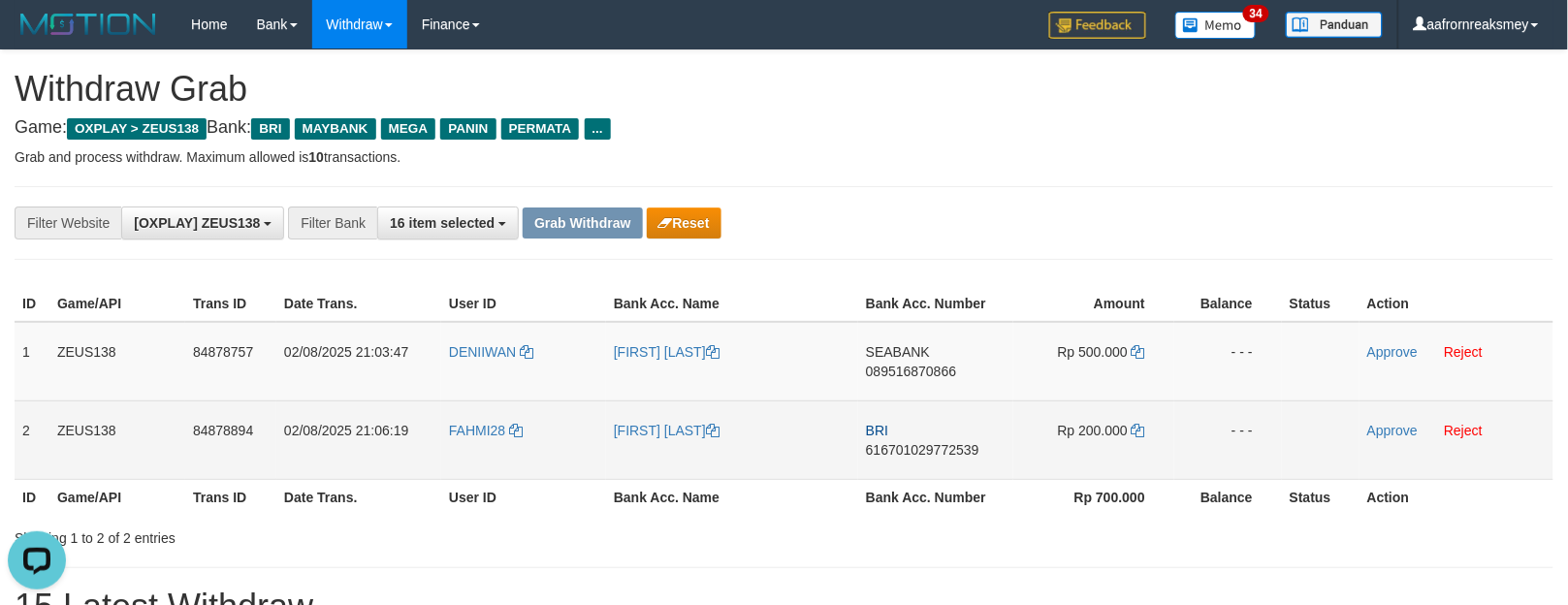 click on "BRI
616701029772539" at bounding box center (936, 439) 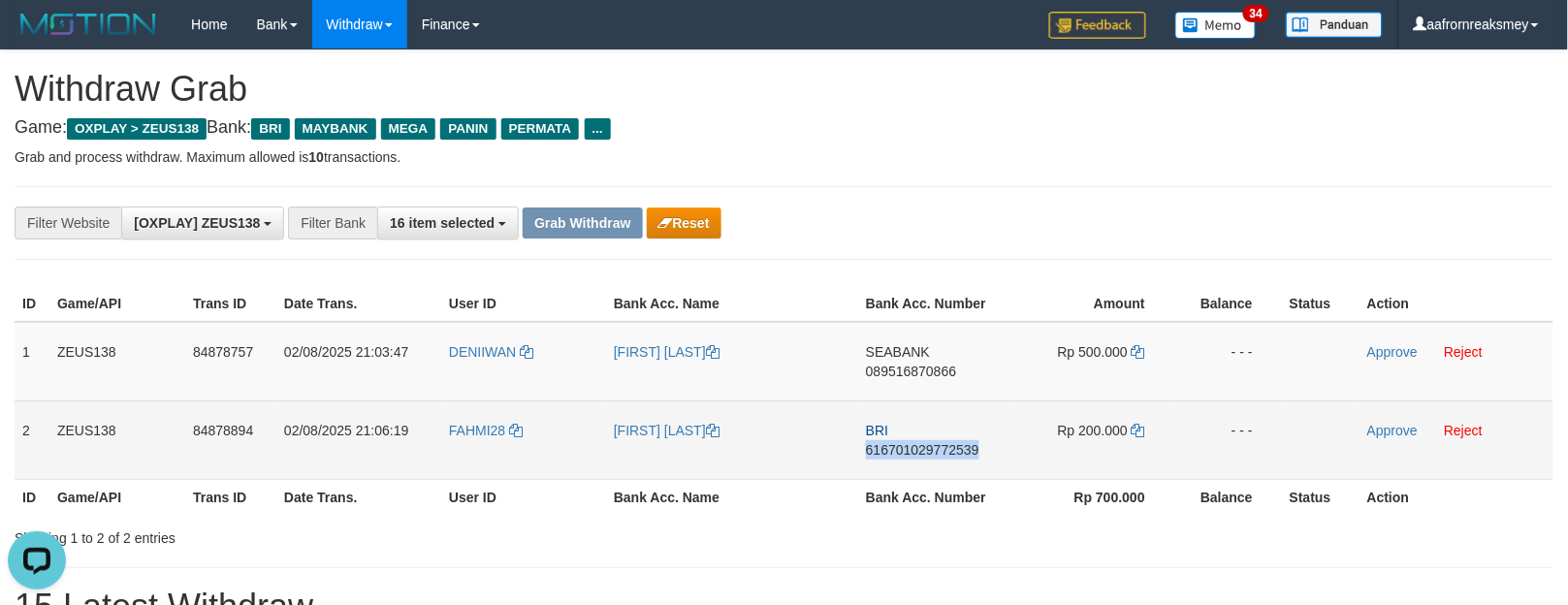click on "BRI
616701029772539" at bounding box center [936, 439] 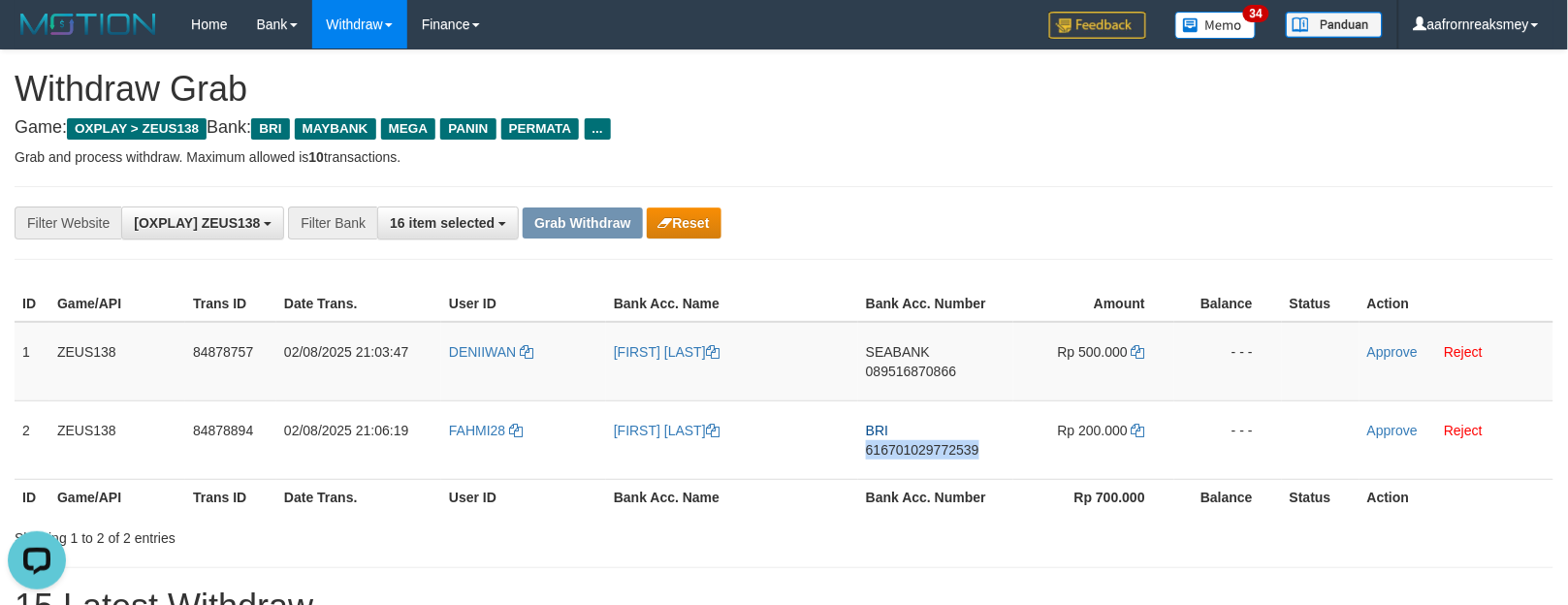 copy on "616701029772539" 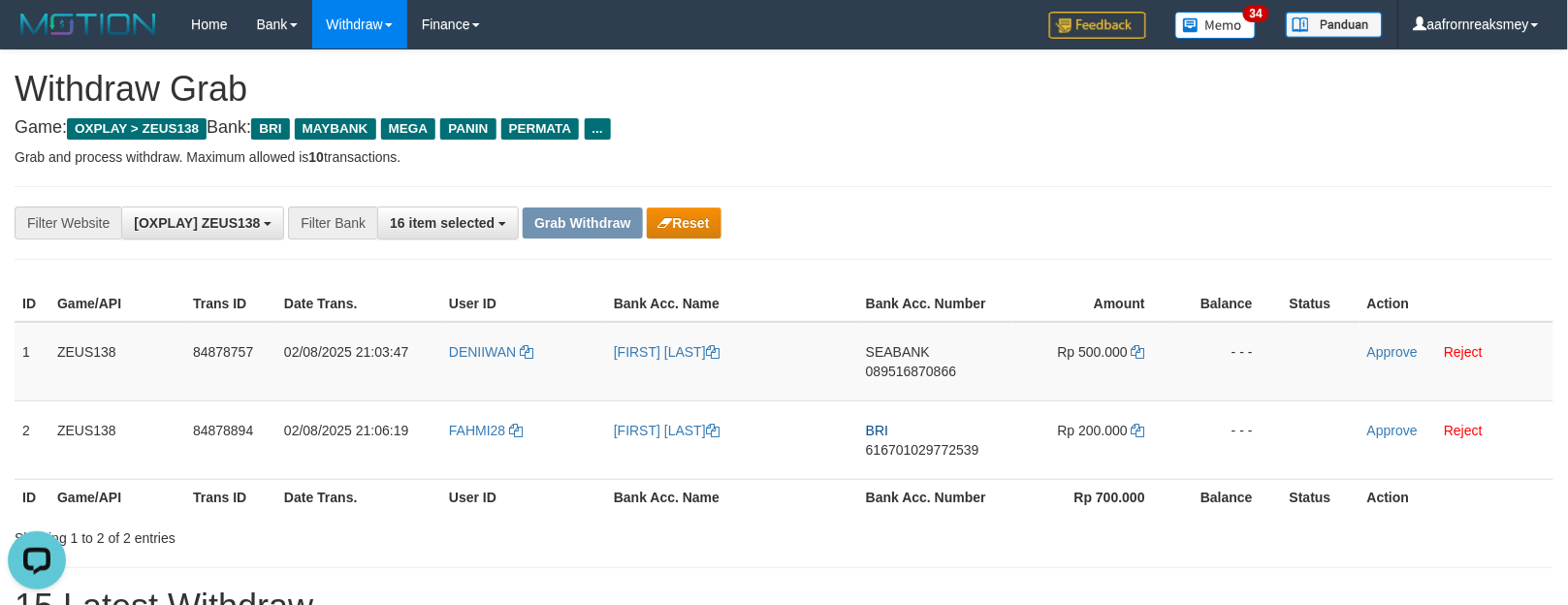drag, startPoint x: 1055, startPoint y: 460, endPoint x: 1141, endPoint y: 478, distance: 87.86353 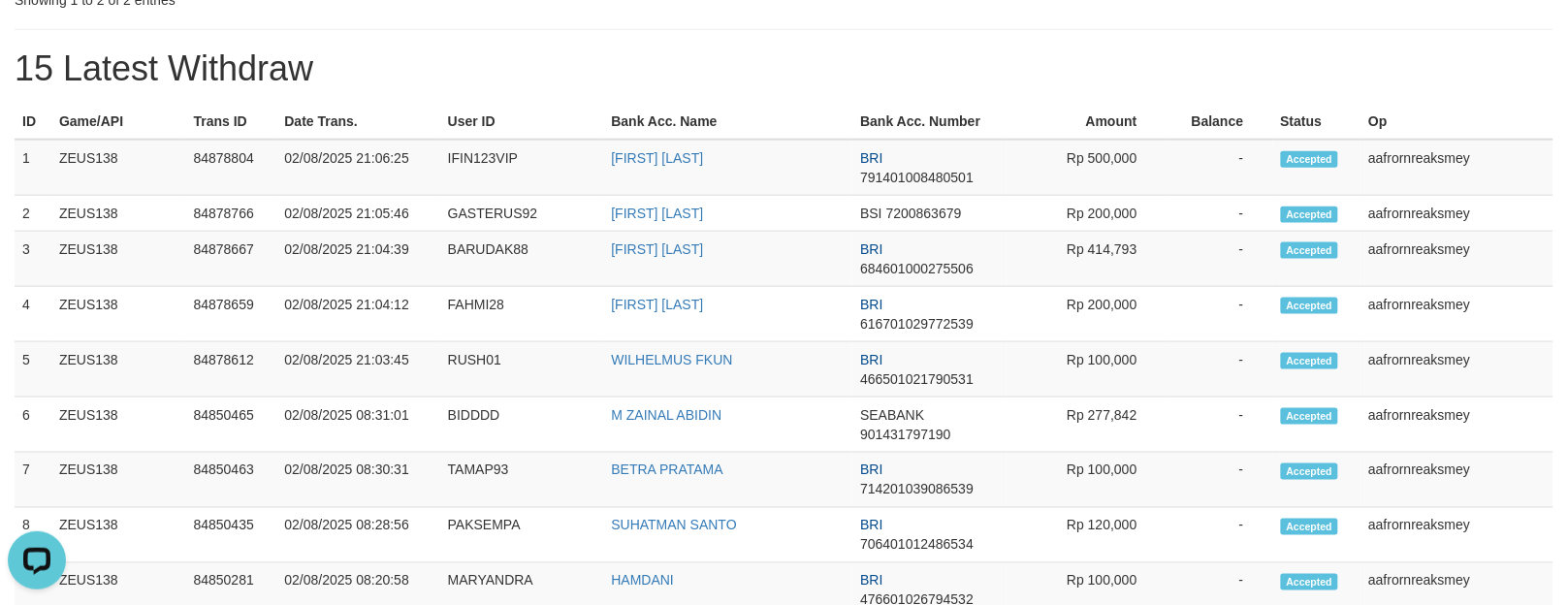scroll, scrollTop: 126, scrollLeft: 0, axis: vertical 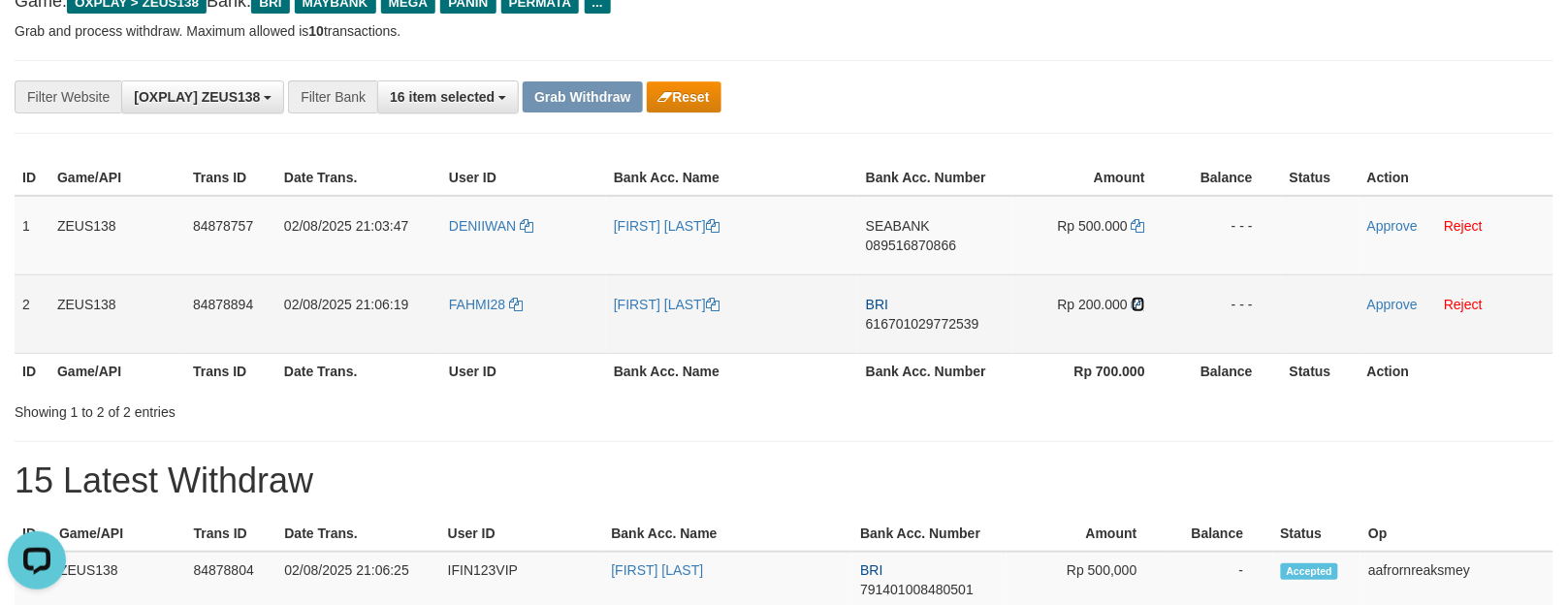 click at bounding box center (1138, 304) 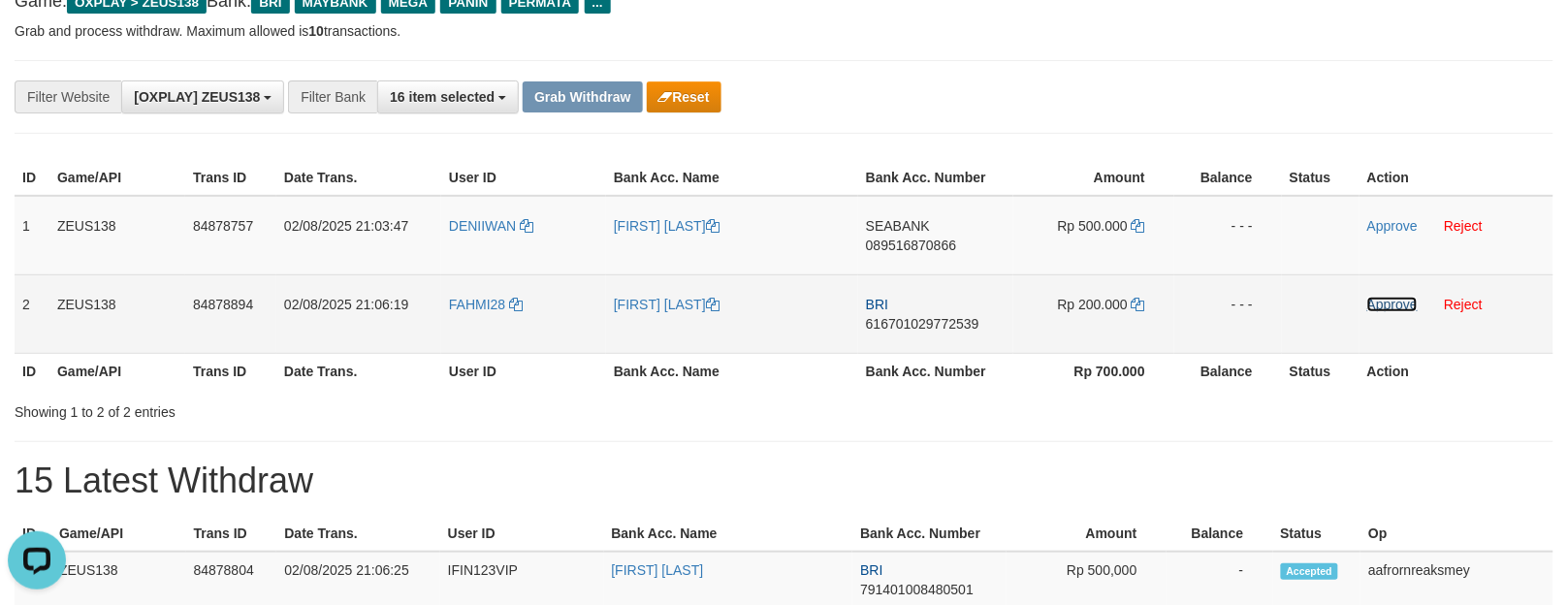 click on "Approve" at bounding box center [1392, 304] 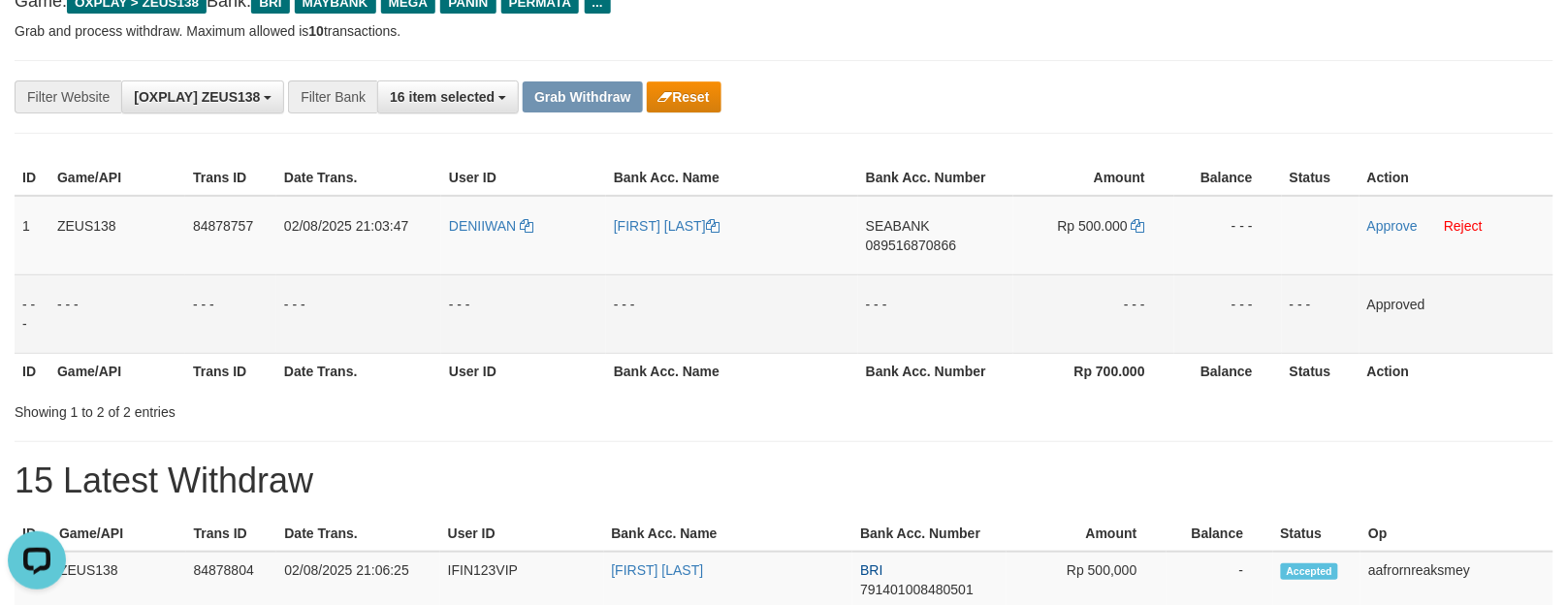 click on "**********" at bounding box center (784, 943) 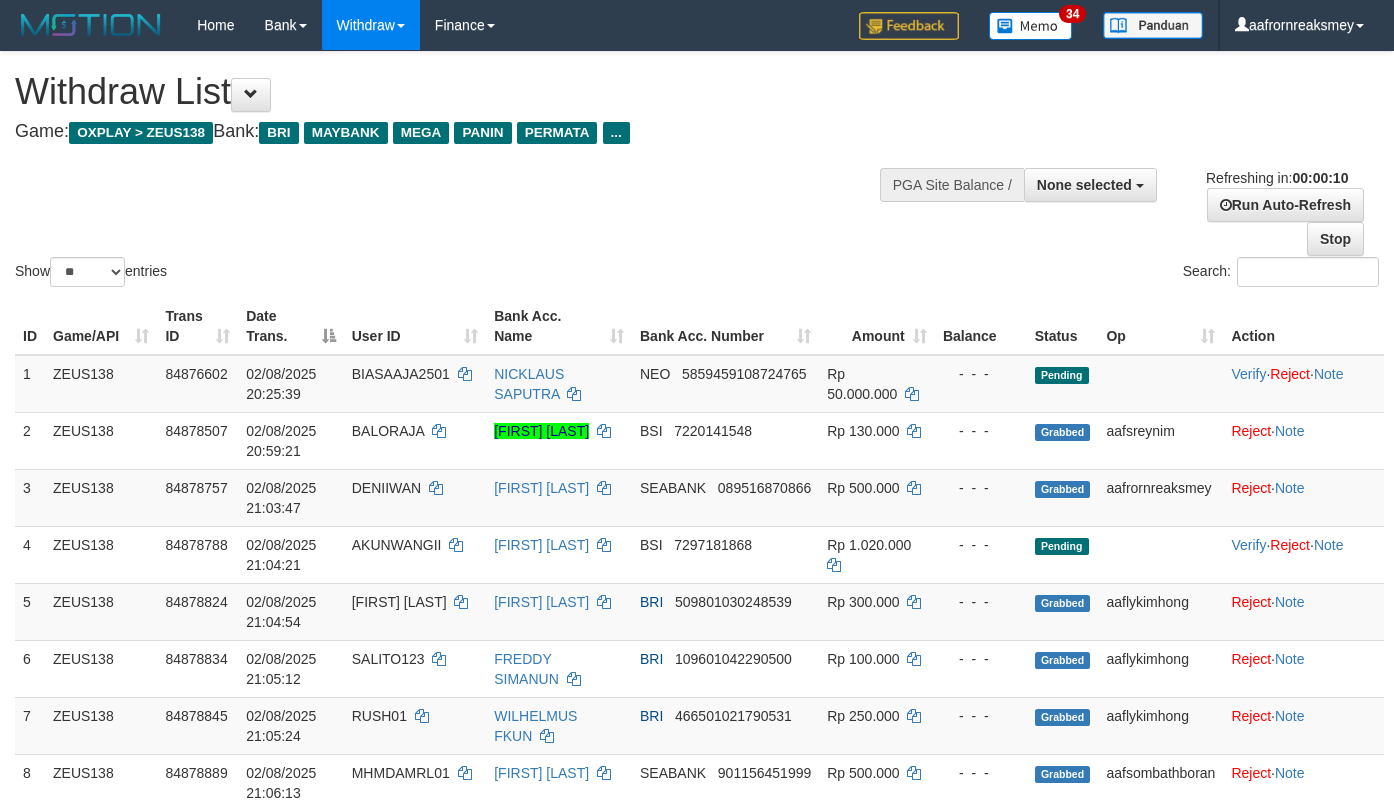 select 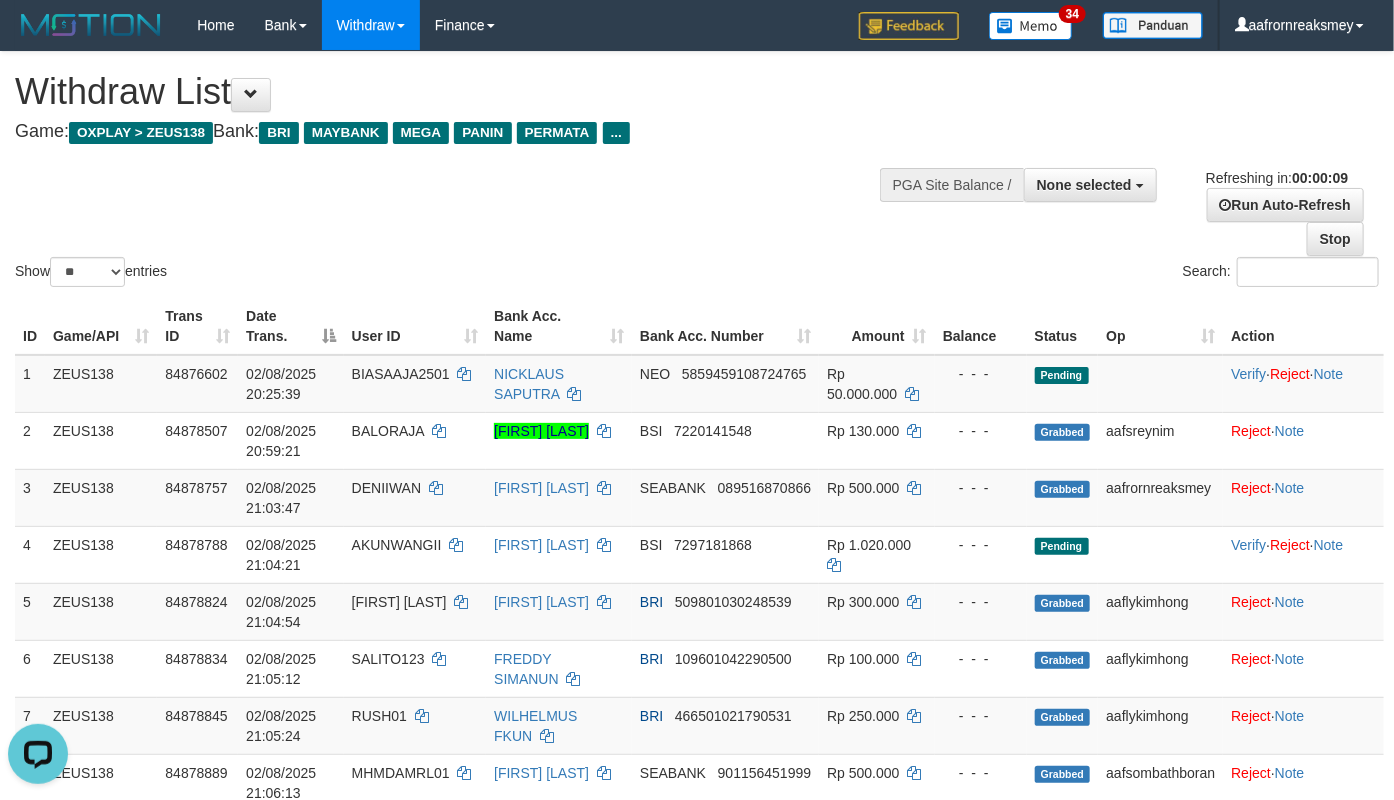 scroll, scrollTop: 0, scrollLeft: 0, axis: both 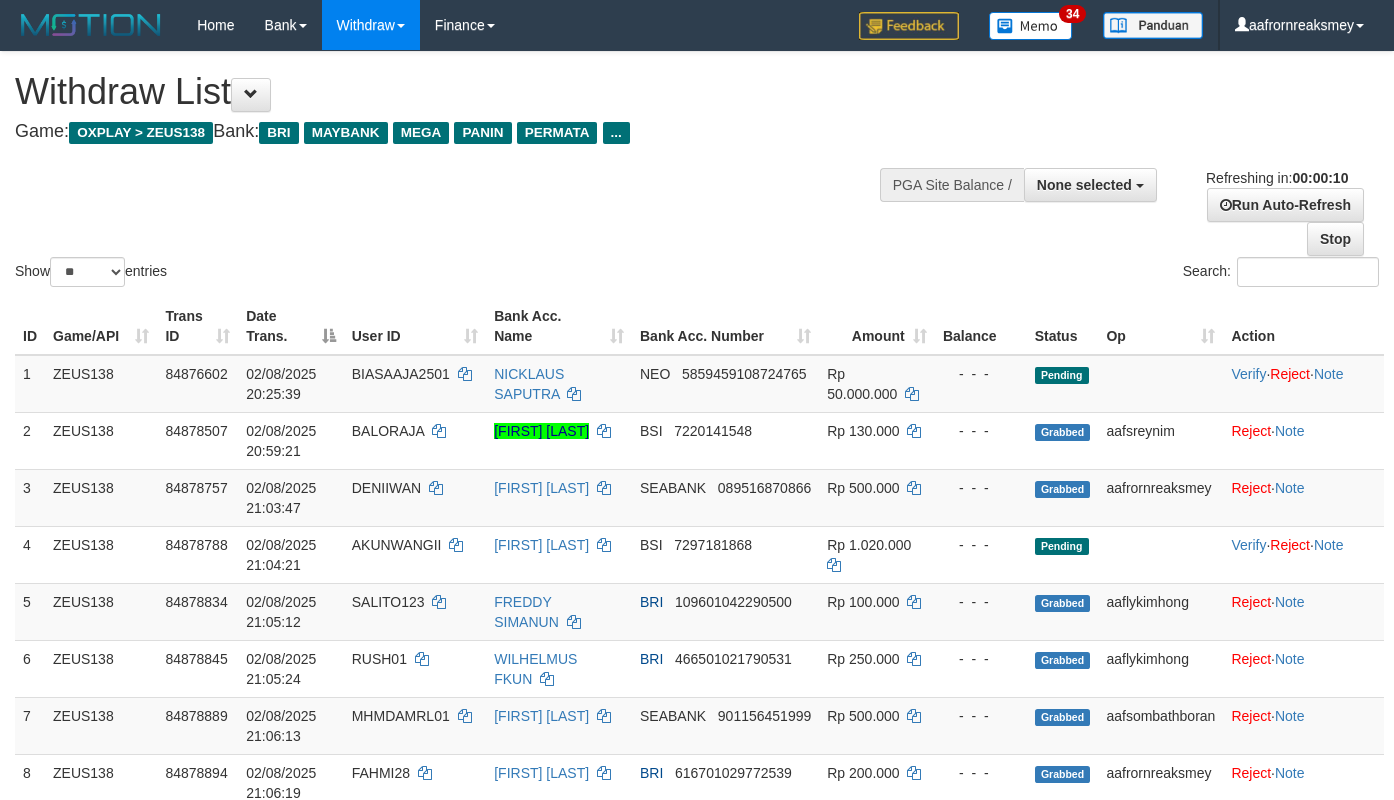 select 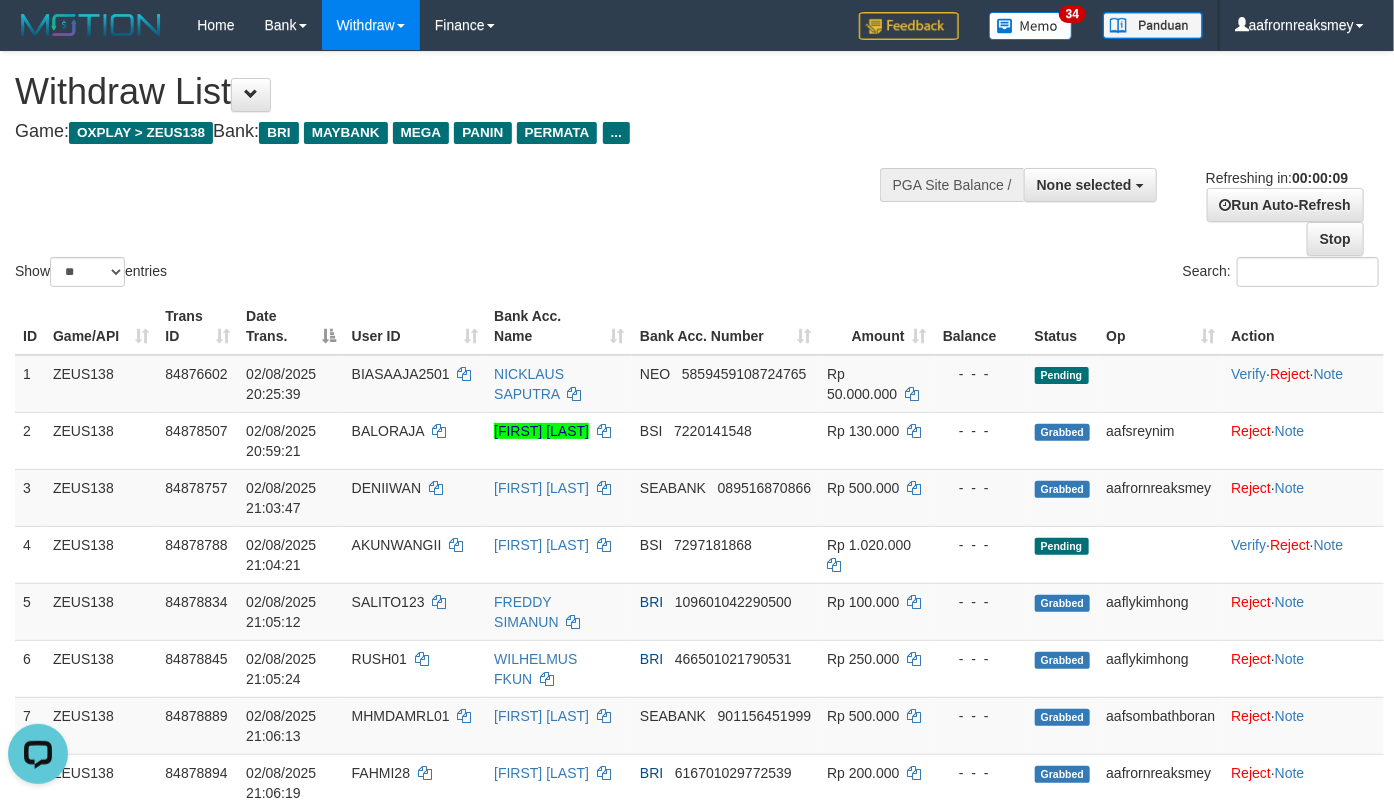 scroll, scrollTop: 0, scrollLeft: 0, axis: both 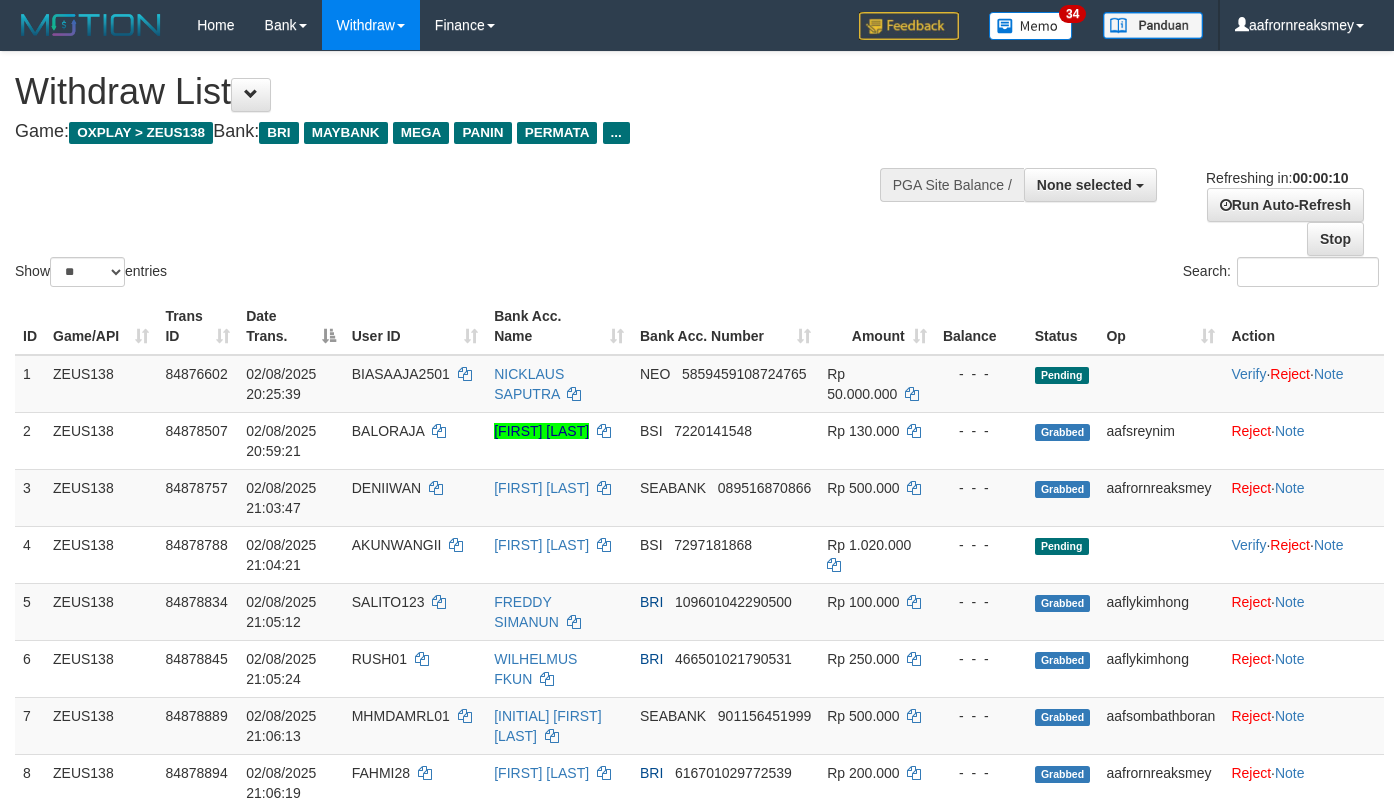 select 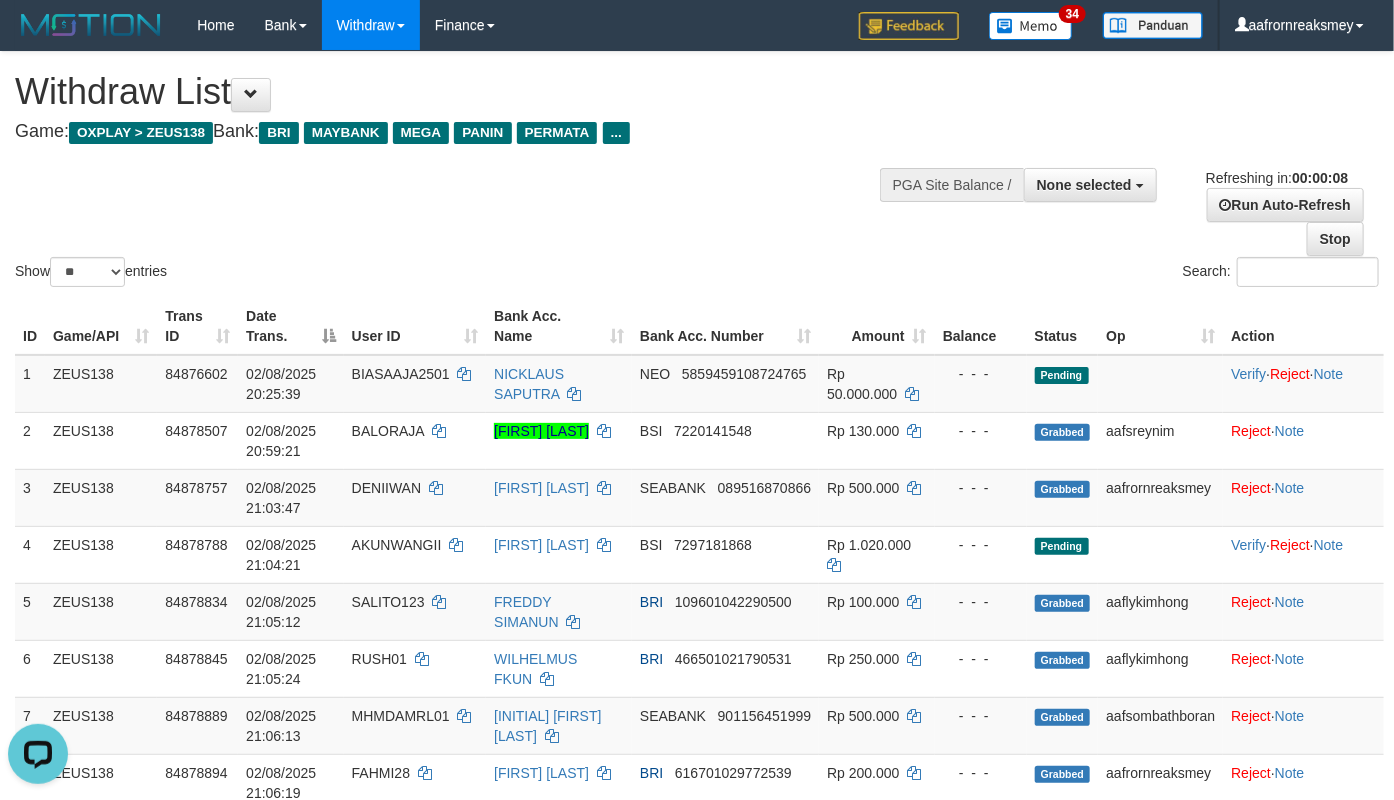 scroll, scrollTop: 0, scrollLeft: 0, axis: both 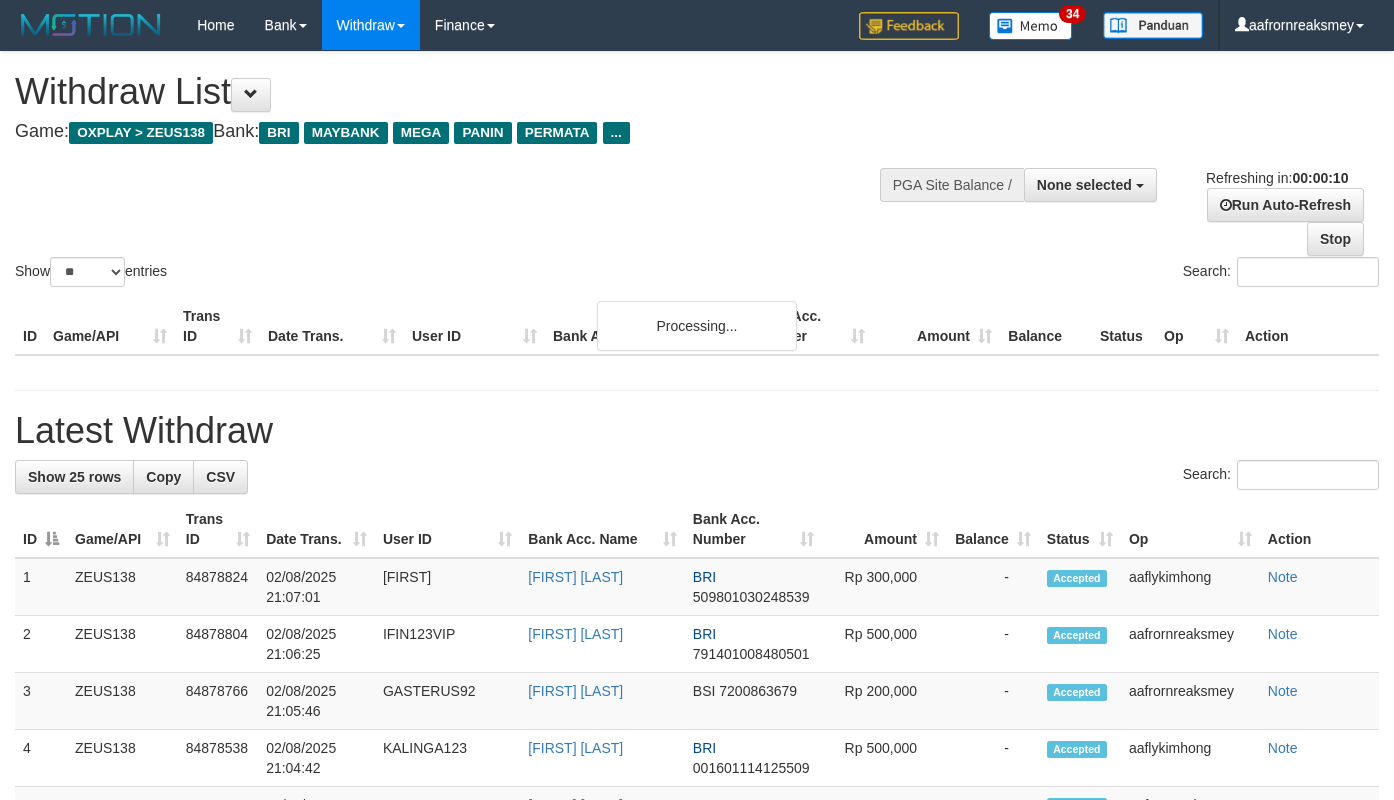select 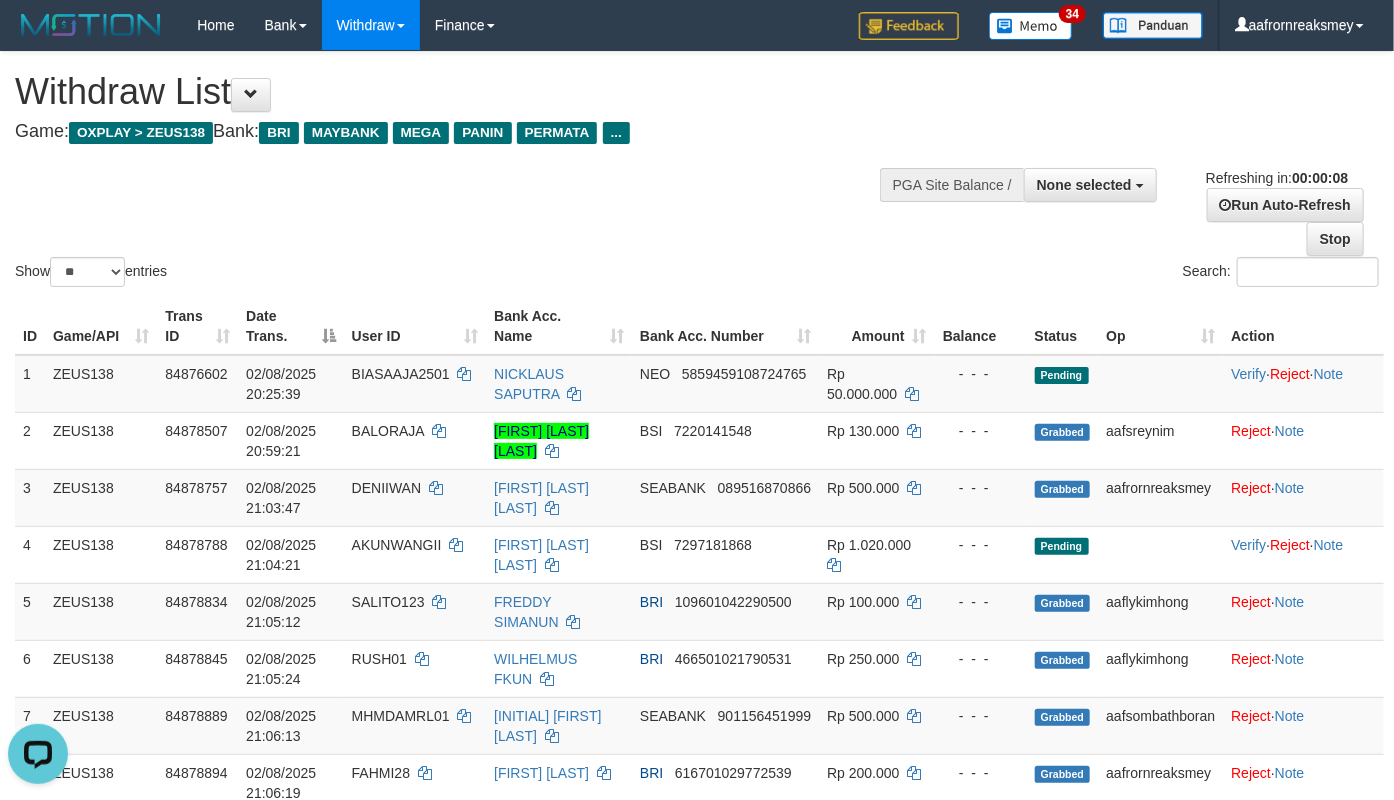 scroll, scrollTop: 0, scrollLeft: 0, axis: both 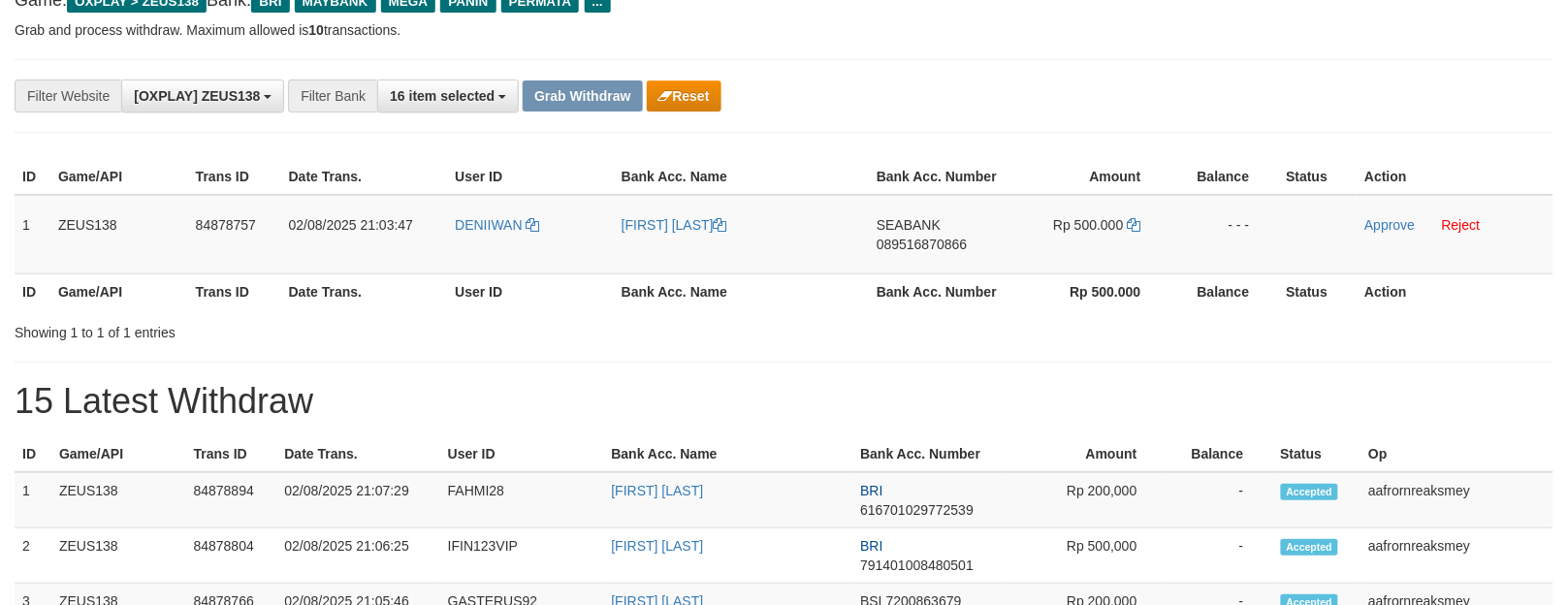 click on "Bank Acc. Number" at bounding box center (929, 454) 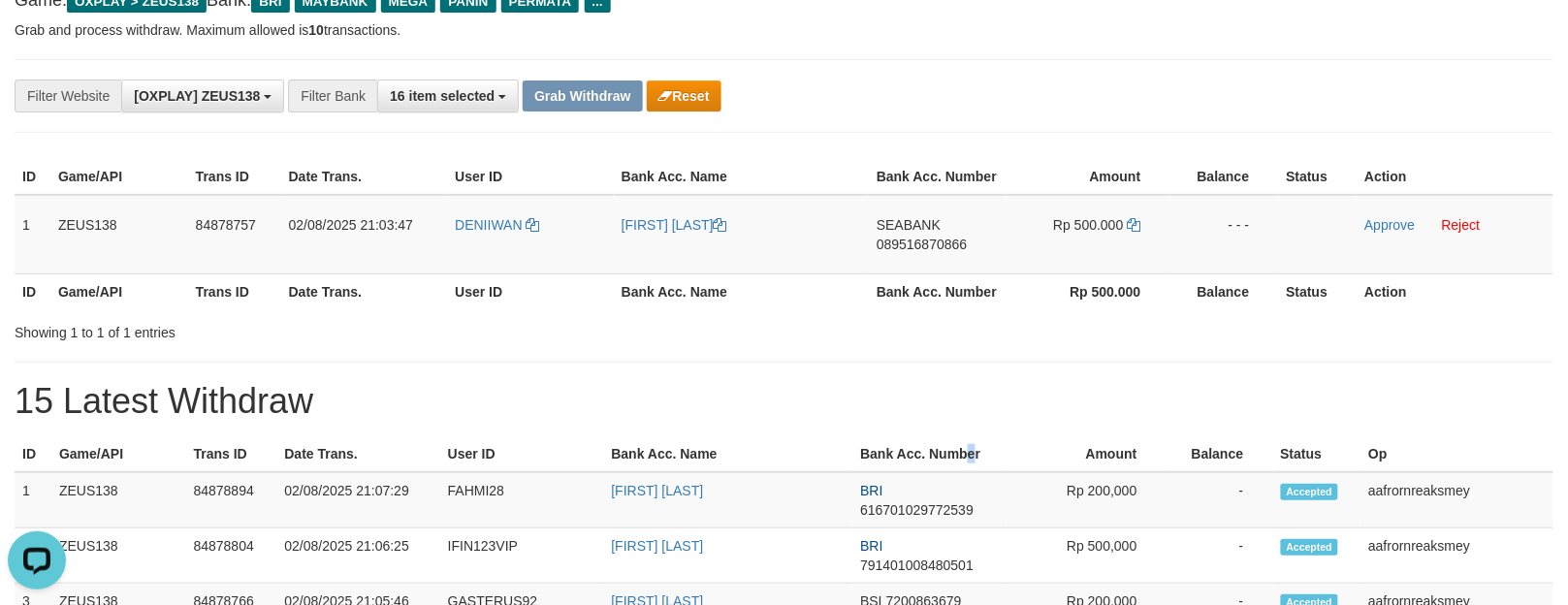 scroll, scrollTop: 0, scrollLeft: 0, axis: both 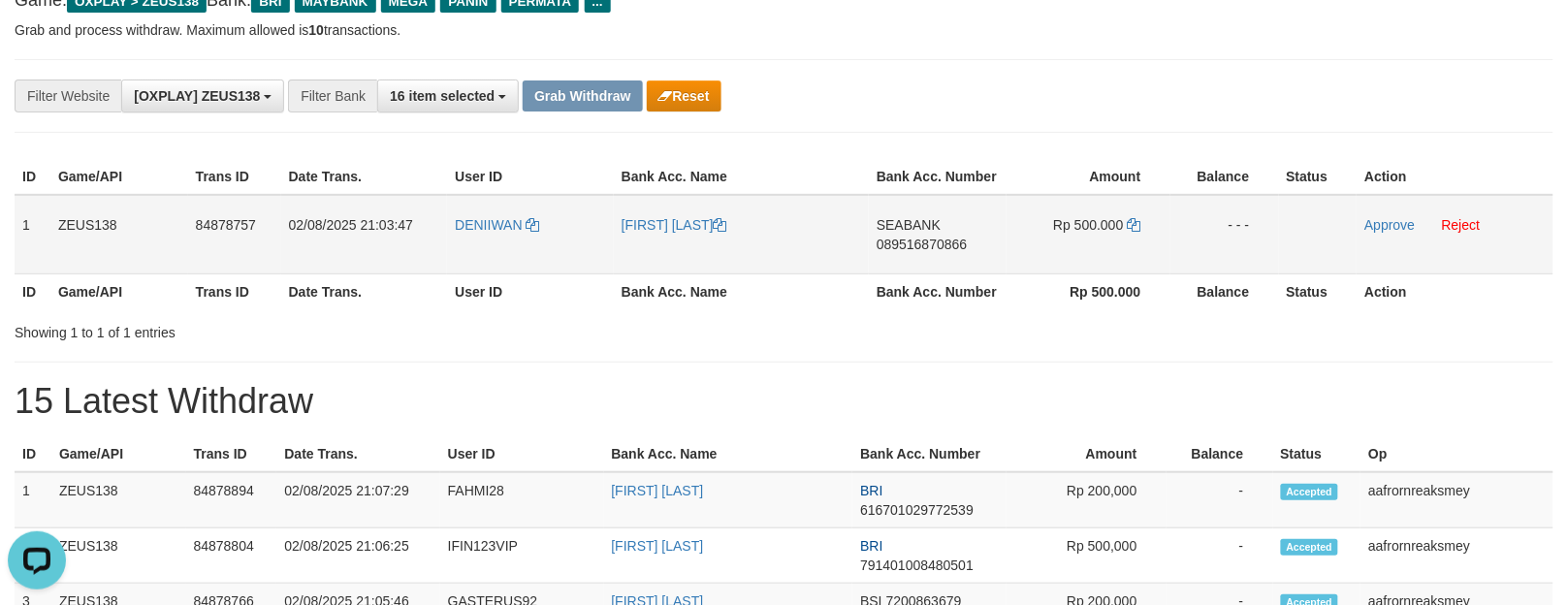 click on "DENIIWAN" at bounding box center [530, 235] 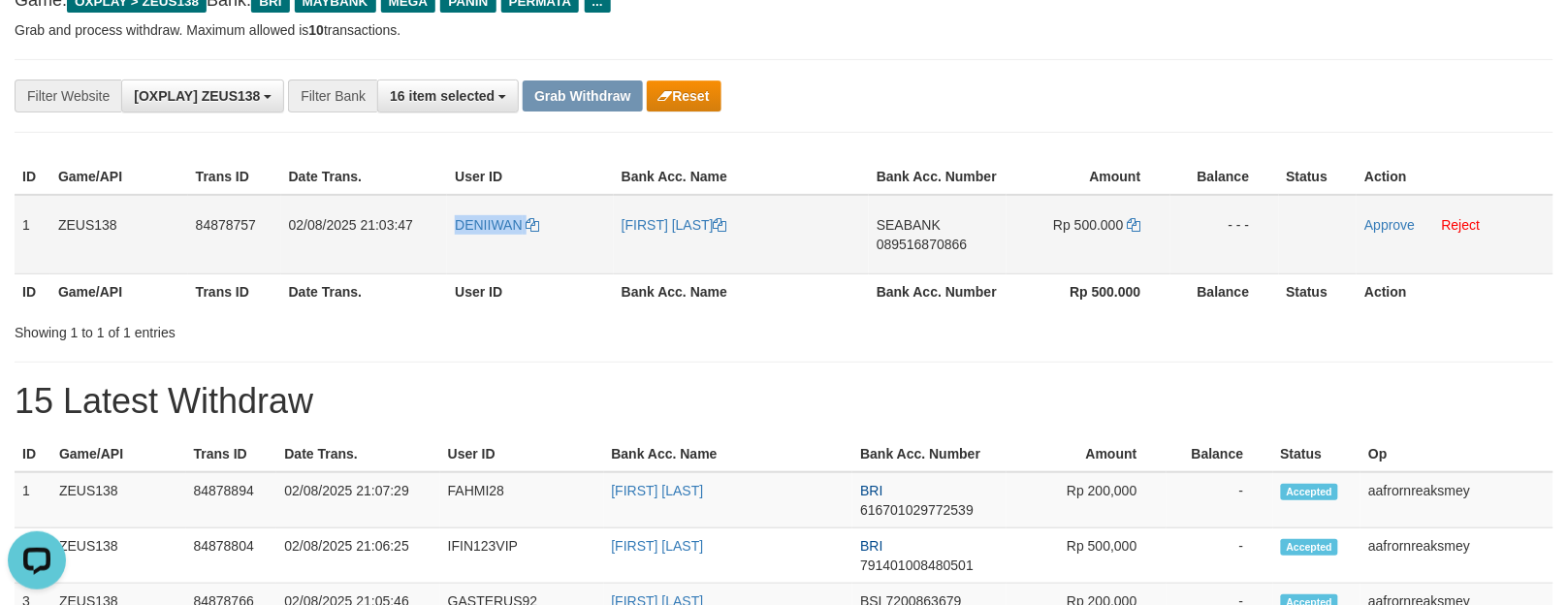 click on "DENIIWAN" at bounding box center [530, 235] 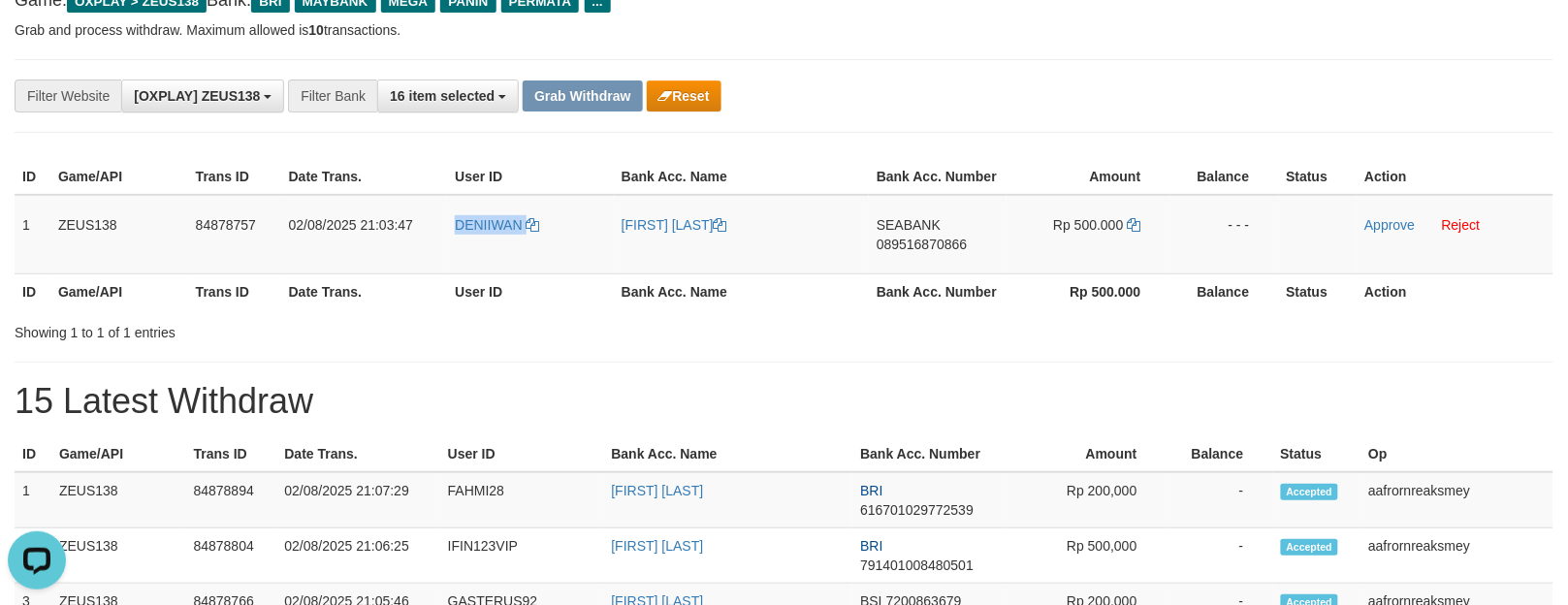 copy on "DENIIWAN" 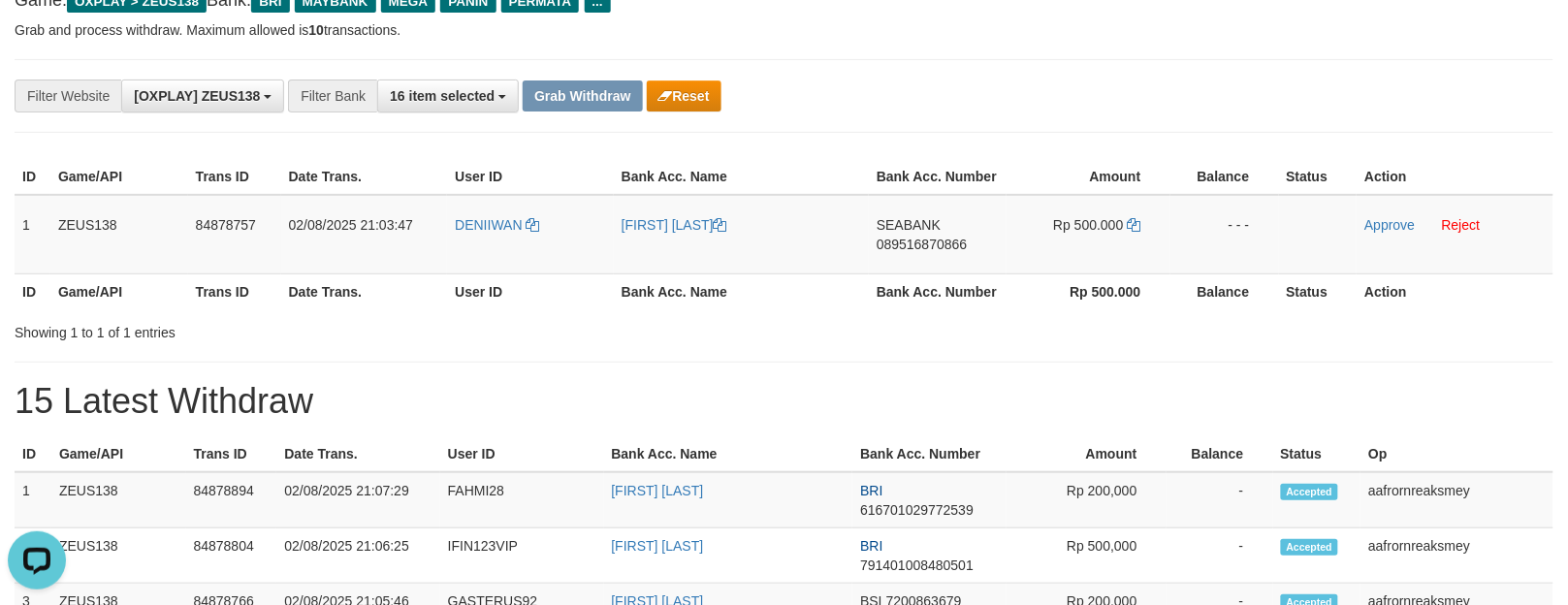 click on "15 Latest Withdraw" at bounding box center [784, 401] 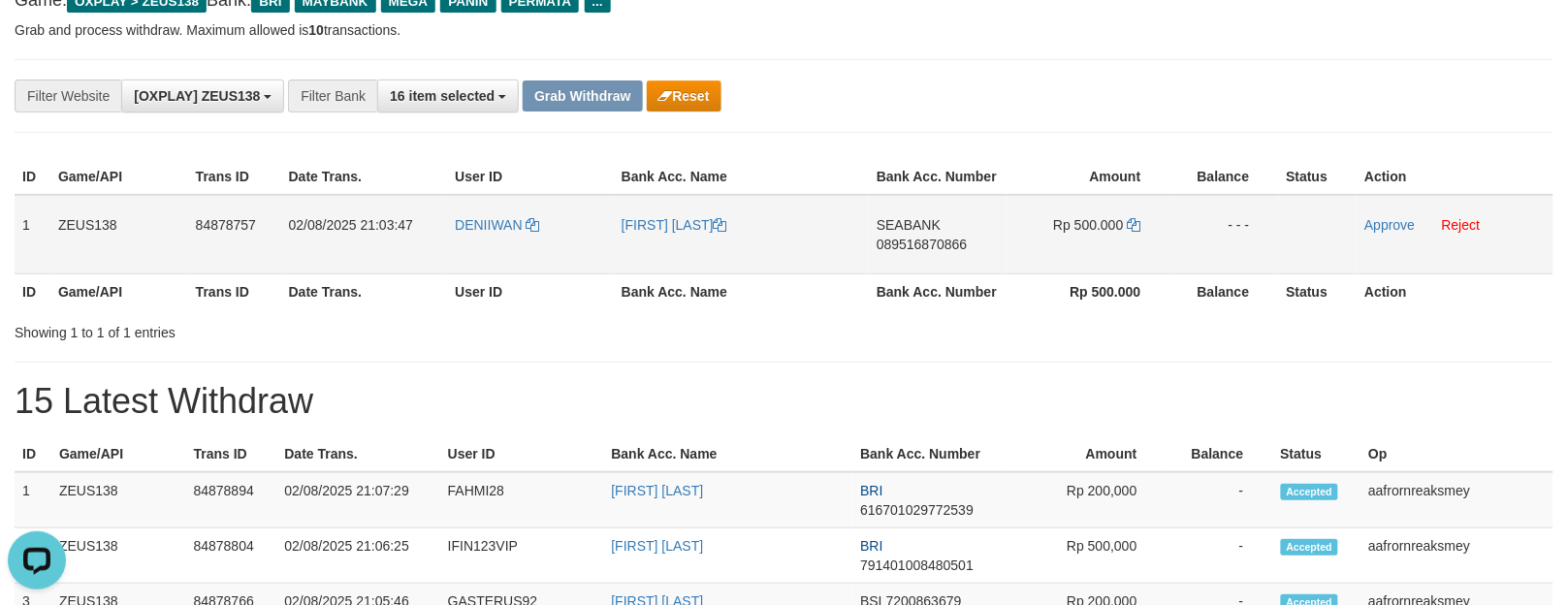 click on "DENIIWAN" at bounding box center (530, 235) 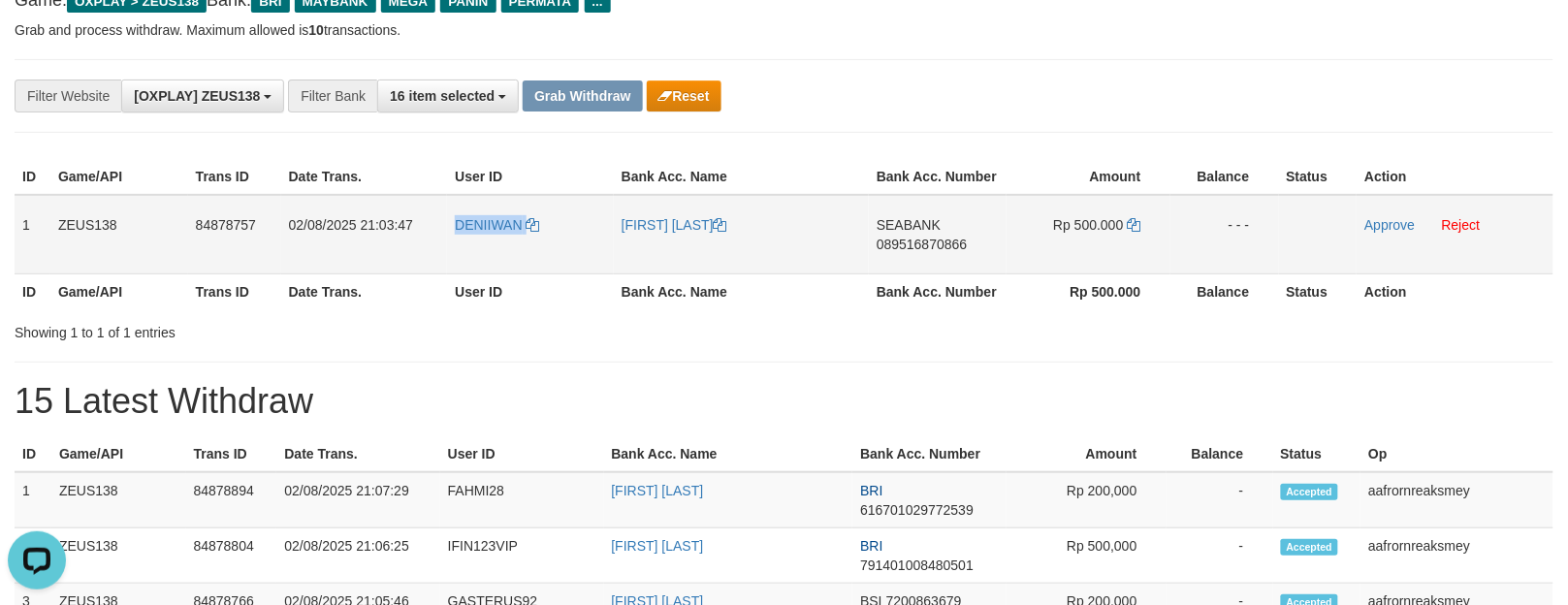 click on "DENIIWAN" at bounding box center [530, 235] 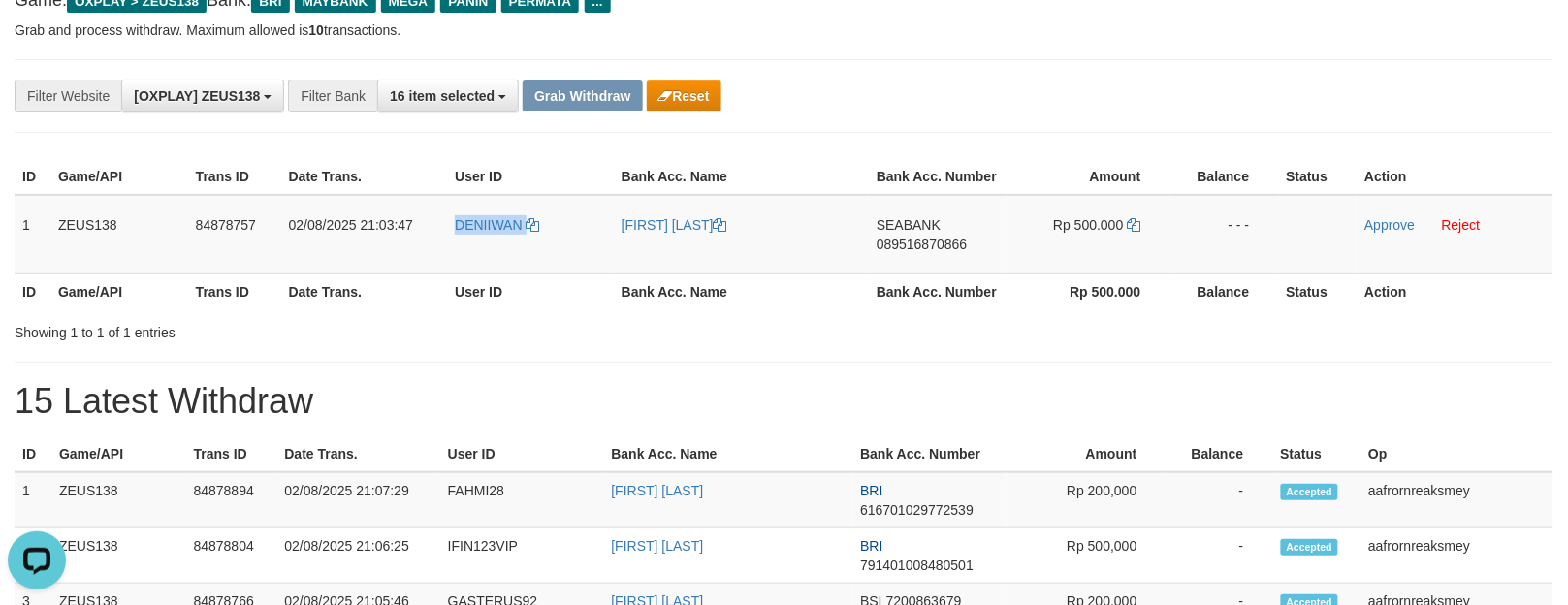 copy on "DENIIWAN" 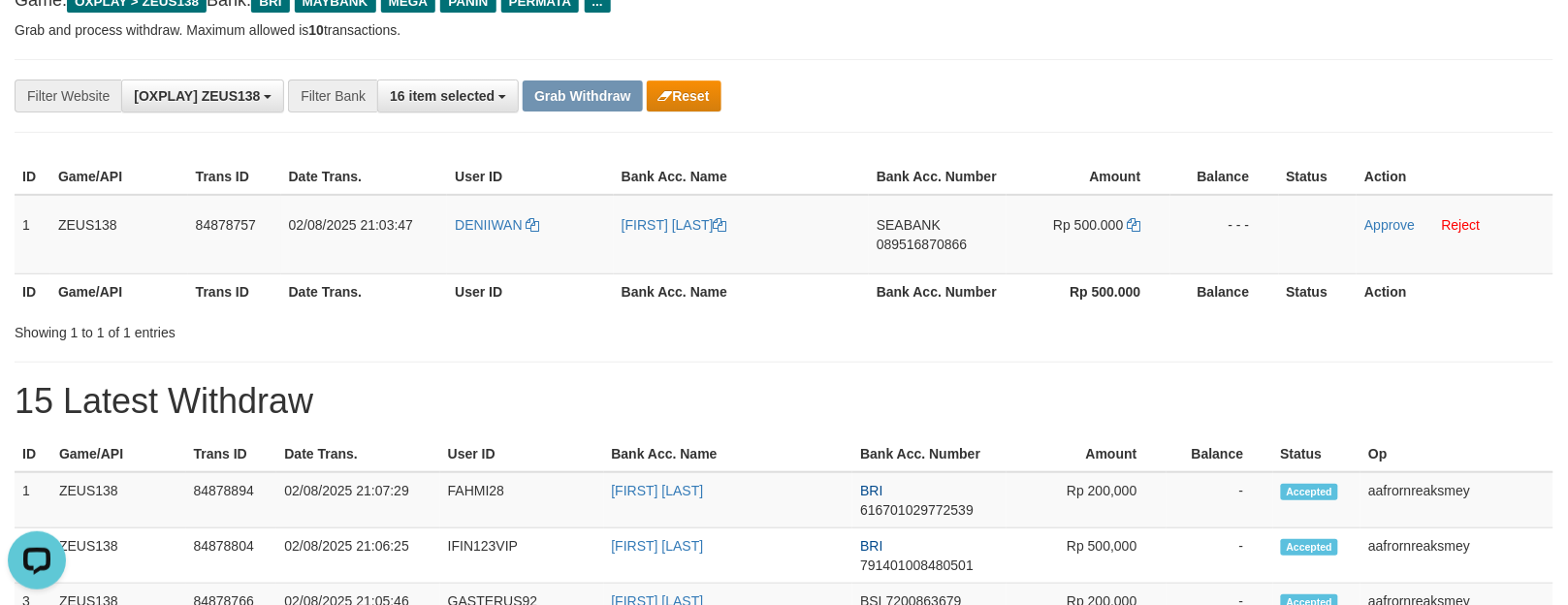 drag, startPoint x: 1020, startPoint y: 381, endPoint x: 1004, endPoint y: 359, distance: 27.202941 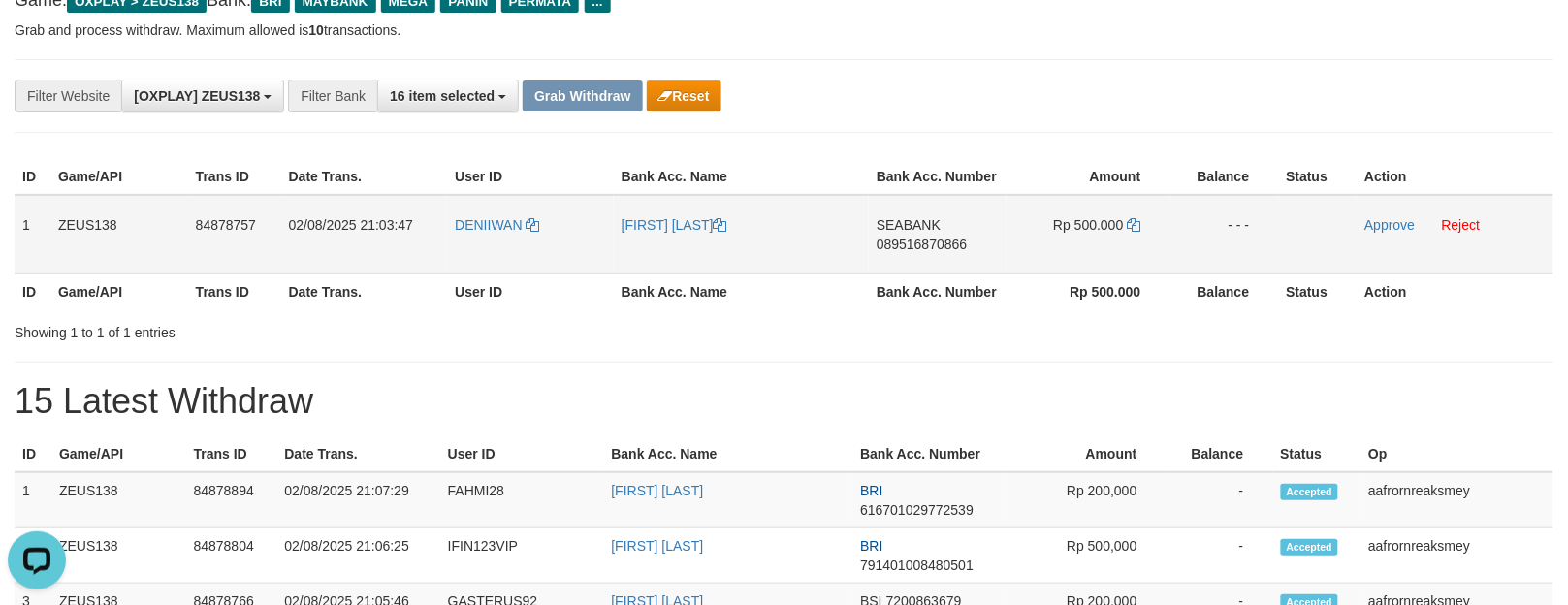 click on "SEABANK" at bounding box center (909, 225) 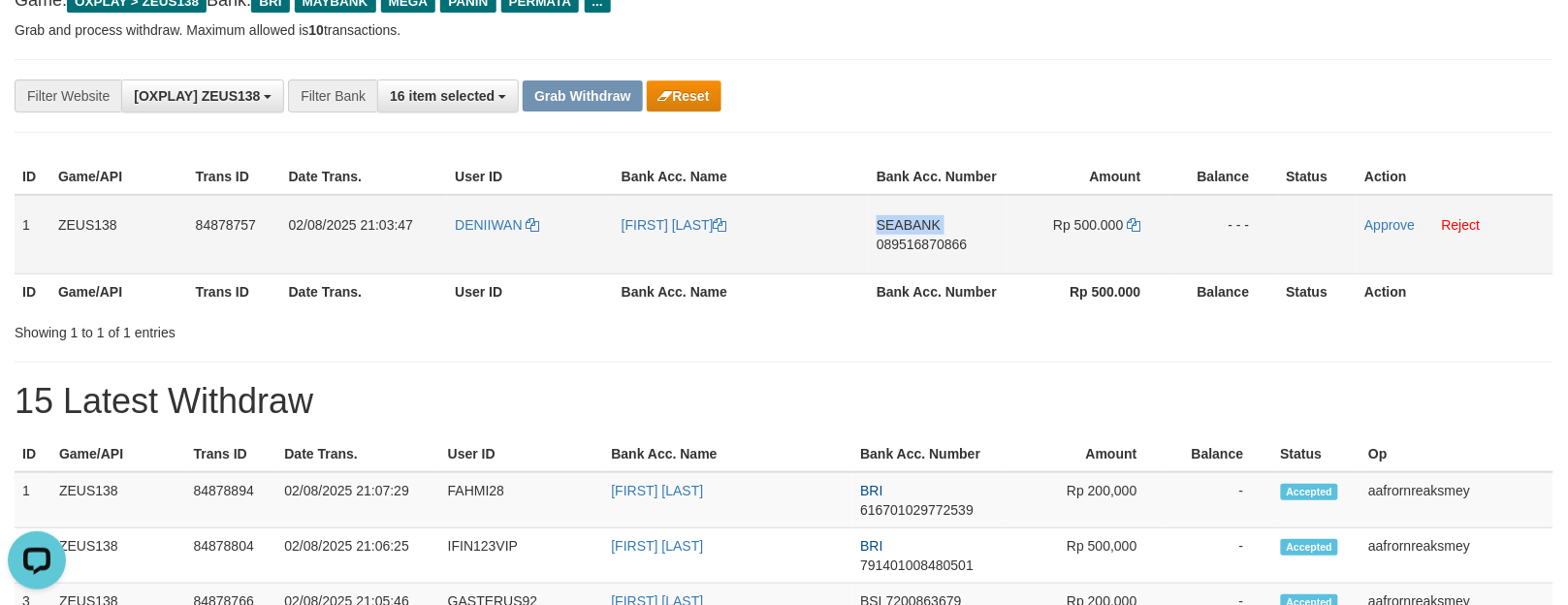 click on "SEABANK" at bounding box center (909, 225) 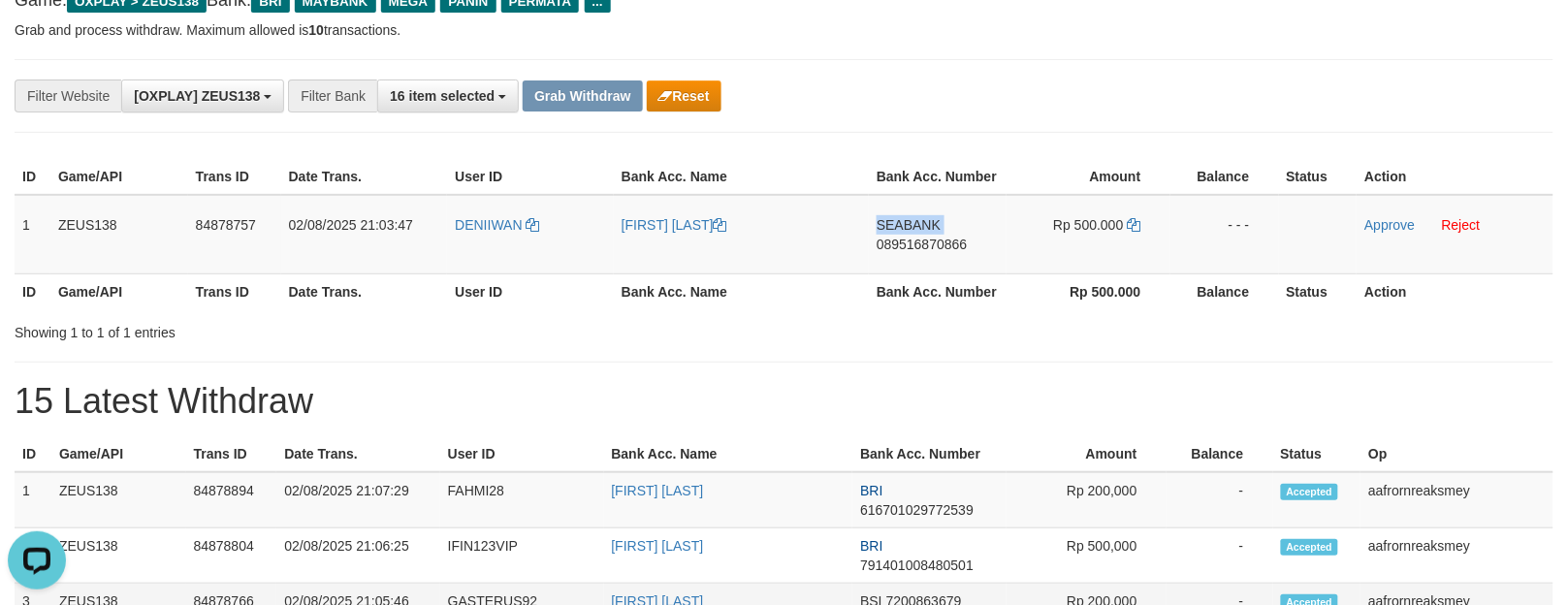 copy on "SEABANK" 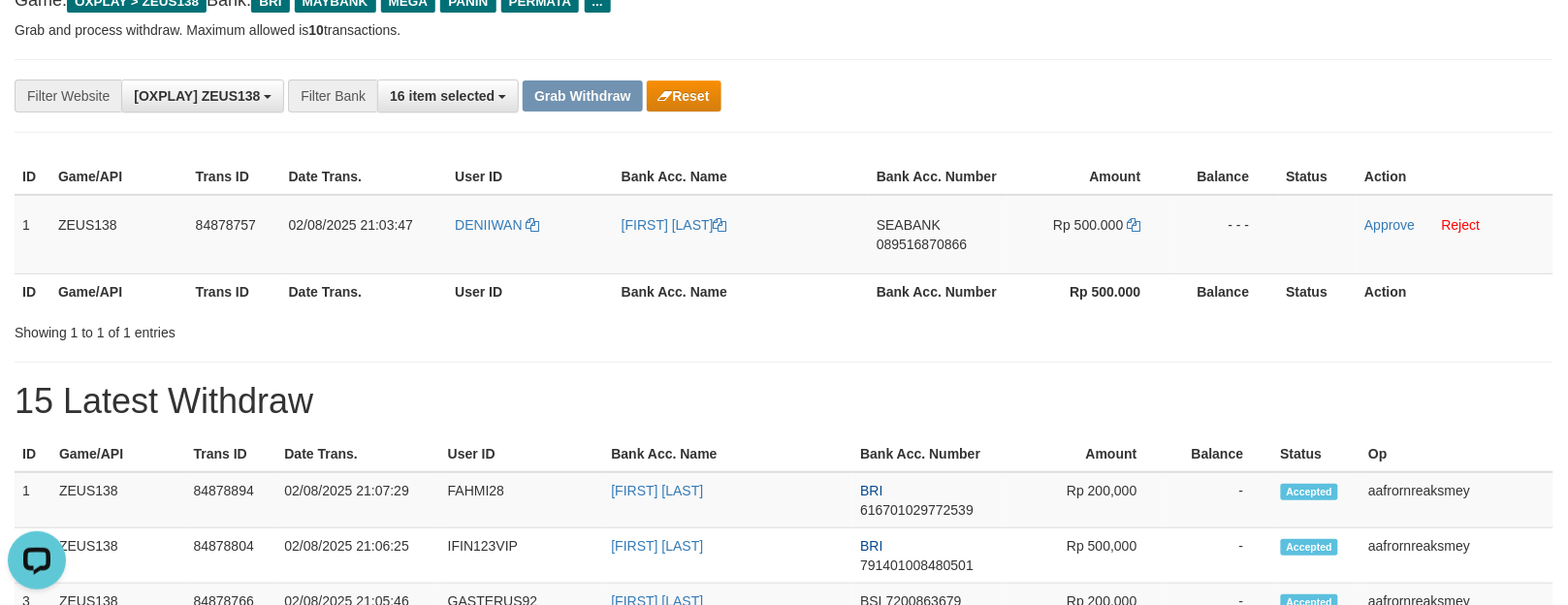click on "Bank Acc. Number" at bounding box center [938, 291] 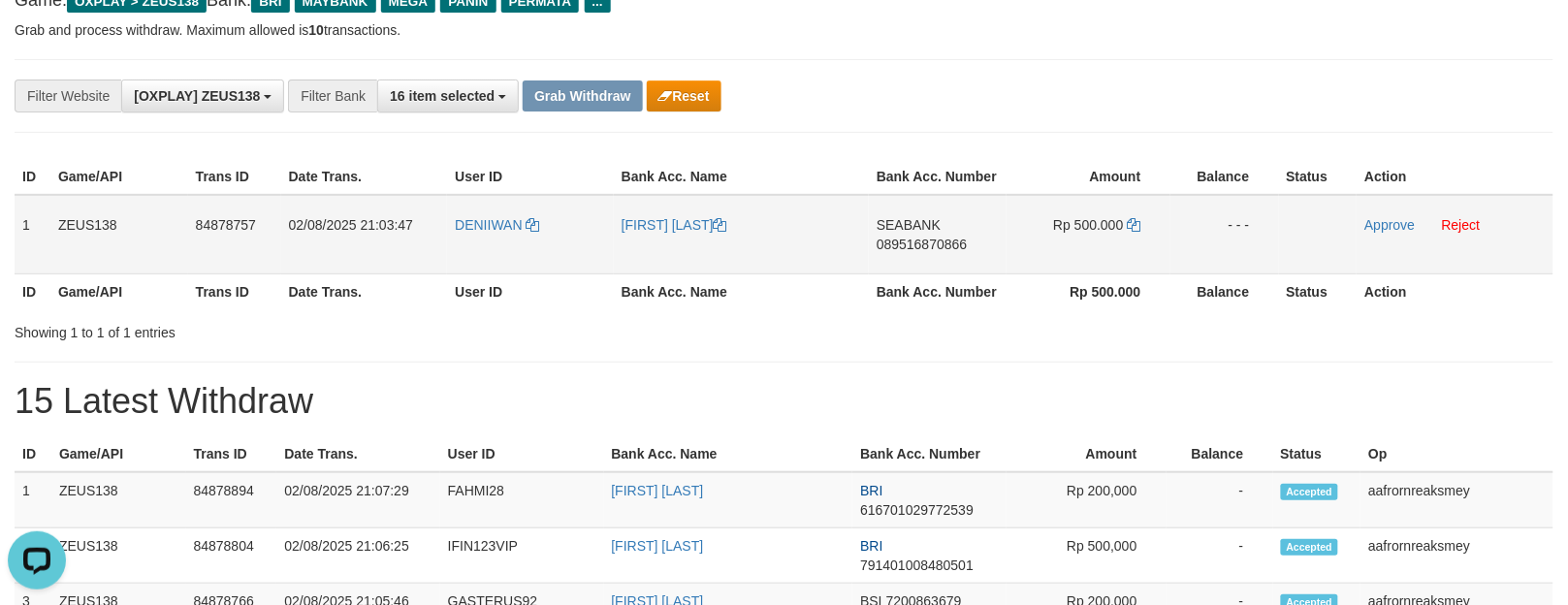 click on "SEABANK
089516870866" at bounding box center [938, 235] 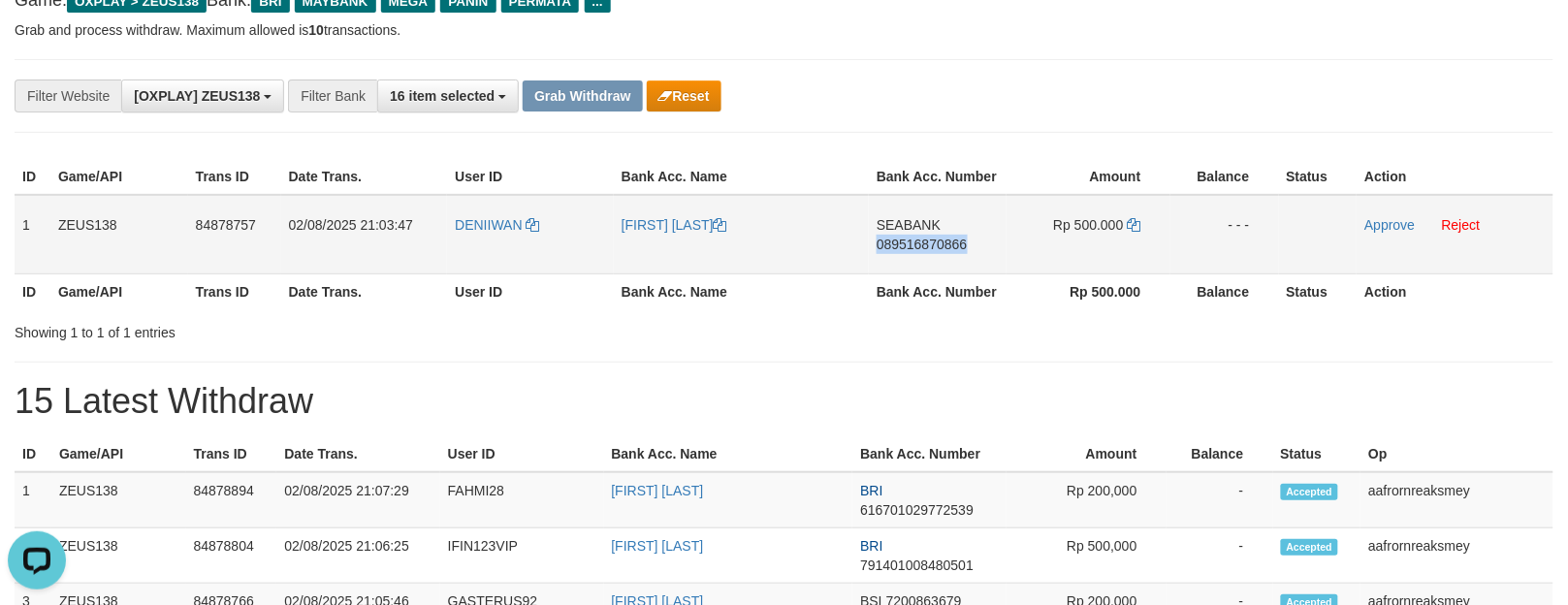 click on "SEABANK
089516870866" at bounding box center (938, 235) 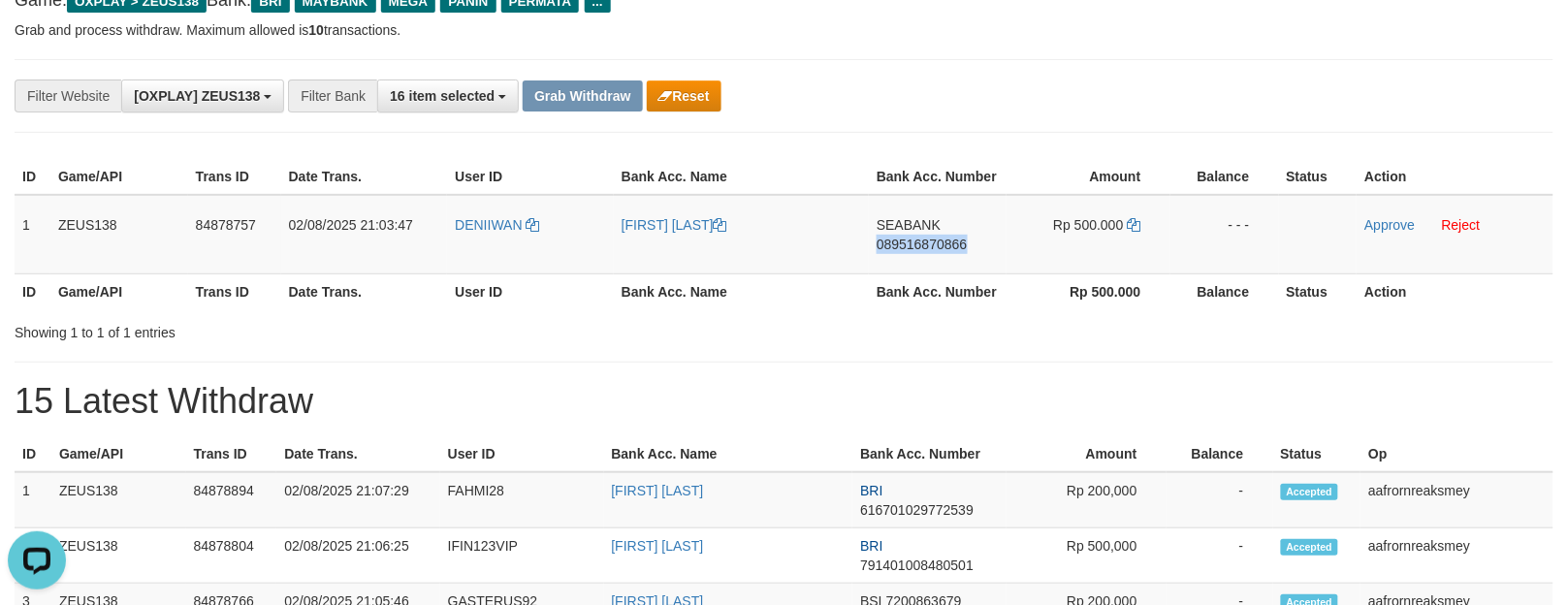 copy on "089516870866" 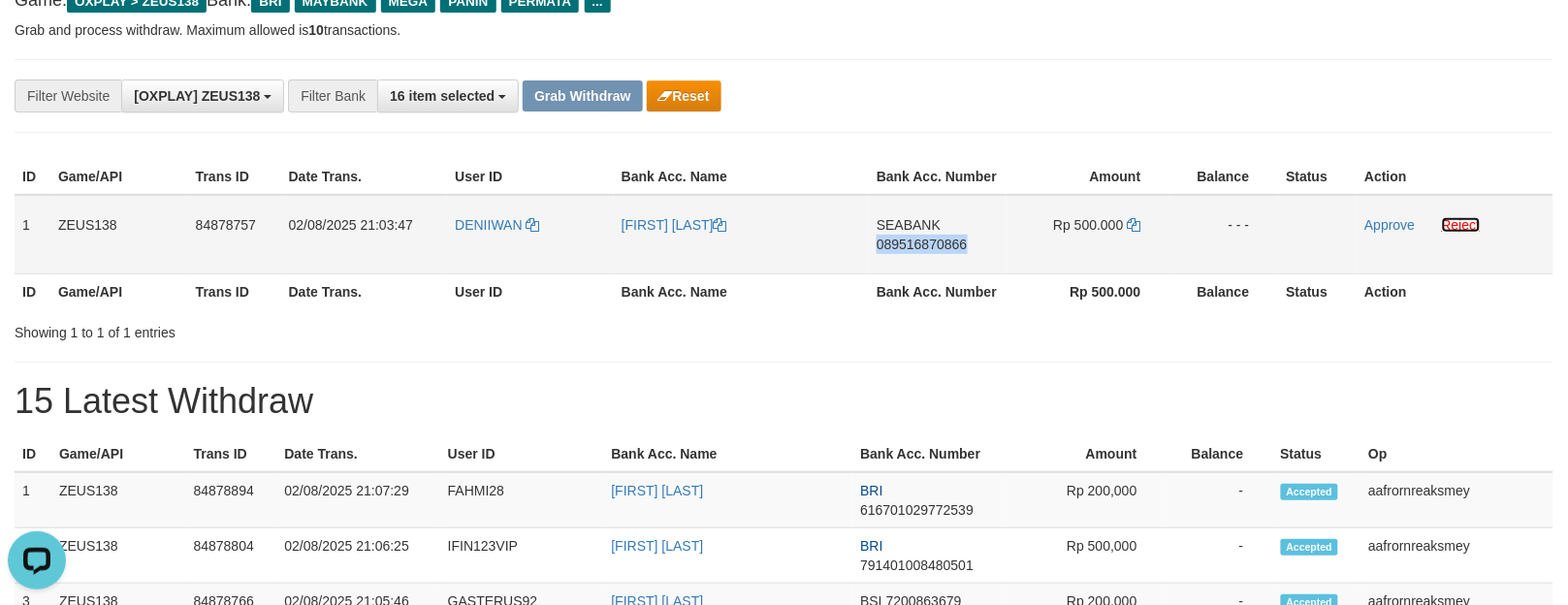 click on "Reject" at bounding box center (1461, 225) 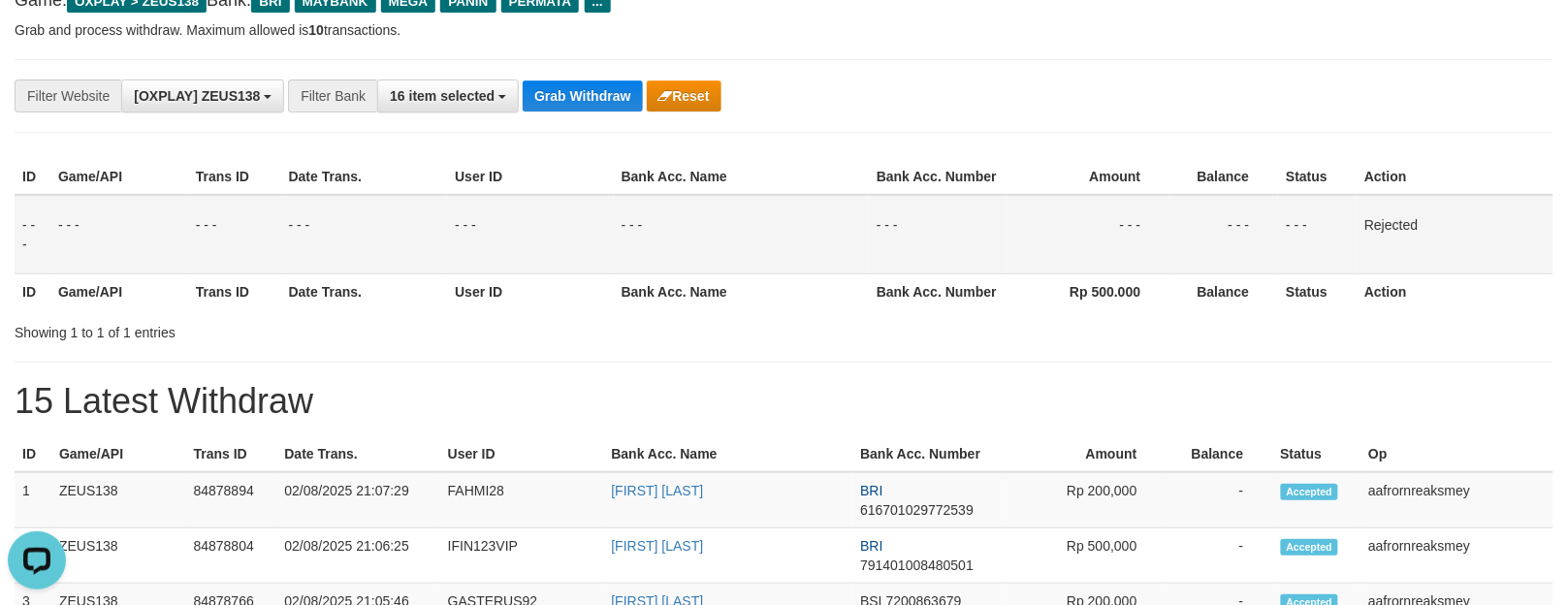 click on "15 Latest Withdraw" at bounding box center [784, 401] 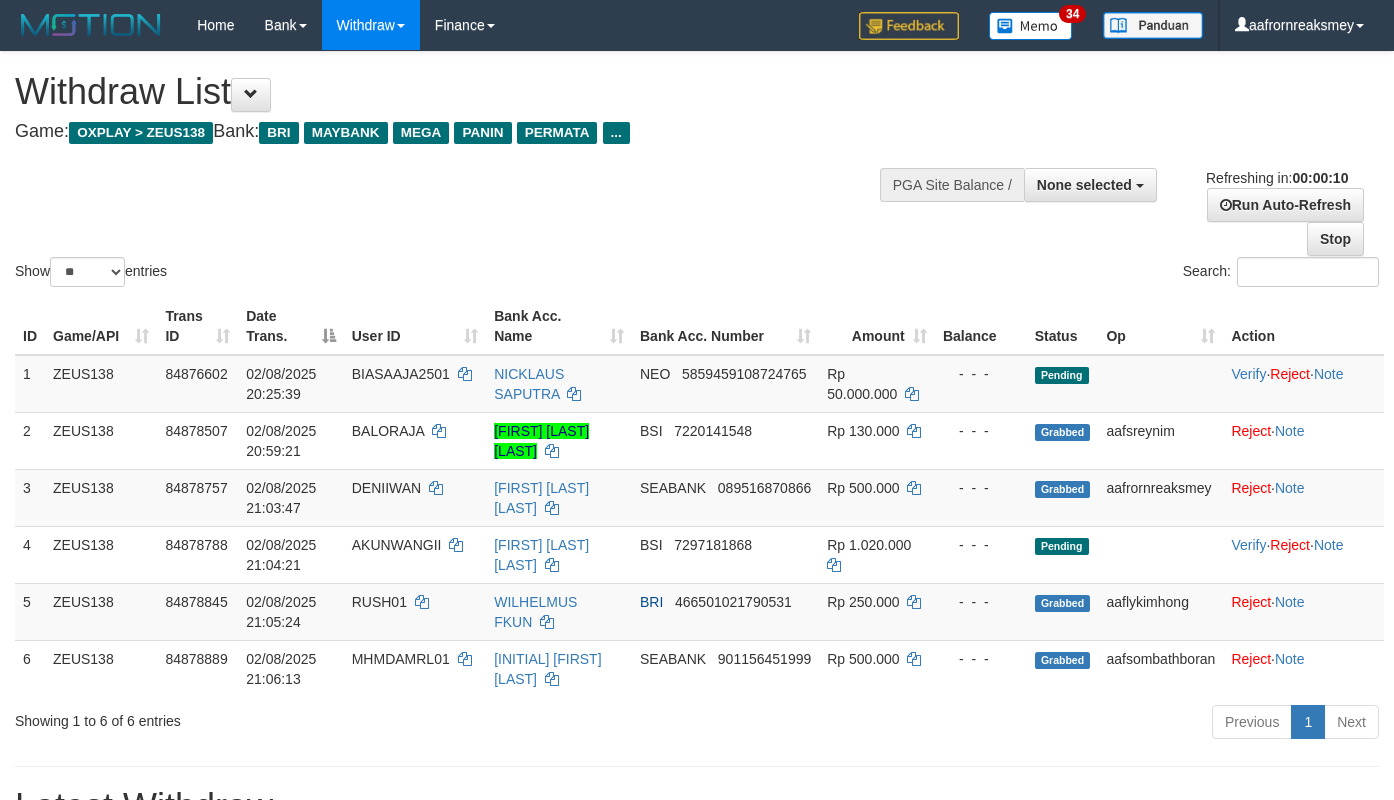 select 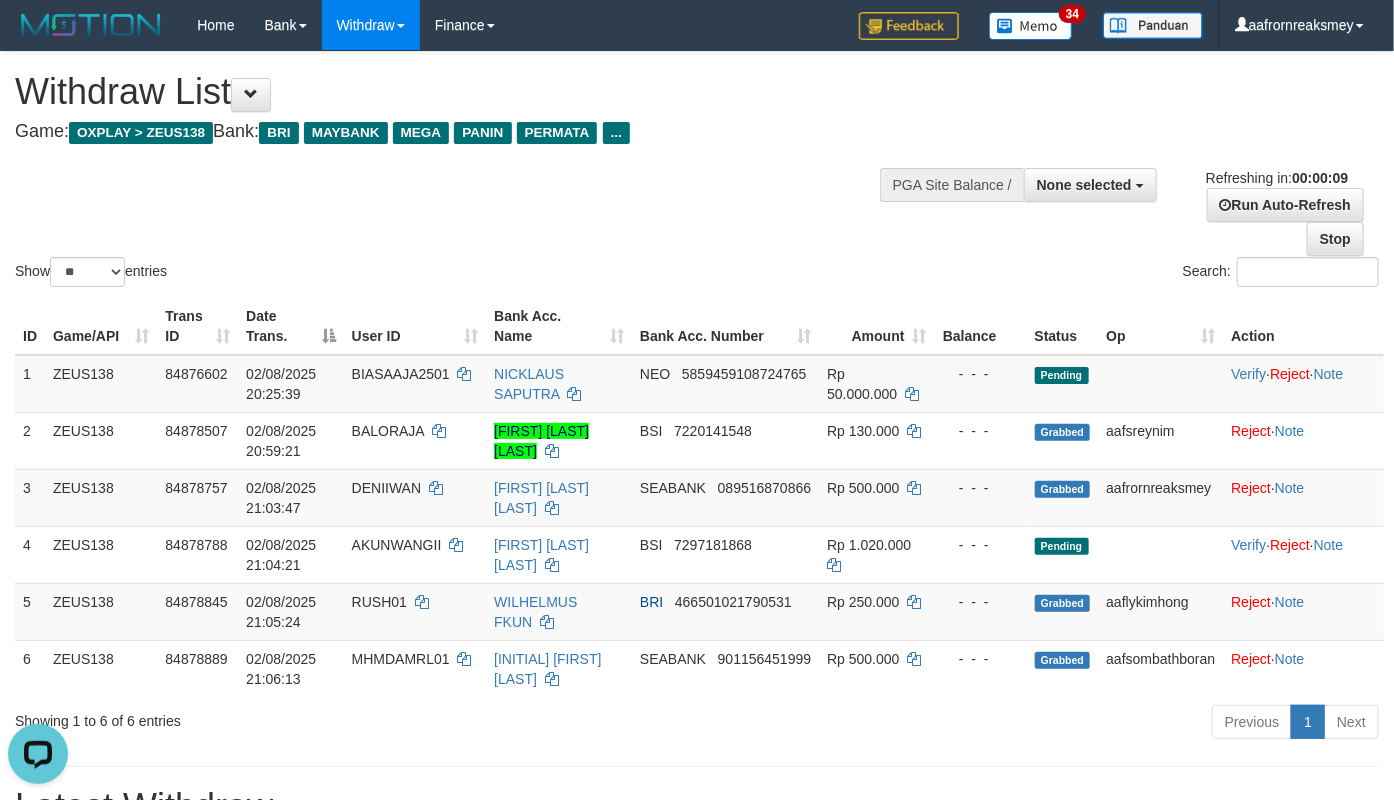 scroll, scrollTop: 0, scrollLeft: 0, axis: both 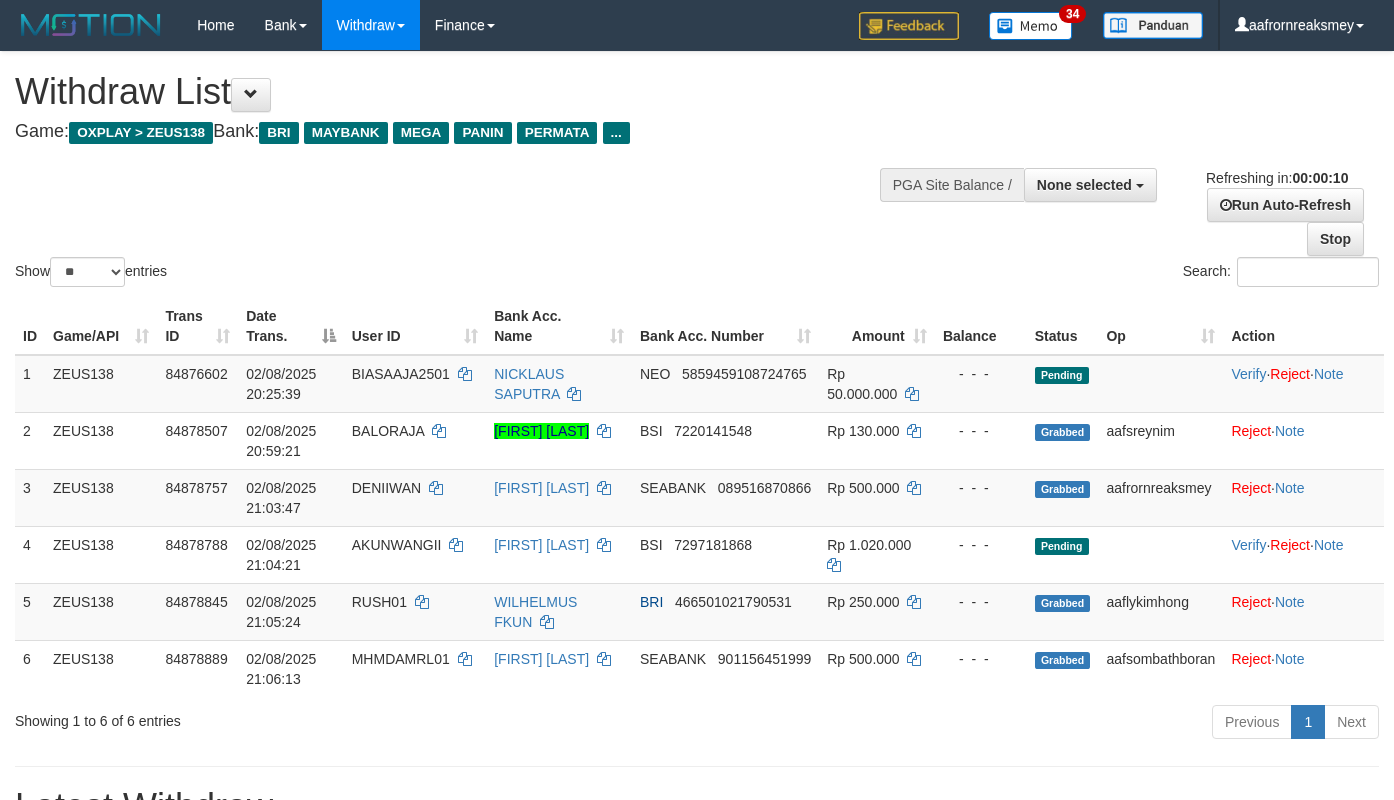 select 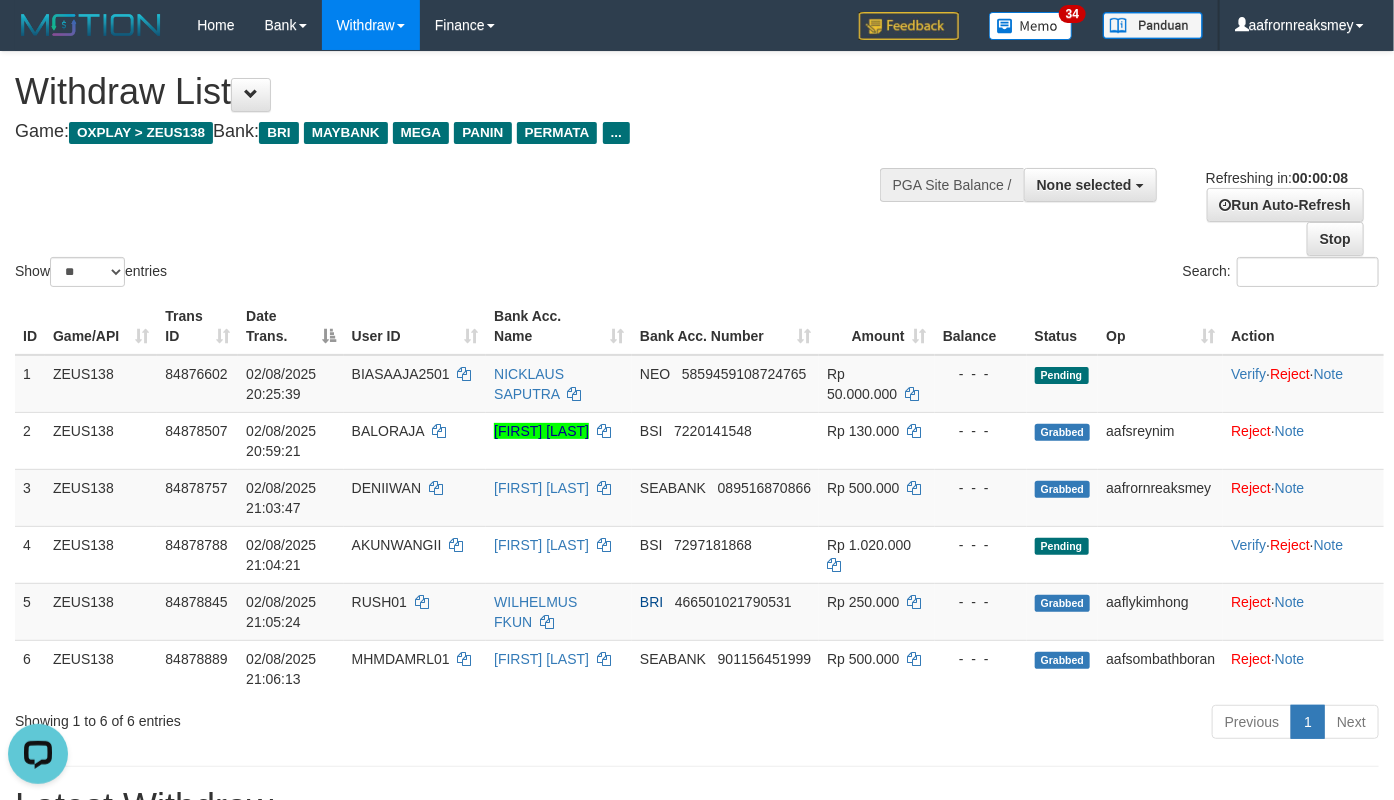 scroll, scrollTop: 0, scrollLeft: 0, axis: both 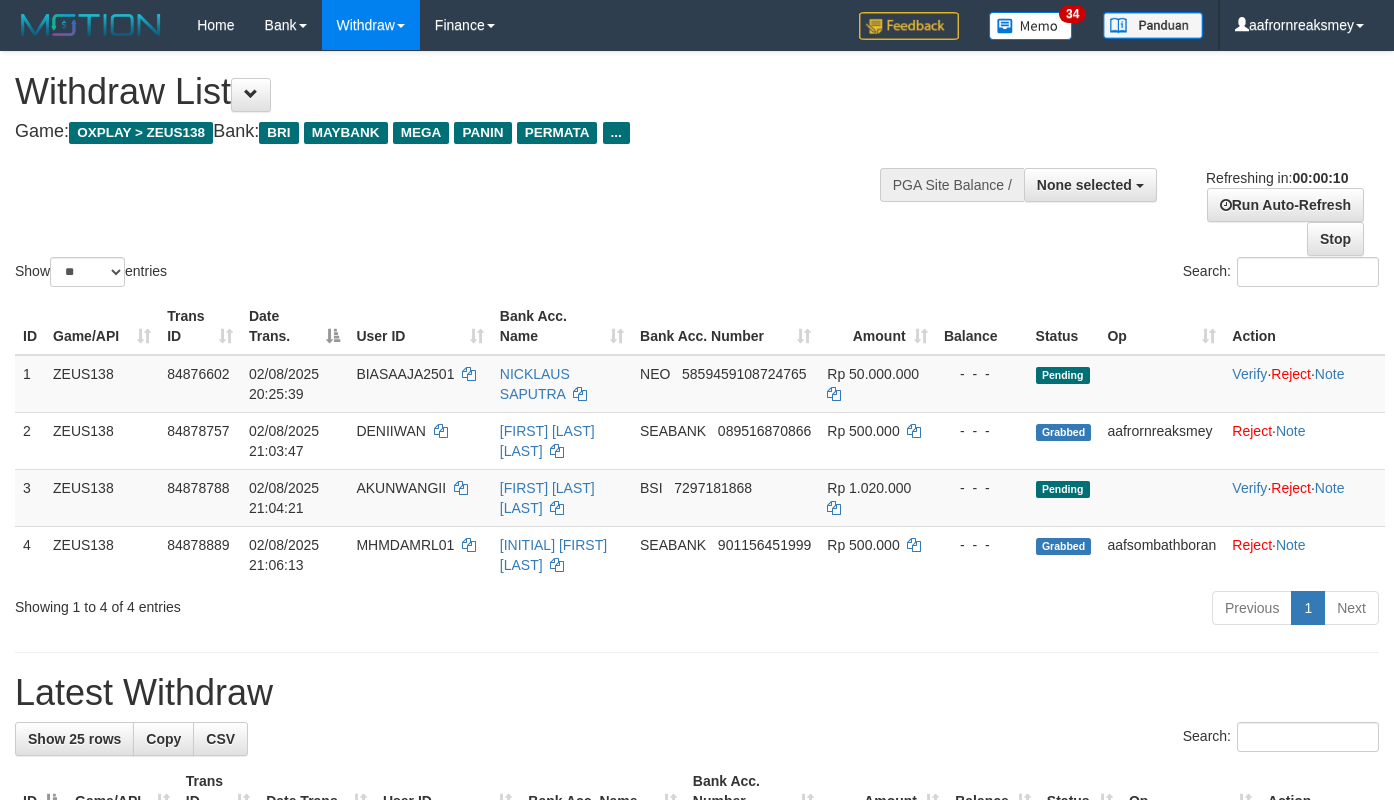 select 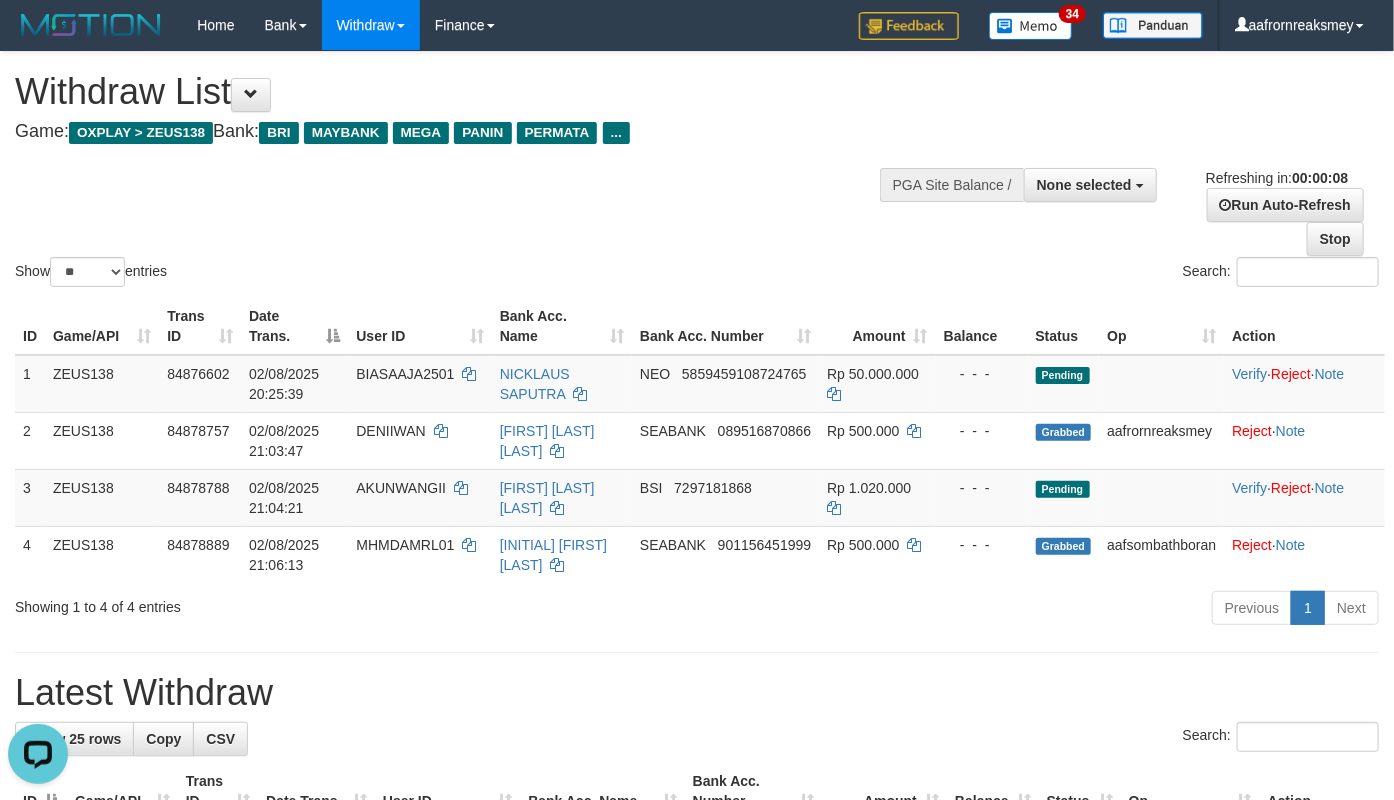 scroll, scrollTop: 0, scrollLeft: 0, axis: both 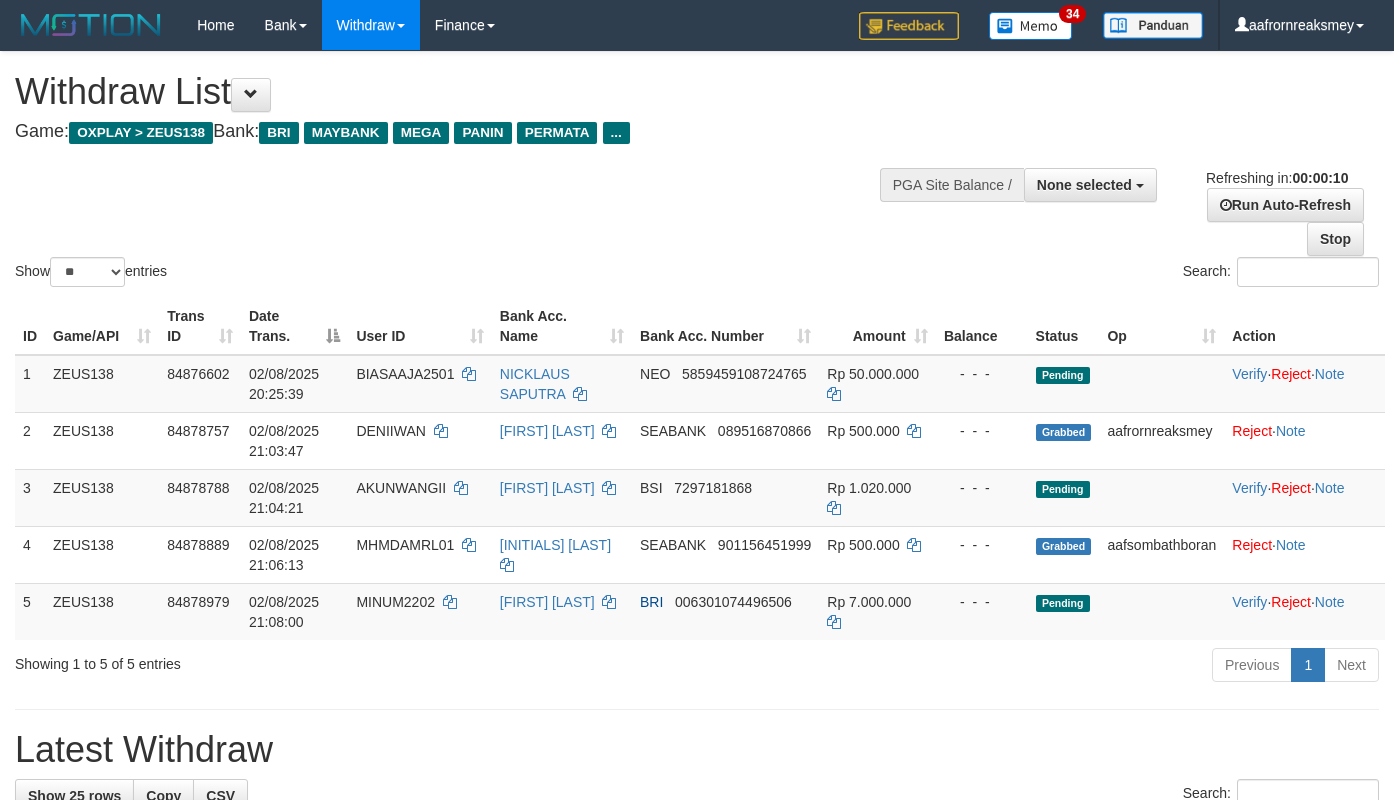 select 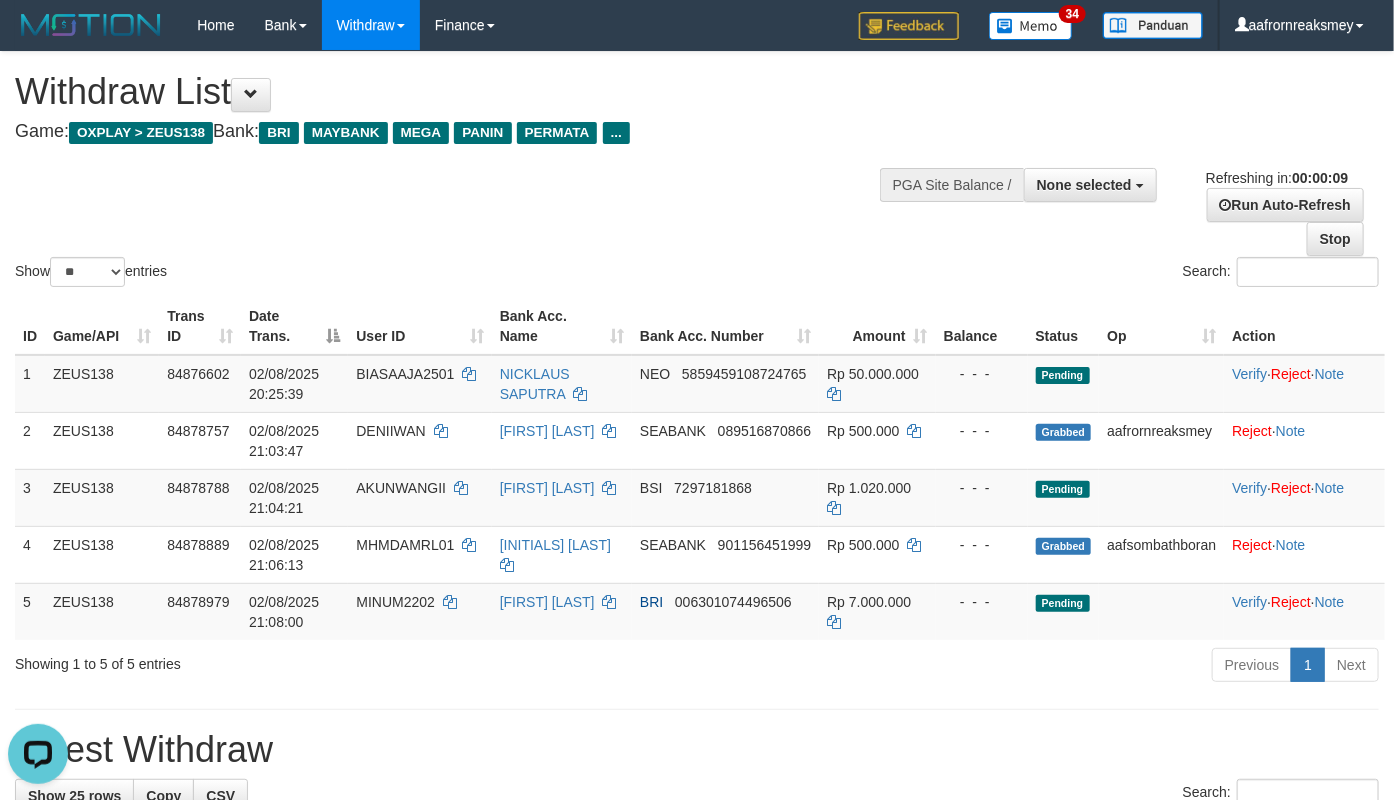 scroll, scrollTop: 0, scrollLeft: 0, axis: both 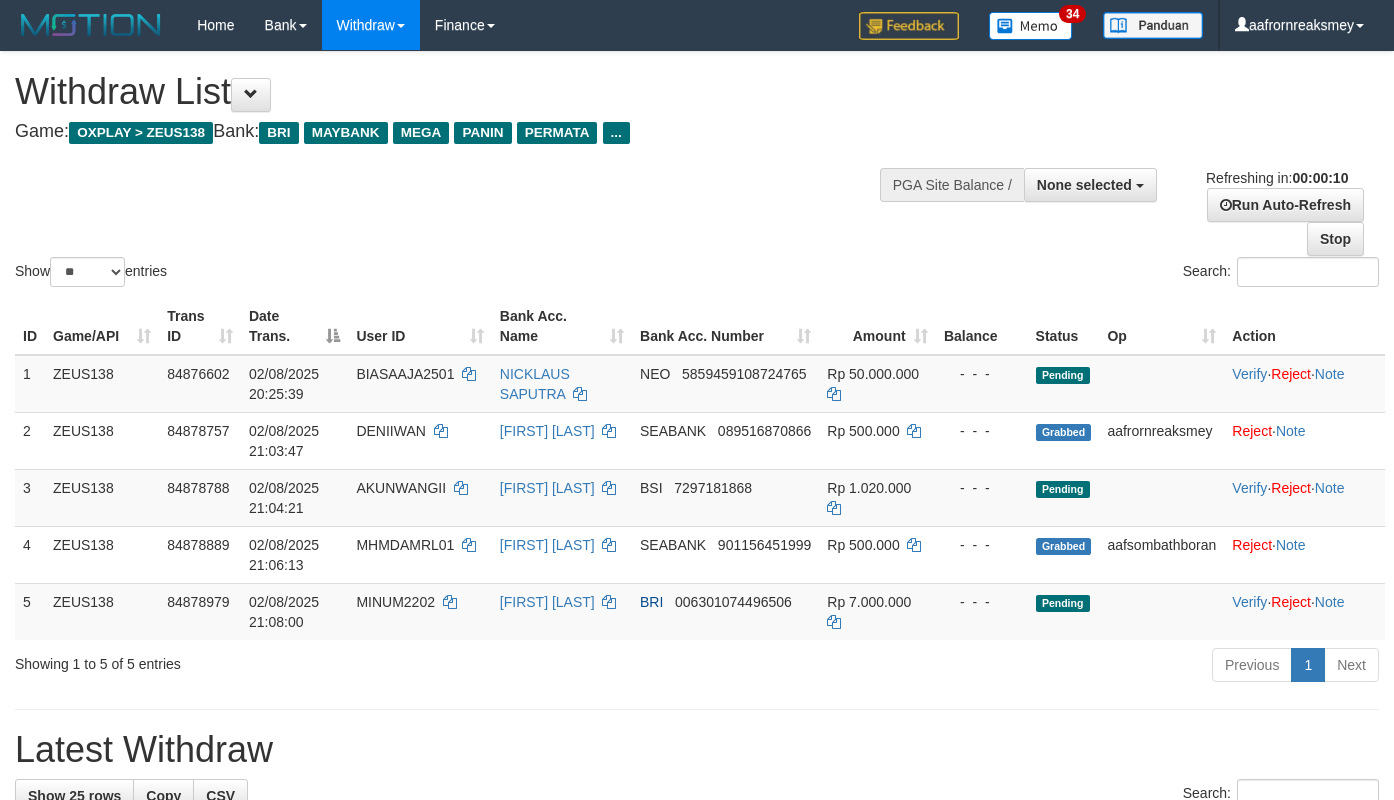 select 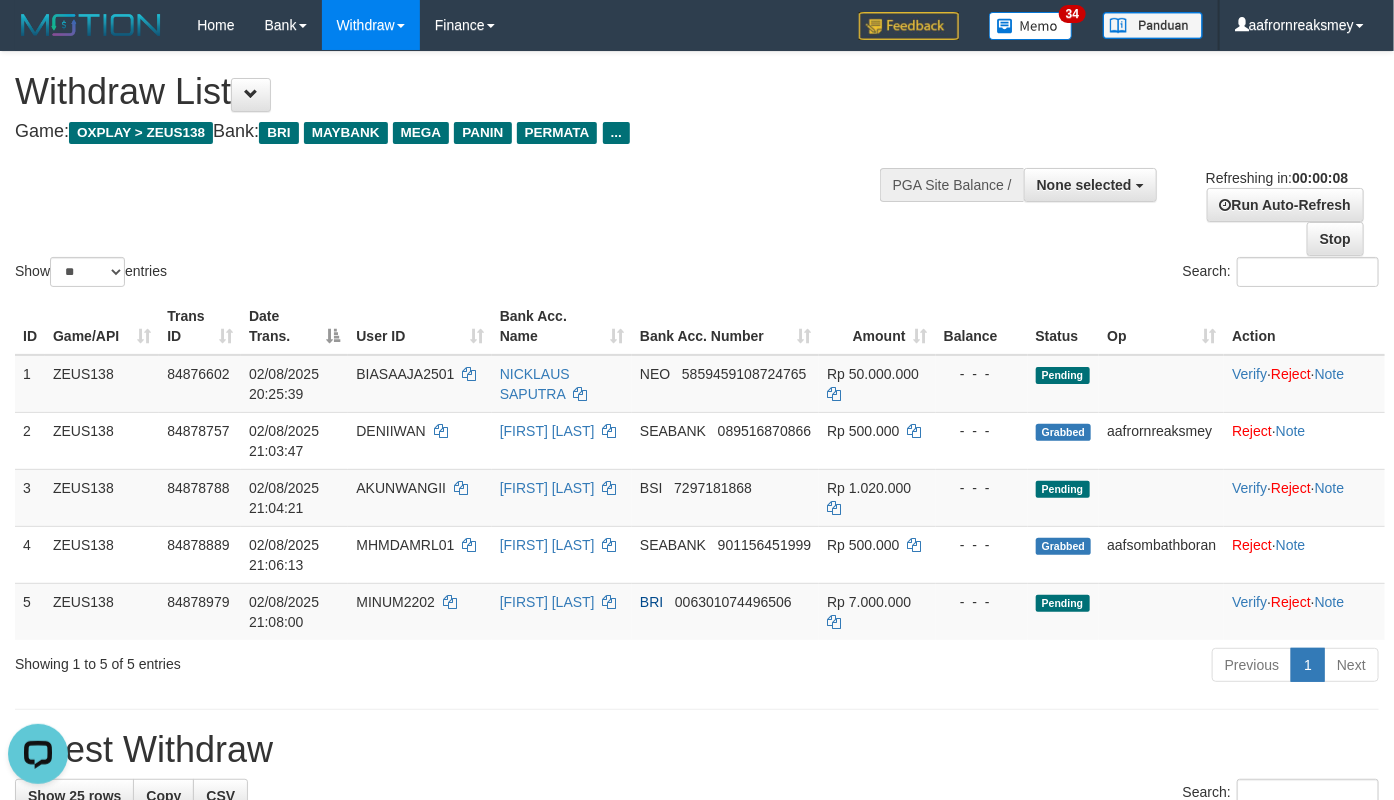 scroll, scrollTop: 0, scrollLeft: 0, axis: both 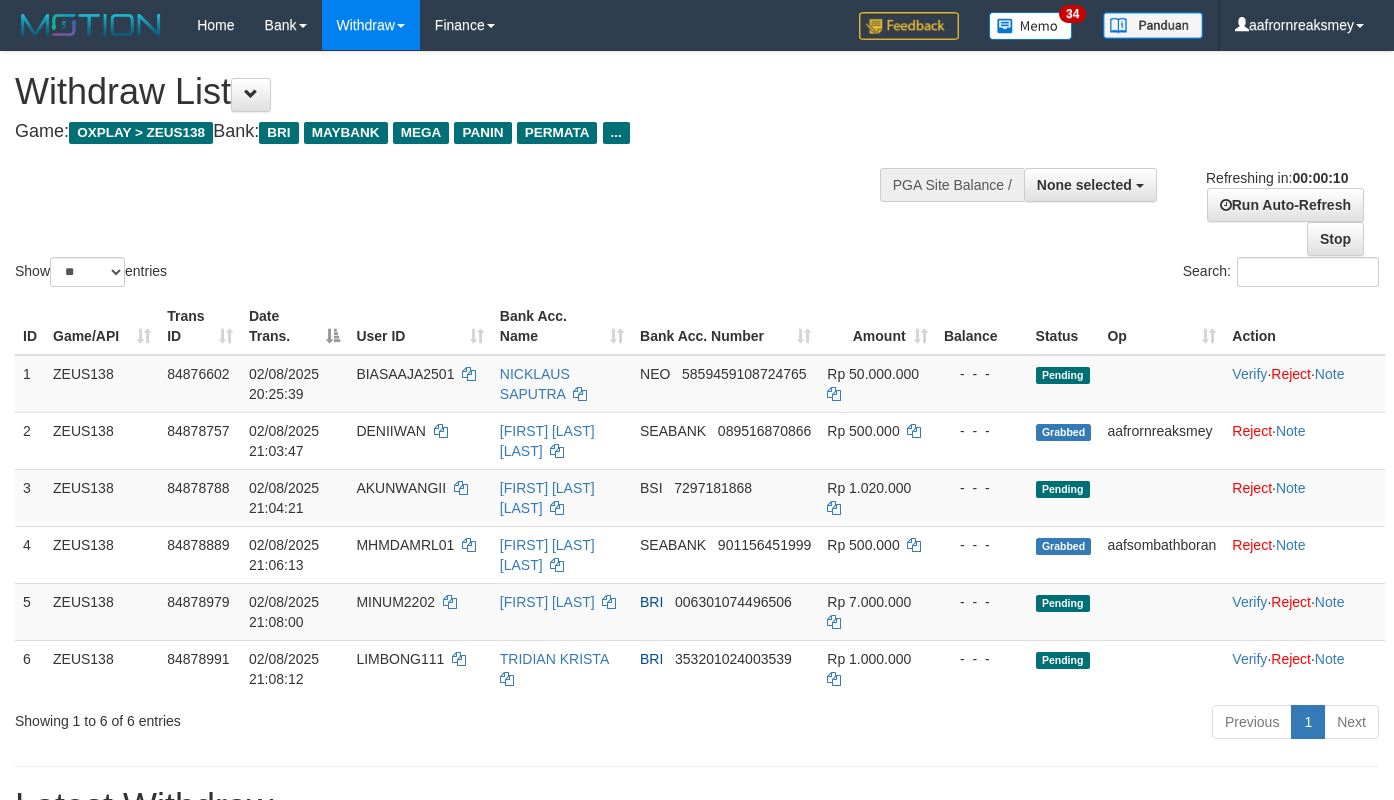 select 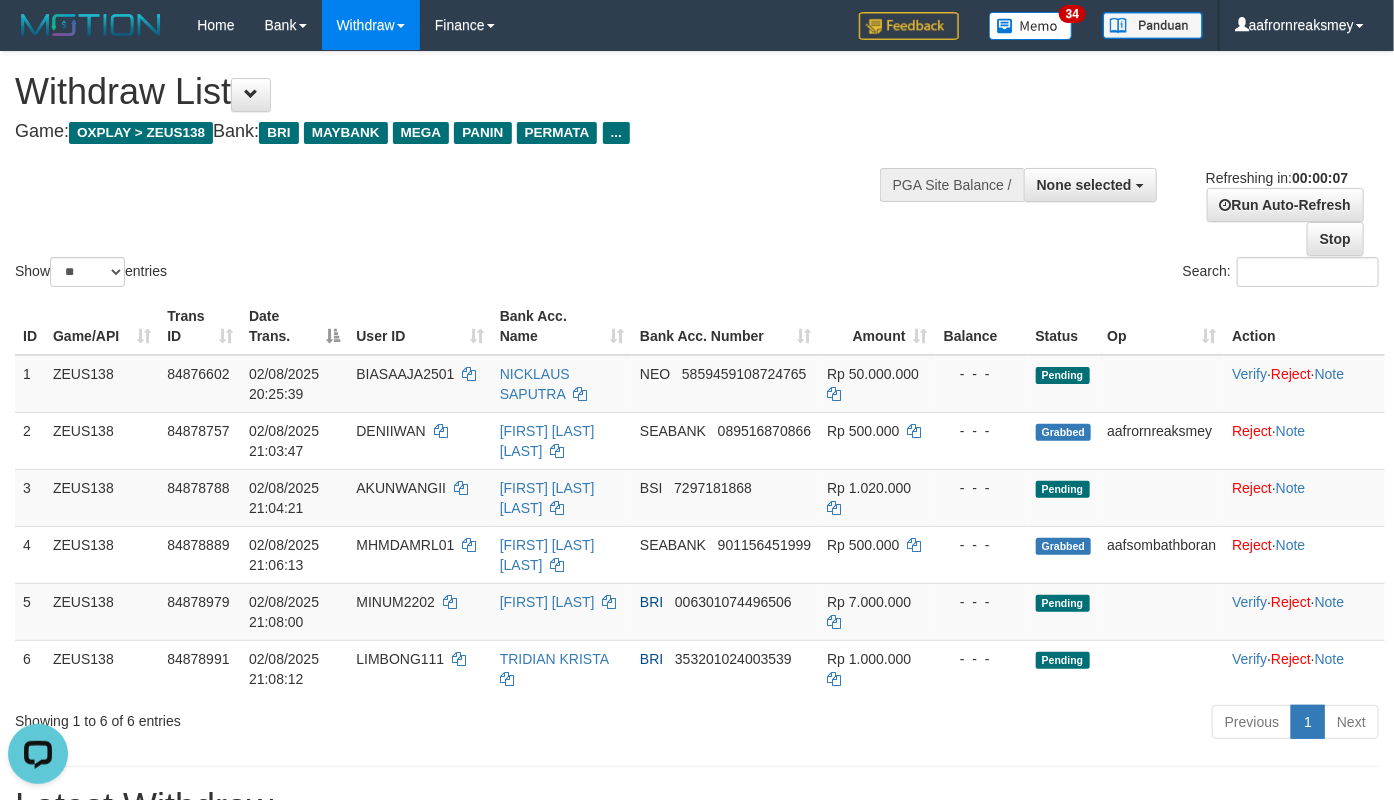 scroll, scrollTop: 0, scrollLeft: 0, axis: both 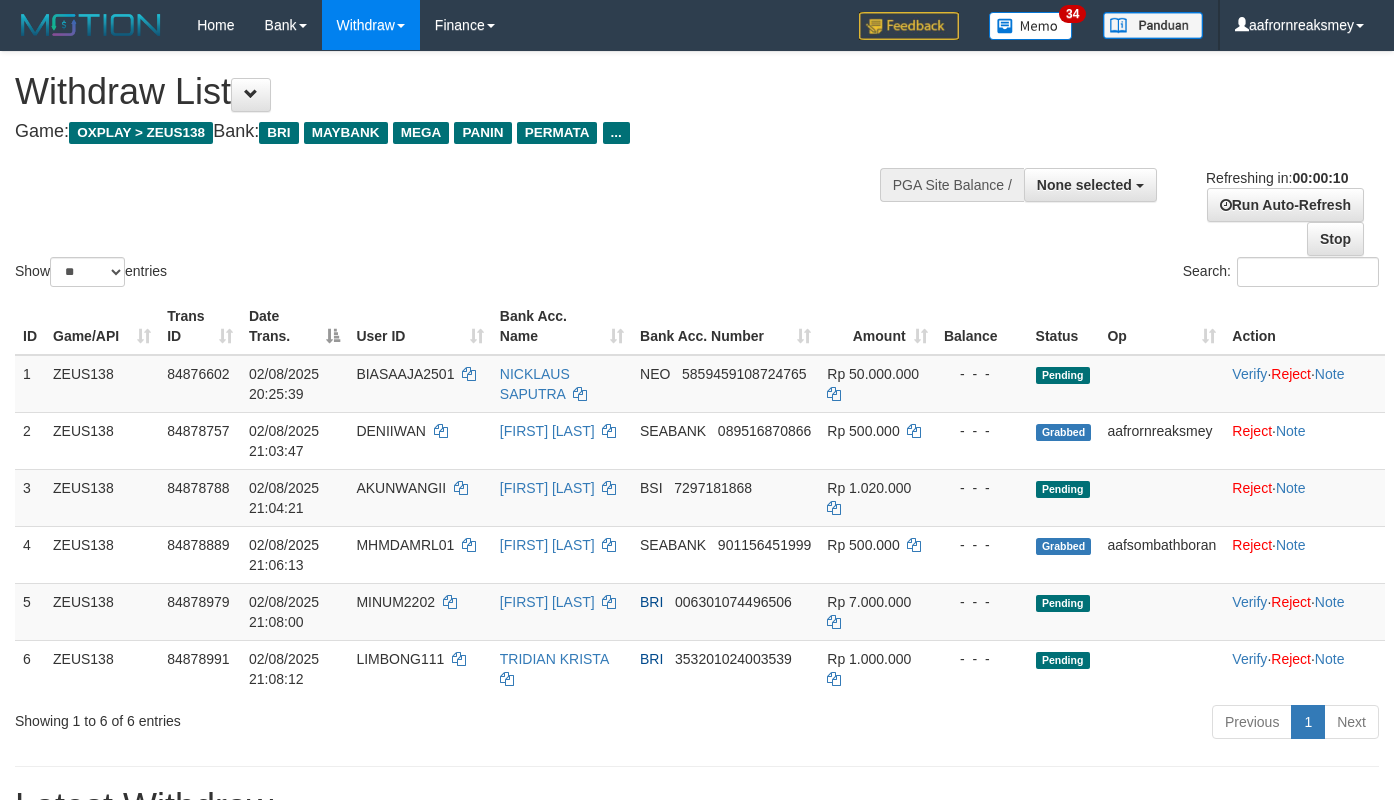 select 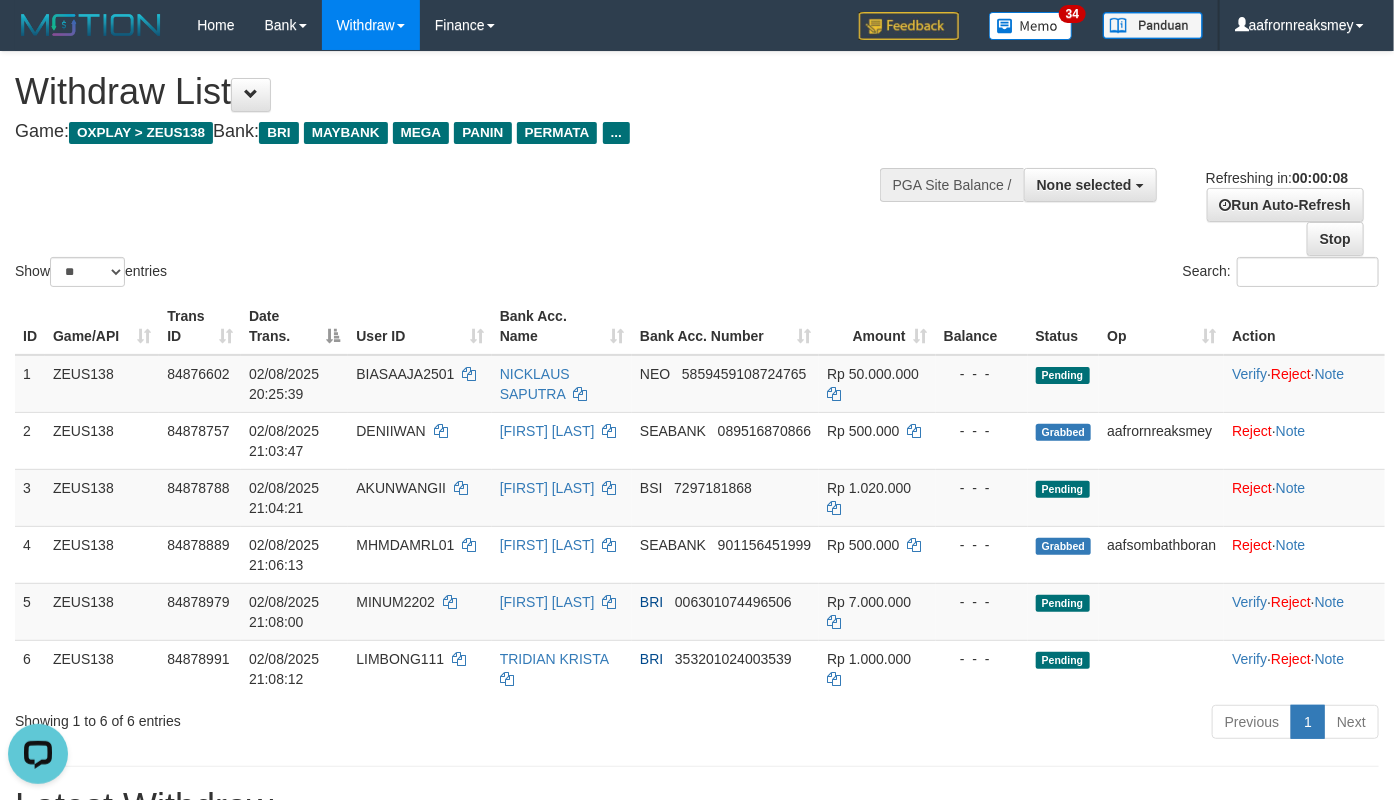 scroll, scrollTop: 0, scrollLeft: 0, axis: both 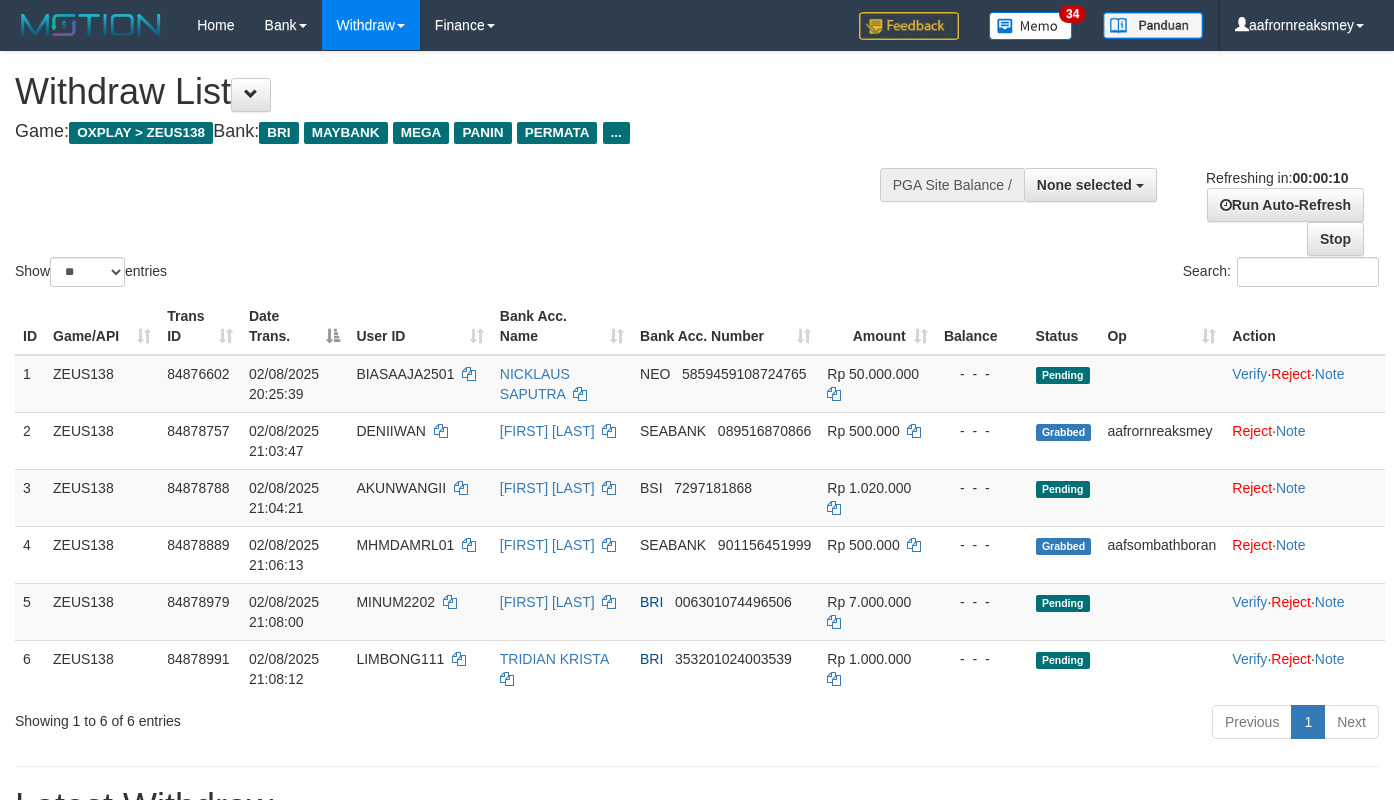select 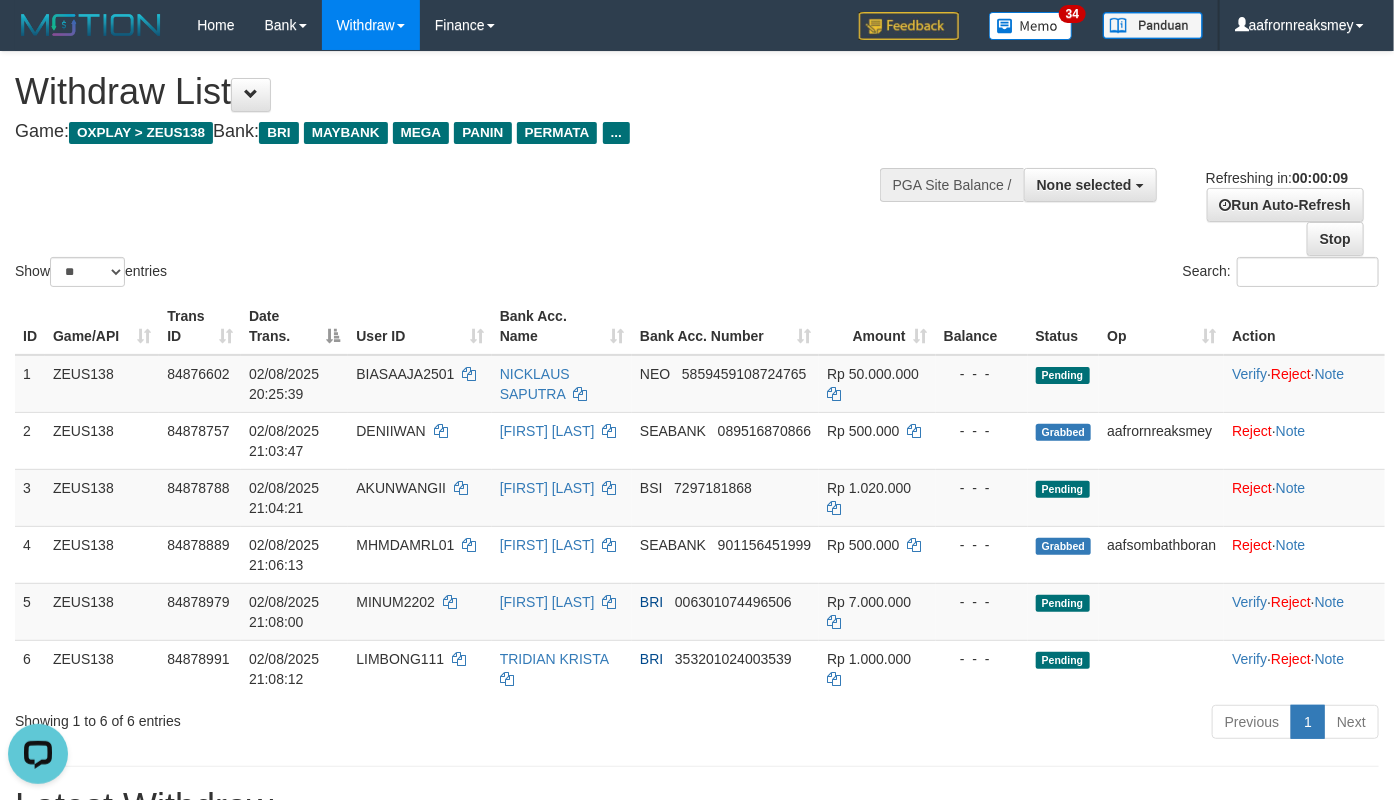 scroll, scrollTop: 0, scrollLeft: 0, axis: both 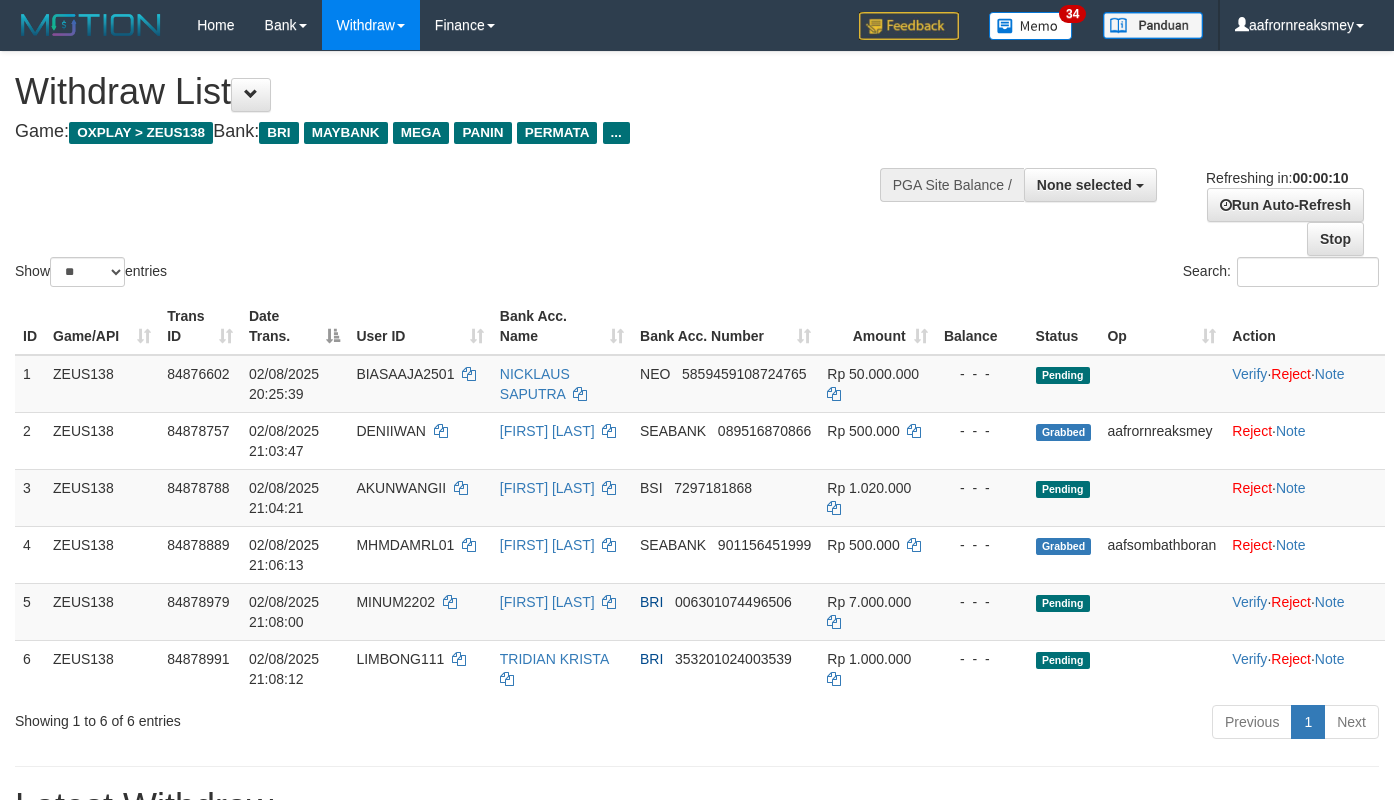 select 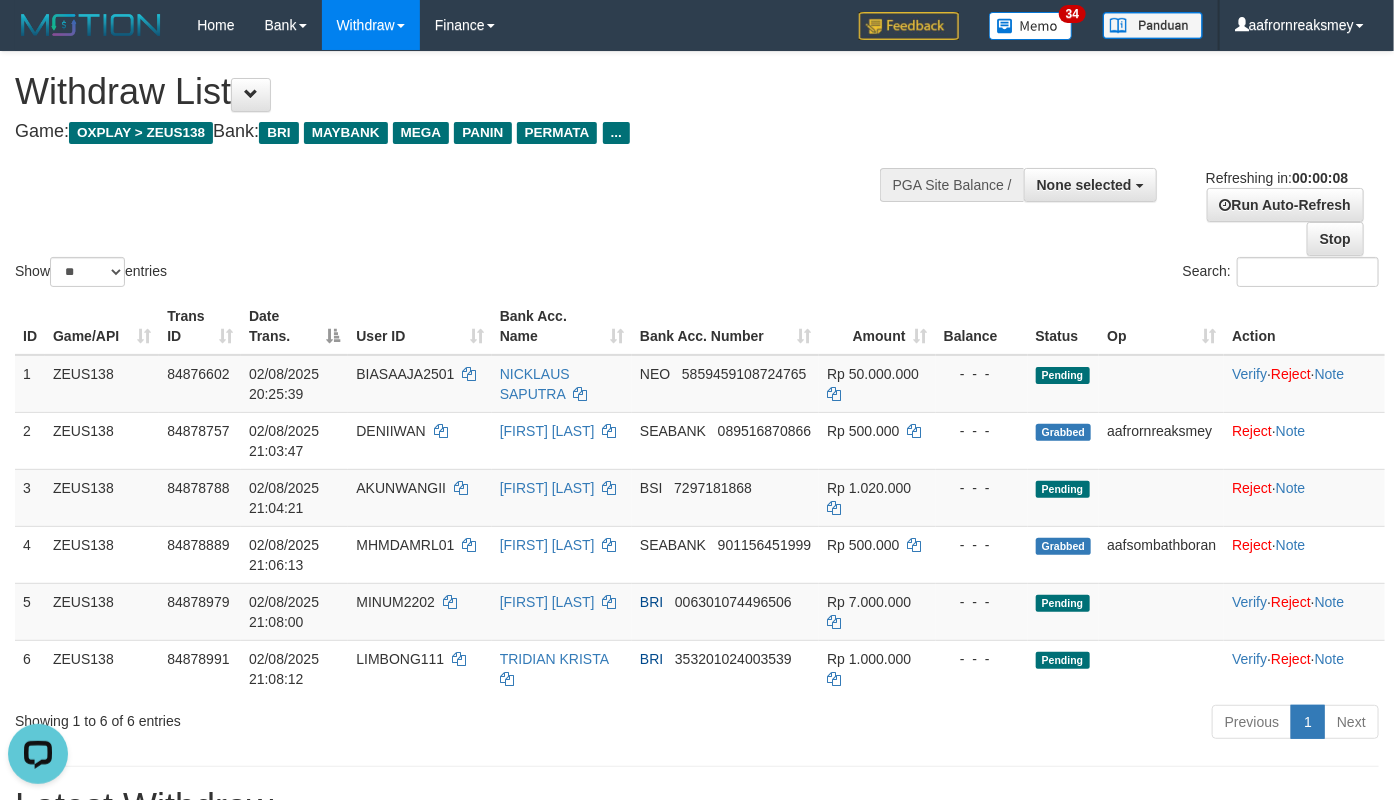 scroll, scrollTop: 0, scrollLeft: 0, axis: both 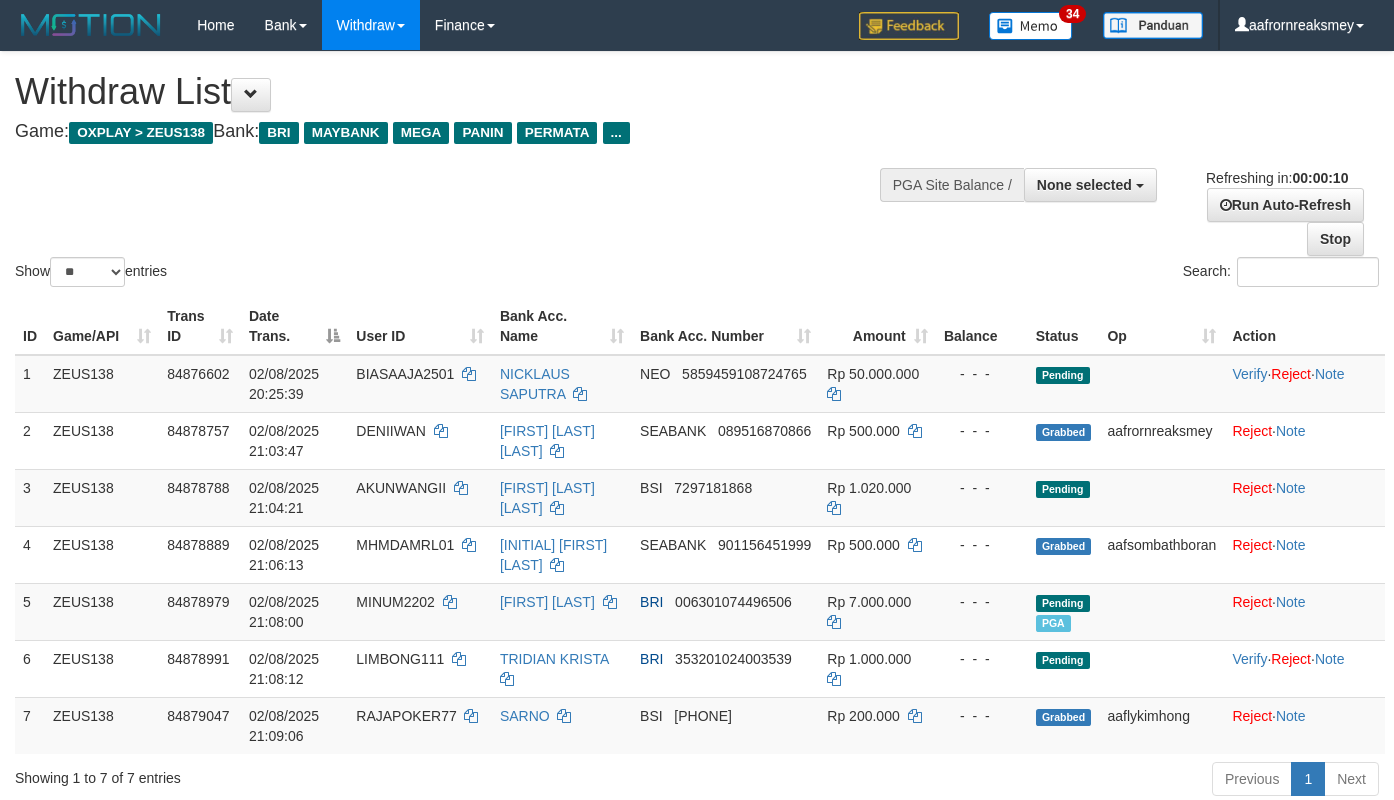 select 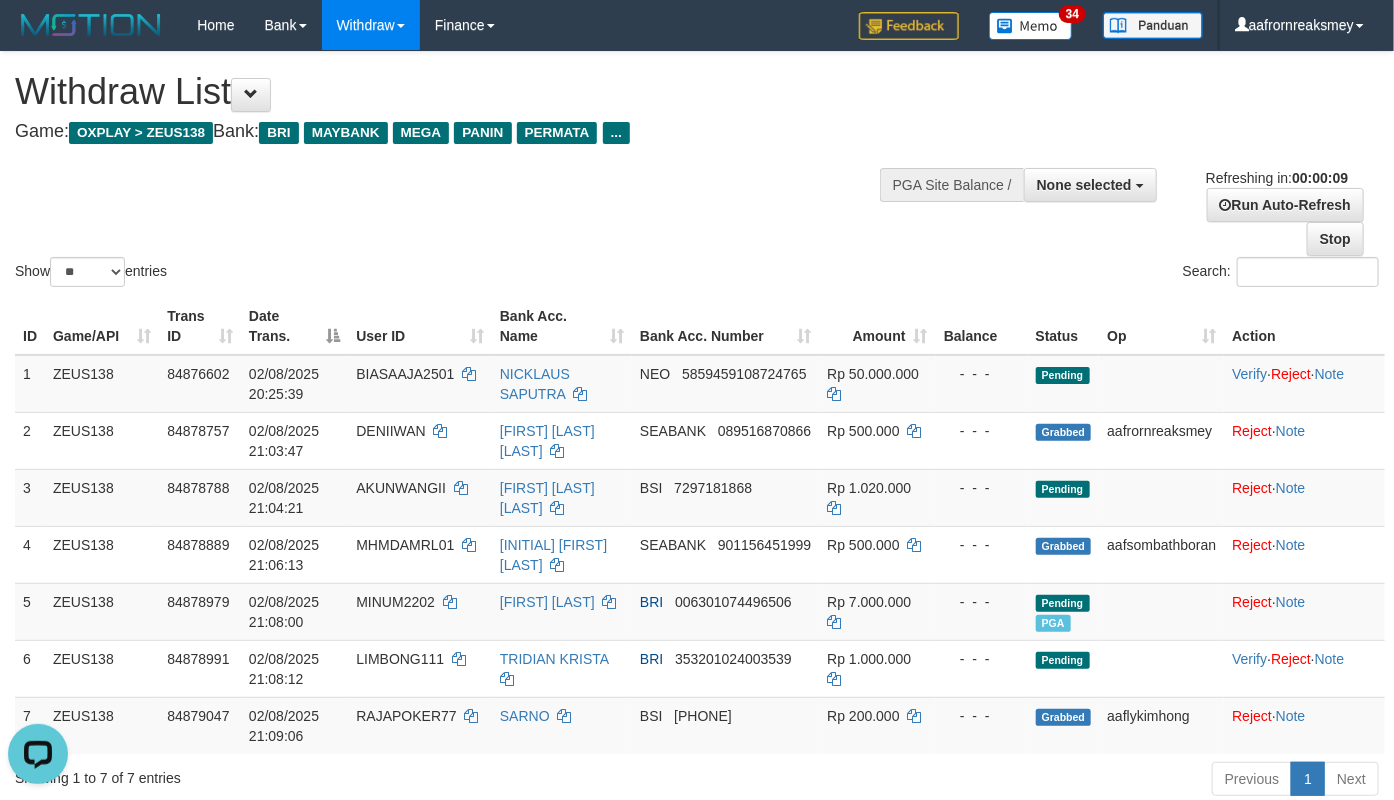 scroll, scrollTop: 0, scrollLeft: 0, axis: both 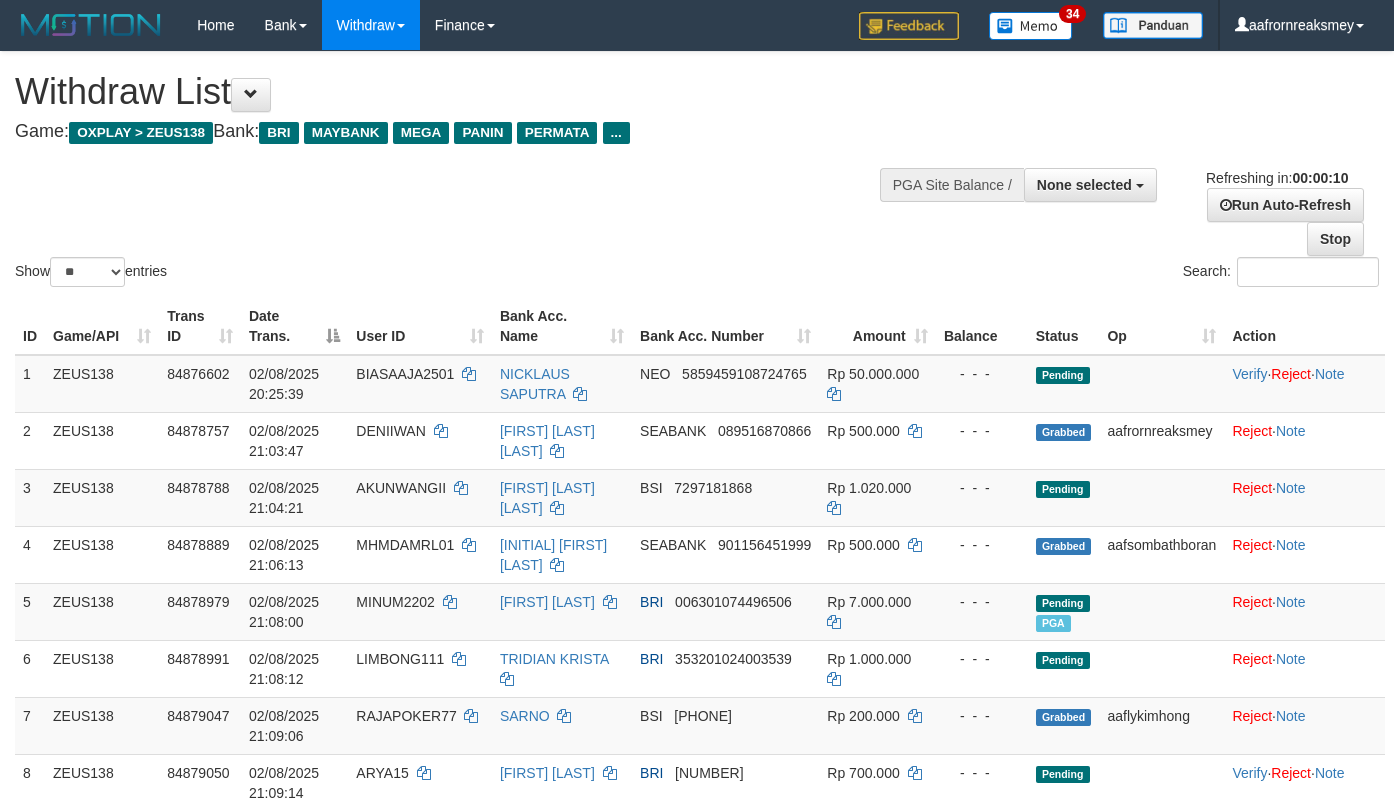 select 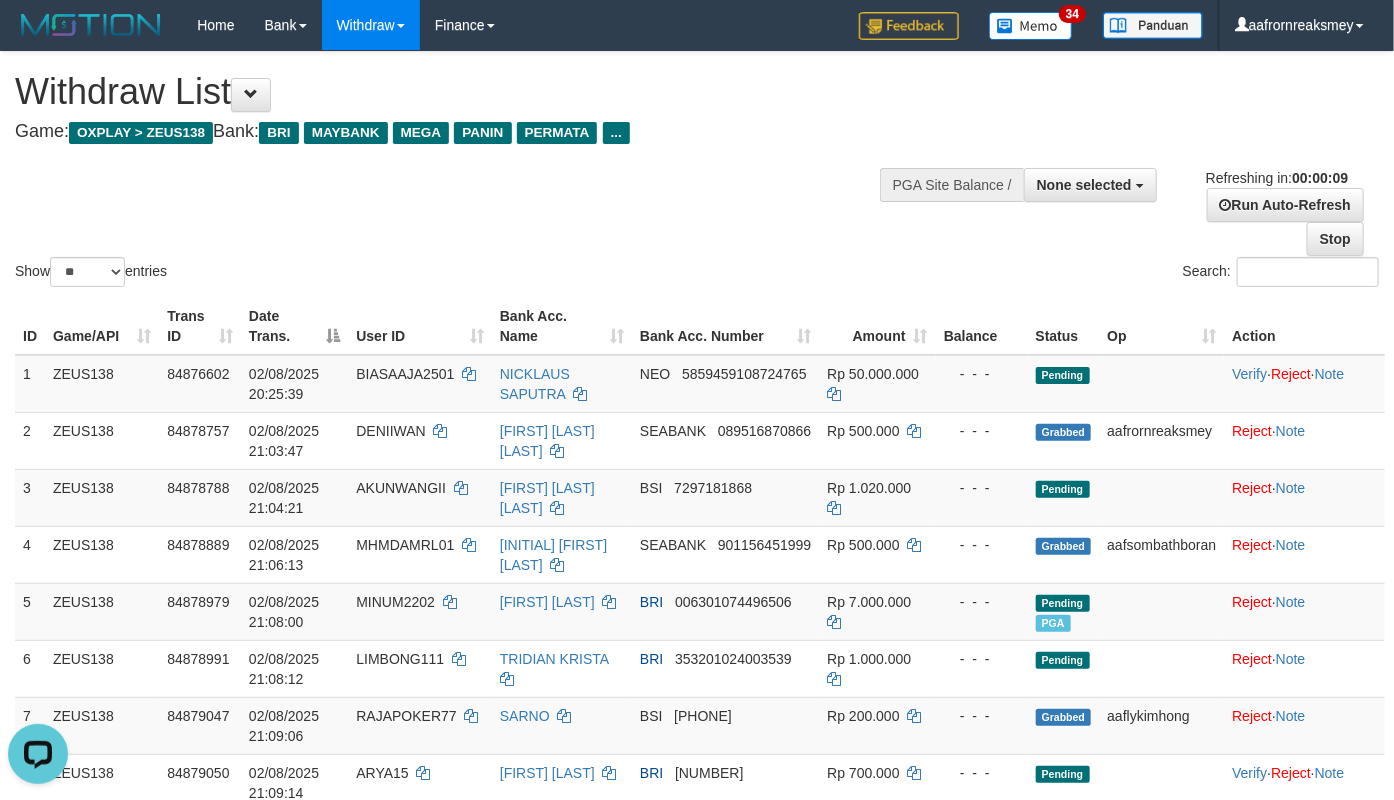 scroll, scrollTop: 0, scrollLeft: 0, axis: both 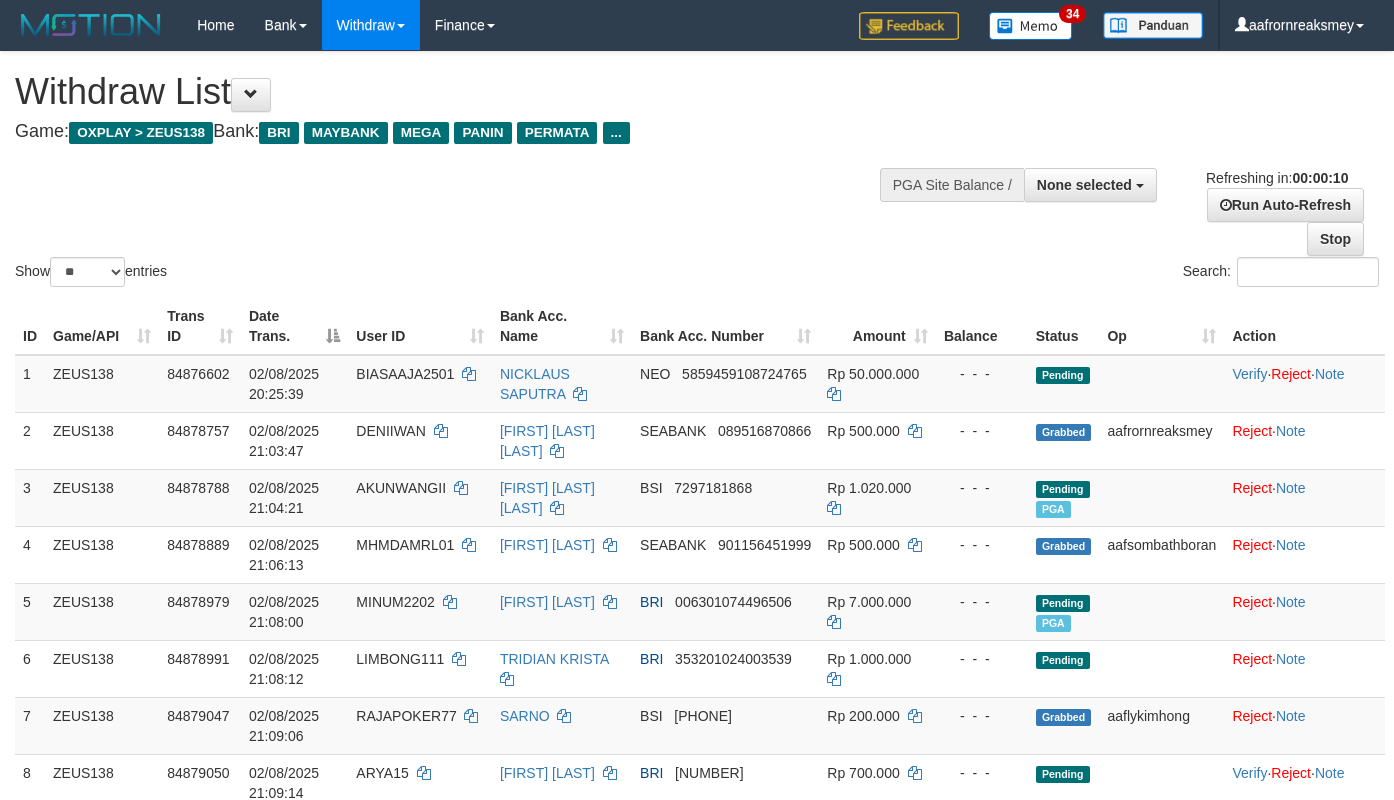 select 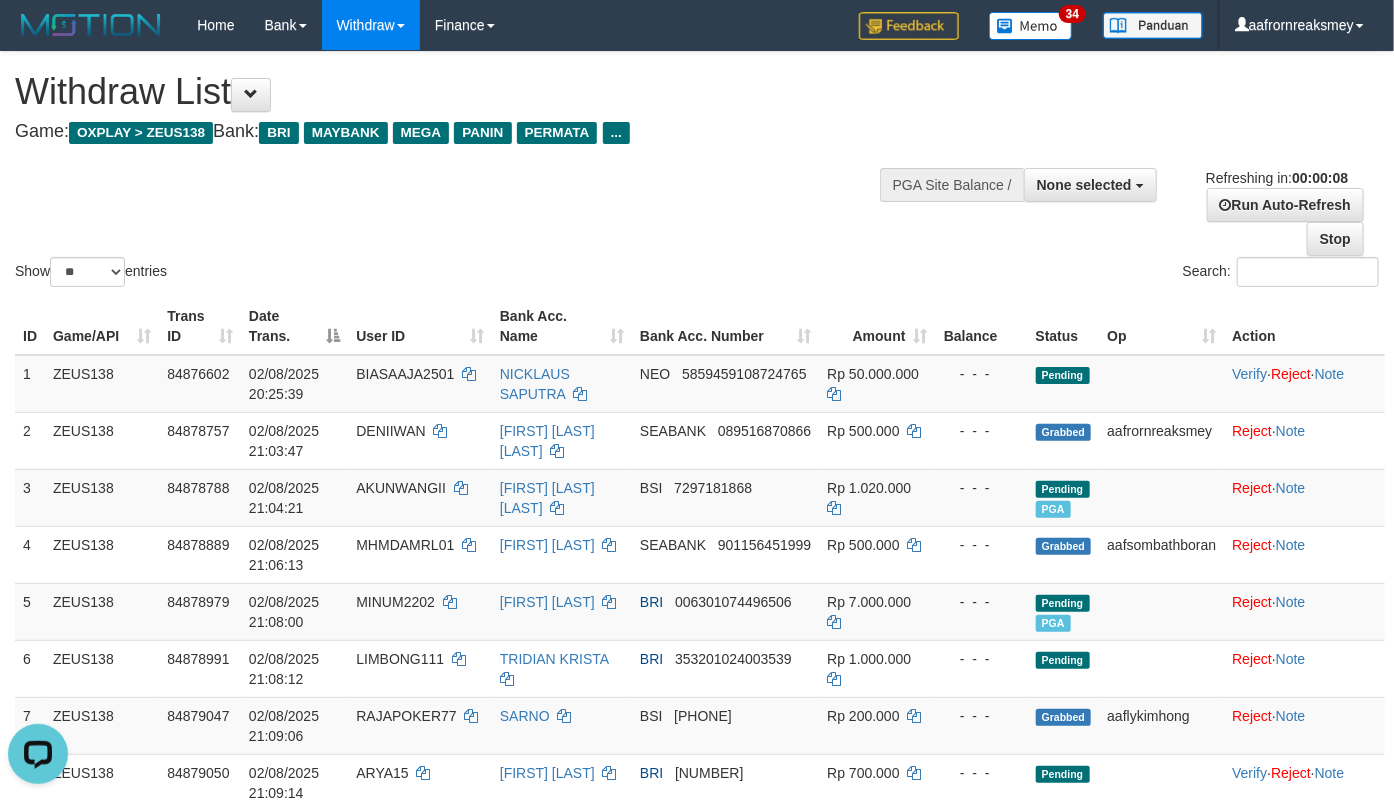 scroll, scrollTop: 0, scrollLeft: 0, axis: both 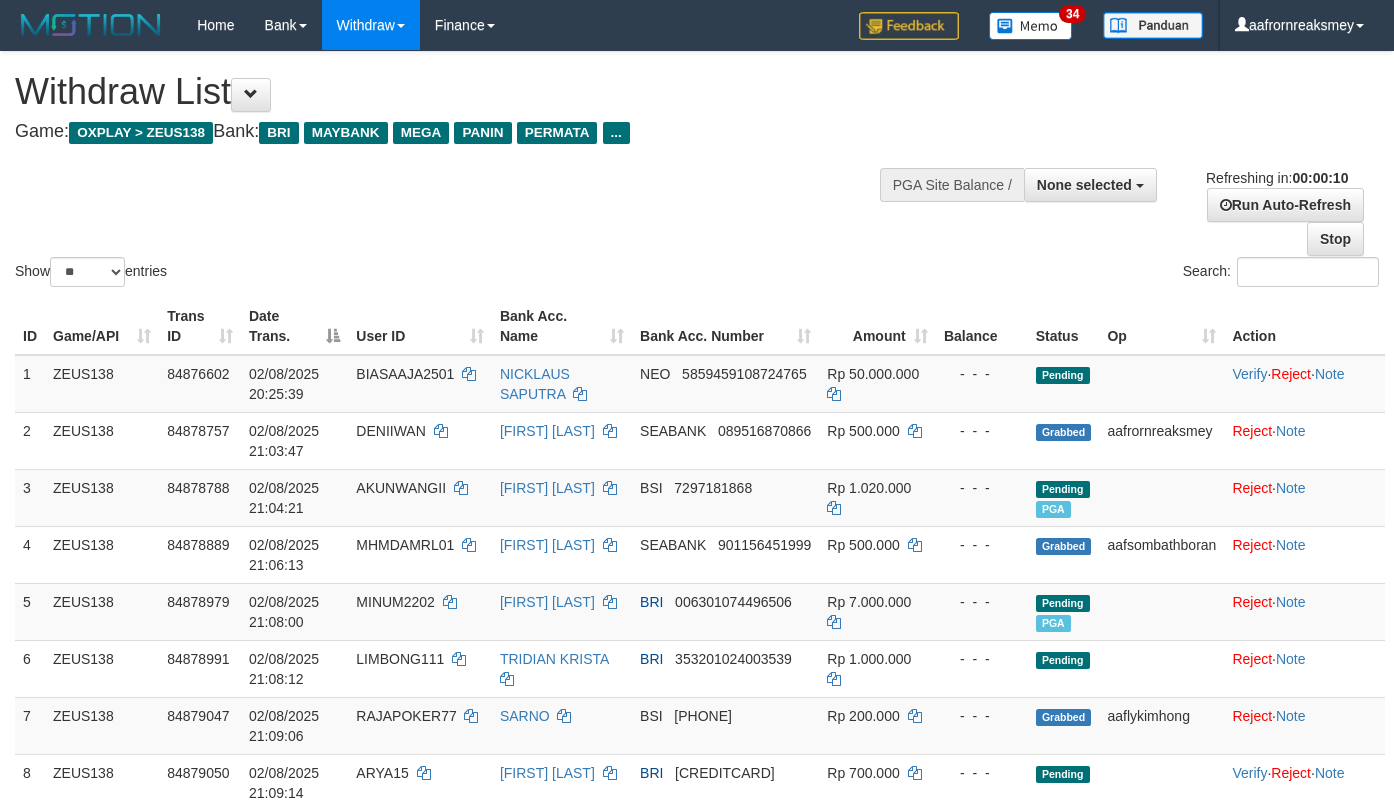 select 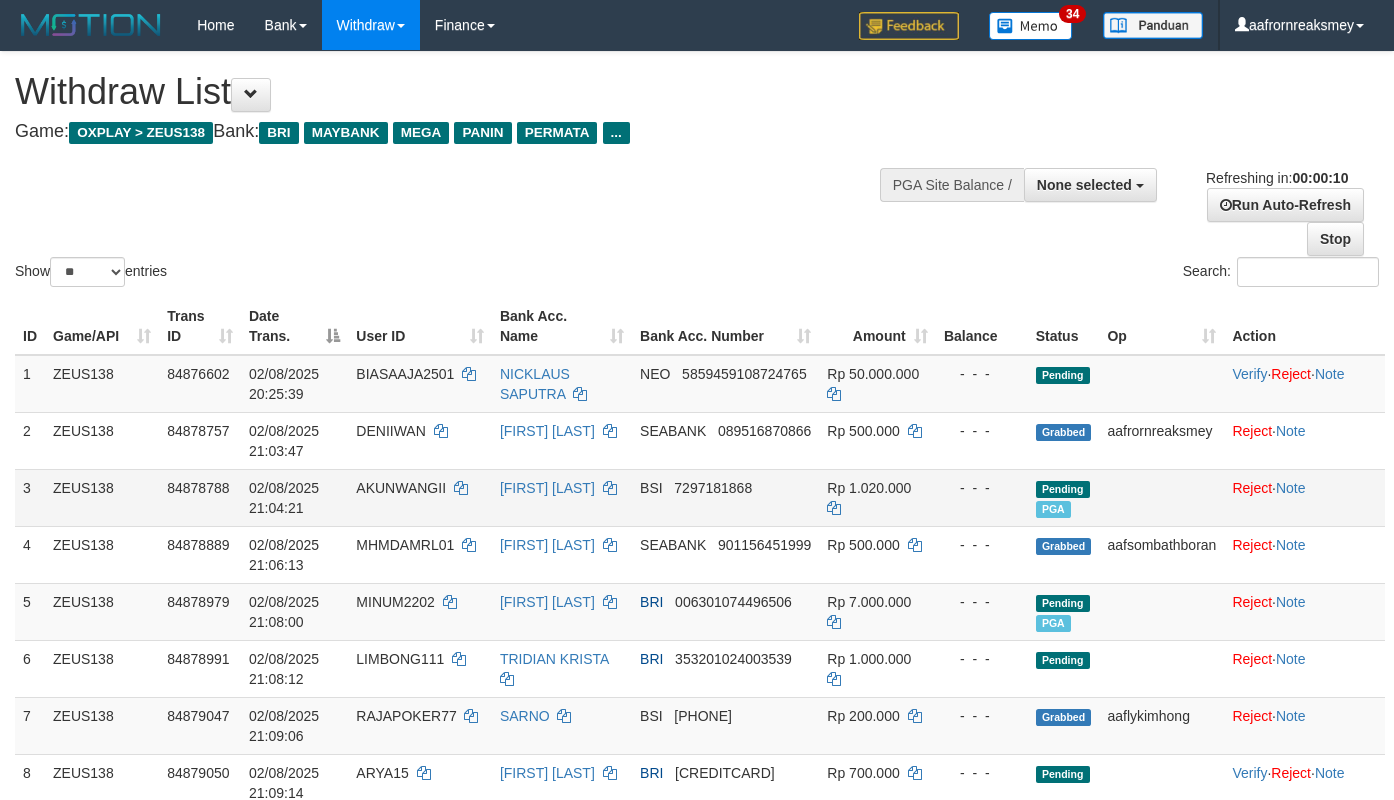 scroll, scrollTop: 0, scrollLeft: 0, axis: both 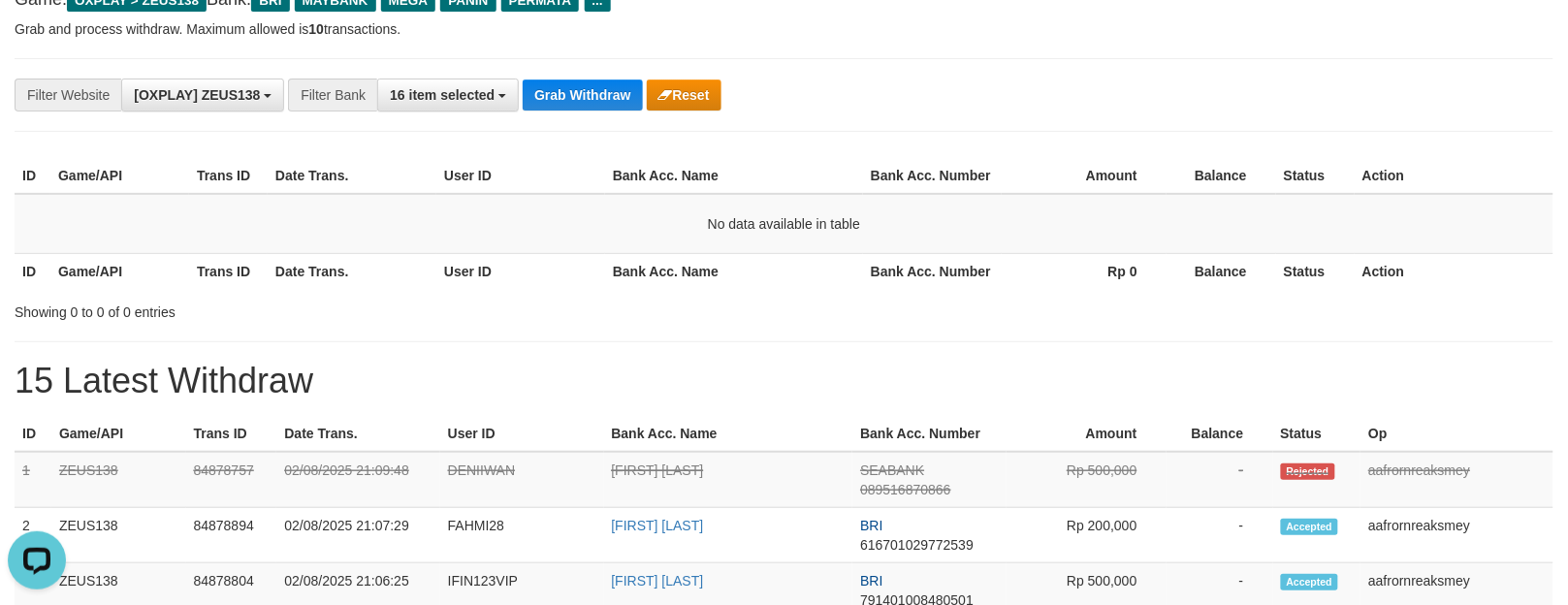 click on "15 Latest Withdraw" at bounding box center [784, 381] 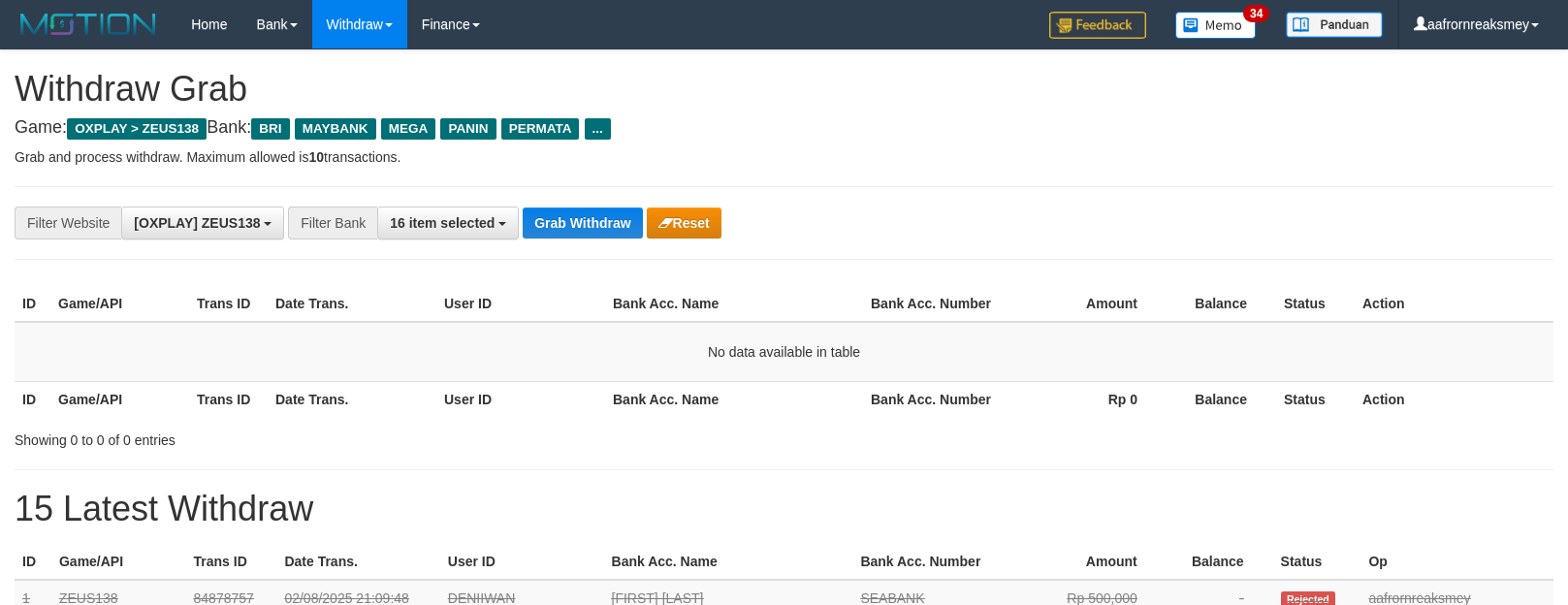 scroll, scrollTop: 0, scrollLeft: 0, axis: both 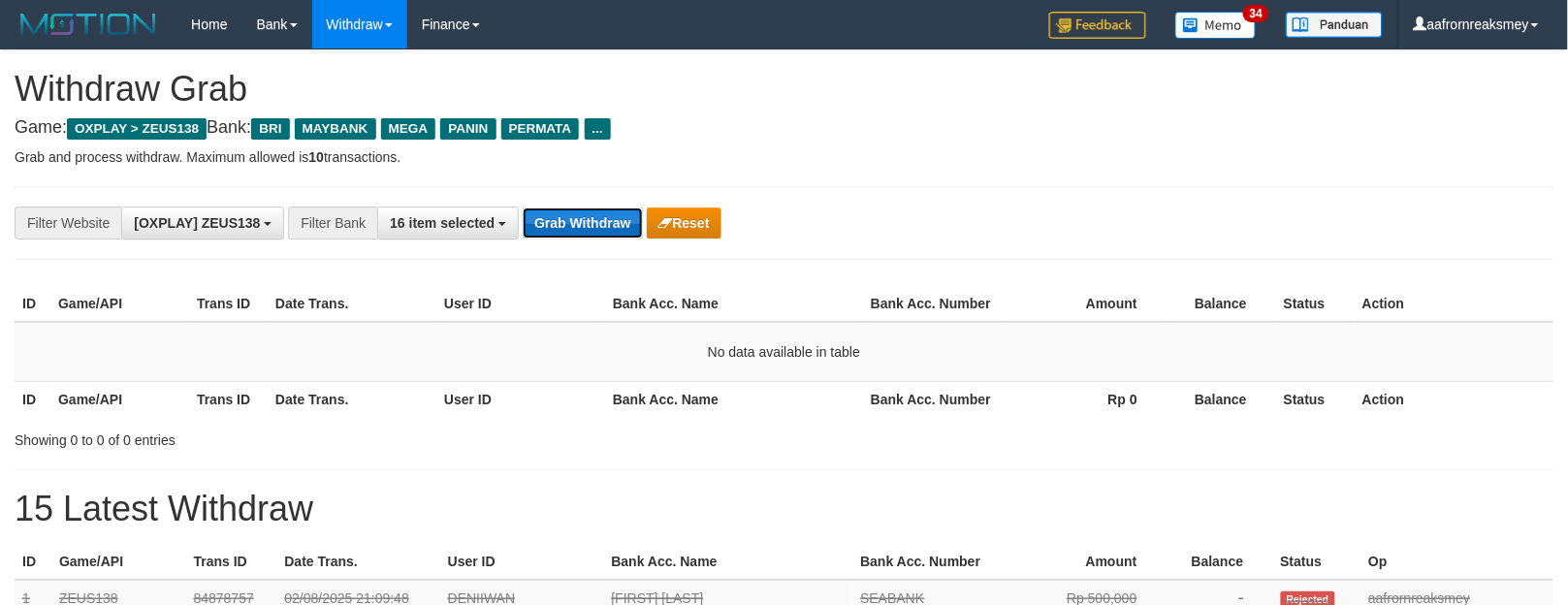 click on "Grab Withdraw" at bounding box center [582, 223] 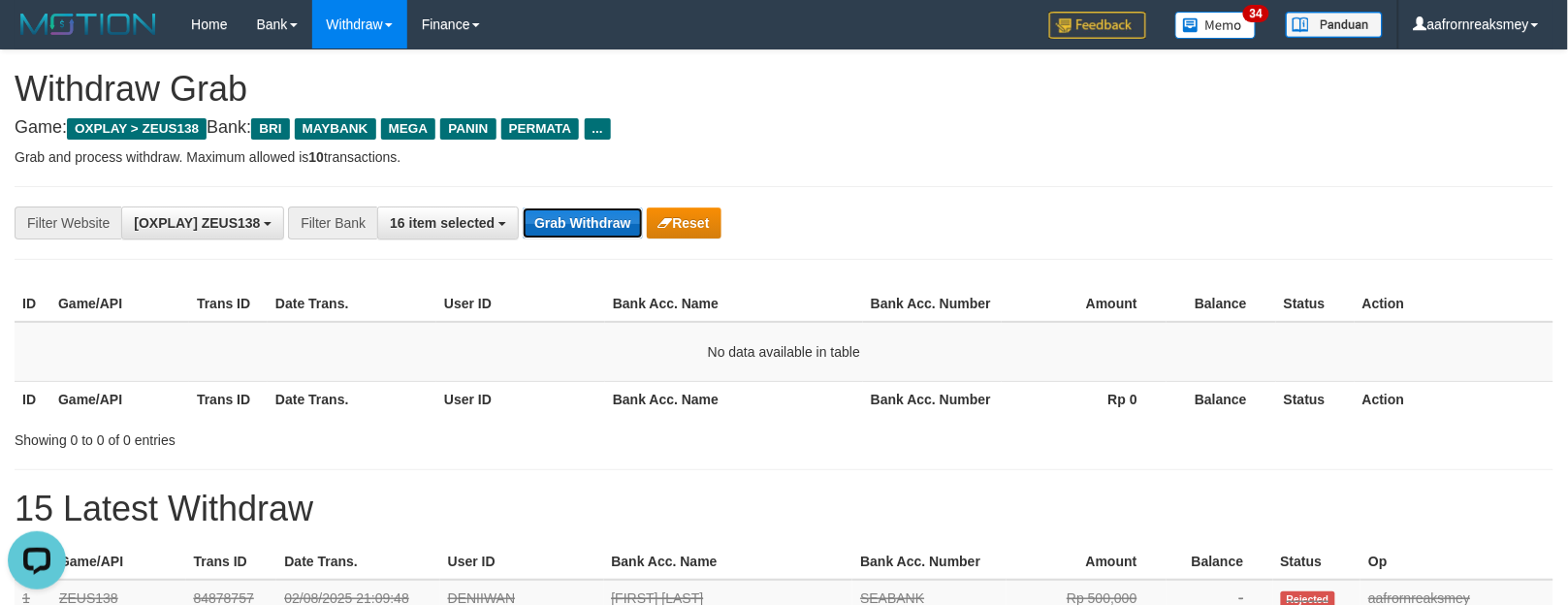 scroll, scrollTop: 0, scrollLeft: 0, axis: both 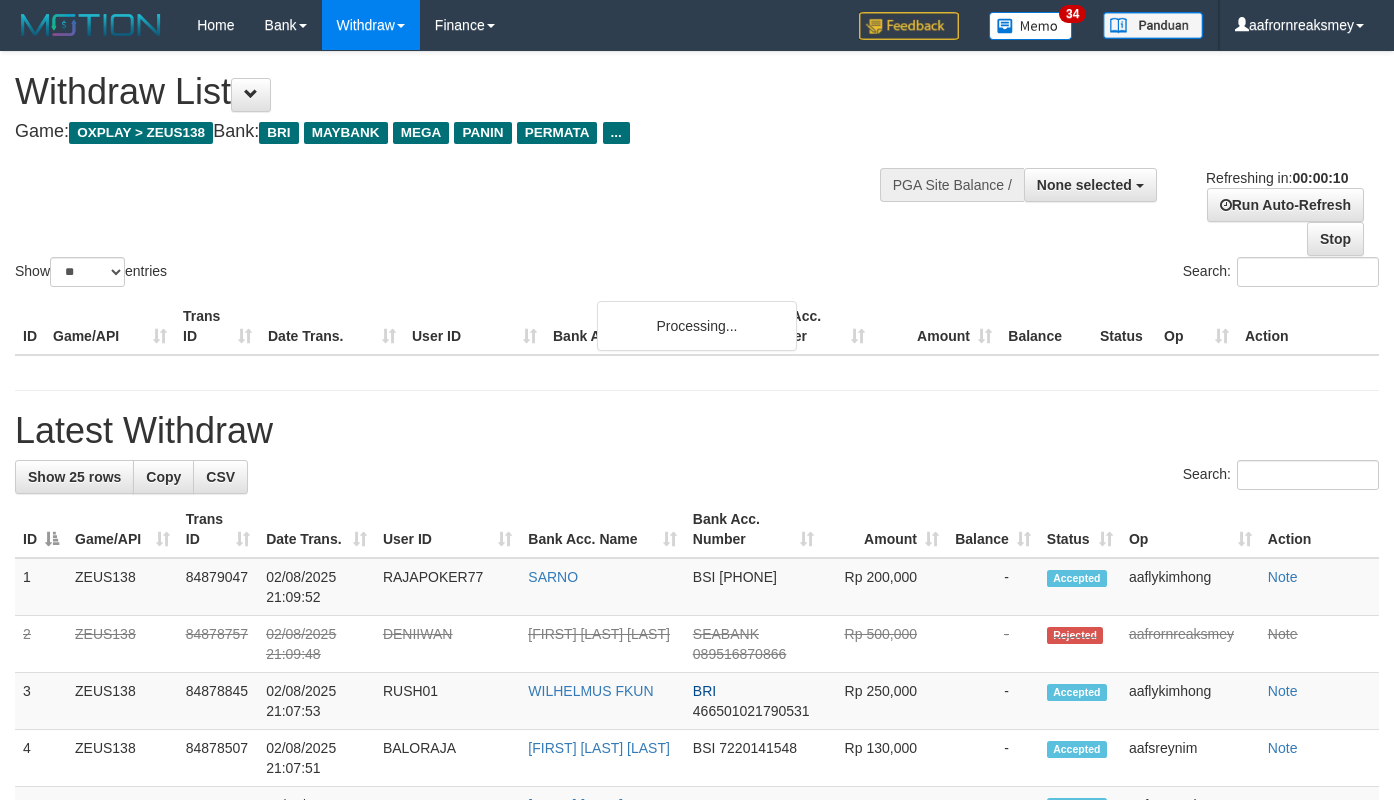 select 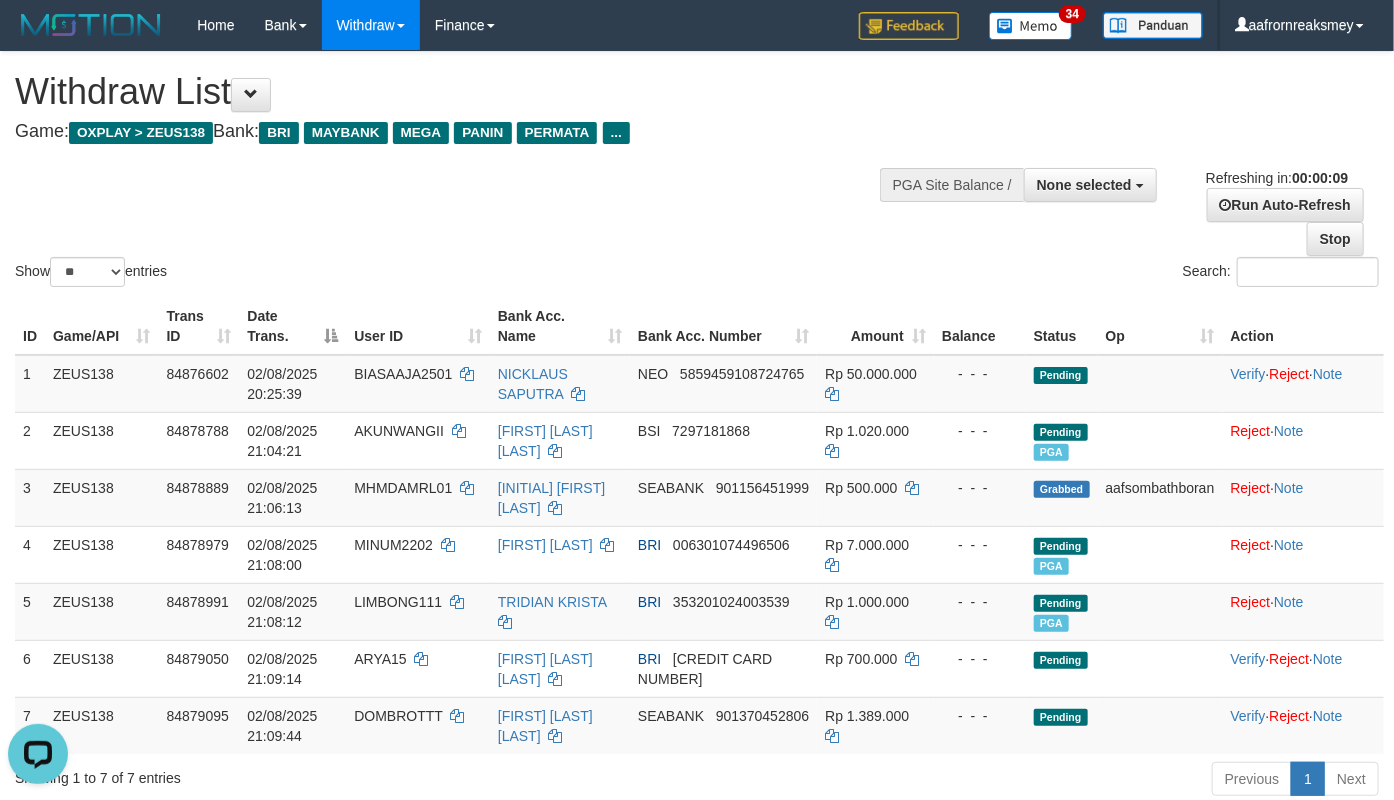 scroll, scrollTop: 0, scrollLeft: 0, axis: both 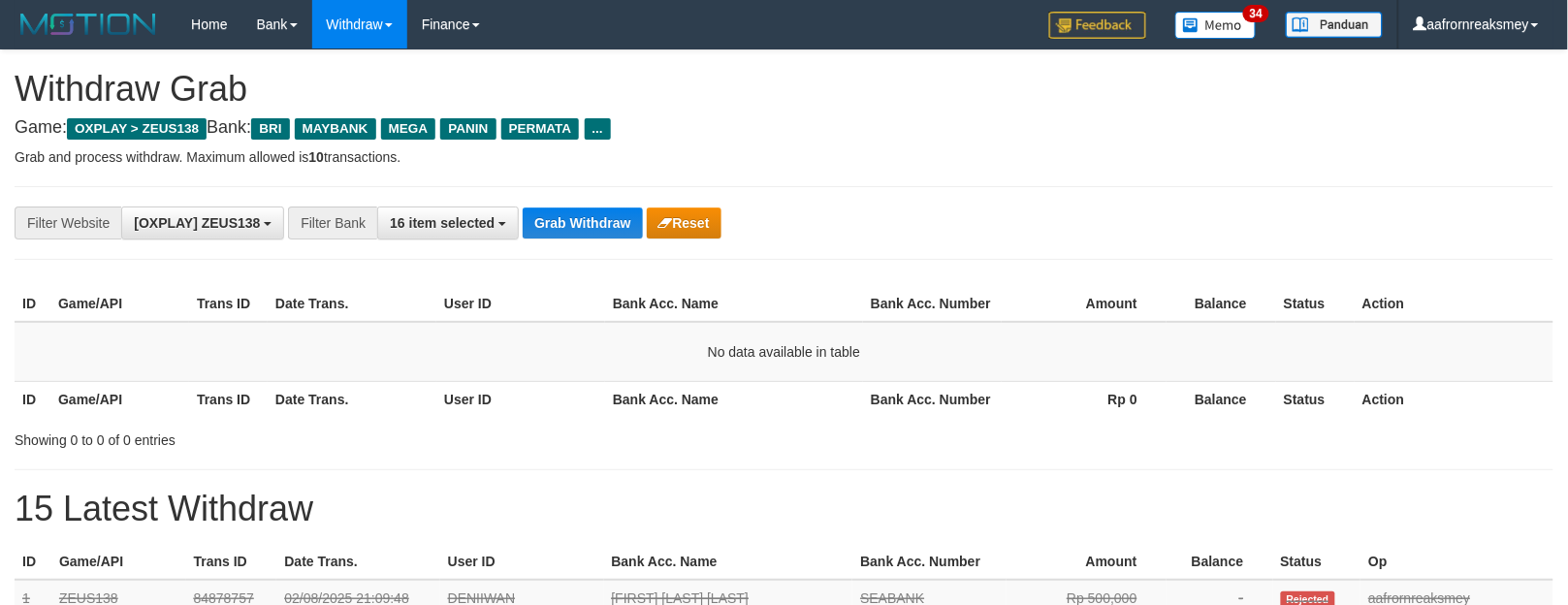 click on "Grab Withdraw
Reset" at bounding box center [622, 223] 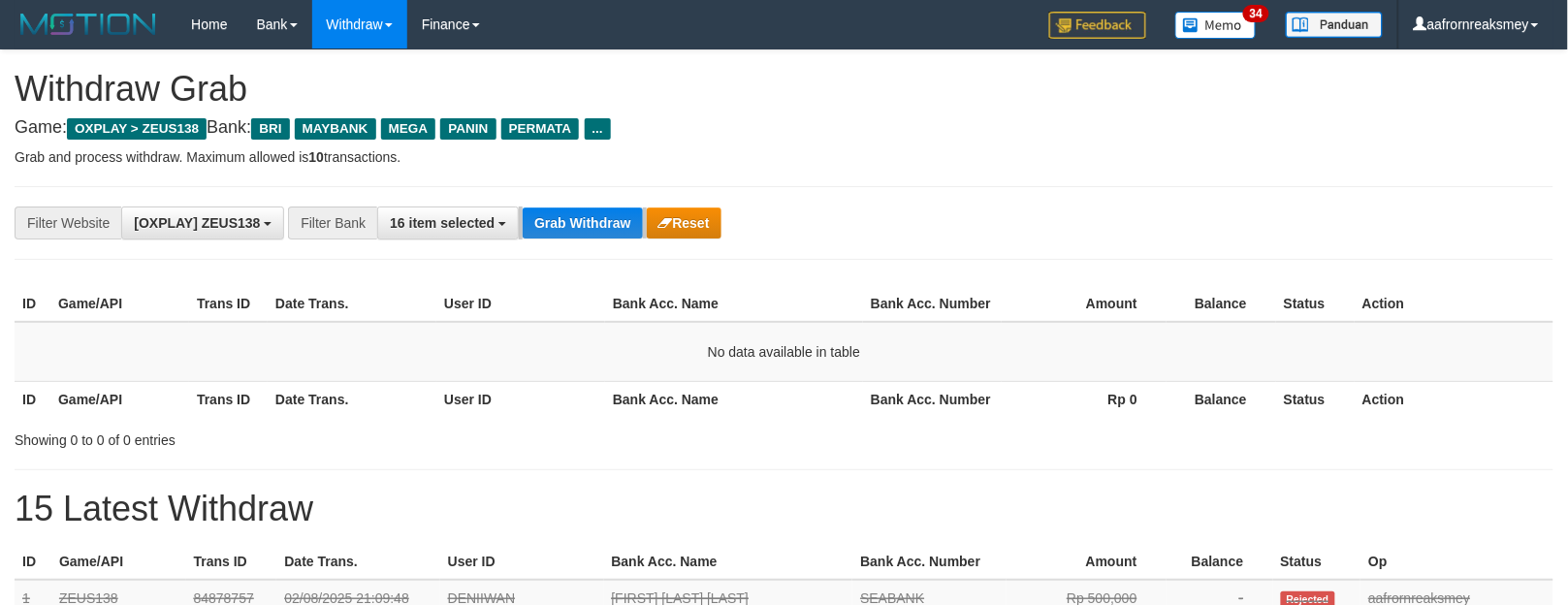 click on "Grab Withdraw
Reset" at bounding box center (622, 223) 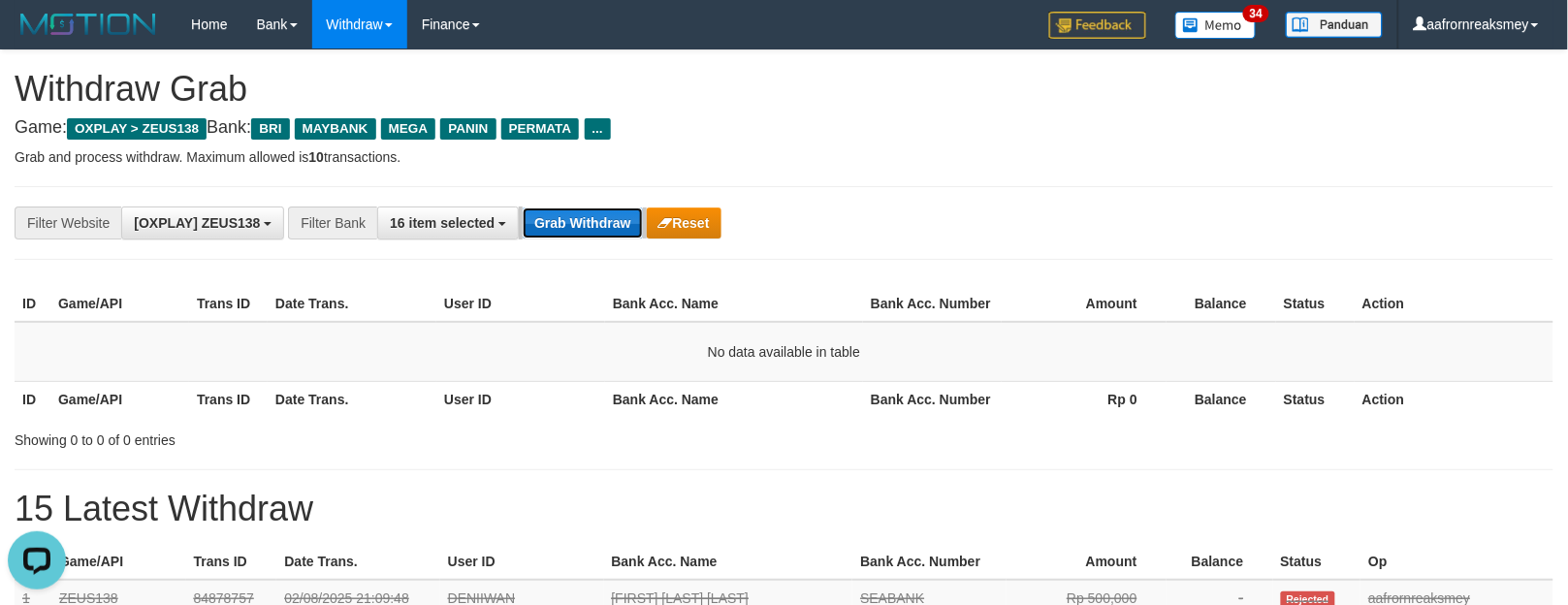 scroll, scrollTop: 0, scrollLeft: 0, axis: both 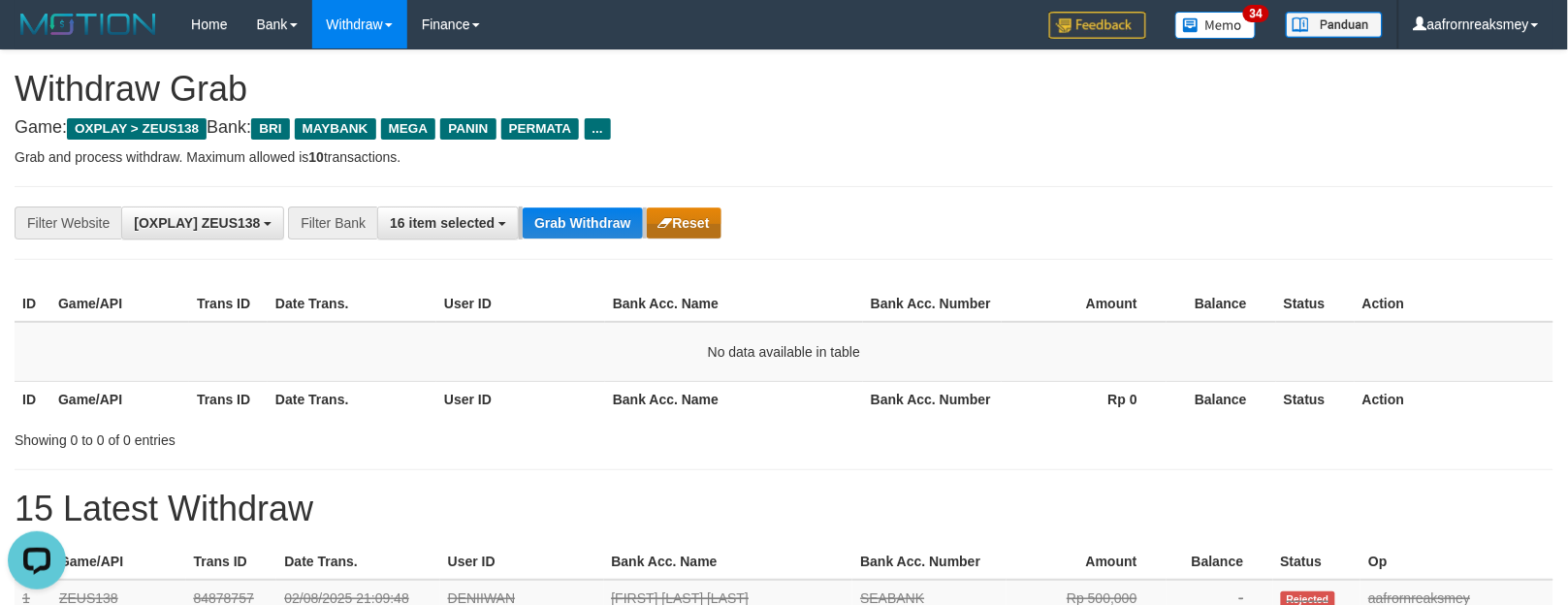click on "Grab Withdraw
Reset" at bounding box center [622, 223] 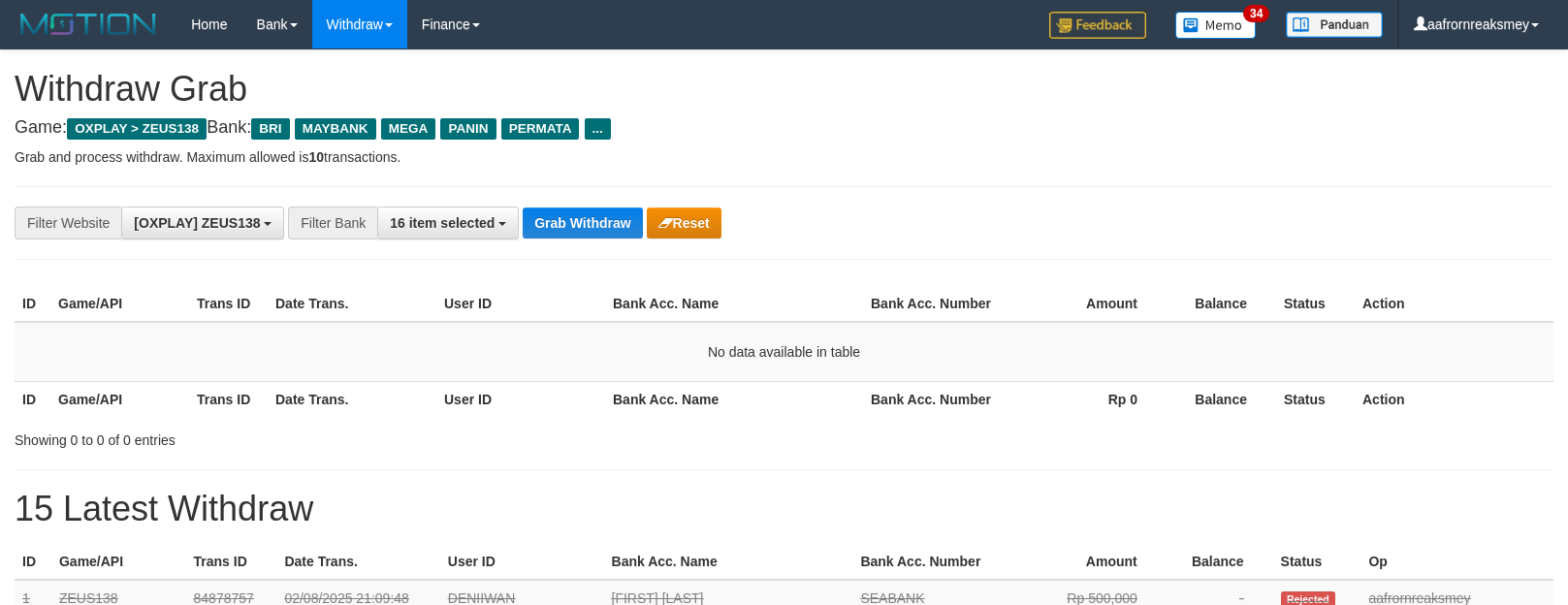 scroll, scrollTop: 0, scrollLeft: 0, axis: both 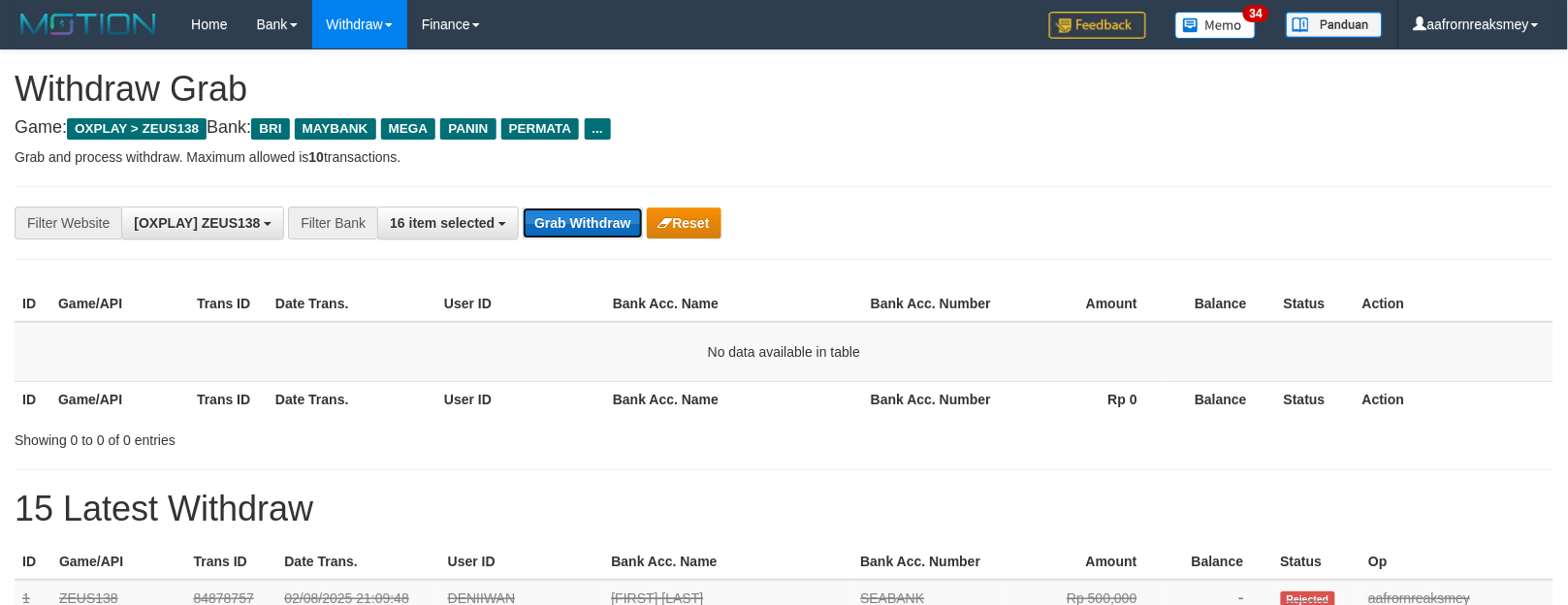 click on "Grab Withdraw" at bounding box center (582, 223) 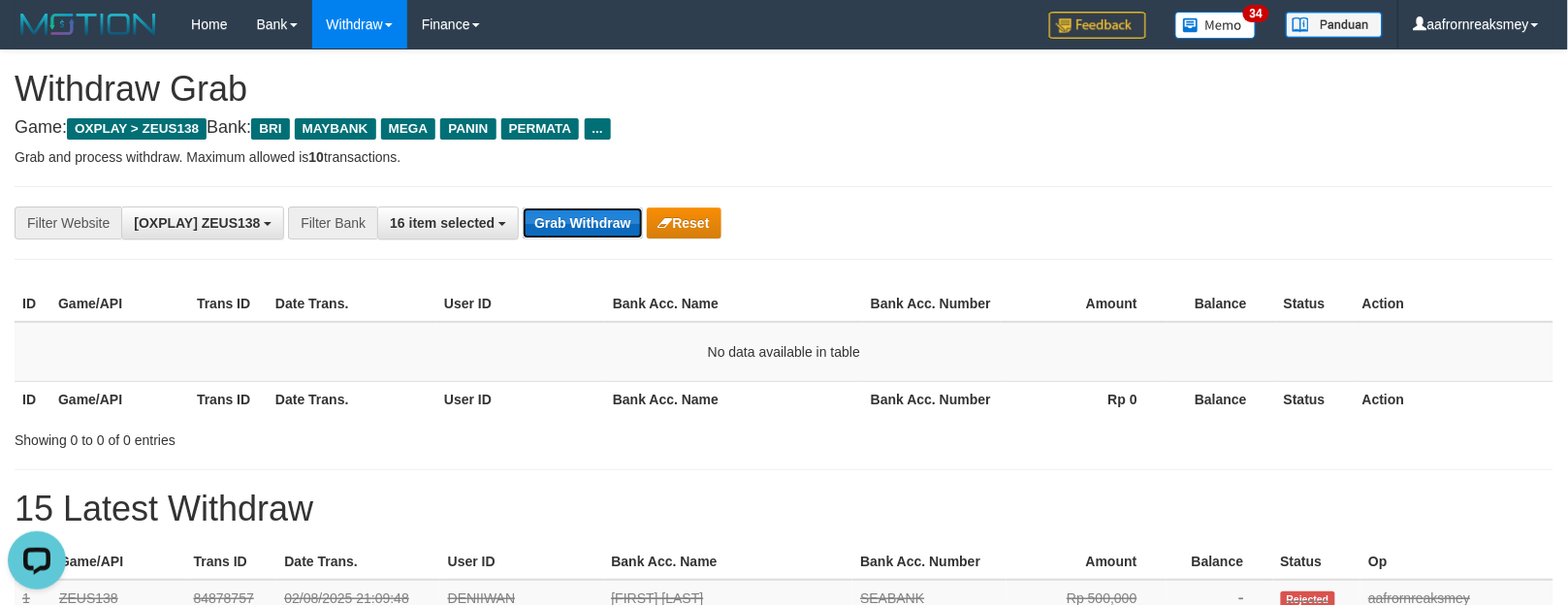 scroll, scrollTop: 0, scrollLeft: 0, axis: both 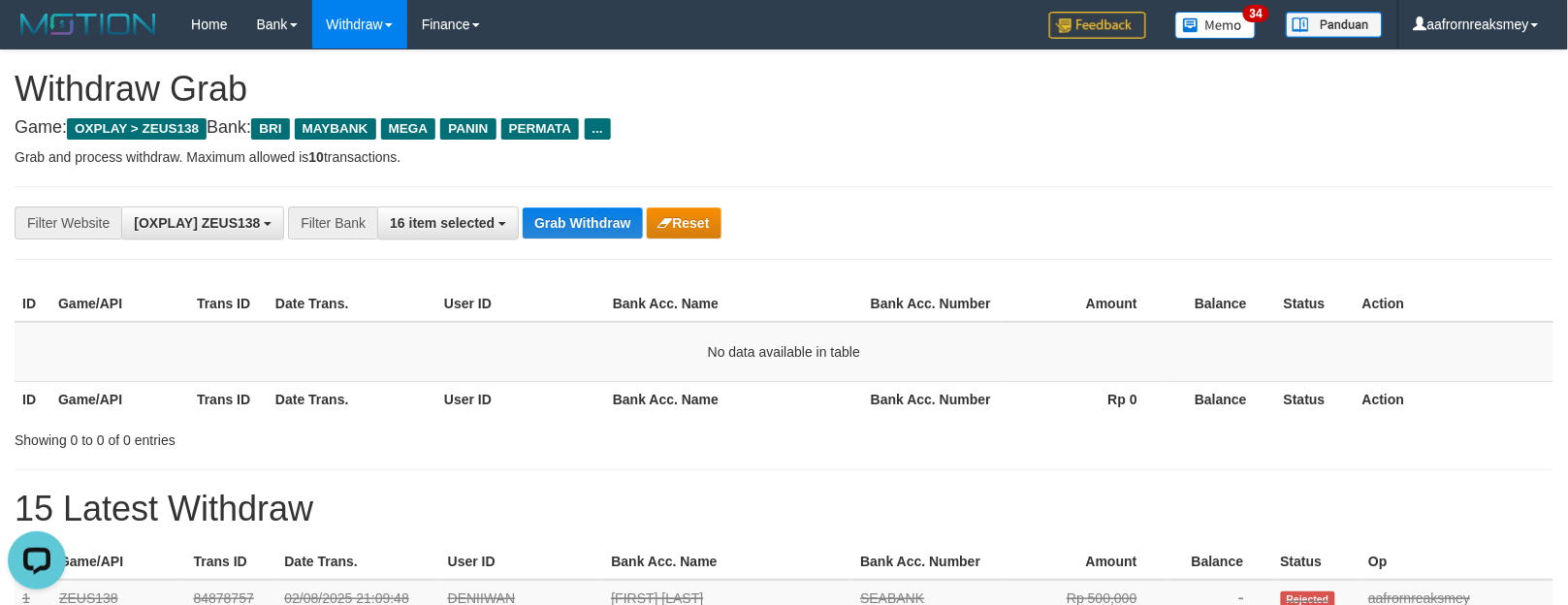 drag, startPoint x: 517, startPoint y: 202, endPoint x: 564, endPoint y: 206, distance: 47.169906 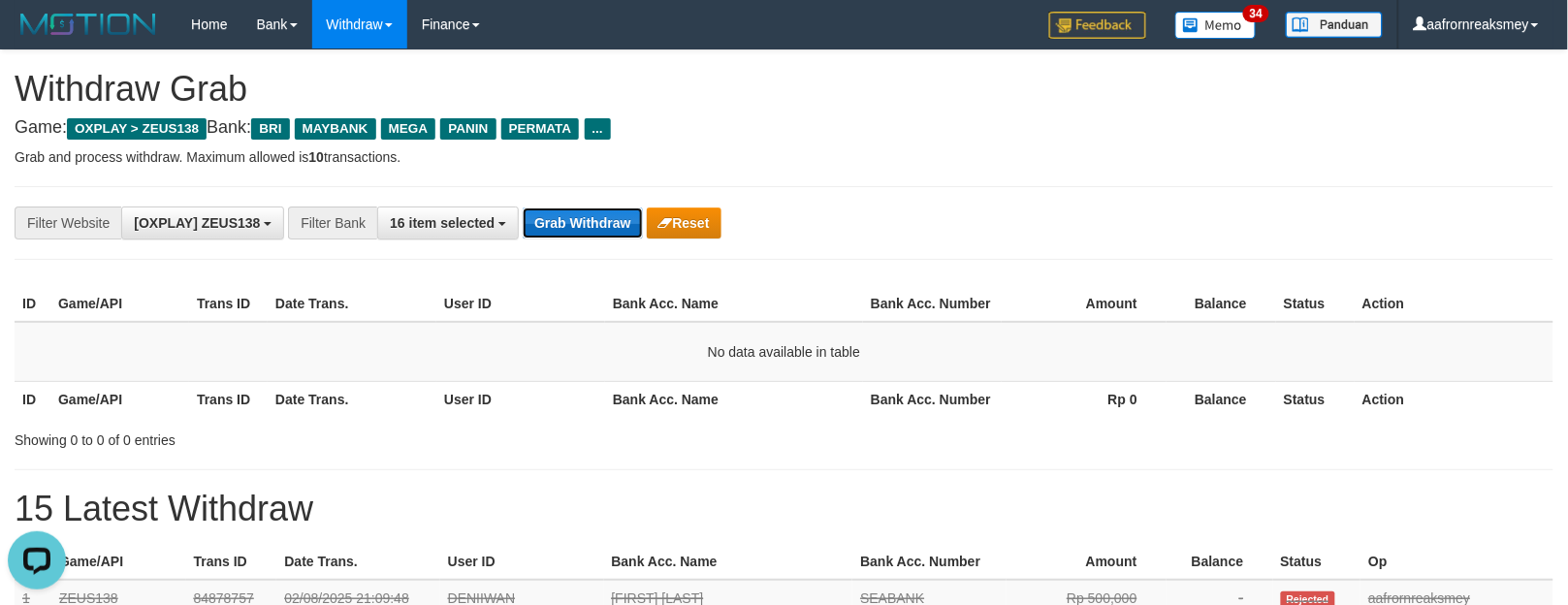 click on "Grab Withdraw" at bounding box center (582, 223) 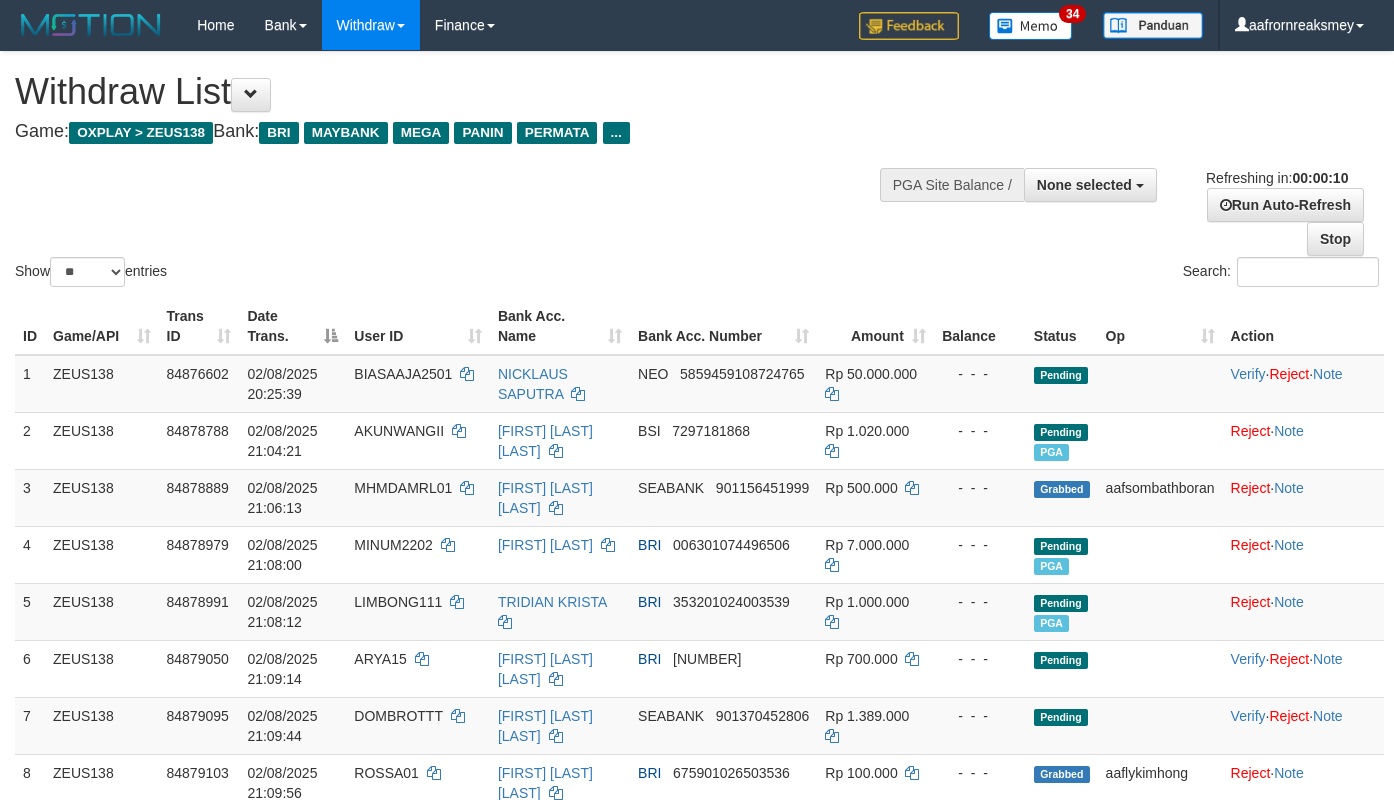 select 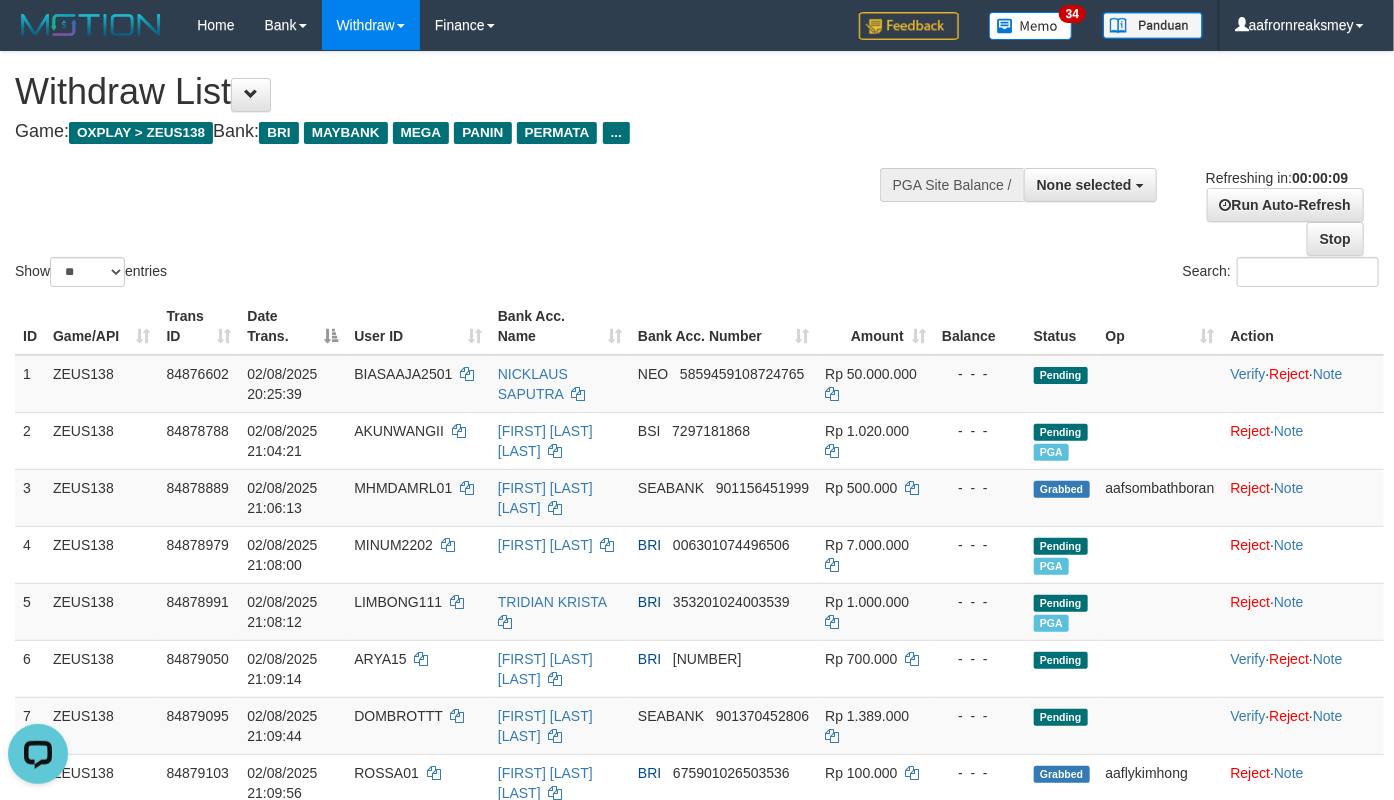 scroll, scrollTop: 0, scrollLeft: 0, axis: both 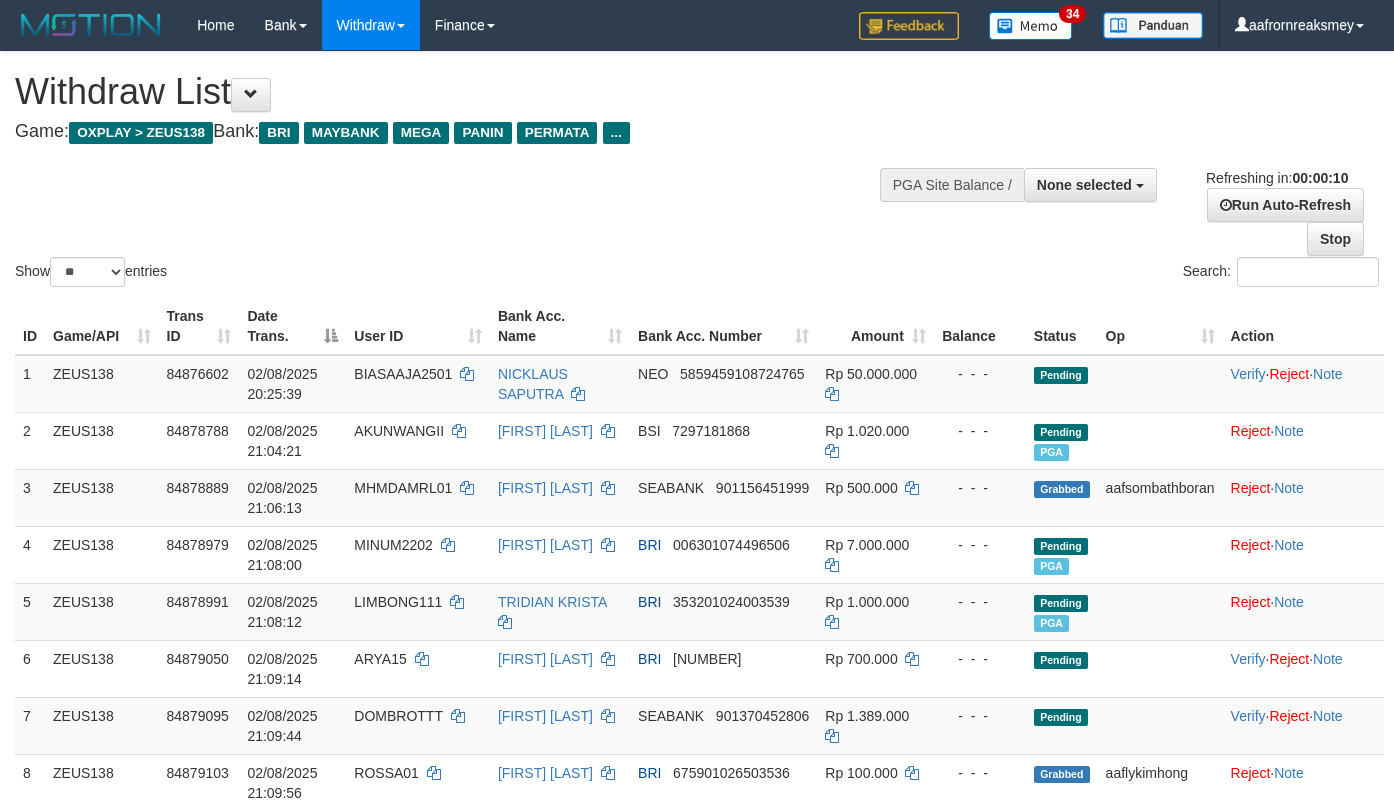 select 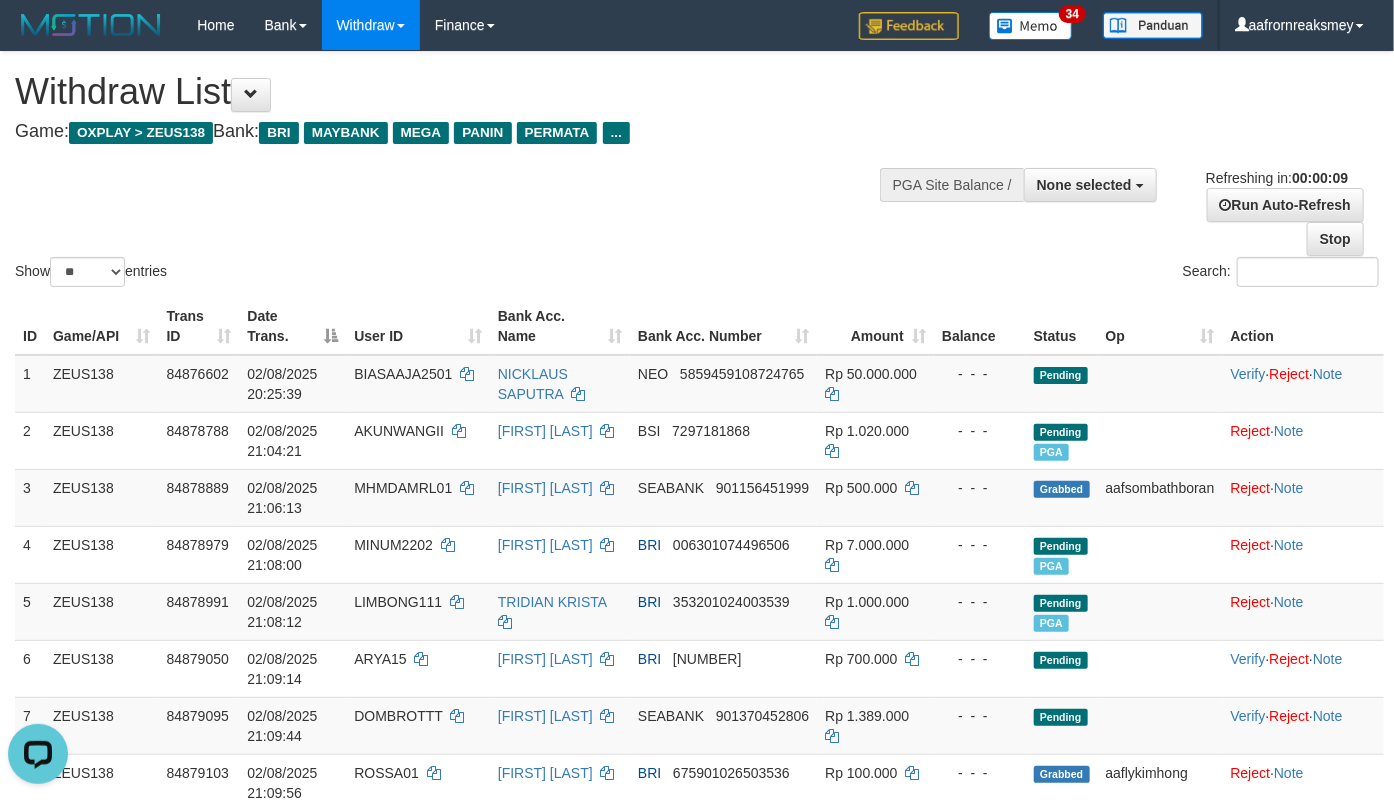 scroll, scrollTop: 0, scrollLeft: 0, axis: both 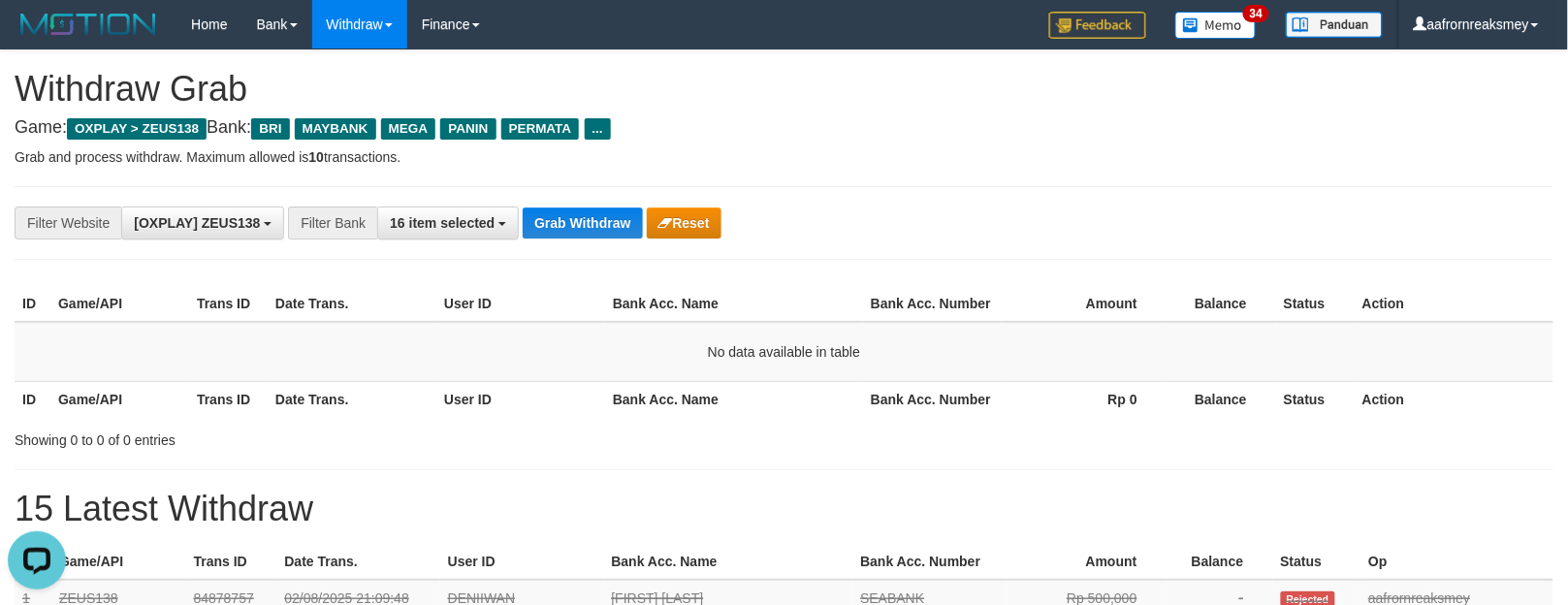 drag, startPoint x: 560, startPoint y: 186, endPoint x: 575, endPoint y: 199, distance: 19.849433 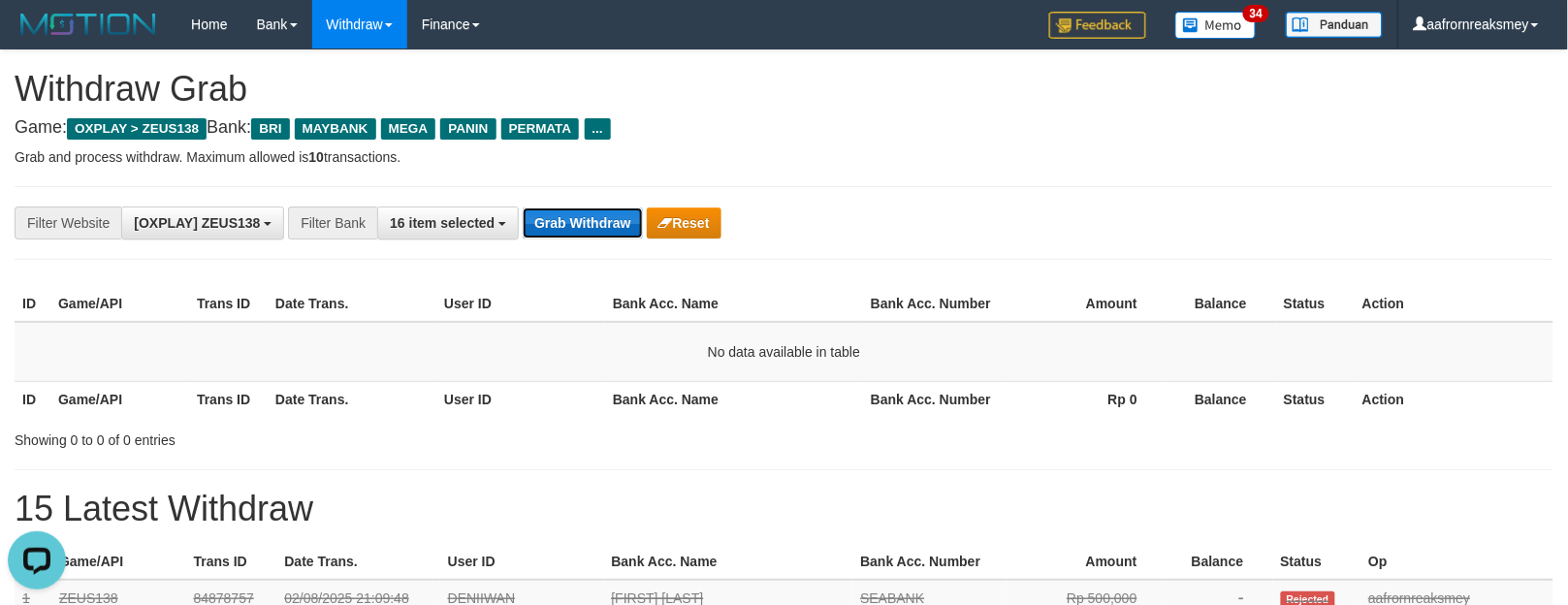 click on "Grab Withdraw" at bounding box center (582, 223) 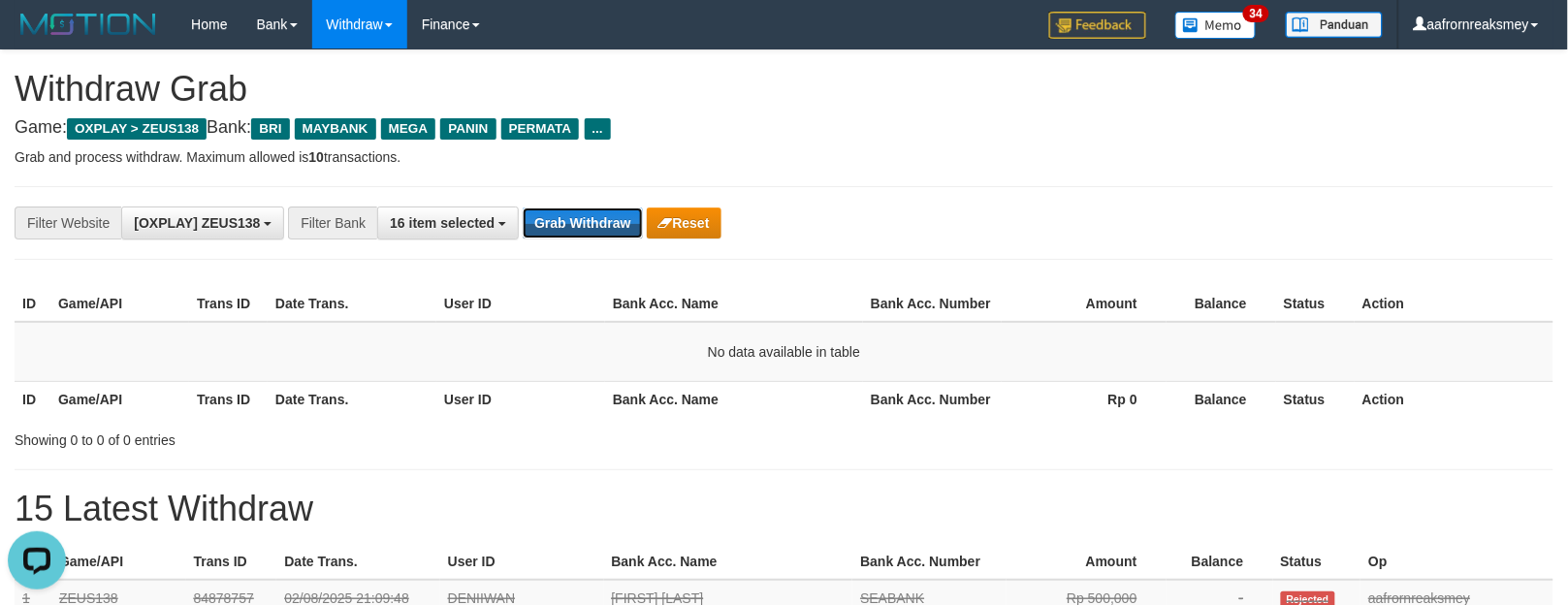 drag, startPoint x: 596, startPoint y: 223, endPoint x: 606, endPoint y: 239, distance: 18.867962 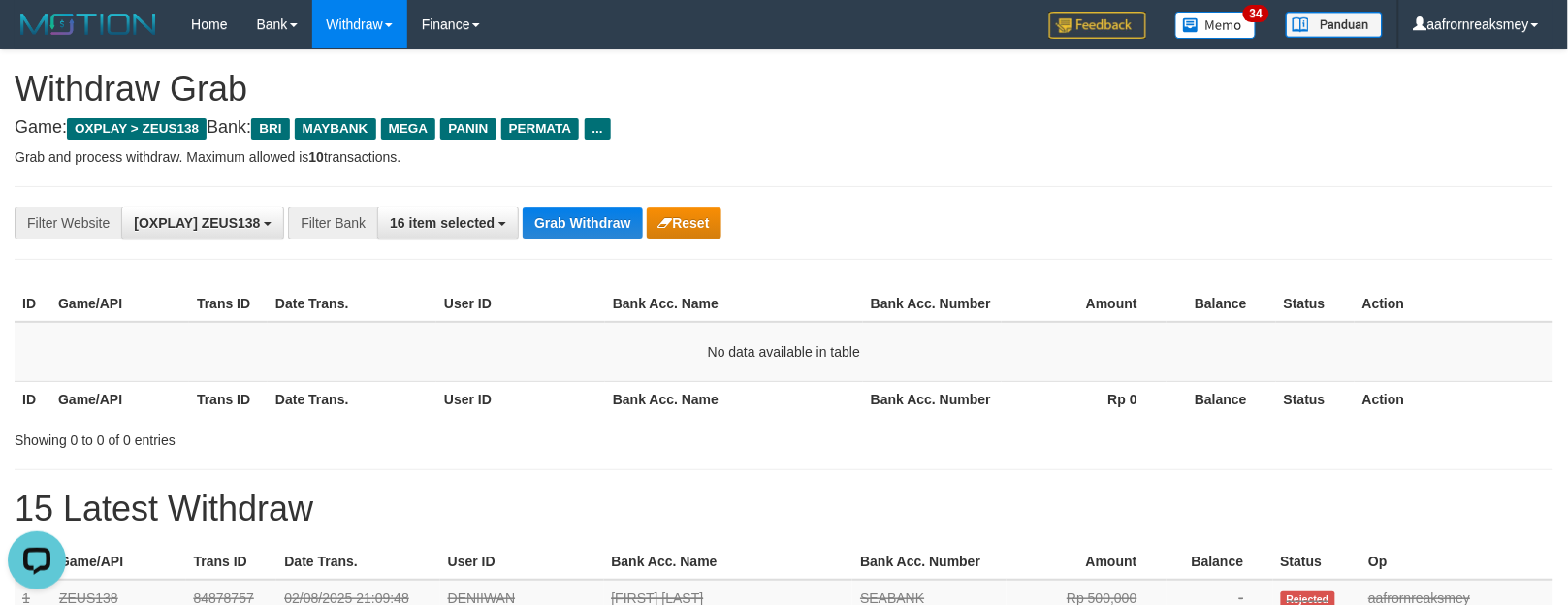drag, startPoint x: 614, startPoint y: 277, endPoint x: 612, endPoint y: 262, distance: 15.132746 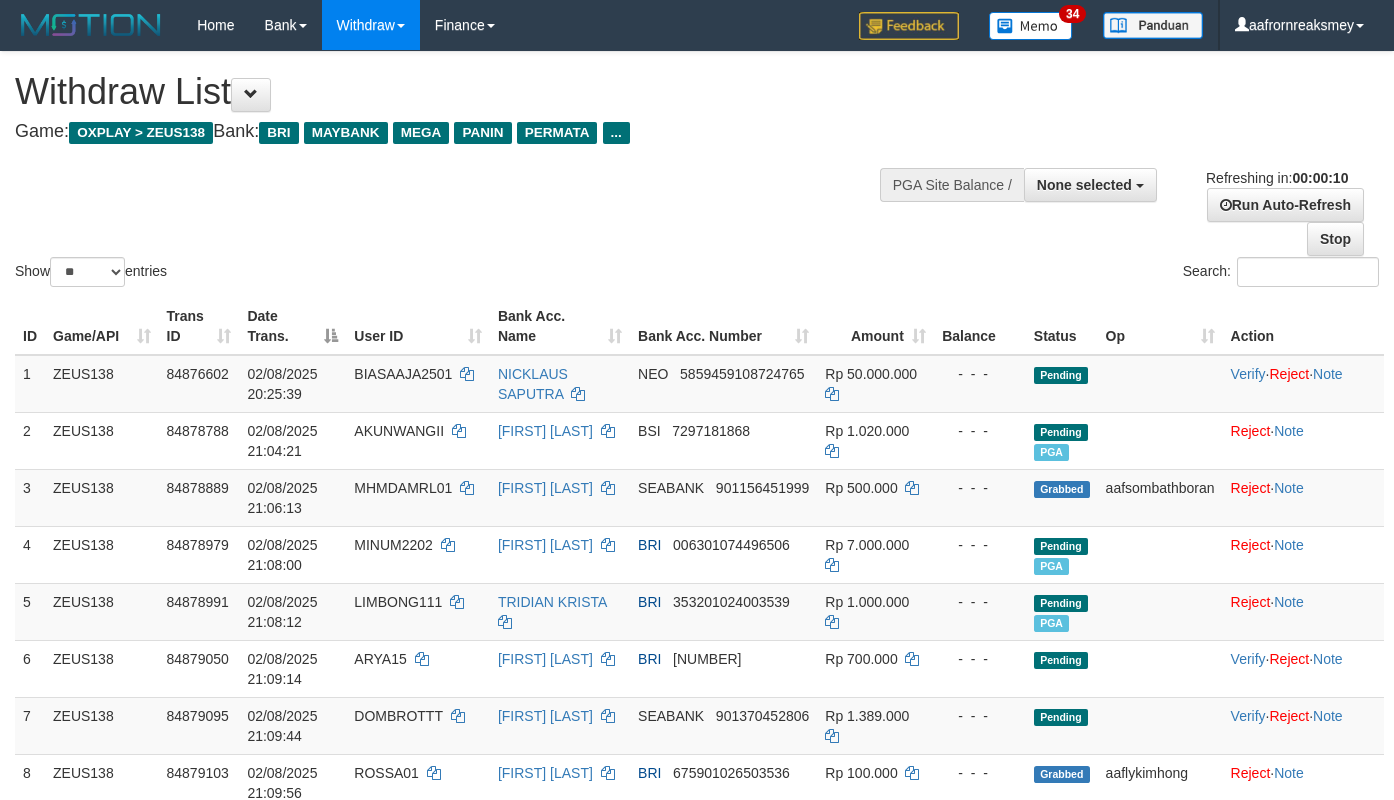 select 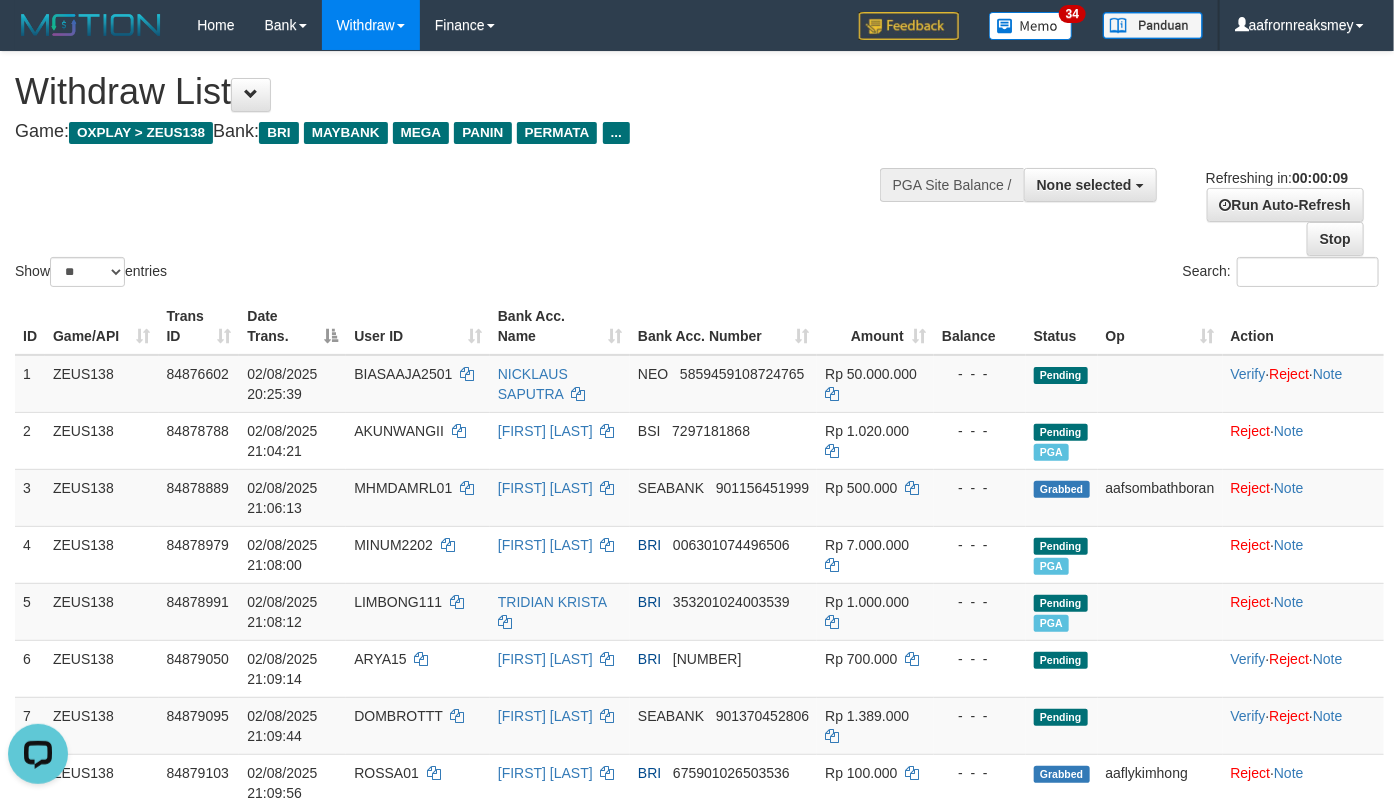 scroll, scrollTop: 0, scrollLeft: 0, axis: both 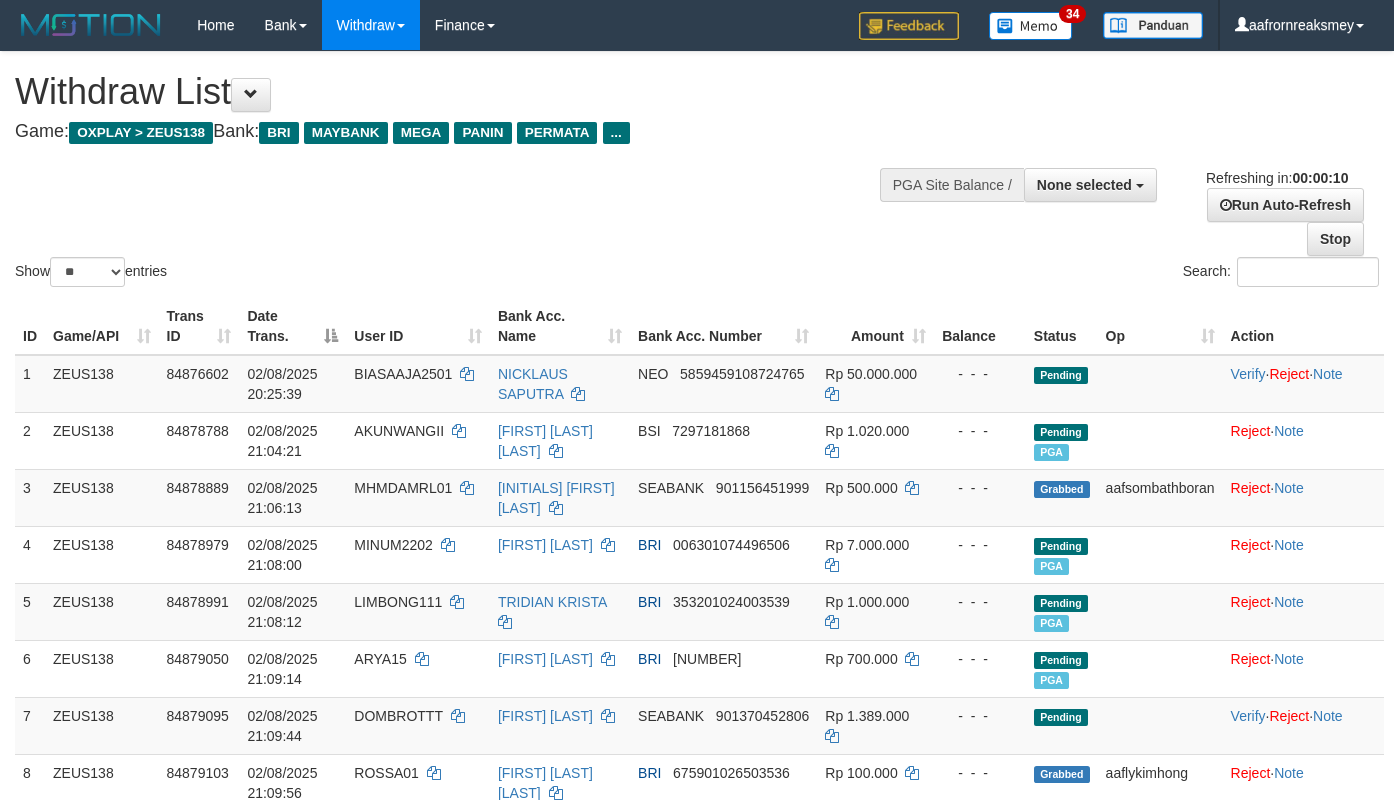 select 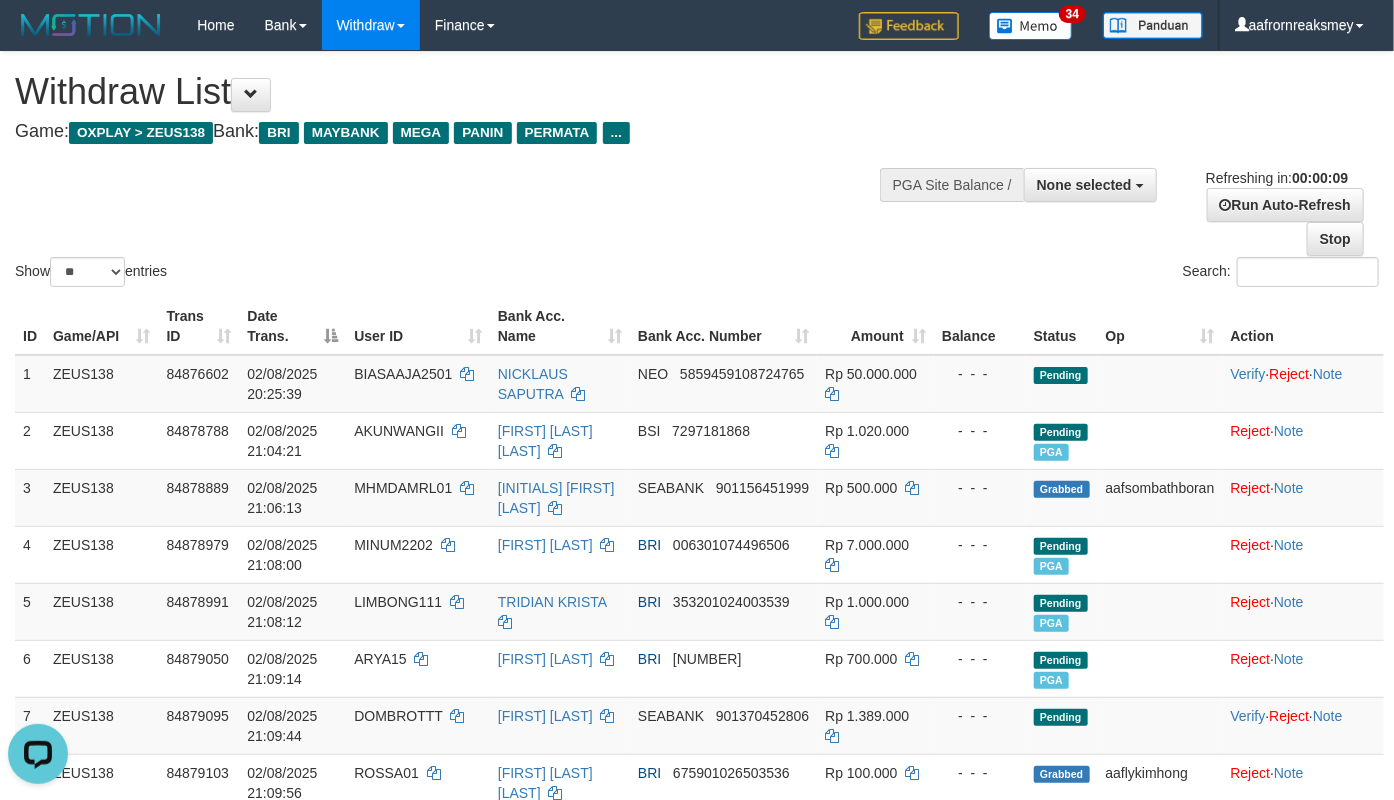 scroll, scrollTop: 0, scrollLeft: 0, axis: both 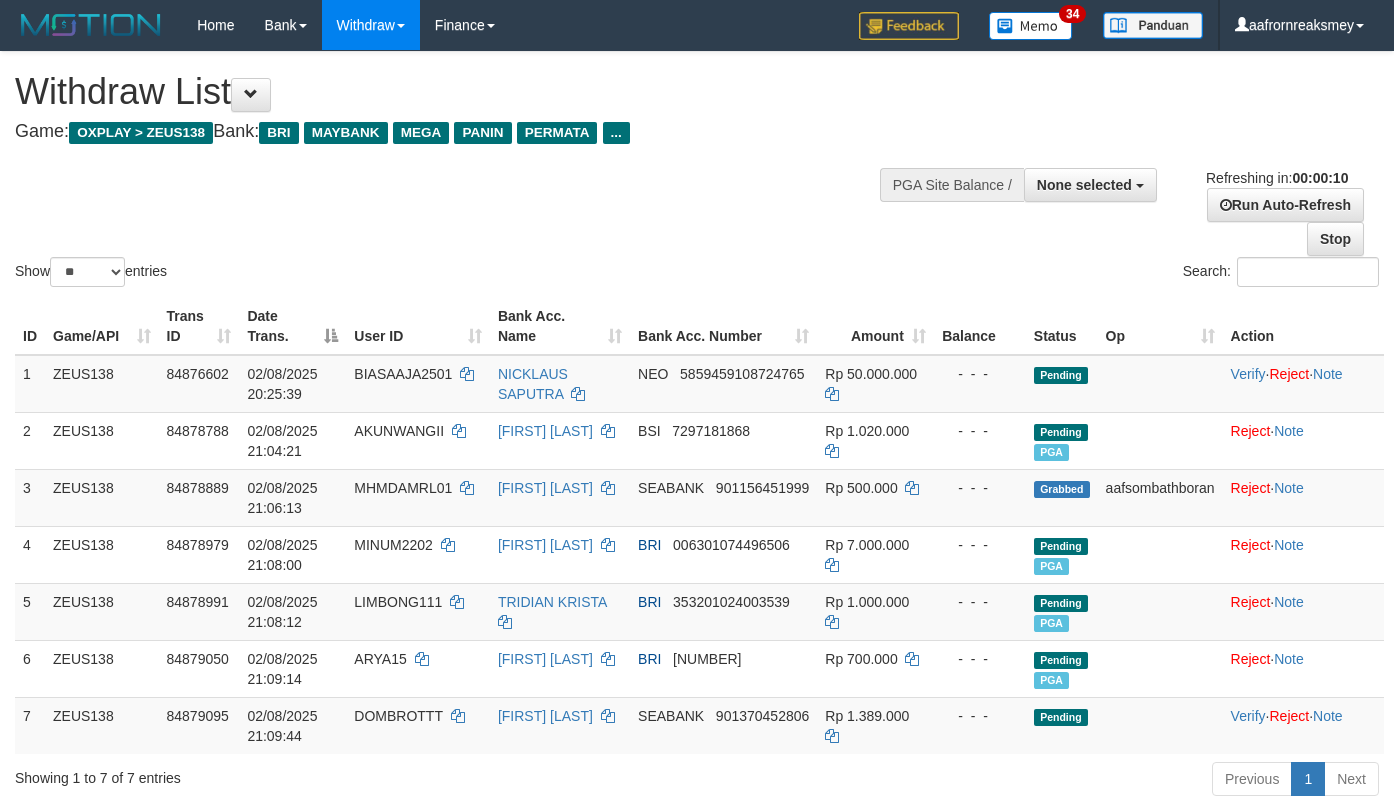 select 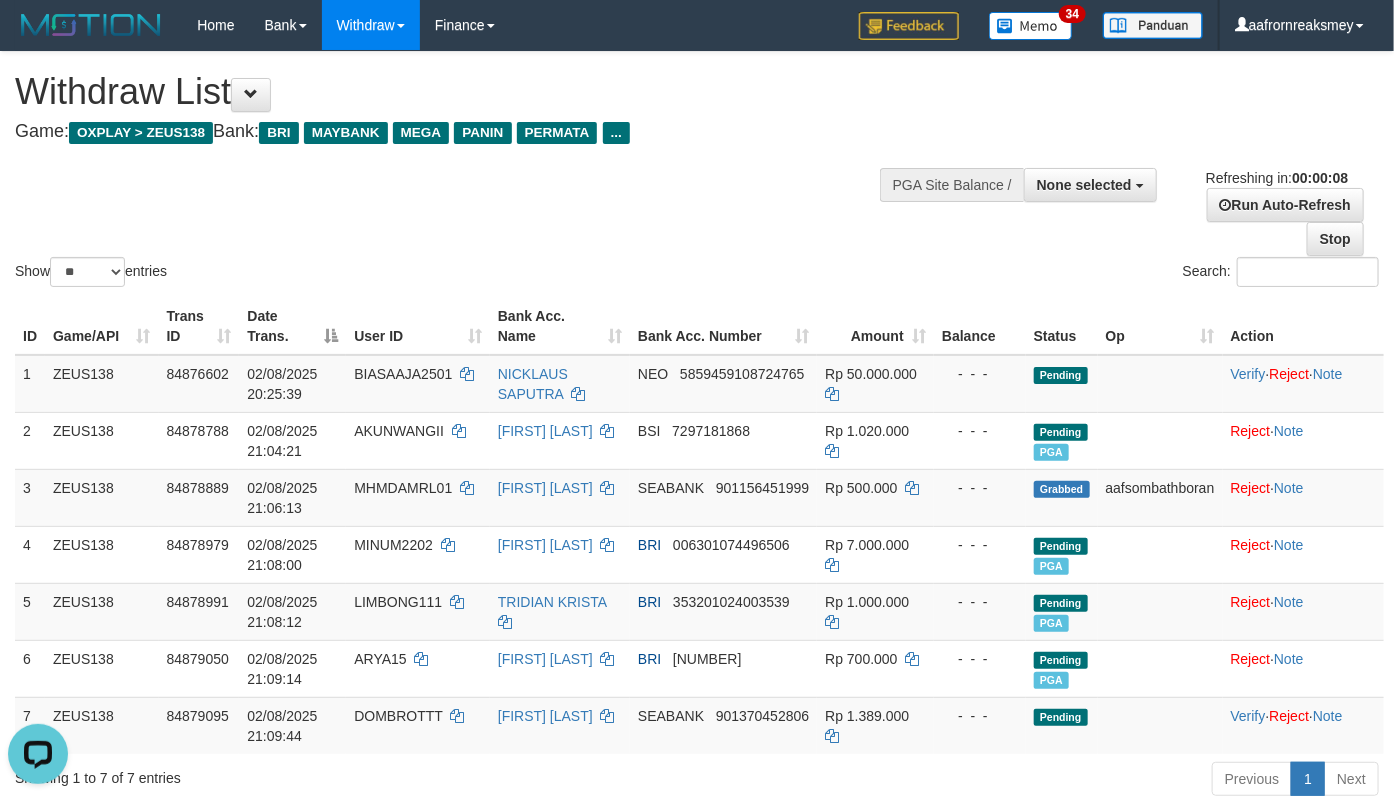 scroll, scrollTop: 0, scrollLeft: 0, axis: both 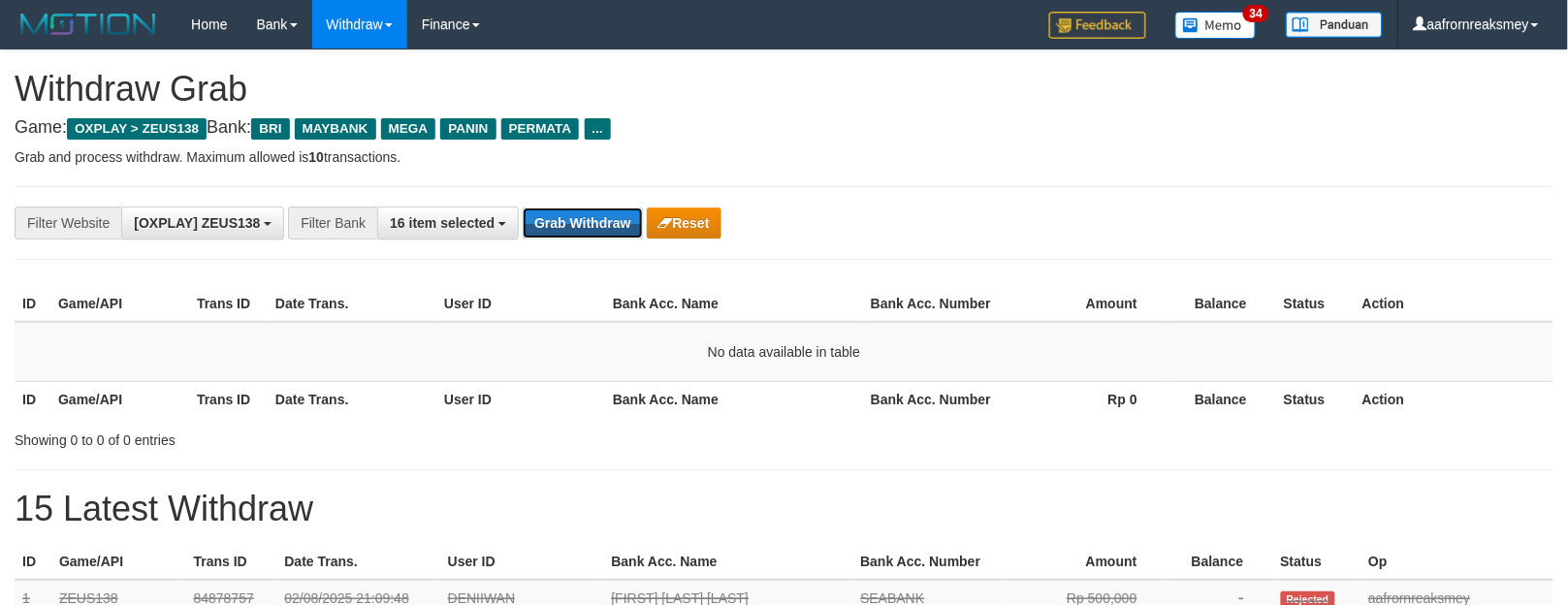 click on "Grab Withdraw" at bounding box center [582, 223] 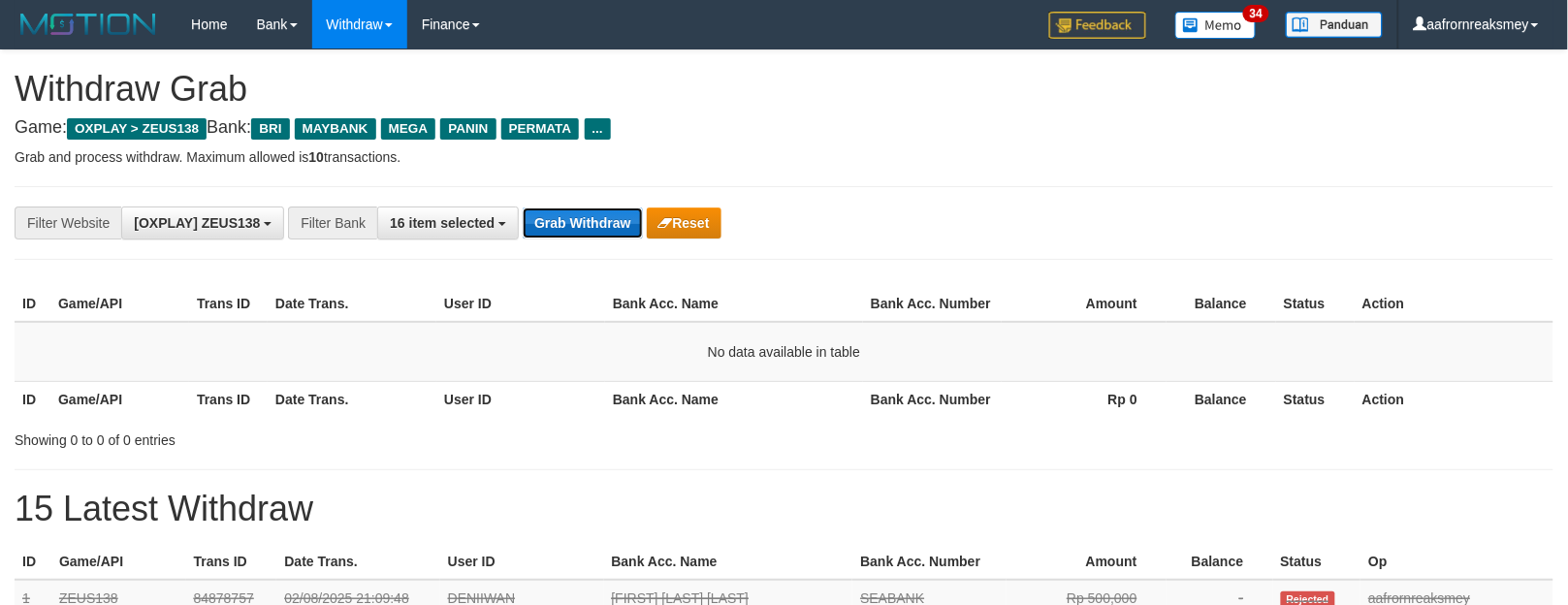 drag, startPoint x: 0, startPoint y: 0, endPoint x: 586, endPoint y: 225, distance: 627.7109 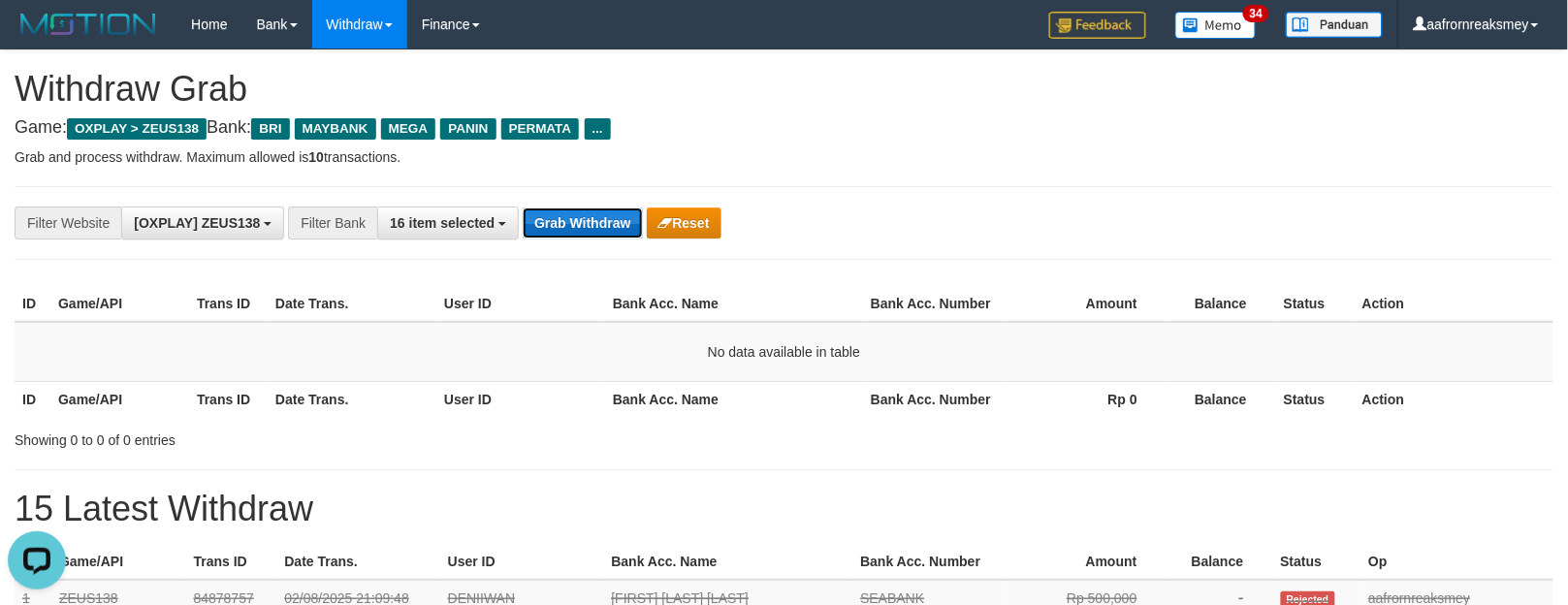 scroll, scrollTop: 0, scrollLeft: 0, axis: both 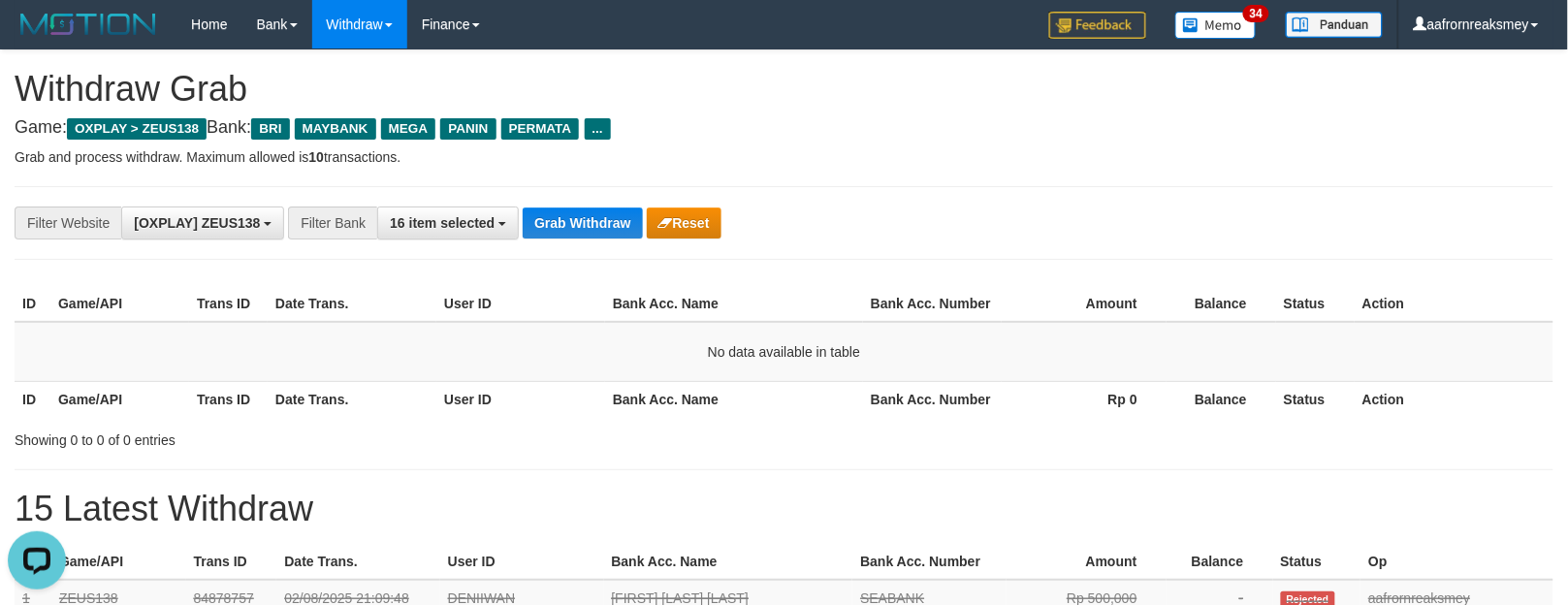 click on "**********" at bounding box center (784, 223) 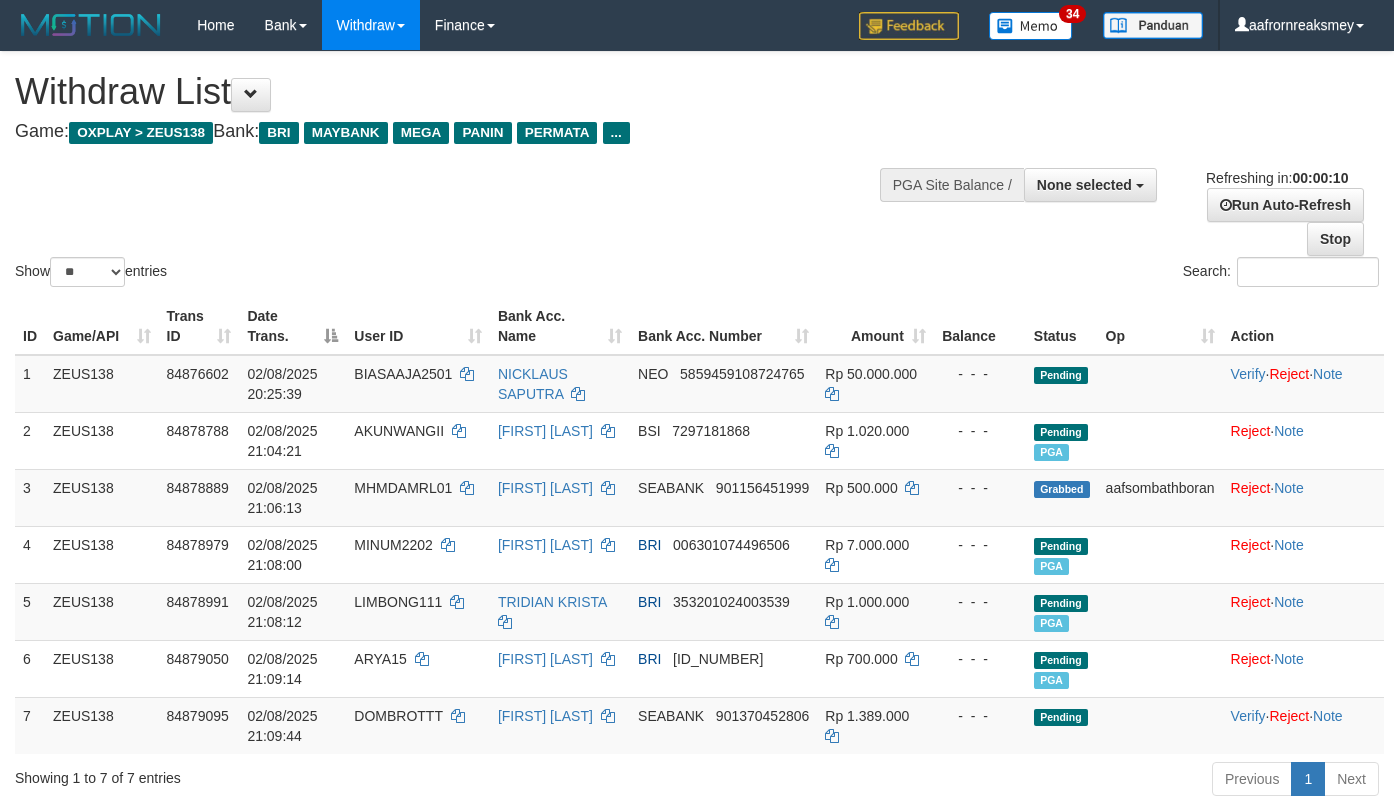 select 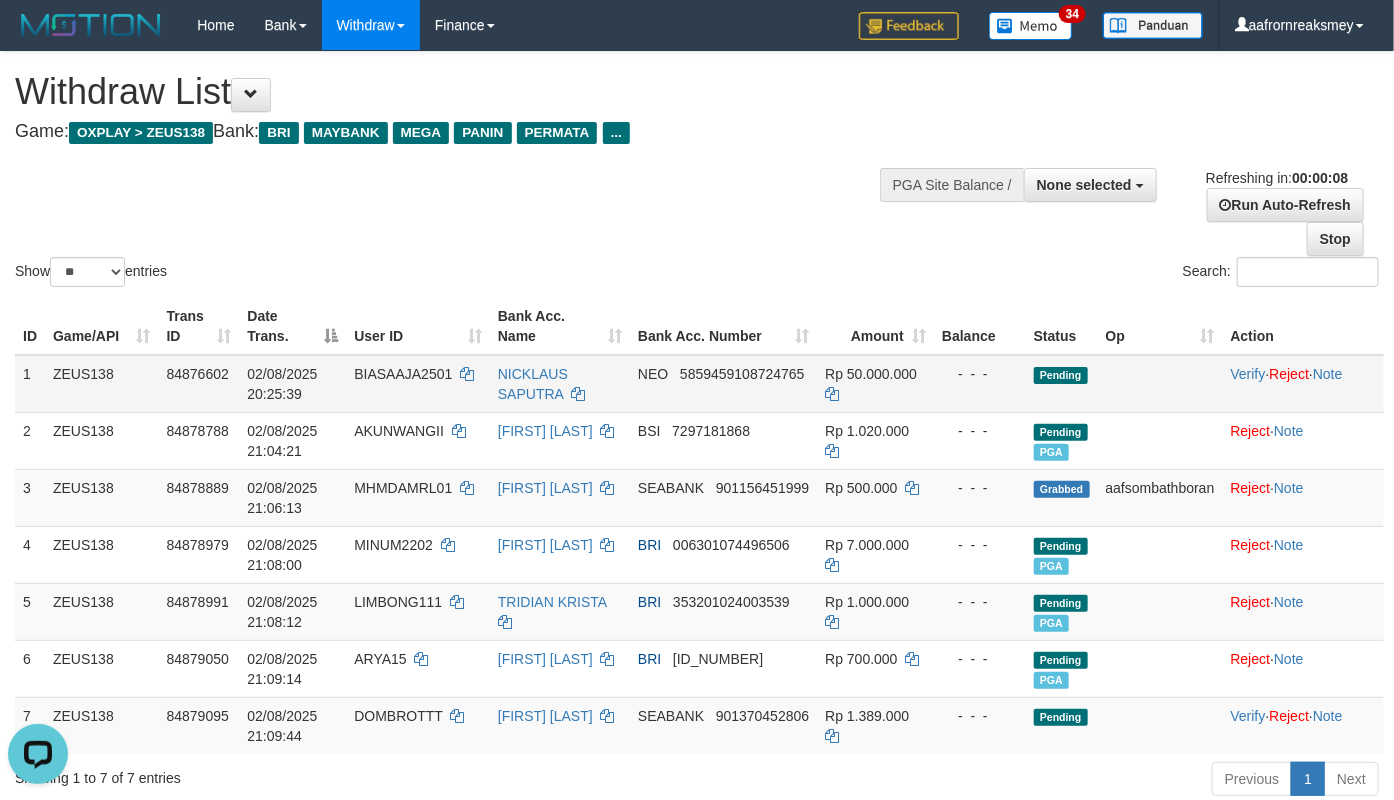 scroll, scrollTop: 0, scrollLeft: 0, axis: both 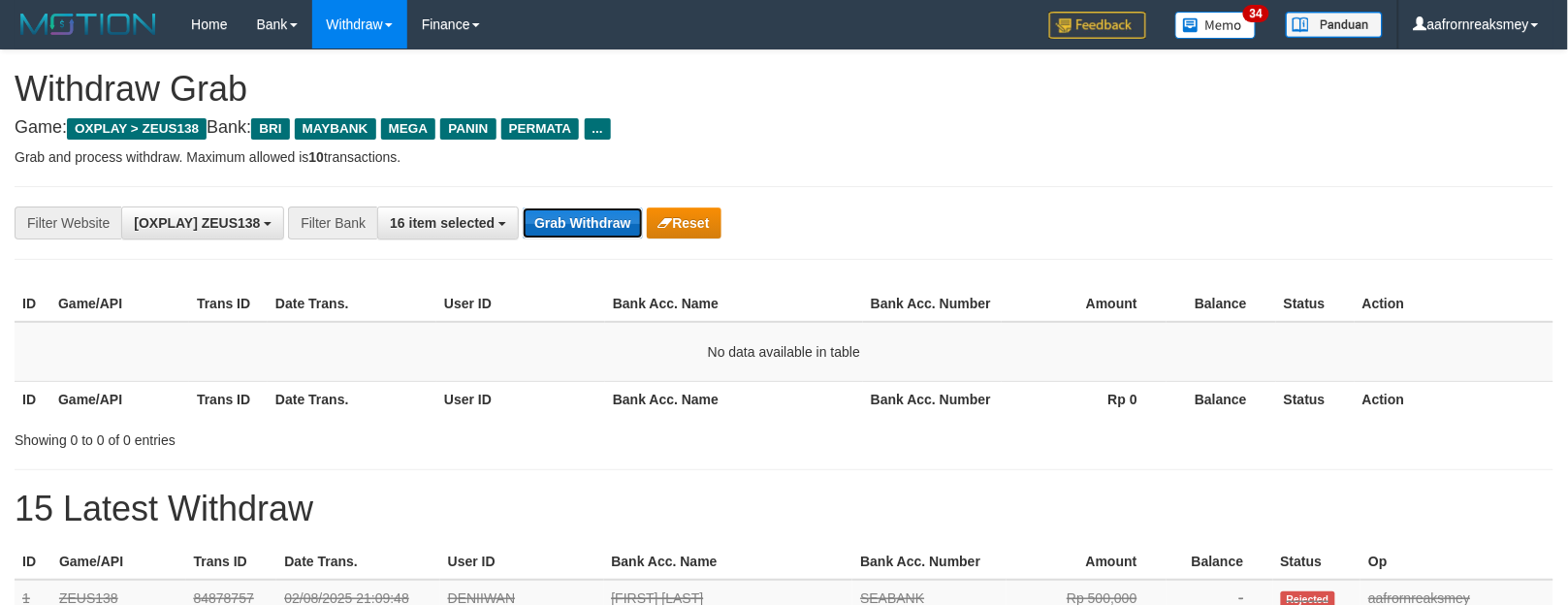 click on "Grab Withdraw" at bounding box center (582, 223) 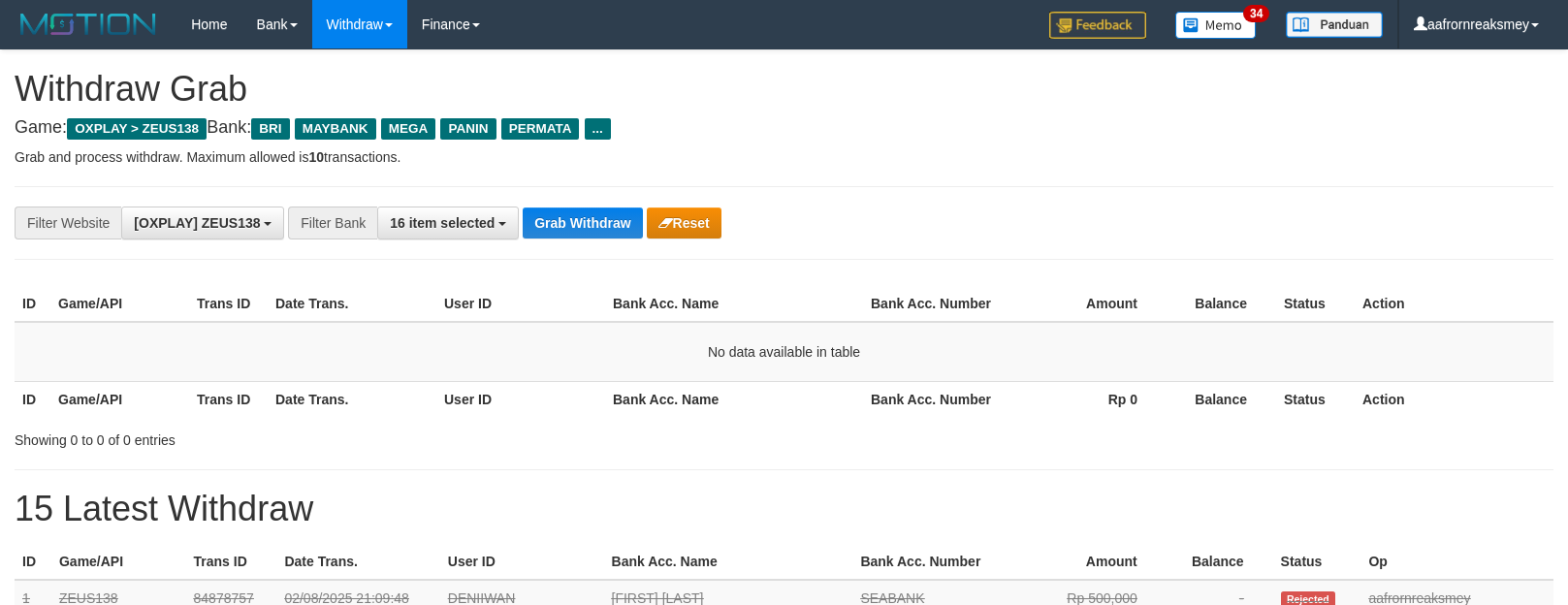 scroll, scrollTop: 0, scrollLeft: 0, axis: both 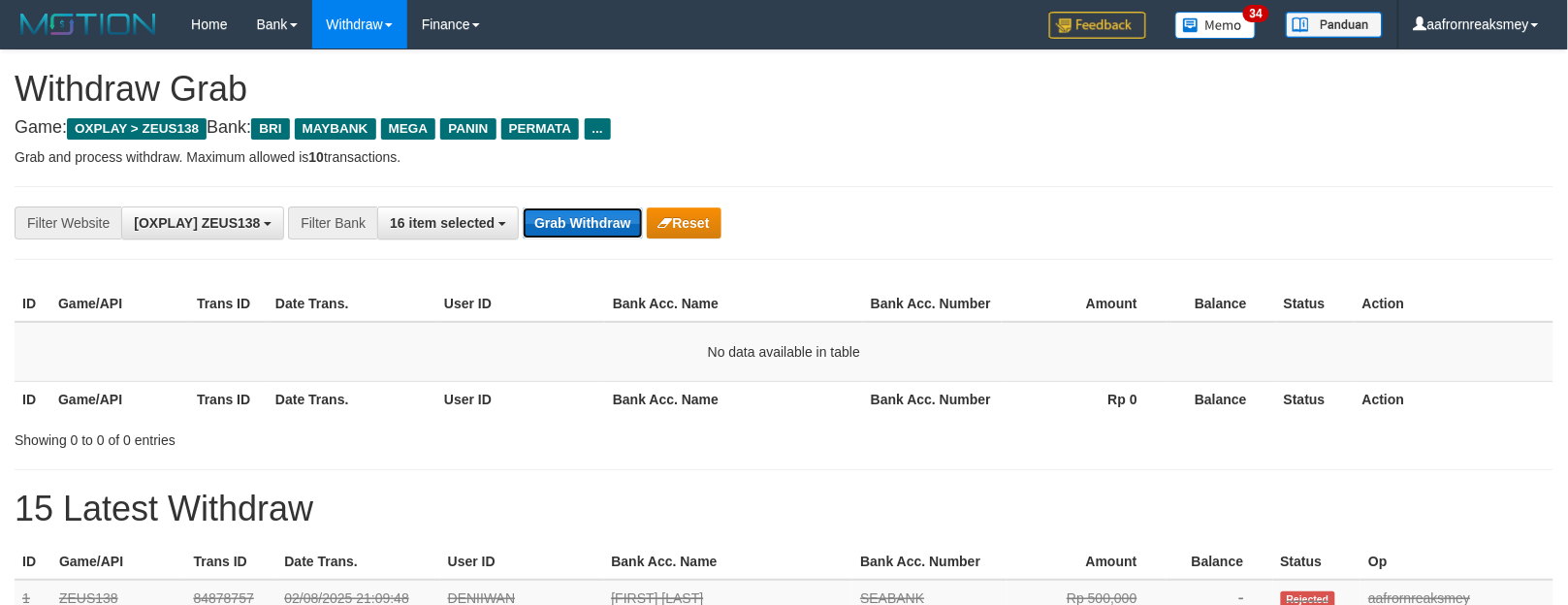click on "Grab Withdraw" at bounding box center [582, 223] 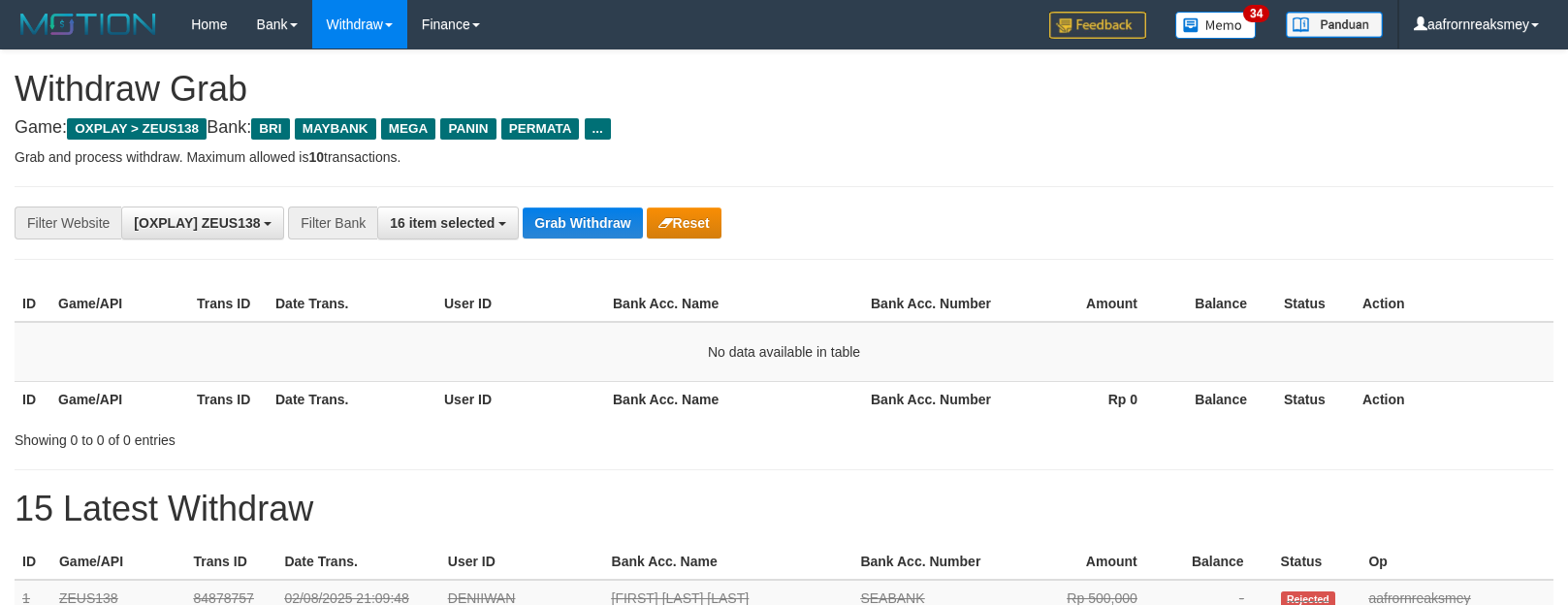 scroll, scrollTop: 0, scrollLeft: 0, axis: both 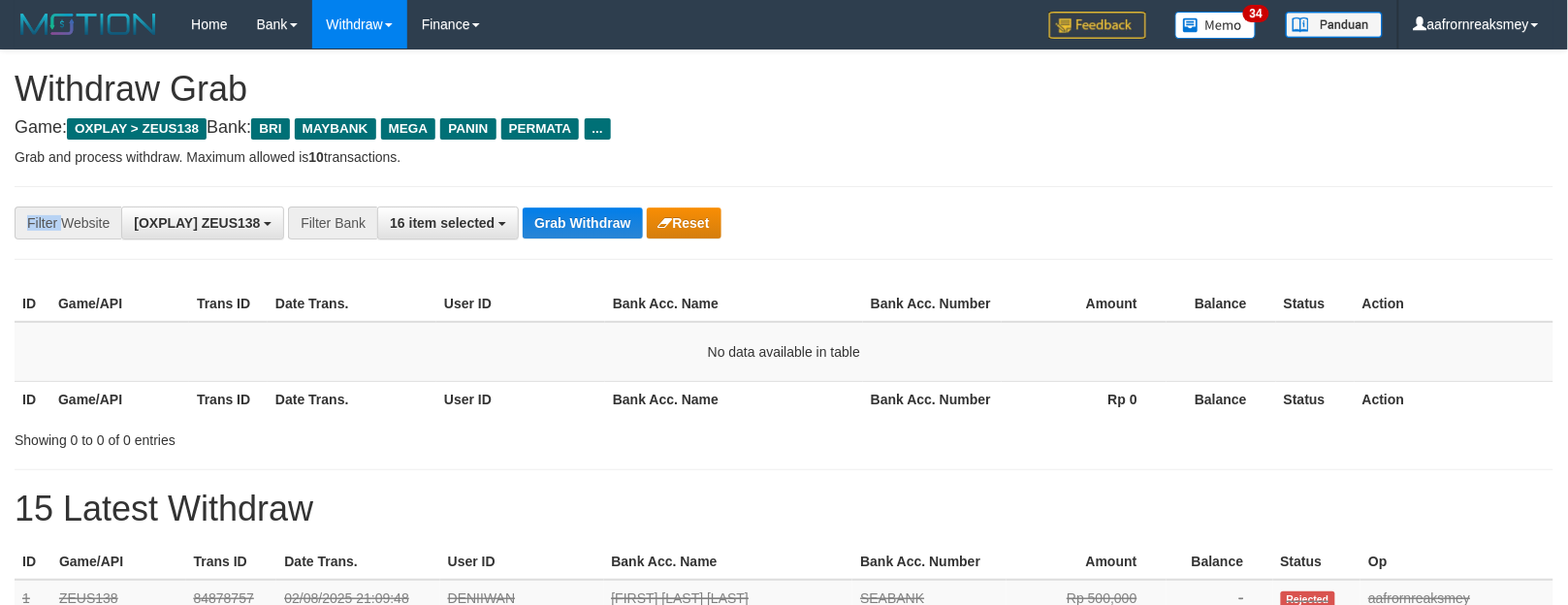 click on "**********" at bounding box center (784, 223) 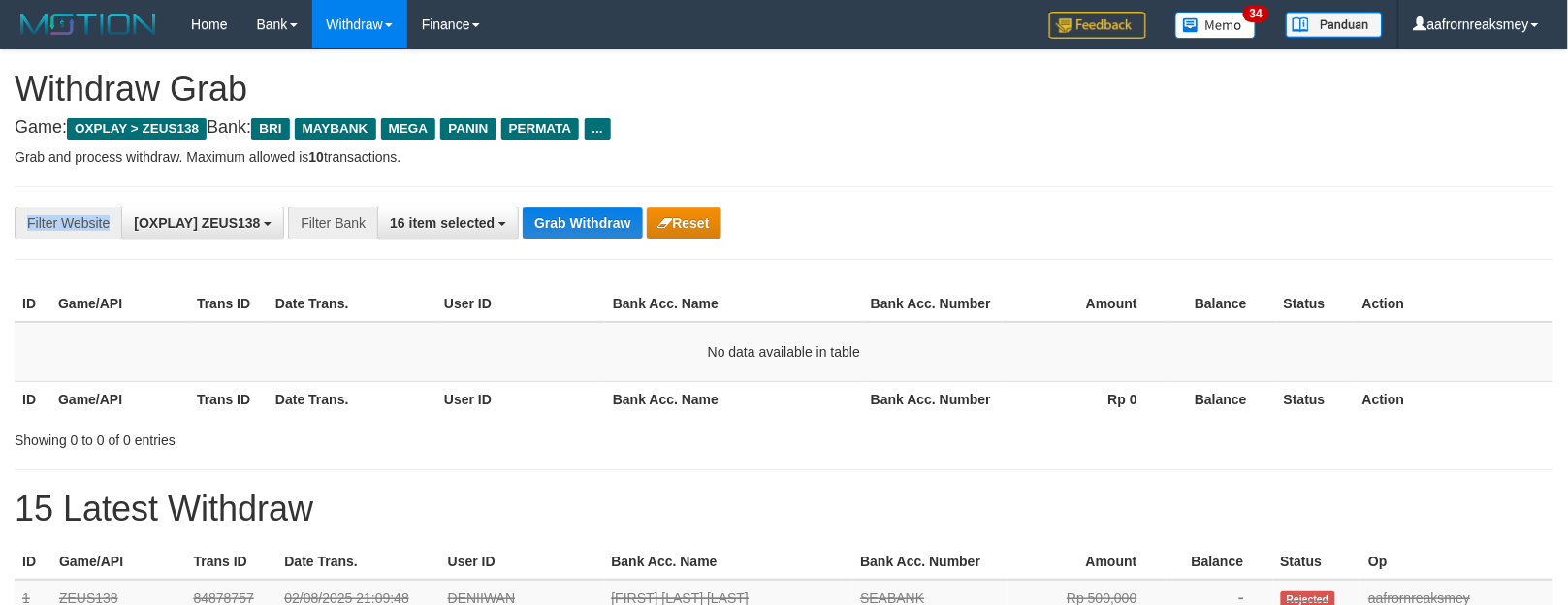 click on "**********" at bounding box center (784, 223) 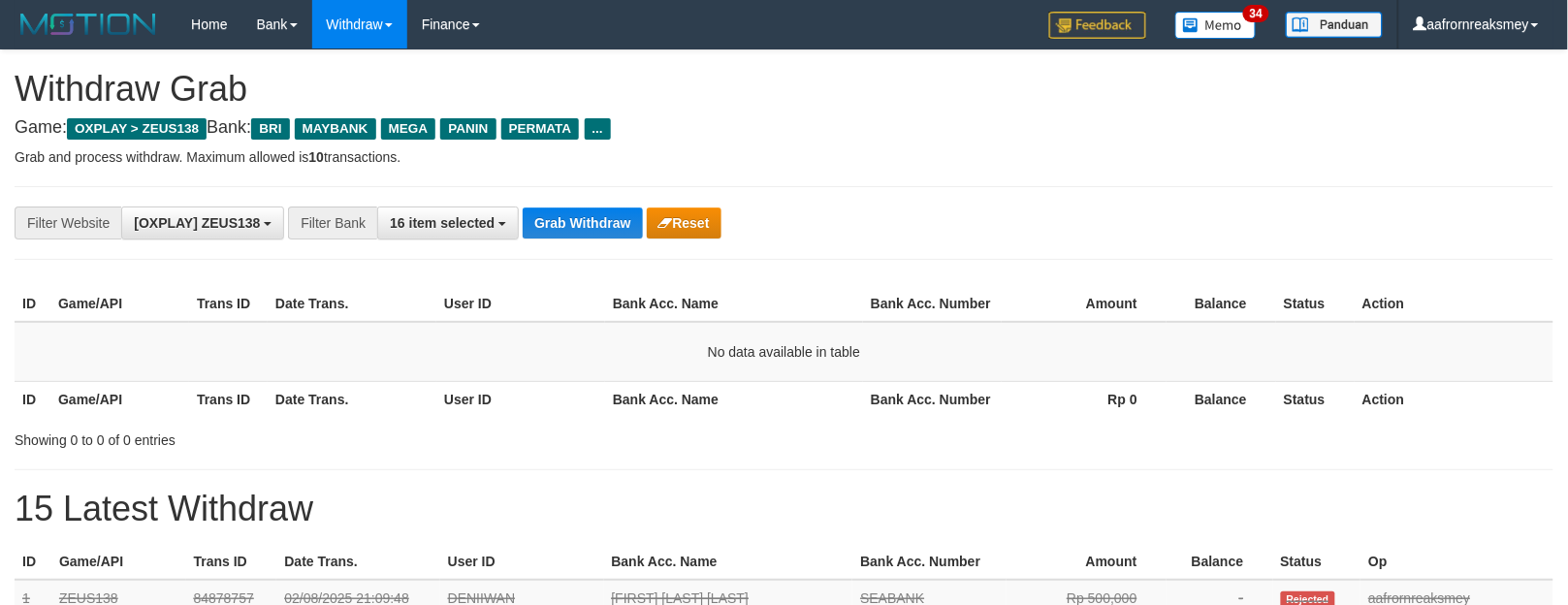 click at bounding box center [784, 186] 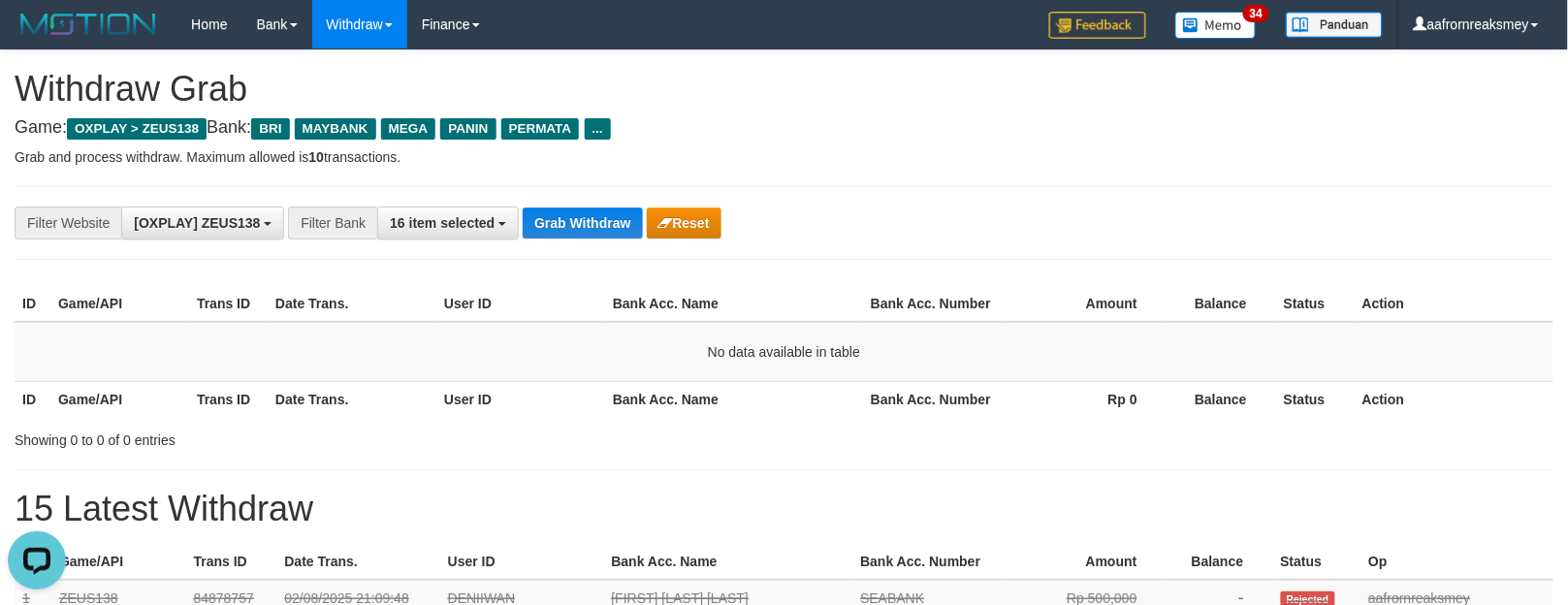 scroll, scrollTop: 0, scrollLeft: 0, axis: both 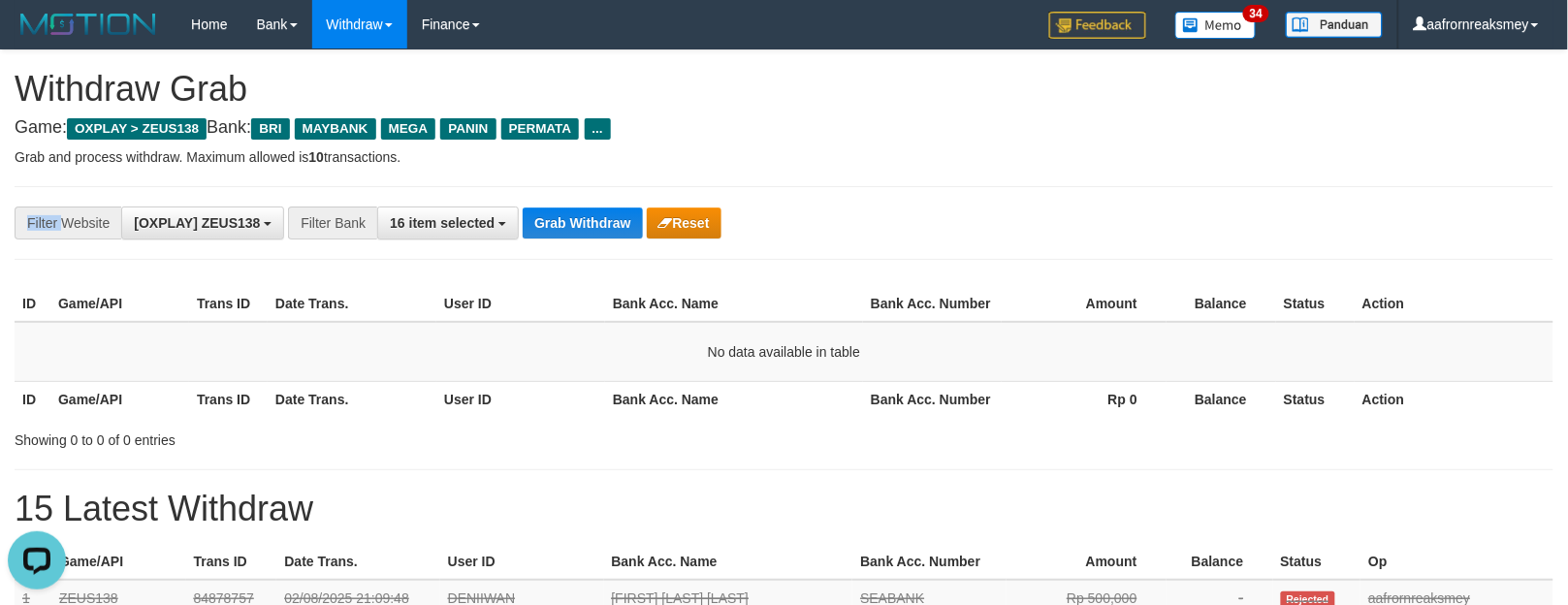 click on "**********" at bounding box center [784, 223] 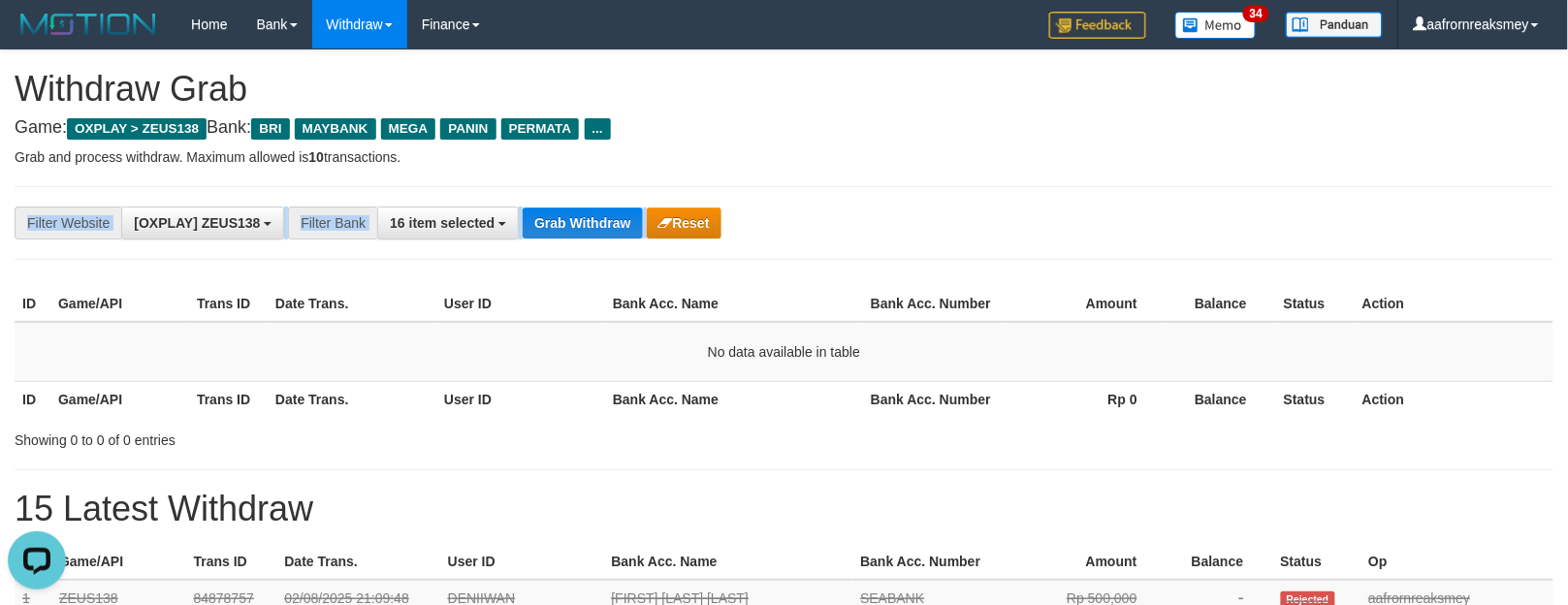 click on "**********" at bounding box center (784, 223) 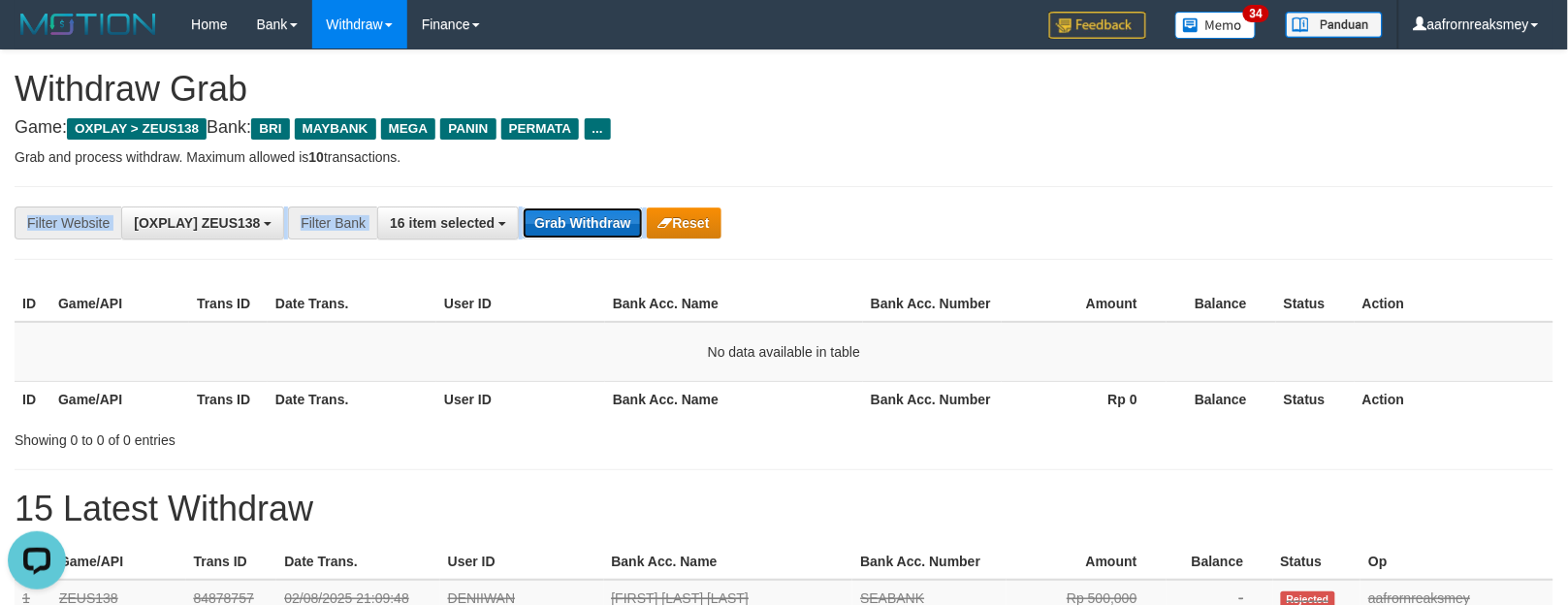 click on "Grab Withdraw" at bounding box center (582, 223) 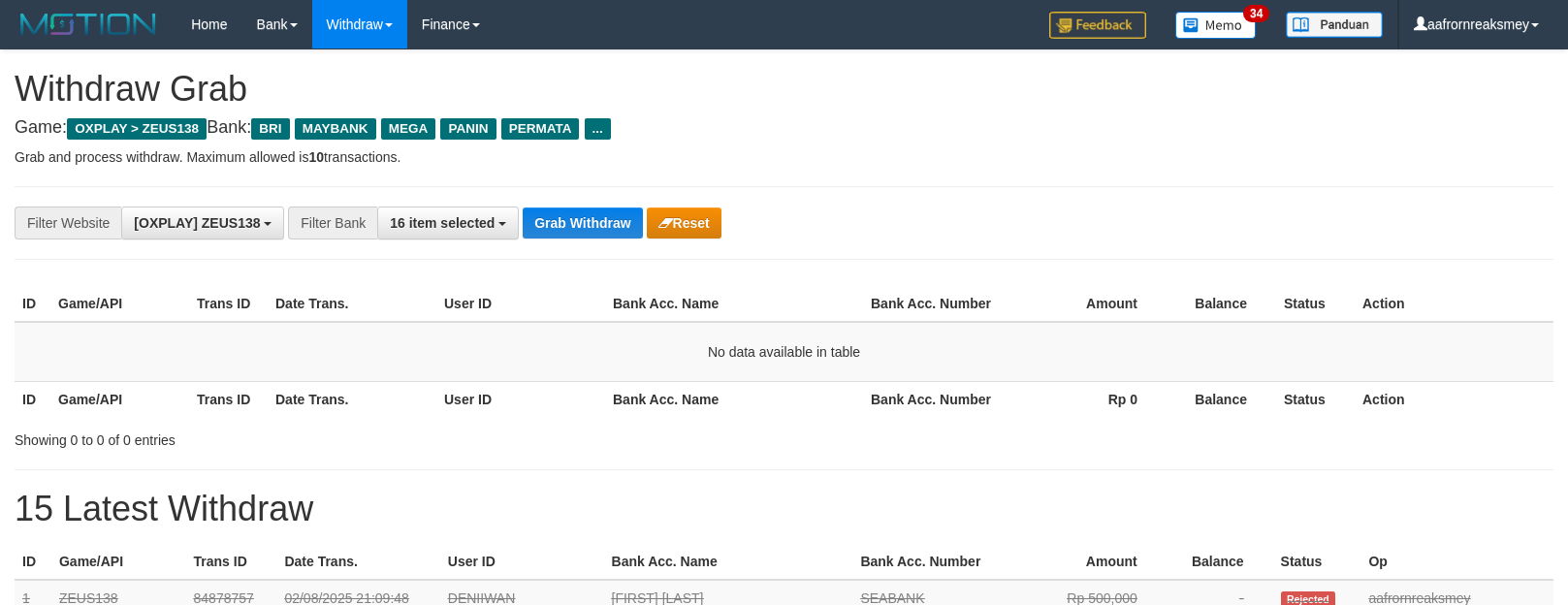 scroll, scrollTop: 0, scrollLeft: 0, axis: both 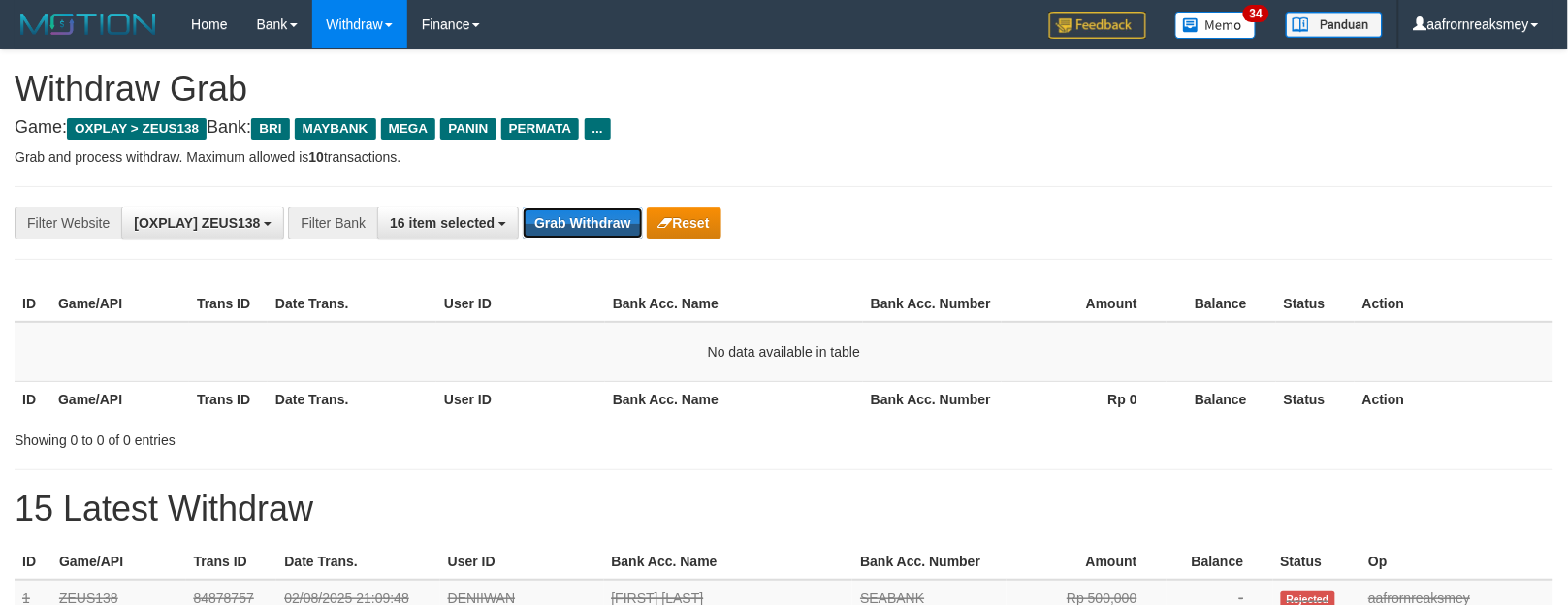 click on "Grab Withdraw" at bounding box center [582, 223] 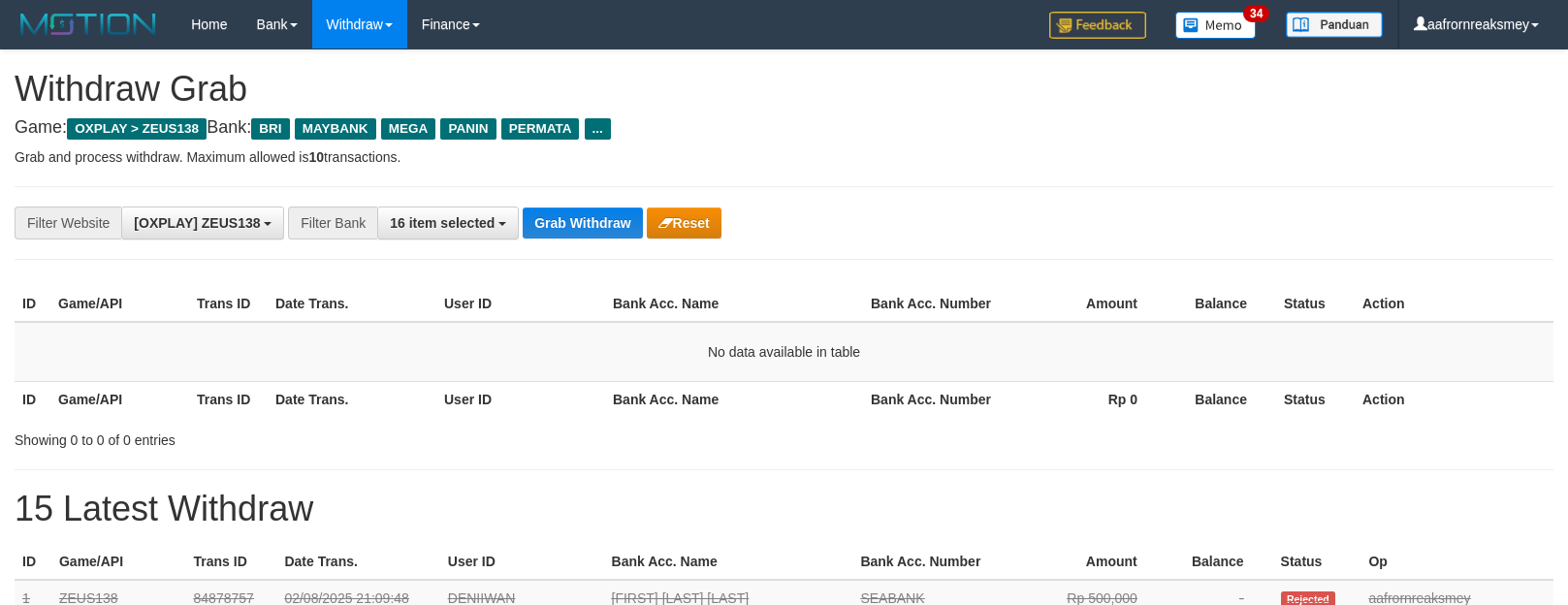 scroll, scrollTop: 0, scrollLeft: 0, axis: both 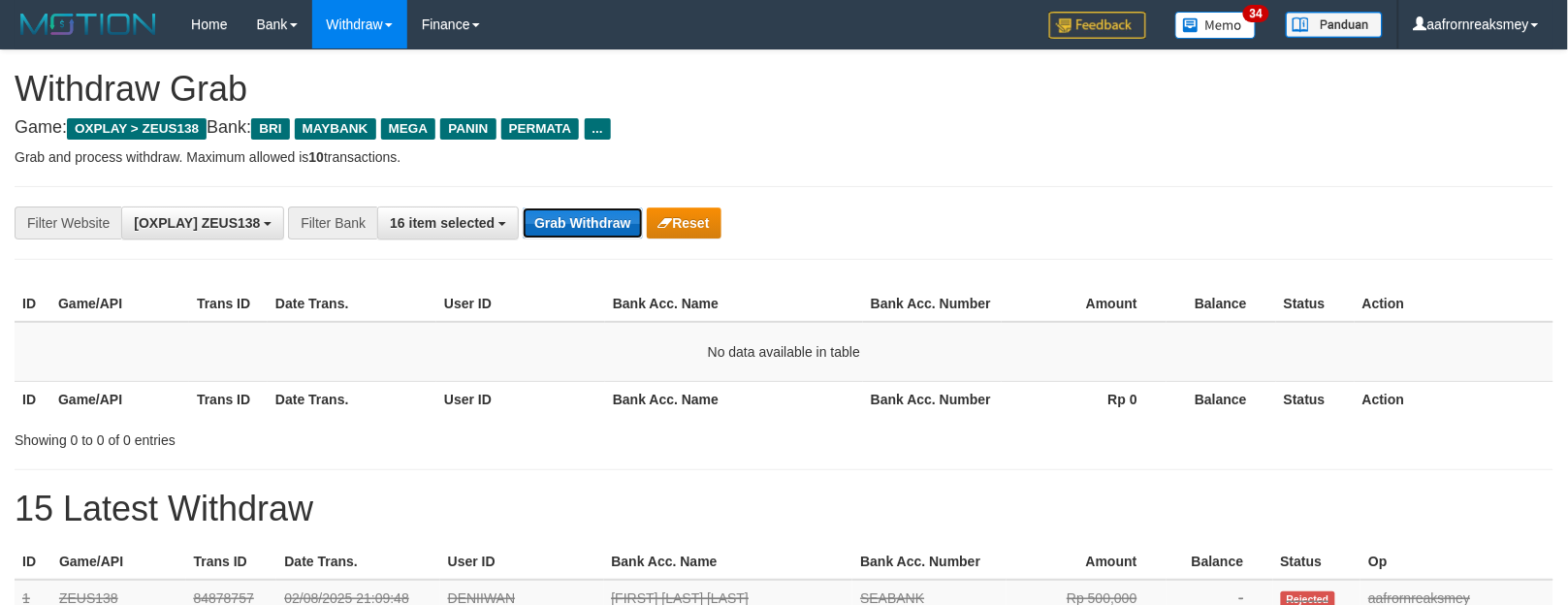 drag, startPoint x: 617, startPoint y: 228, endPoint x: 609, endPoint y: 218, distance: 12.806248 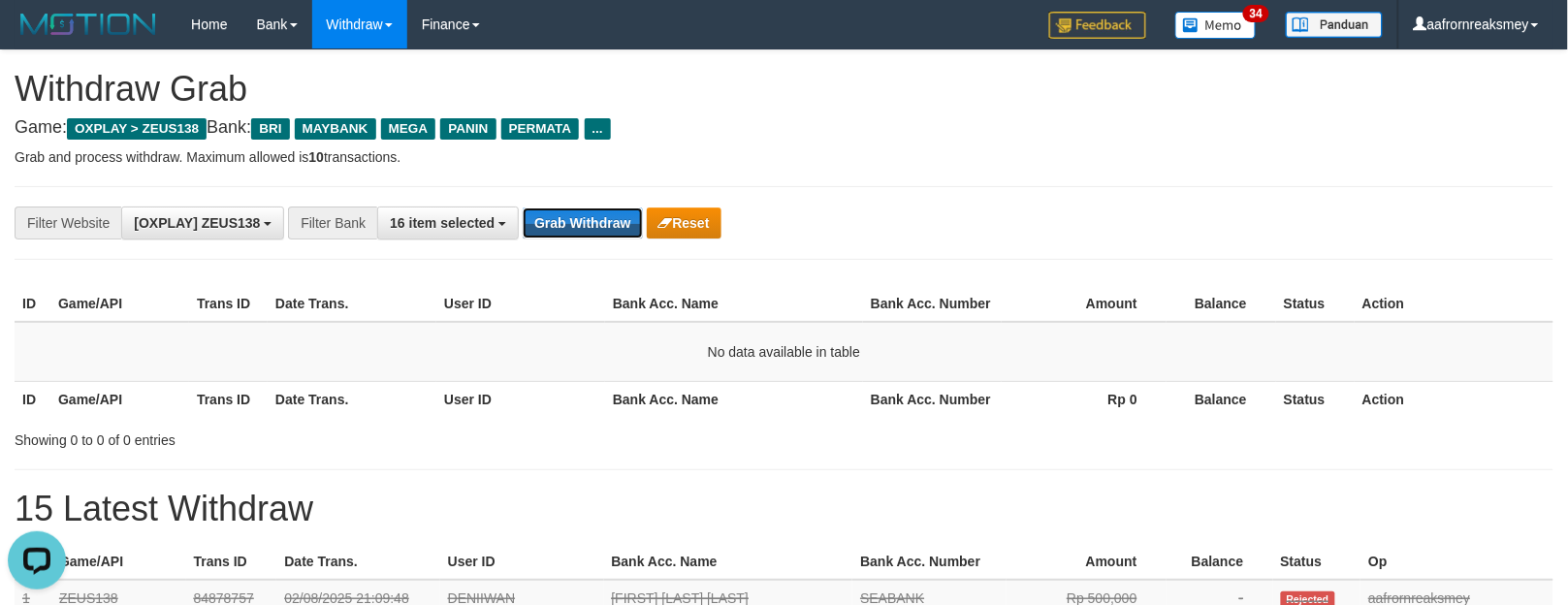scroll, scrollTop: 0, scrollLeft: 0, axis: both 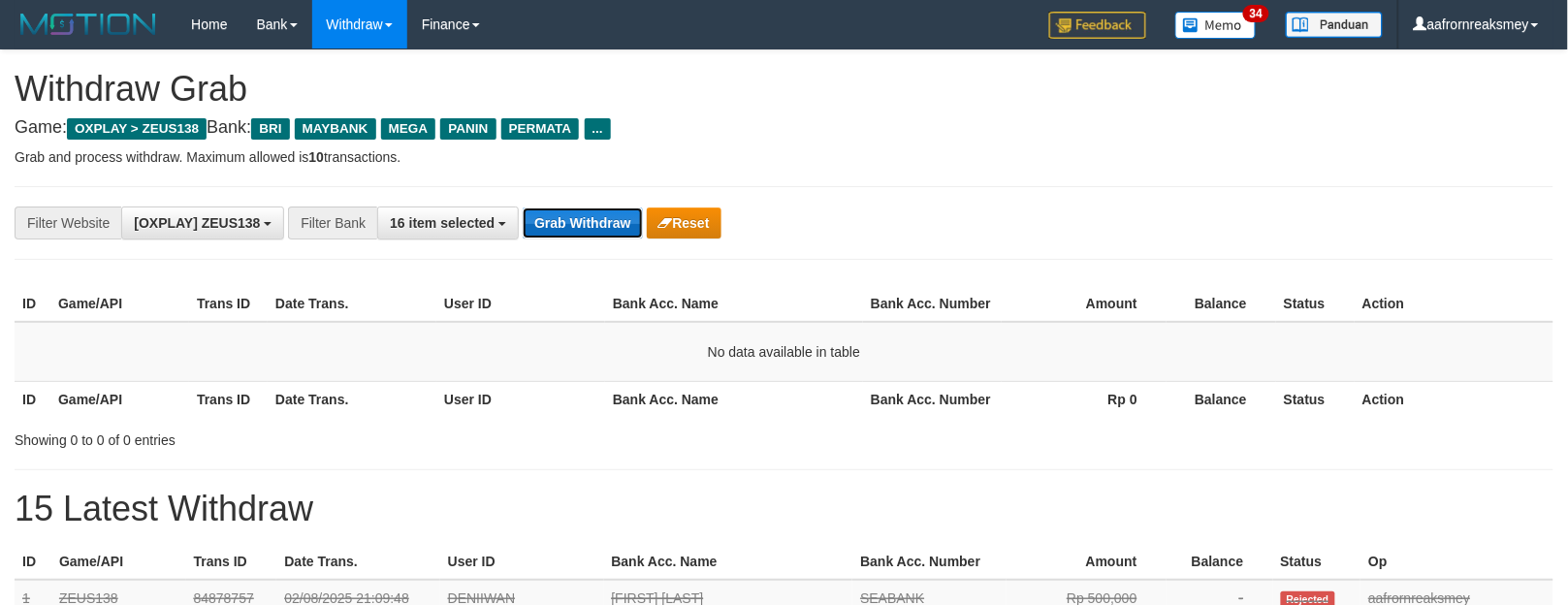 click on "Grab Withdraw" at bounding box center [582, 223] 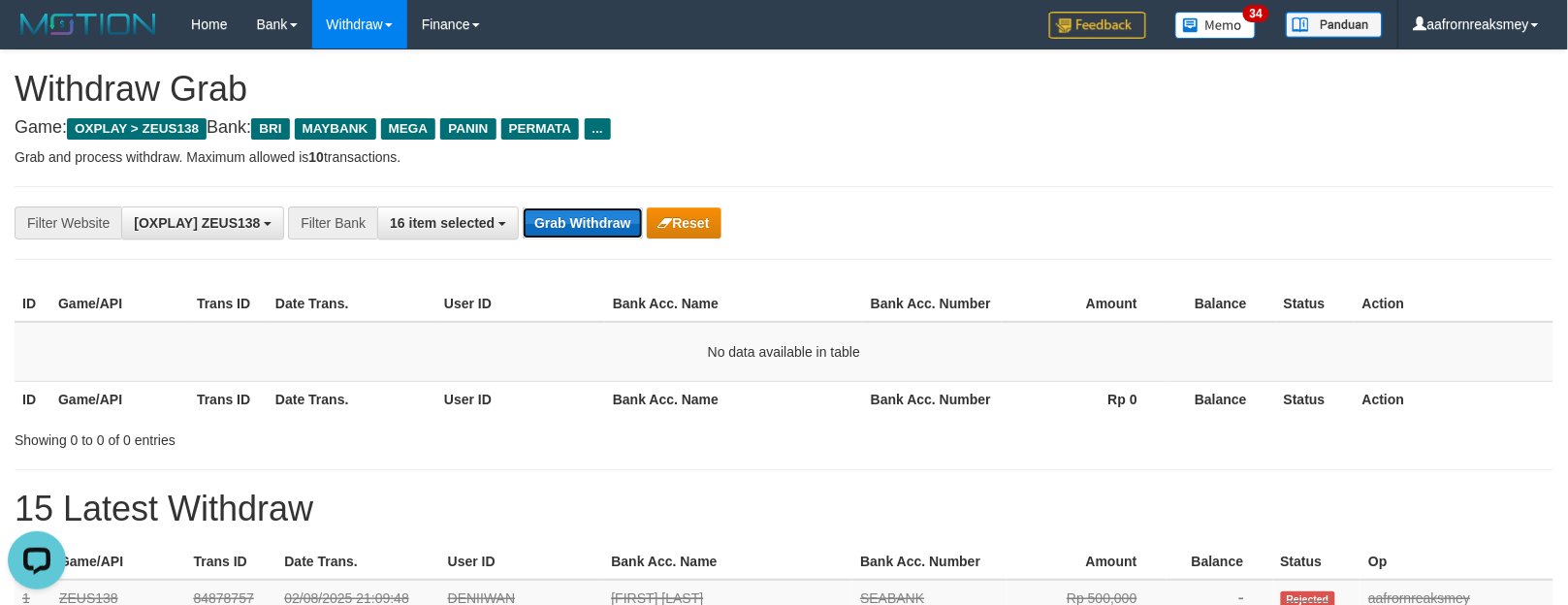 scroll, scrollTop: 0, scrollLeft: 0, axis: both 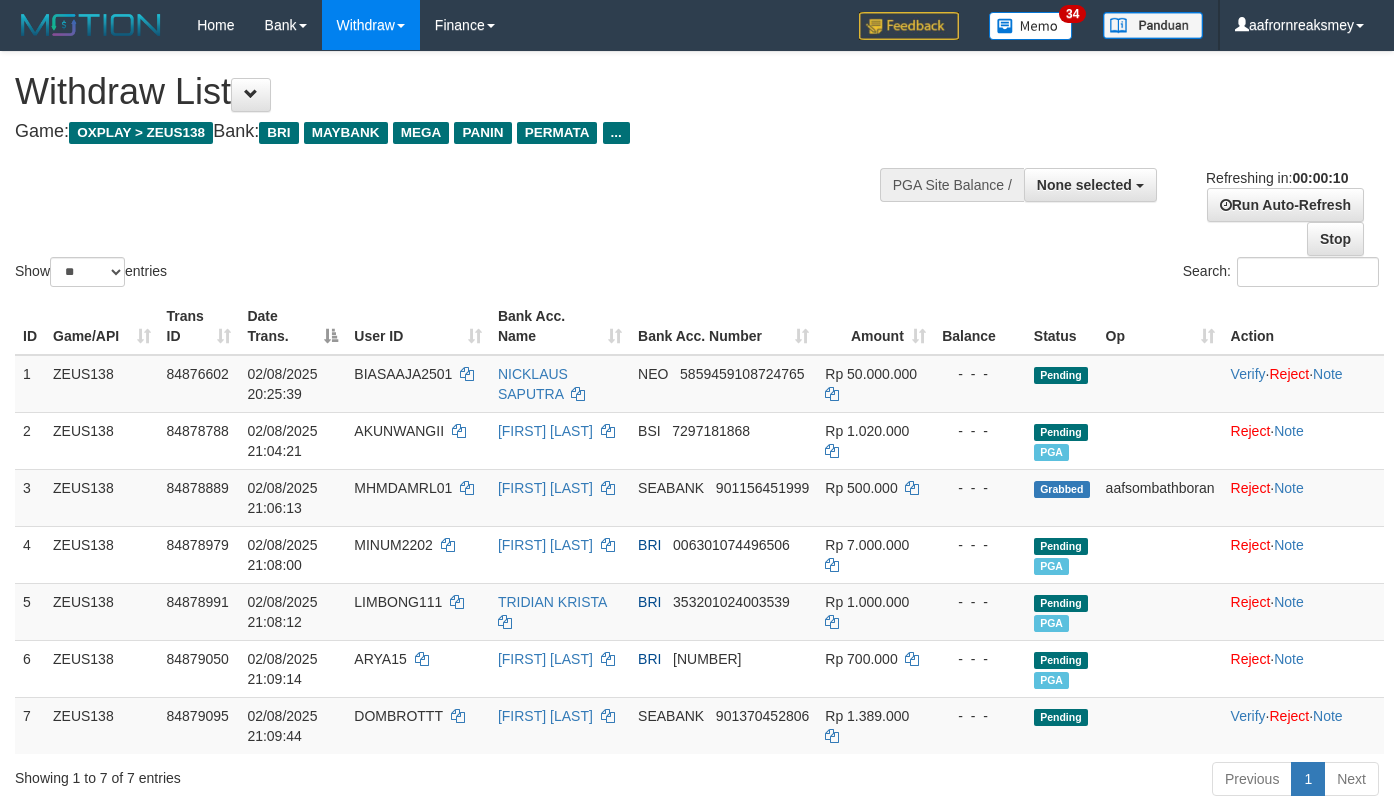 select 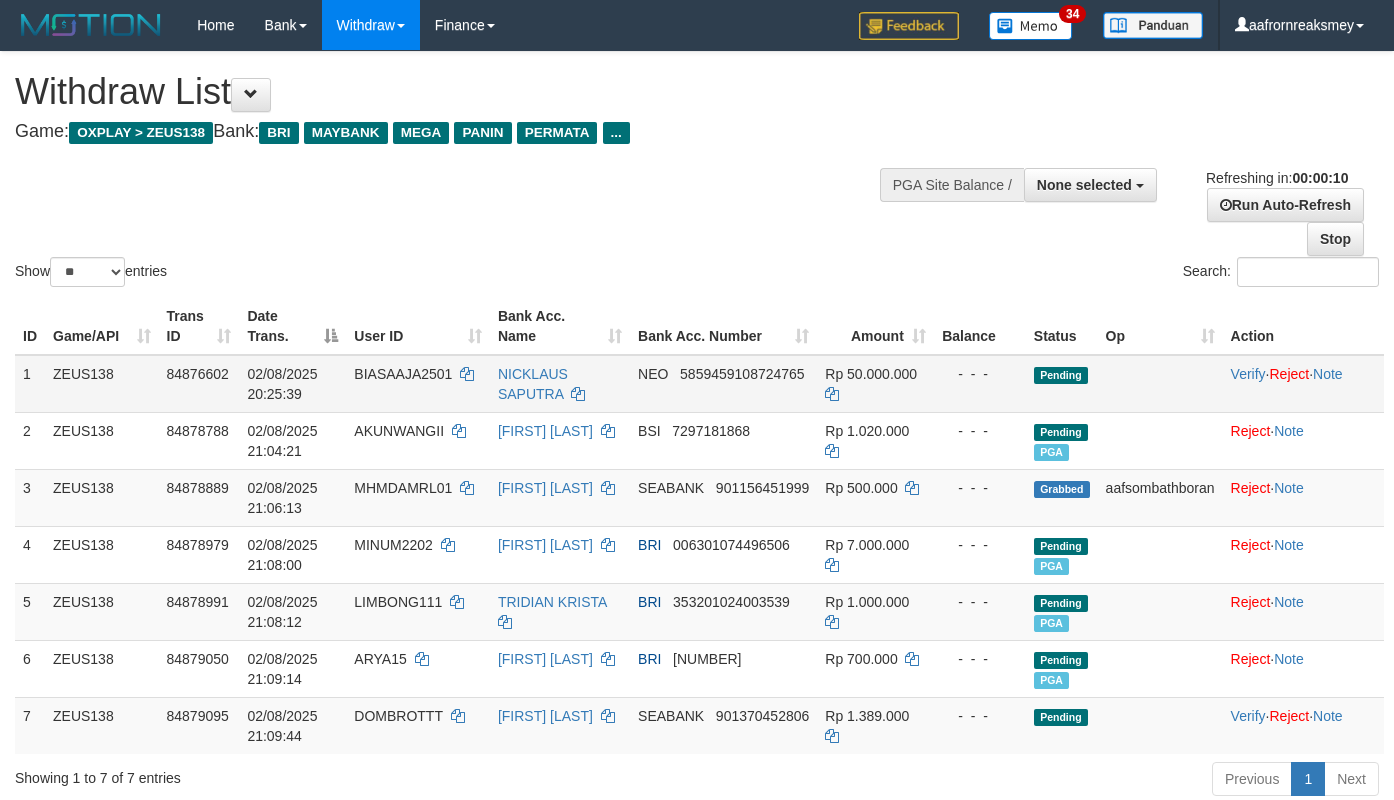 scroll, scrollTop: 0, scrollLeft: 0, axis: both 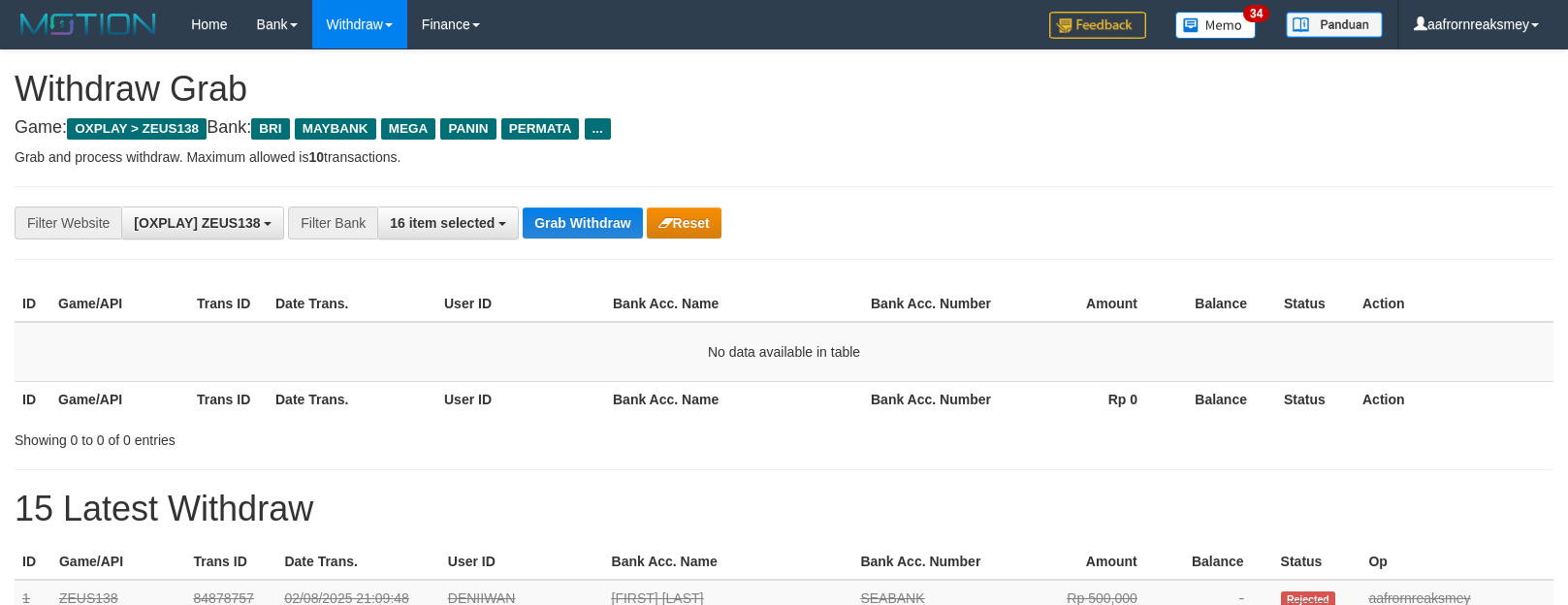 click on "Grab Withdraw" at bounding box center (582, 223) 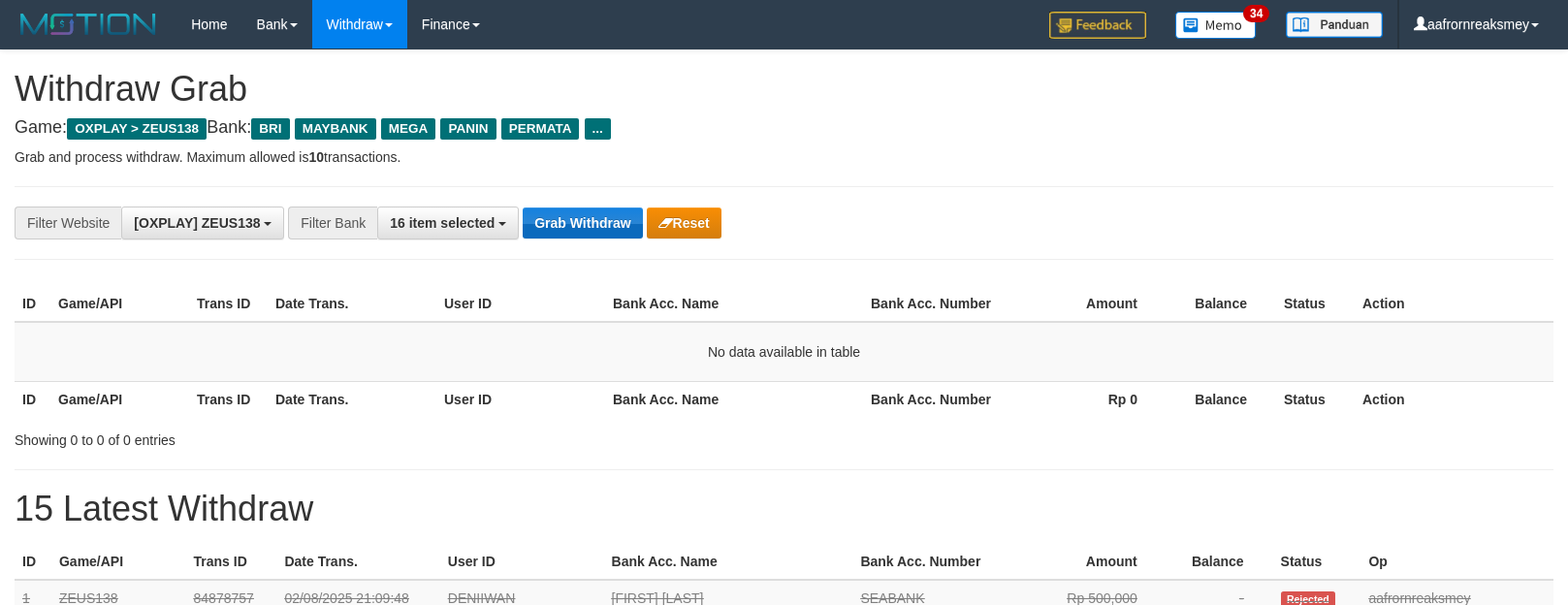 scroll, scrollTop: 0, scrollLeft: 0, axis: both 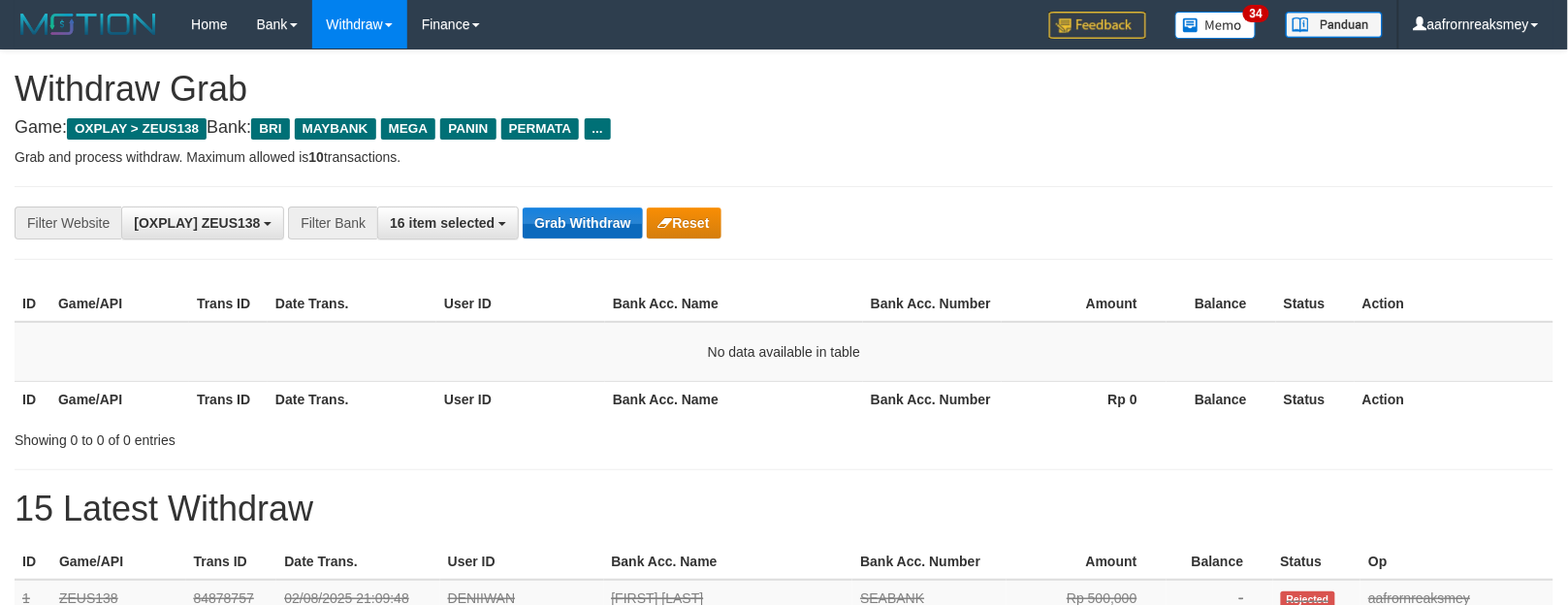 click on "Grab Withdraw" at bounding box center (582, 223) 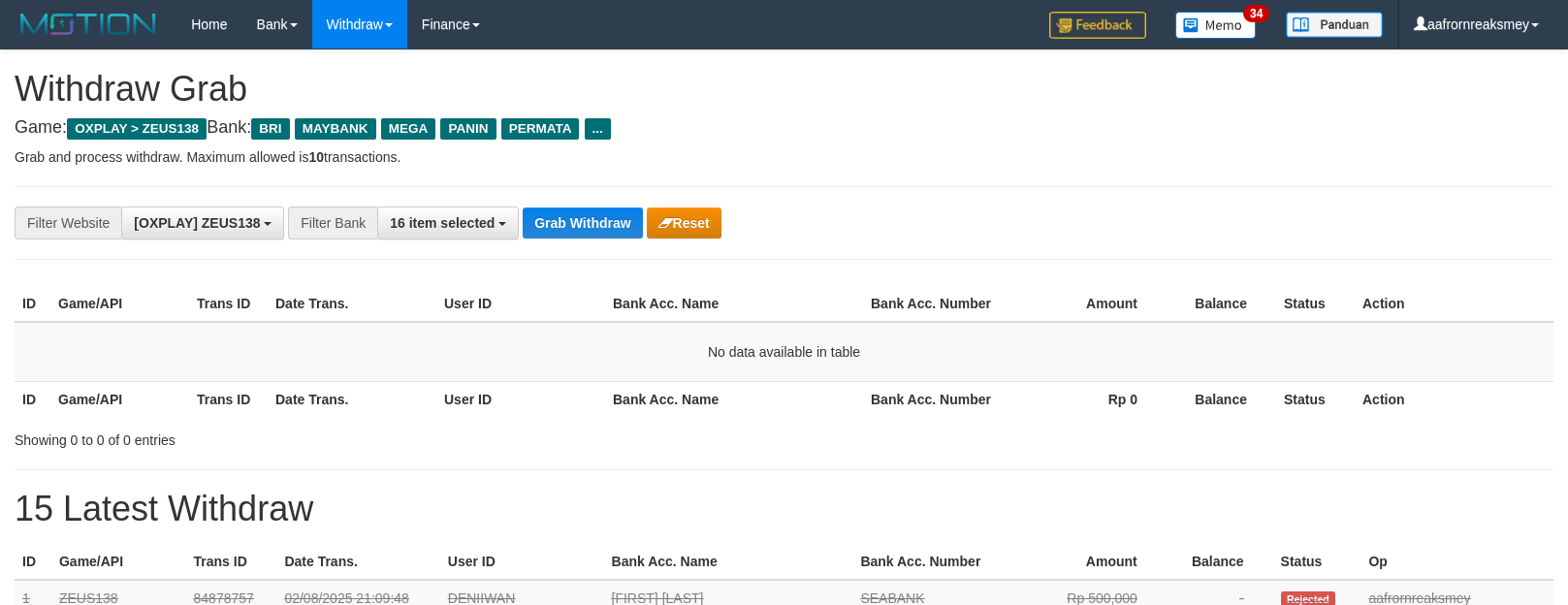 scroll, scrollTop: 0, scrollLeft: 0, axis: both 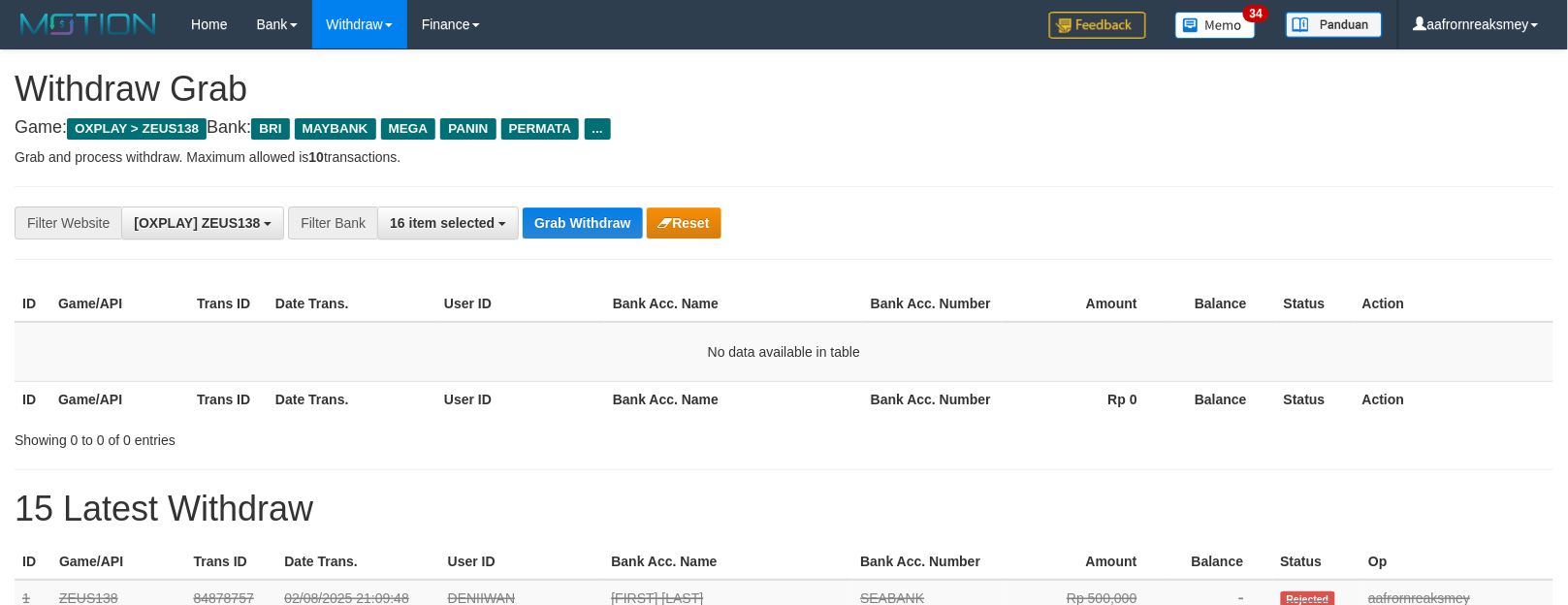 click on "Grab Withdraw" at bounding box center (582, 223) 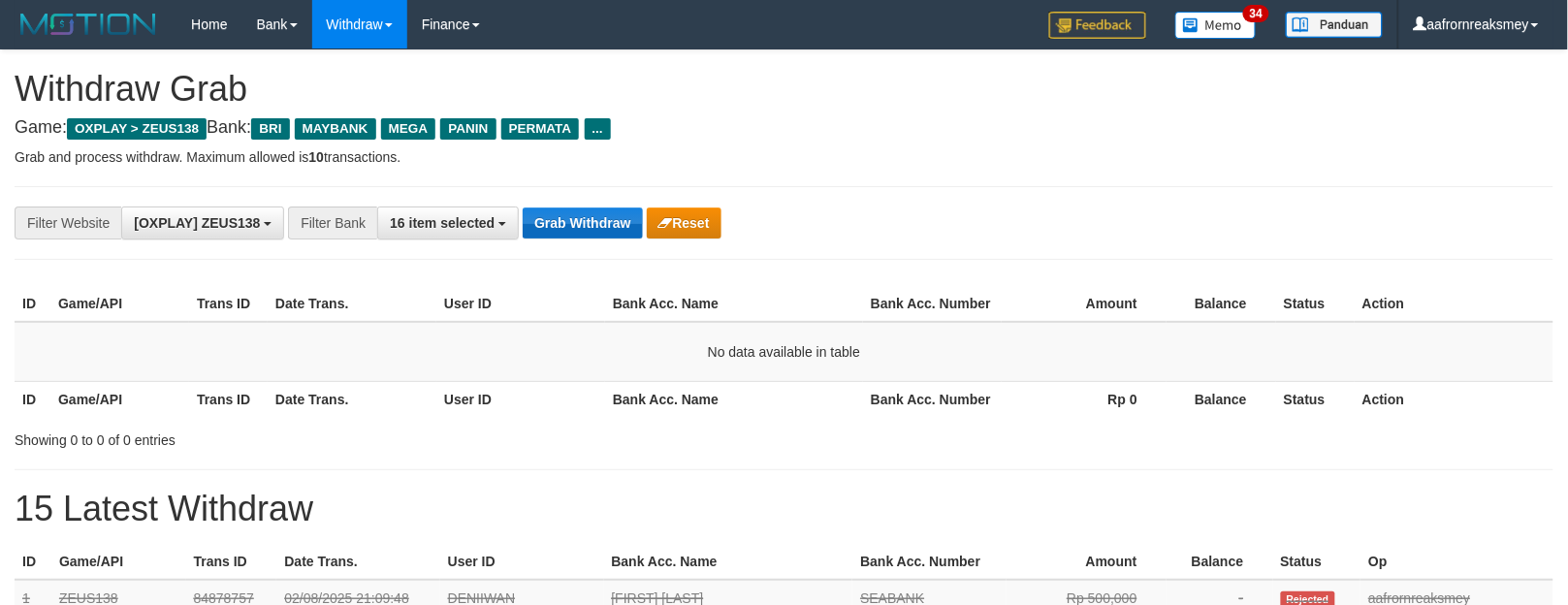 click on "Grab Withdraw" at bounding box center (582, 223) 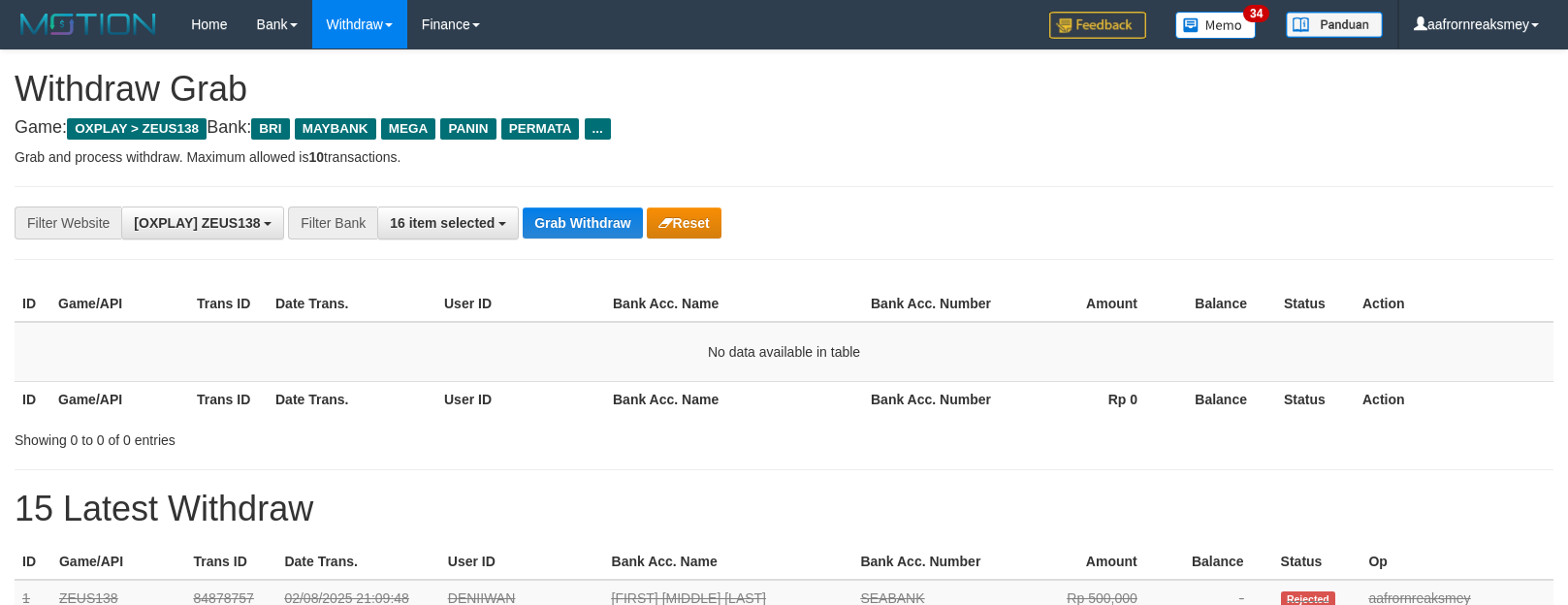 scroll, scrollTop: 0, scrollLeft: 0, axis: both 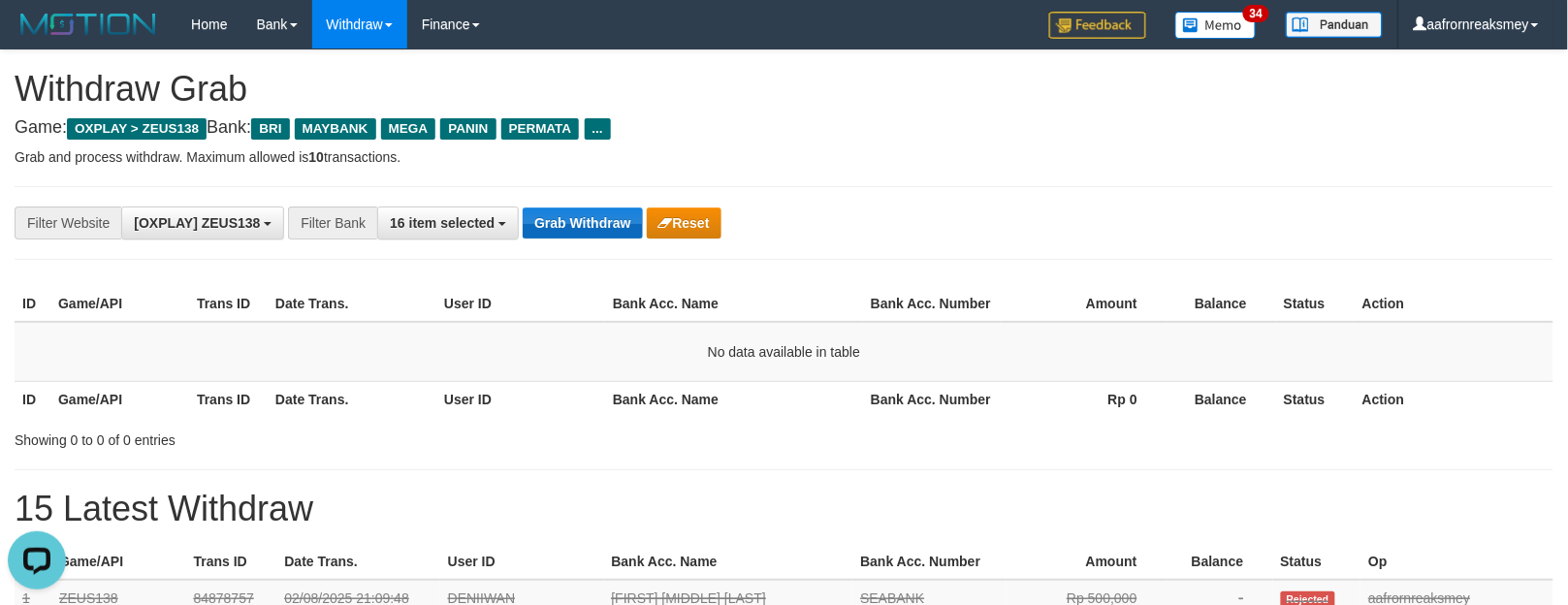 drag, startPoint x: 560, startPoint y: 198, endPoint x: 562, endPoint y: 218, distance: 20.099751 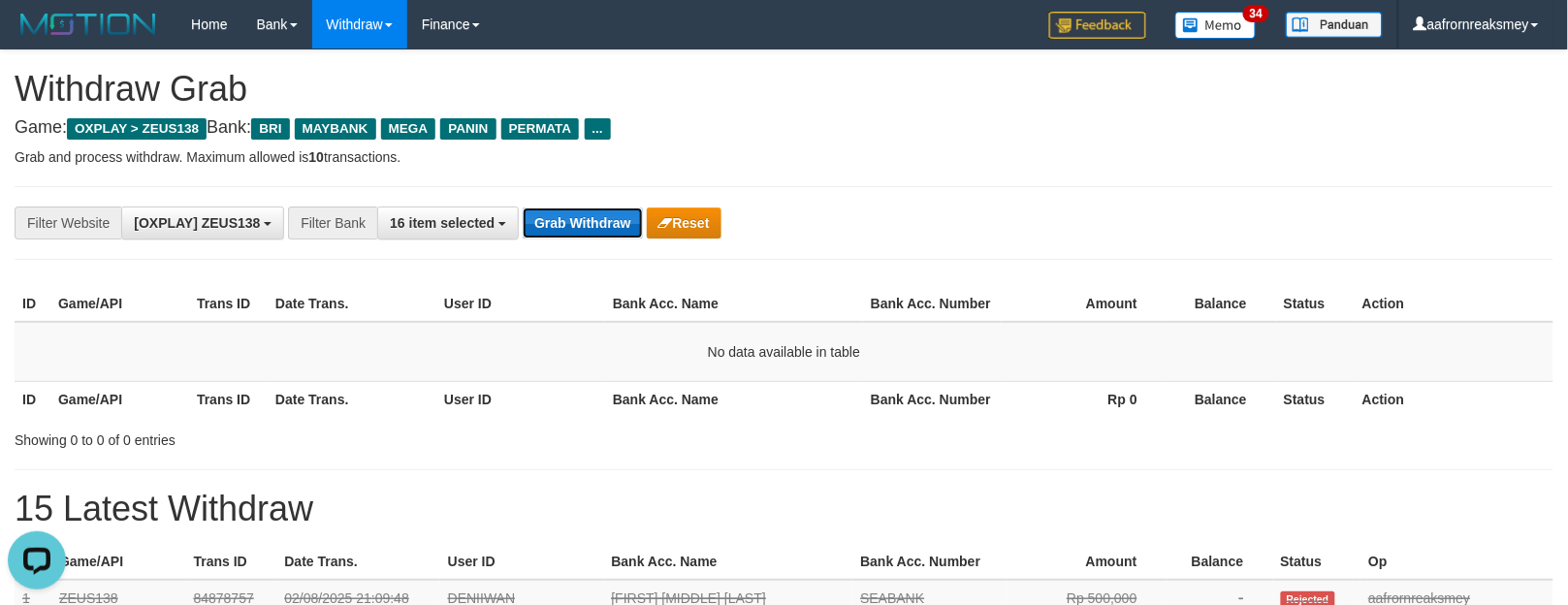 click on "Grab Withdraw" at bounding box center [582, 223] 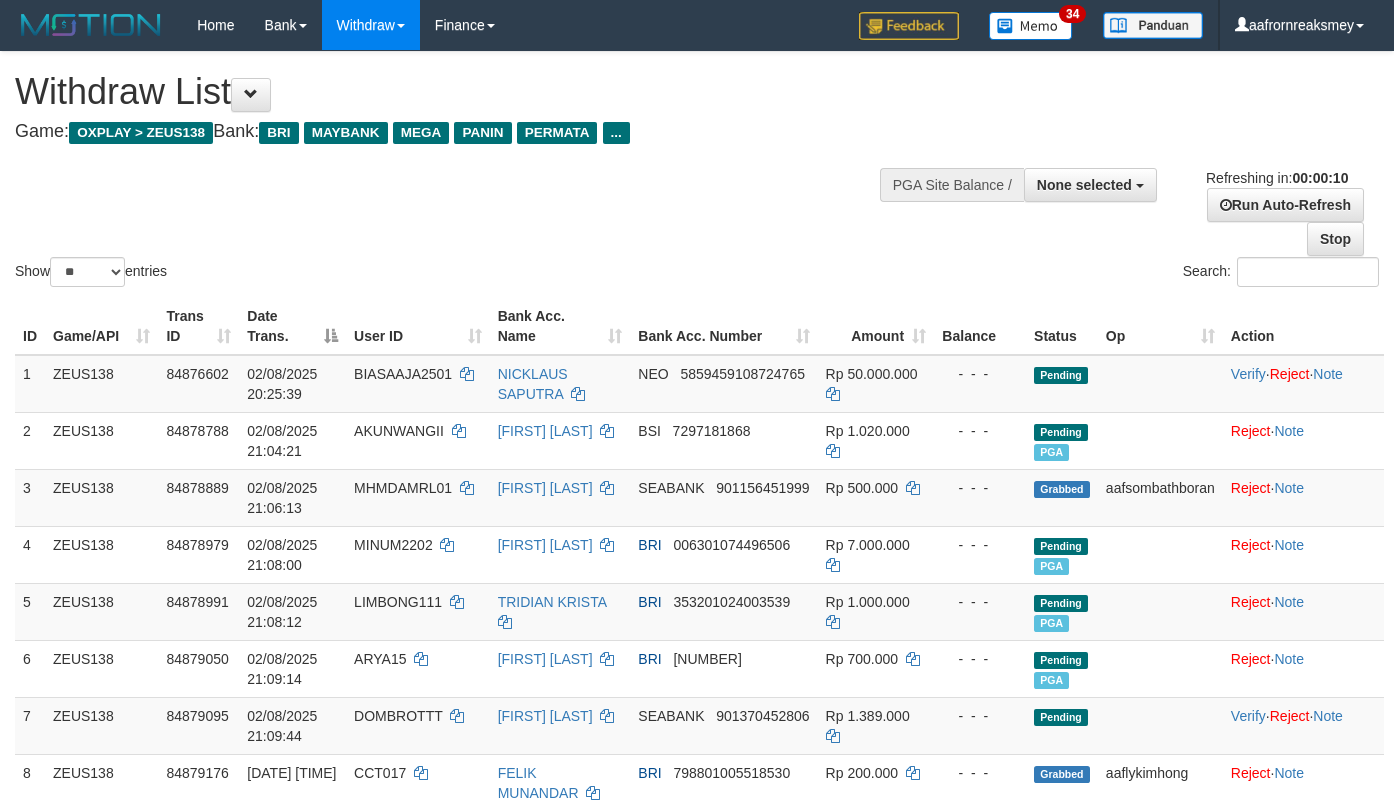 select 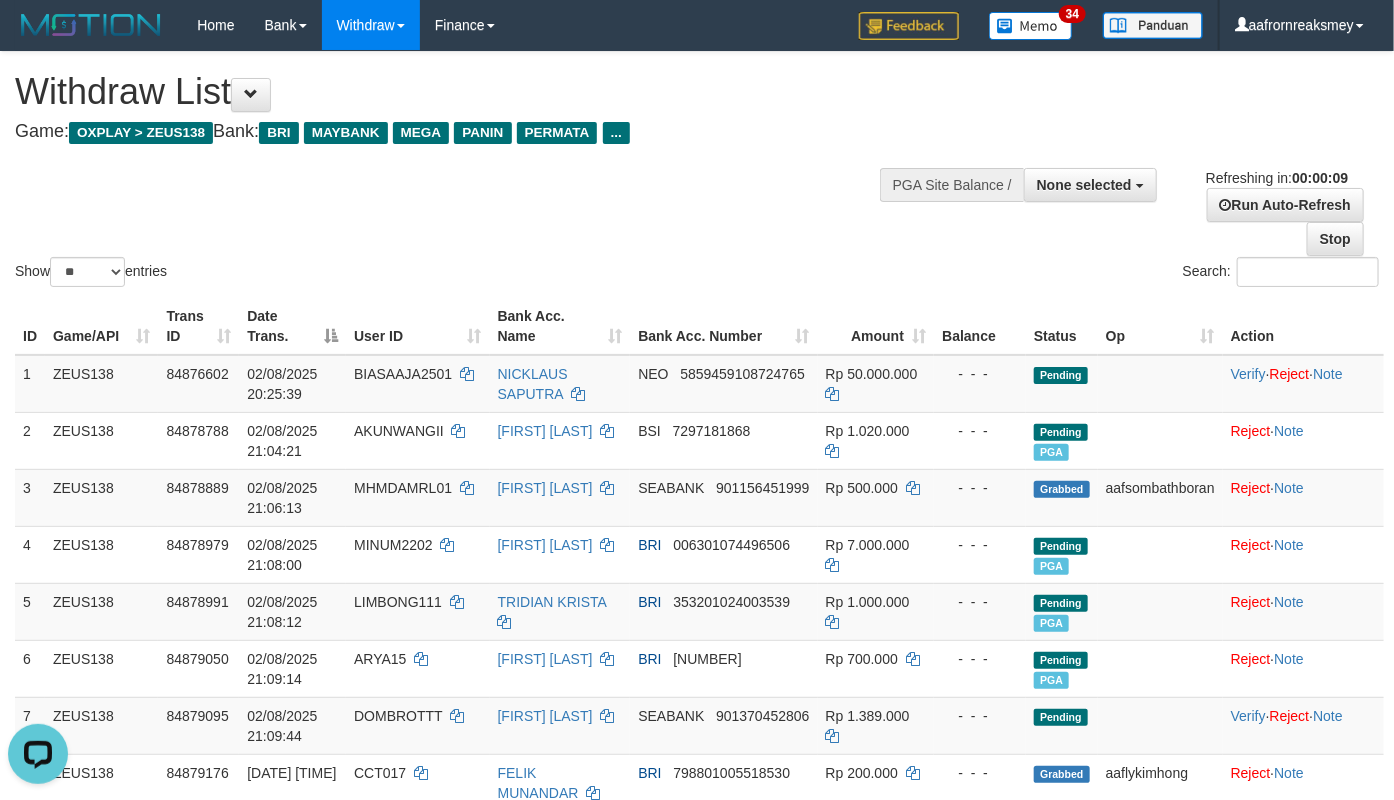 scroll, scrollTop: 0, scrollLeft: 0, axis: both 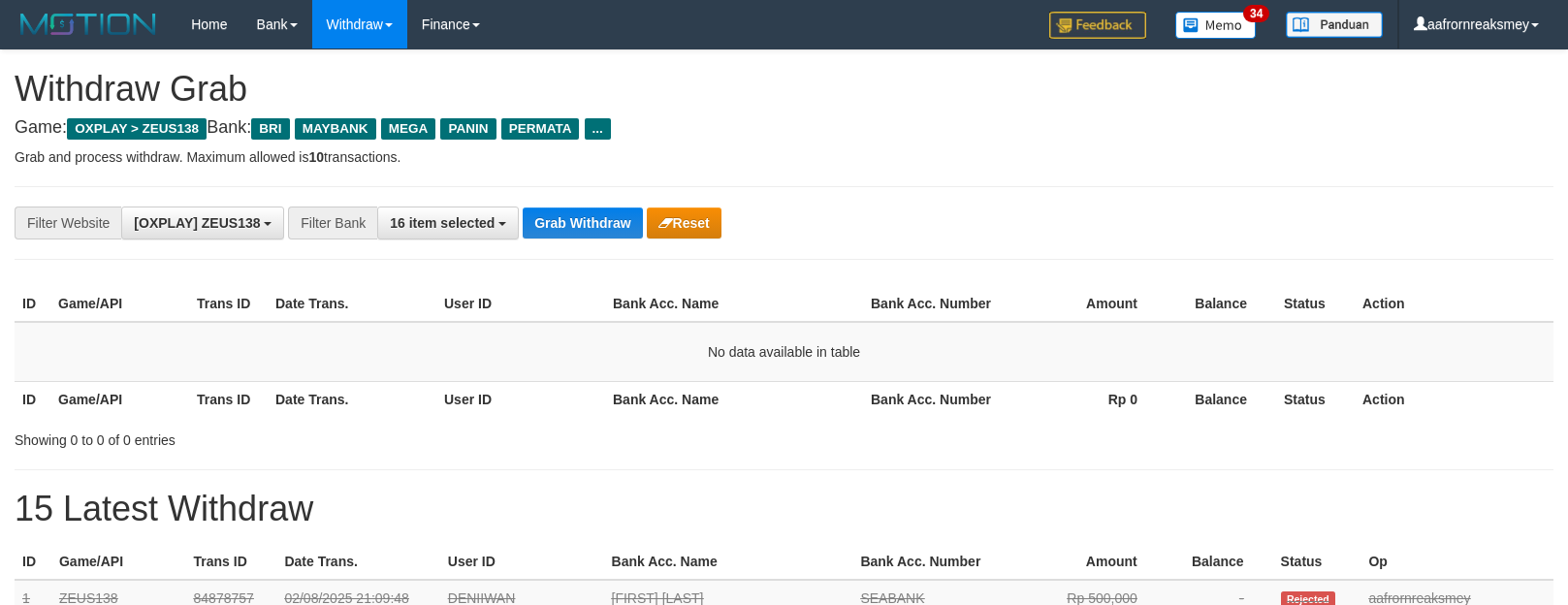 click on "Grab Withdraw" at bounding box center (582, 223) 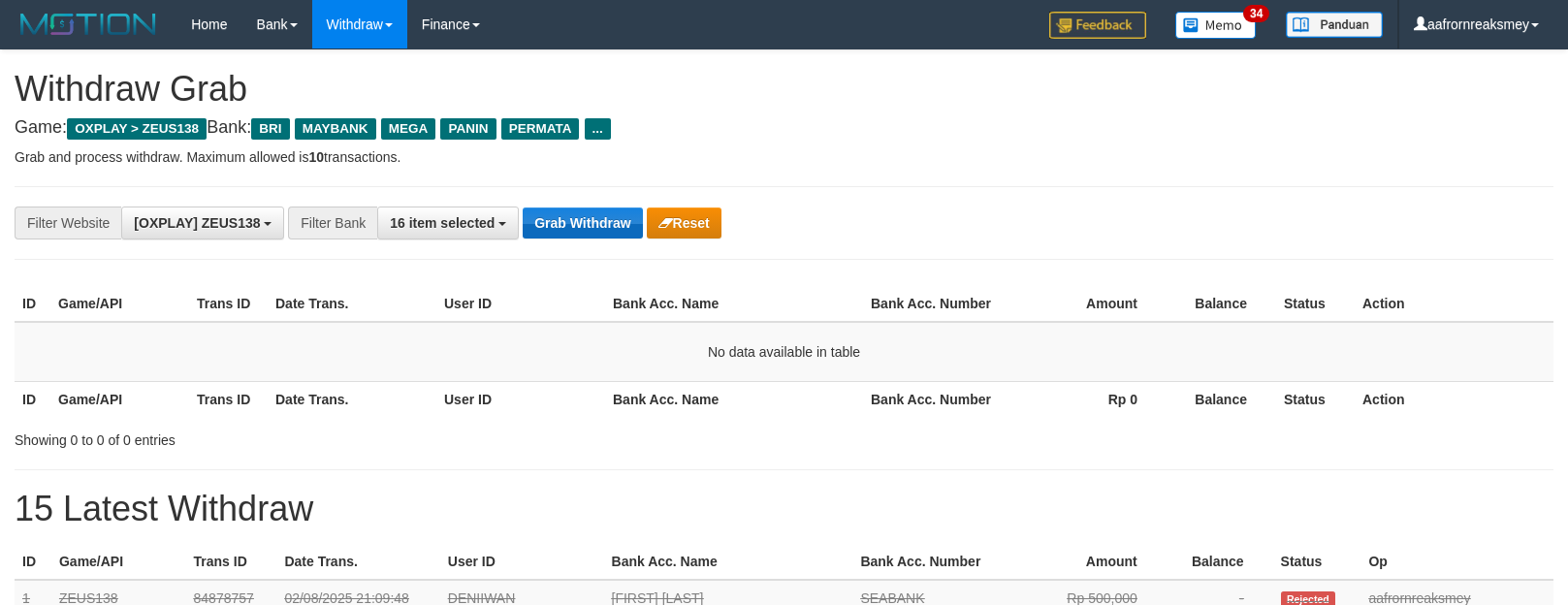 scroll, scrollTop: 0, scrollLeft: 0, axis: both 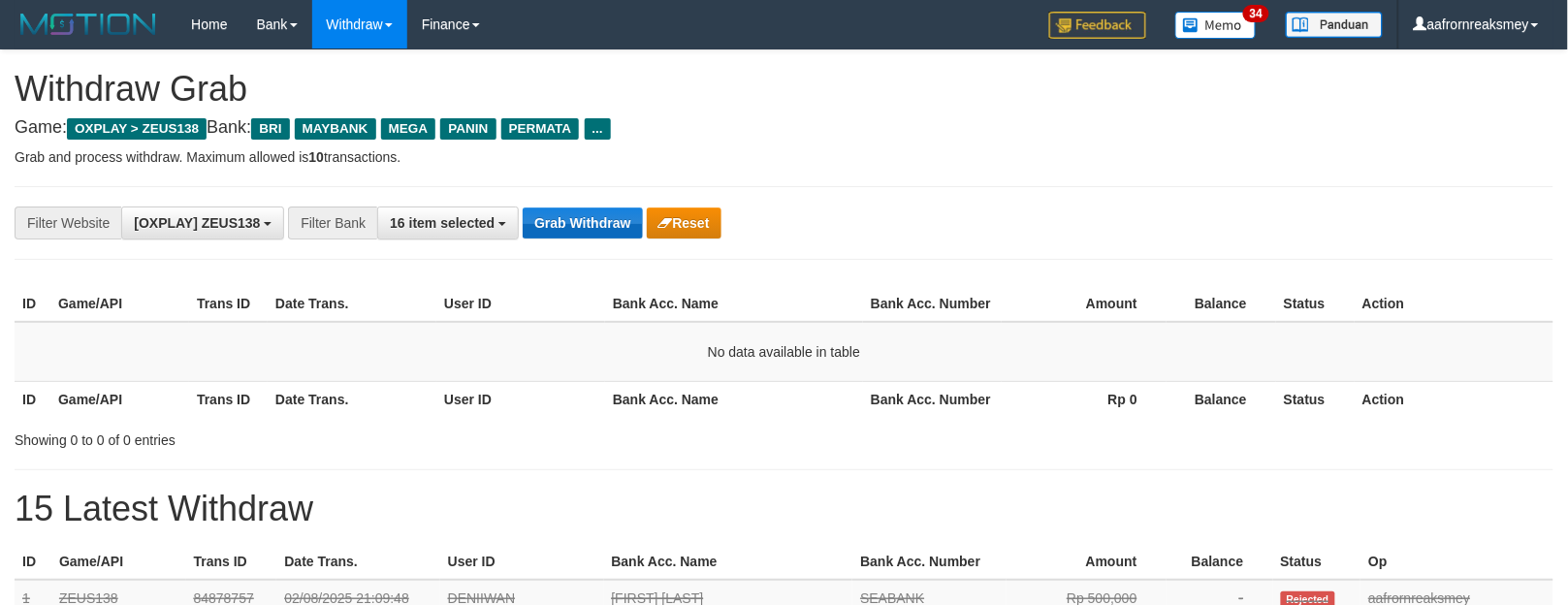 click on "Grab Withdraw" at bounding box center (582, 223) 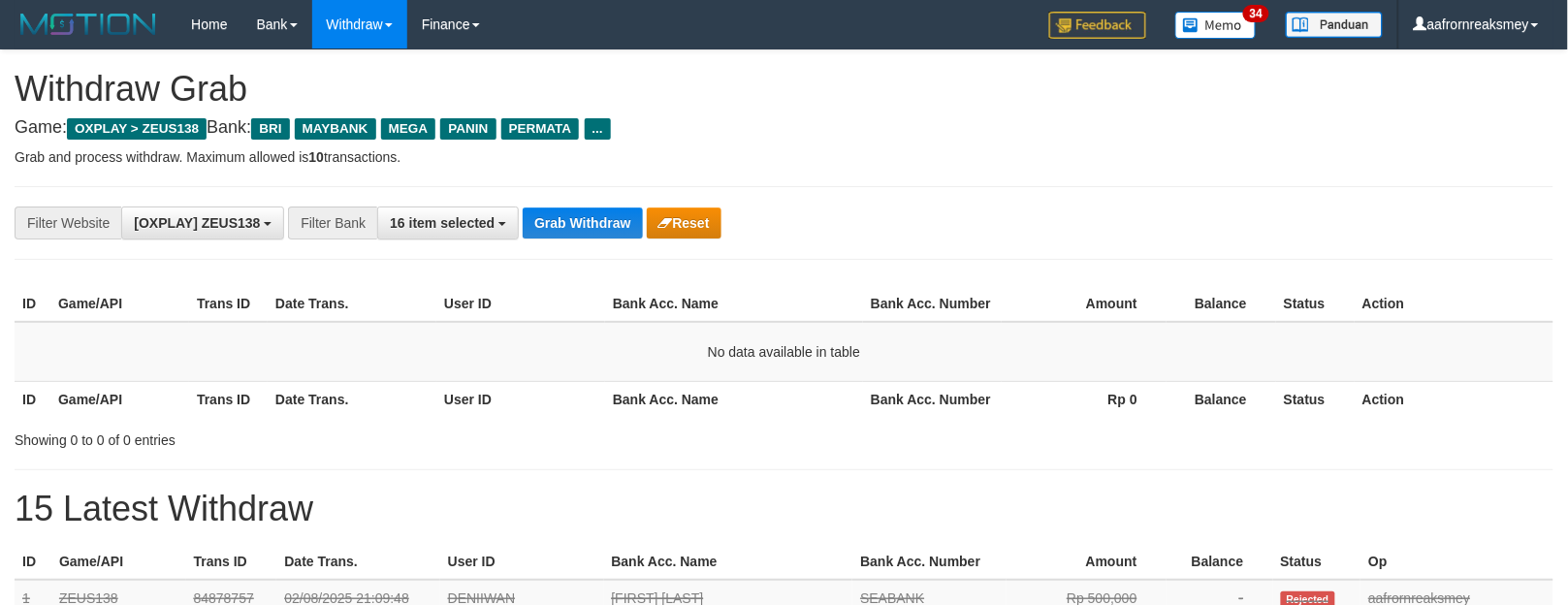 click on "**********" at bounding box center [784, 223] 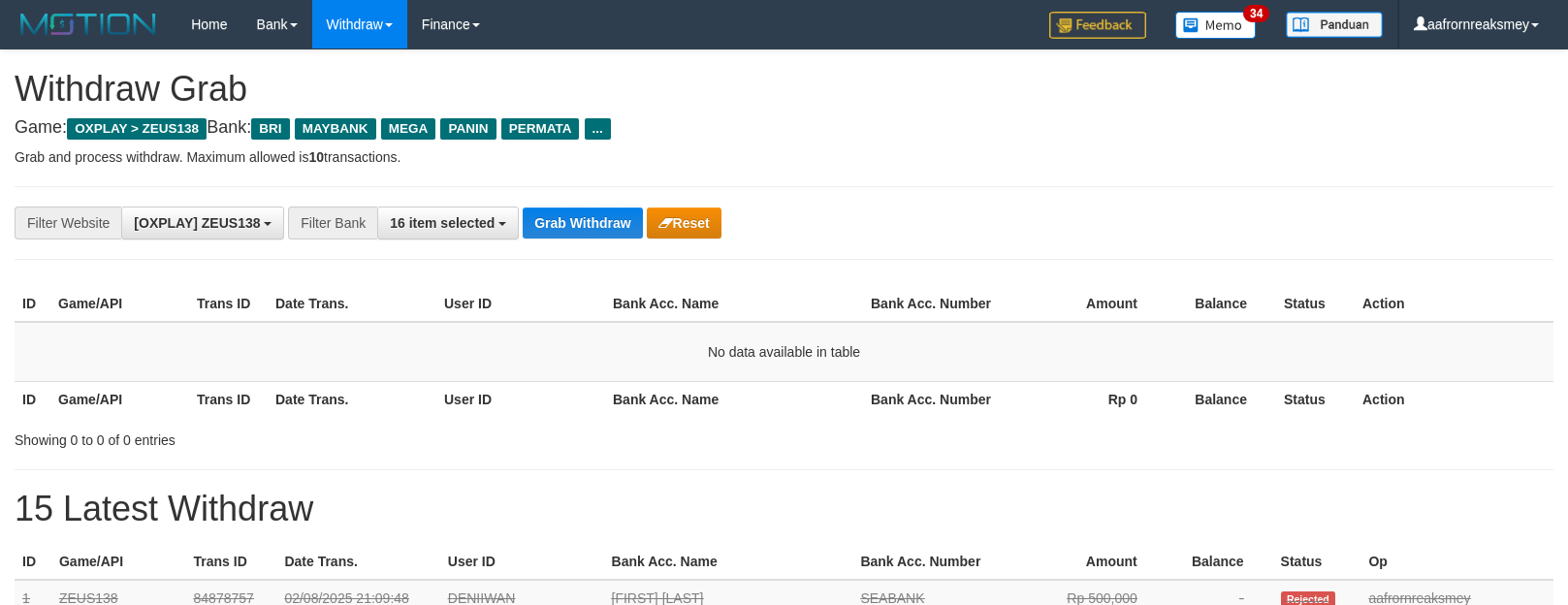 scroll, scrollTop: 0, scrollLeft: 0, axis: both 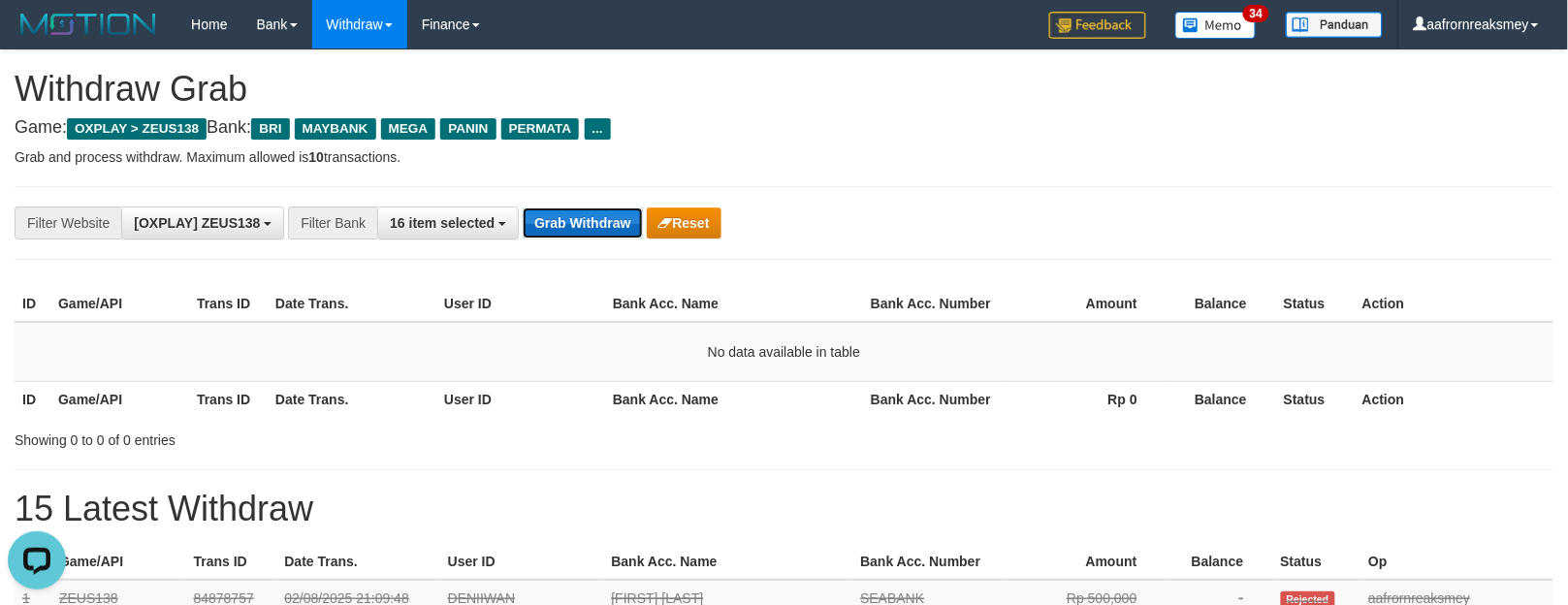 click on "Grab Withdraw" at bounding box center (582, 223) 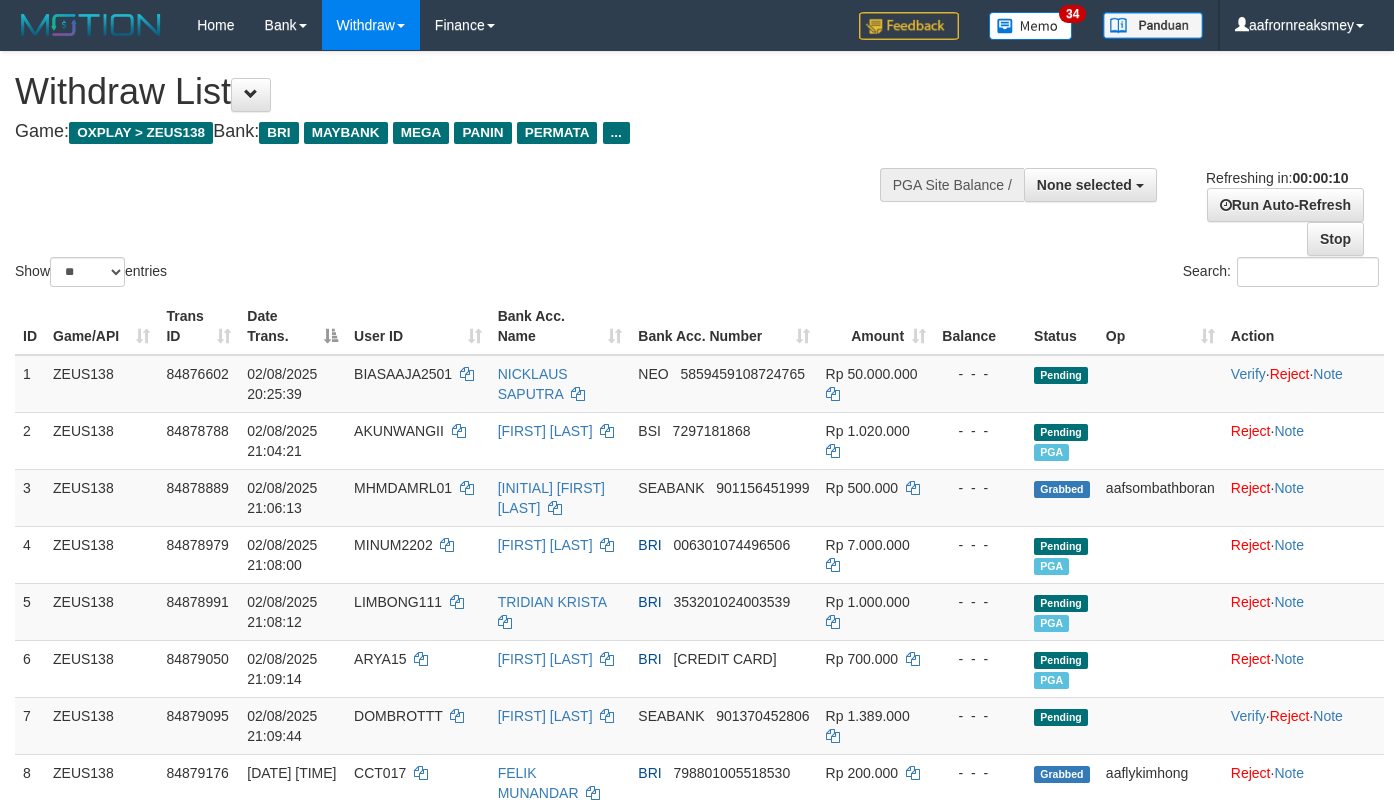 select 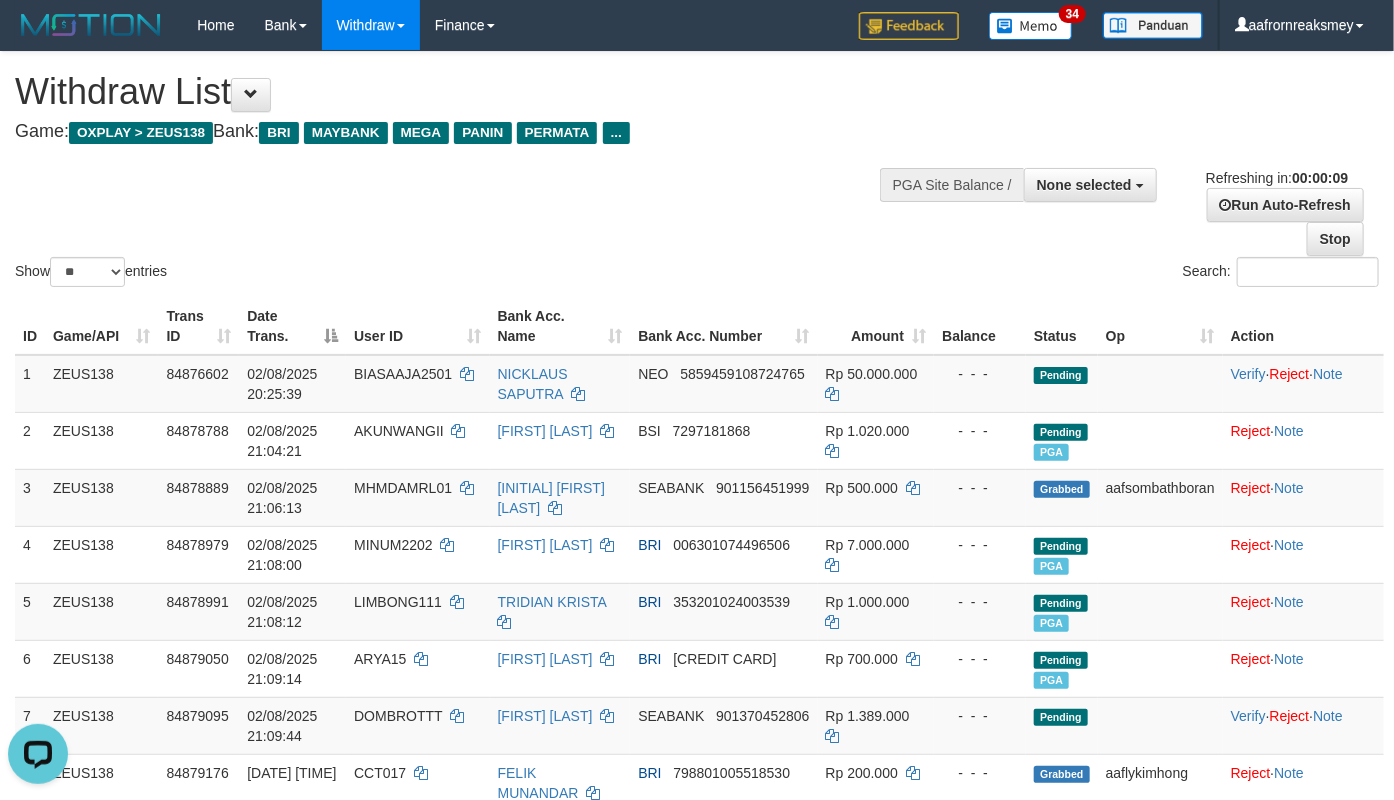 scroll, scrollTop: 0, scrollLeft: 0, axis: both 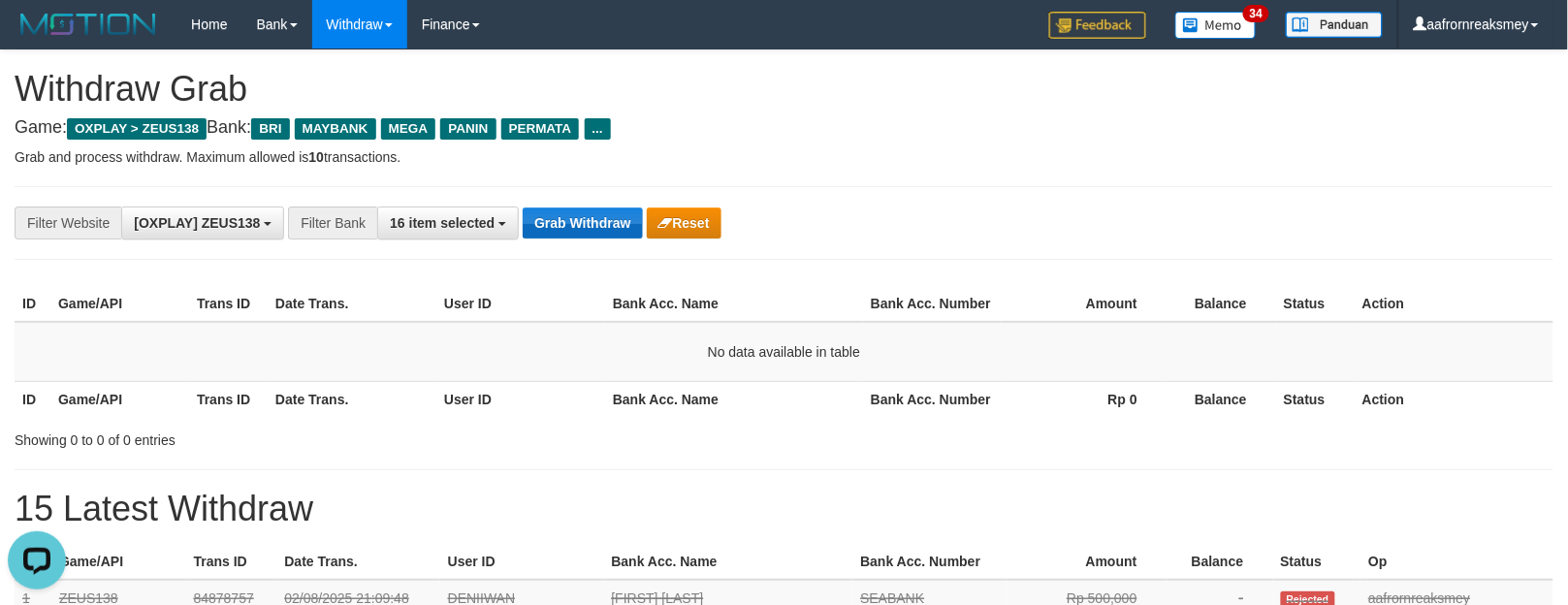drag, startPoint x: 592, startPoint y: 250, endPoint x: 586, endPoint y: 230, distance: 20.880613 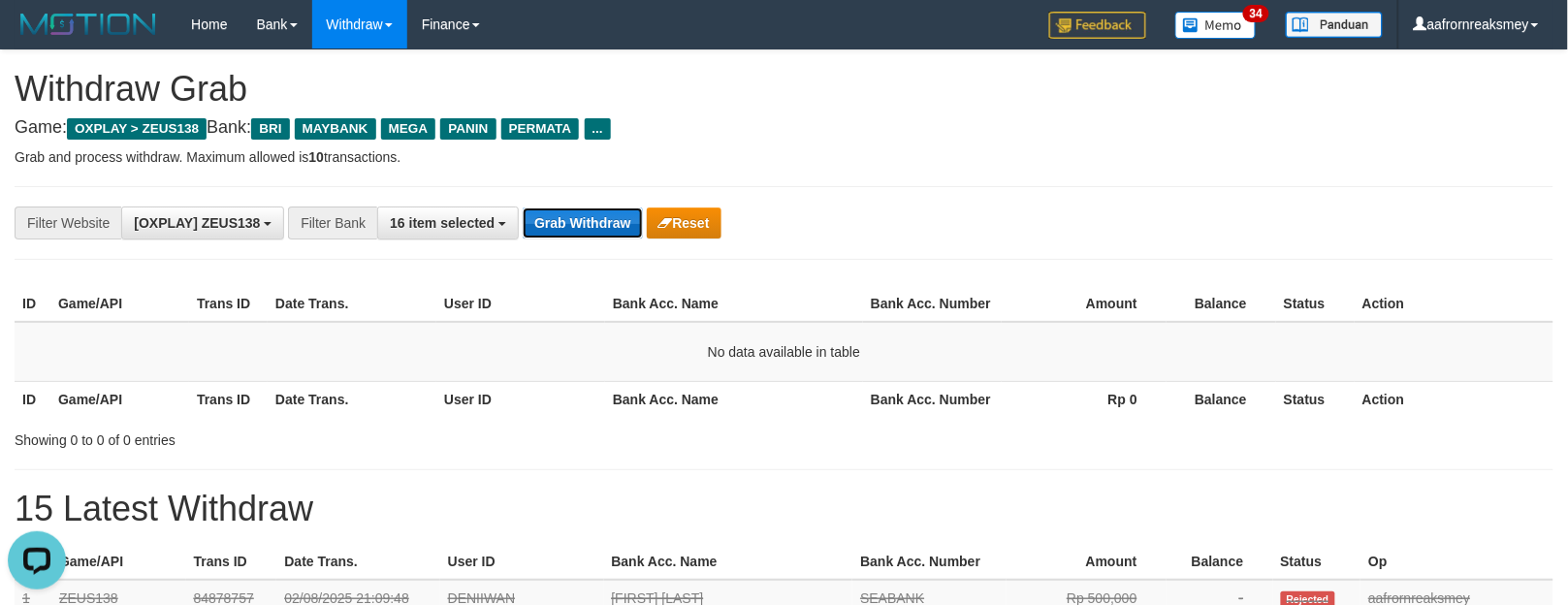 click on "Grab Withdraw" at bounding box center (582, 223) 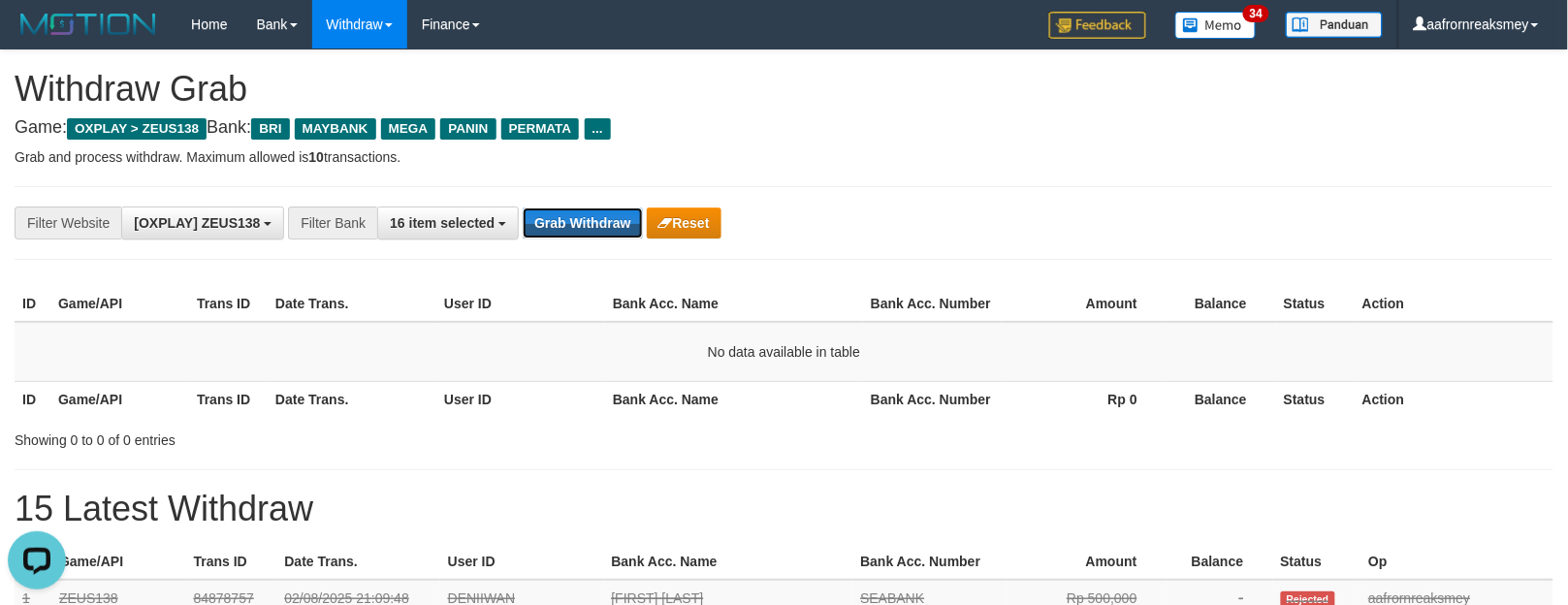 click on "Grab Withdraw
Reset" at bounding box center [622, 223] 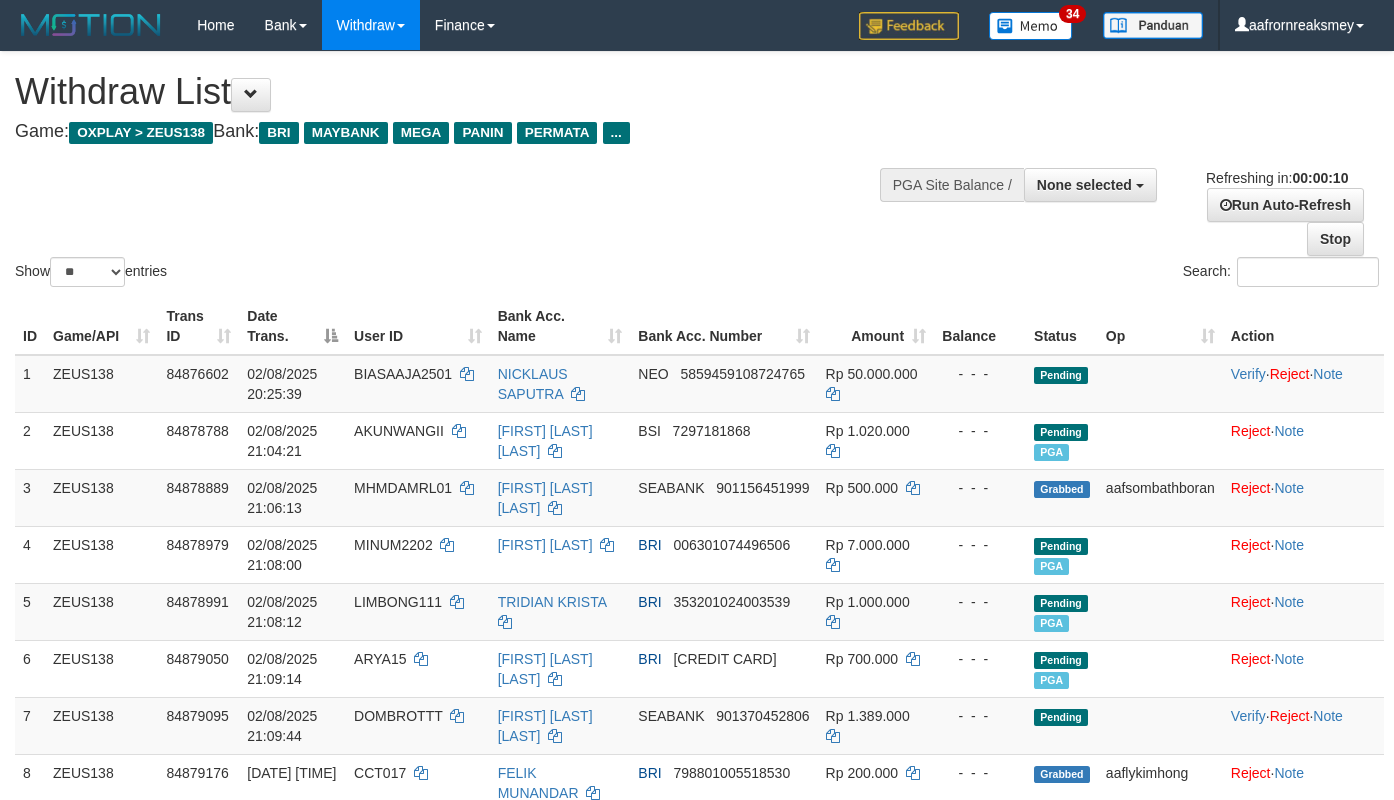 select 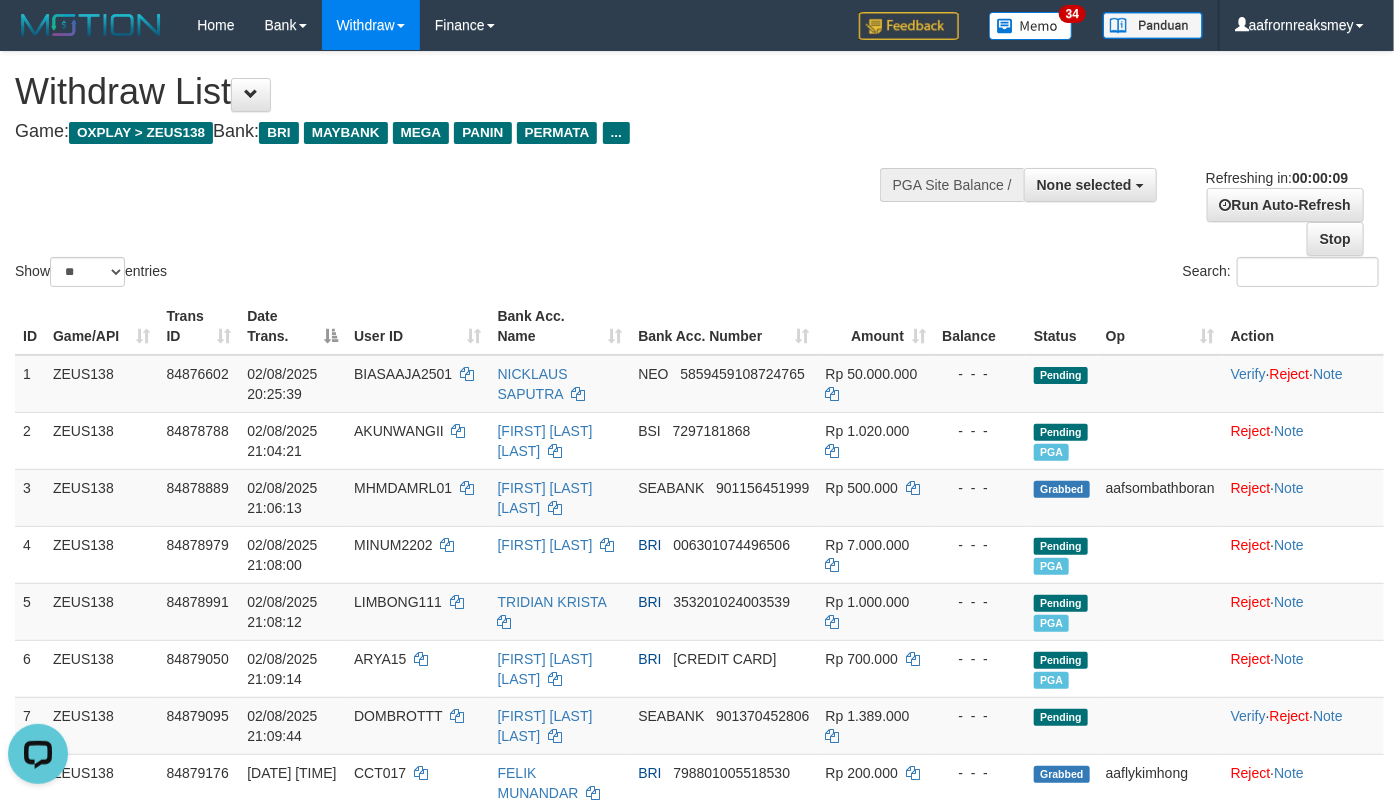 scroll, scrollTop: 0, scrollLeft: 0, axis: both 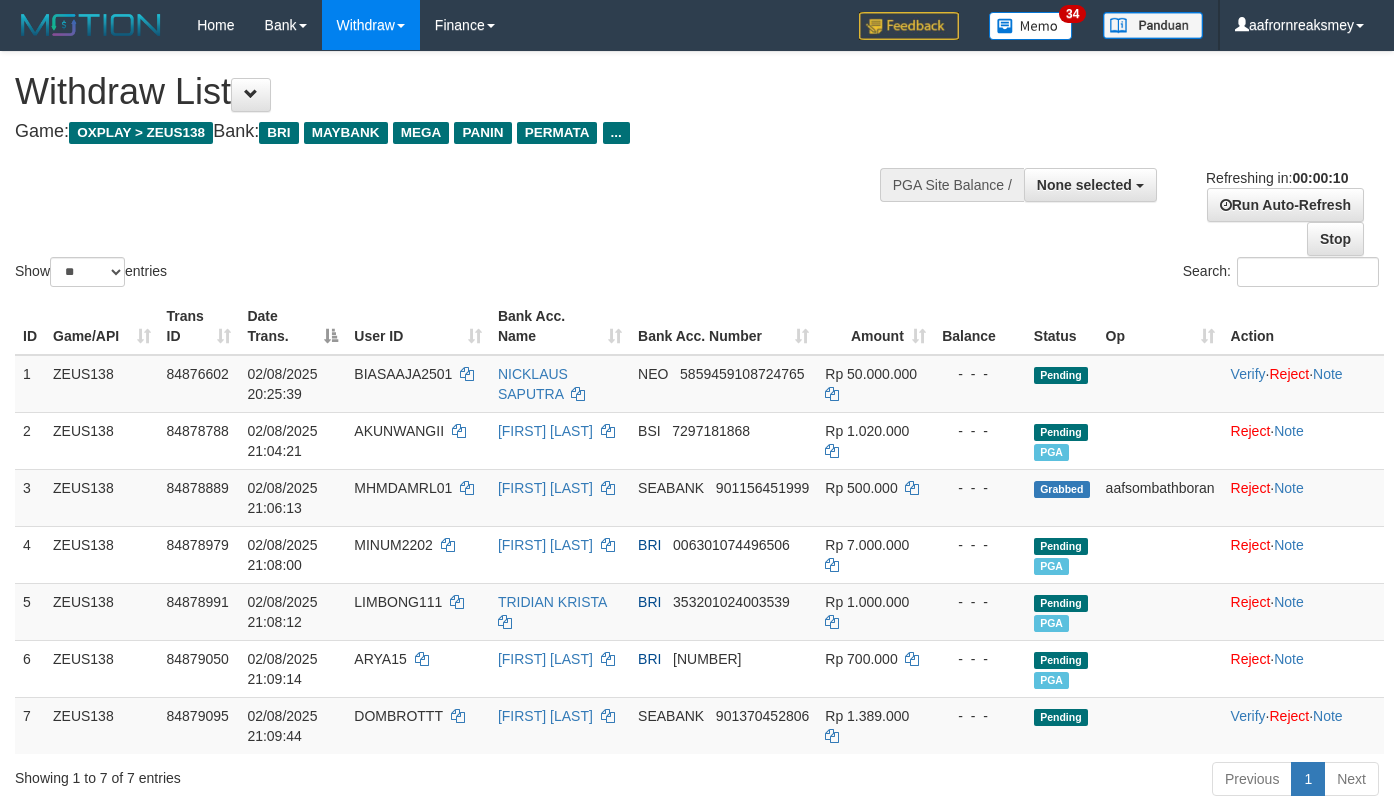 select 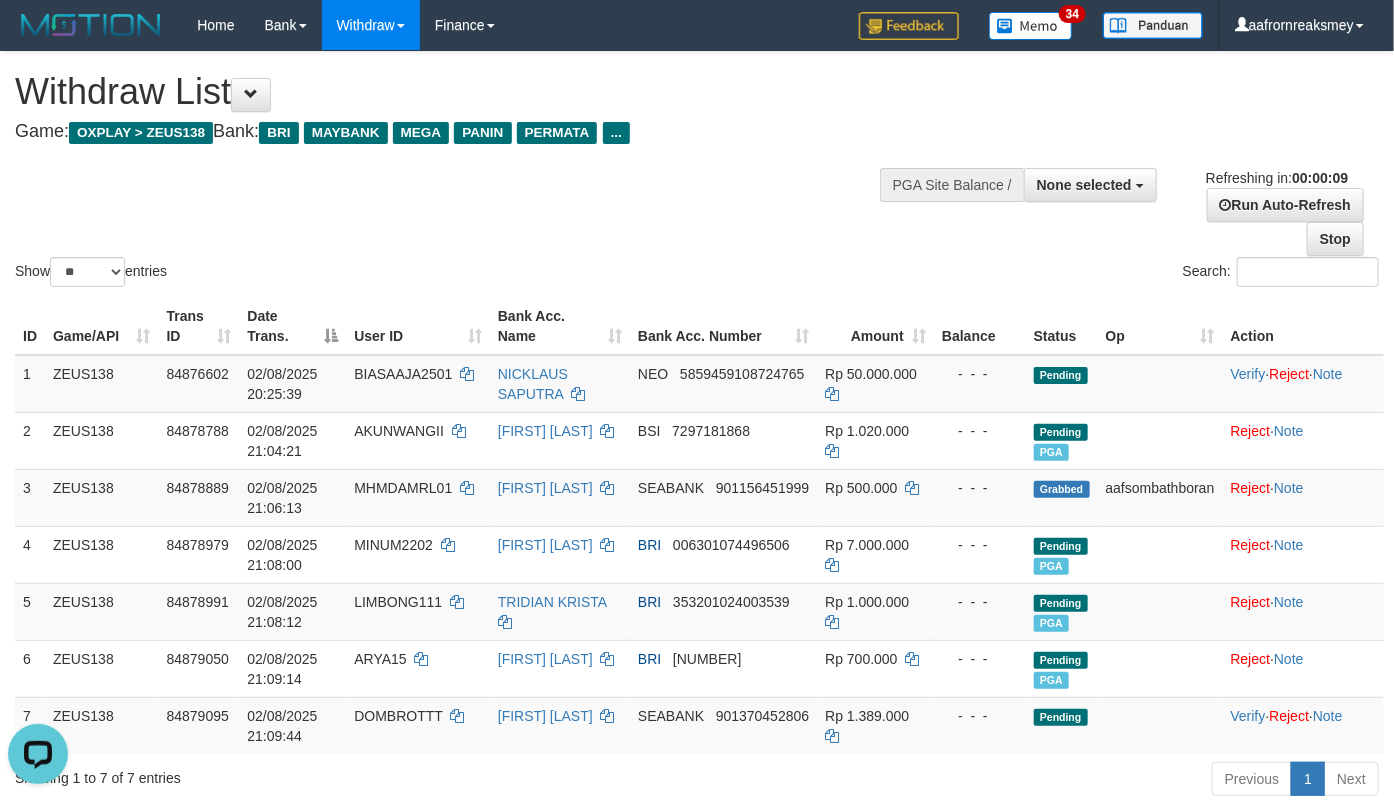 scroll, scrollTop: 0, scrollLeft: 0, axis: both 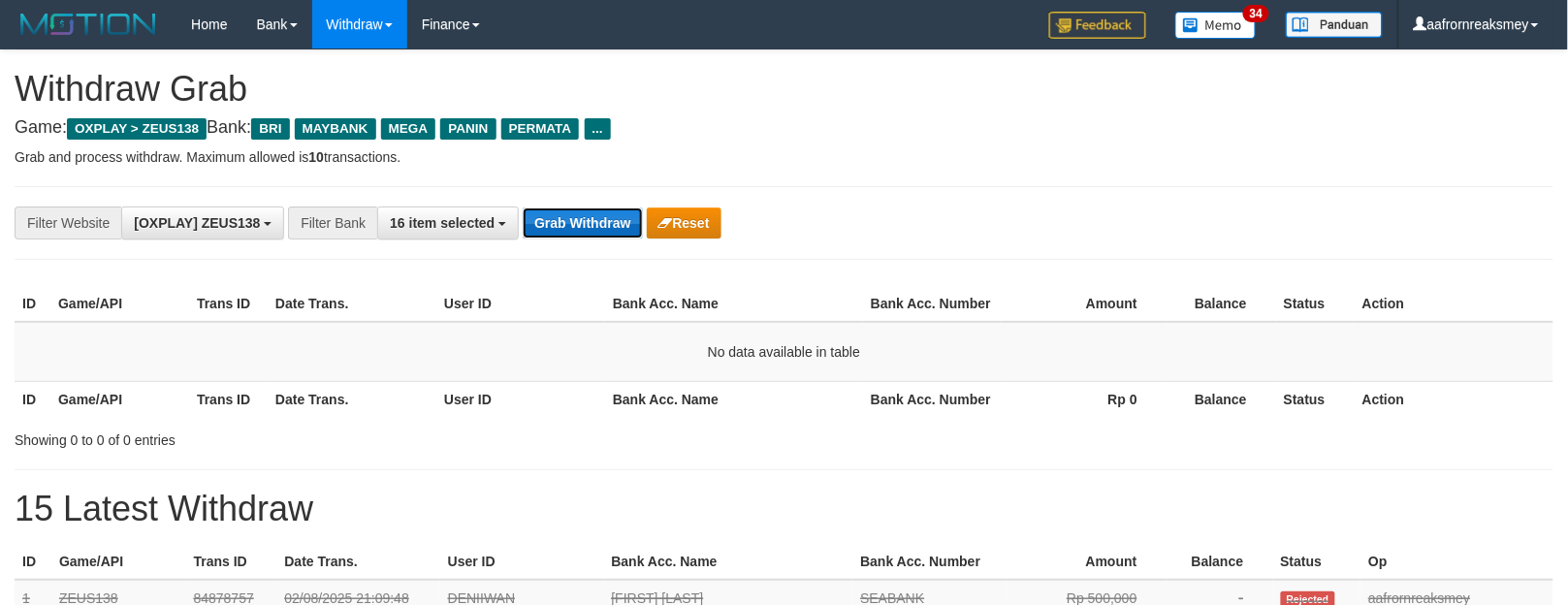 click on "Grab Withdraw" at bounding box center [582, 223] 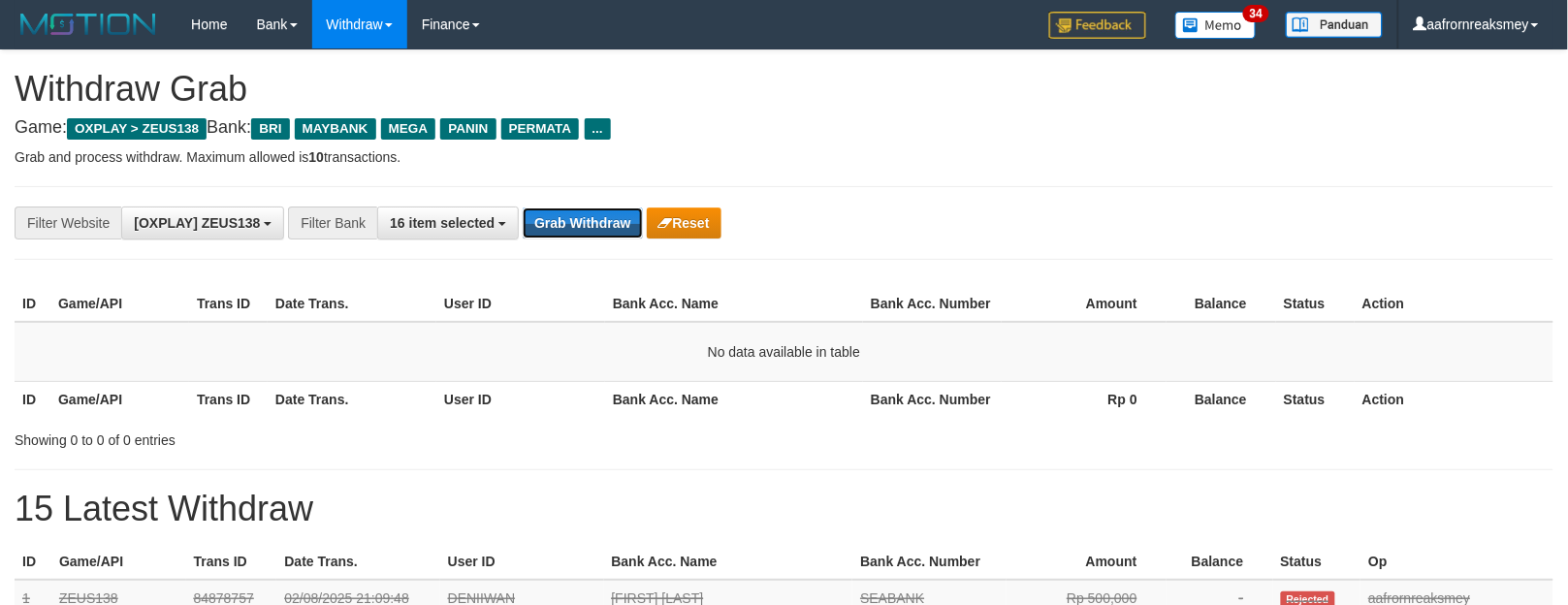 drag, startPoint x: 590, startPoint y: 227, endPoint x: 592, endPoint y: 240, distance: 13.1529464 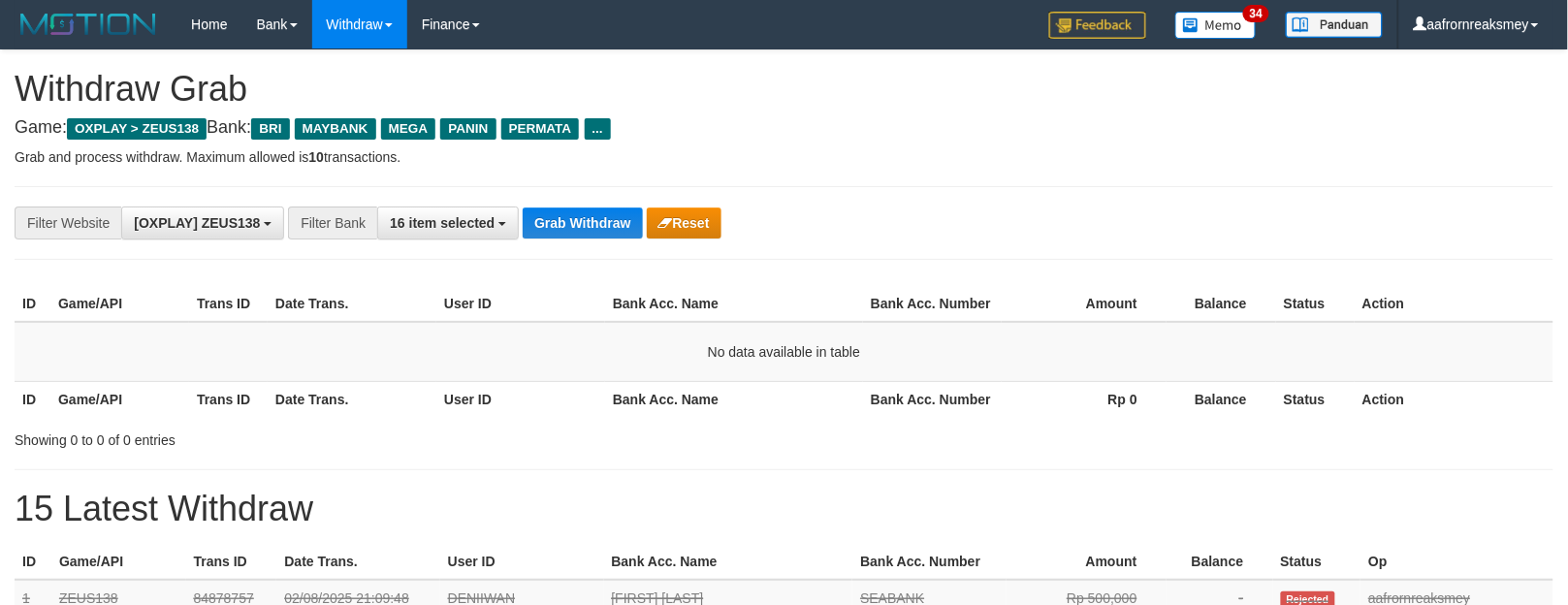 click on "**********" at bounding box center [784, 223] 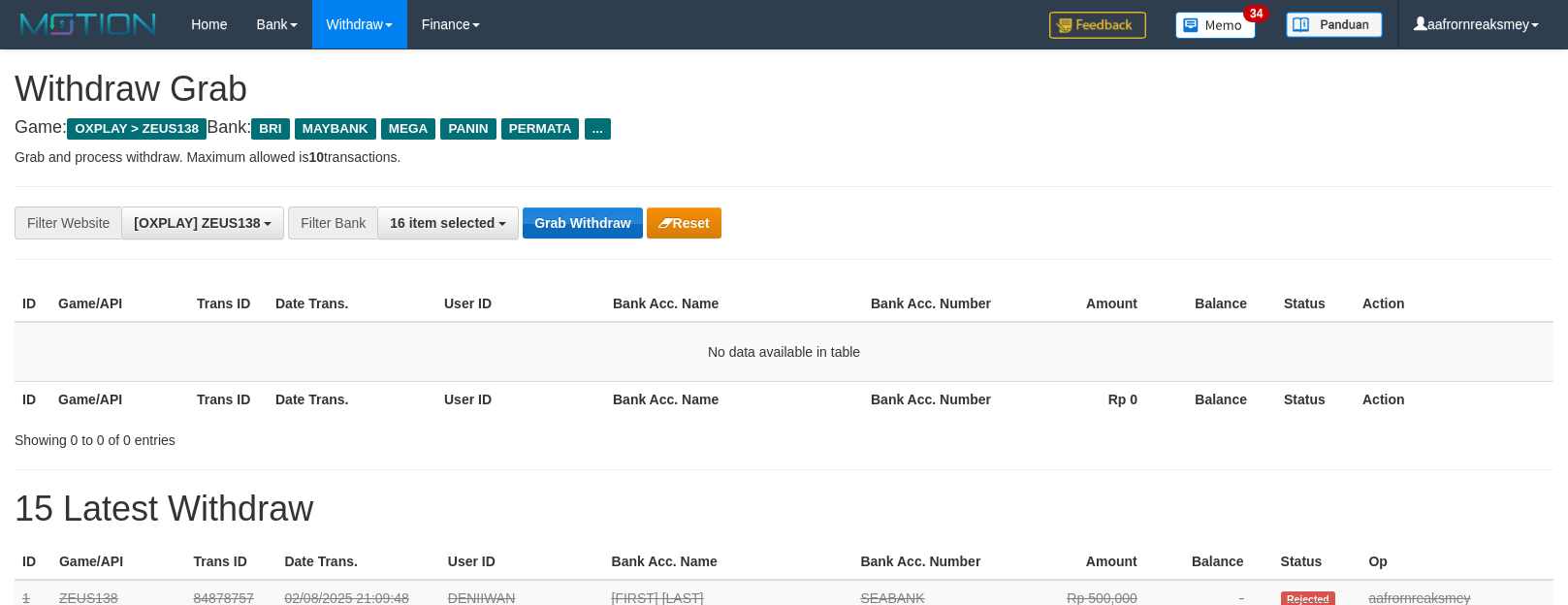 scroll, scrollTop: 0, scrollLeft: 0, axis: both 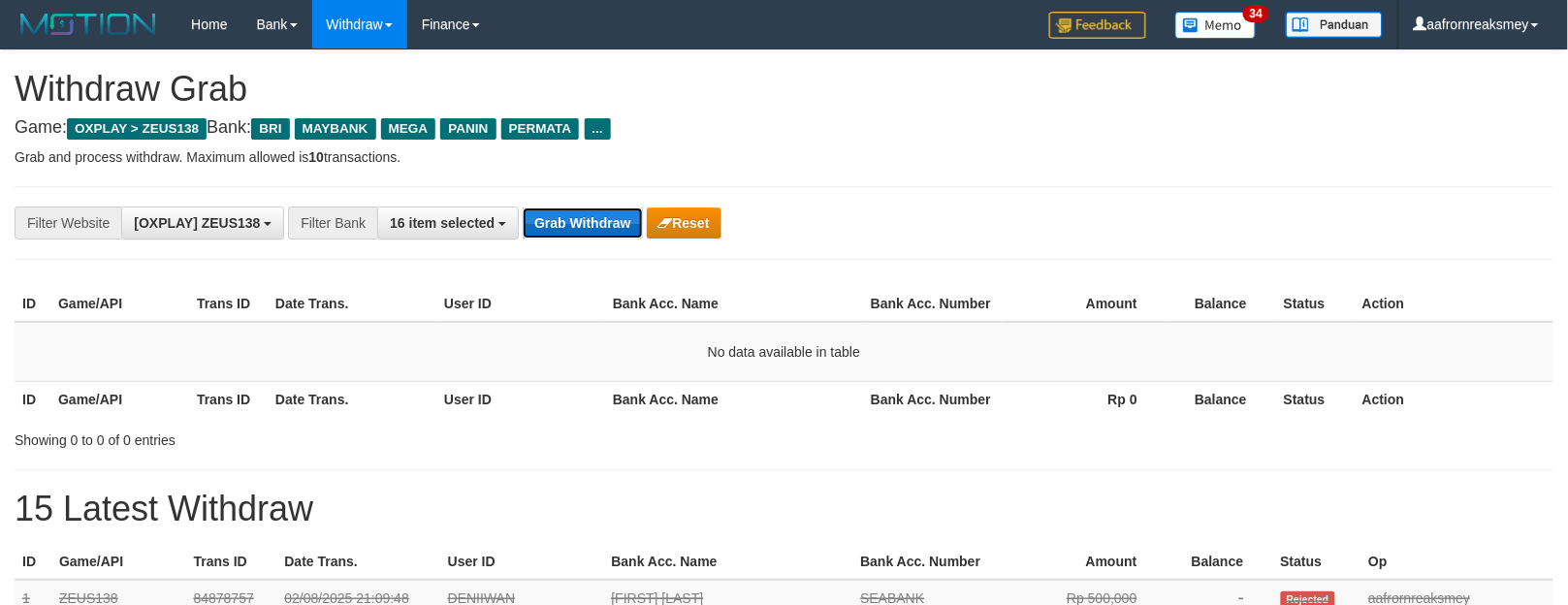 click on "Grab Withdraw" at bounding box center (582, 223) 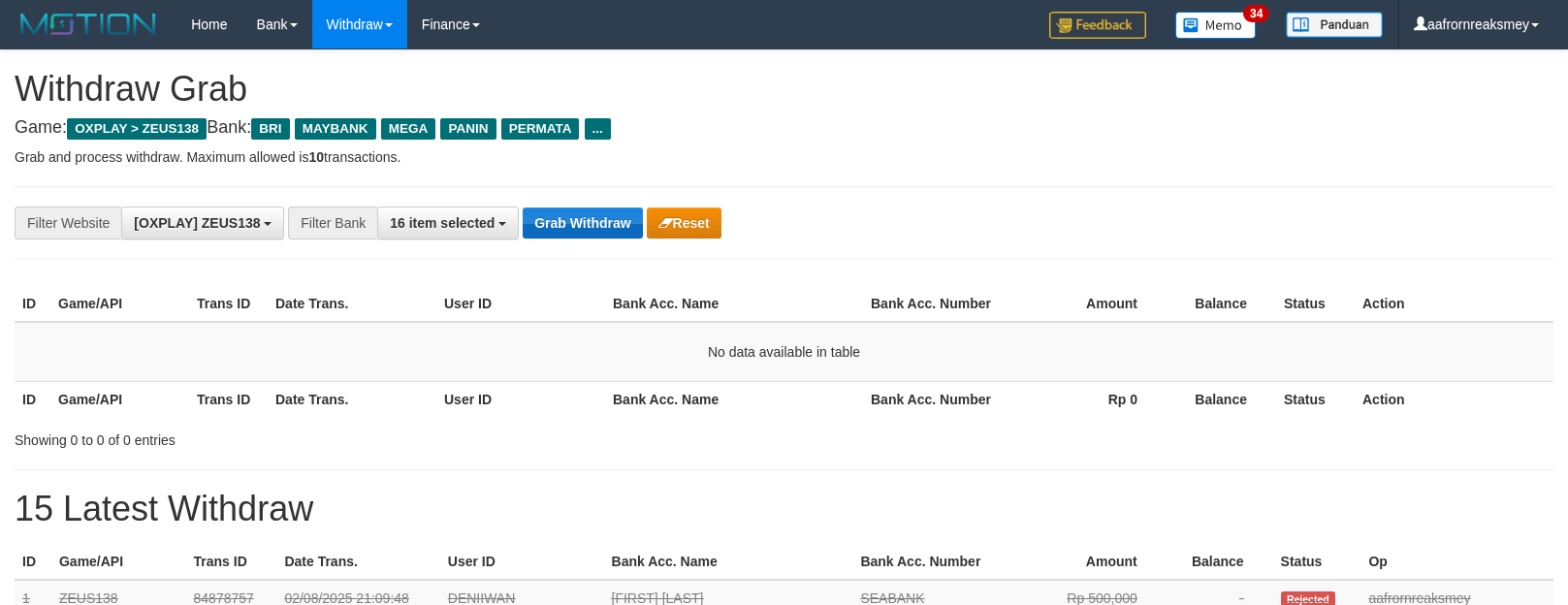 scroll, scrollTop: 0, scrollLeft: 0, axis: both 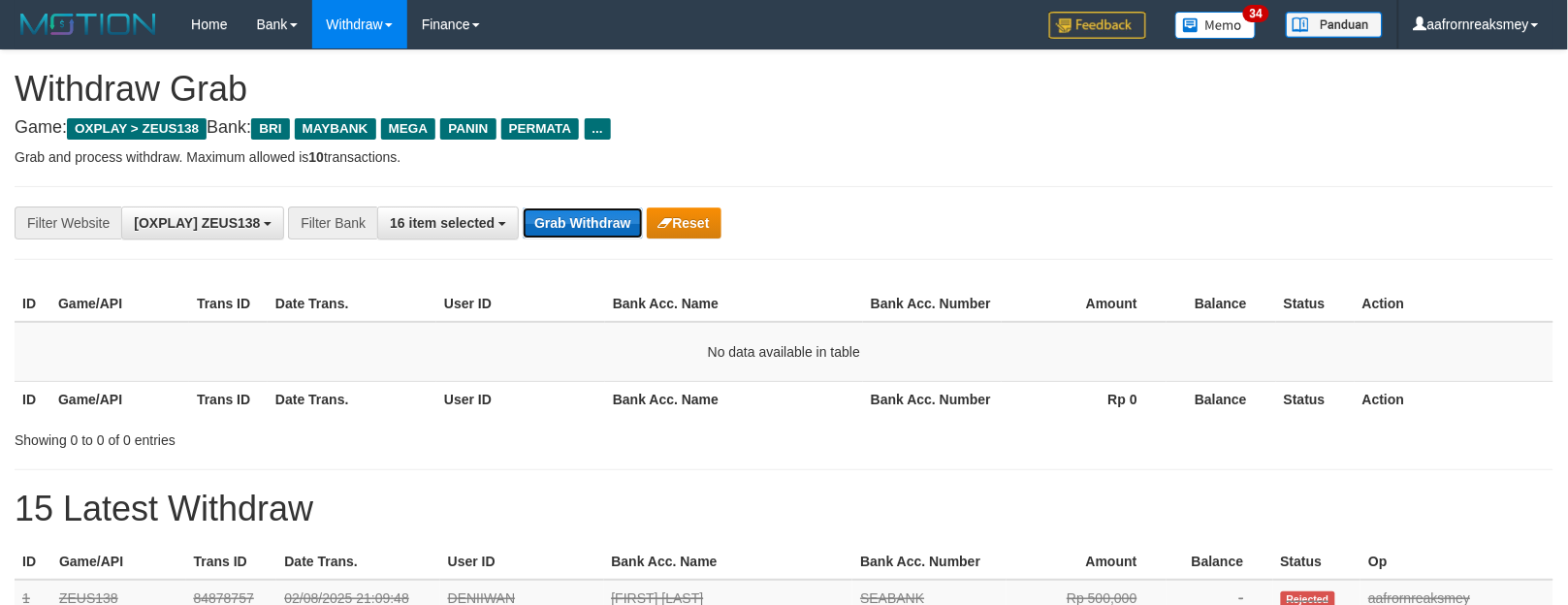click on "Grab Withdraw" at bounding box center (582, 223) 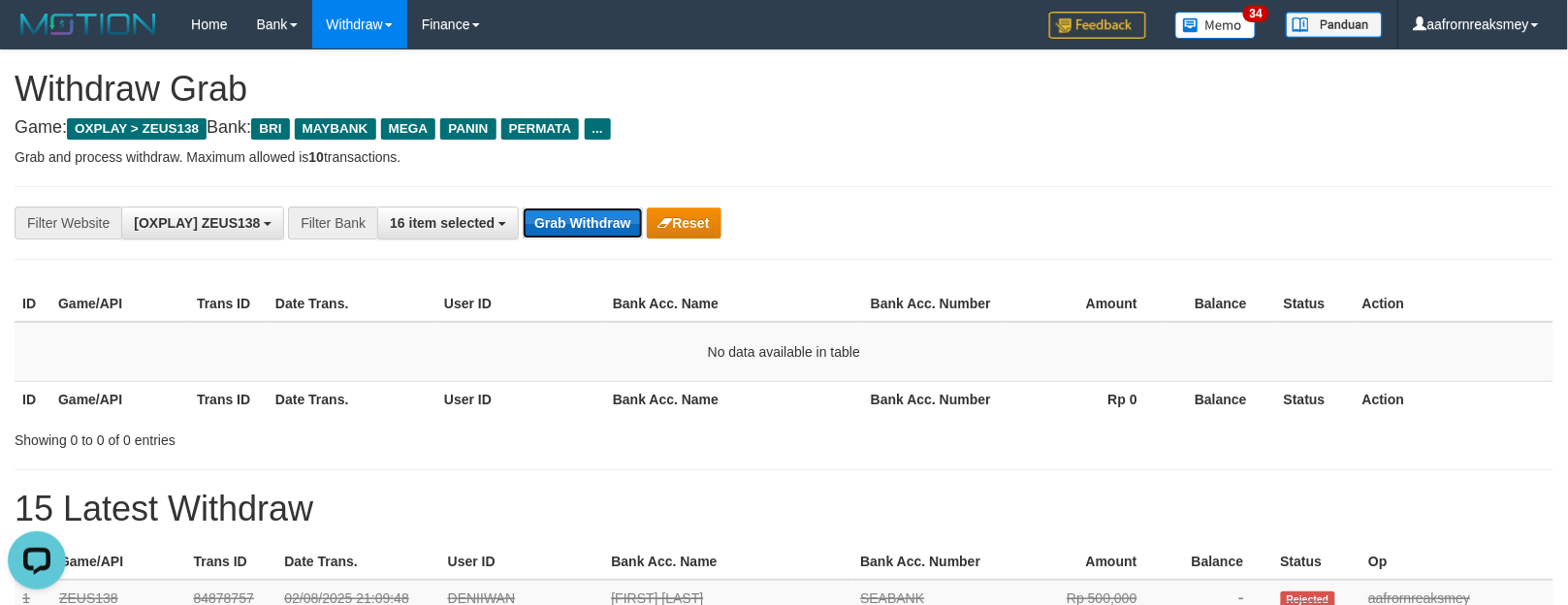 scroll, scrollTop: 0, scrollLeft: 0, axis: both 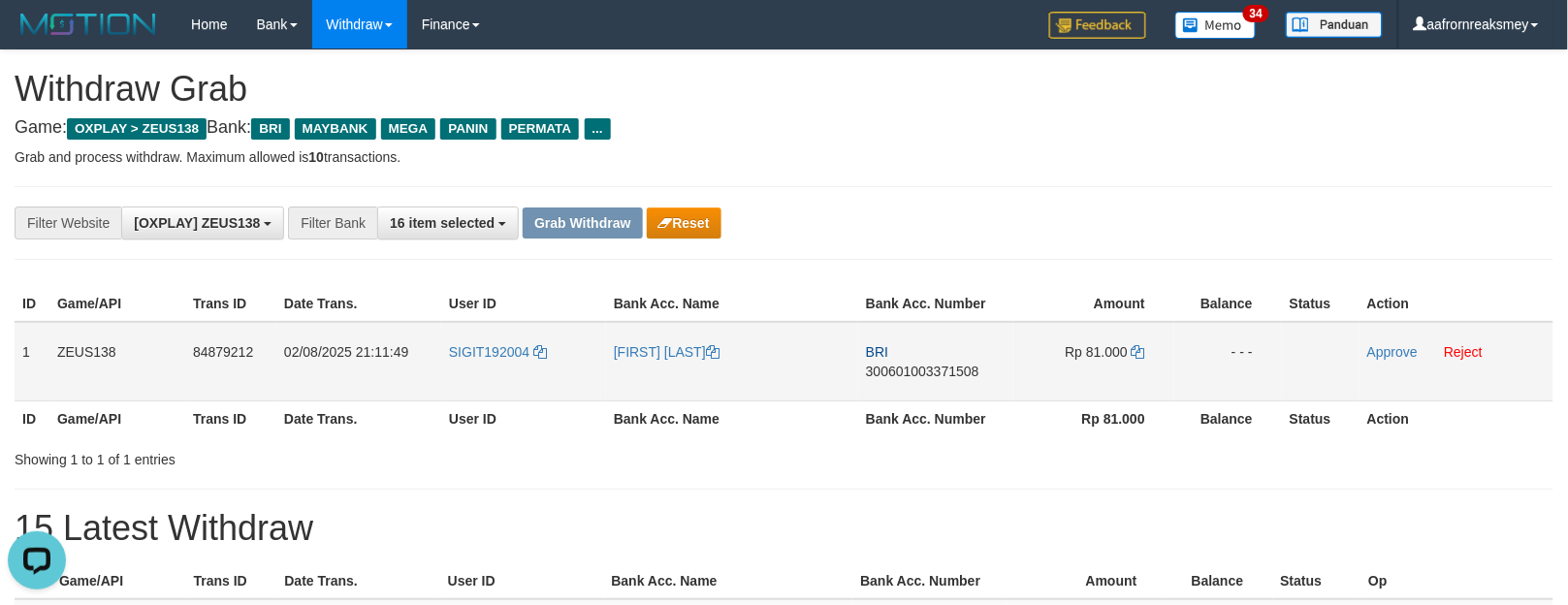 click on "SIGIT192004" at bounding box center (524, 362) 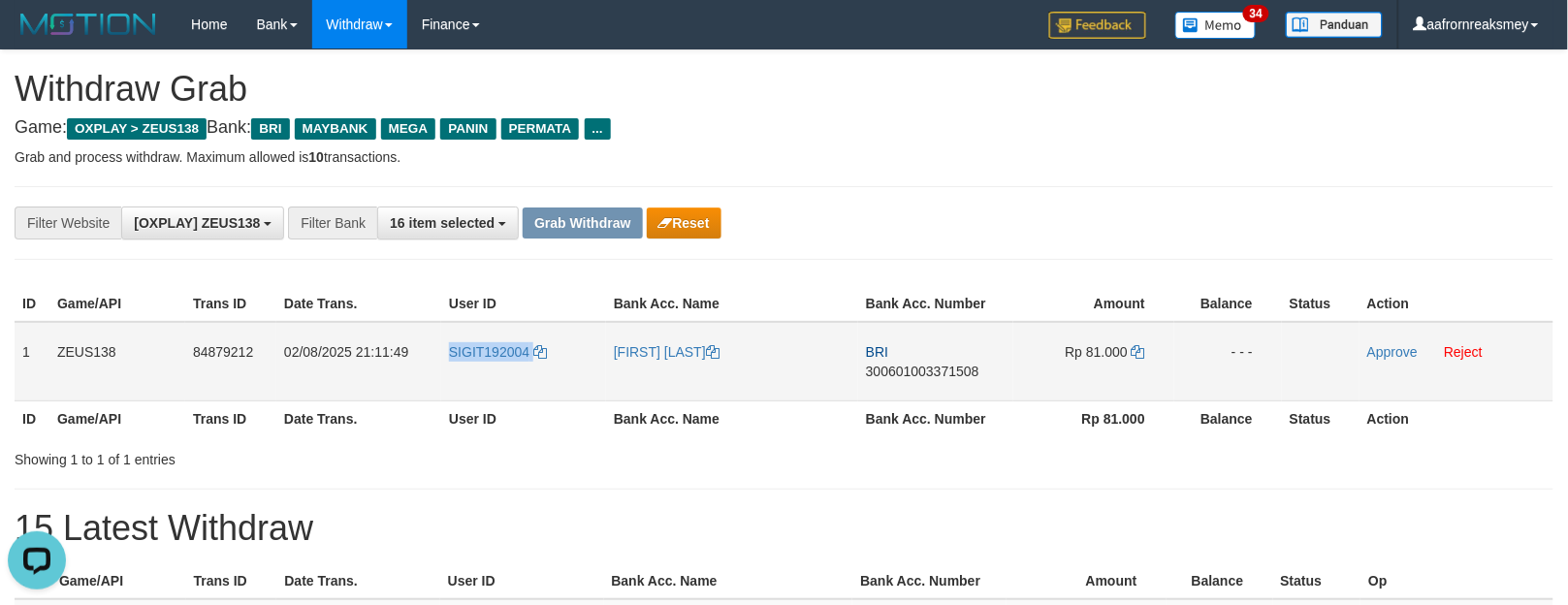 click on "SIGIT192004" at bounding box center (524, 362) 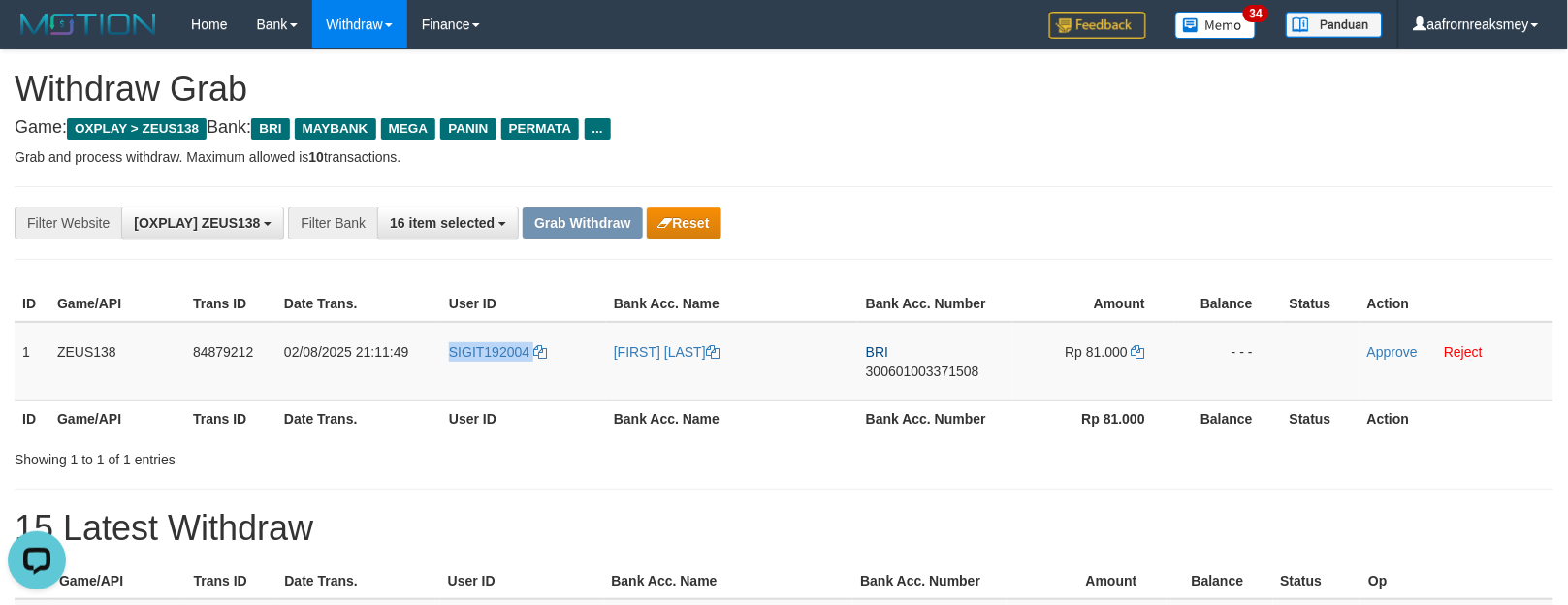 copy on "SIGIT192004" 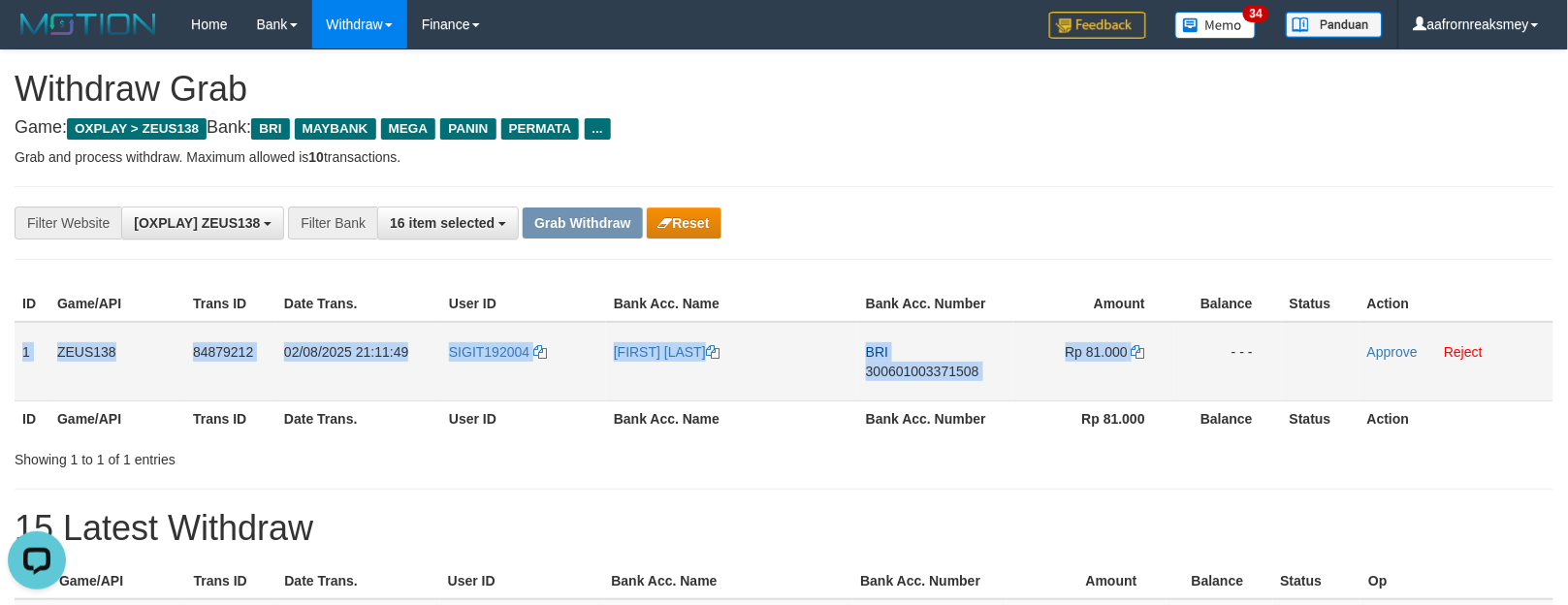 drag, startPoint x: 17, startPoint y: 335, endPoint x: 1228, endPoint y: 350, distance: 1211.0929 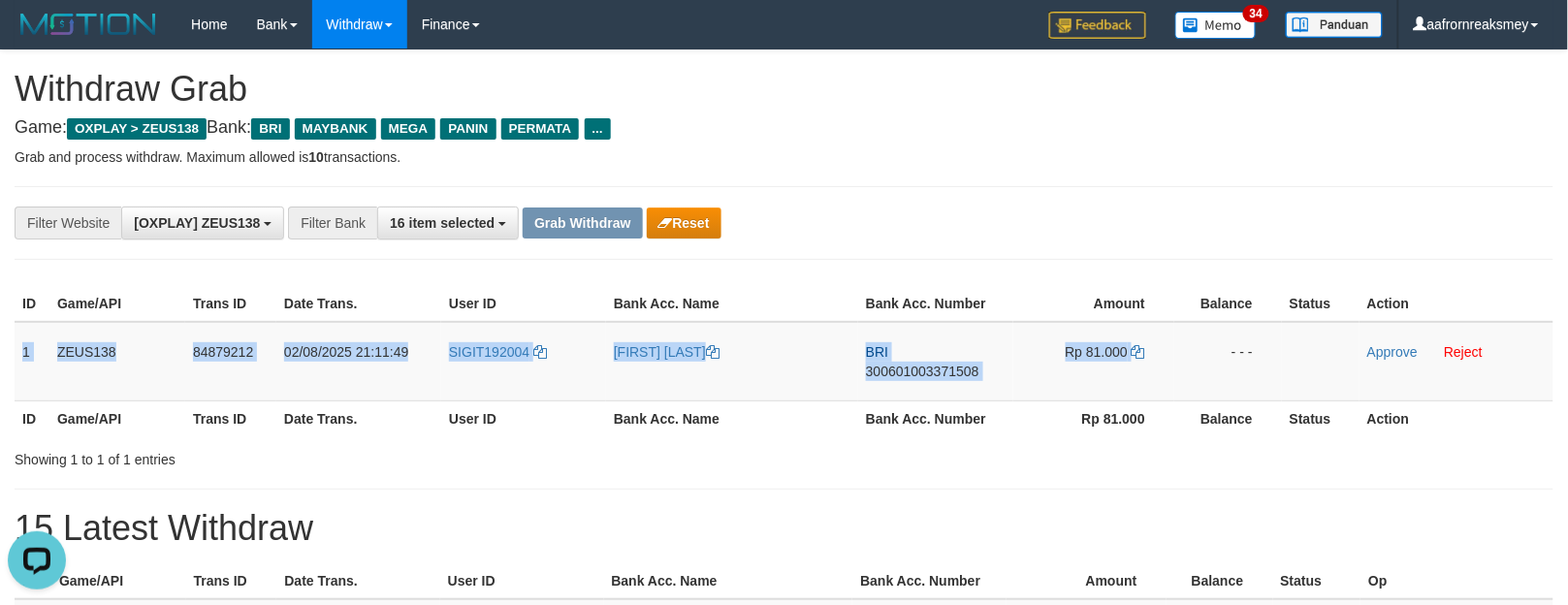 copy on "1
[USERNAME]
[NUMBER]
[DATE] [TIME]
[USERNAME]
[FIRST] [LAST]
[BANK]
[ACCOUNT_NUMBER]
Rp 81.000" 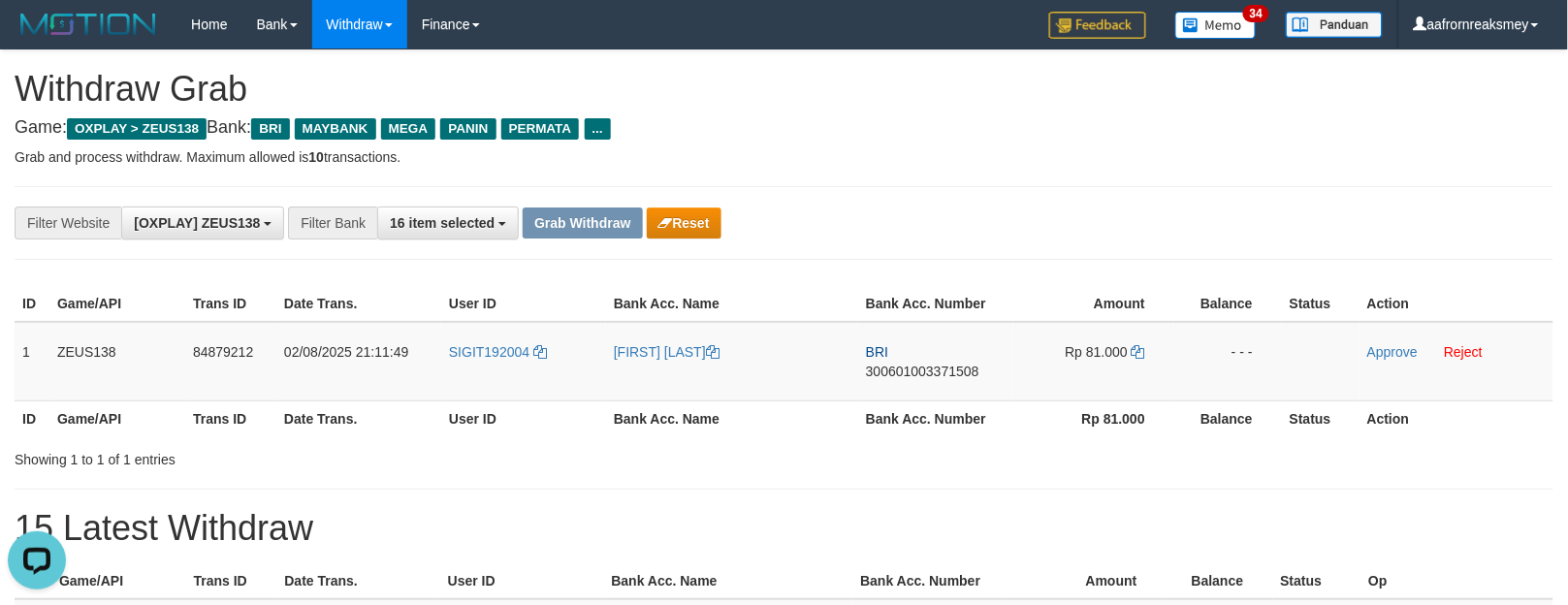 drag, startPoint x: 809, startPoint y: 428, endPoint x: 890, endPoint y: 392, distance: 88.63972 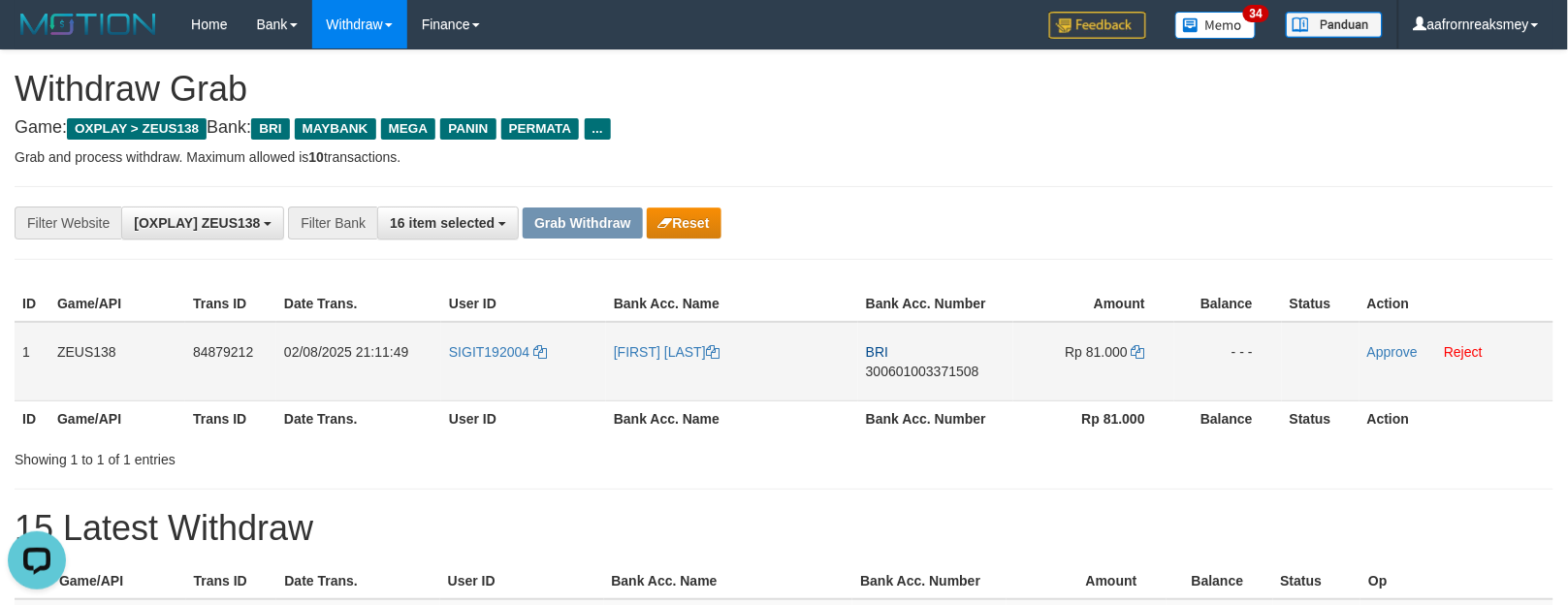click on "[BANK]
[ACCOUNT_NUMBER]" at bounding box center [936, 362] 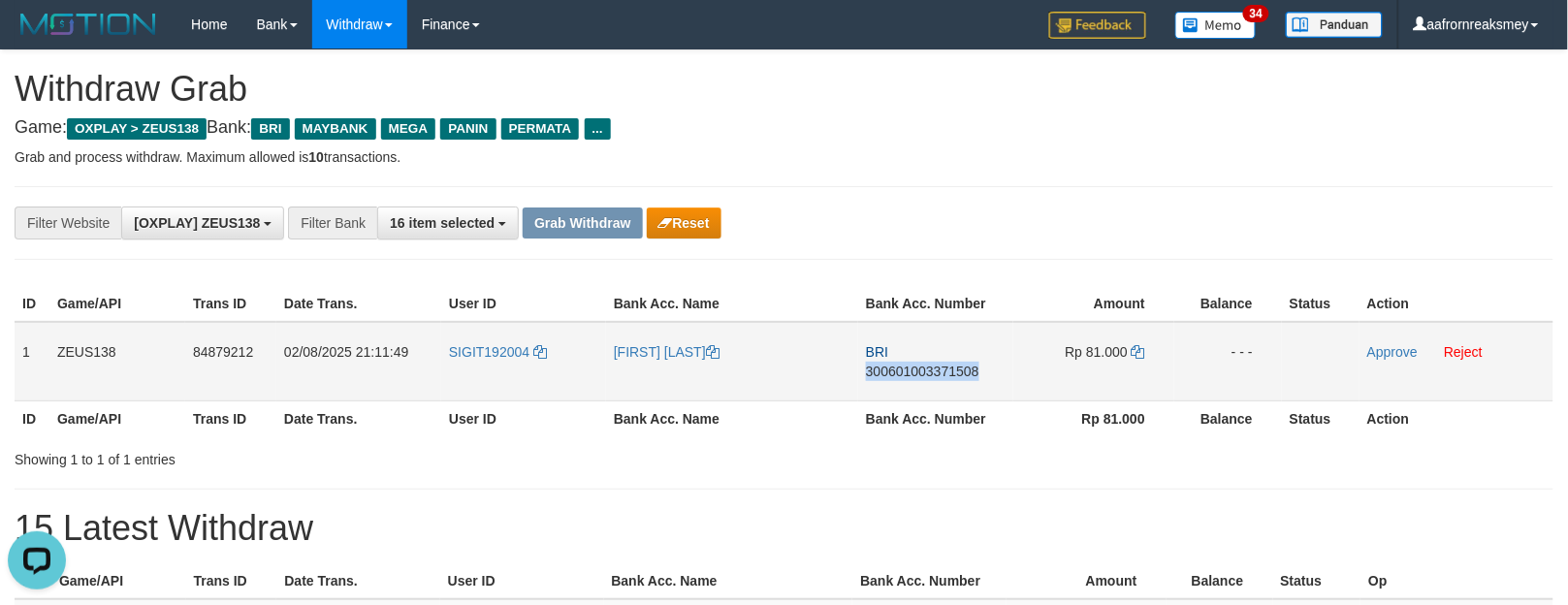 click on "[BANK]
[ACCOUNT_NUMBER]" at bounding box center [936, 362] 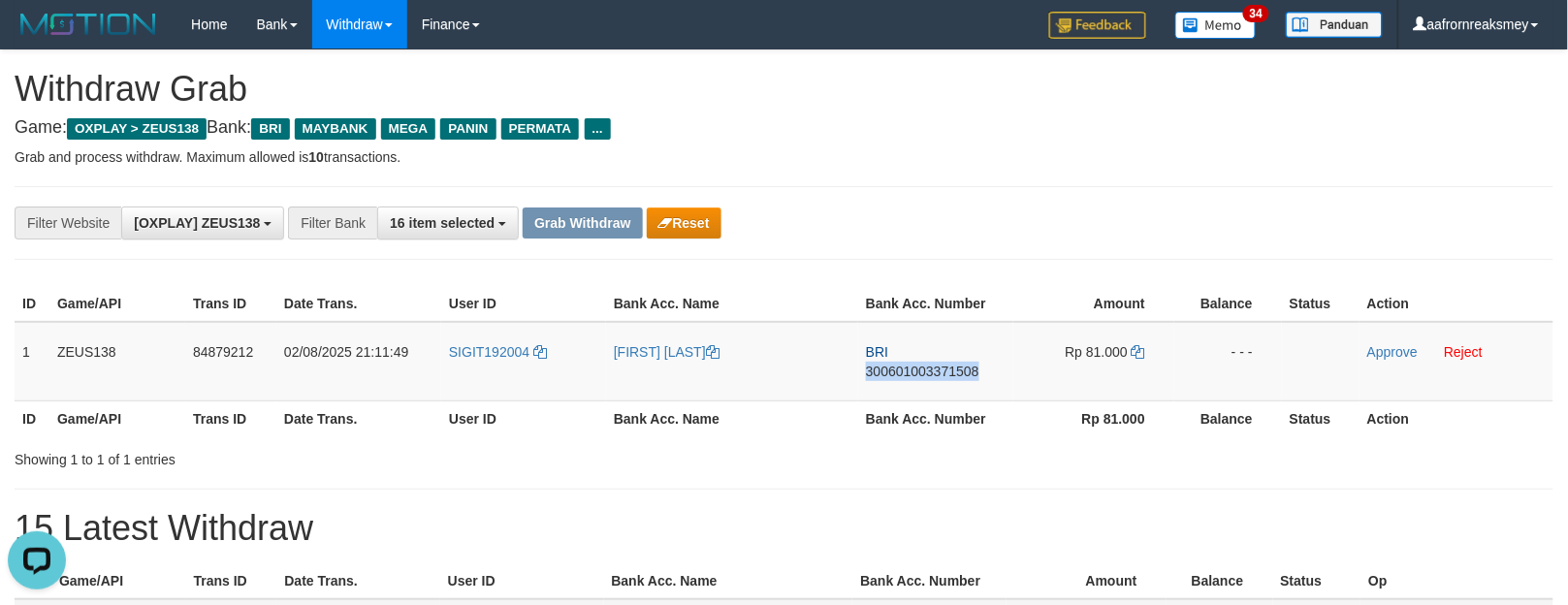 copy on "300601003371508" 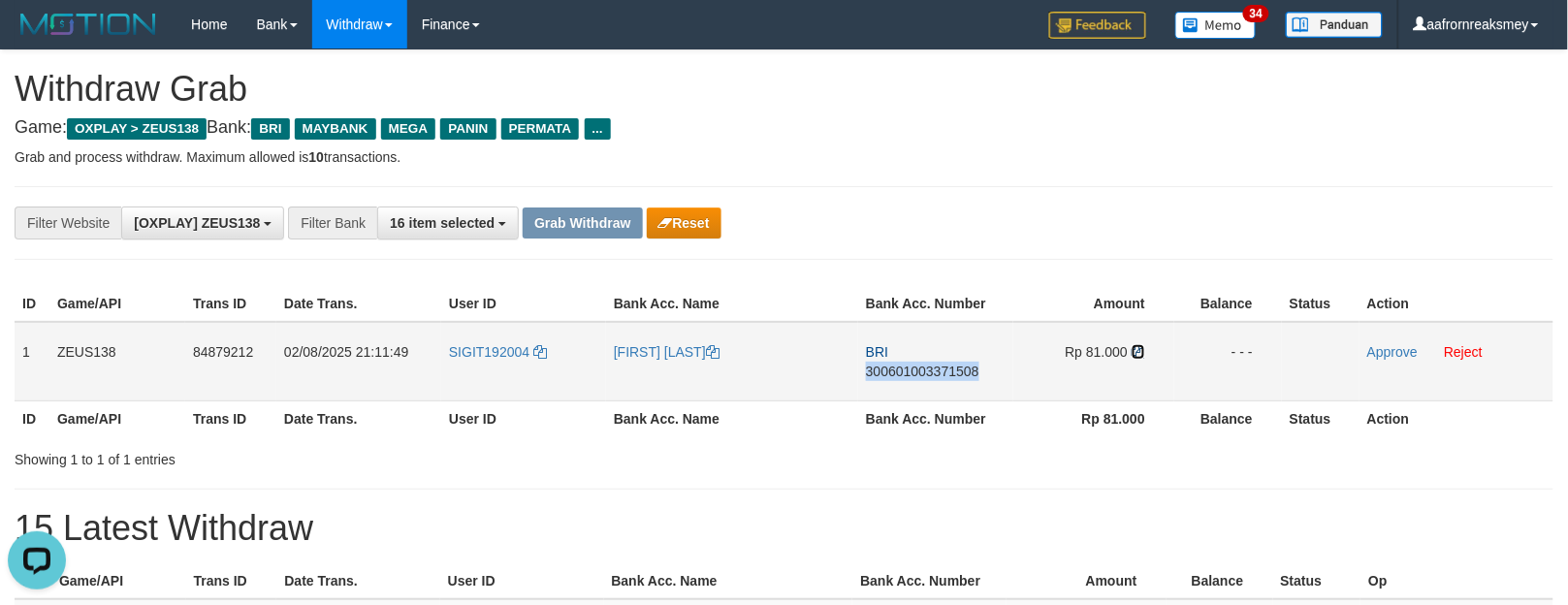 click at bounding box center [1138, 352] 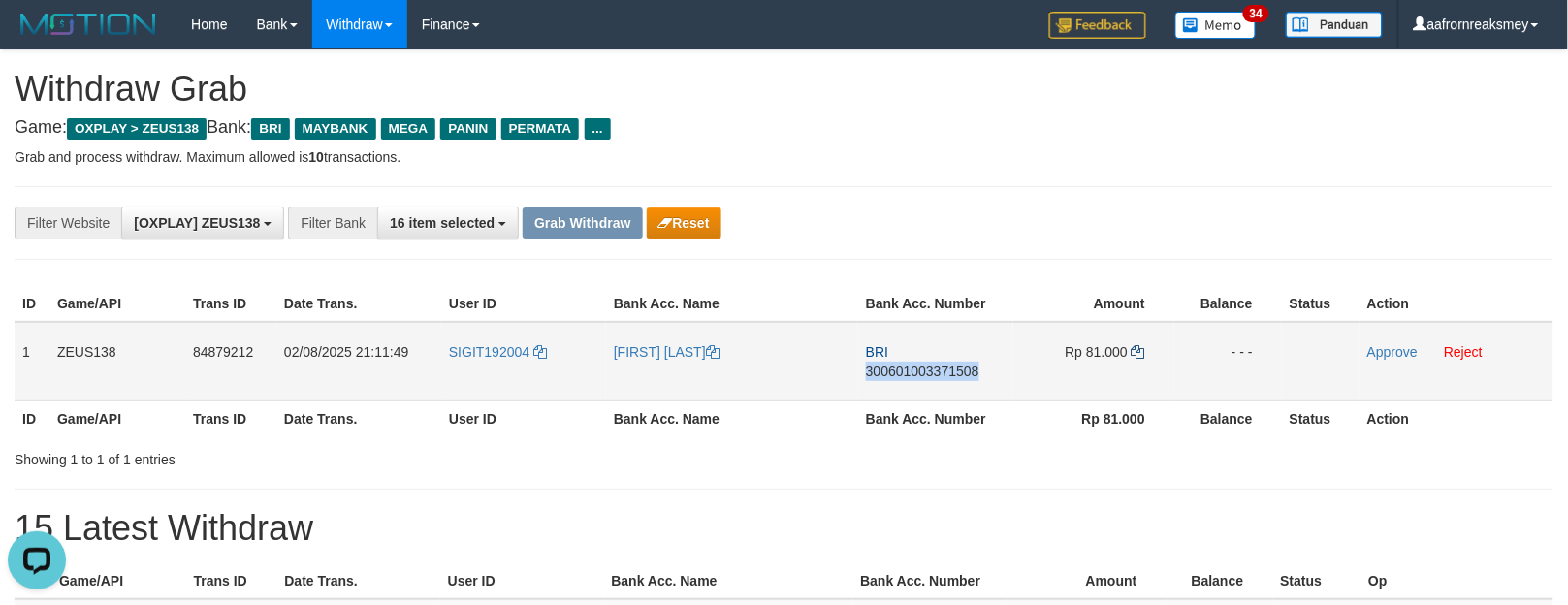 copy on "300601003371508" 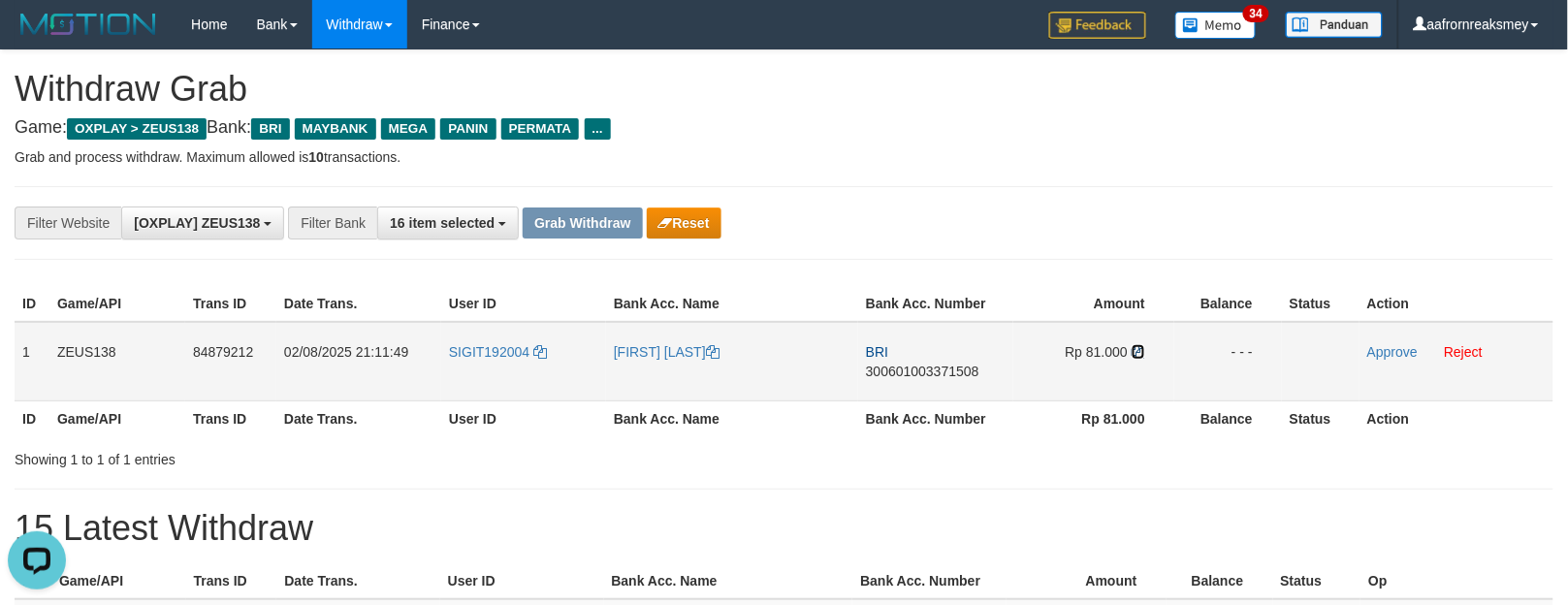 click at bounding box center [1138, 352] 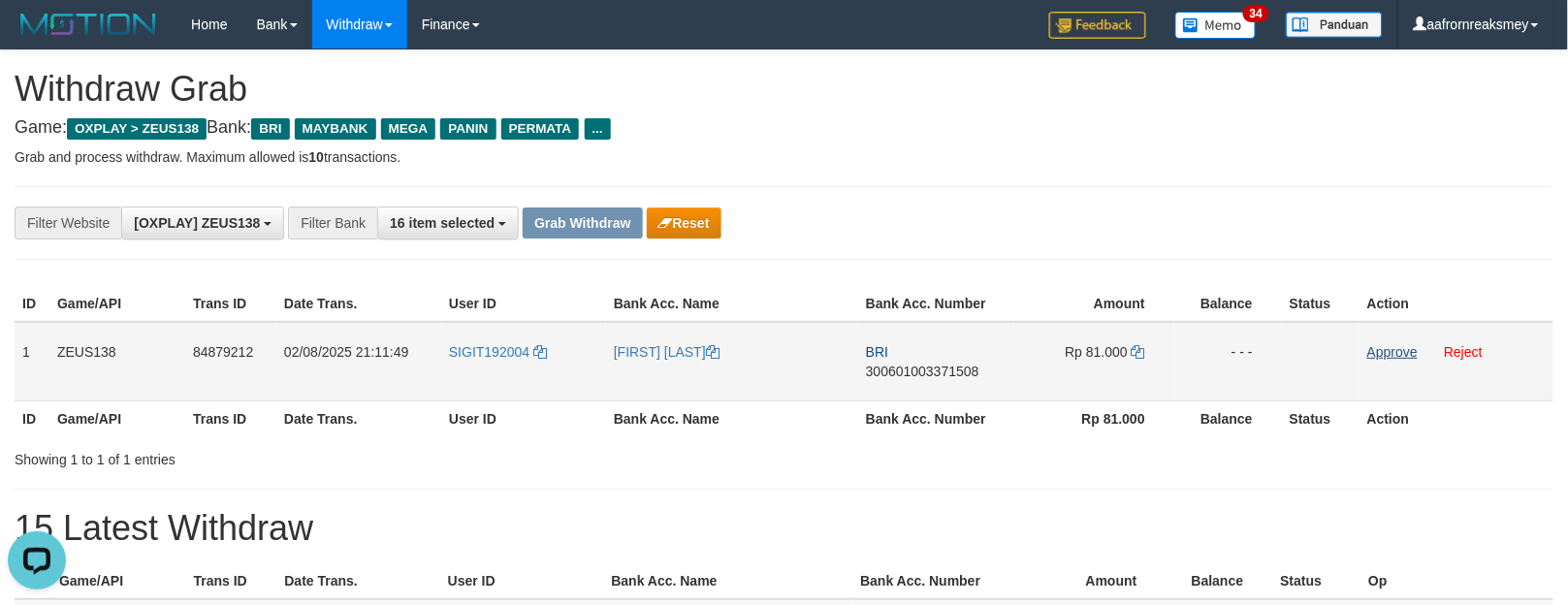 drag, startPoint x: 1377, startPoint y: 334, endPoint x: 1372, endPoint y: 355, distance: 21.587033 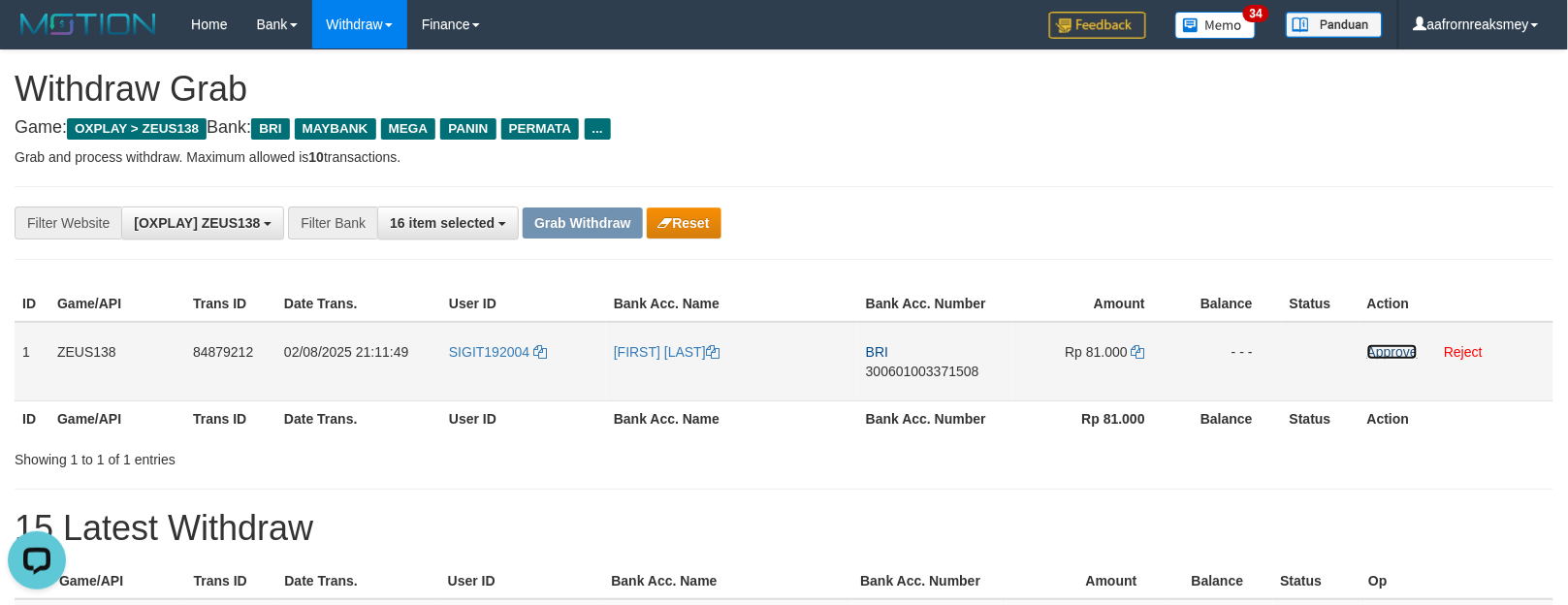 click on "Approve" at bounding box center (1392, 352) 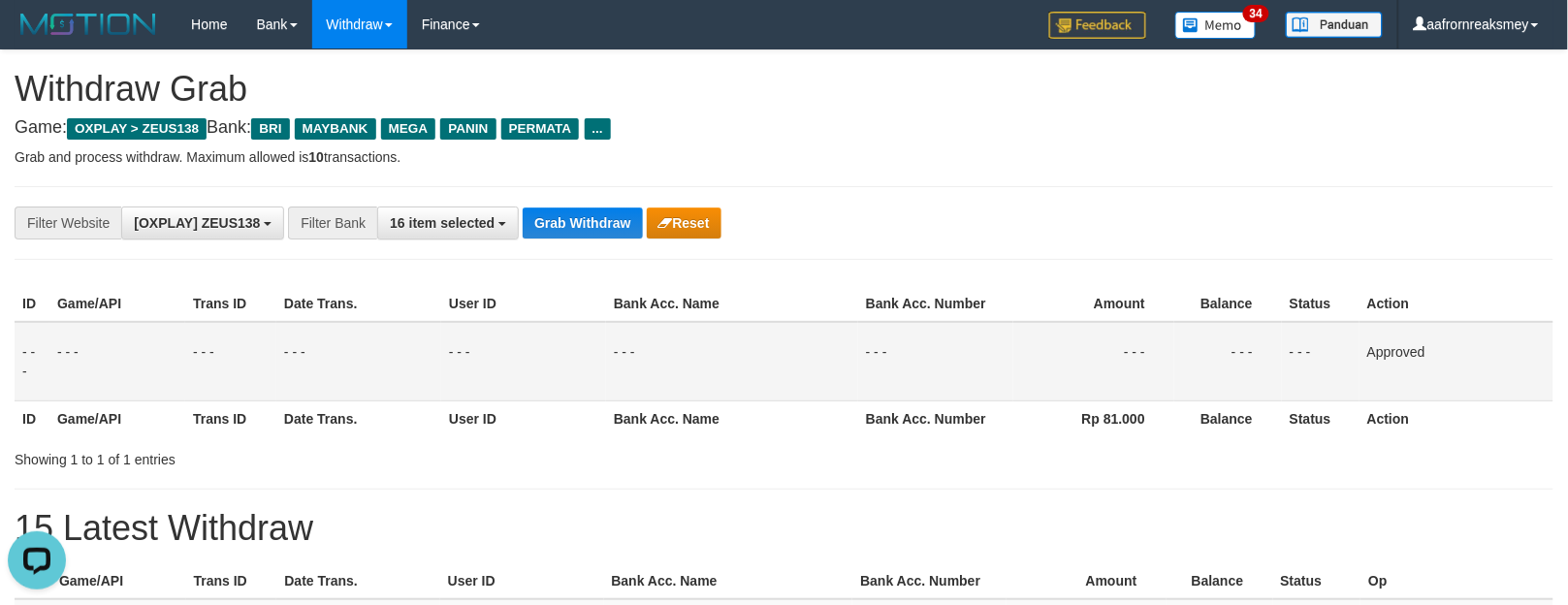 drag, startPoint x: 960, startPoint y: 372, endPoint x: 991, endPoint y: 382, distance: 32.572995 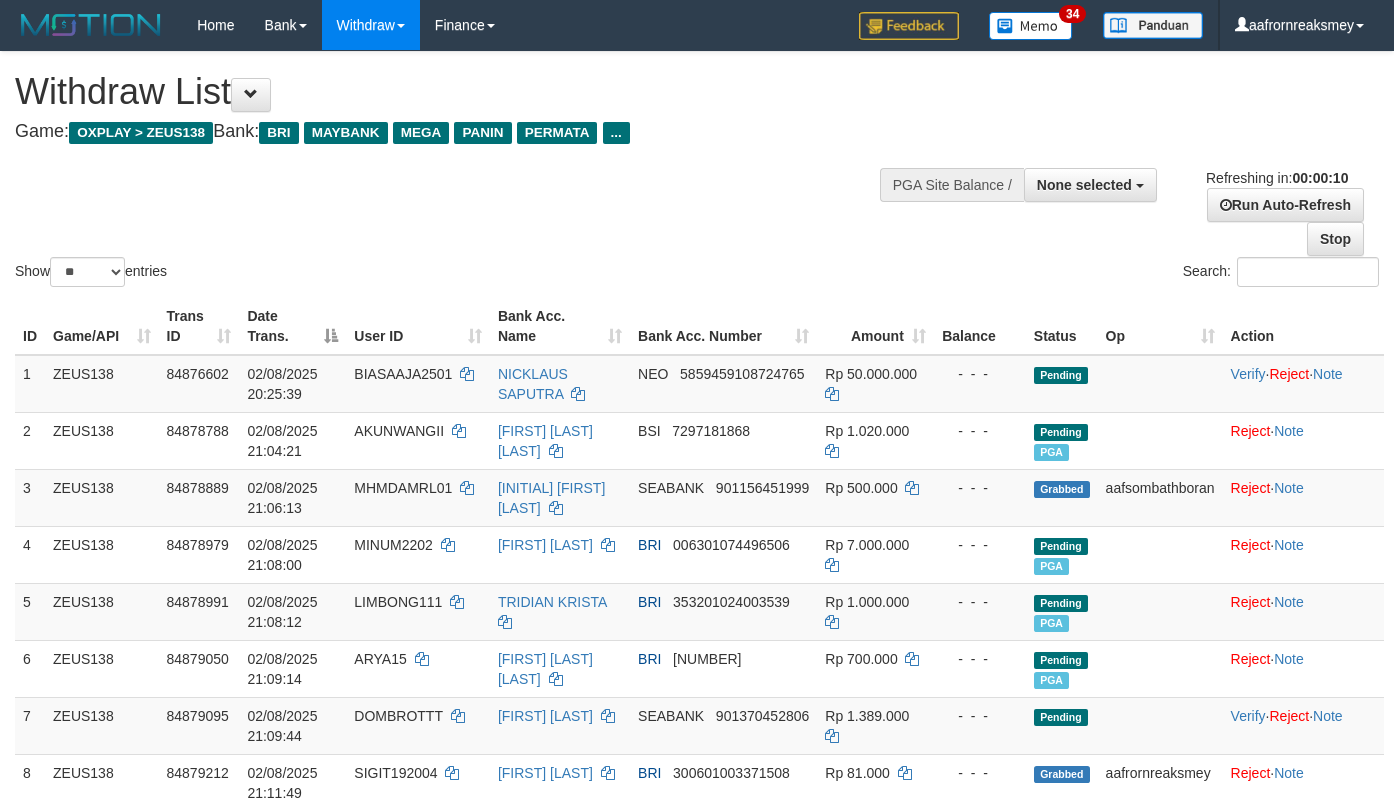 select 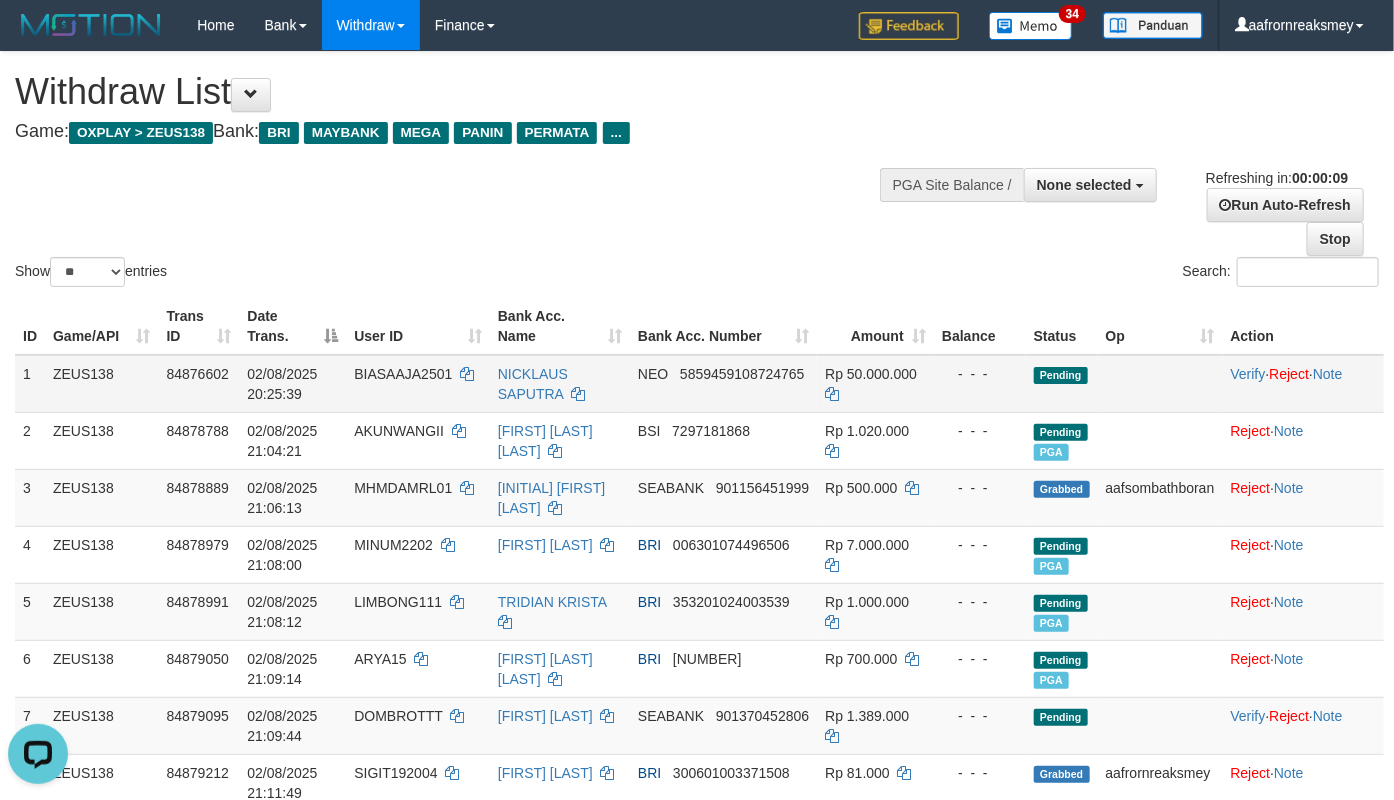 scroll, scrollTop: 0, scrollLeft: 0, axis: both 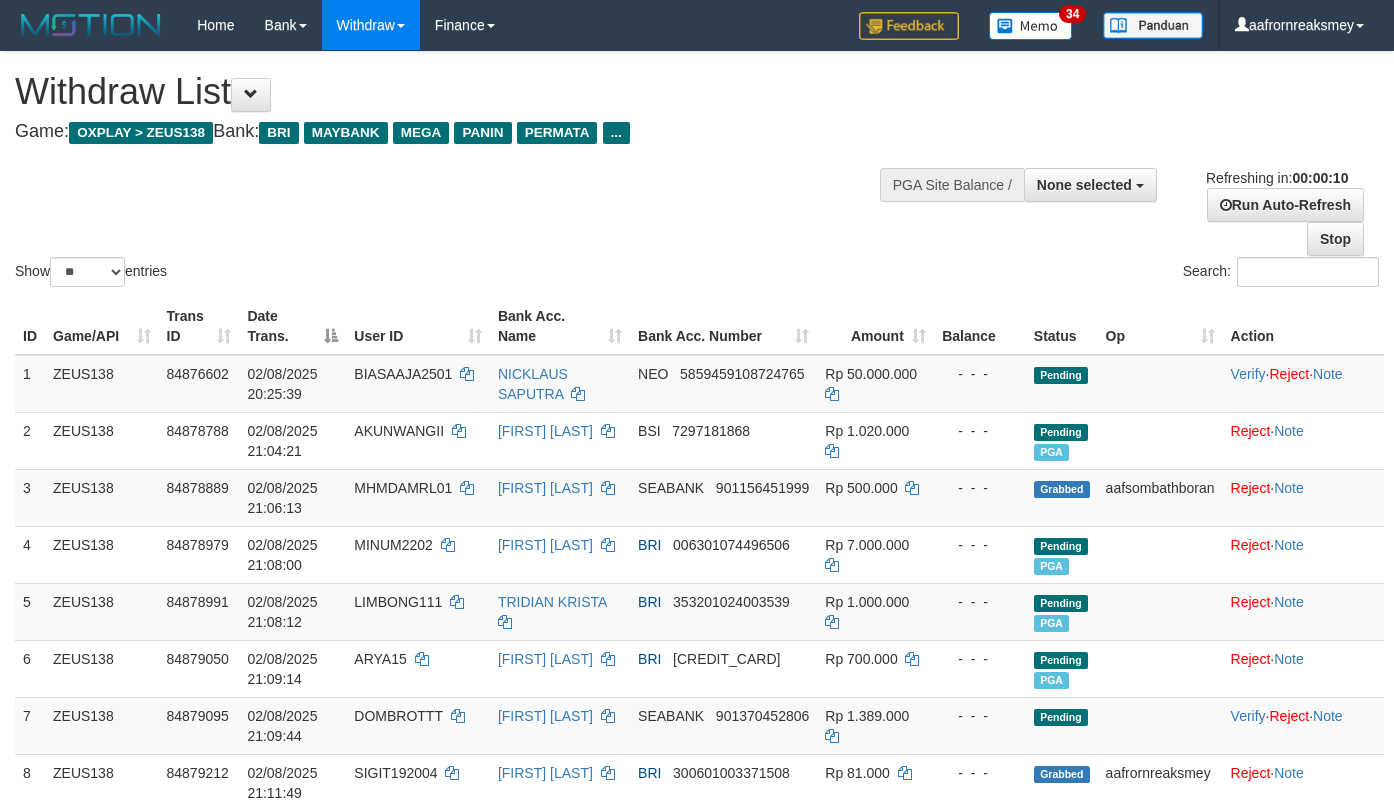 select 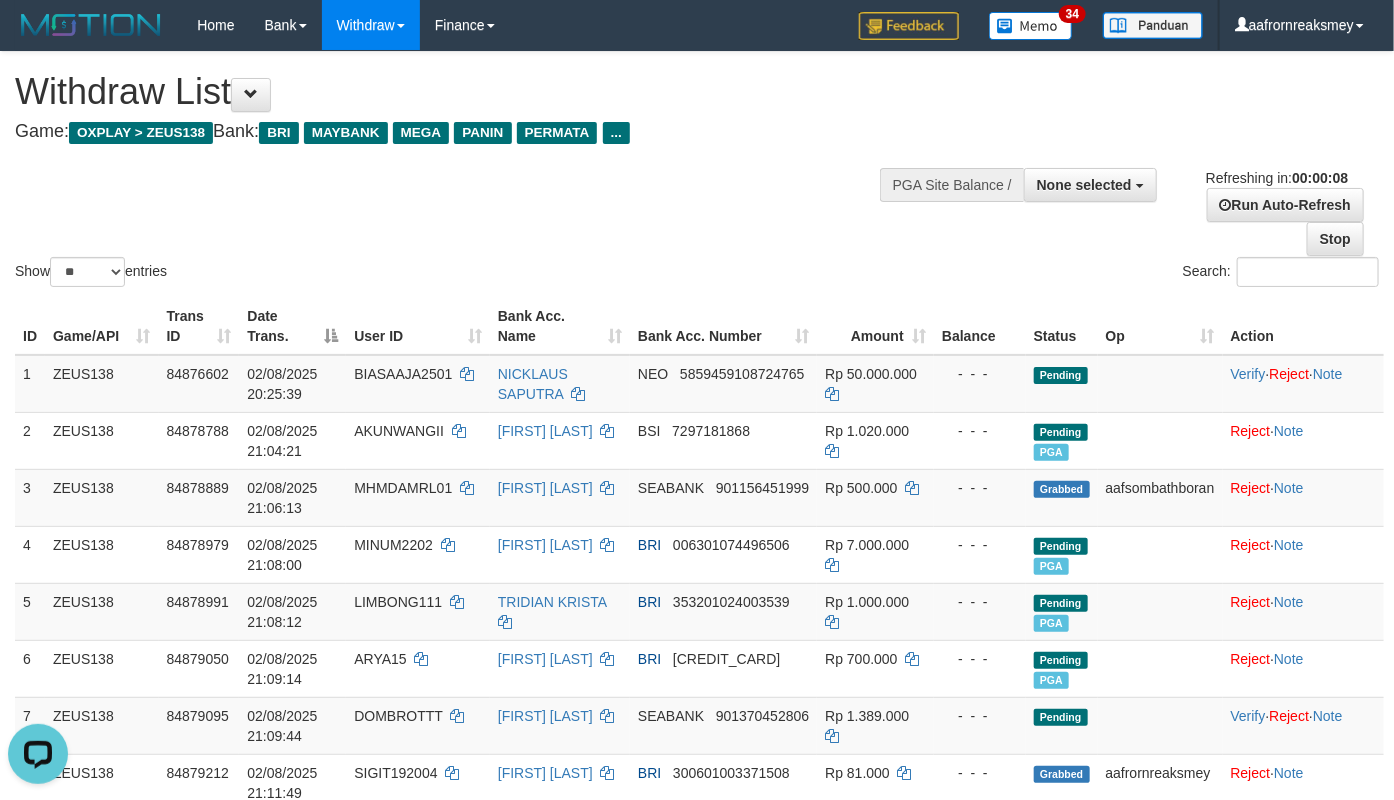 scroll, scrollTop: 0, scrollLeft: 0, axis: both 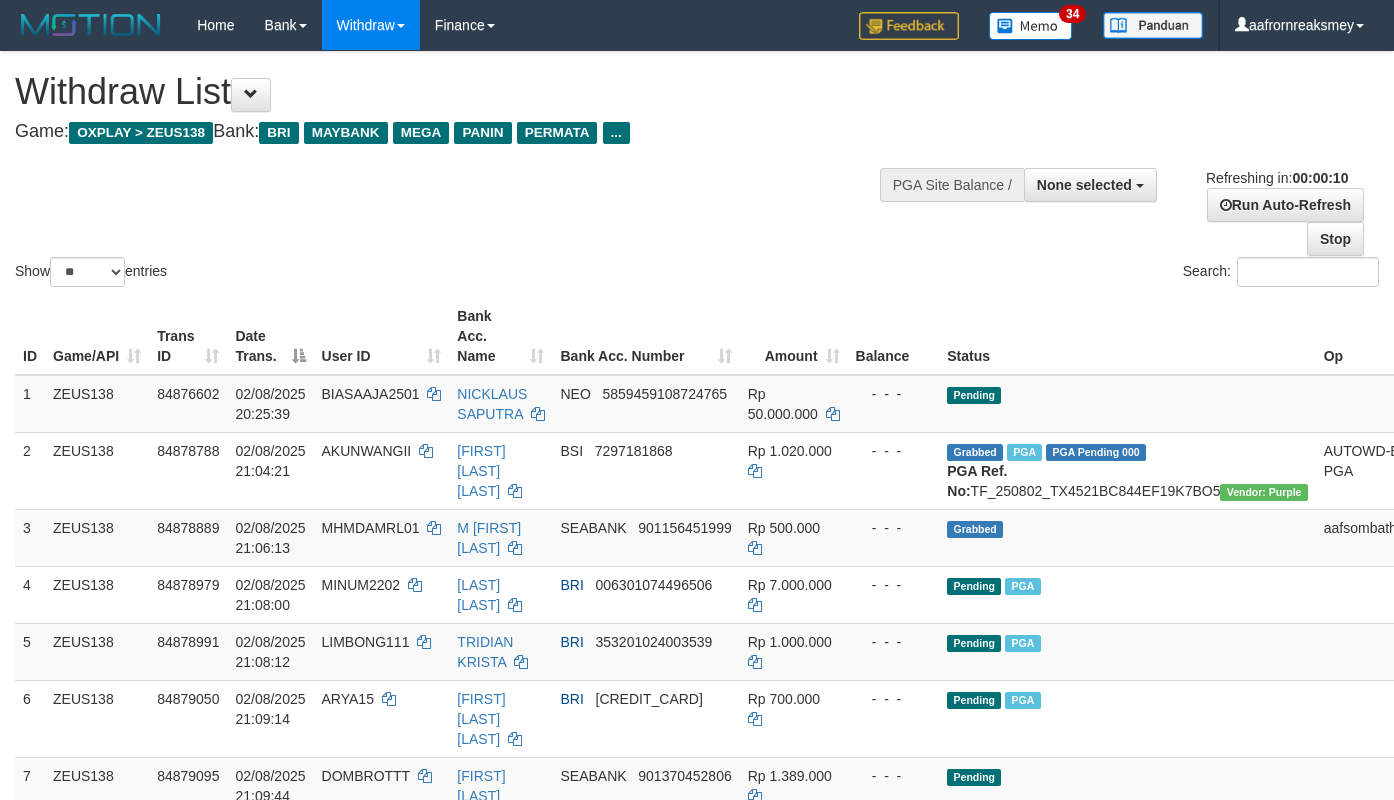 select 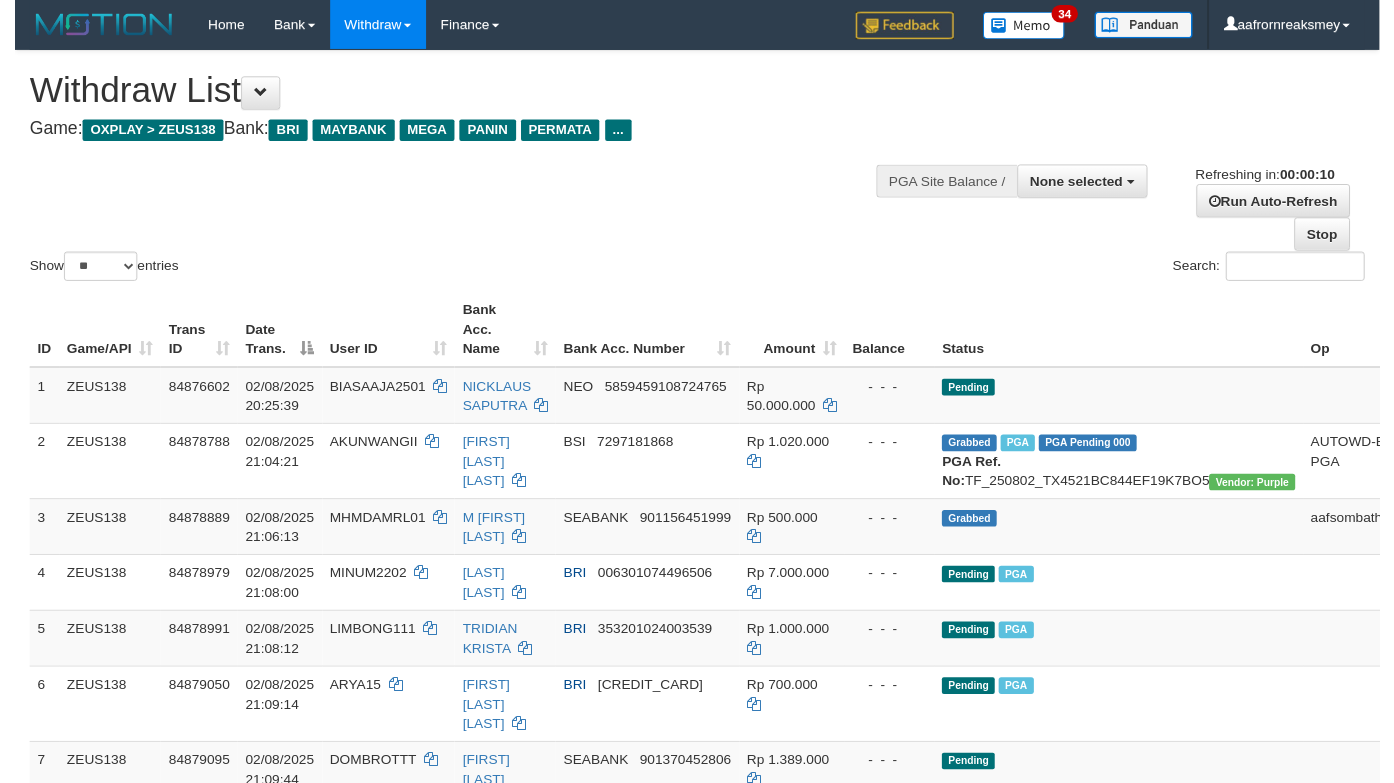 scroll, scrollTop: 0, scrollLeft: 0, axis: both 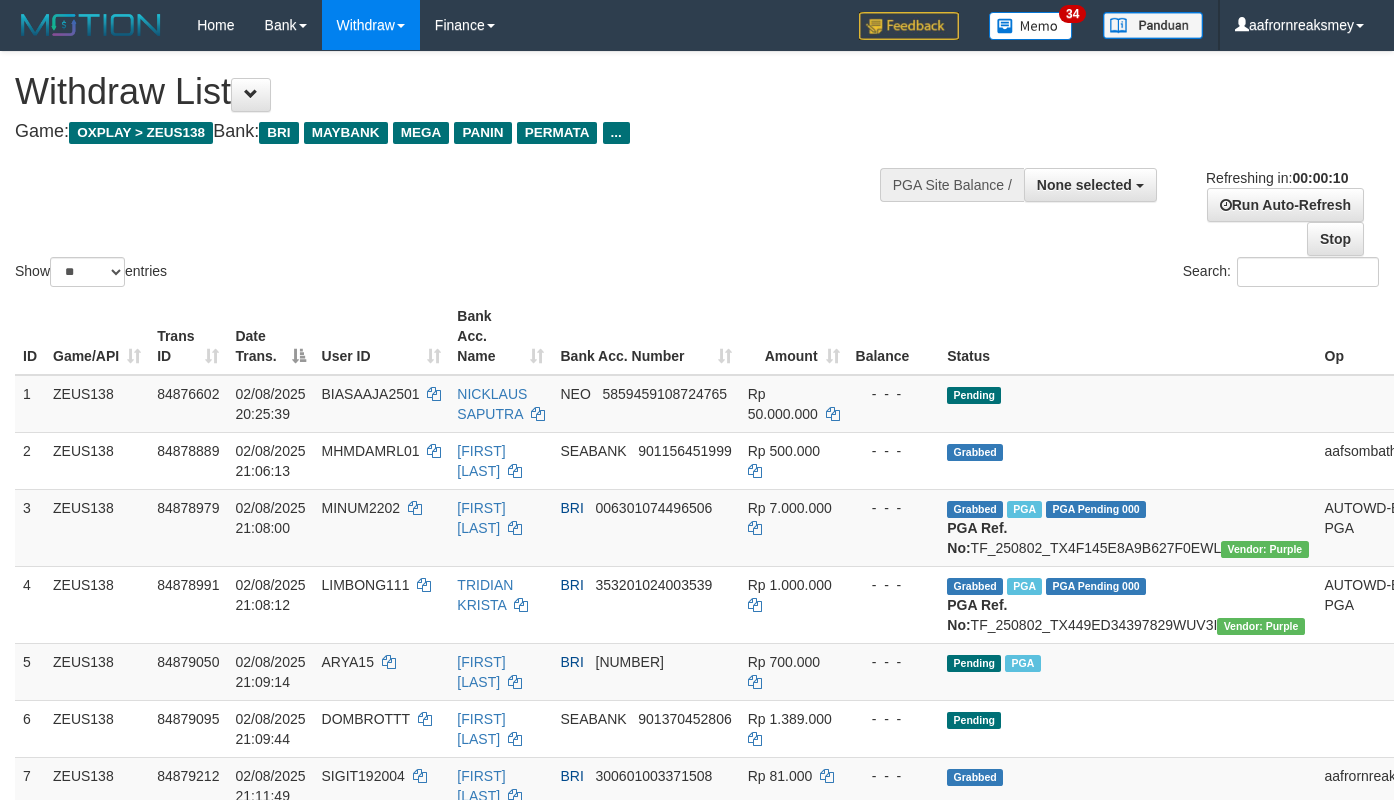 select 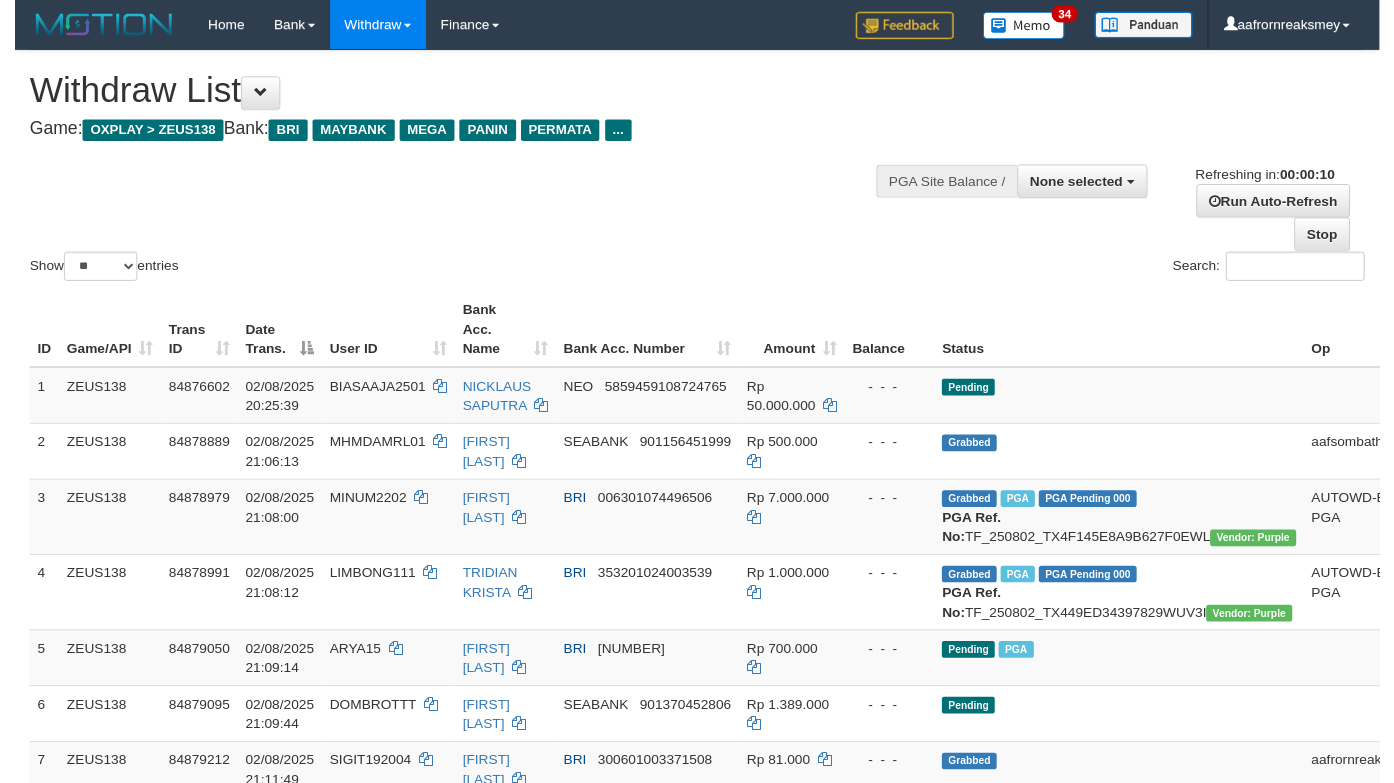 scroll, scrollTop: 0, scrollLeft: 0, axis: both 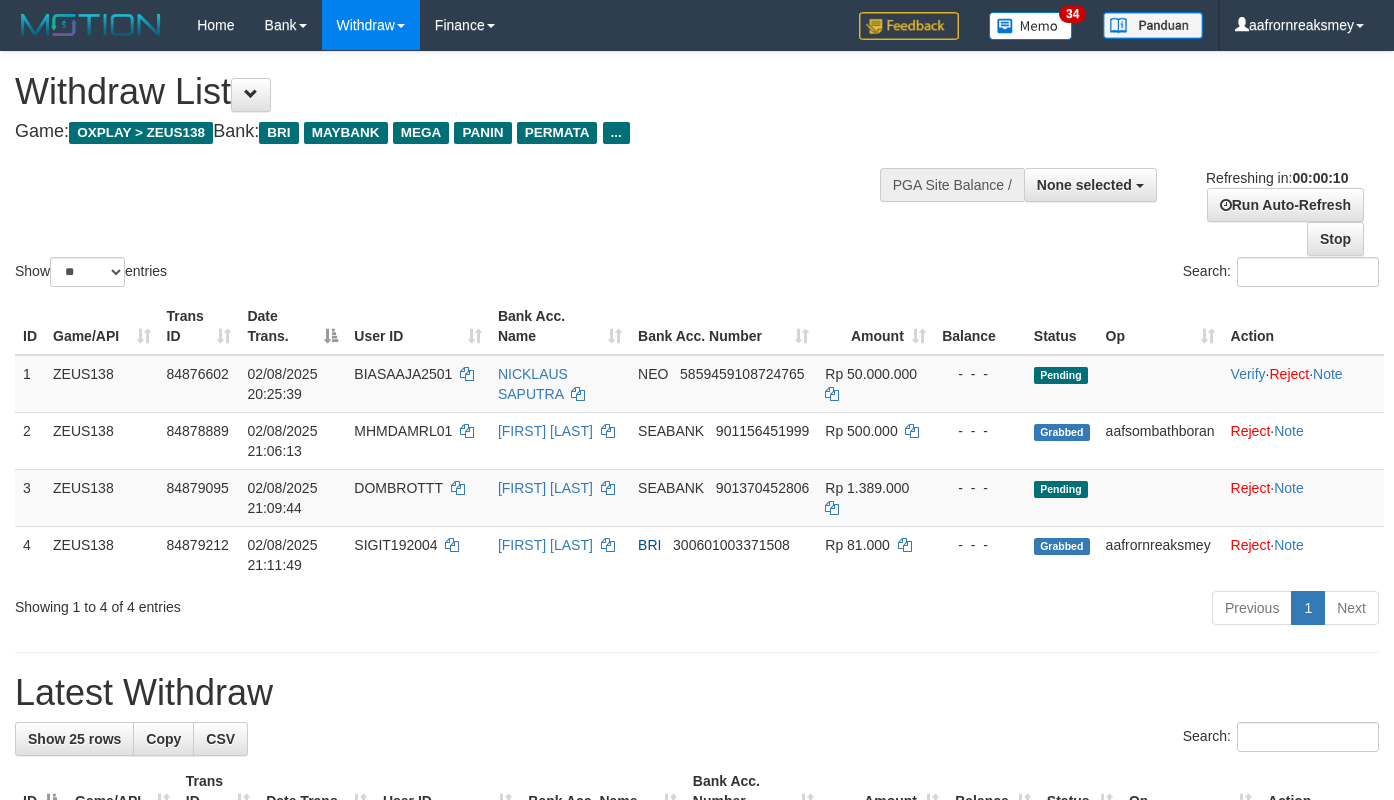 select 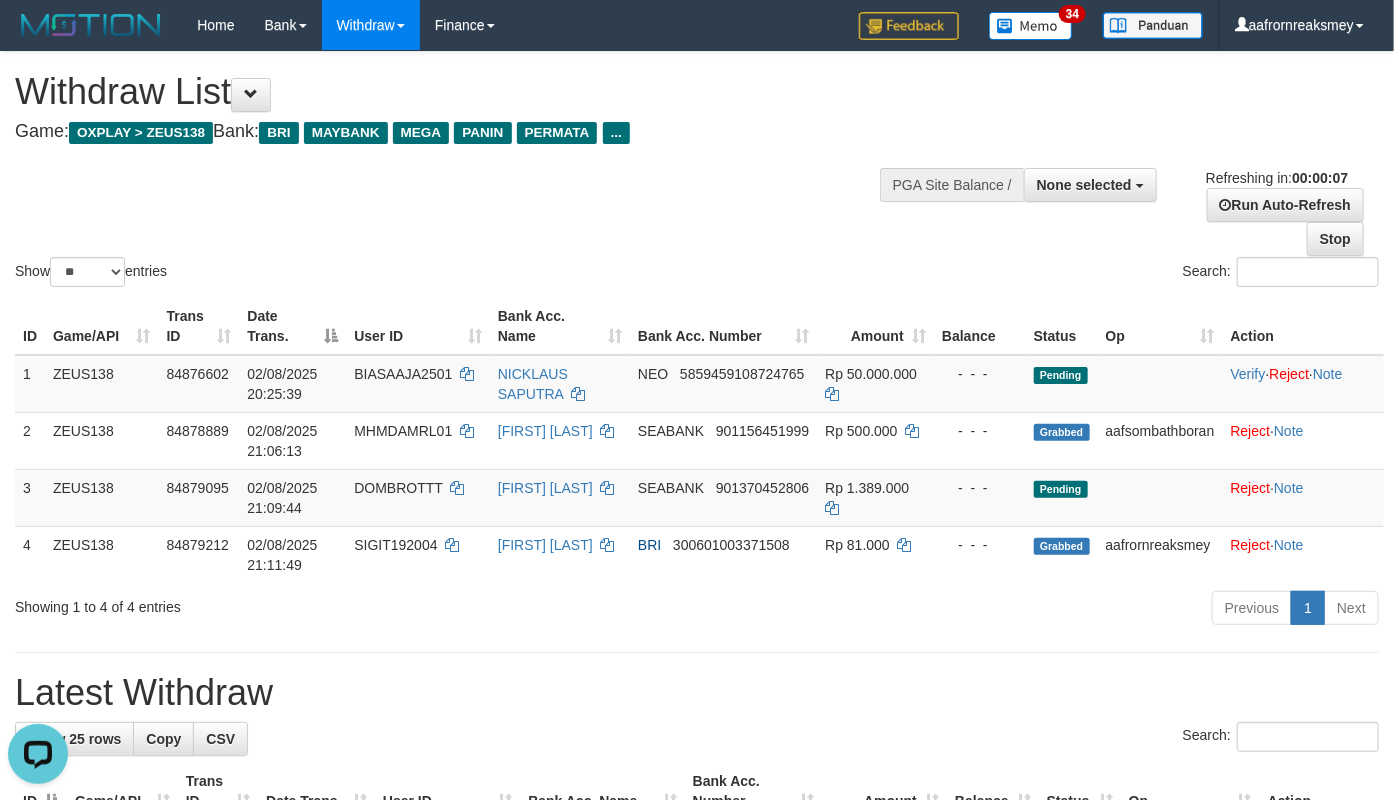 scroll, scrollTop: 0, scrollLeft: 0, axis: both 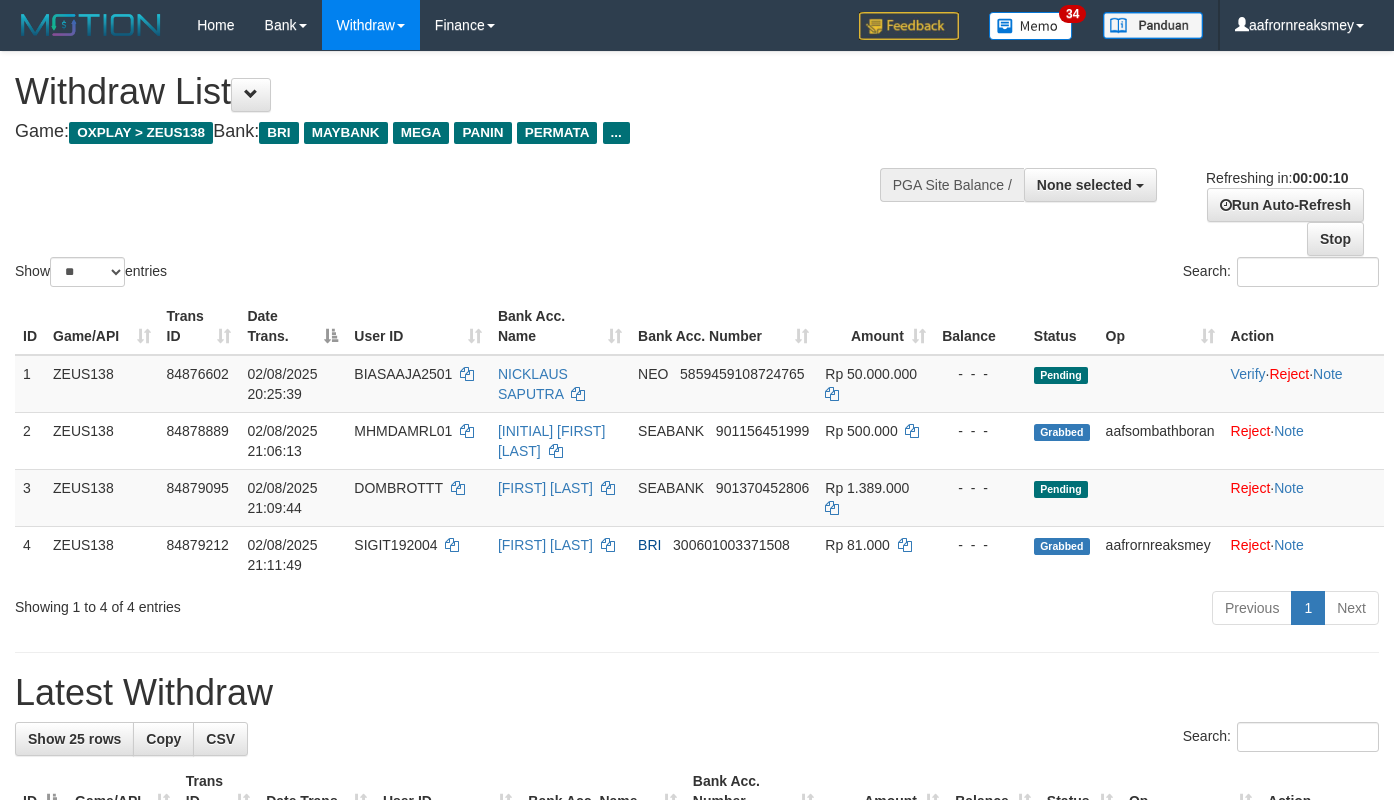select 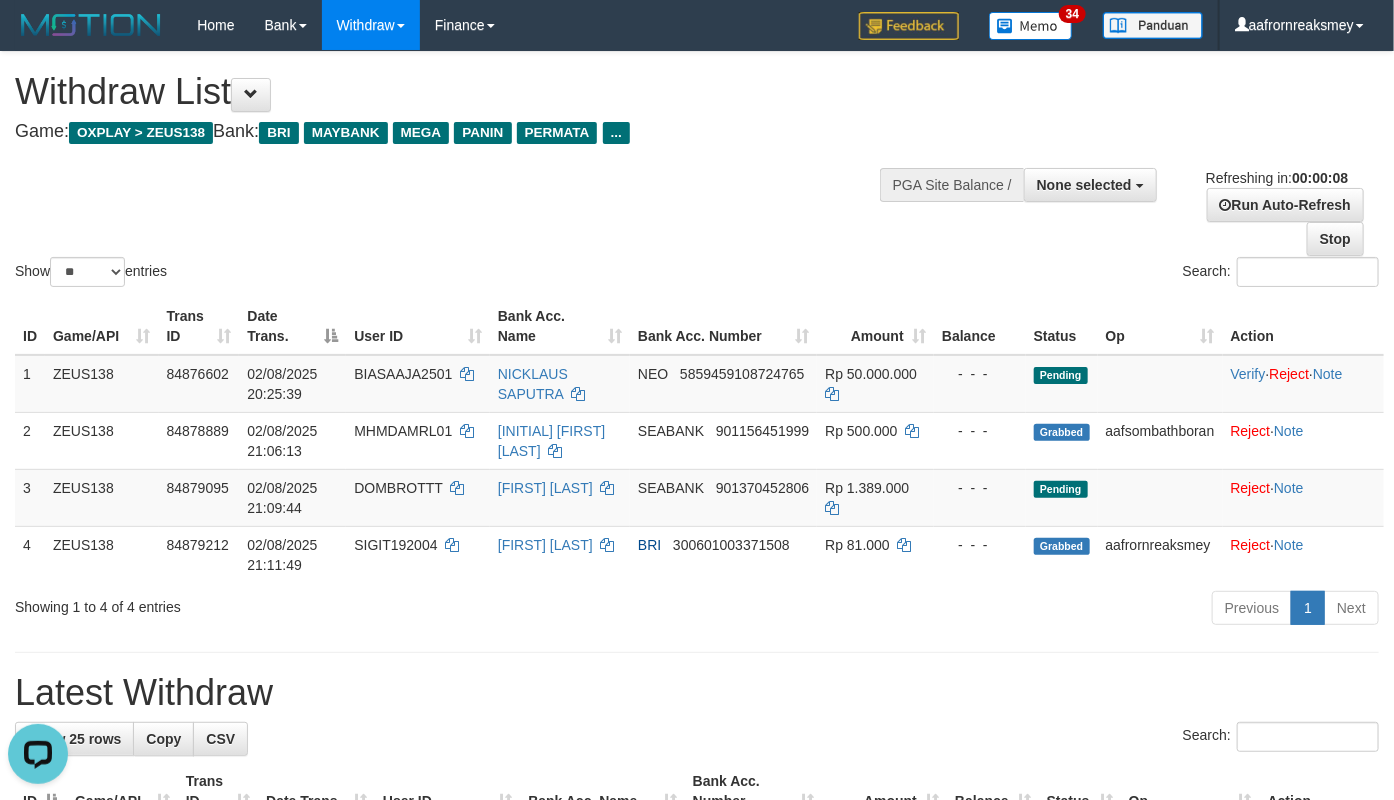 scroll, scrollTop: 0, scrollLeft: 0, axis: both 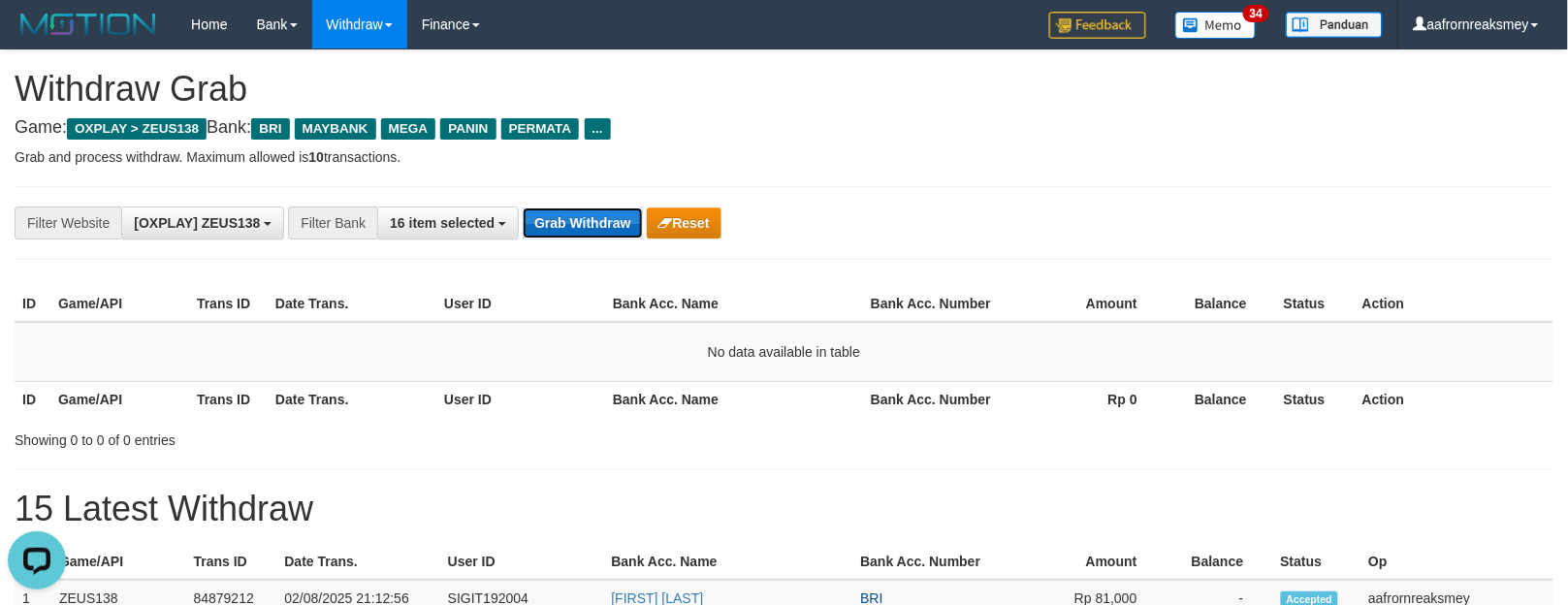click on "Grab Withdraw" at bounding box center (582, 223) 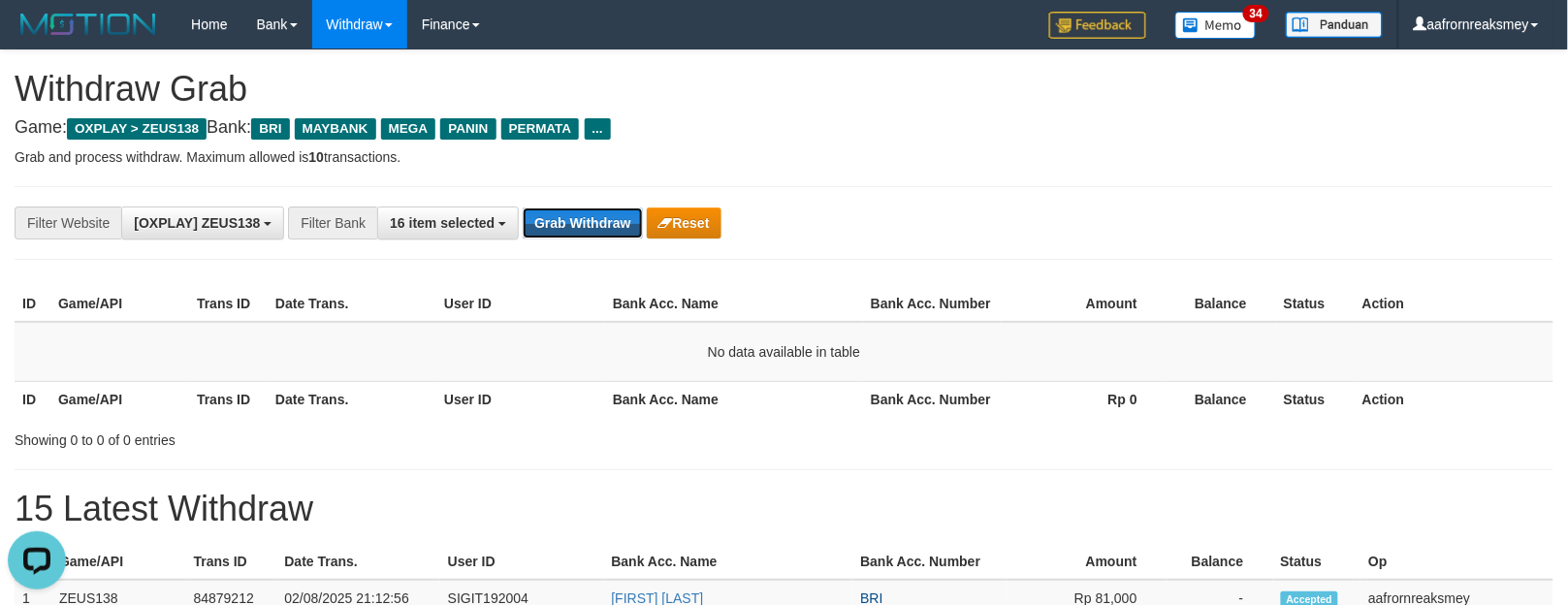 click on "**********" at bounding box center [784, 223] 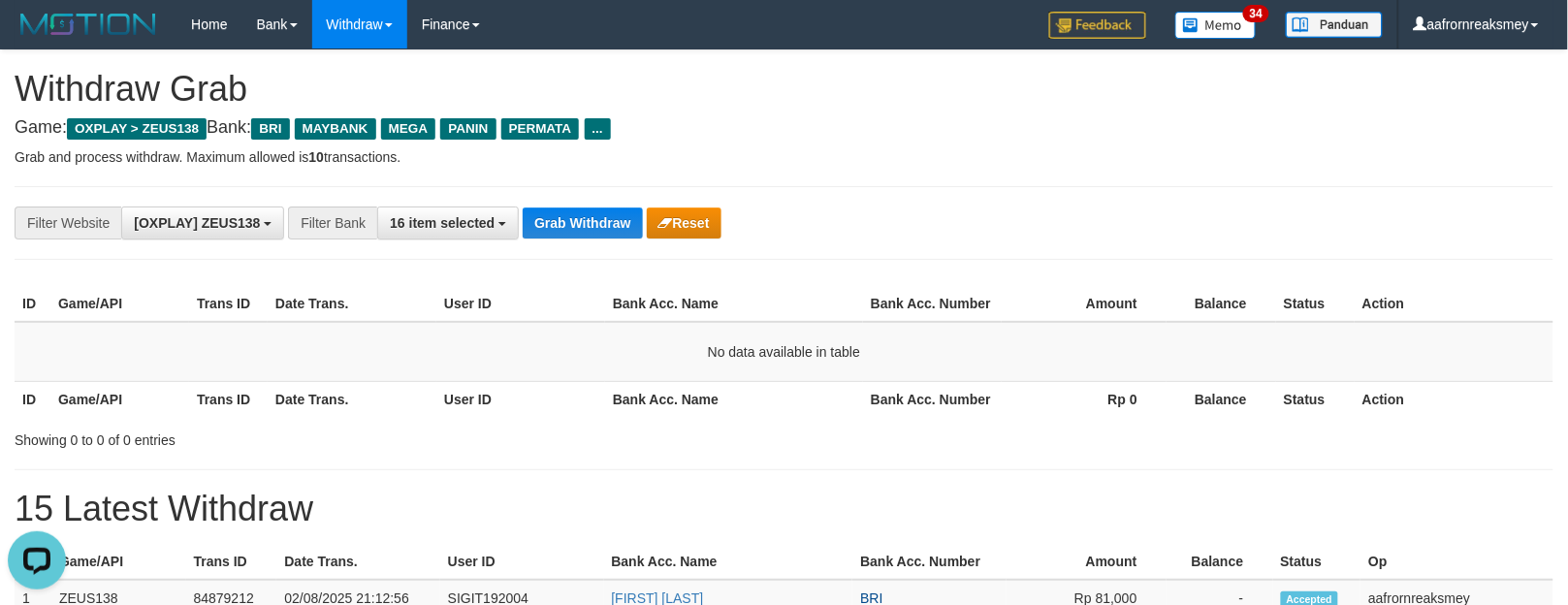 click on "**********" at bounding box center (784, 223) 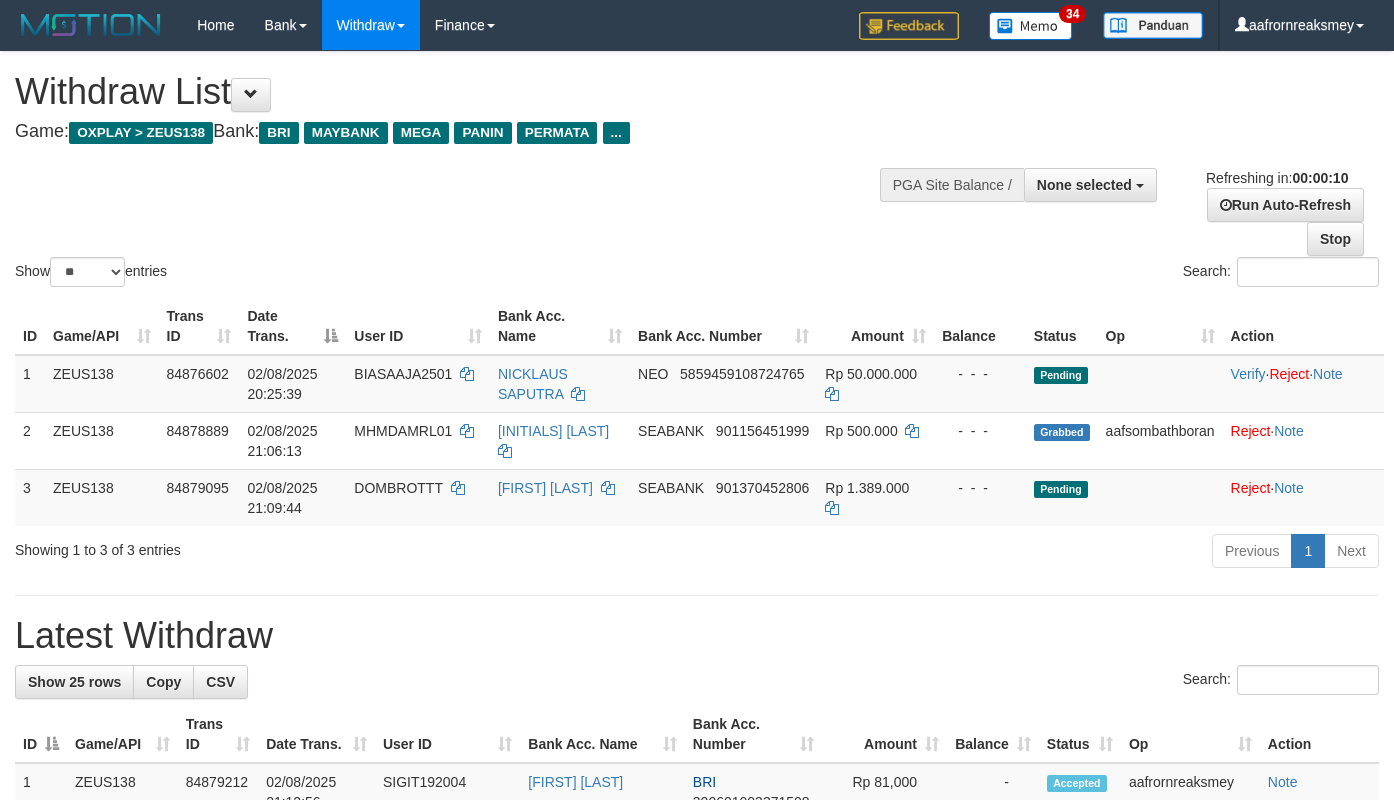 select 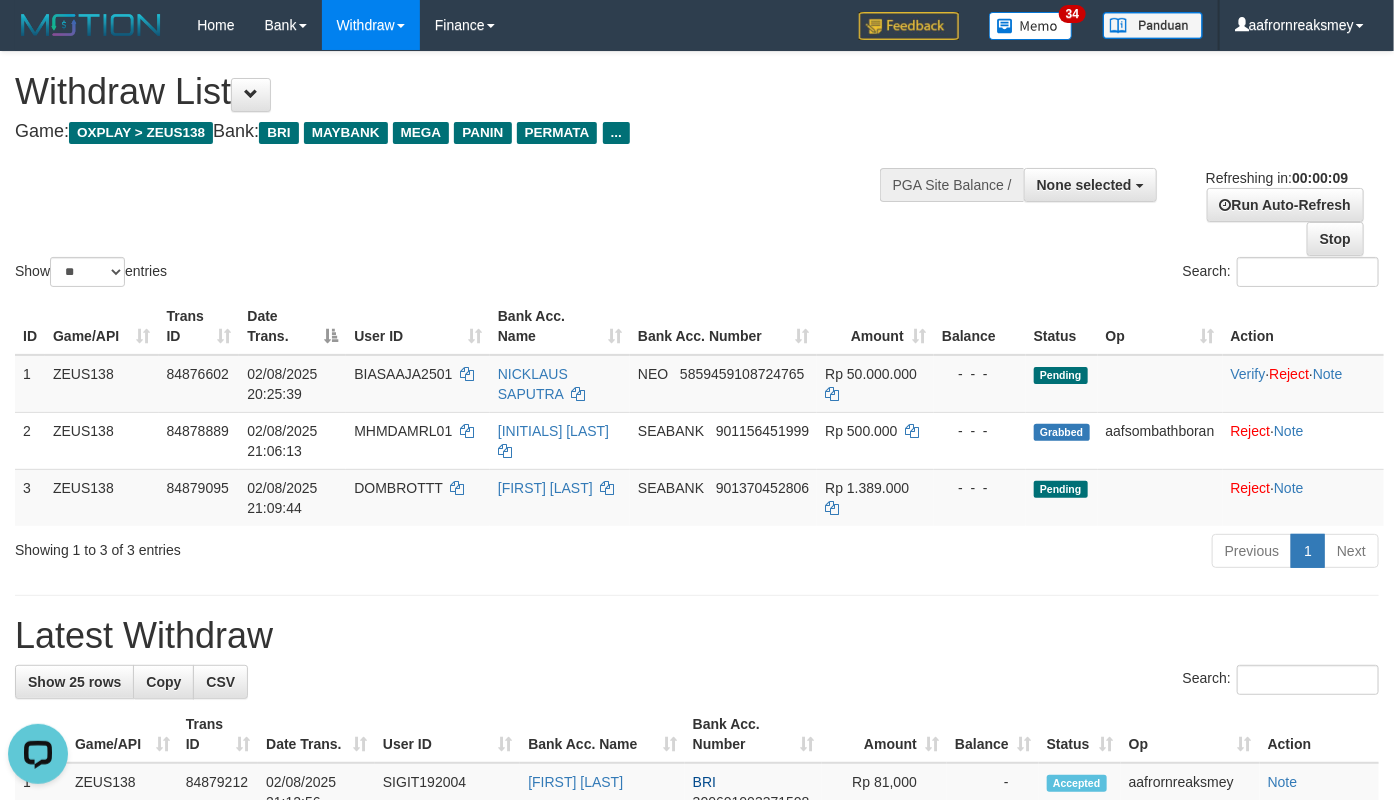 scroll, scrollTop: 0, scrollLeft: 0, axis: both 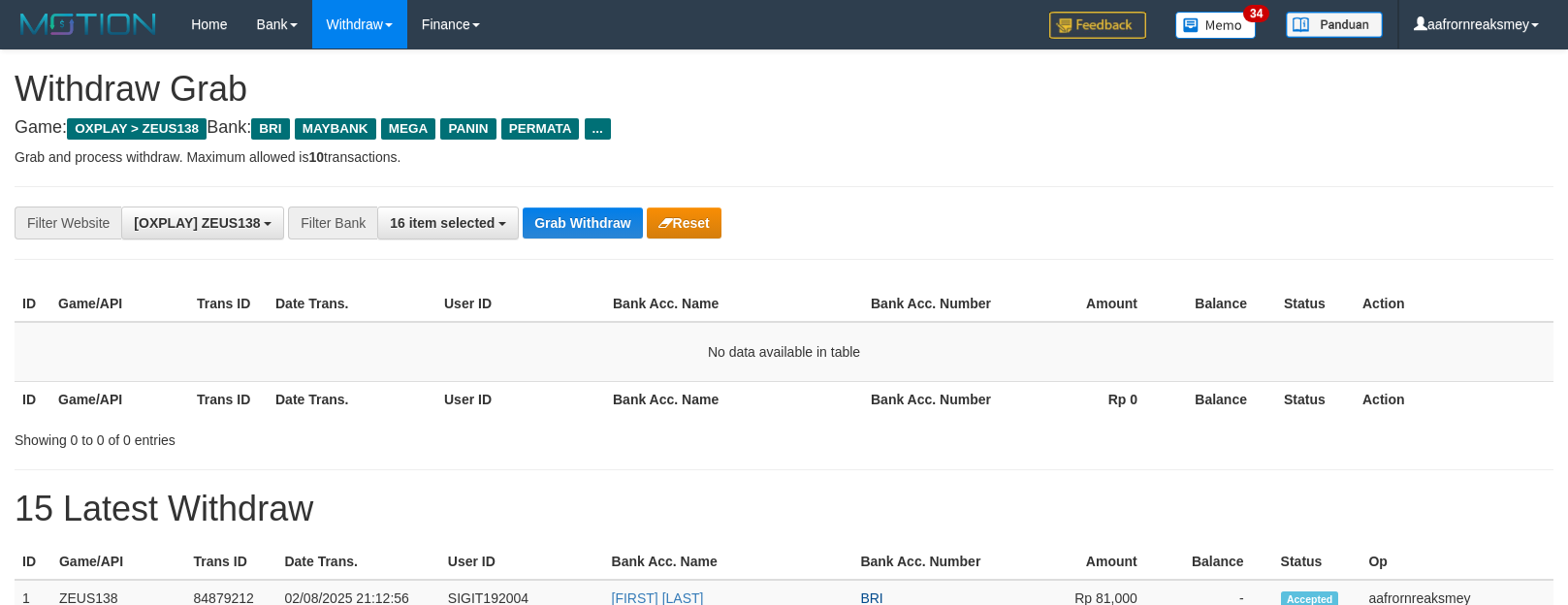 click on "Grab Withdraw" at bounding box center [582, 223] 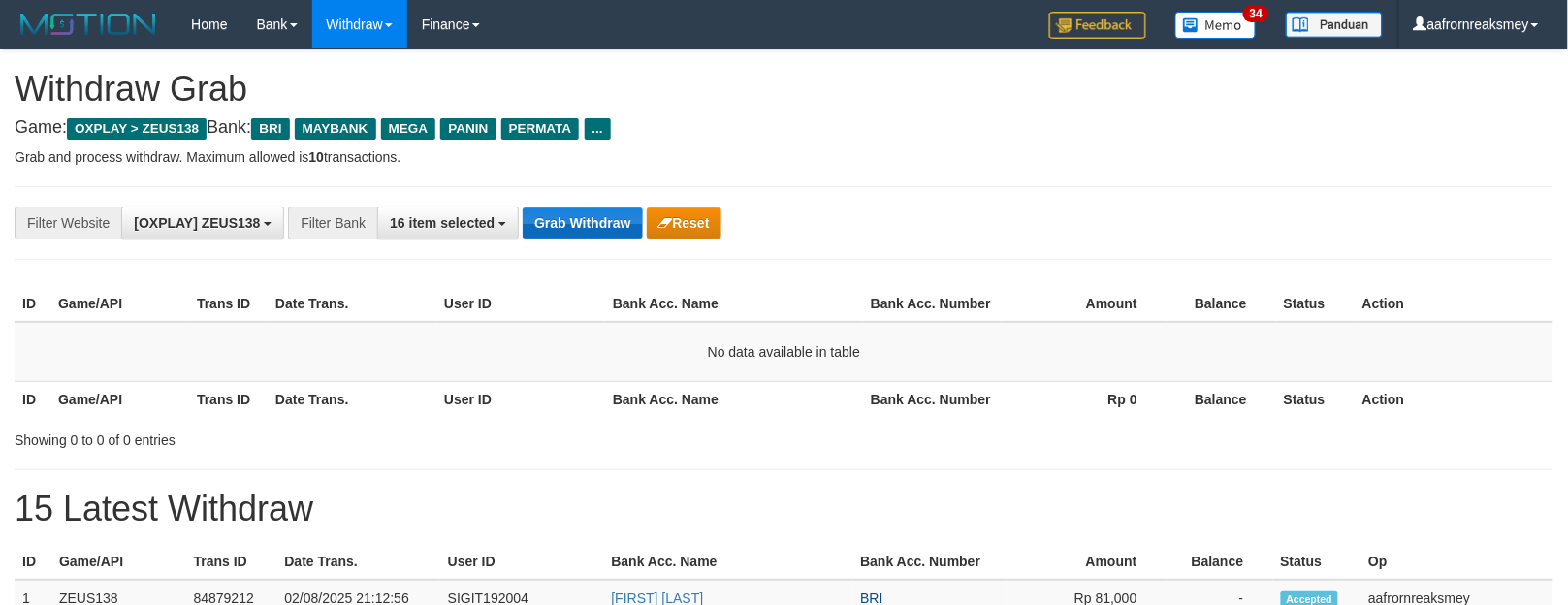 click on "Grab Withdraw" at bounding box center (582, 223) 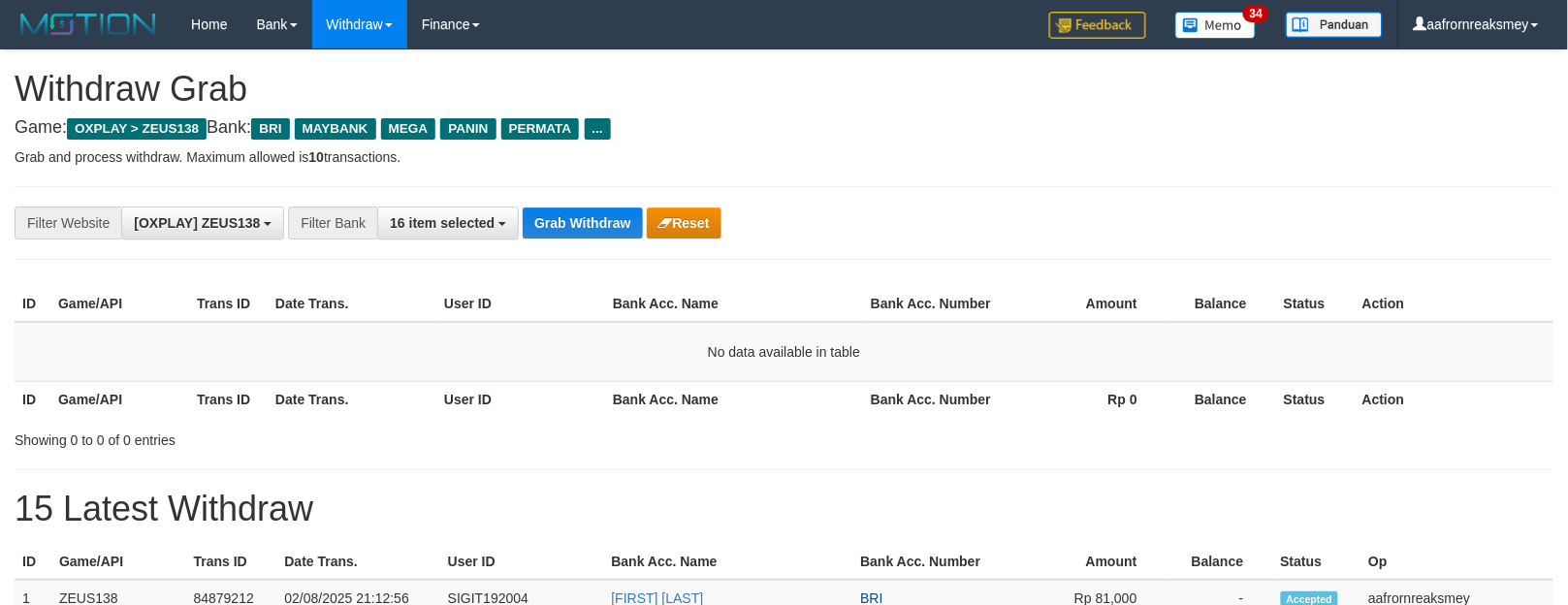 click on "**********" at bounding box center [784, 223] 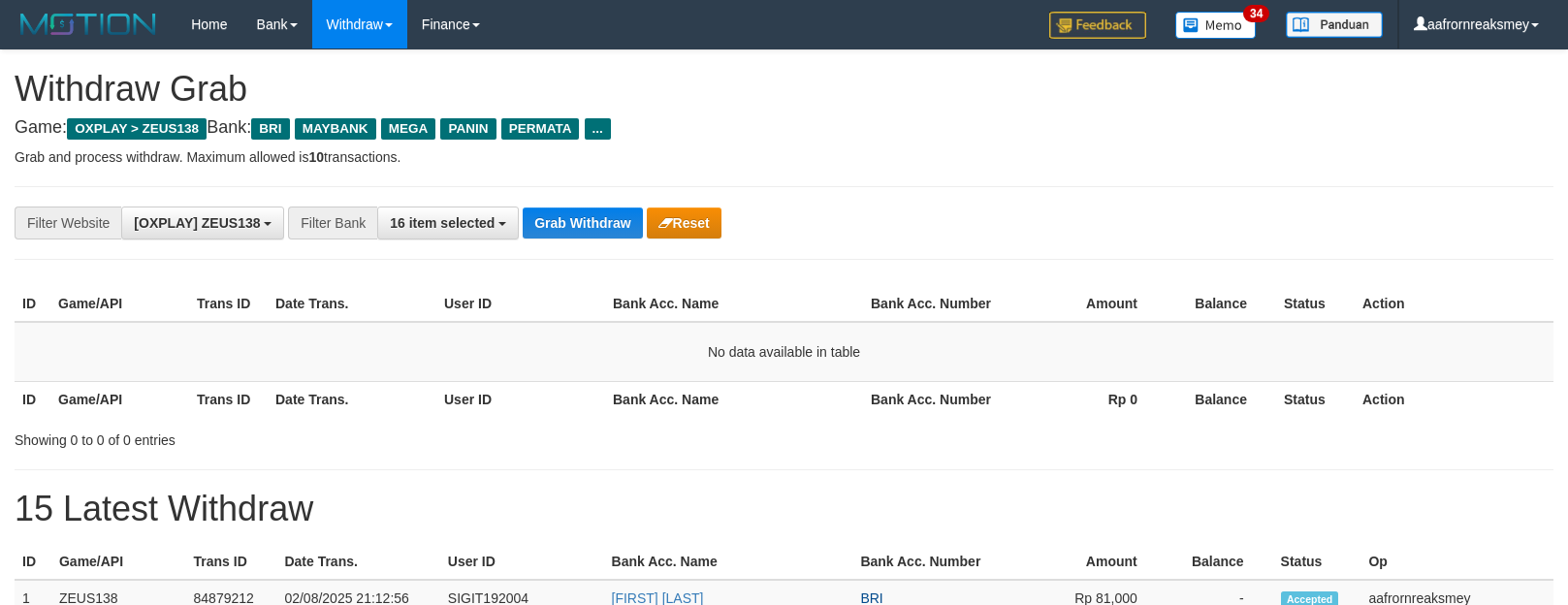 scroll, scrollTop: 0, scrollLeft: 0, axis: both 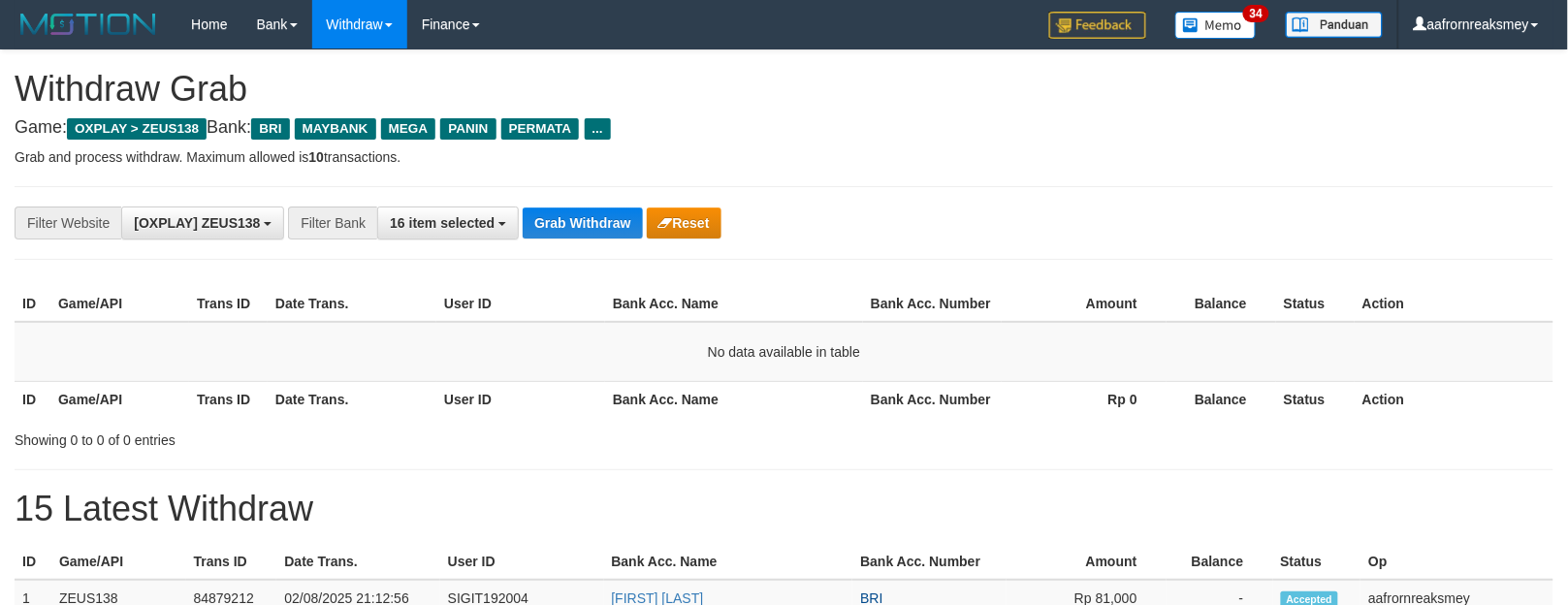 click on "**********" at bounding box center (784, 223) 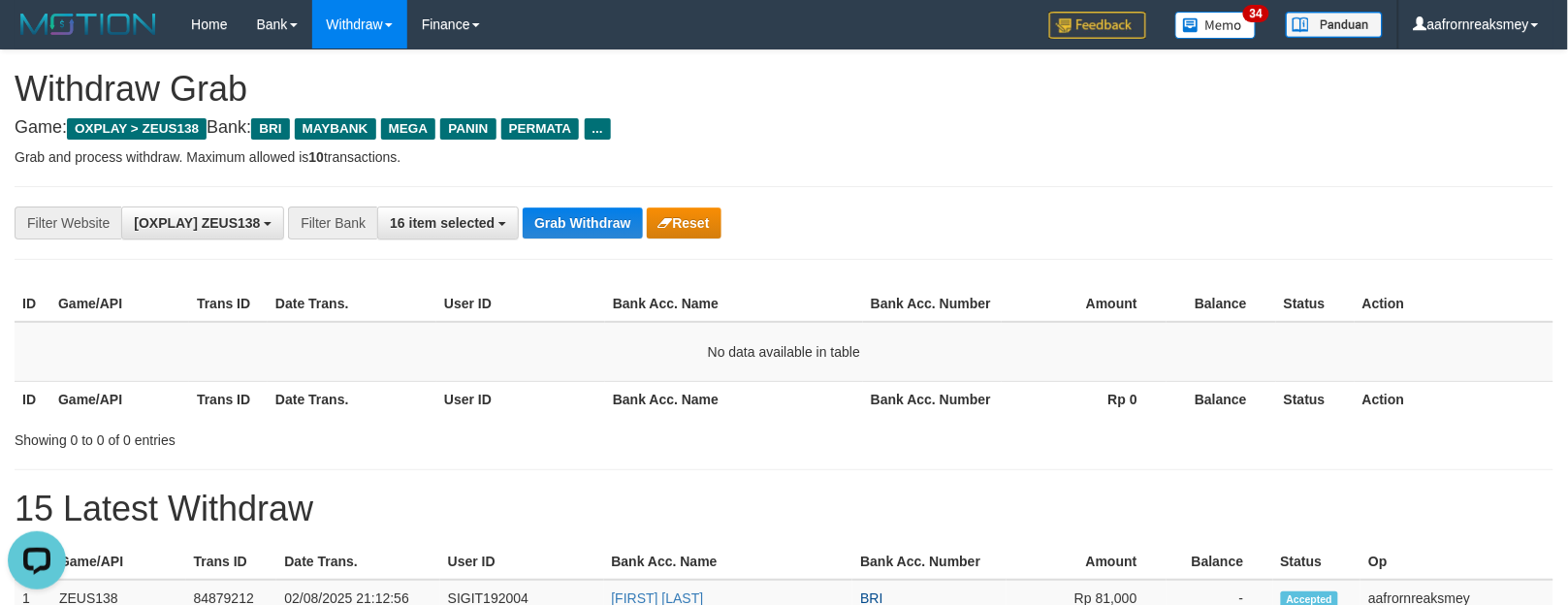 scroll, scrollTop: 0, scrollLeft: 0, axis: both 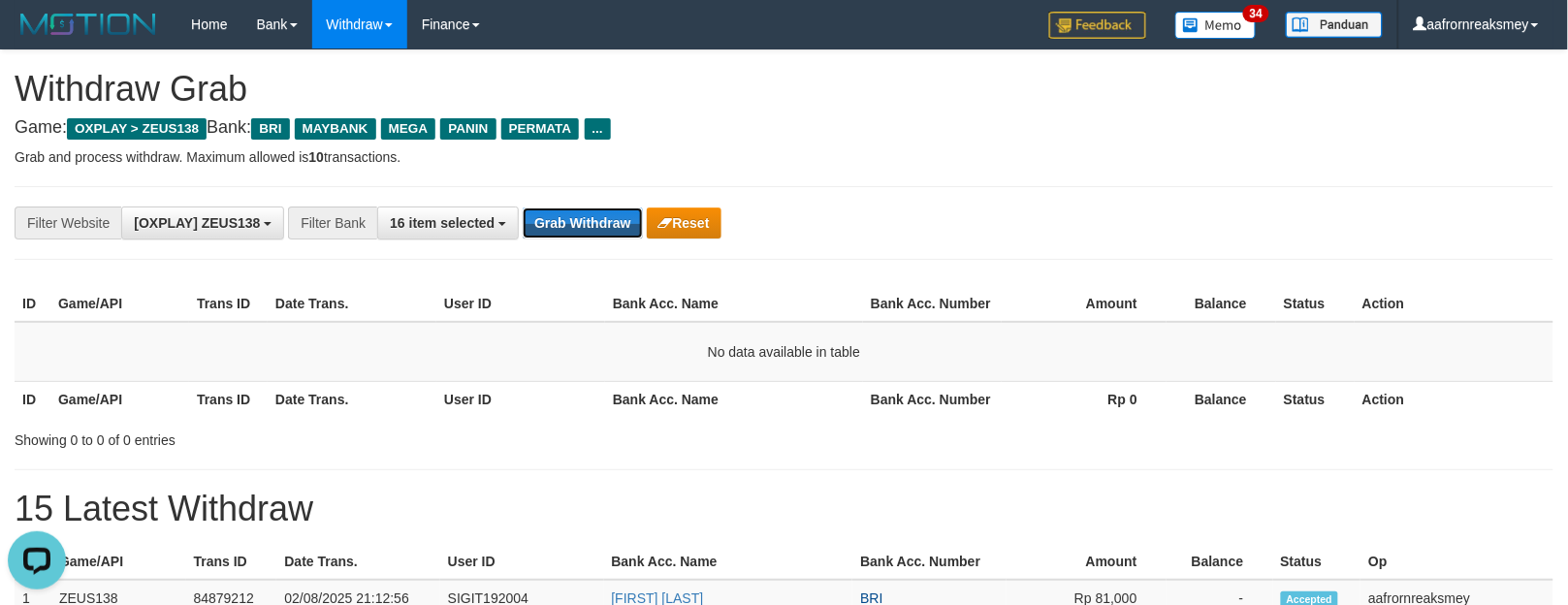 drag, startPoint x: 595, startPoint y: 207, endPoint x: 593, endPoint y: 198, distance: 9.219544 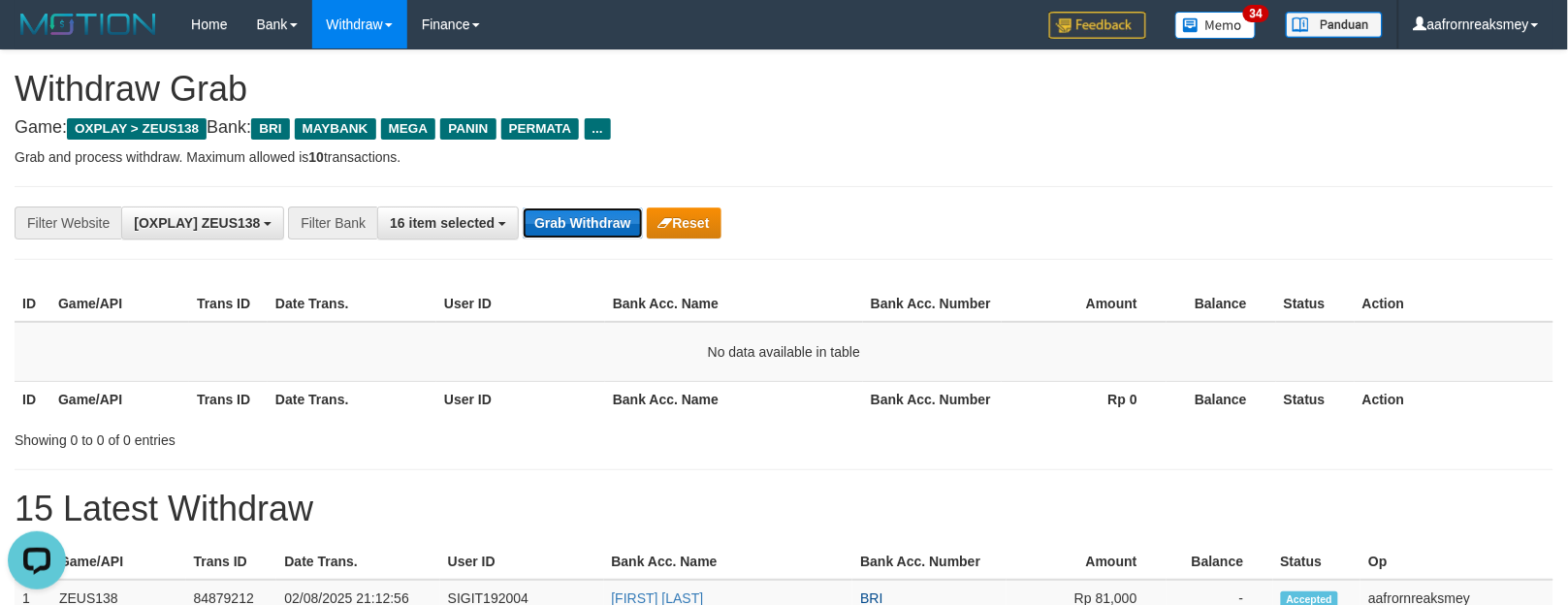 click on "Grab Withdraw" at bounding box center [582, 223] 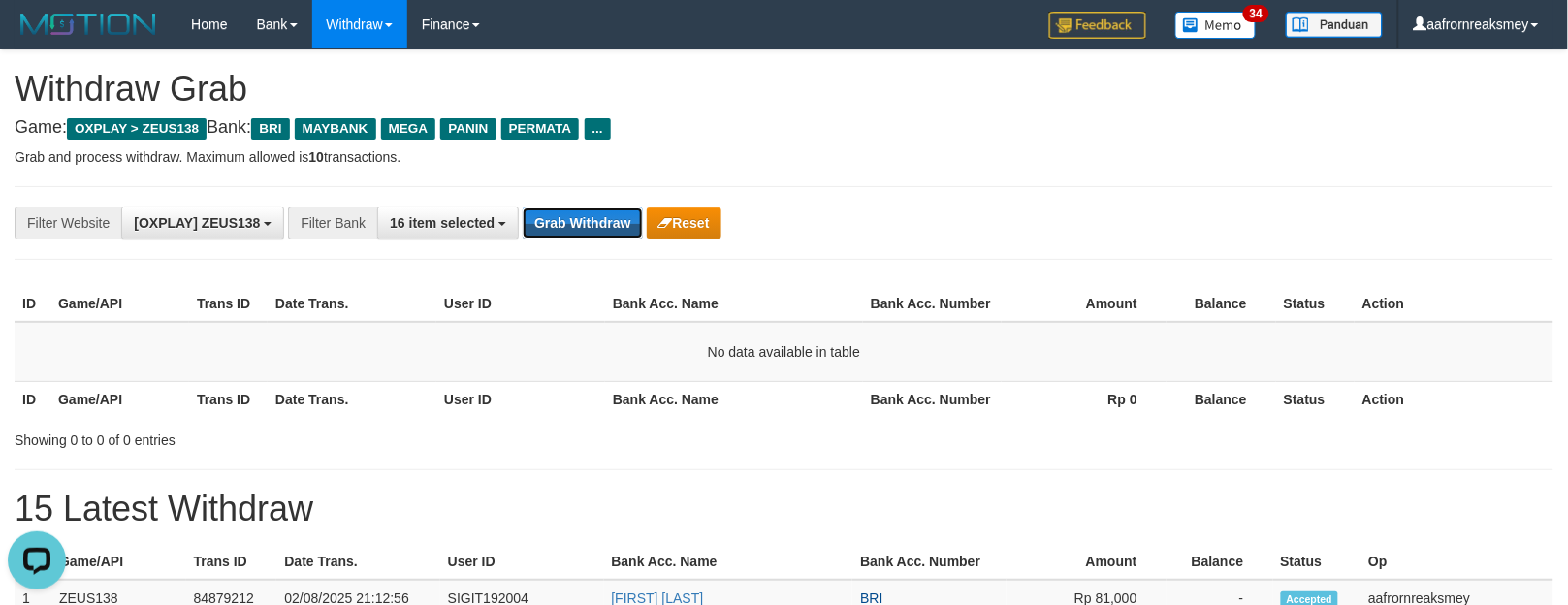 drag, startPoint x: 585, startPoint y: 210, endPoint x: 582, endPoint y: 200, distance: 10.440307 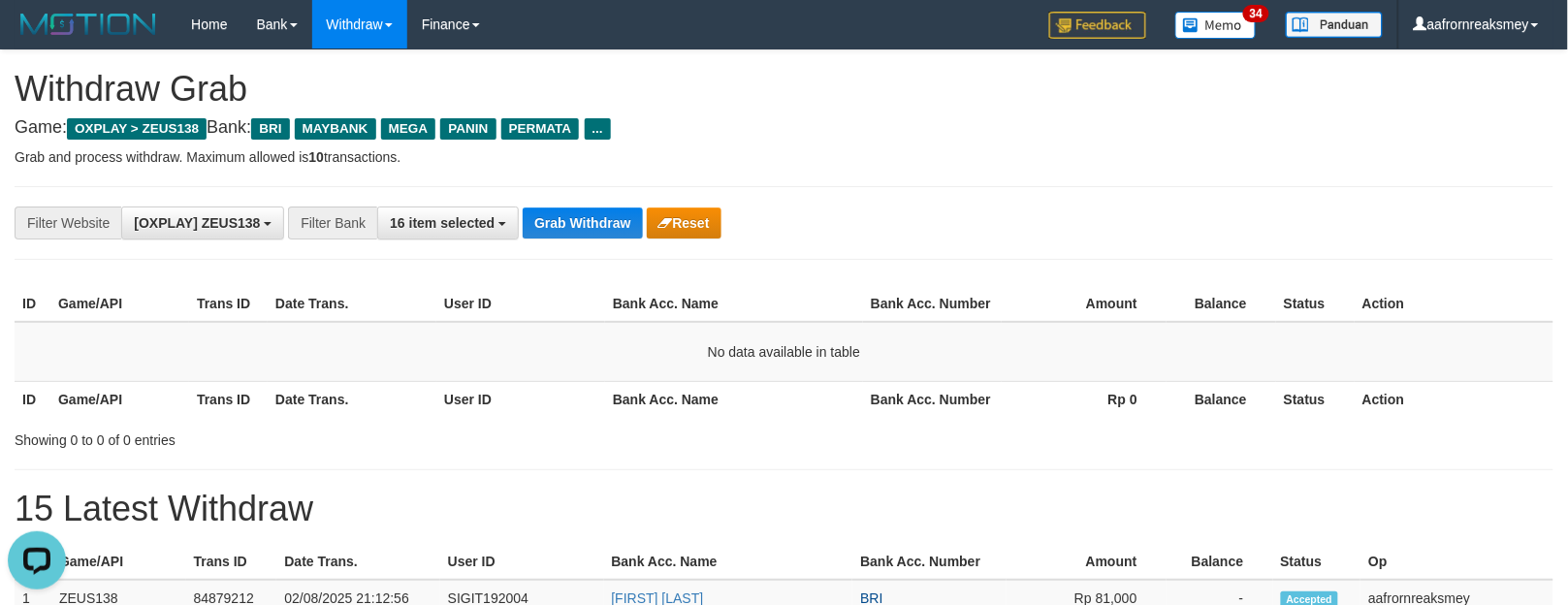 click on "**********" at bounding box center (784, 223) 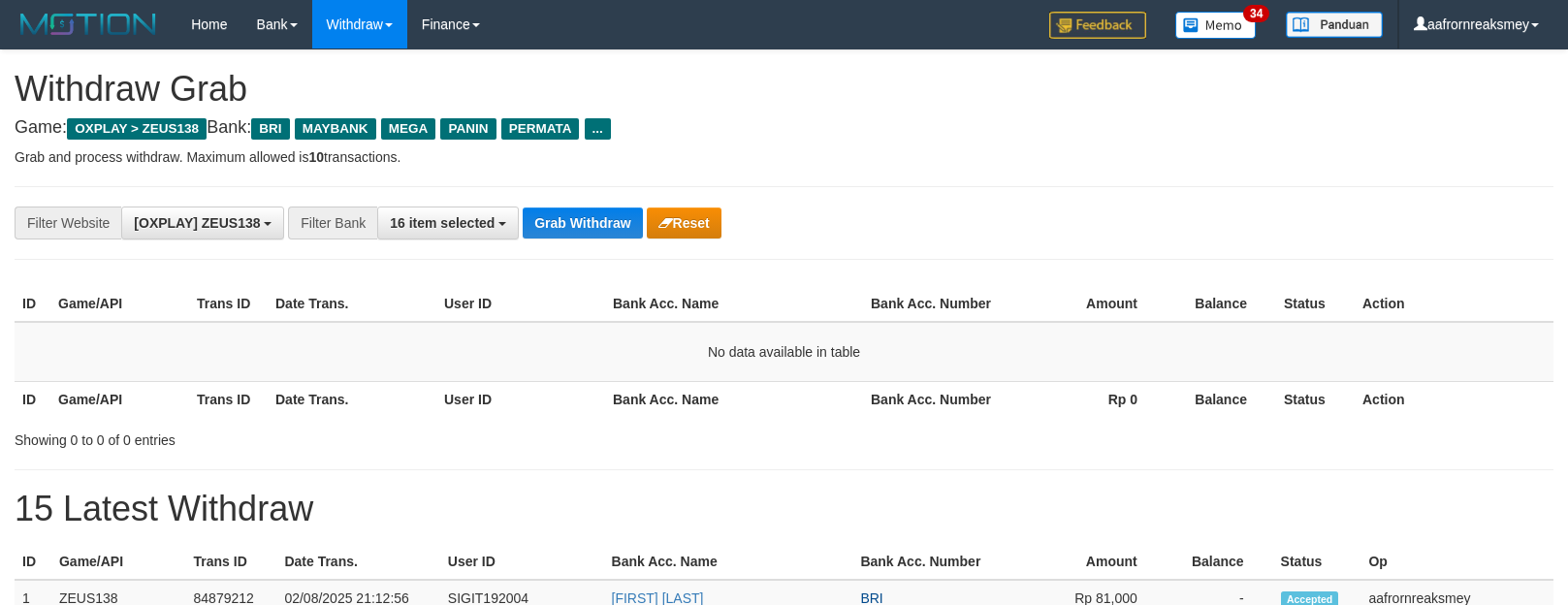click on "**********" at bounding box center (784, 223) 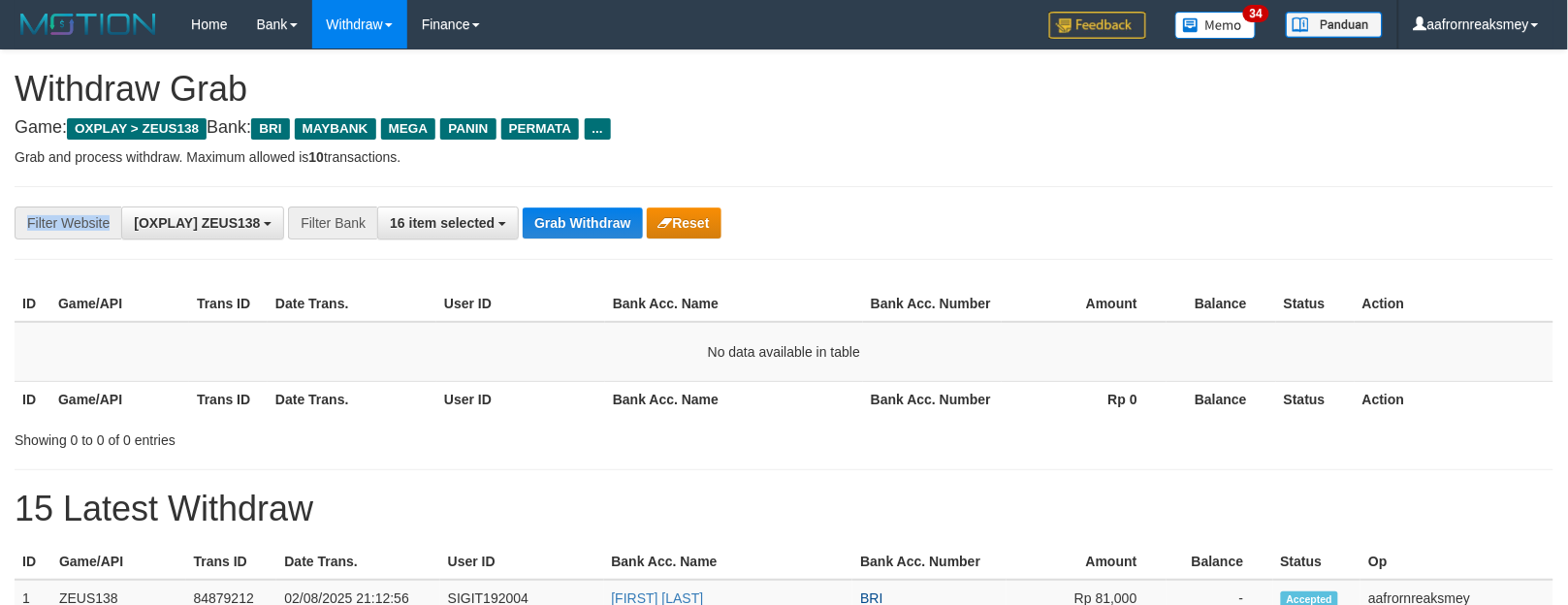 scroll, scrollTop: 16, scrollLeft: 0, axis: vertical 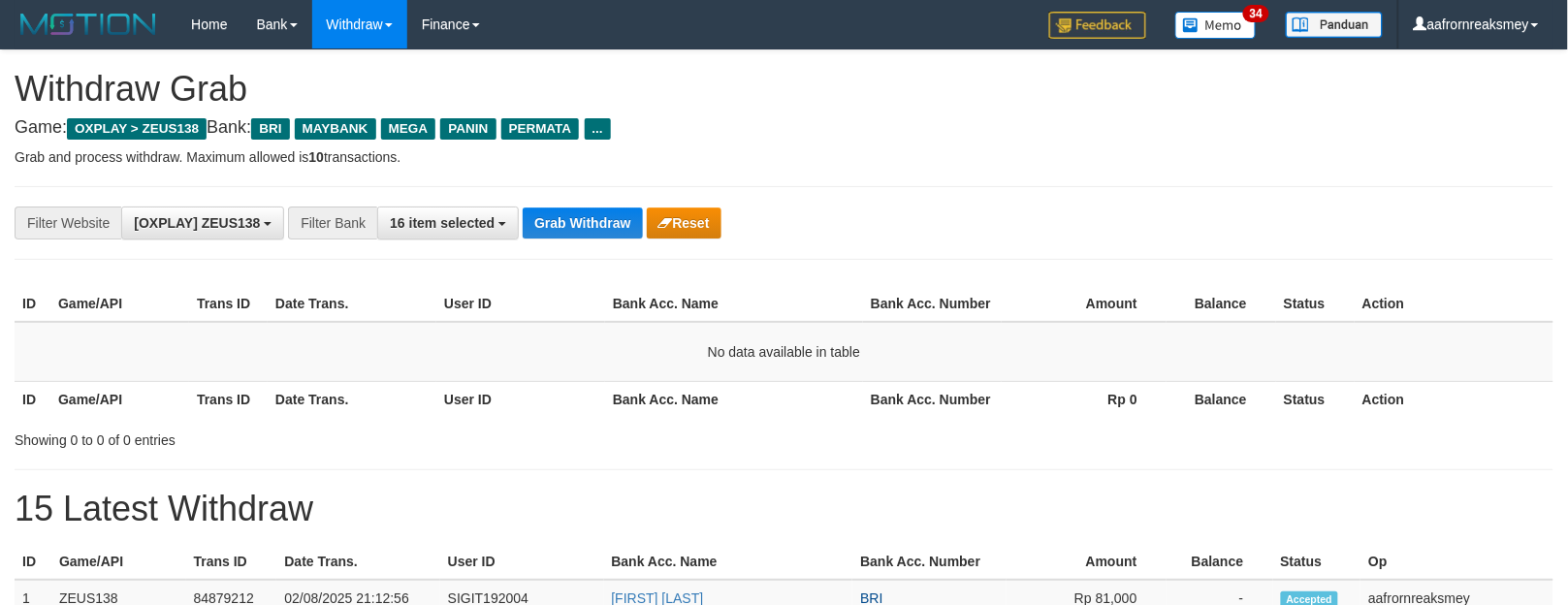 click on "**********" at bounding box center [784, 223] 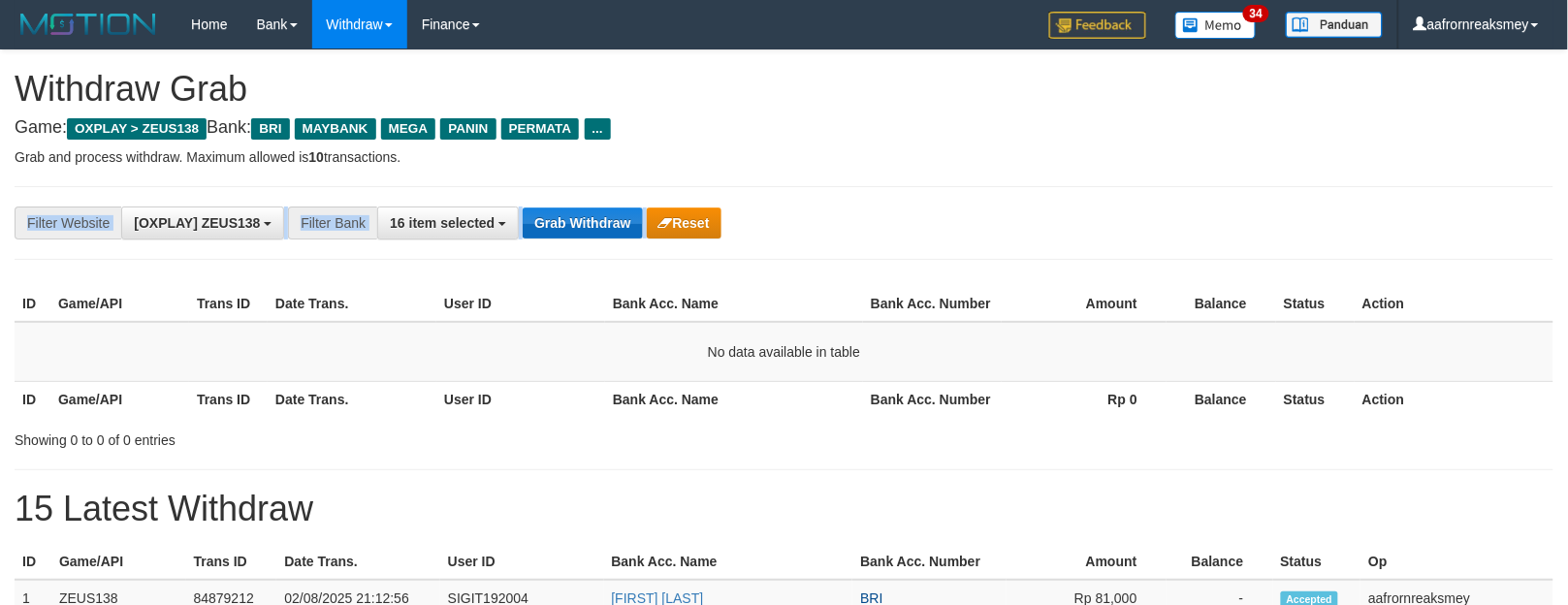 click on "**********" at bounding box center [784, 223] 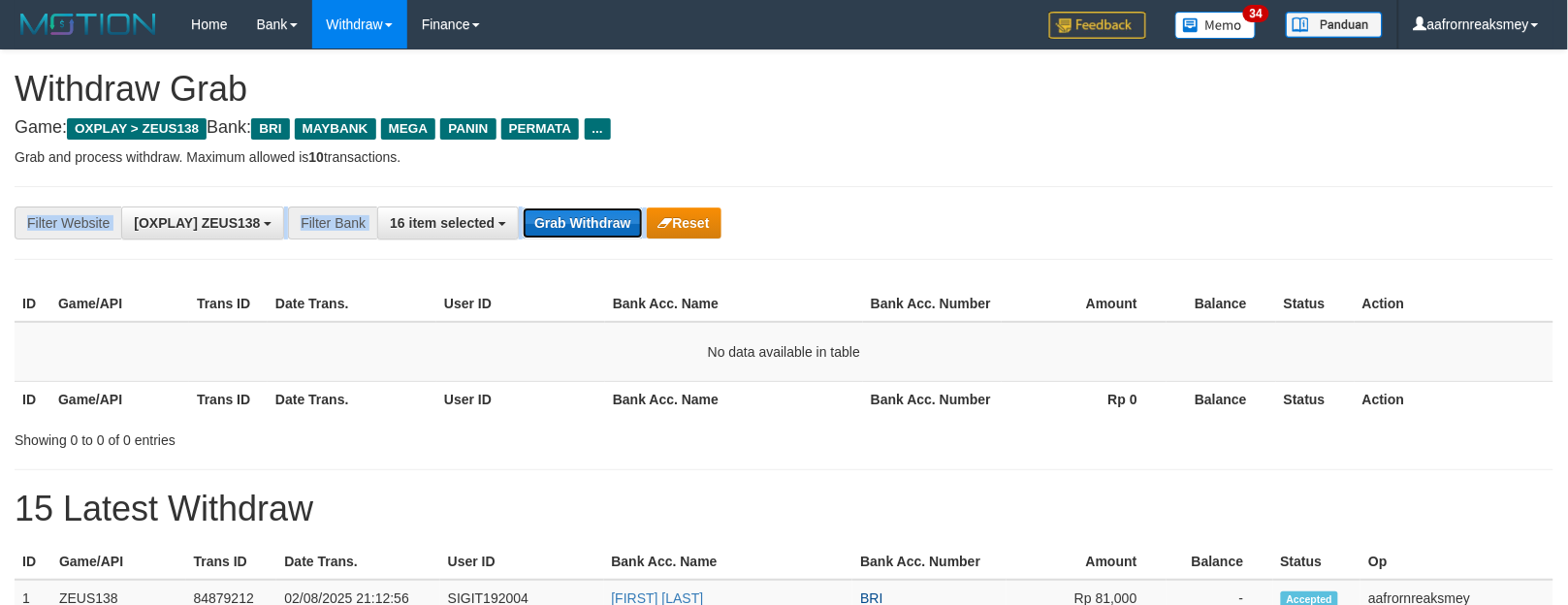 click on "Grab Withdraw" at bounding box center (582, 223) 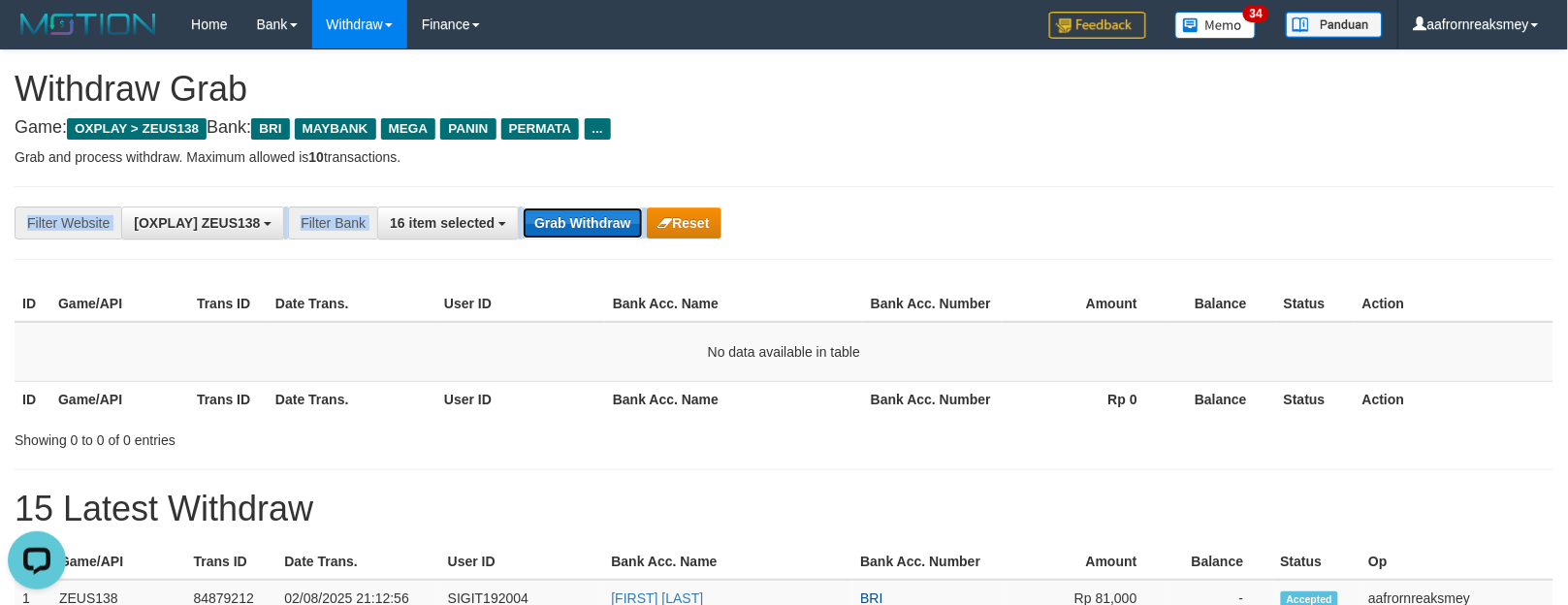 scroll, scrollTop: 0, scrollLeft: 0, axis: both 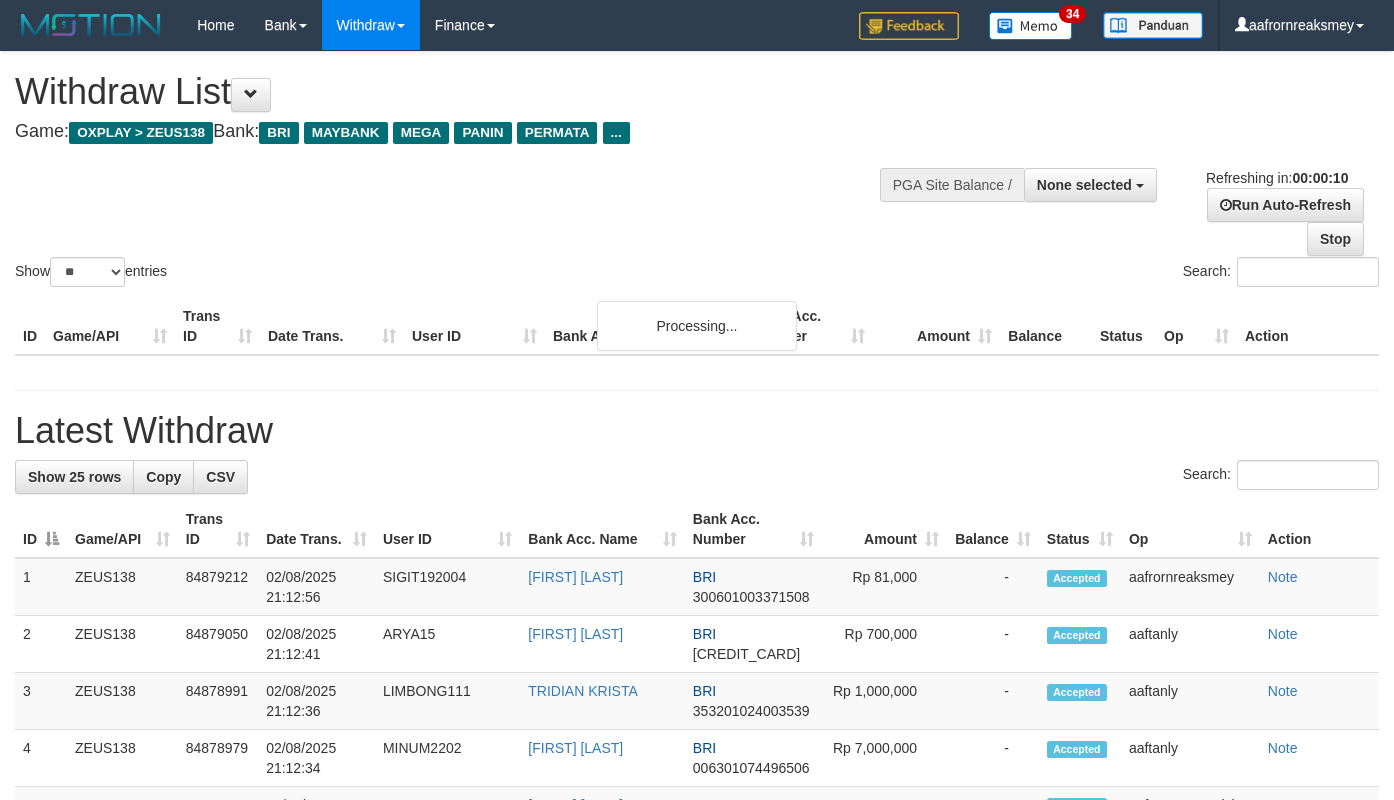 select 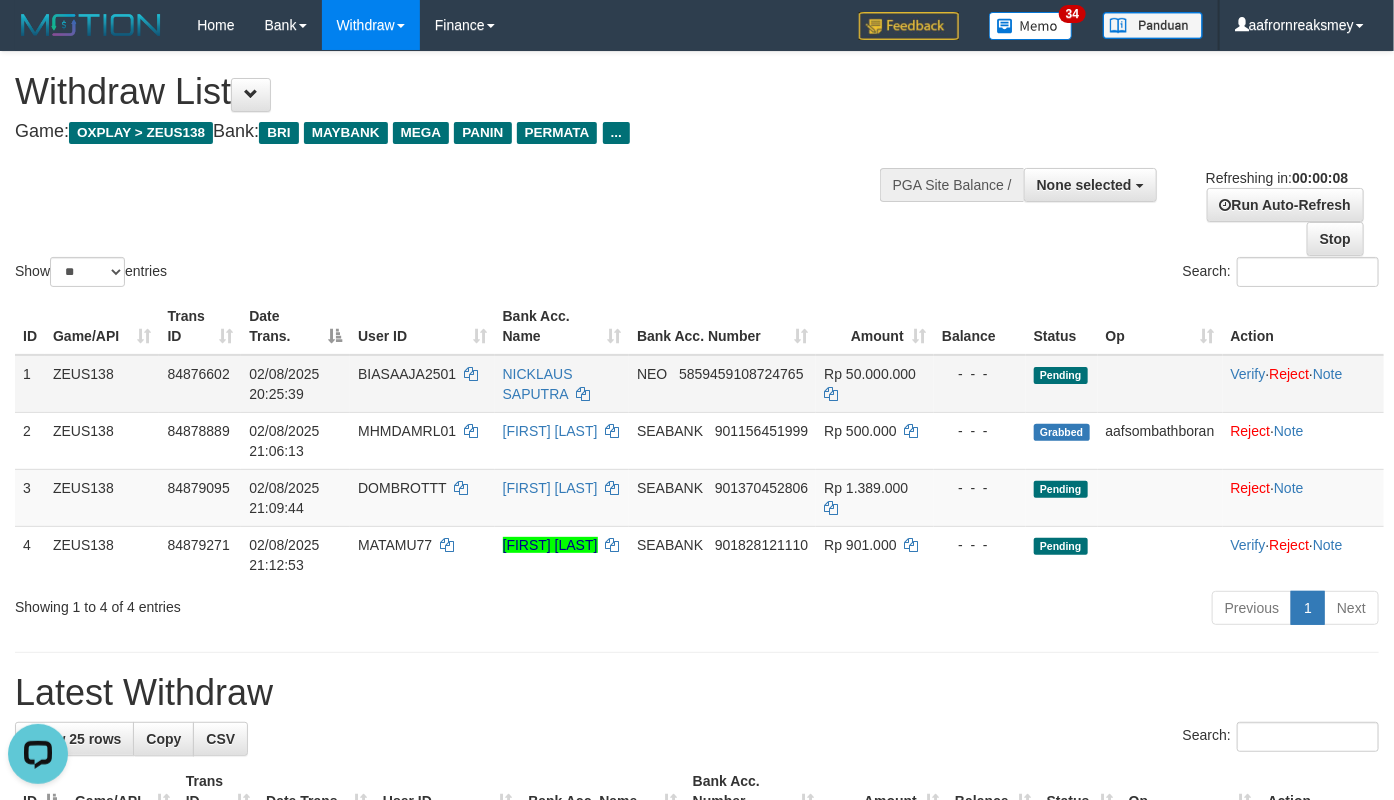 scroll, scrollTop: 0, scrollLeft: 0, axis: both 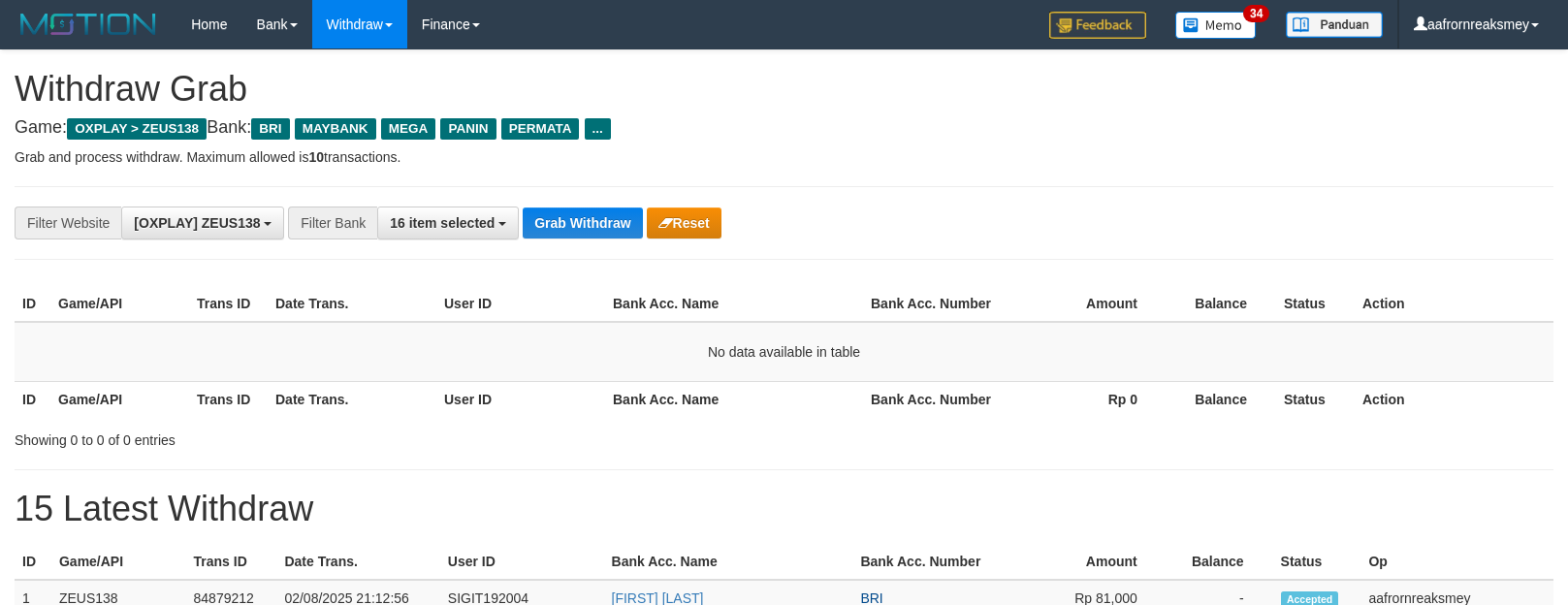 click on "**********" at bounding box center (654, 223) 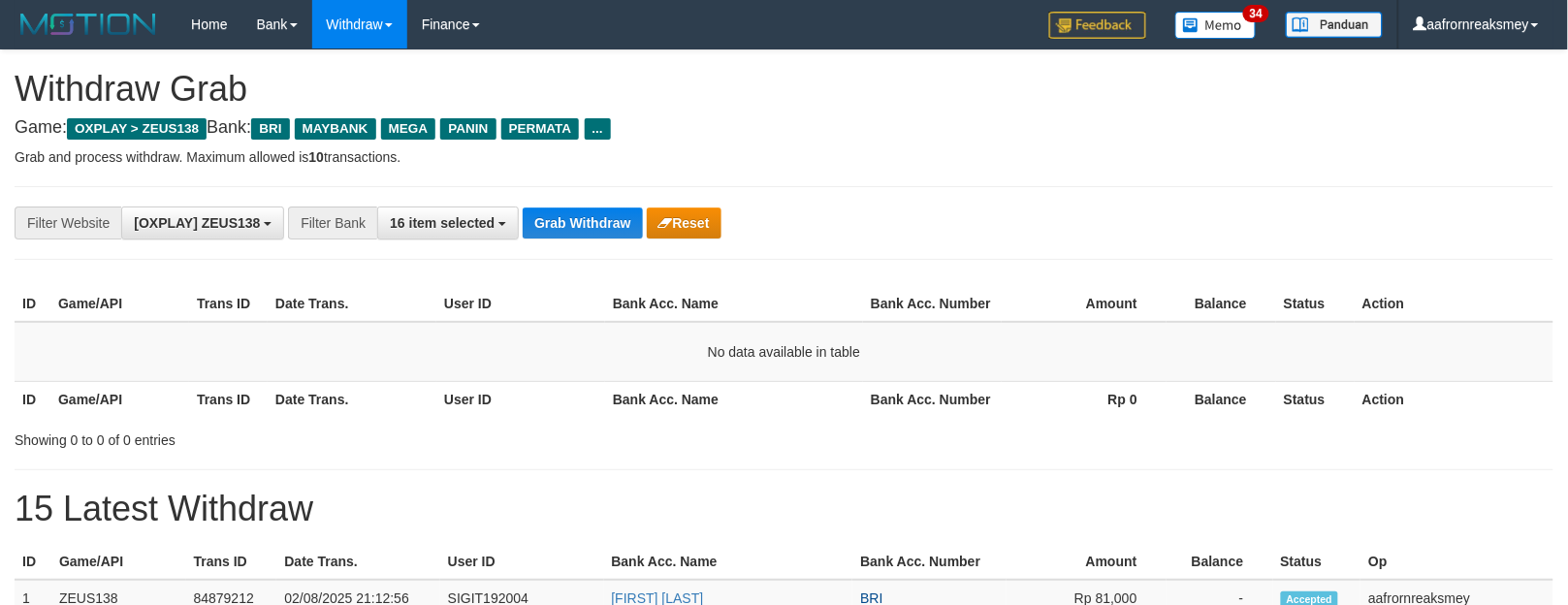 click on "**********" at bounding box center [784, 223] 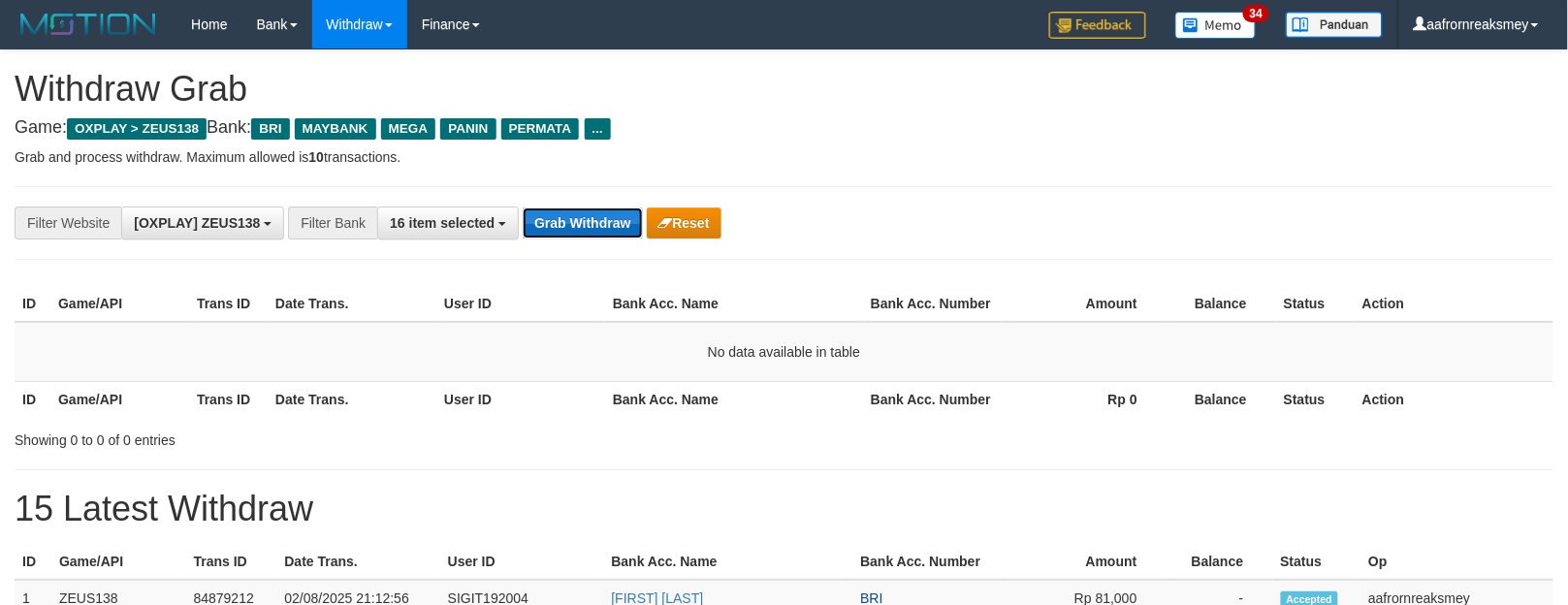 click on "Grab Withdraw" at bounding box center (582, 223) 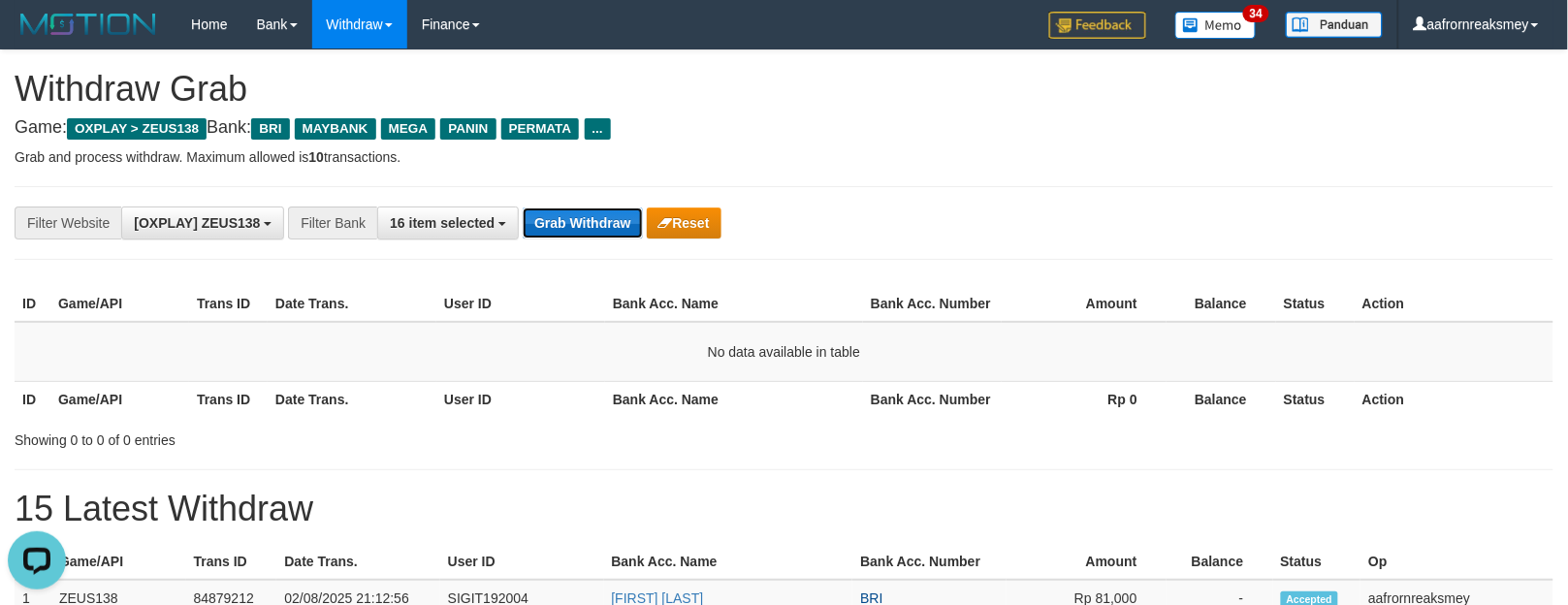 scroll, scrollTop: 0, scrollLeft: 0, axis: both 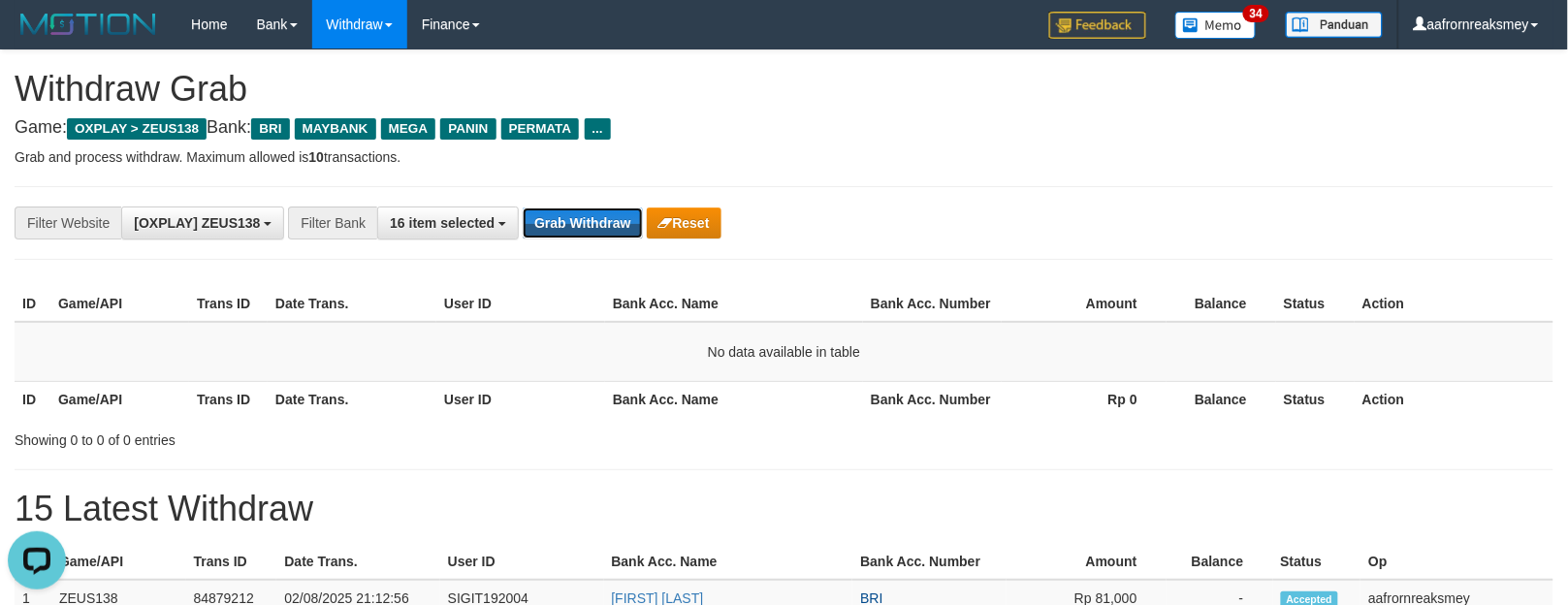 click on "Grab Withdraw" at bounding box center (582, 223) 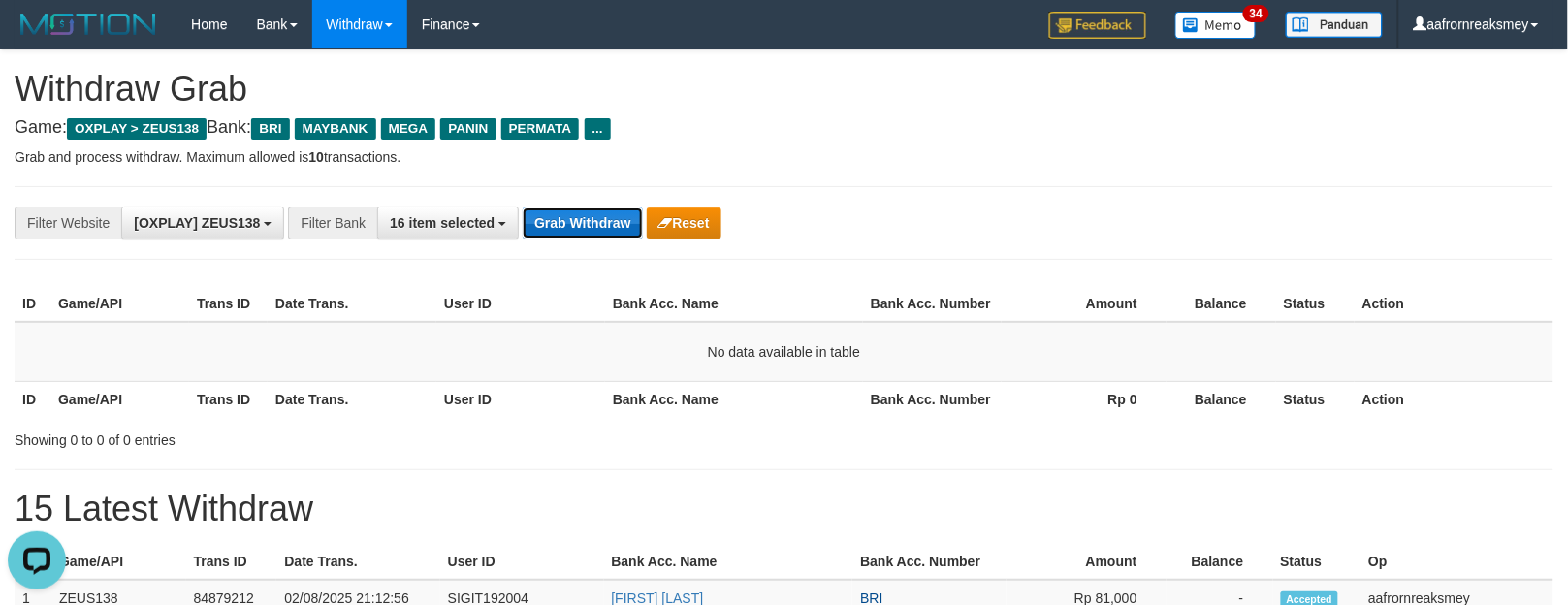 click on "Grab Withdraw" at bounding box center (582, 223) 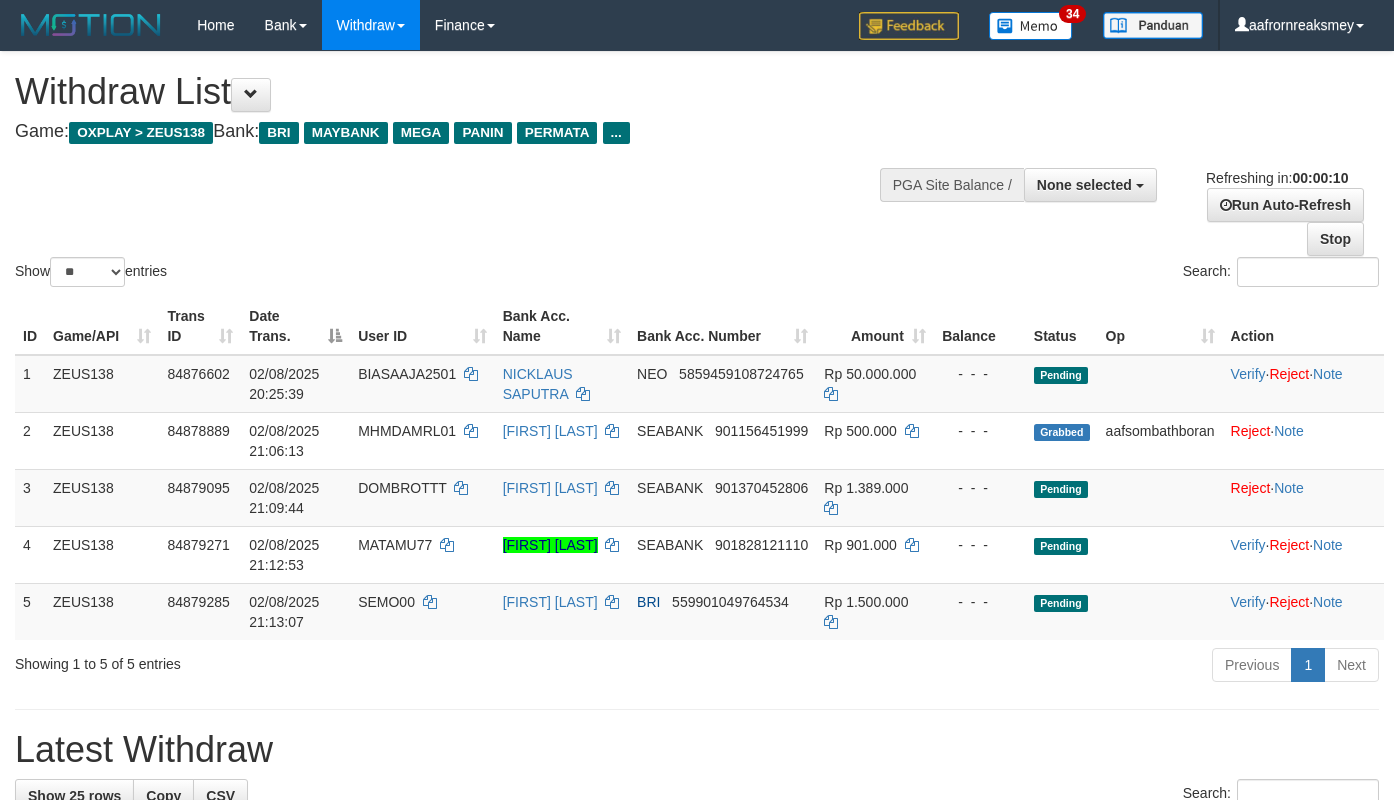 select 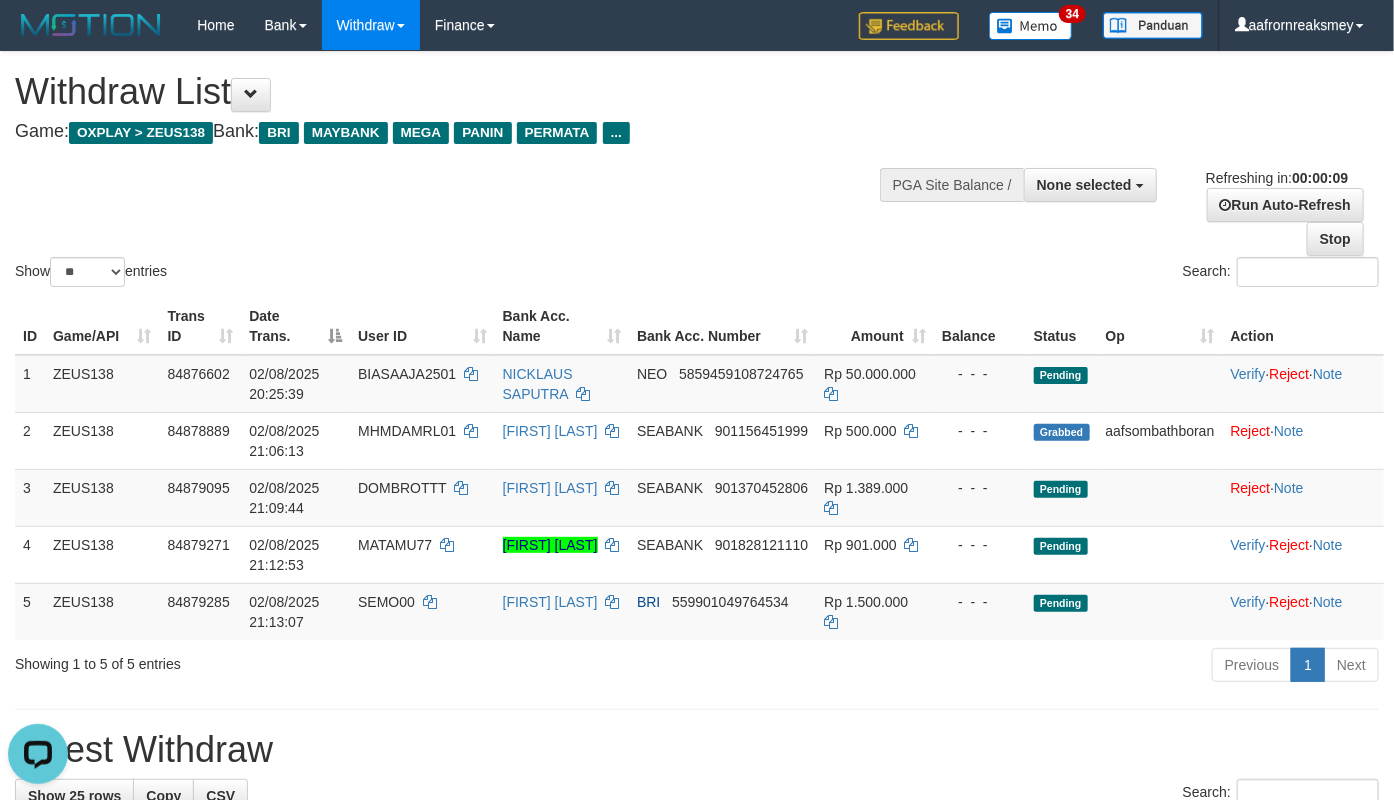 scroll, scrollTop: 0, scrollLeft: 0, axis: both 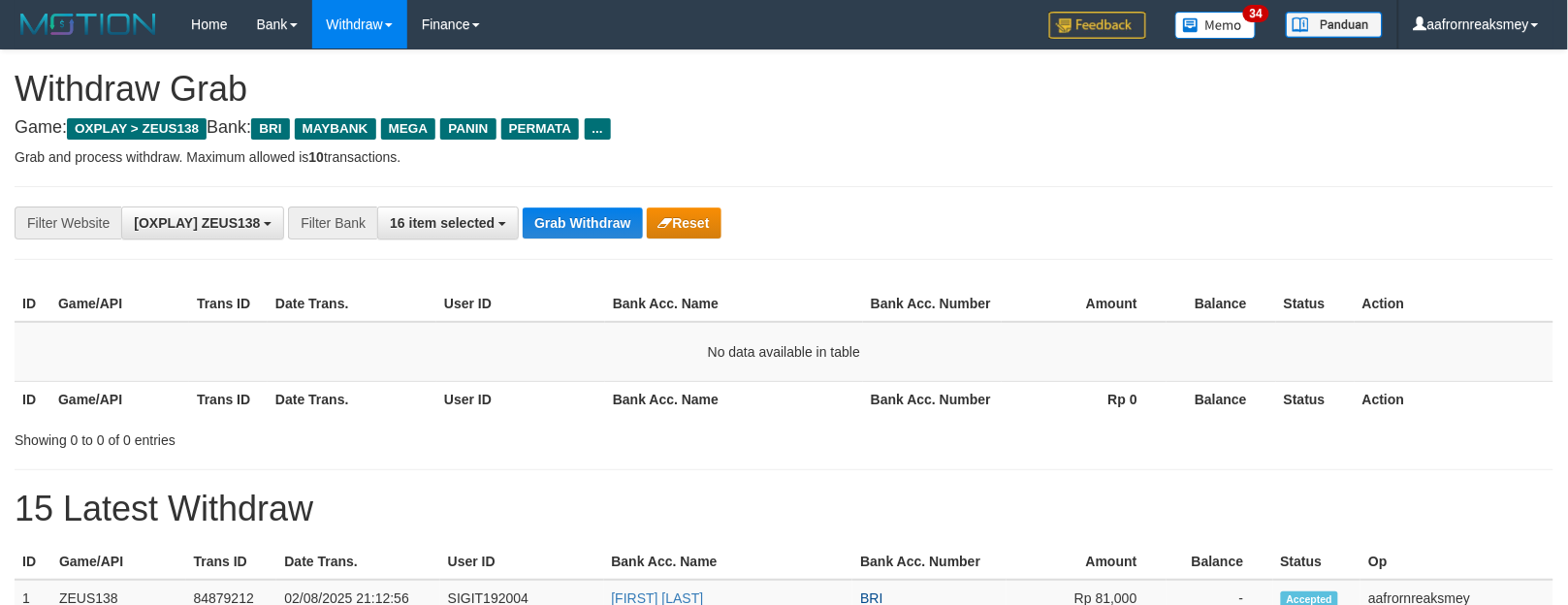 click on "Grab Withdraw" at bounding box center [582, 223] 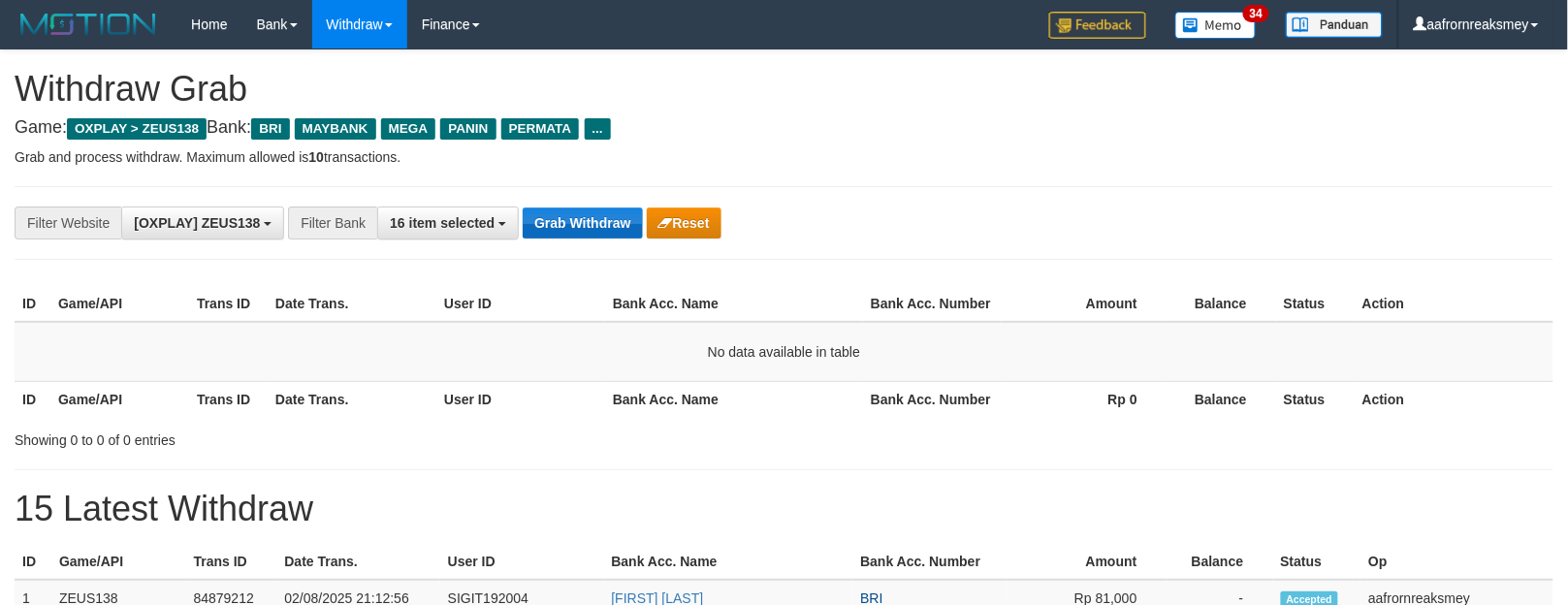 drag, startPoint x: 0, startPoint y: 0, endPoint x: 592, endPoint y: 219, distance: 631.2092 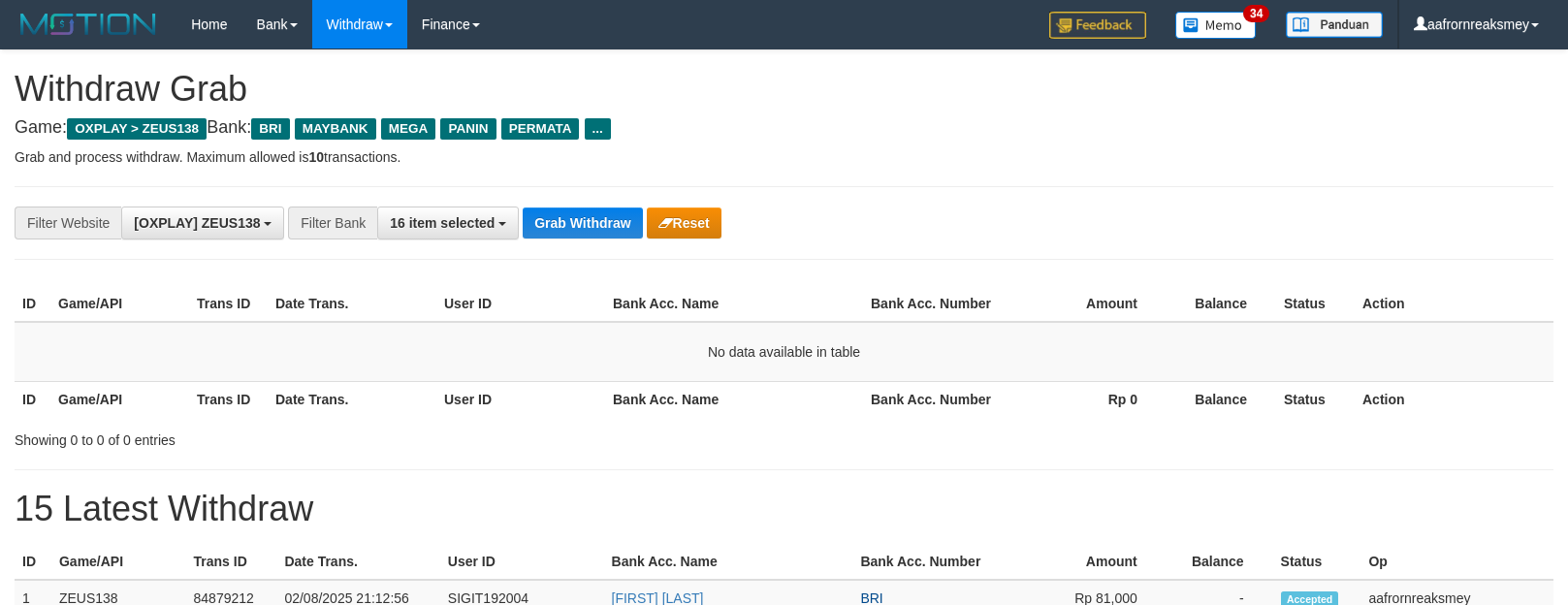 scroll, scrollTop: 0, scrollLeft: 0, axis: both 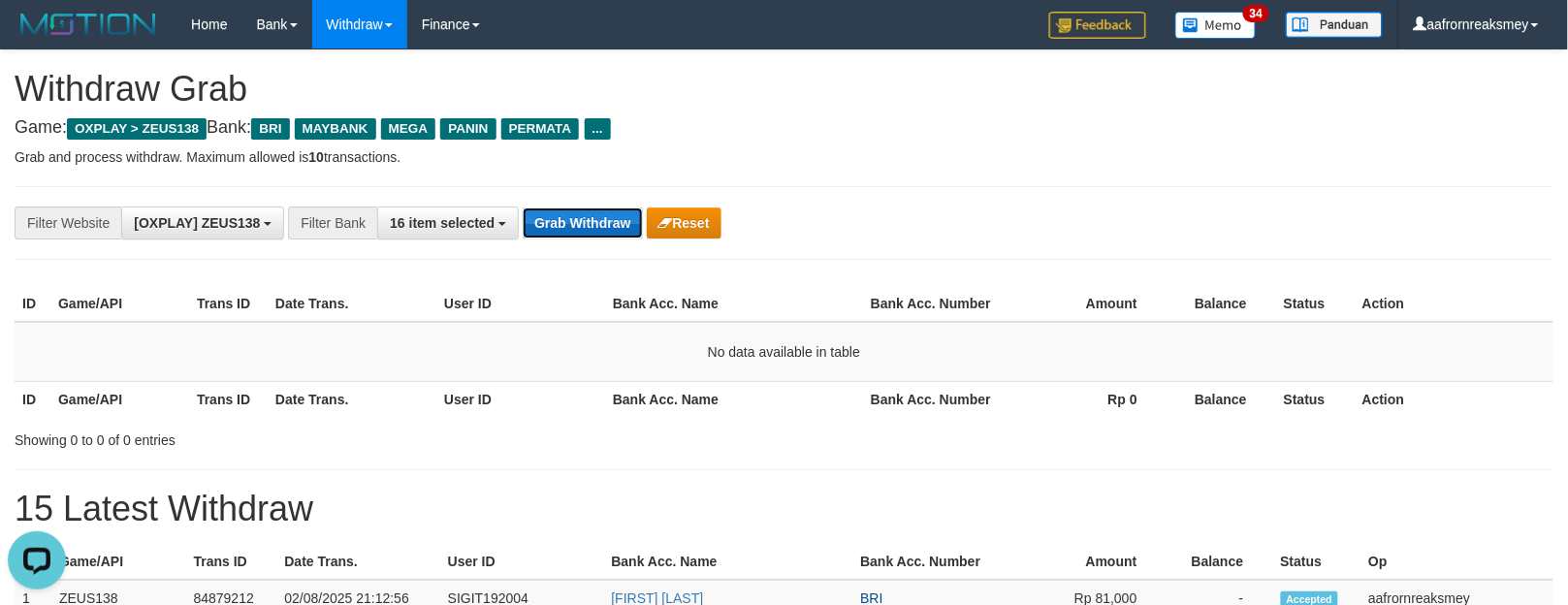drag, startPoint x: 592, startPoint y: 207, endPoint x: 593, endPoint y: 223, distance: 16.03122 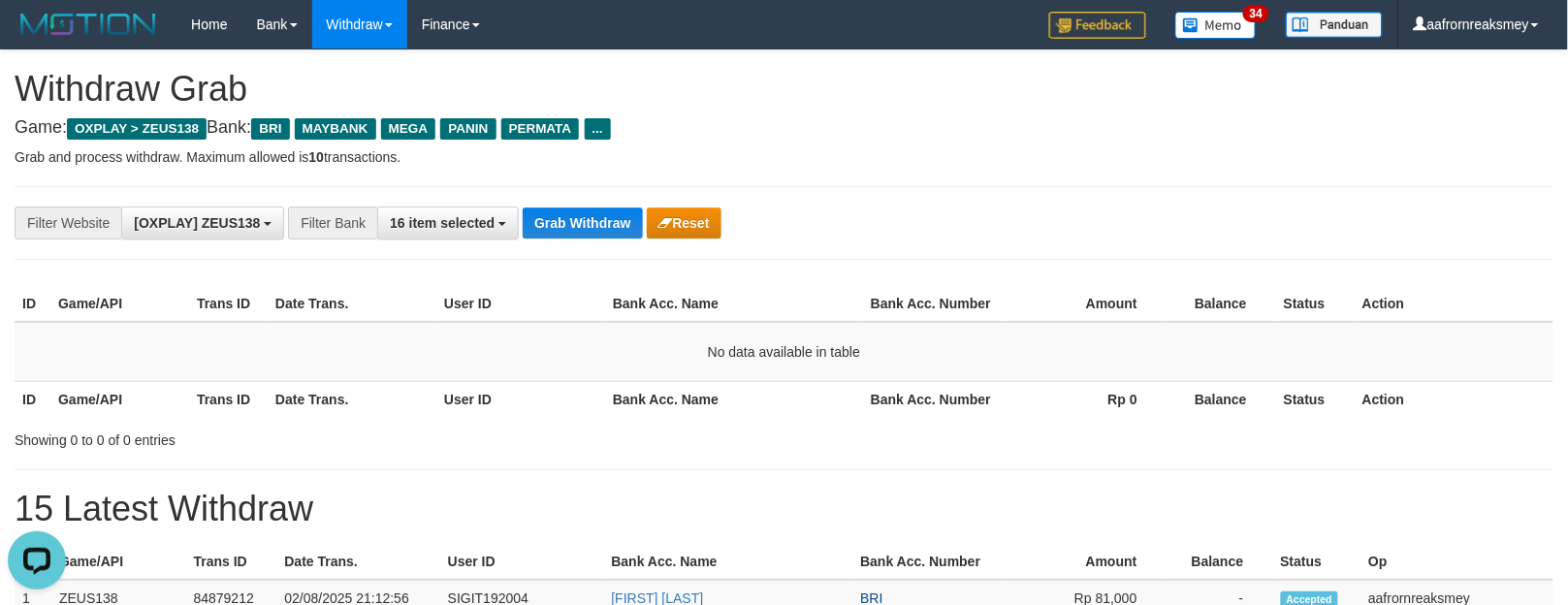 click on "**********" at bounding box center [784, 223] 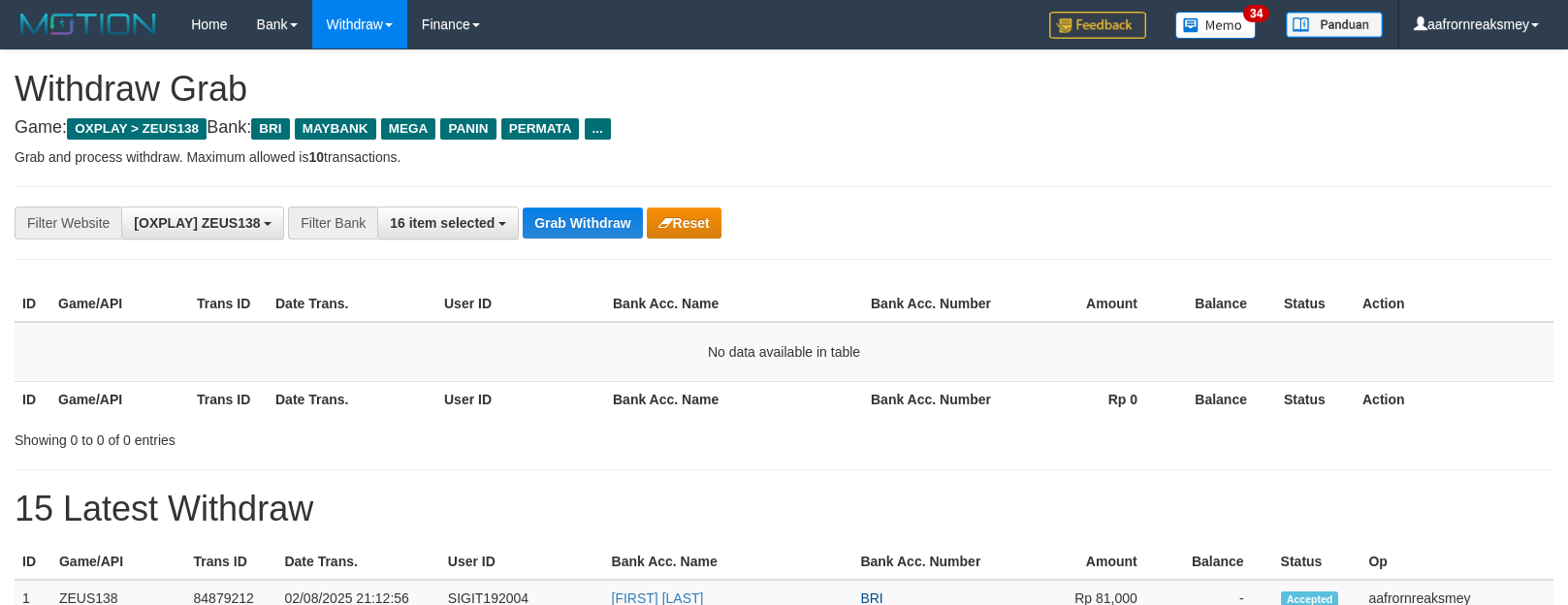 scroll, scrollTop: 0, scrollLeft: 0, axis: both 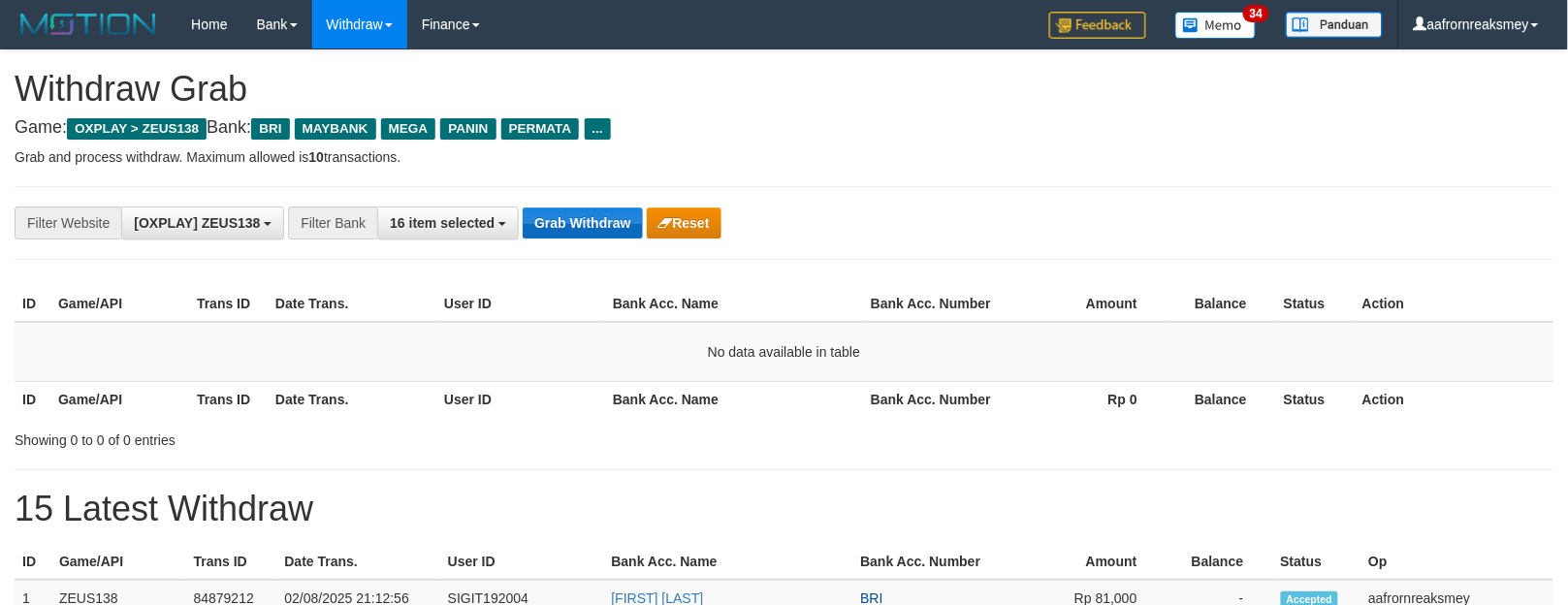 drag, startPoint x: 0, startPoint y: 0, endPoint x: 593, endPoint y: 213, distance: 630.09364 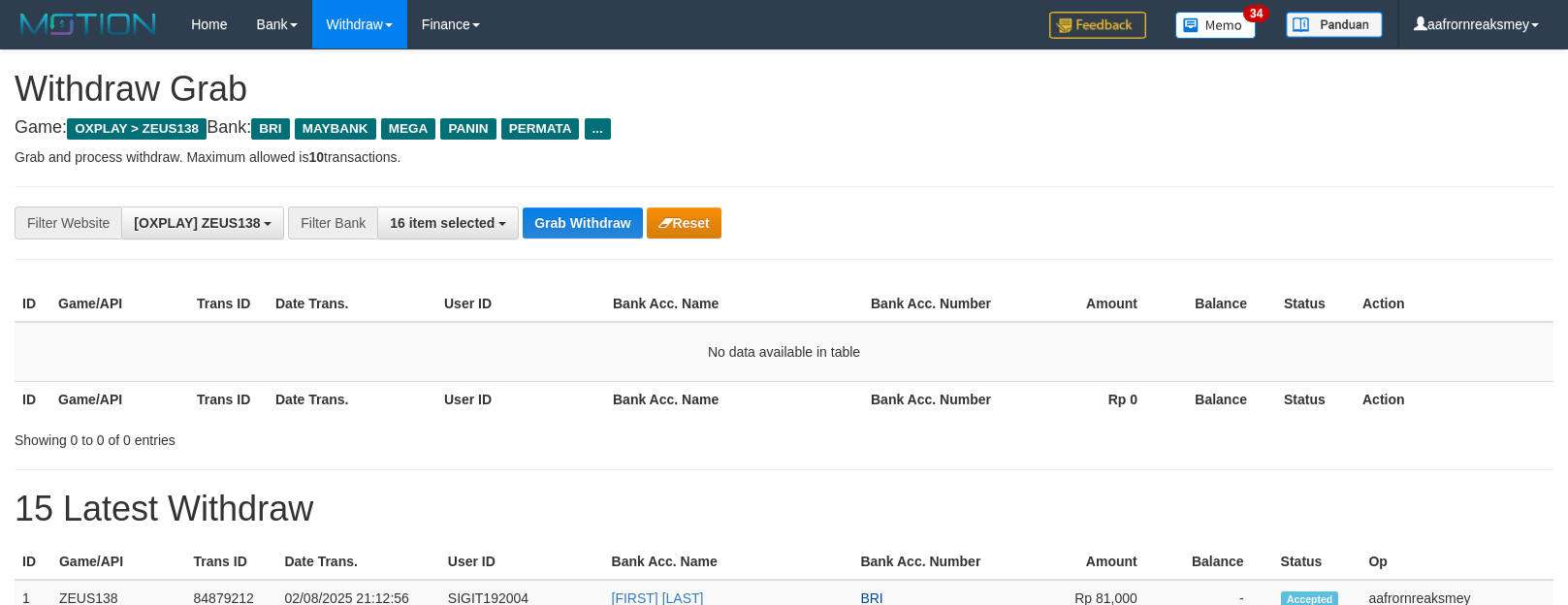 scroll, scrollTop: 0, scrollLeft: 0, axis: both 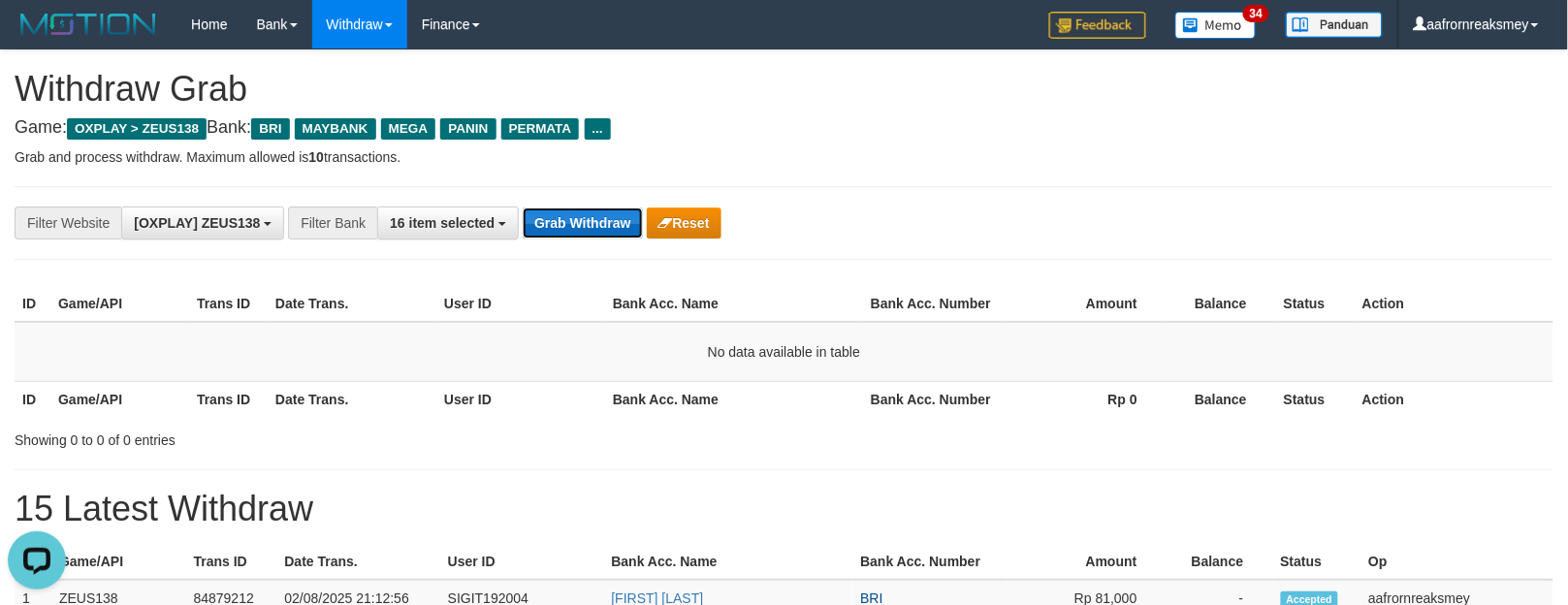 click on "Grab Withdraw" at bounding box center [582, 223] 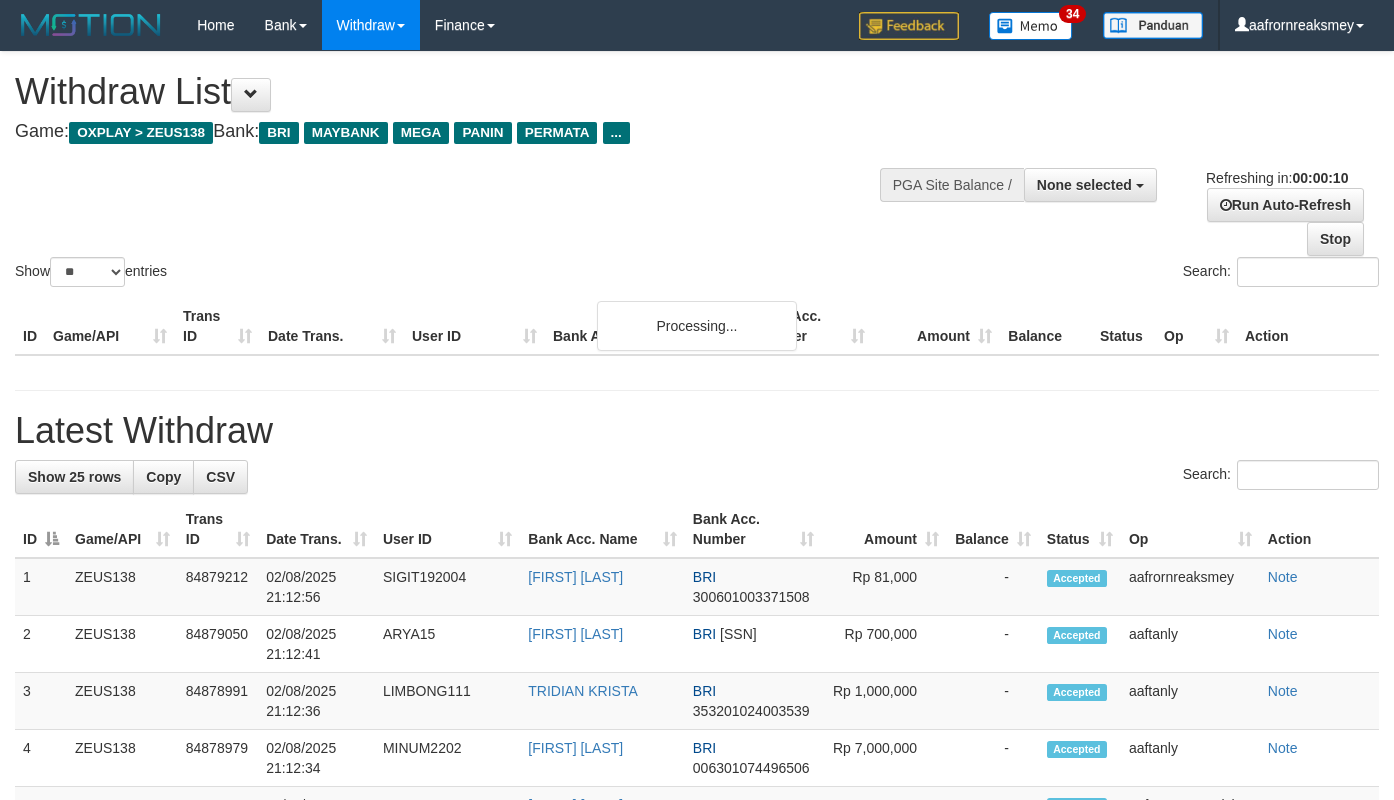 select 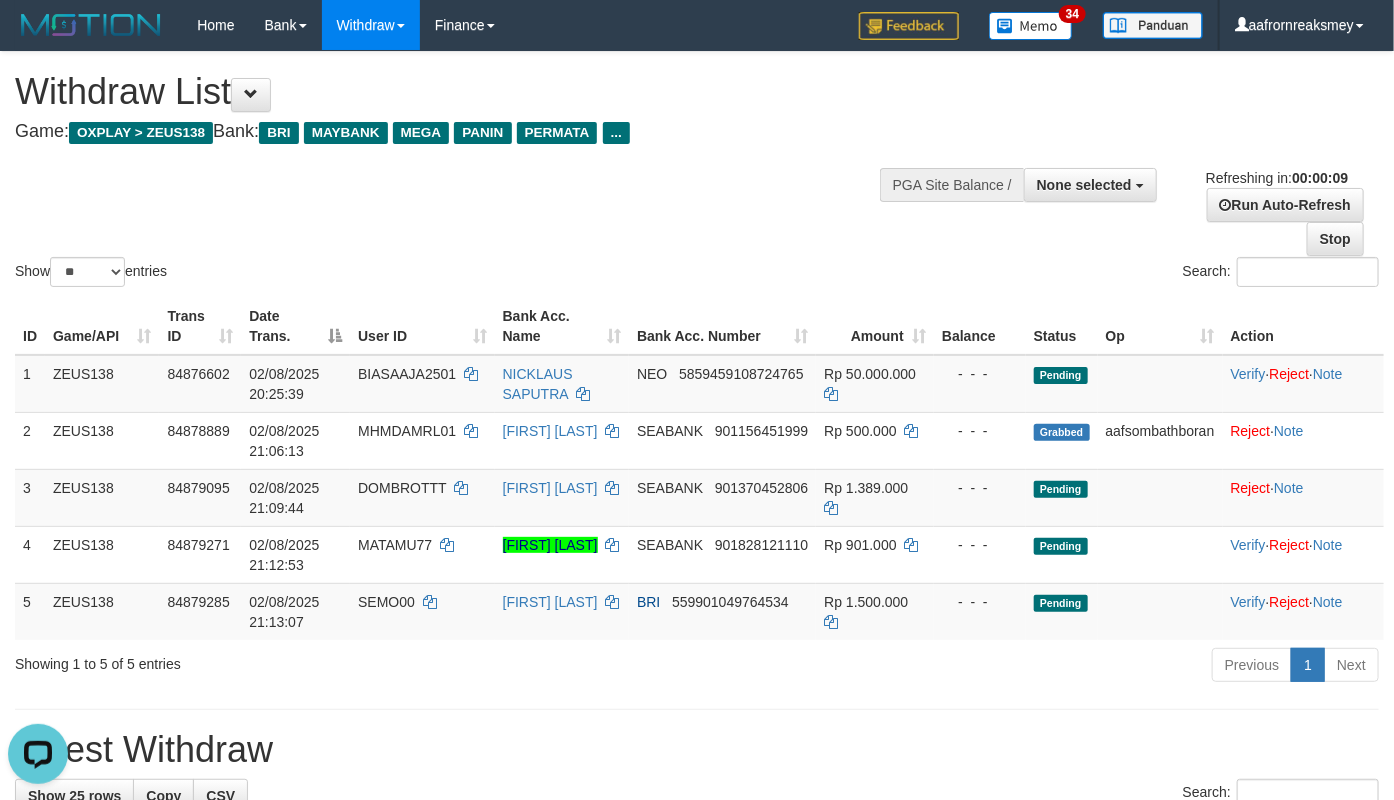 scroll, scrollTop: 0, scrollLeft: 0, axis: both 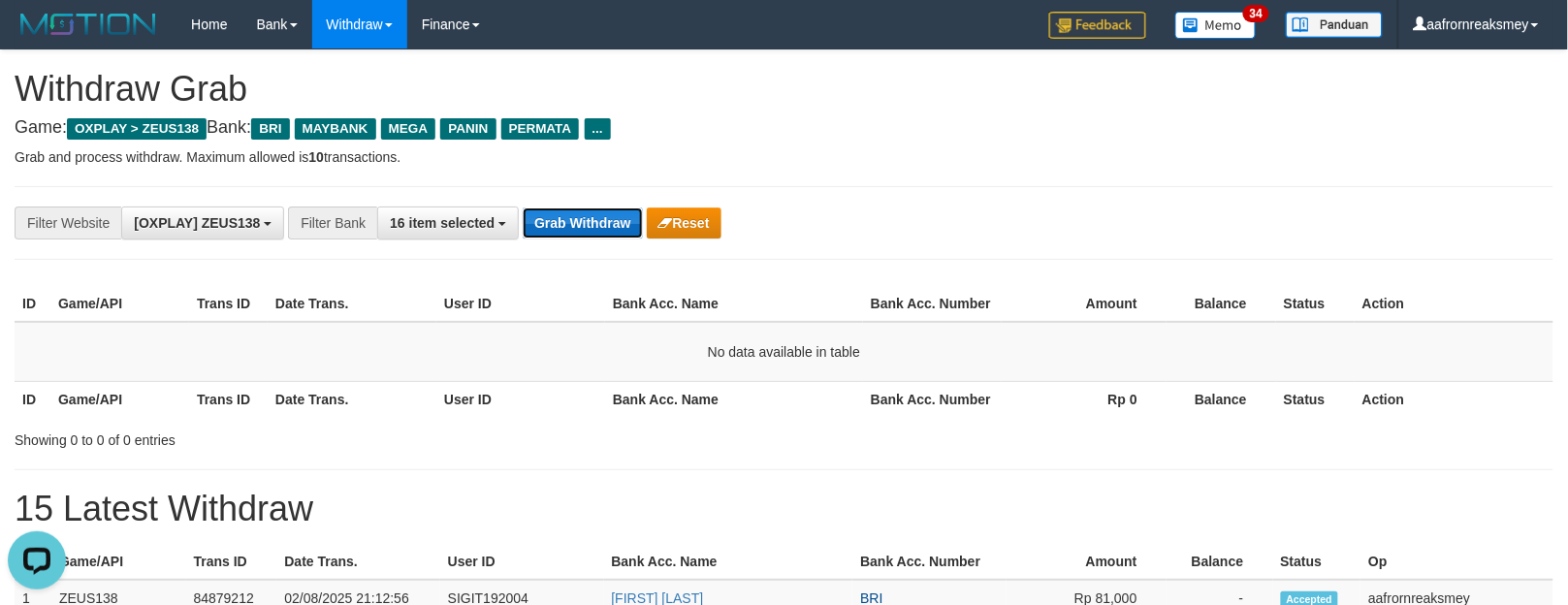 click on "Grab Withdraw" at bounding box center [582, 223] 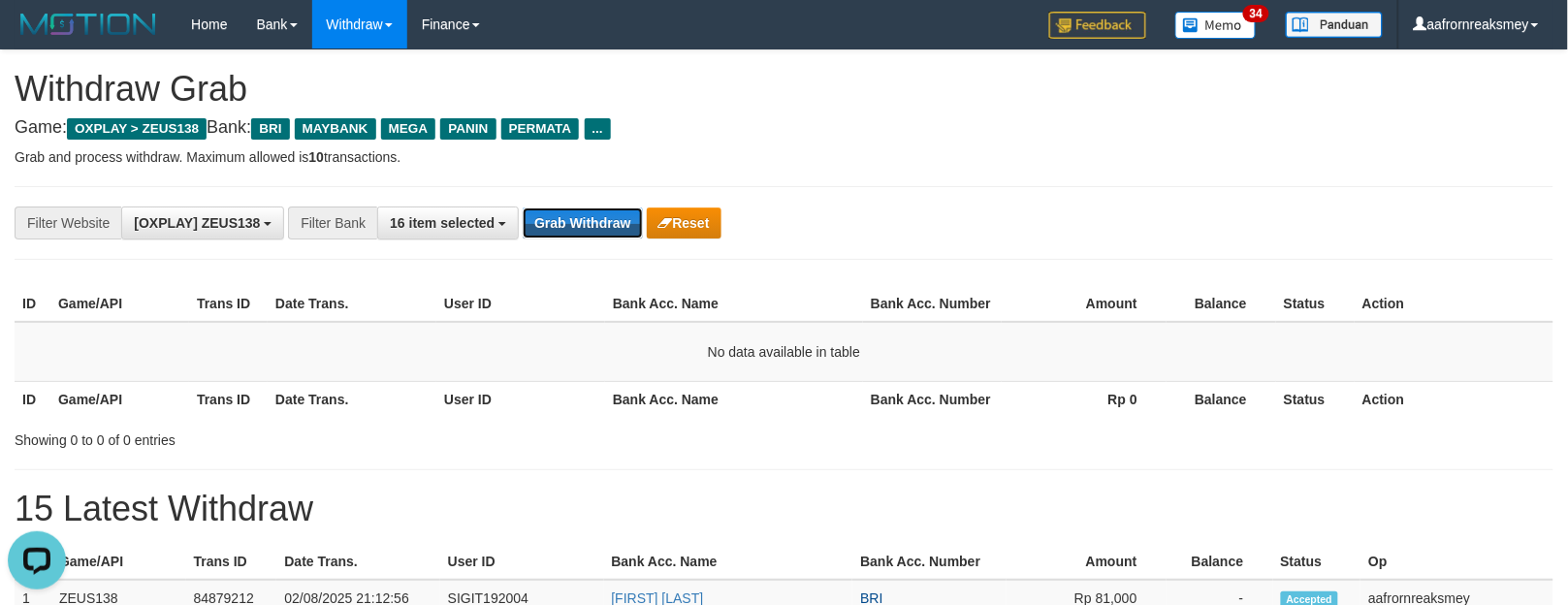 click on "**********" at bounding box center [654, 223] 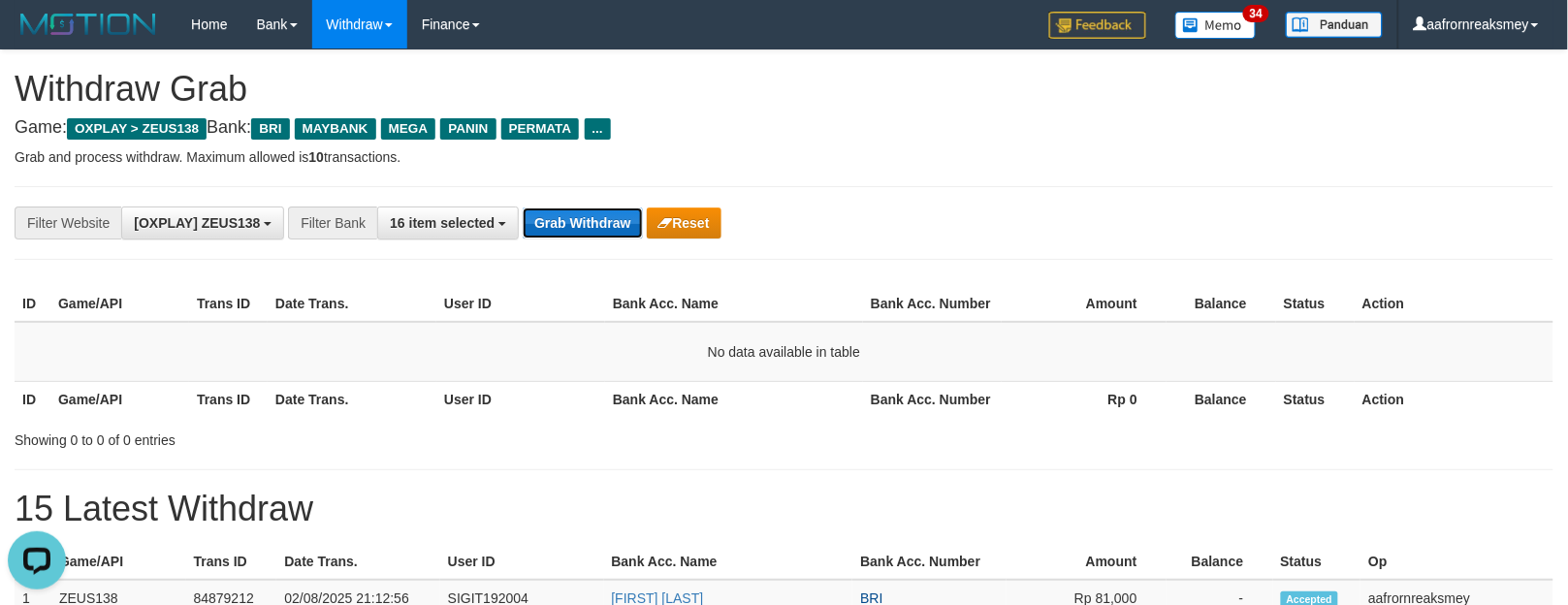 click on "Grab Withdraw" at bounding box center (582, 223) 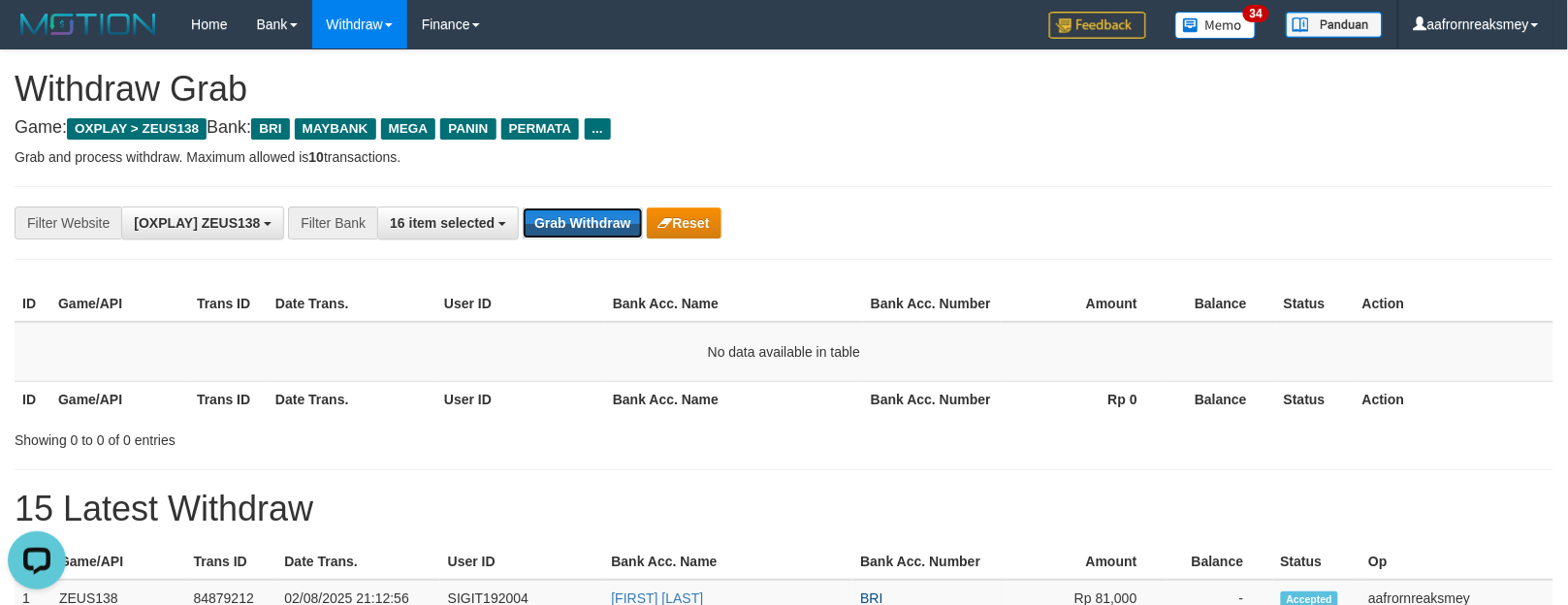 drag, startPoint x: 588, startPoint y: 238, endPoint x: 1239, endPoint y: 402, distance: 671.33971 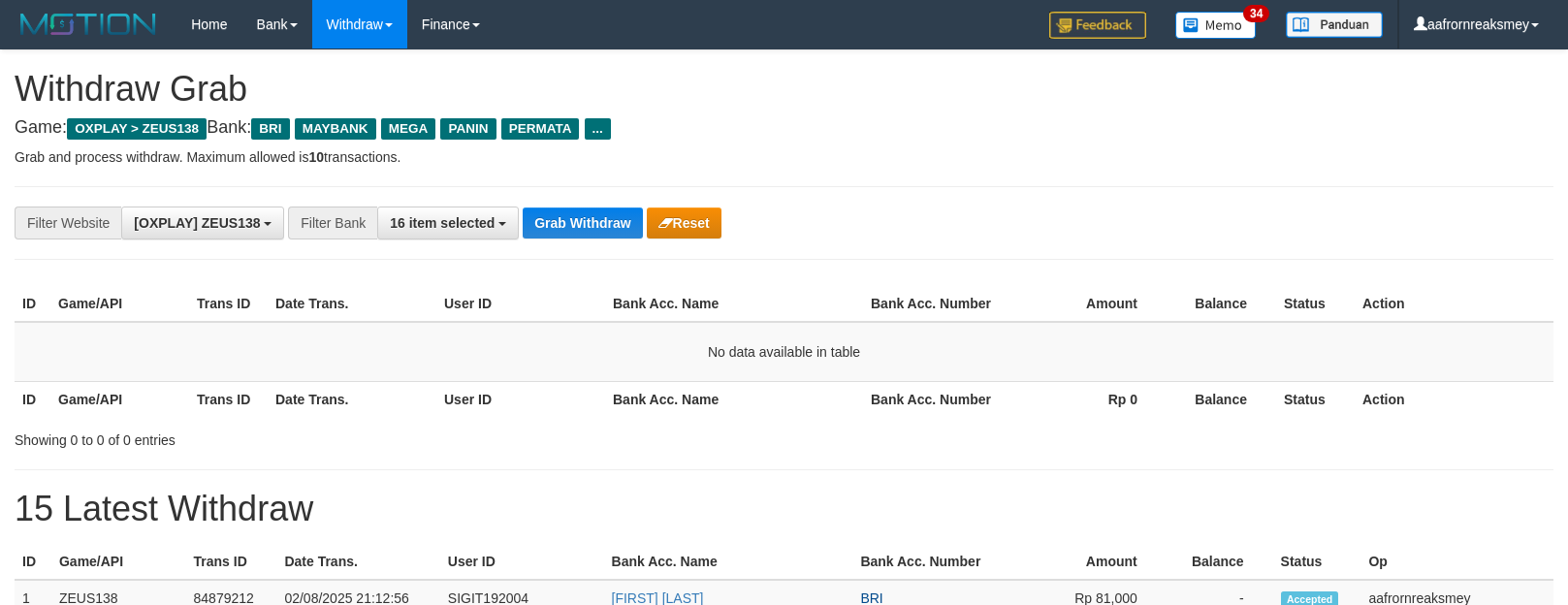 scroll, scrollTop: 0, scrollLeft: 0, axis: both 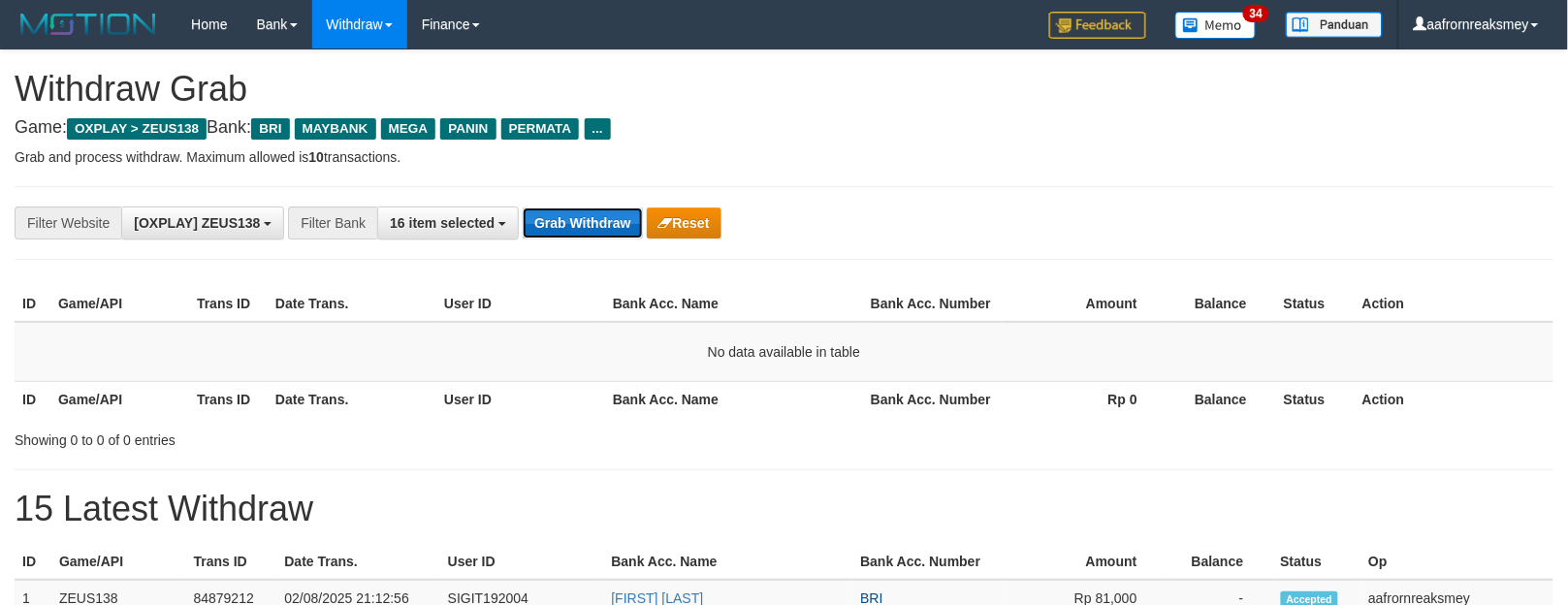 click on "Grab Withdraw" at bounding box center (582, 223) 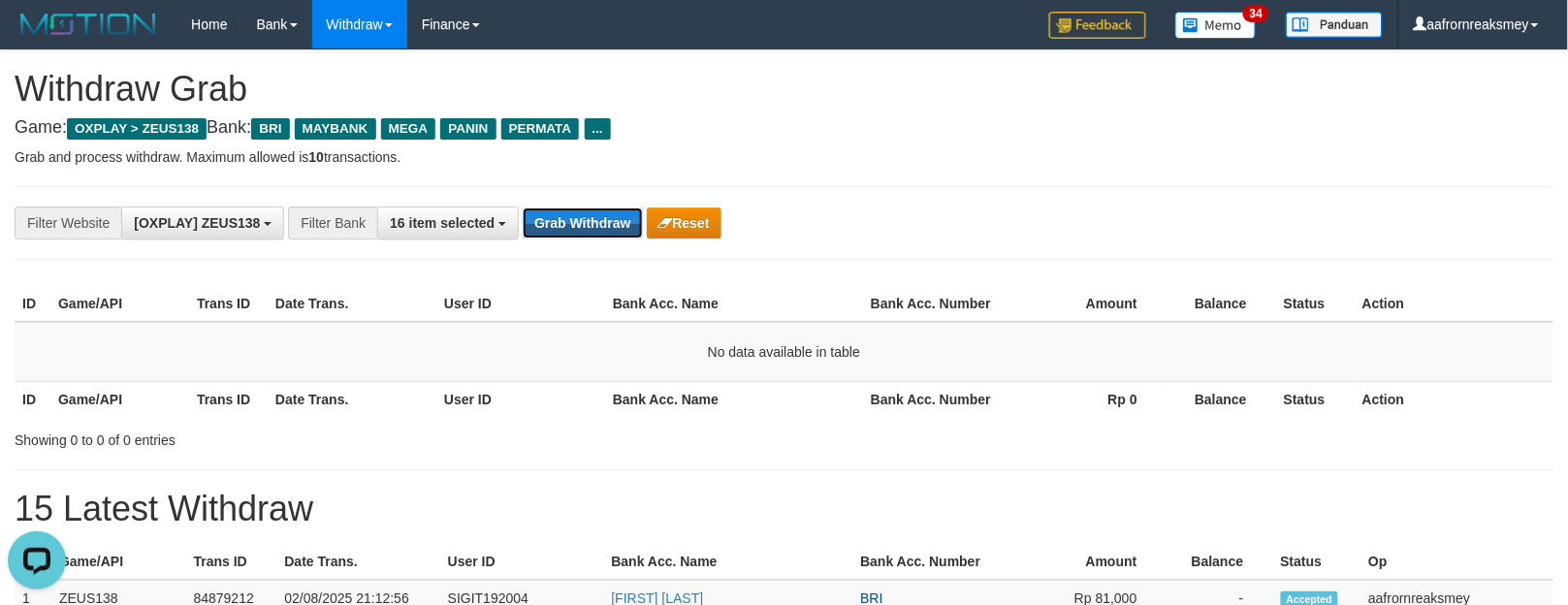 scroll, scrollTop: 0, scrollLeft: 0, axis: both 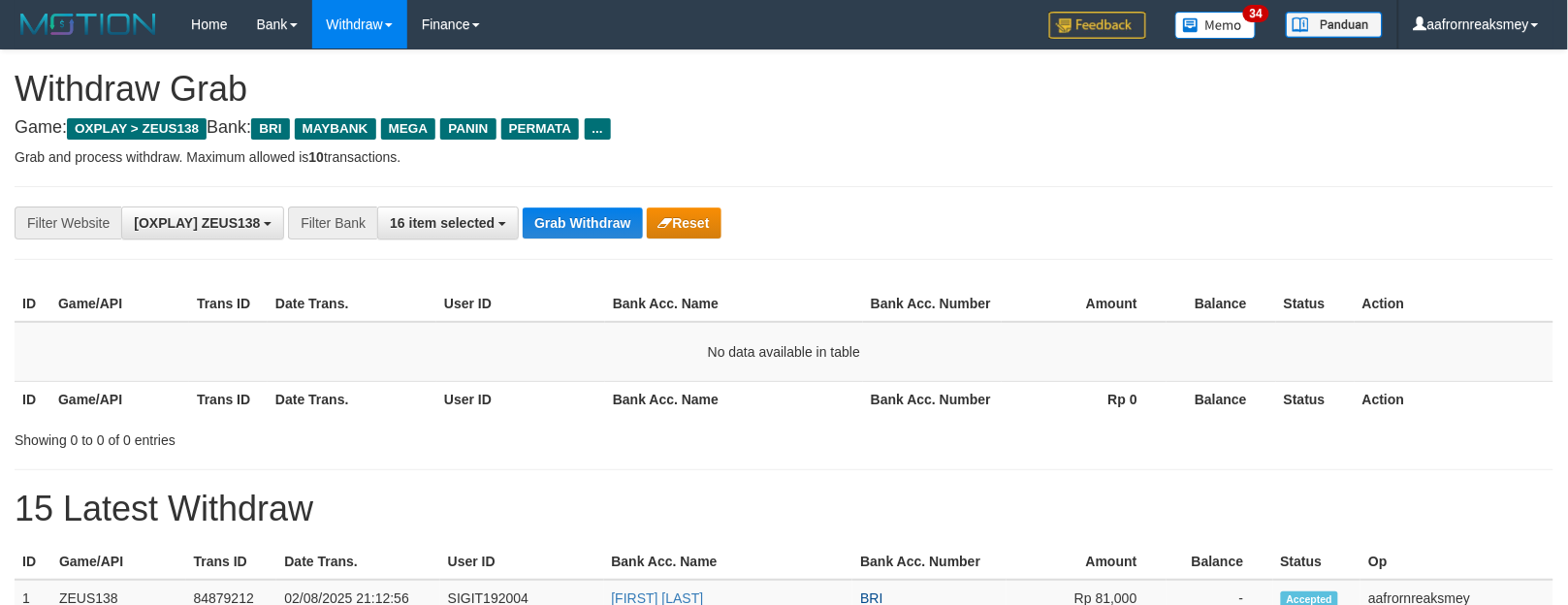 click on "**********" at bounding box center [784, 223] 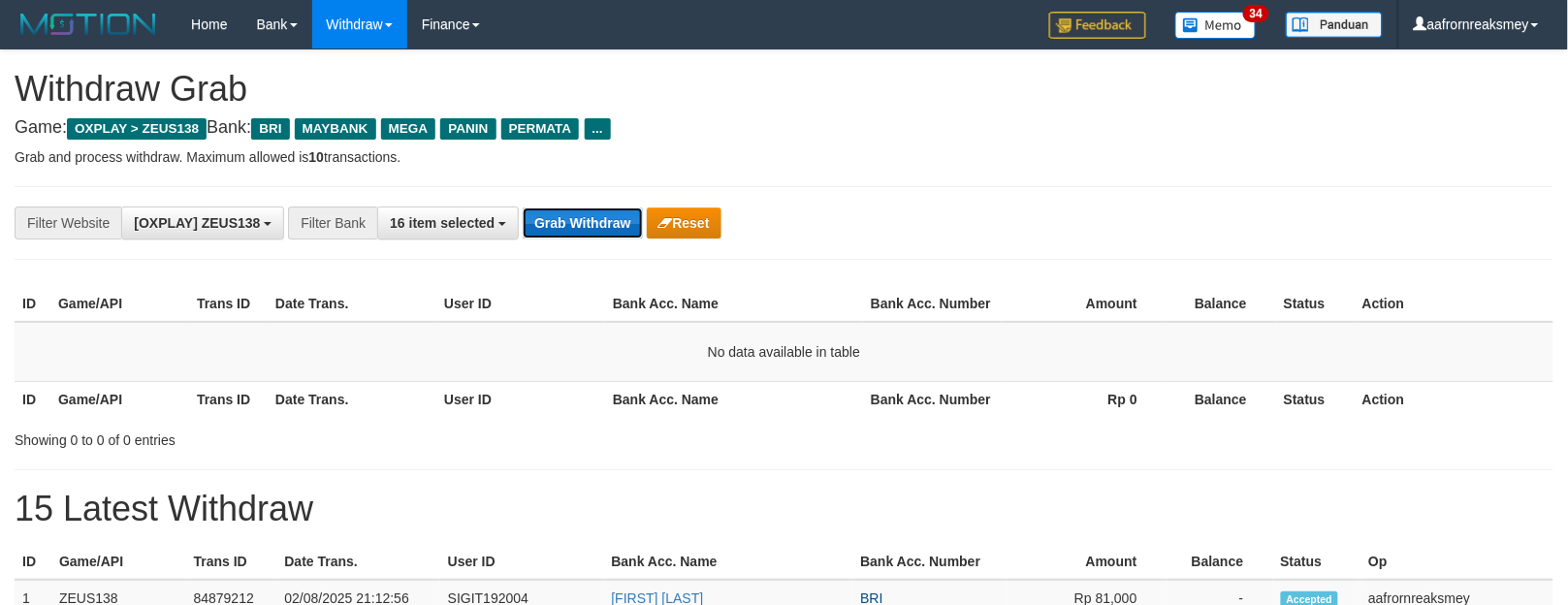 click on "Grab Withdraw" at bounding box center (582, 223) 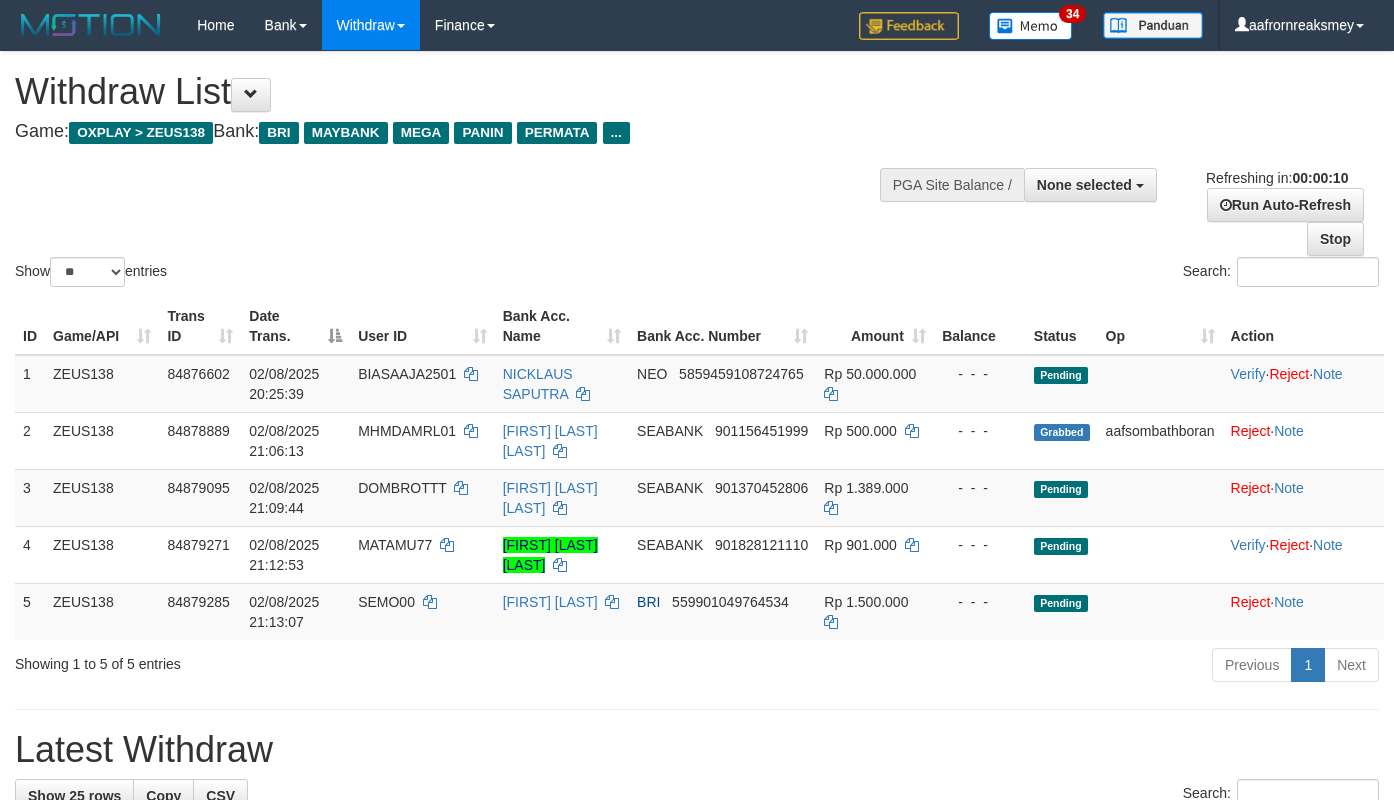 select 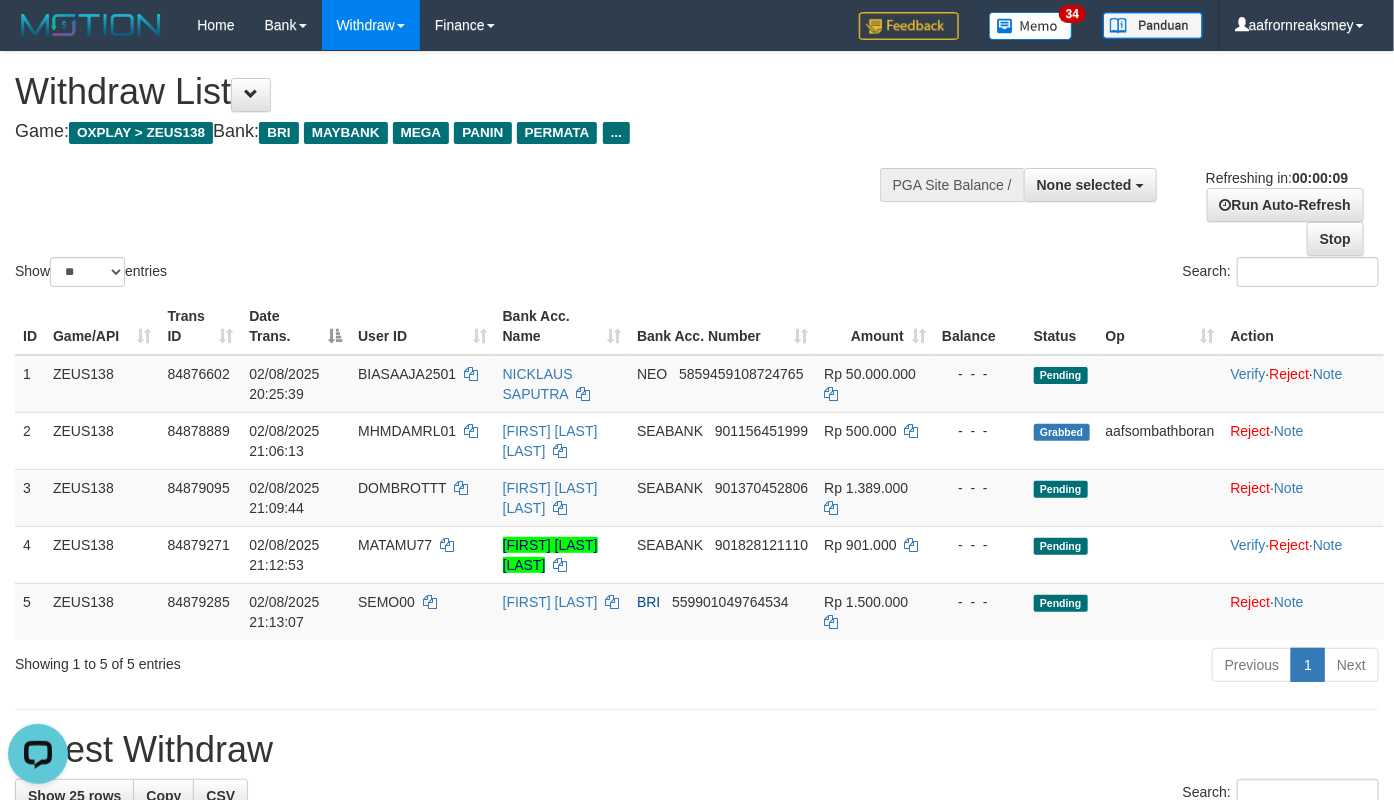 scroll, scrollTop: 0, scrollLeft: 0, axis: both 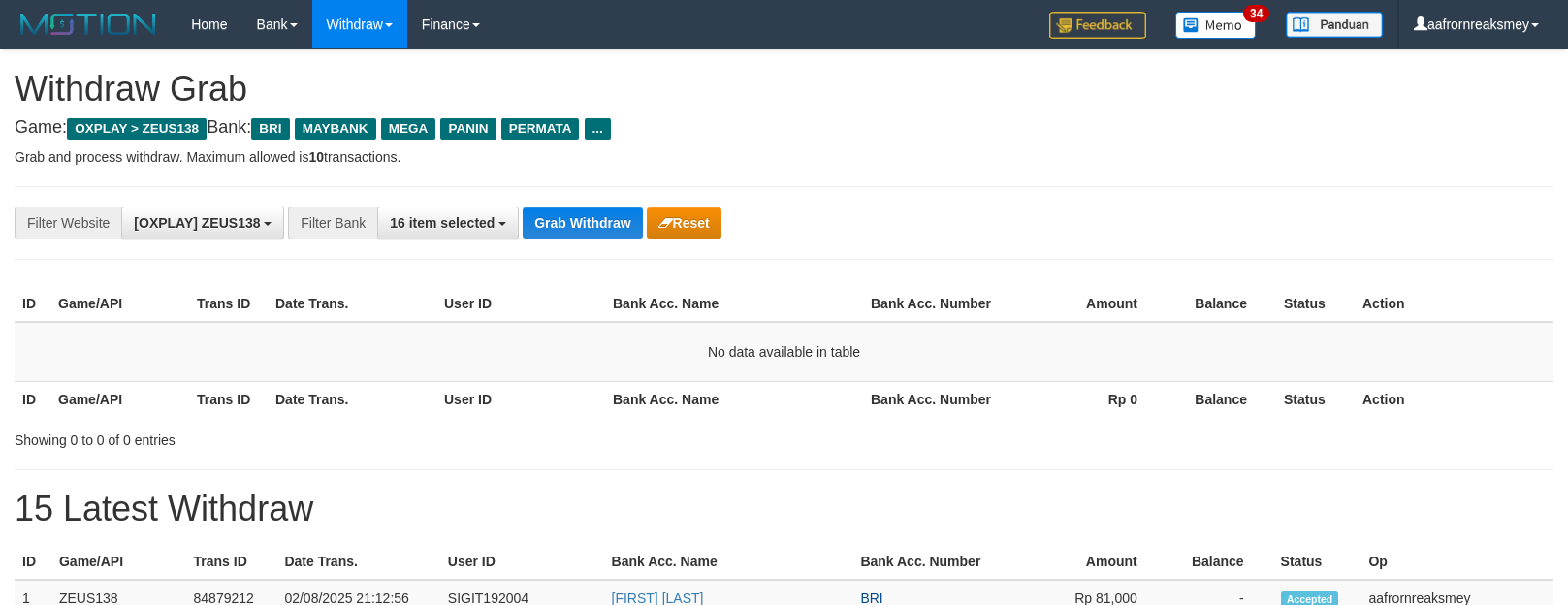 click on "Grab Withdraw" at bounding box center (582, 223) 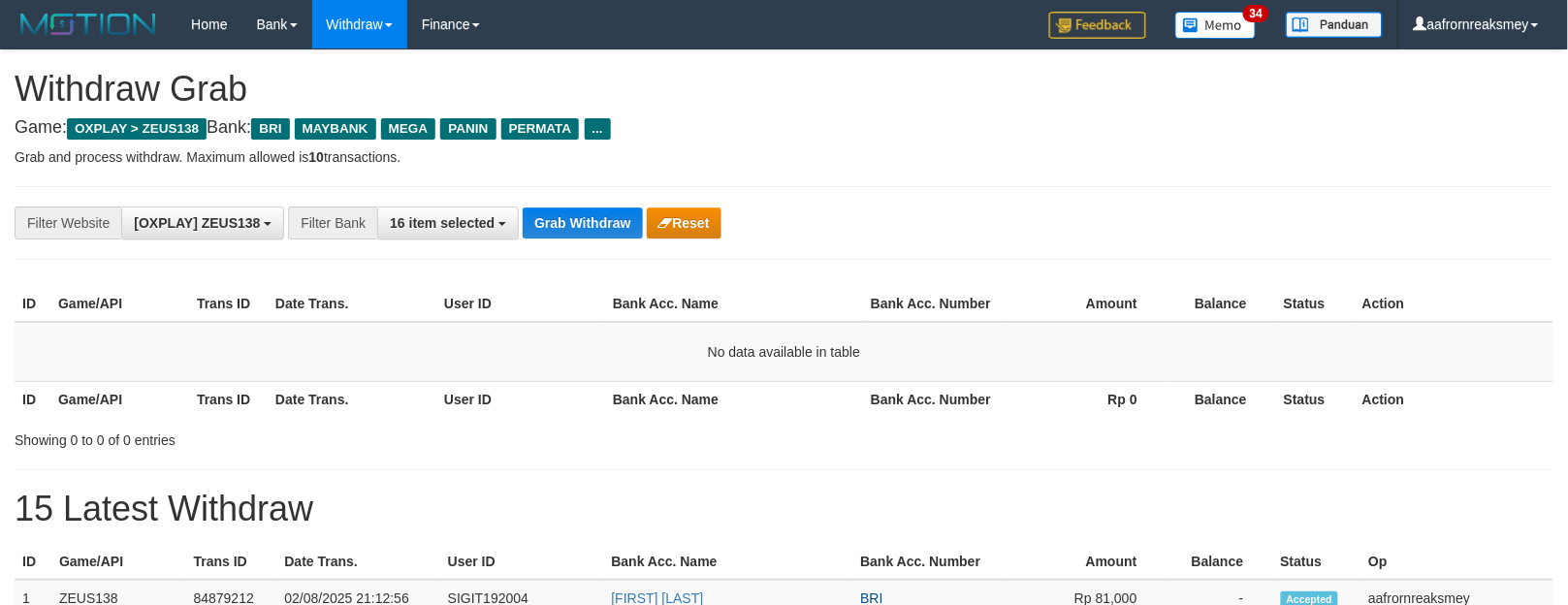 click on "Grab Withdraw" at bounding box center (582, 223) 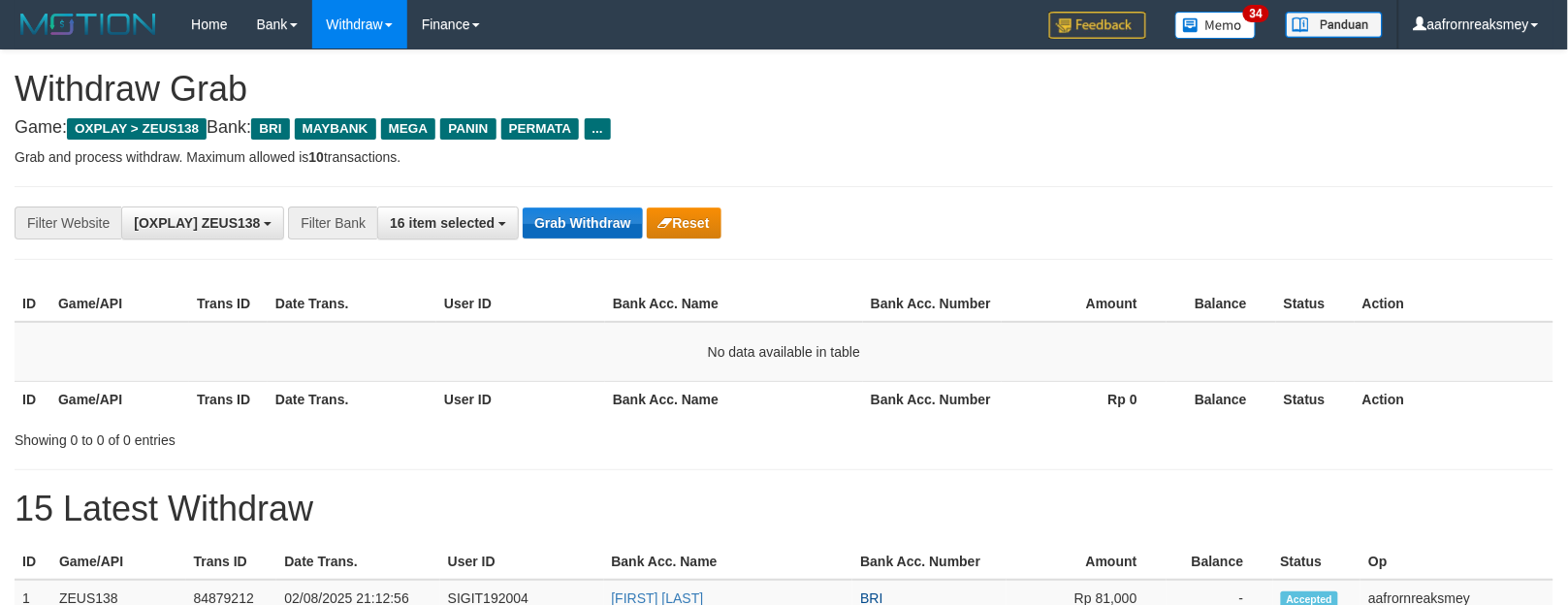 drag, startPoint x: 0, startPoint y: 0, endPoint x: 606, endPoint y: 230, distance: 648.179 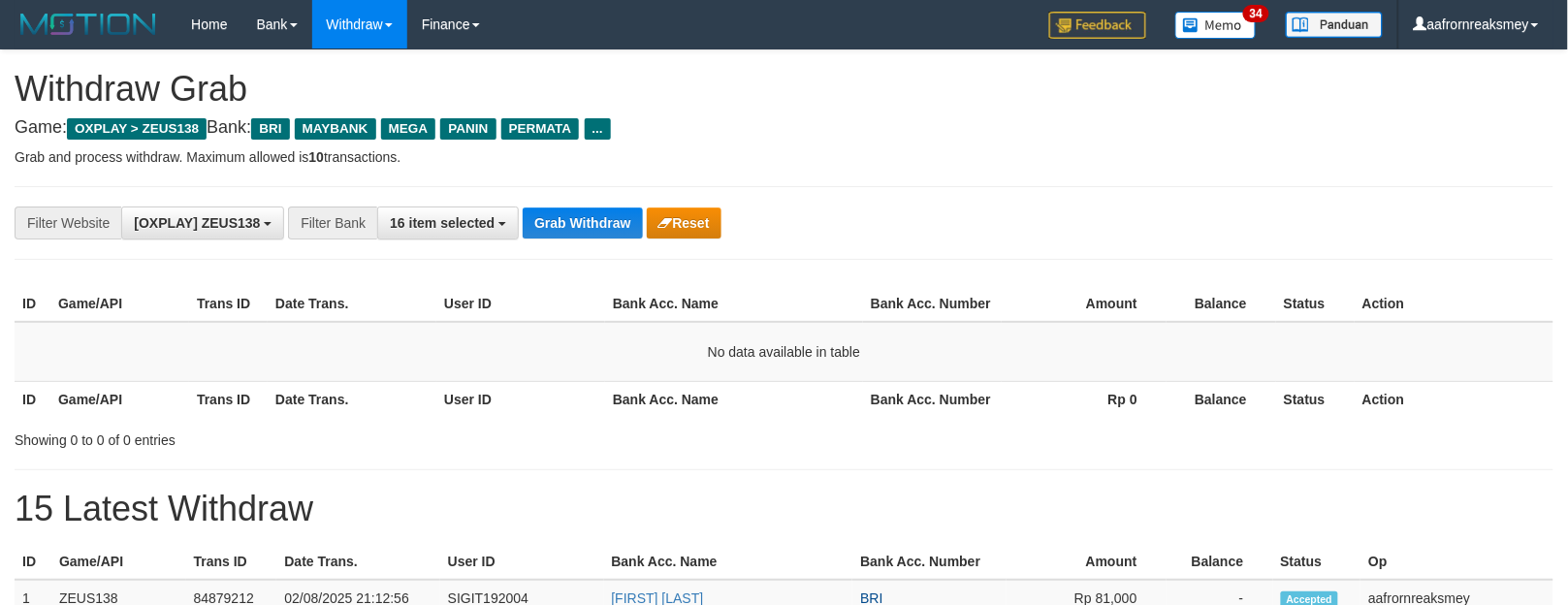 drag, startPoint x: 608, startPoint y: 230, endPoint x: 898, endPoint y: 386, distance: 329.29622 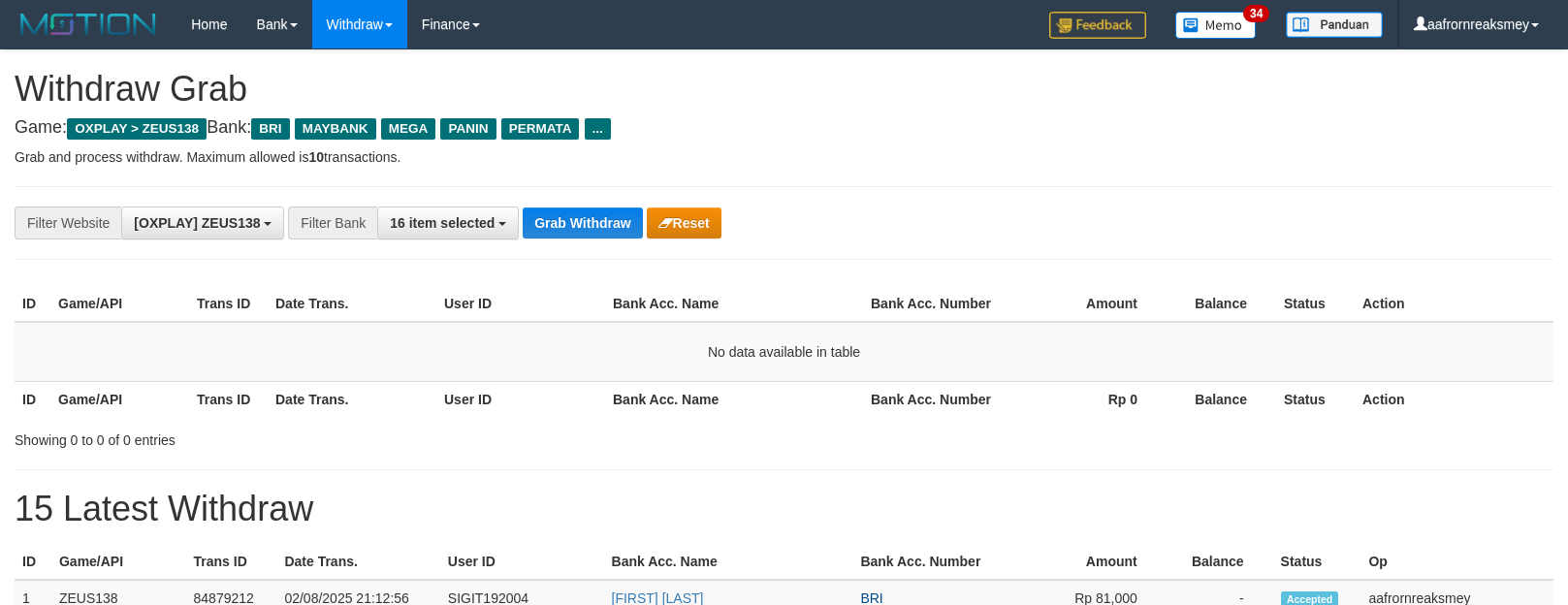 scroll, scrollTop: 0, scrollLeft: 0, axis: both 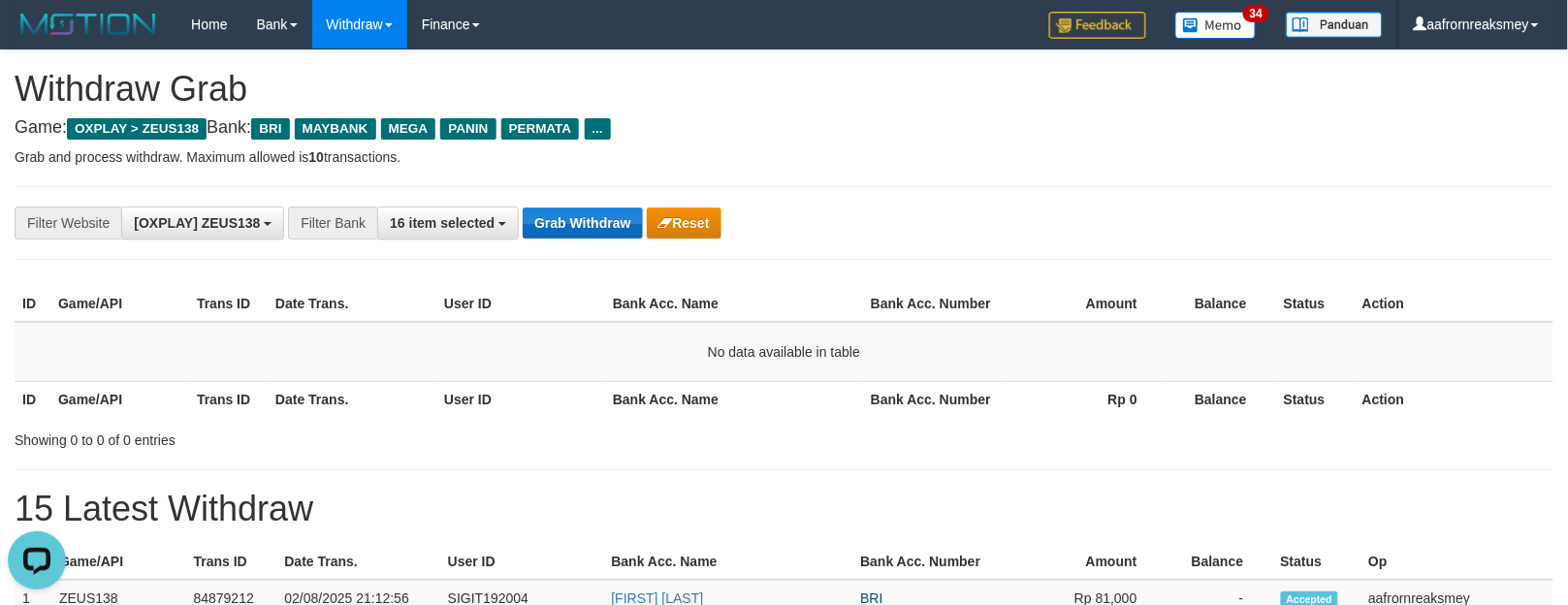drag, startPoint x: 587, startPoint y: 262, endPoint x: 583, endPoint y: 233, distance: 29.274562 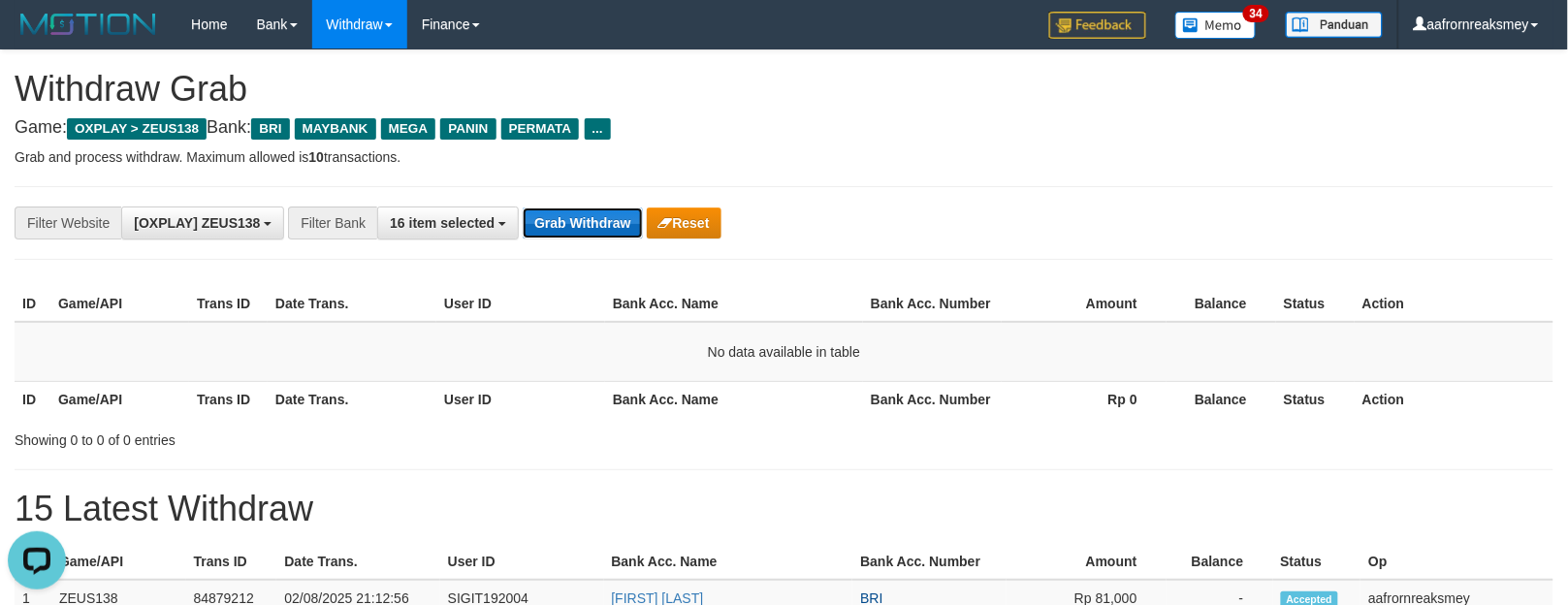 click on "Grab Withdraw" at bounding box center [582, 223] 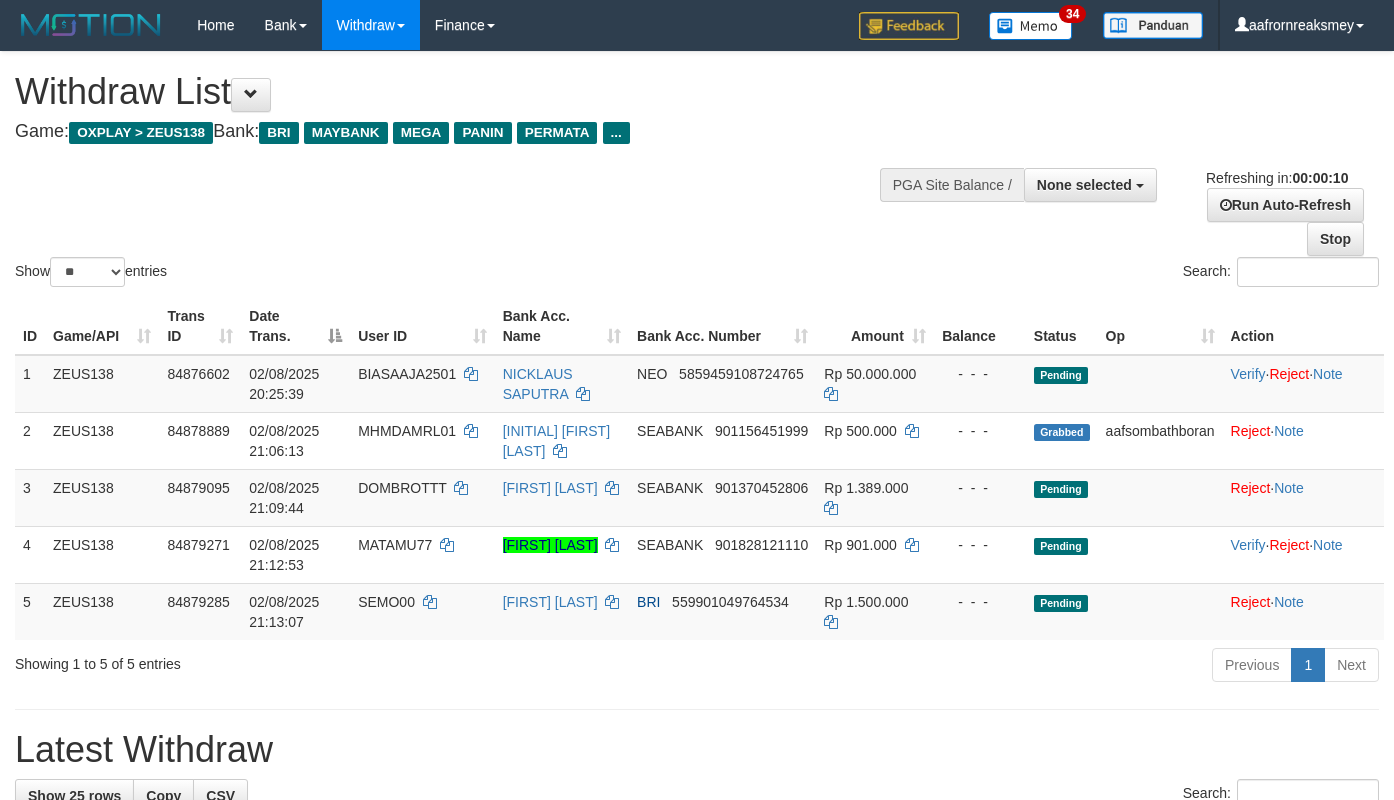 select 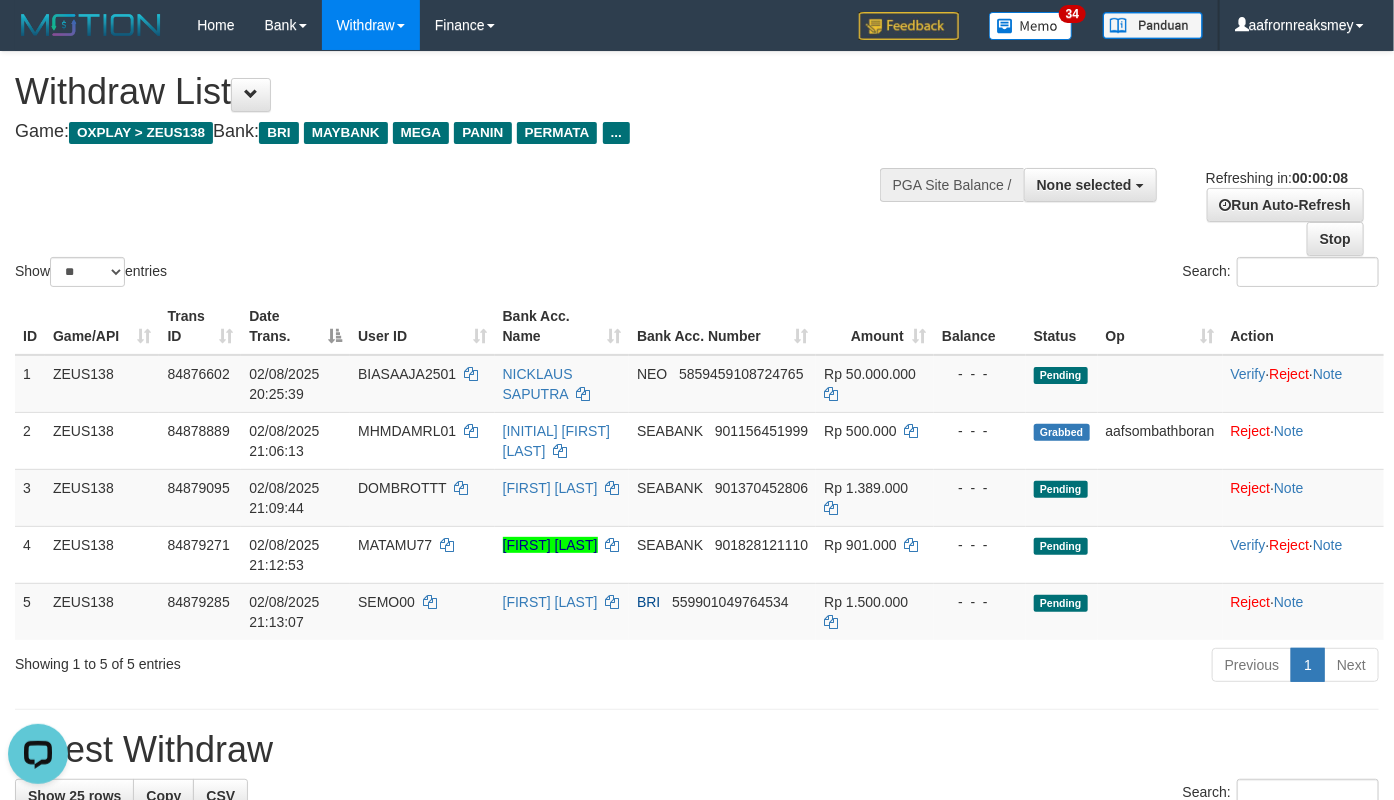 scroll, scrollTop: 0, scrollLeft: 0, axis: both 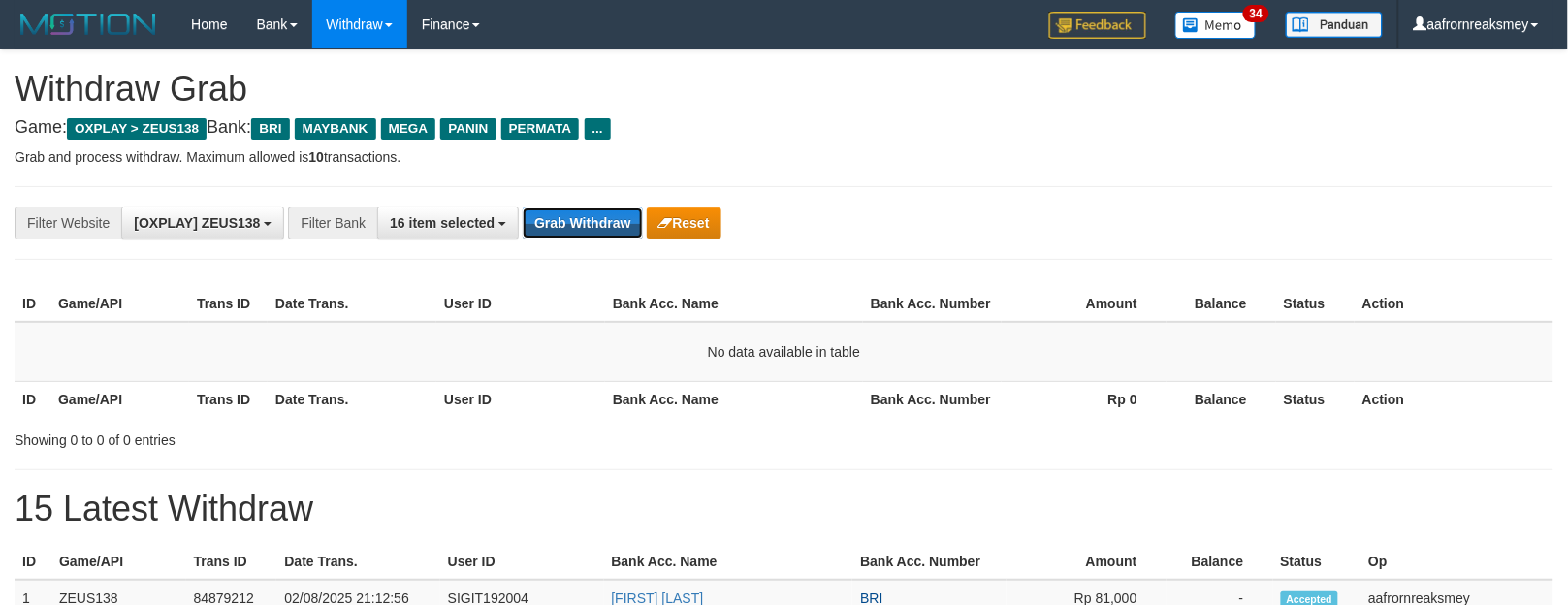 click on "Grab Withdraw" at bounding box center (582, 223) 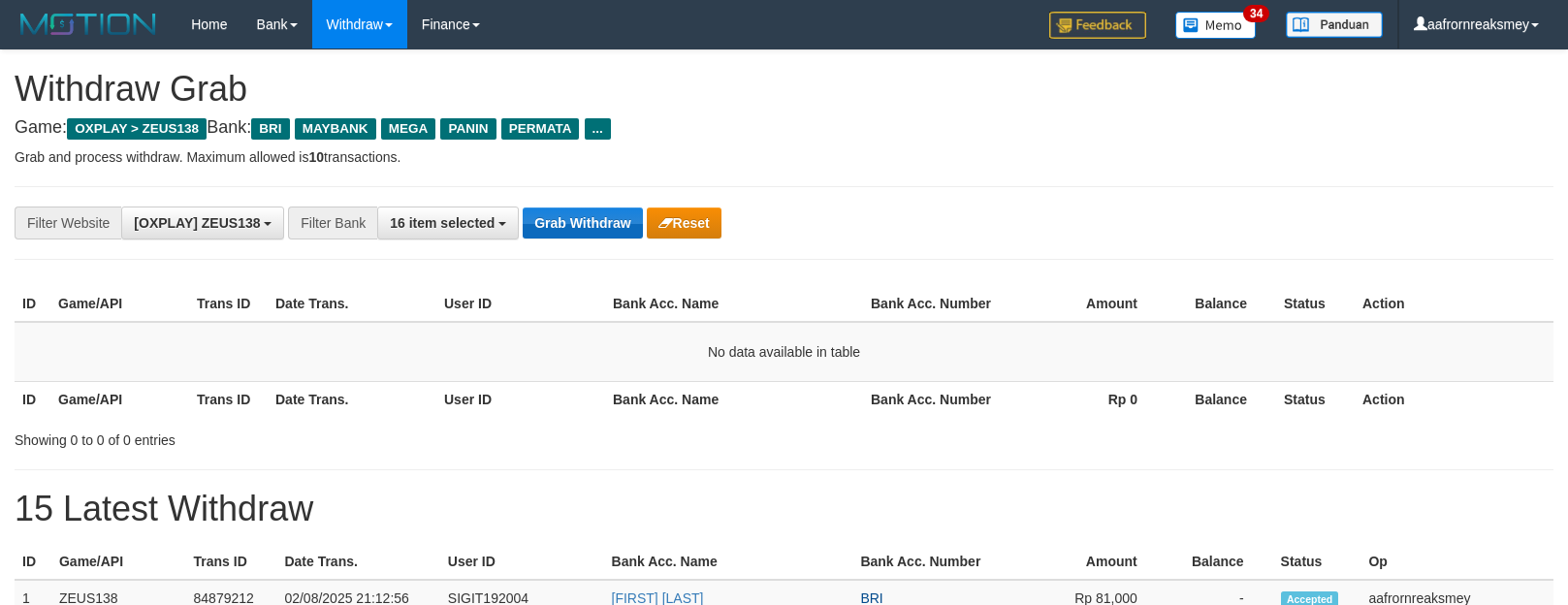 scroll, scrollTop: 0, scrollLeft: 0, axis: both 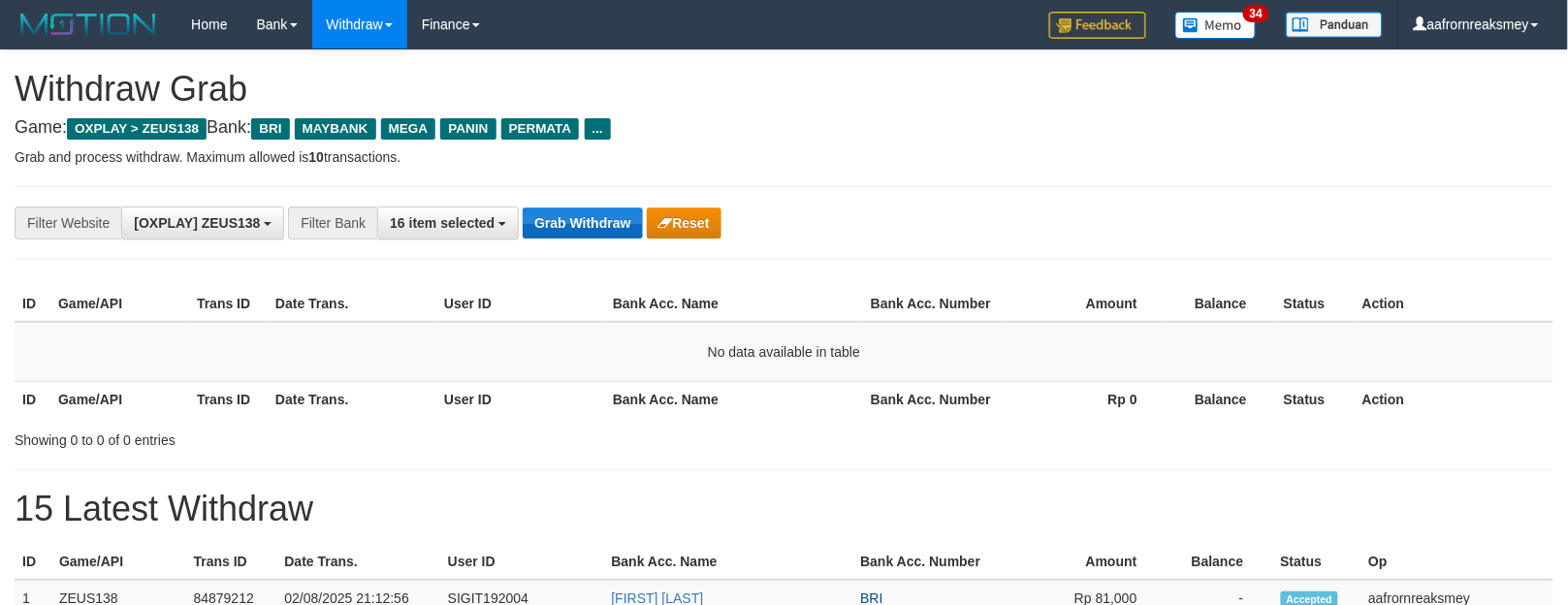 click on "Grab Withdraw" at bounding box center (582, 223) 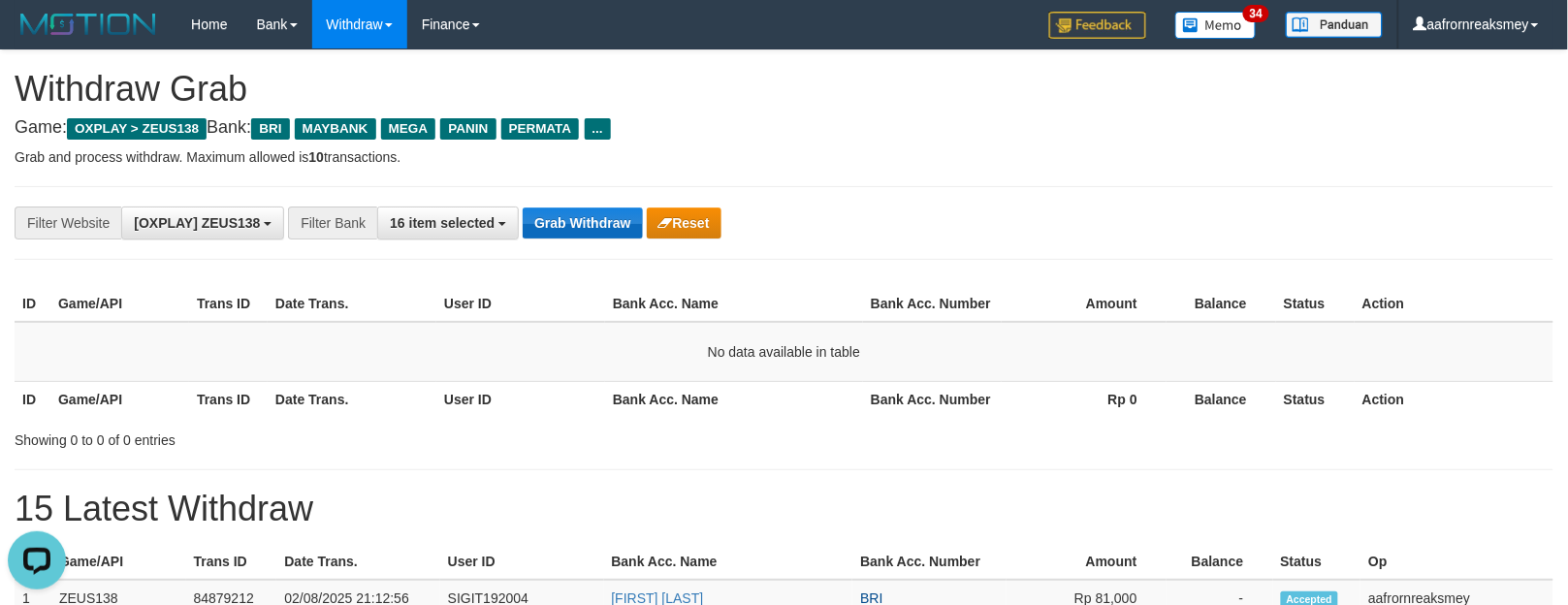 scroll, scrollTop: 0, scrollLeft: 0, axis: both 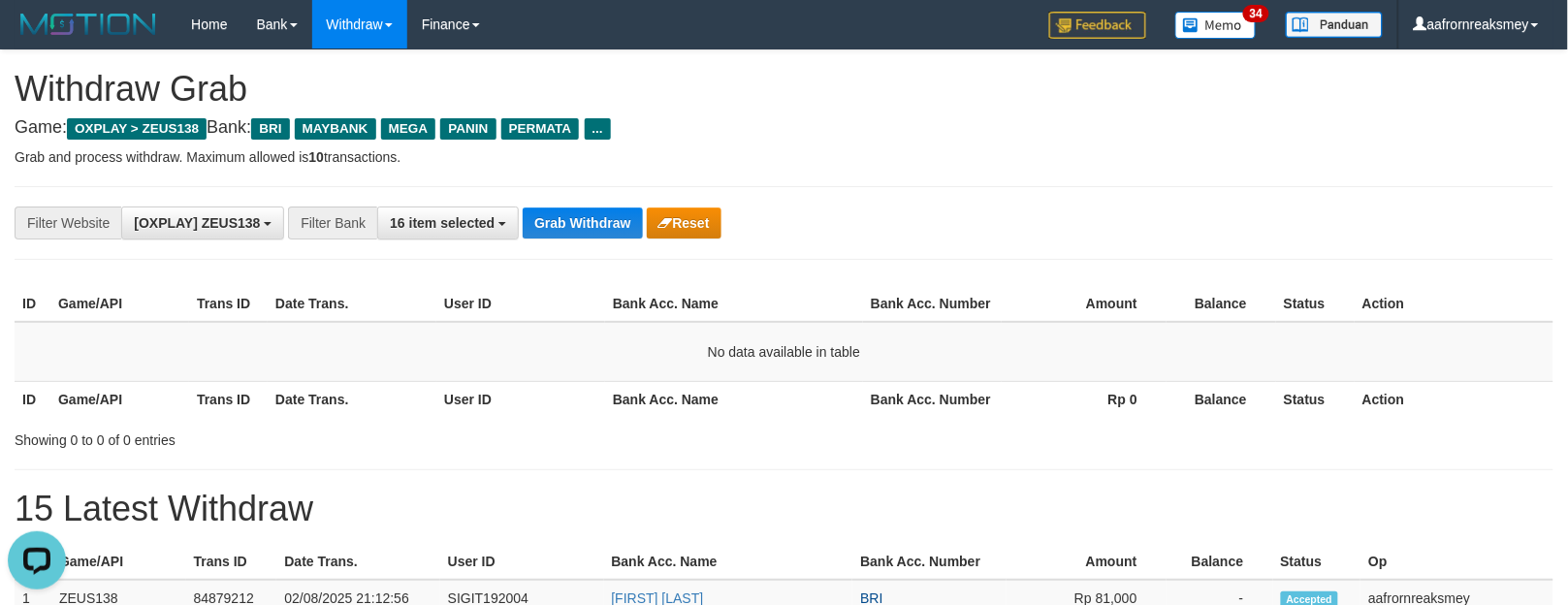 drag, startPoint x: 585, startPoint y: 217, endPoint x: 769, endPoint y: 258, distance: 188.5126 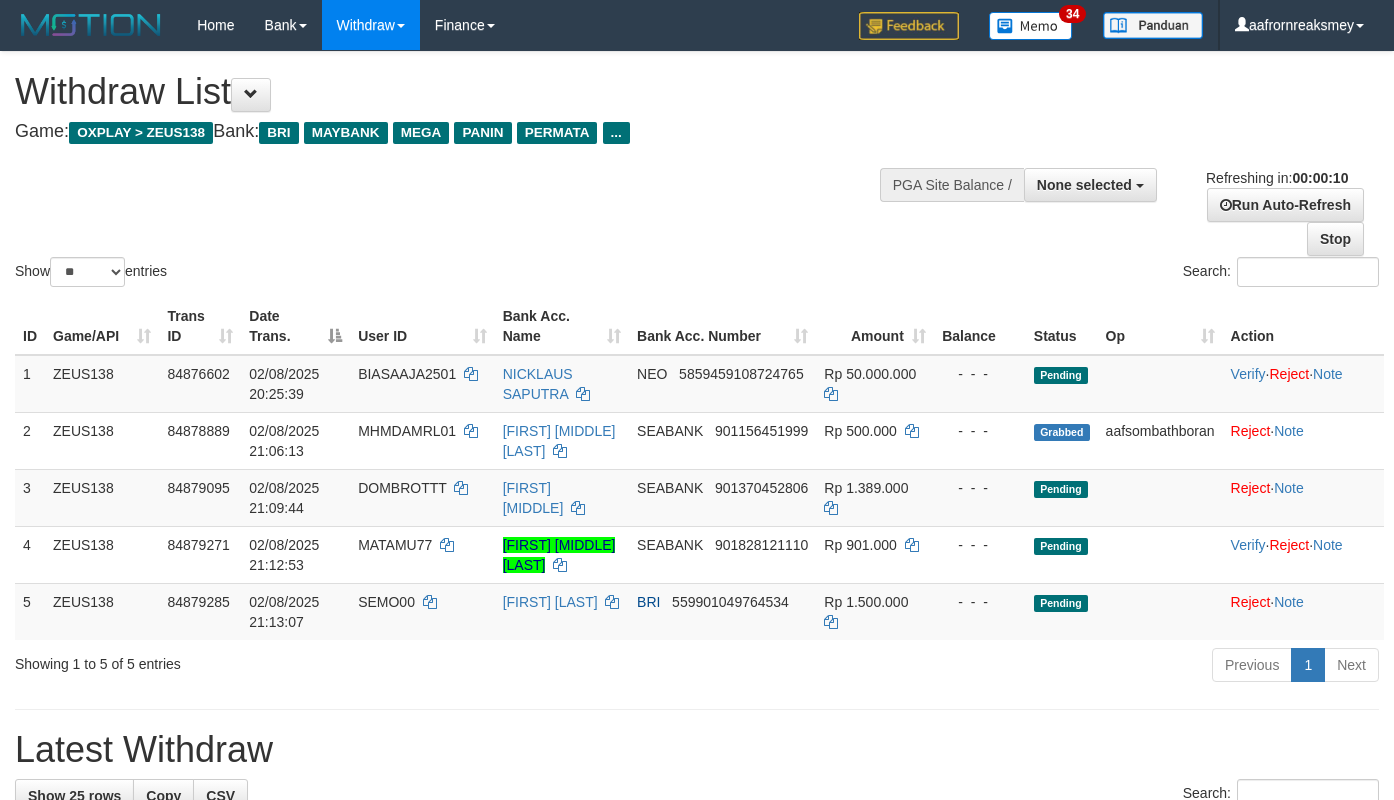select 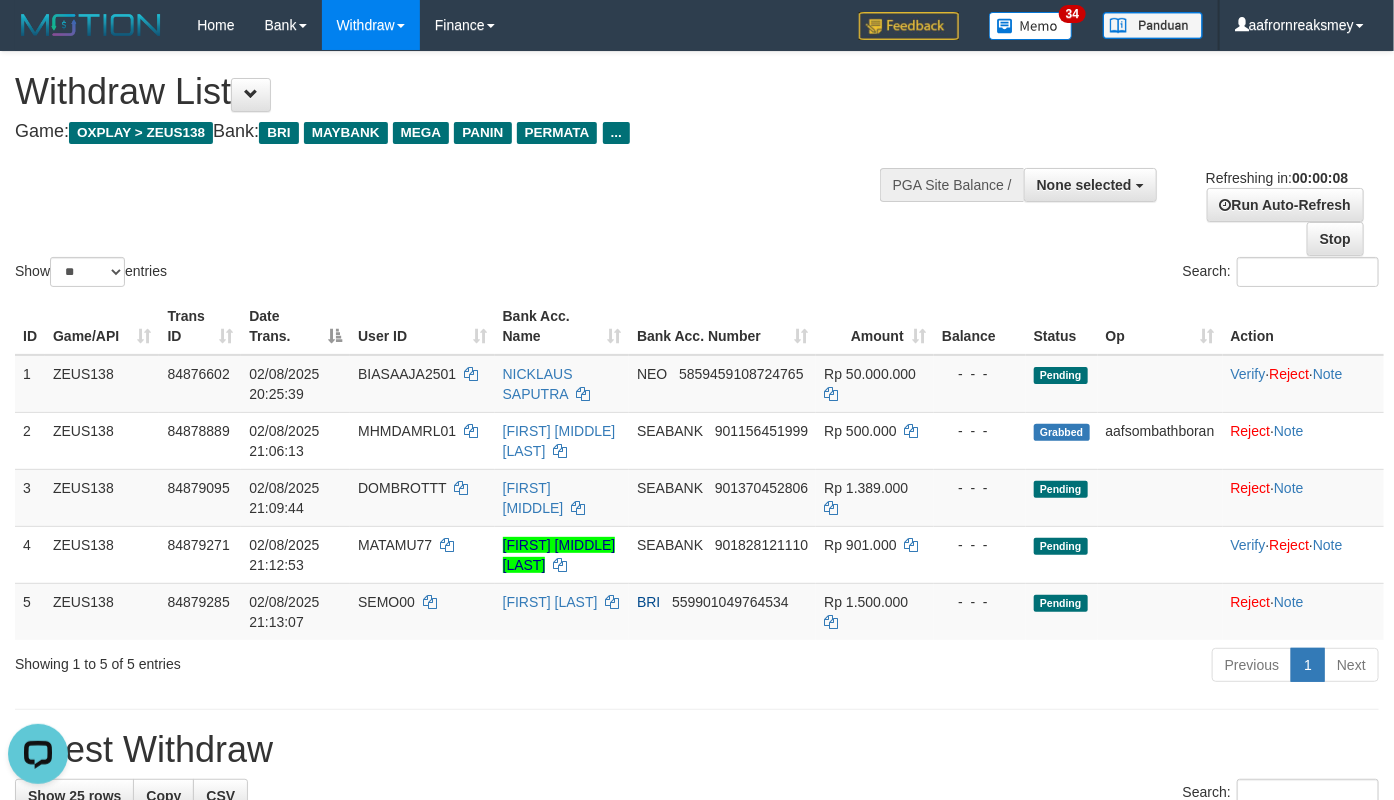 scroll, scrollTop: 0, scrollLeft: 0, axis: both 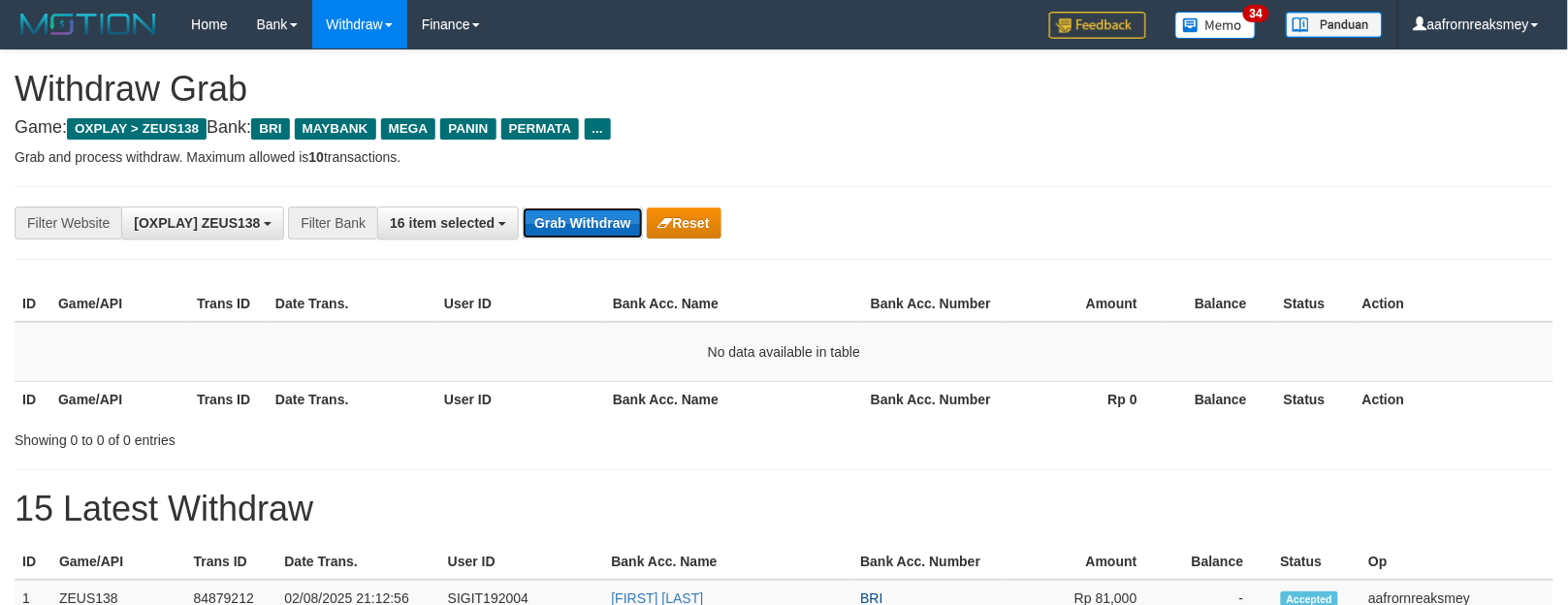 click on "Grab Withdraw" at bounding box center (582, 223) 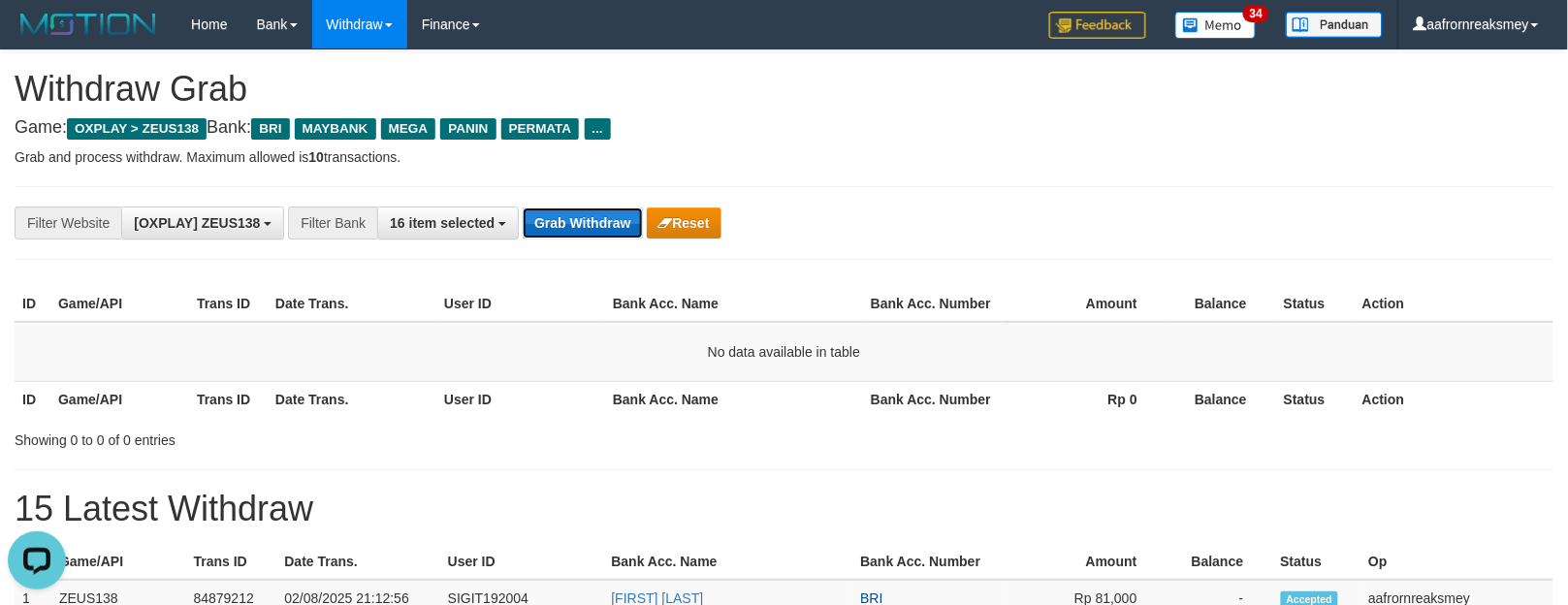scroll, scrollTop: 0, scrollLeft: 0, axis: both 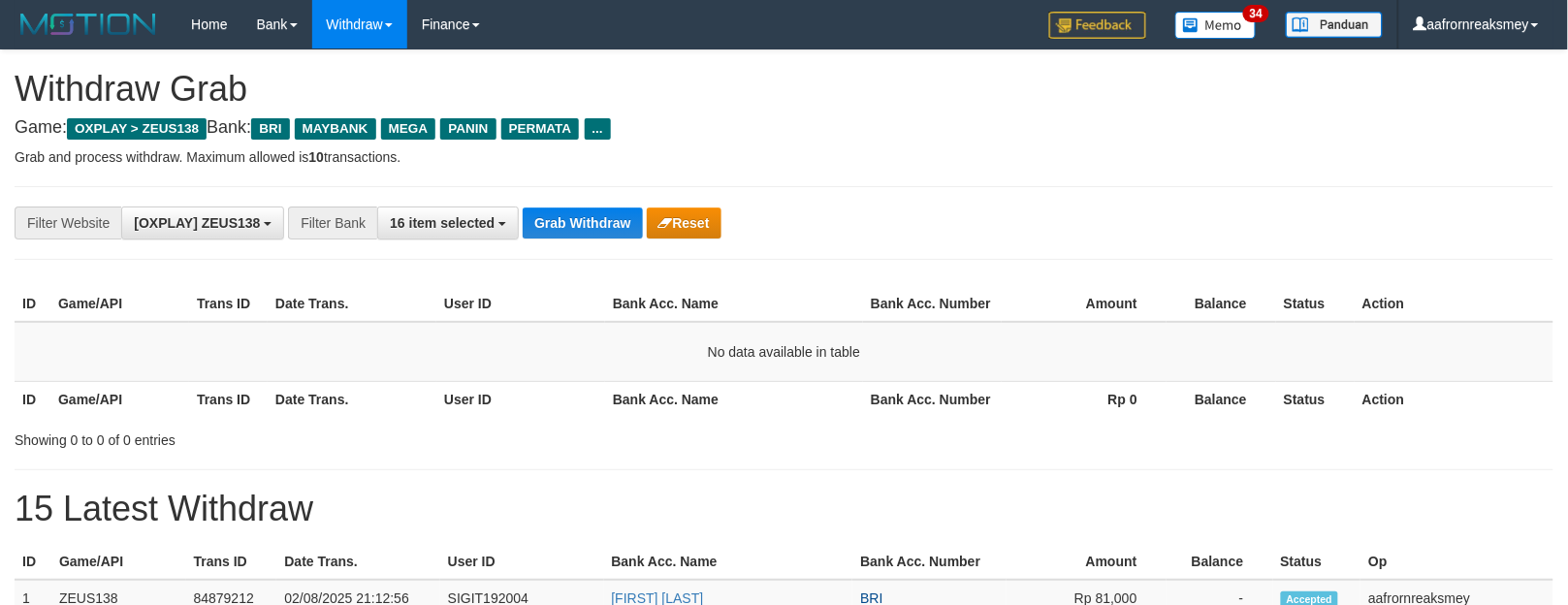 click on "**********" at bounding box center (654, 223) 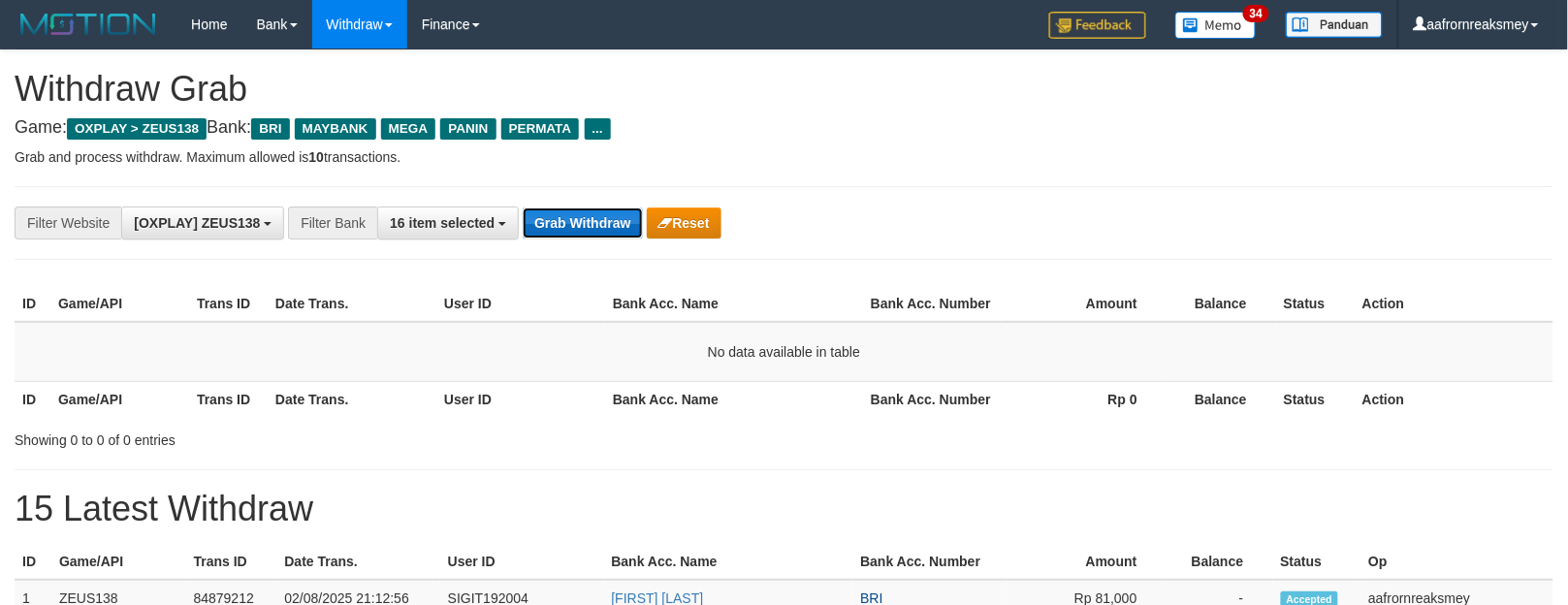 click on "Grab Withdraw" at bounding box center [582, 223] 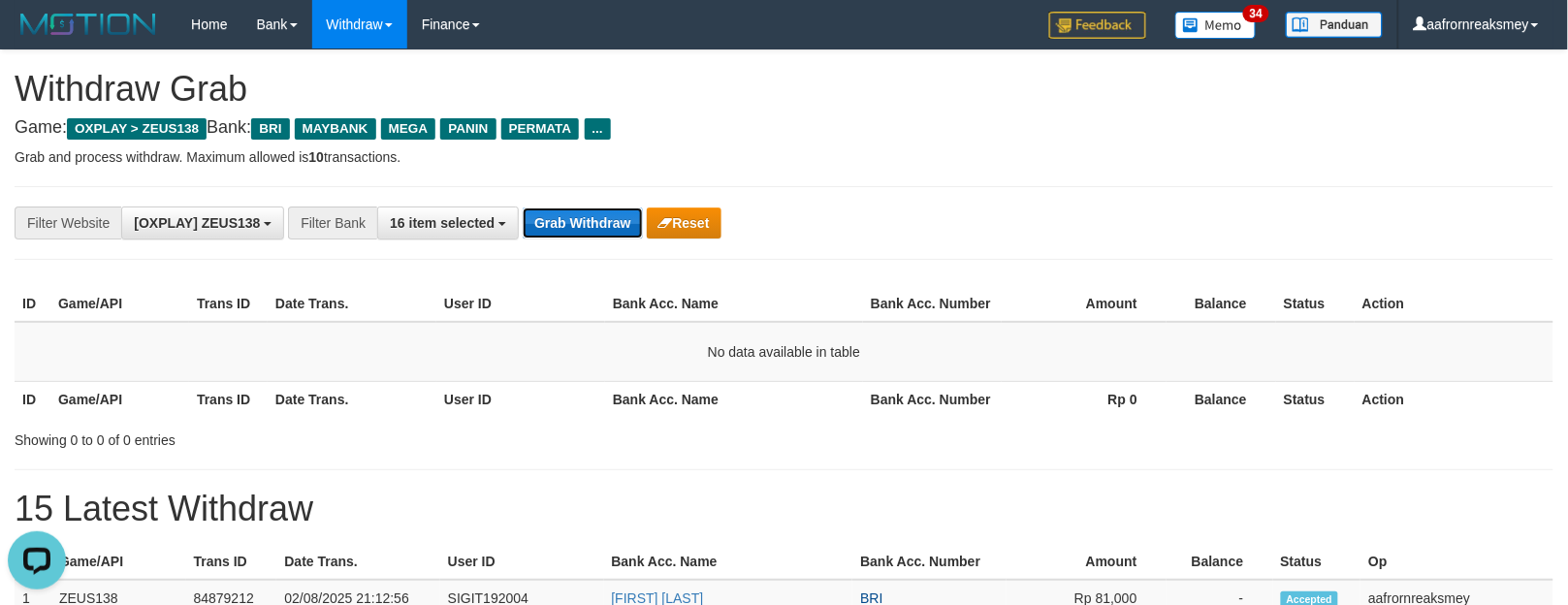 scroll, scrollTop: 0, scrollLeft: 0, axis: both 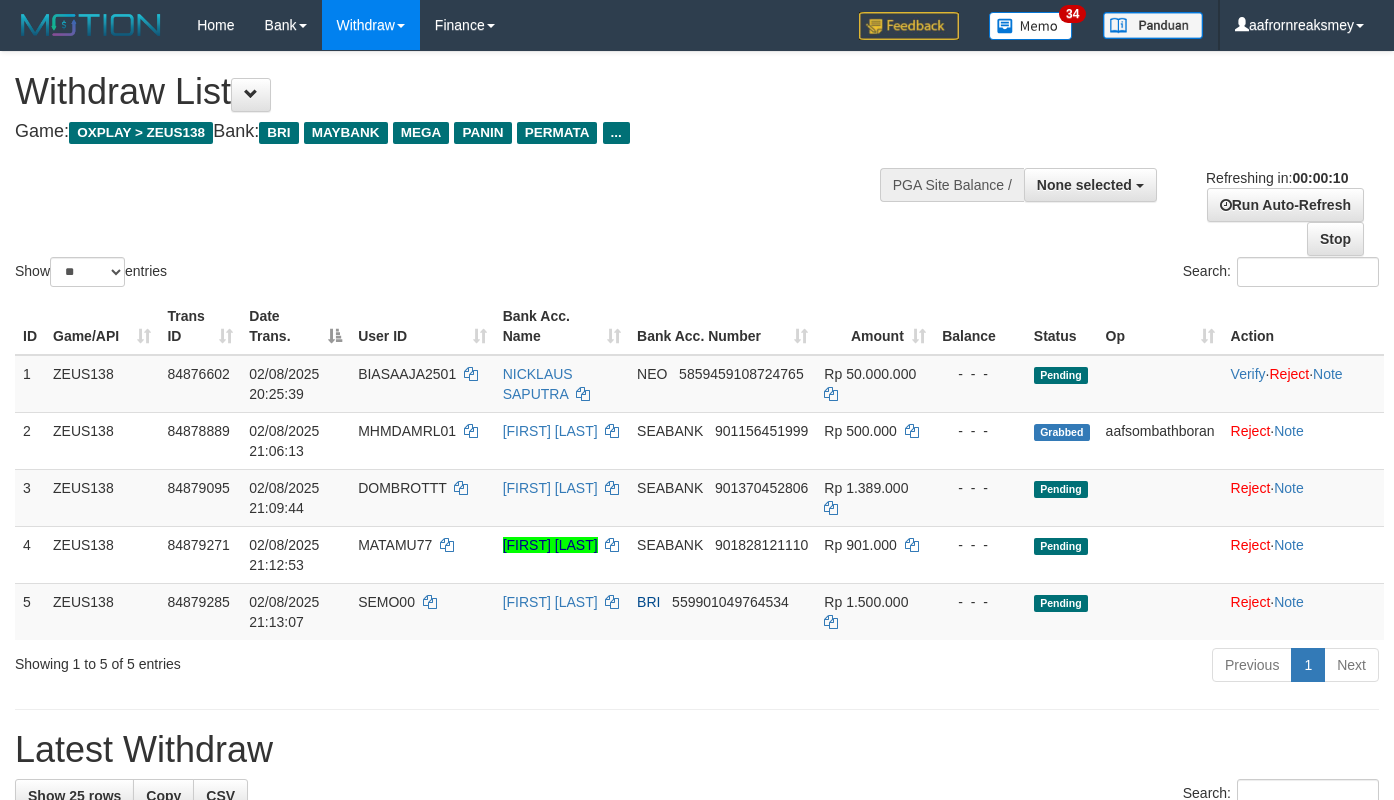 select 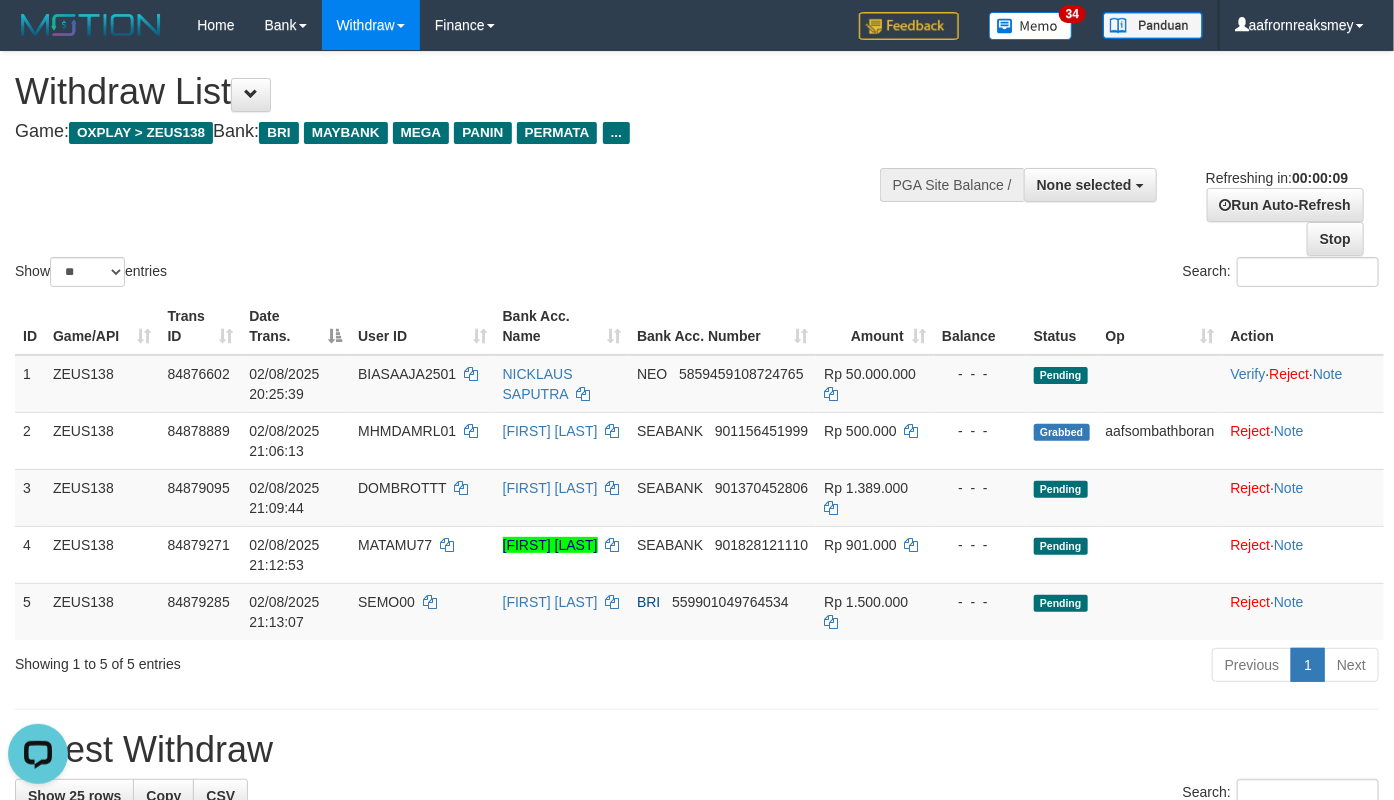 scroll, scrollTop: 0, scrollLeft: 0, axis: both 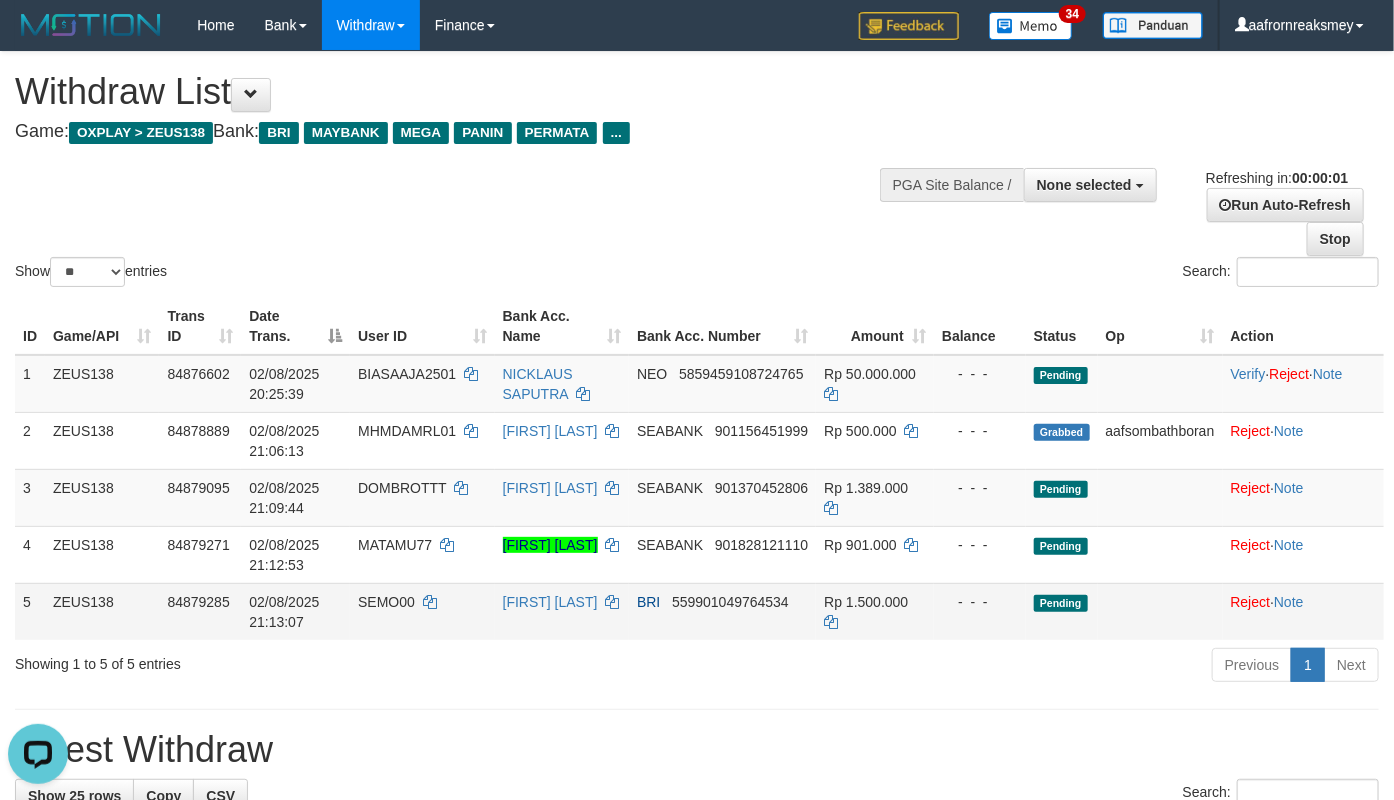 drag, startPoint x: 935, startPoint y: 675, endPoint x: 1247, endPoint y: 632, distance: 314.9492 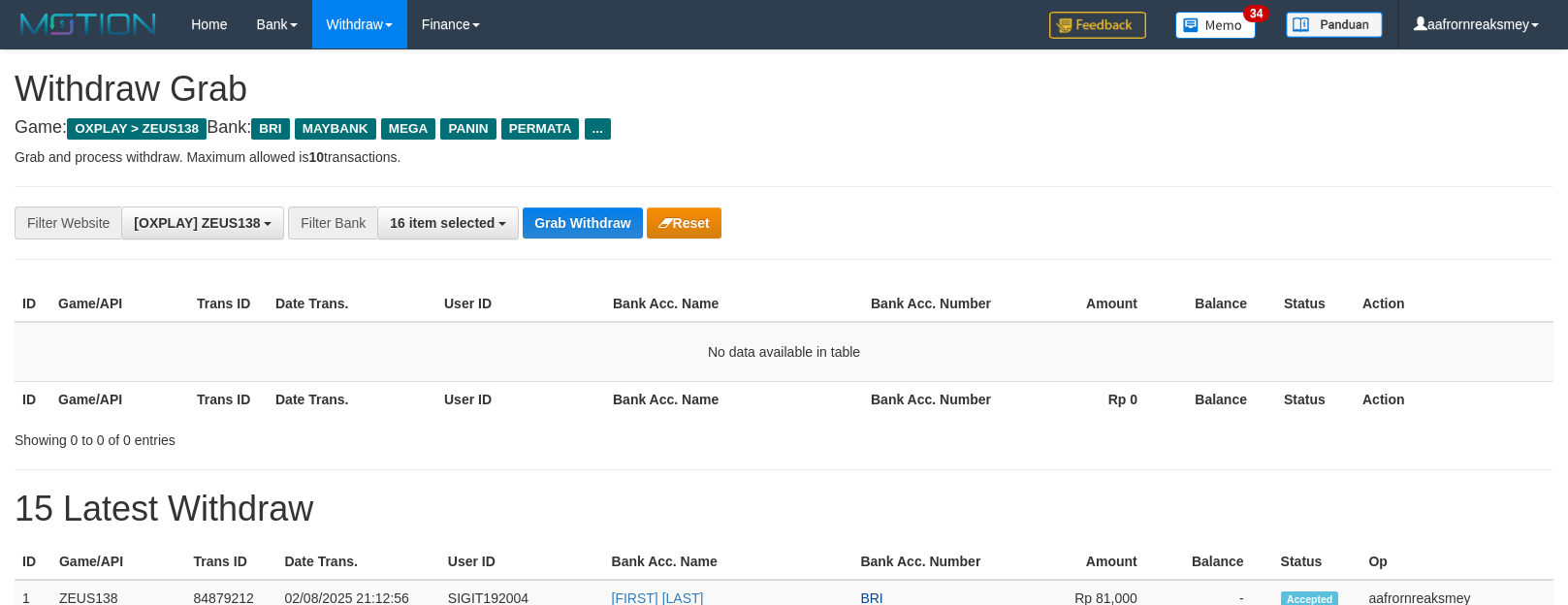 scroll, scrollTop: 0, scrollLeft: 0, axis: both 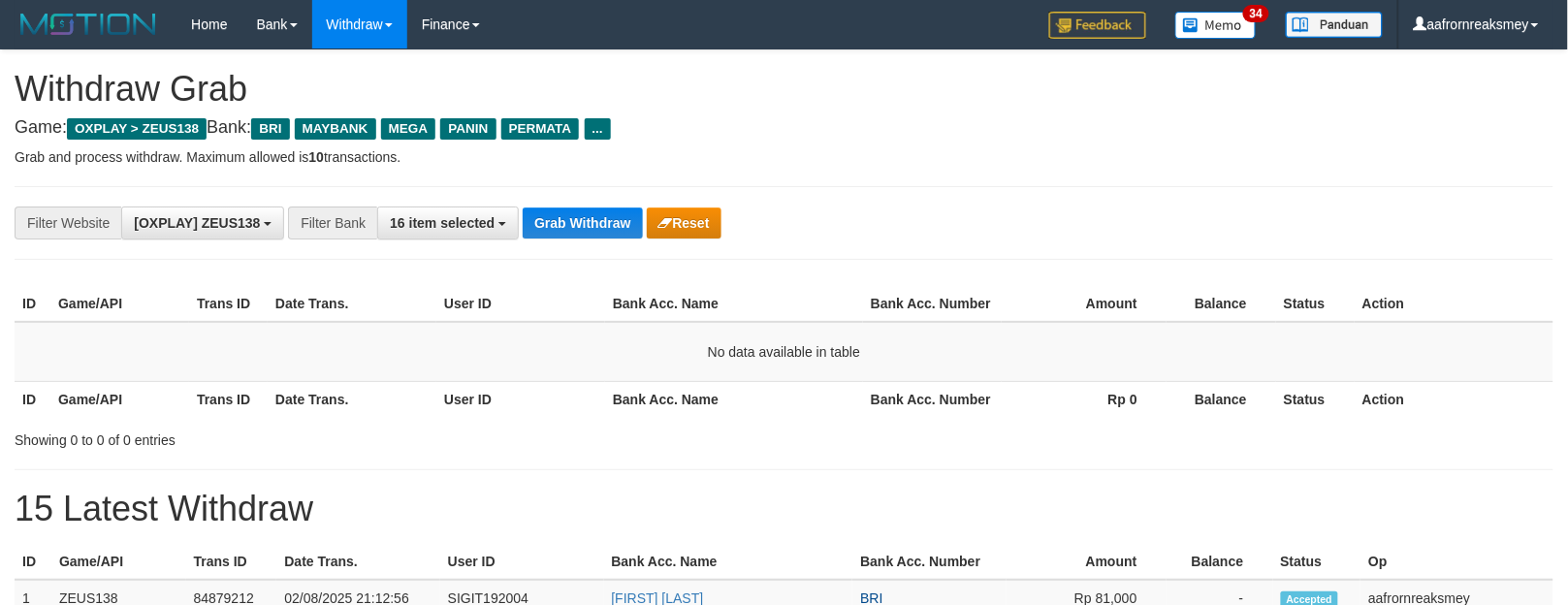 click on "ID Game/API Trans ID Date Trans. User ID Bank Acc. Name Bank Acc. Number Amount Balance Status Action
No data available in table
ID Game/API Trans ID Date Trans. User ID Bank Acc. Name Bank Acc. Number Rp 0 Balance Status Action
Showing 0 to 0 of 0 entries" at bounding box center [784, 365] 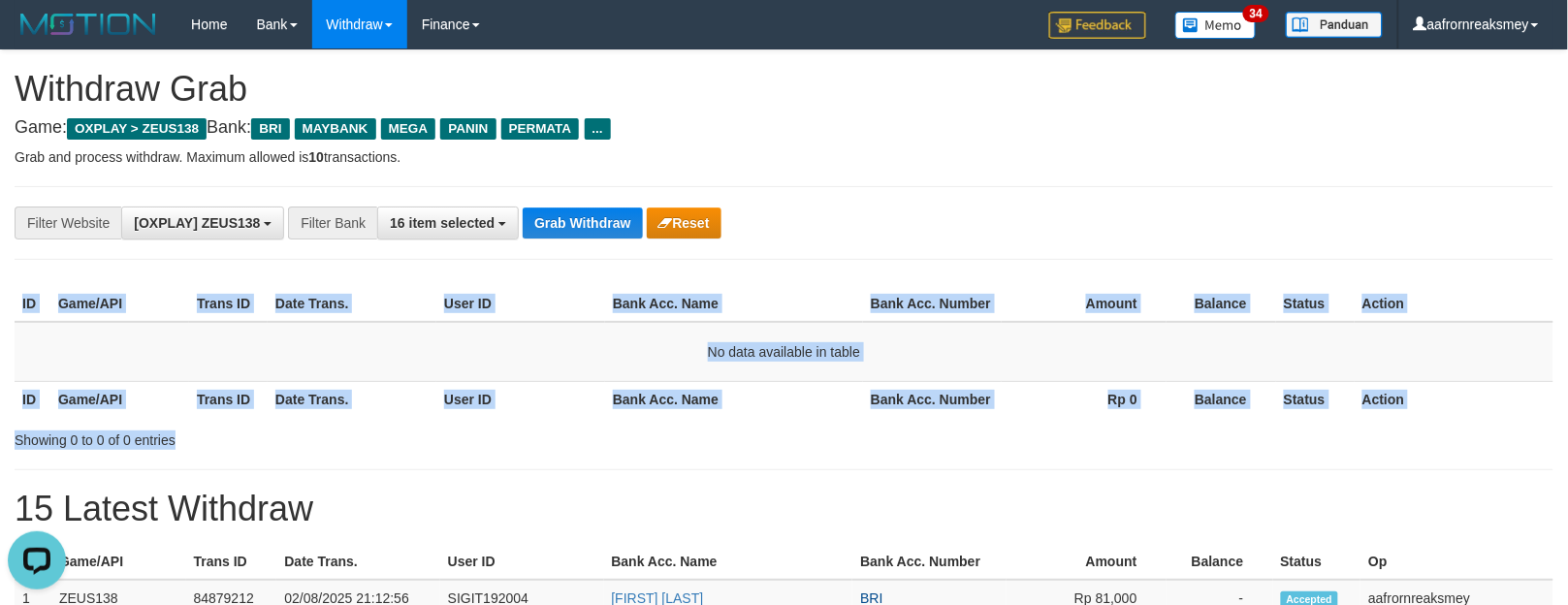 scroll, scrollTop: 0, scrollLeft: 0, axis: both 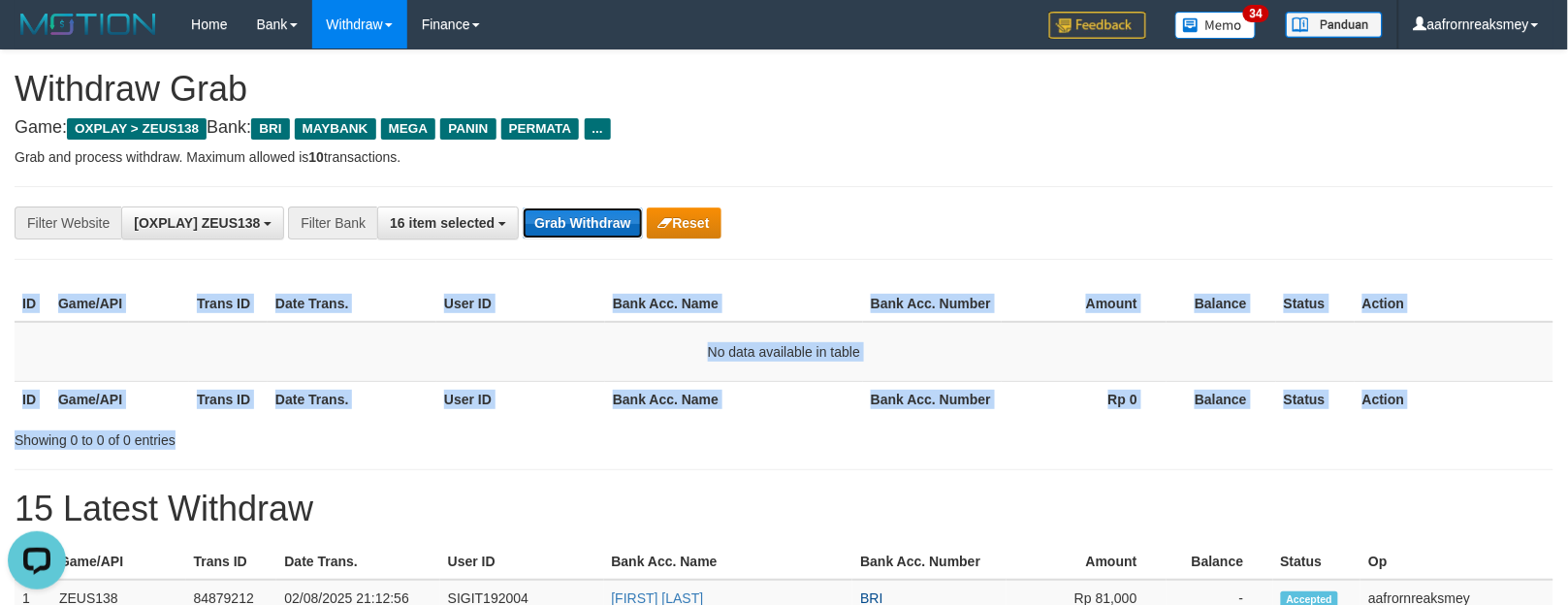 click on "Grab Withdraw" at bounding box center [582, 223] 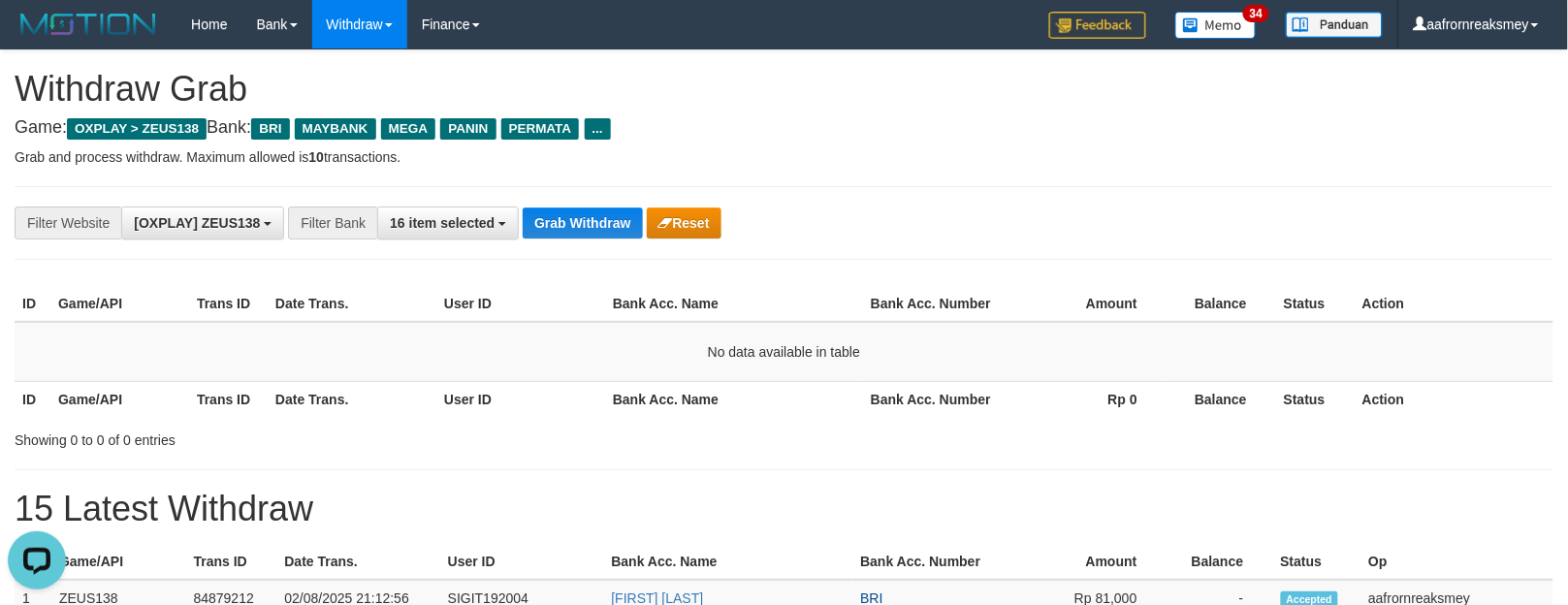 click on "**********" at bounding box center (654, 223) 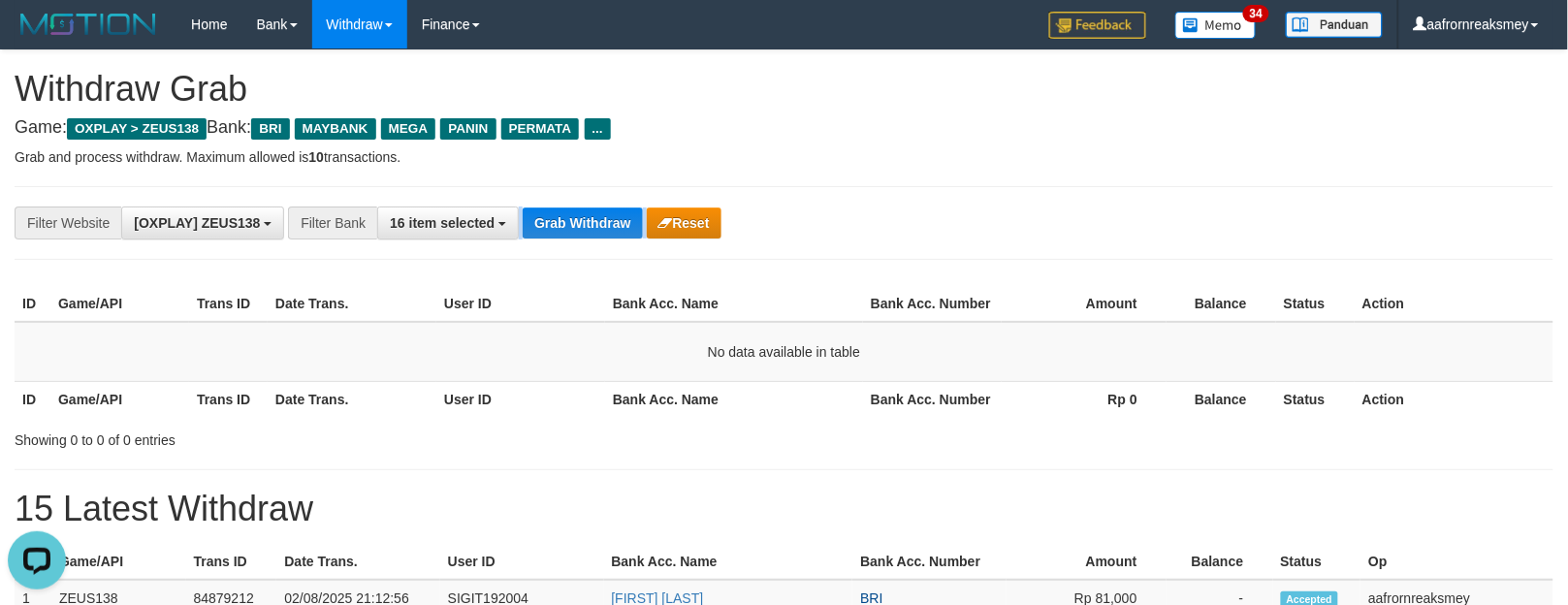 click on "**********" at bounding box center (654, 223) 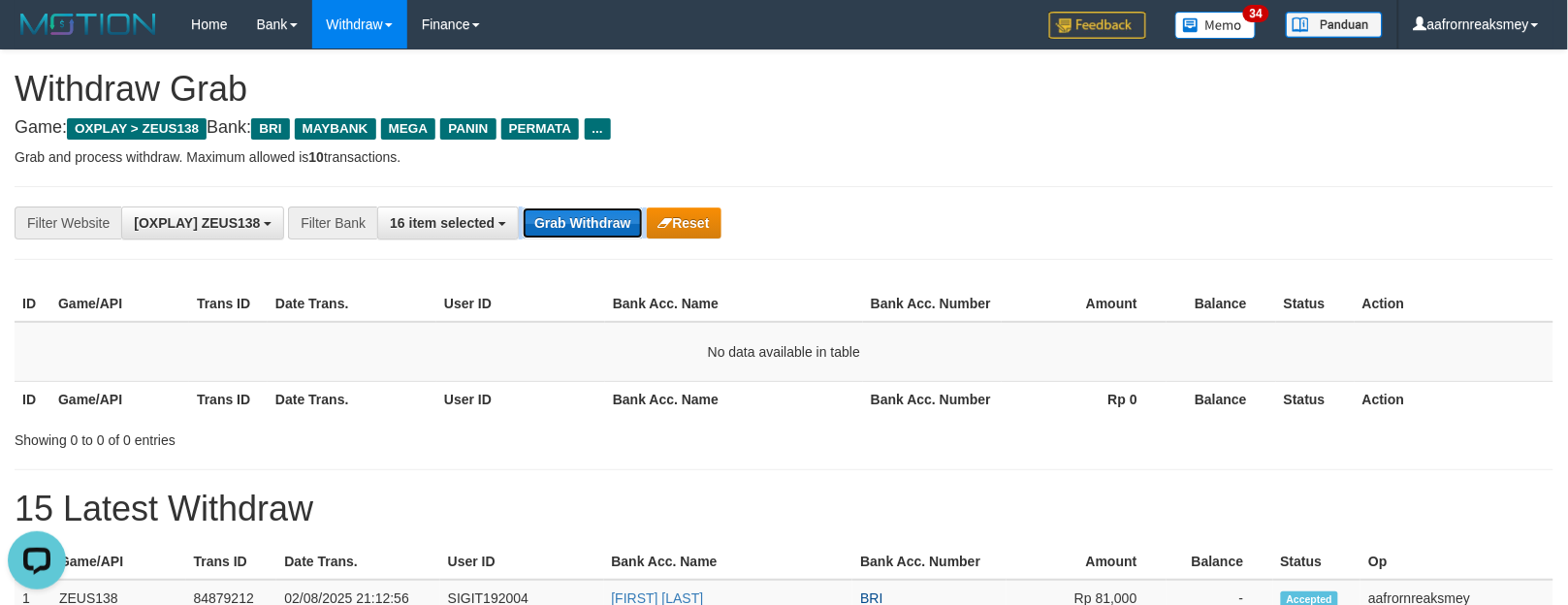 click on "Grab Withdraw" at bounding box center (582, 223) 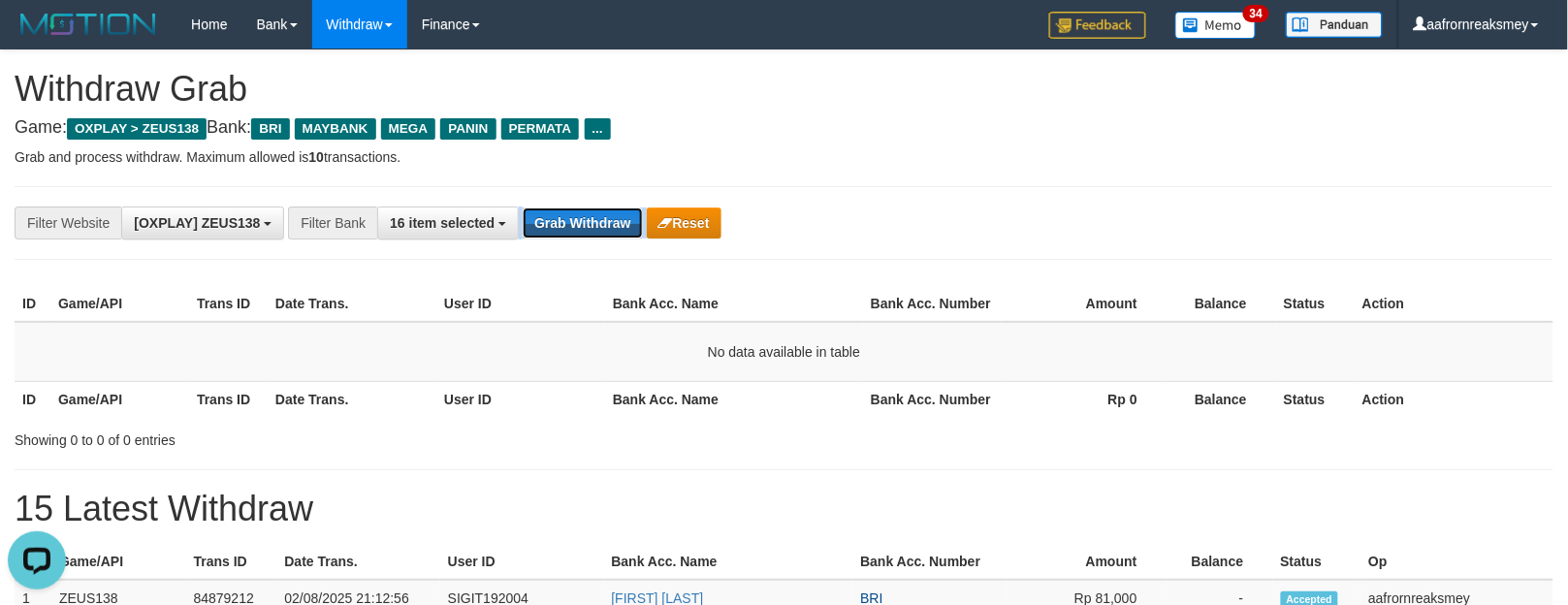 click on "**********" at bounding box center (784, 223) 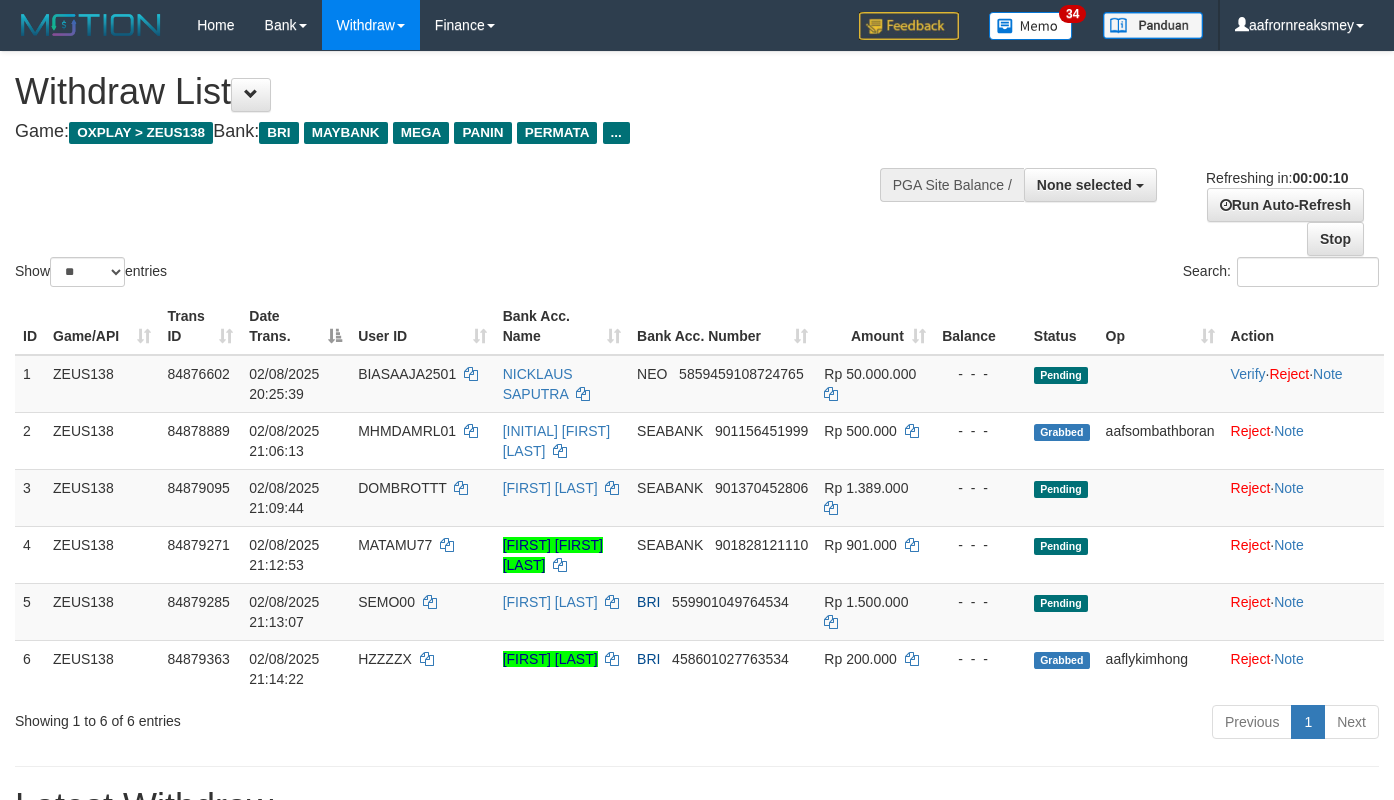 select 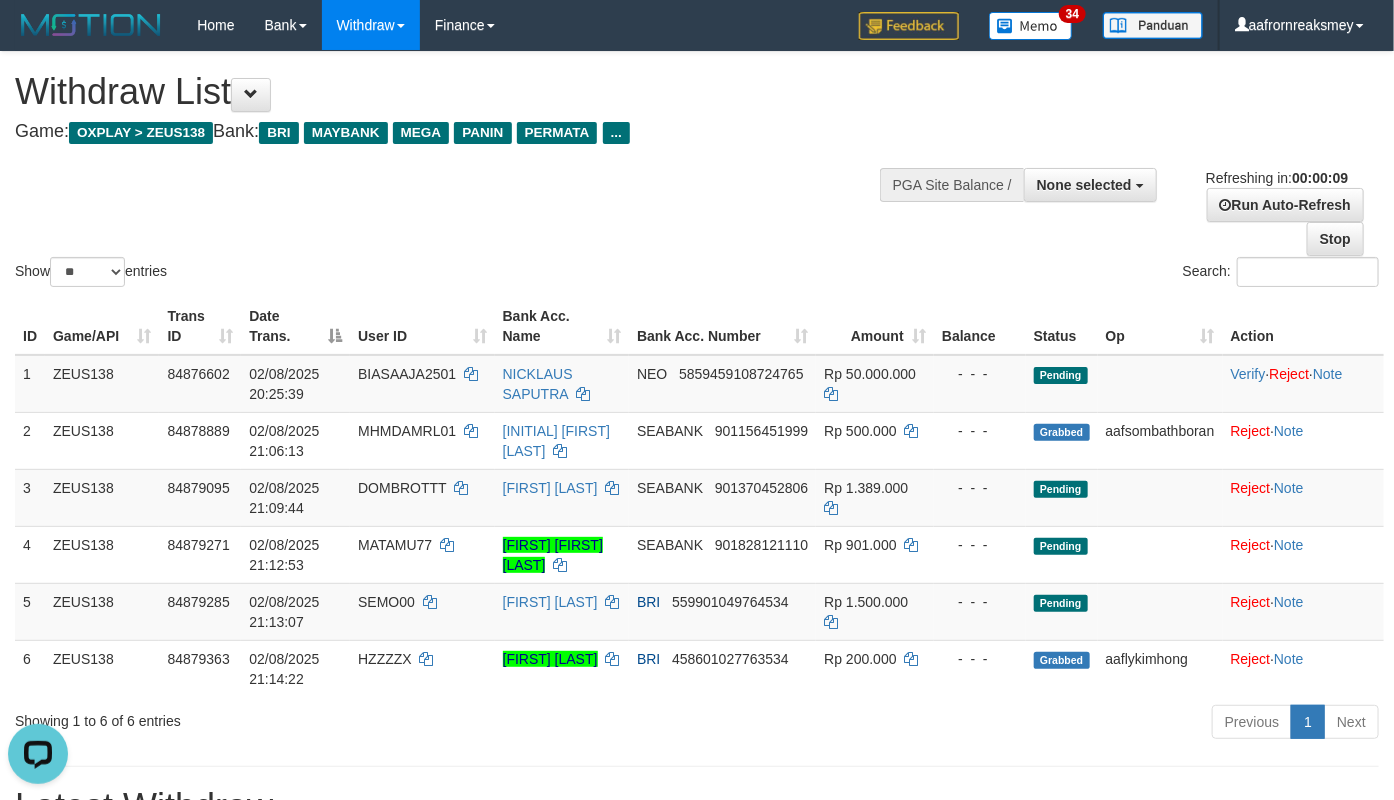 scroll, scrollTop: 0, scrollLeft: 0, axis: both 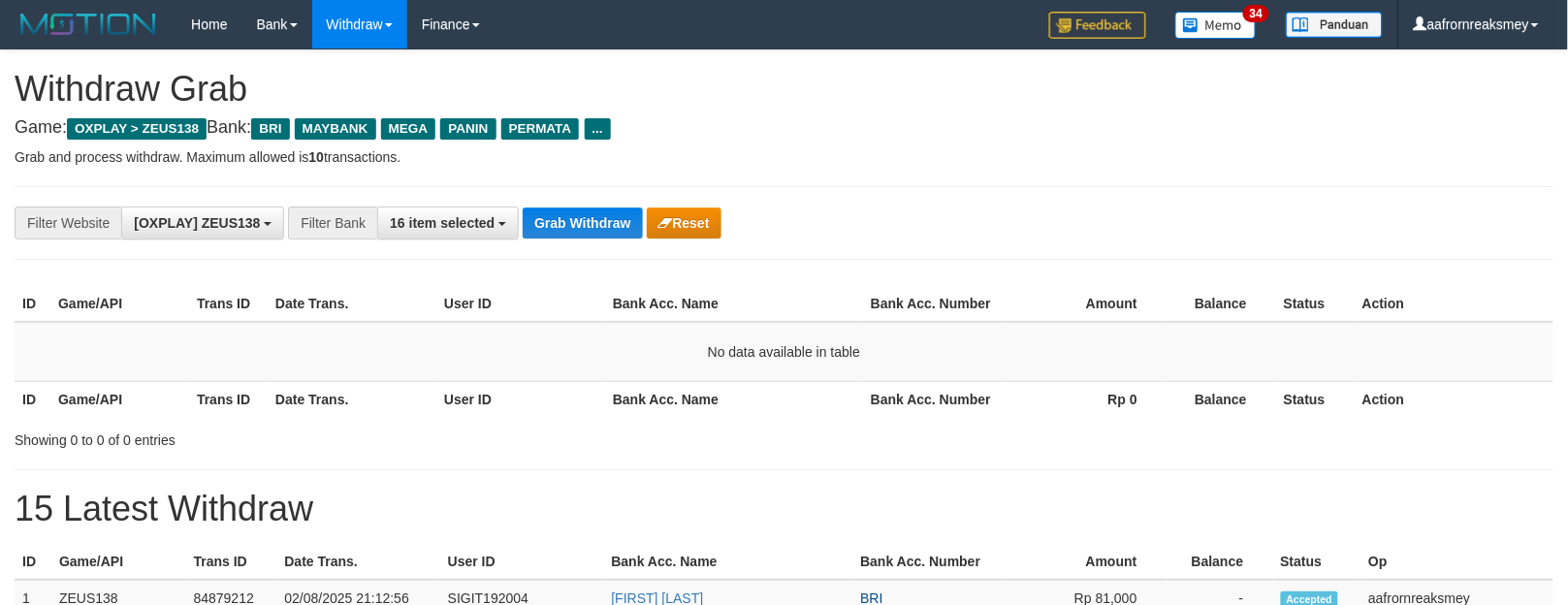 click on "**********" at bounding box center (784, 223) 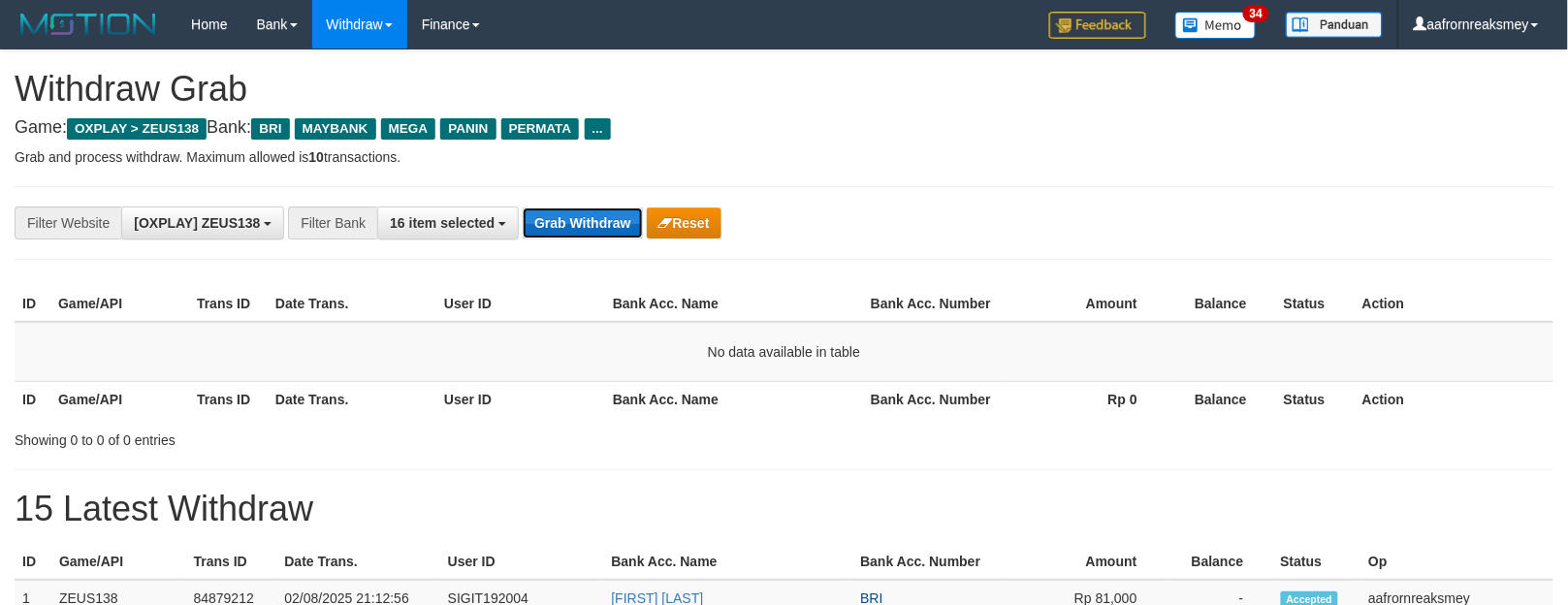 click on "Grab Withdraw" at bounding box center (582, 223) 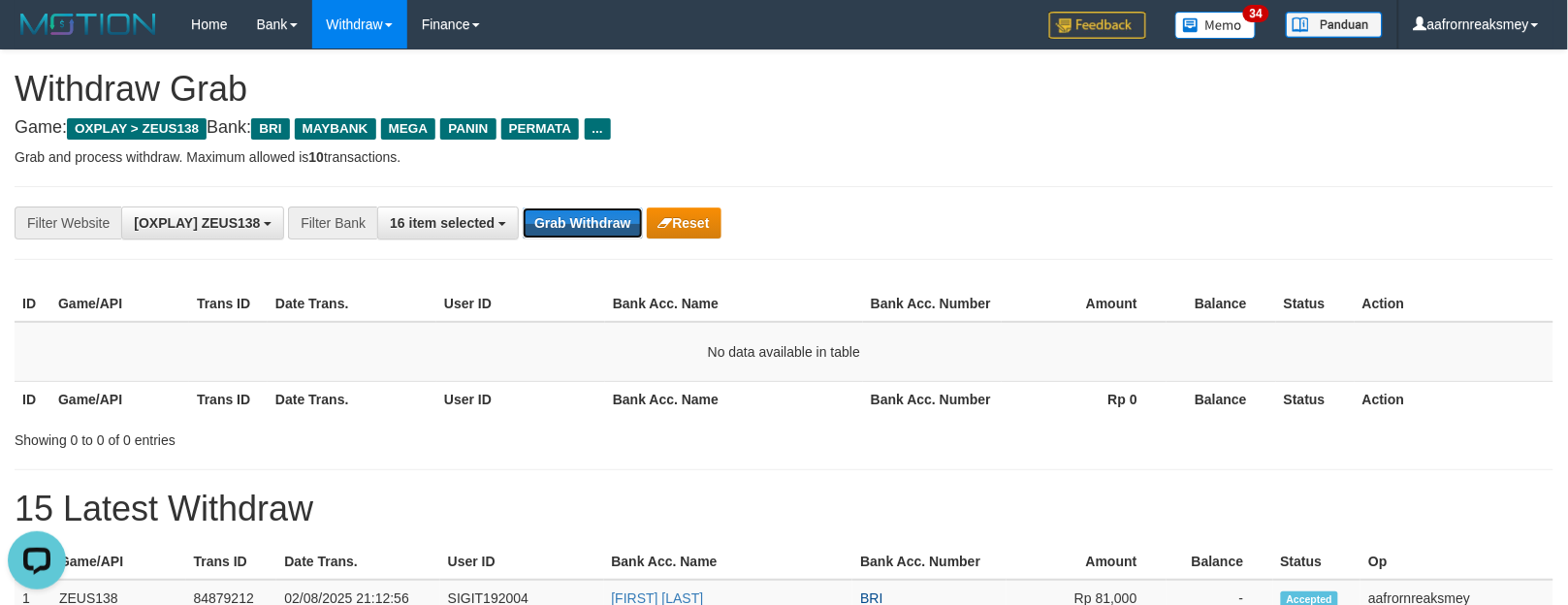scroll, scrollTop: 0, scrollLeft: 0, axis: both 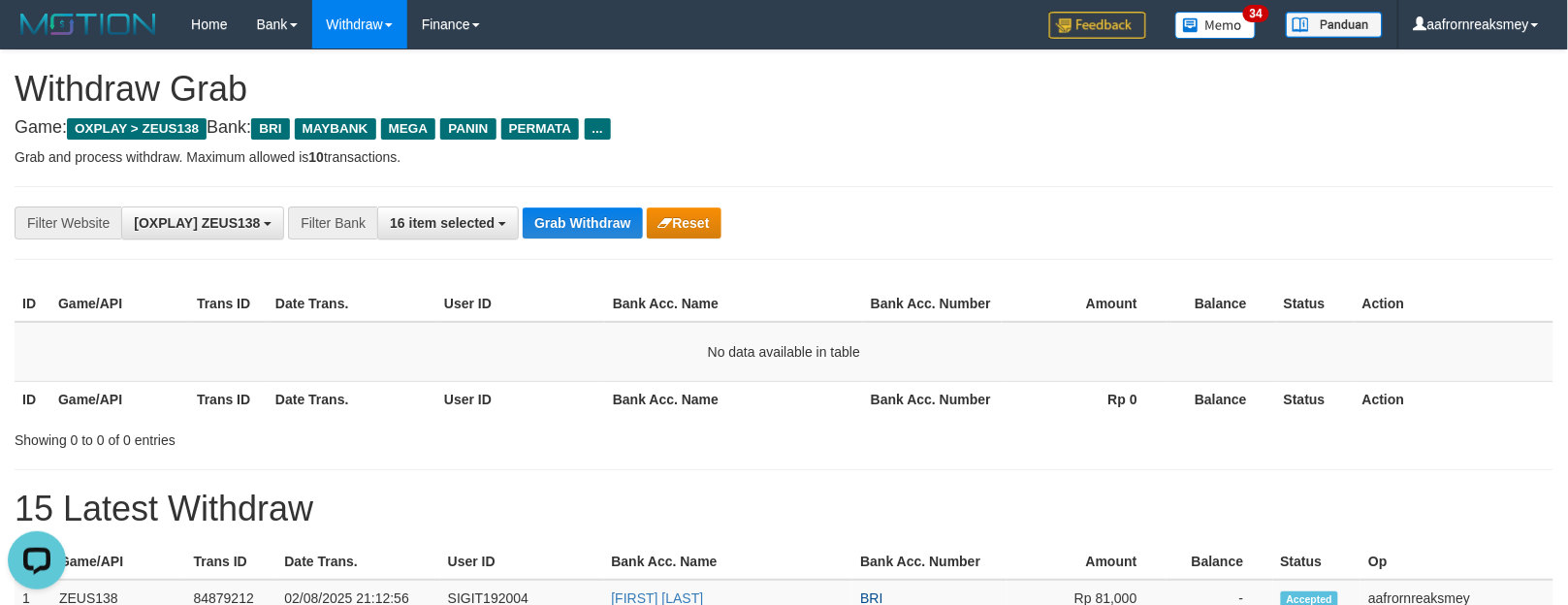click on "**********" at bounding box center (784, 223) 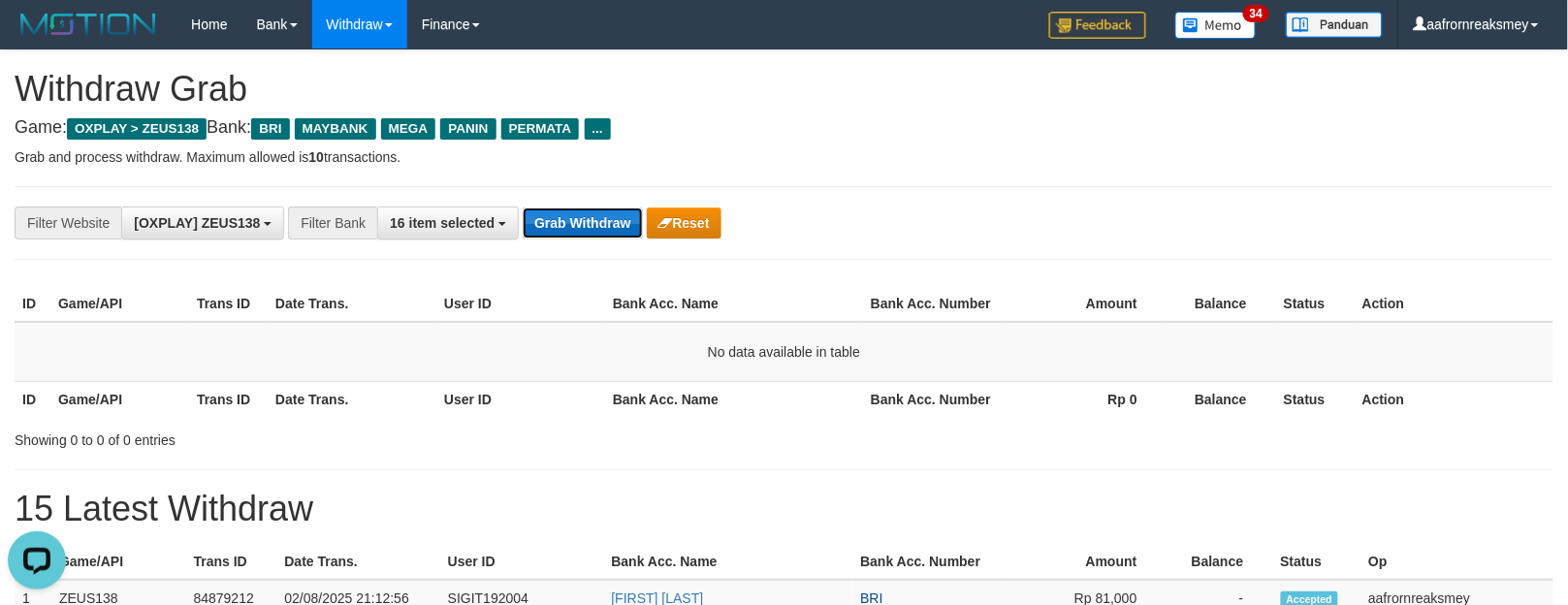 click on "Grab Withdraw" at bounding box center (582, 223) 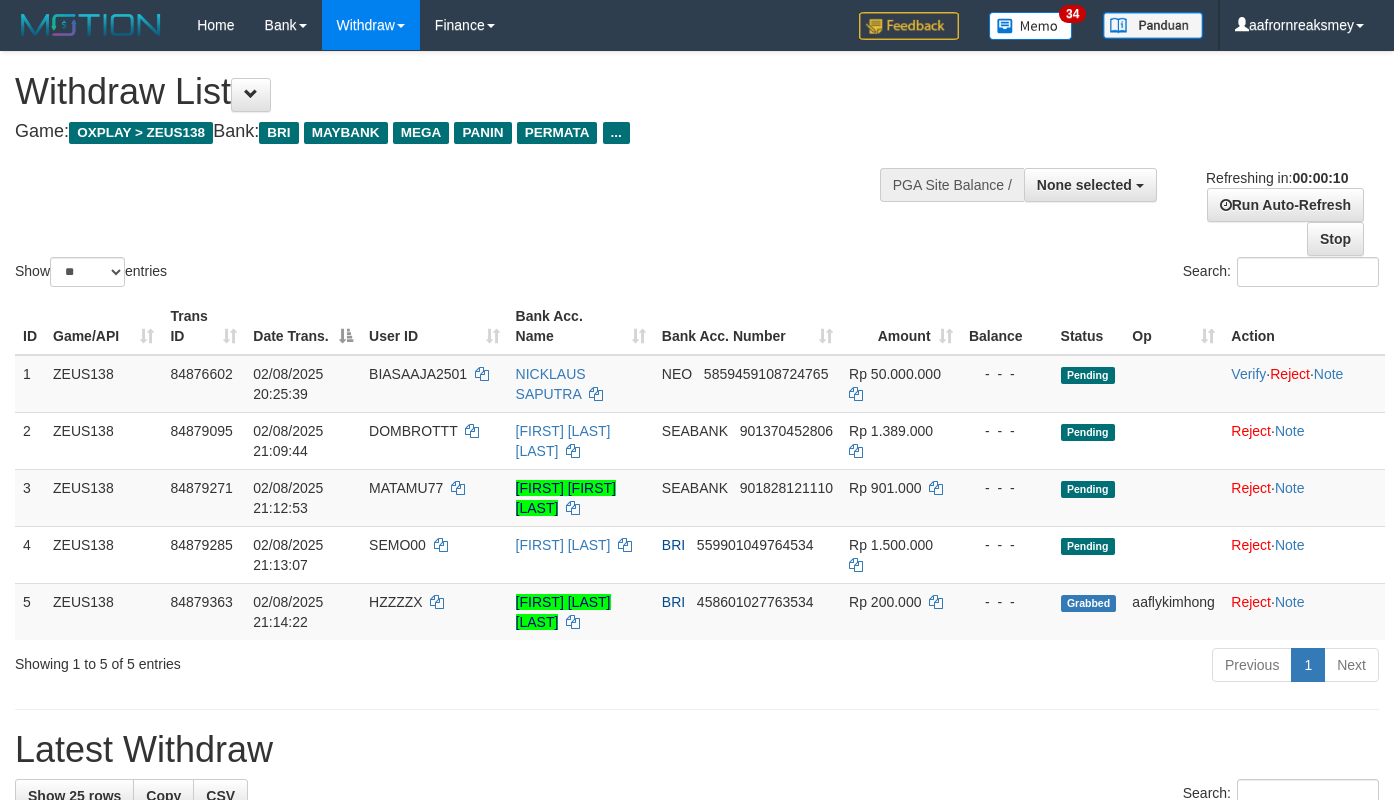 select 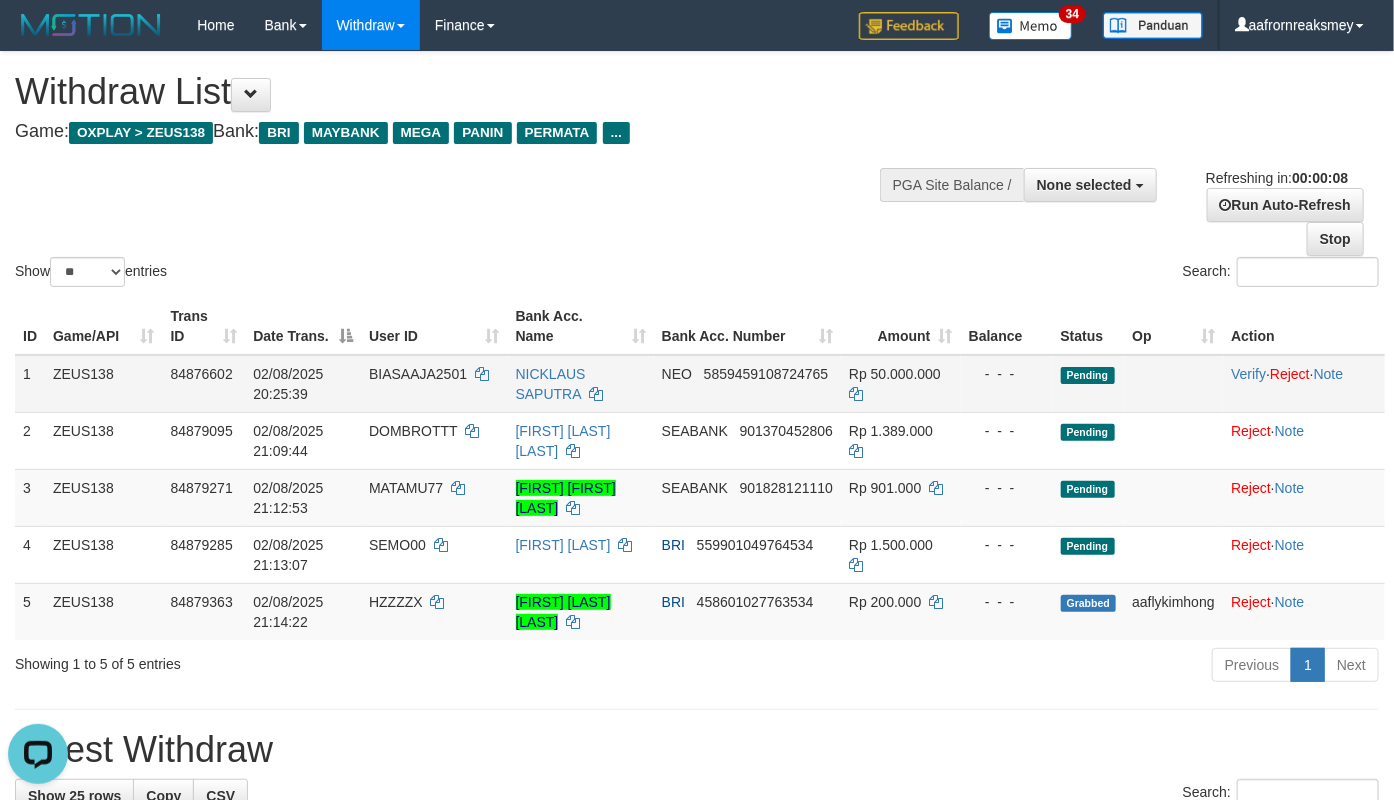 scroll, scrollTop: 0, scrollLeft: 0, axis: both 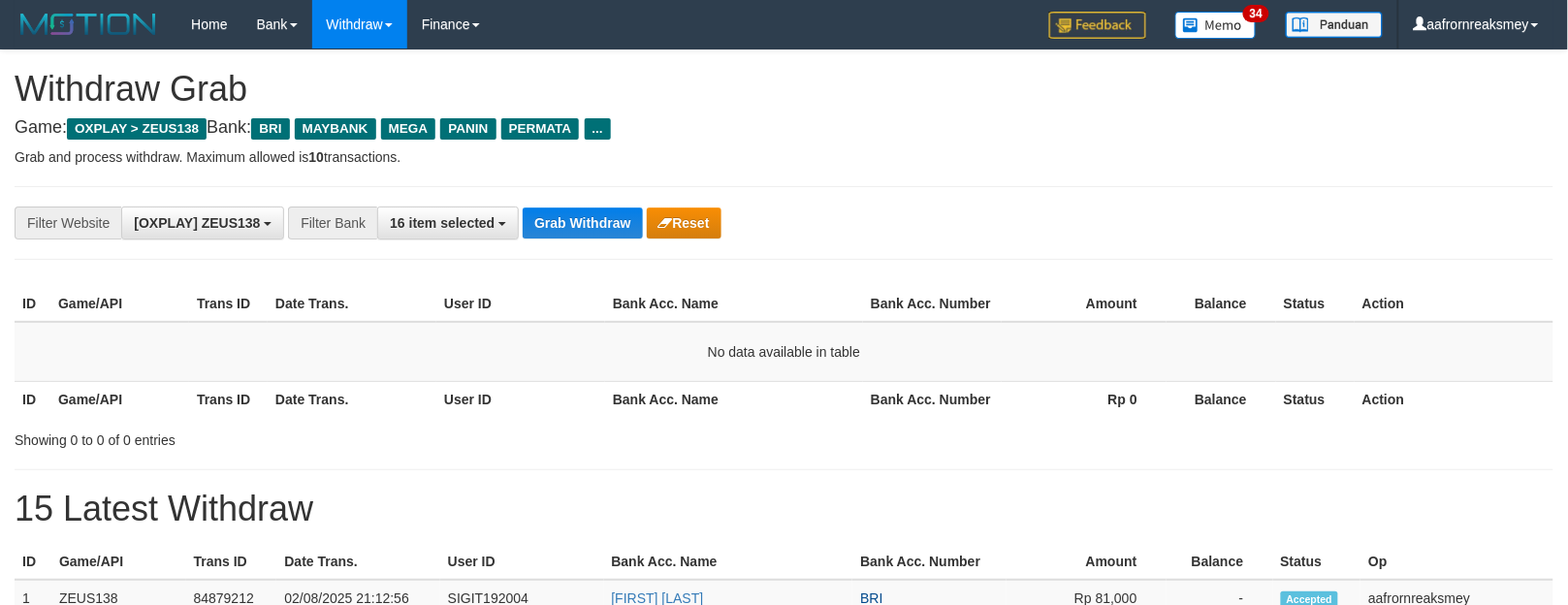 click on "**********" at bounding box center [784, 223] 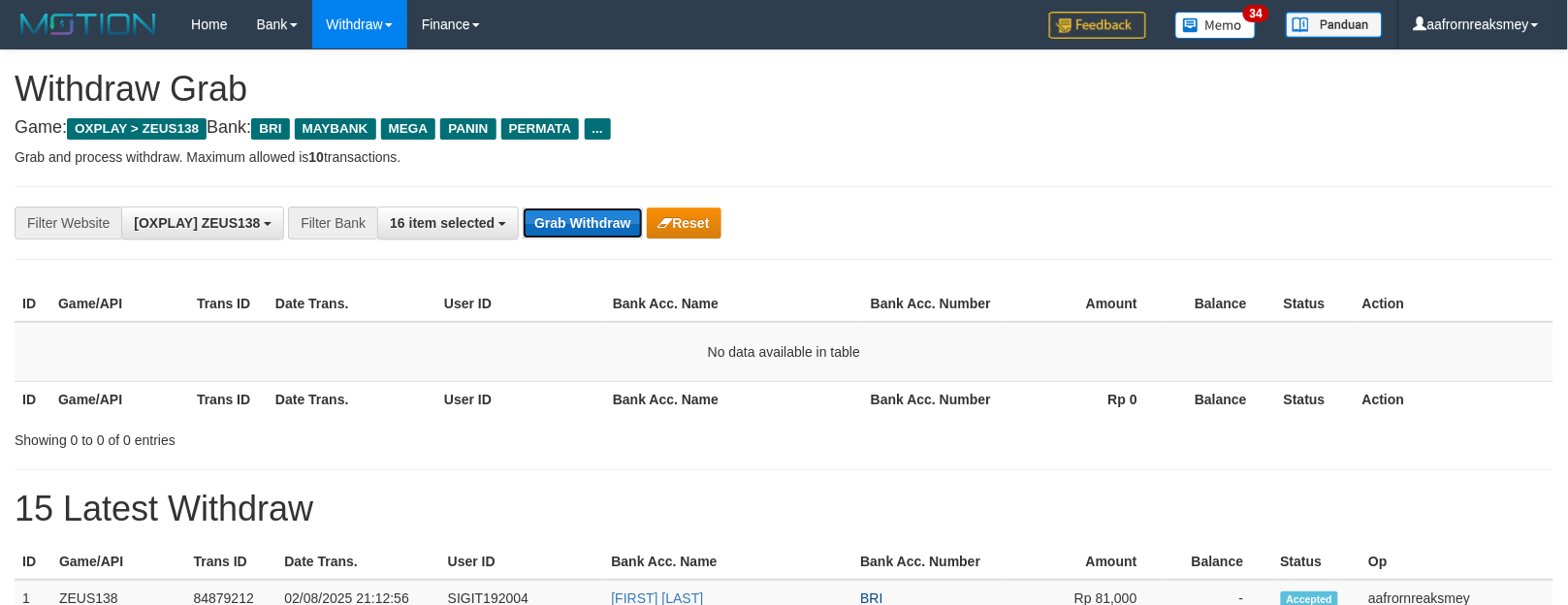 click on "Grab Withdraw" at bounding box center (582, 223) 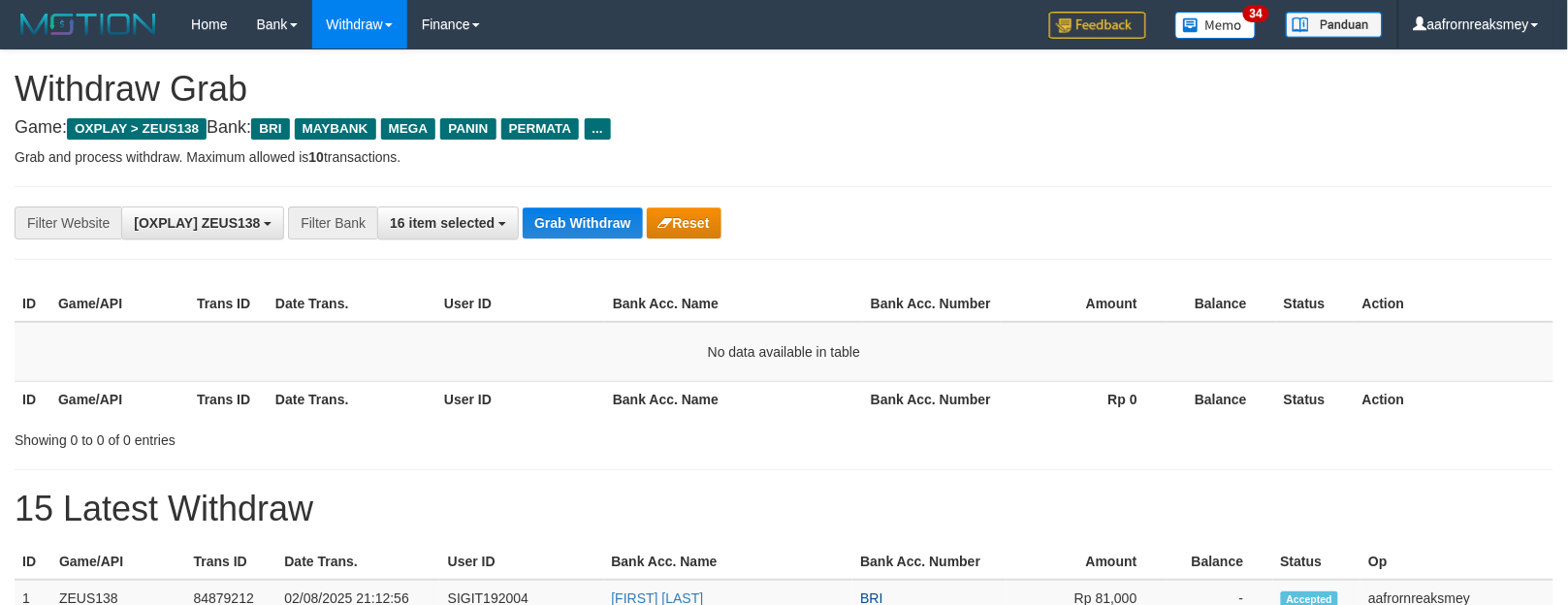 click on "**********" at bounding box center (784, 223) 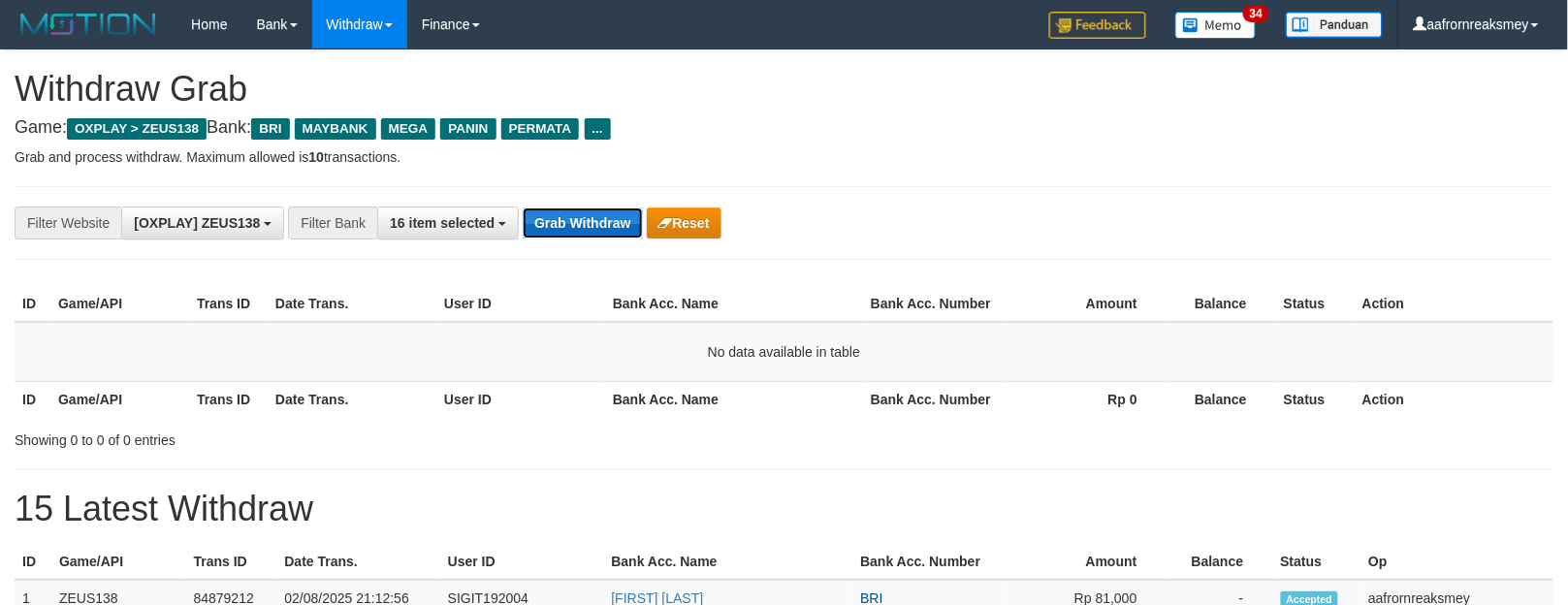 click on "Grab Withdraw" at bounding box center (582, 223) 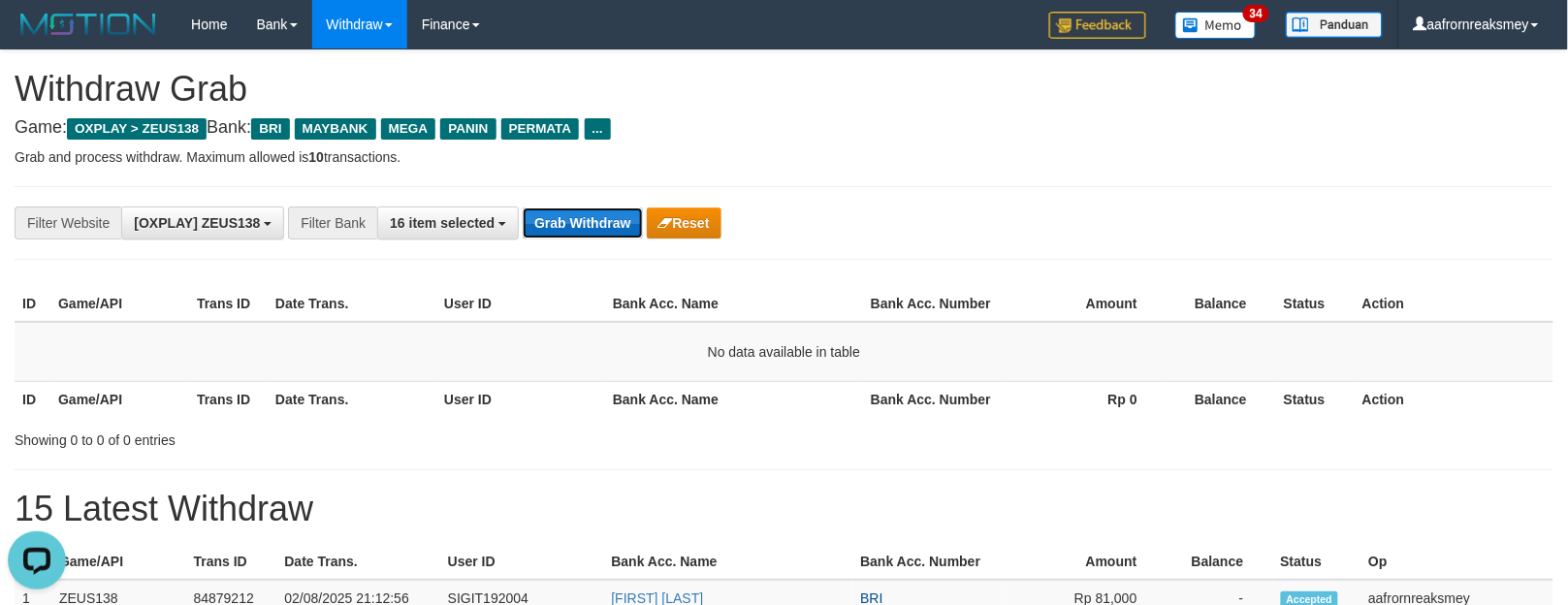 scroll, scrollTop: 0, scrollLeft: 0, axis: both 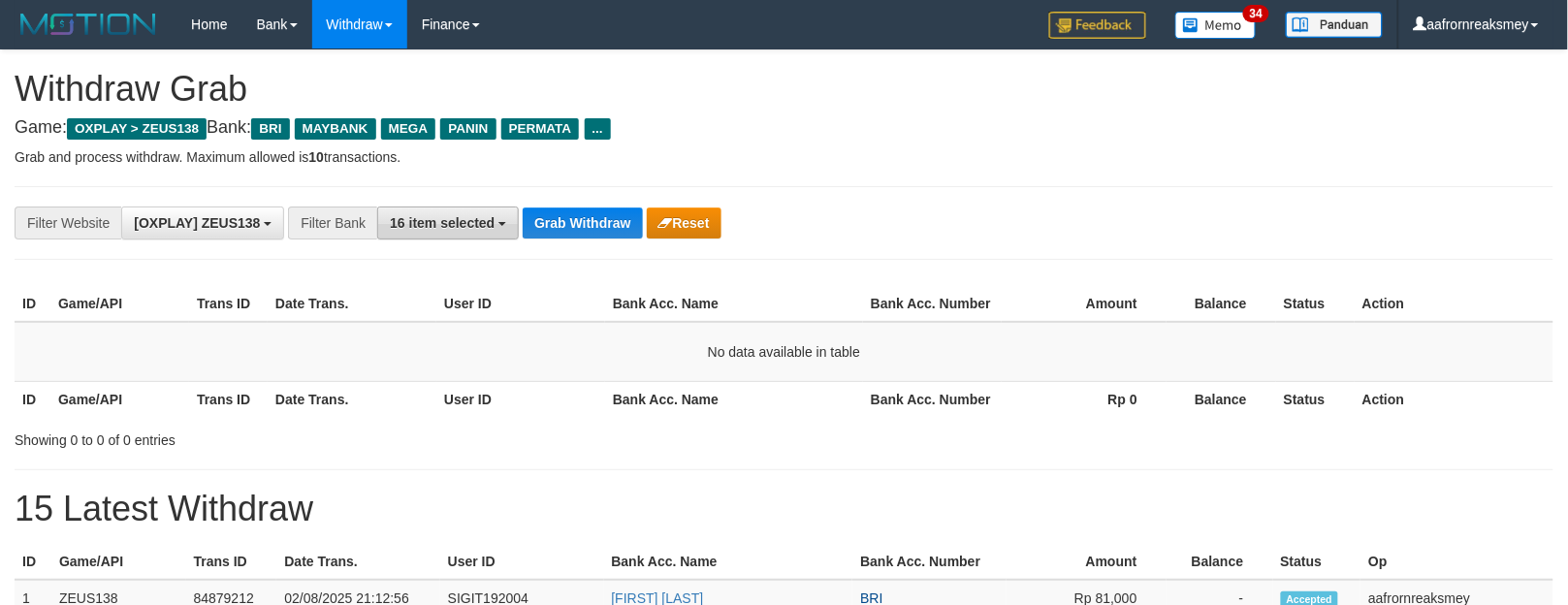 click on "**********" at bounding box center (784, 223) 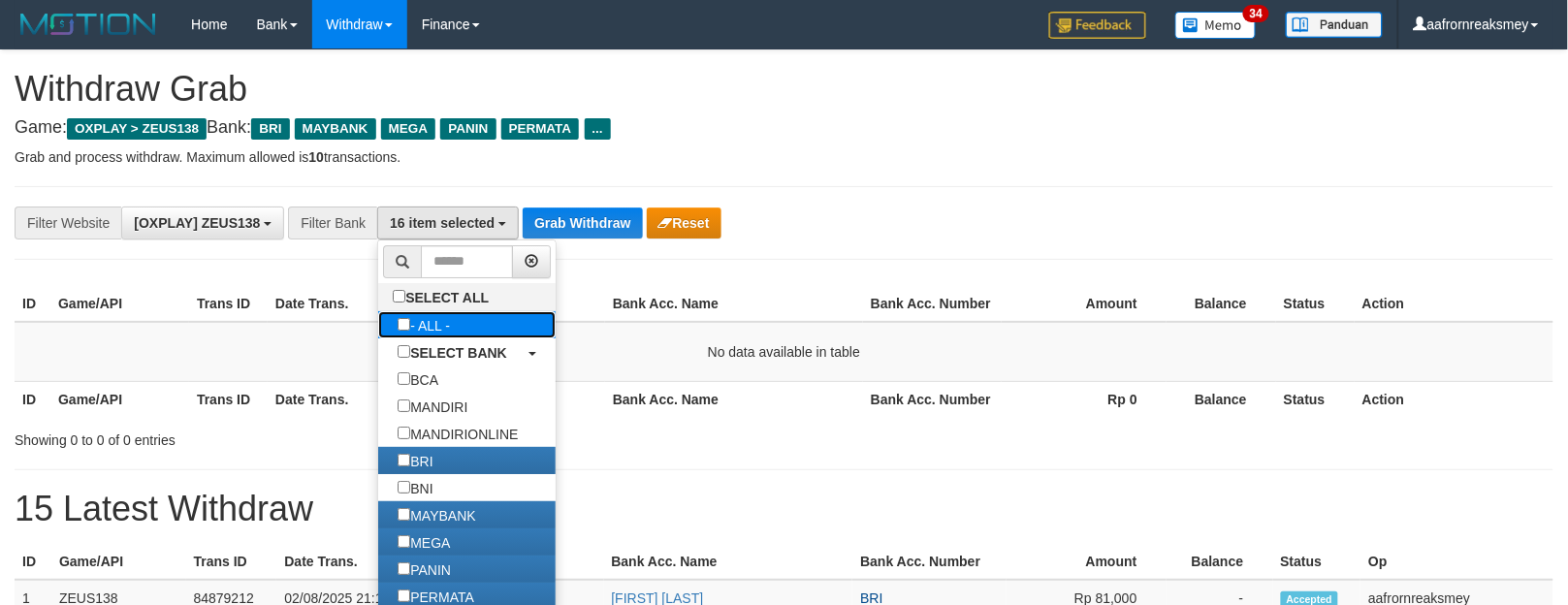 click on "- ALL -" at bounding box center [466, 325] 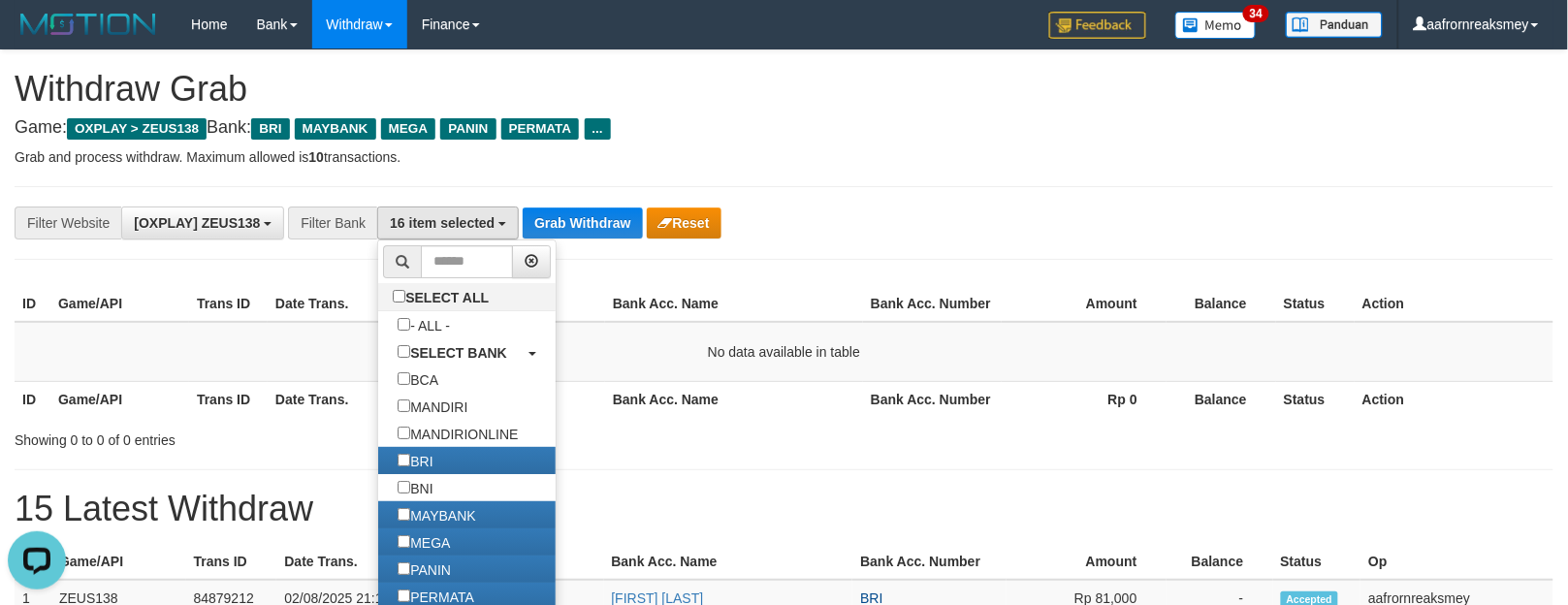 scroll, scrollTop: 0, scrollLeft: 0, axis: both 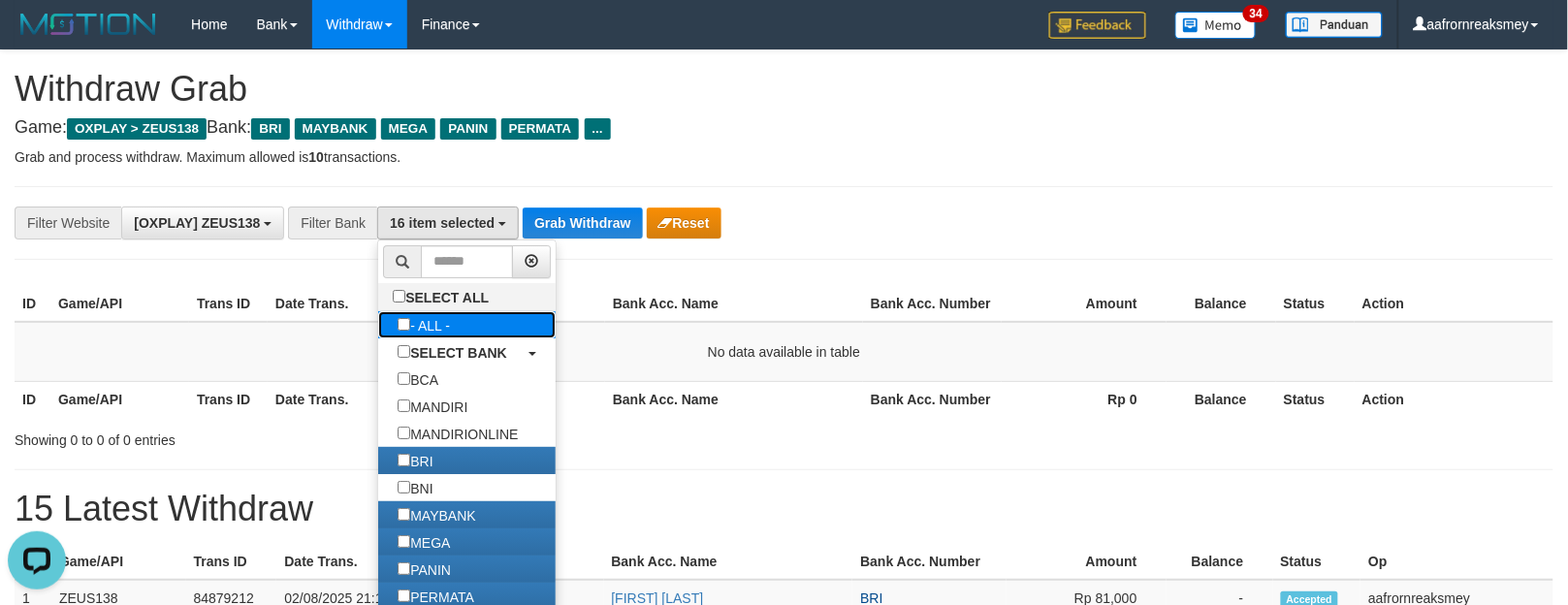 click on "- ALL -" at bounding box center (424, 325) 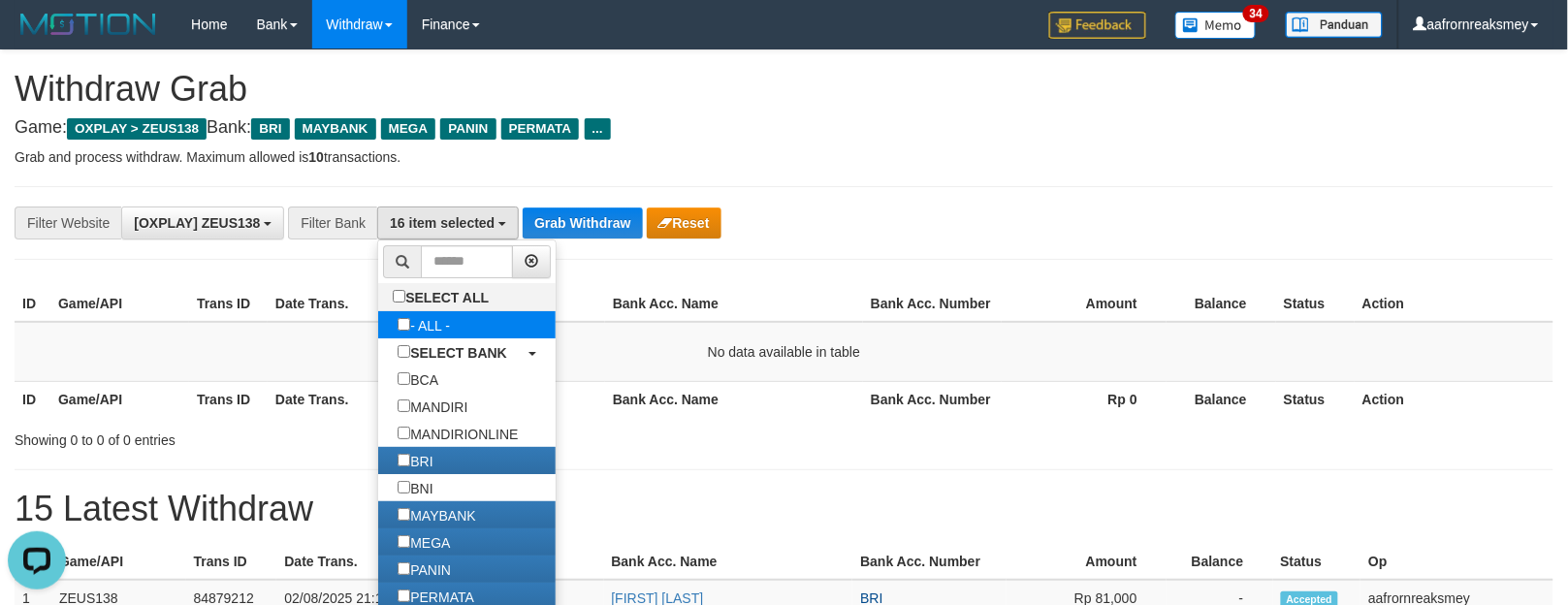 select on "***" 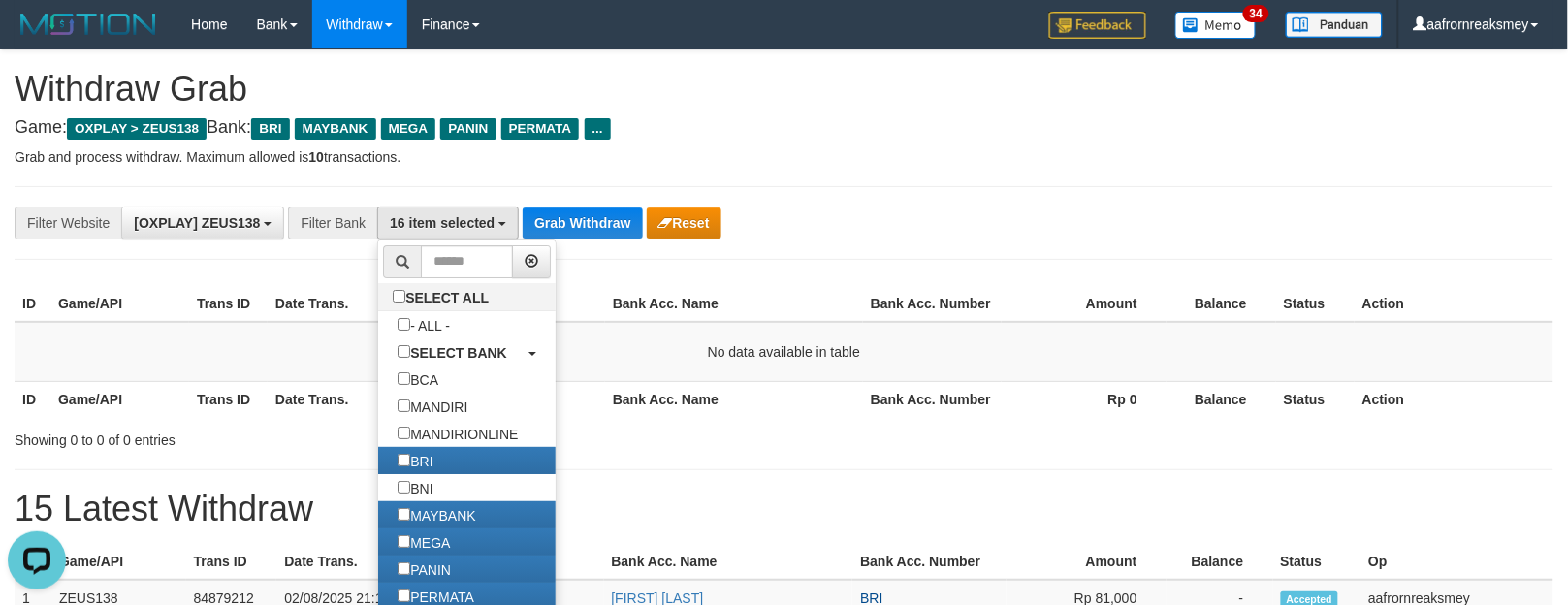 scroll, scrollTop: 81, scrollLeft: 0, axis: vertical 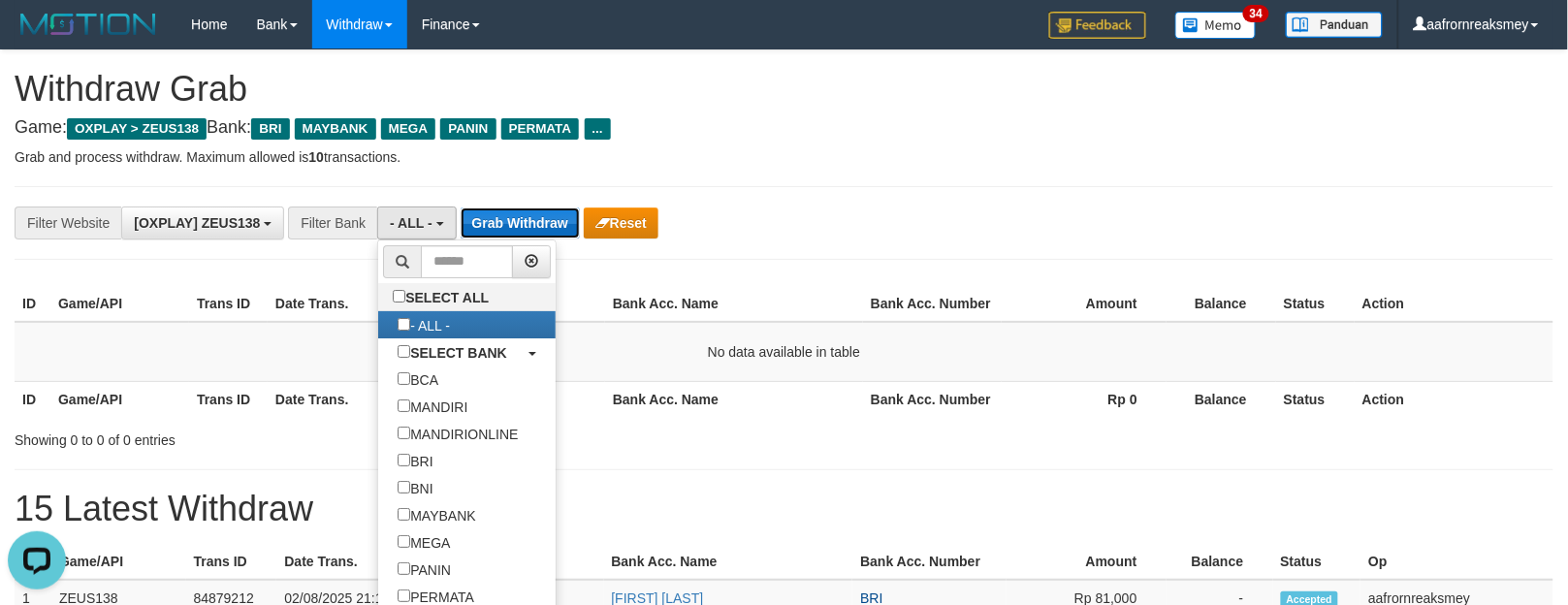 click on "Grab Withdraw" at bounding box center [520, 223] 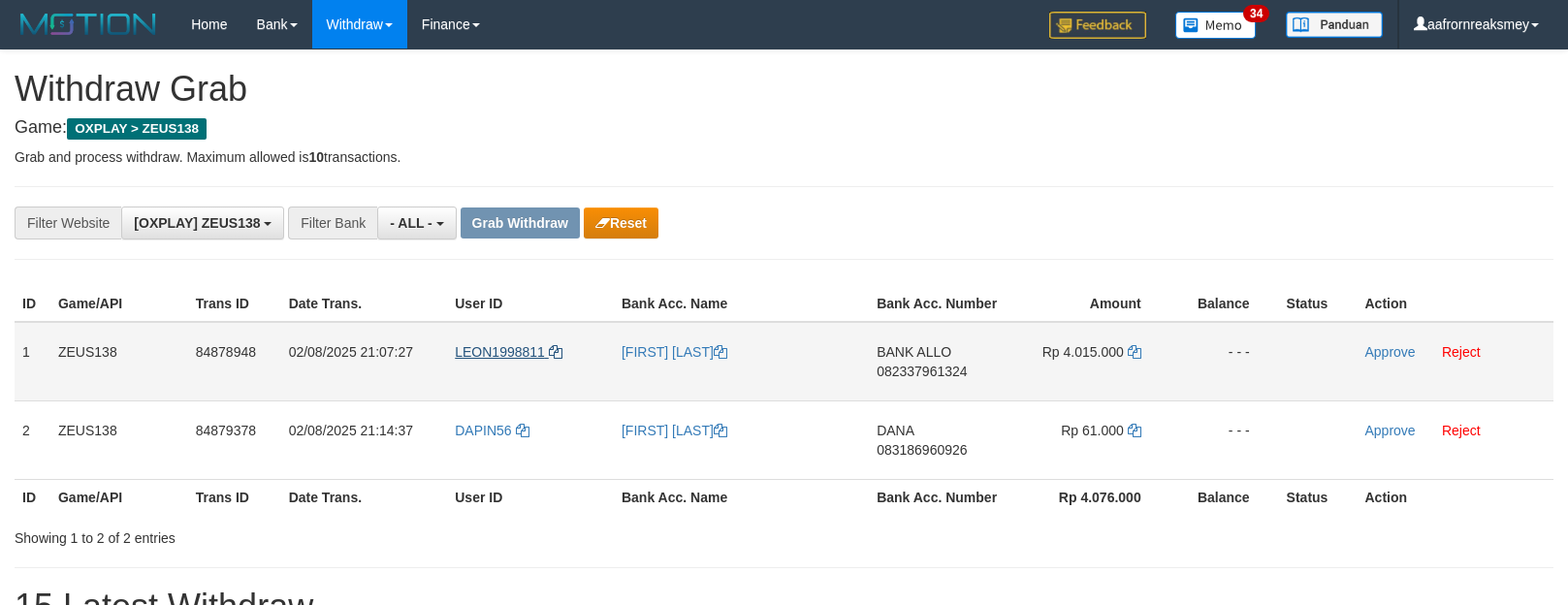 scroll, scrollTop: 0, scrollLeft: 0, axis: both 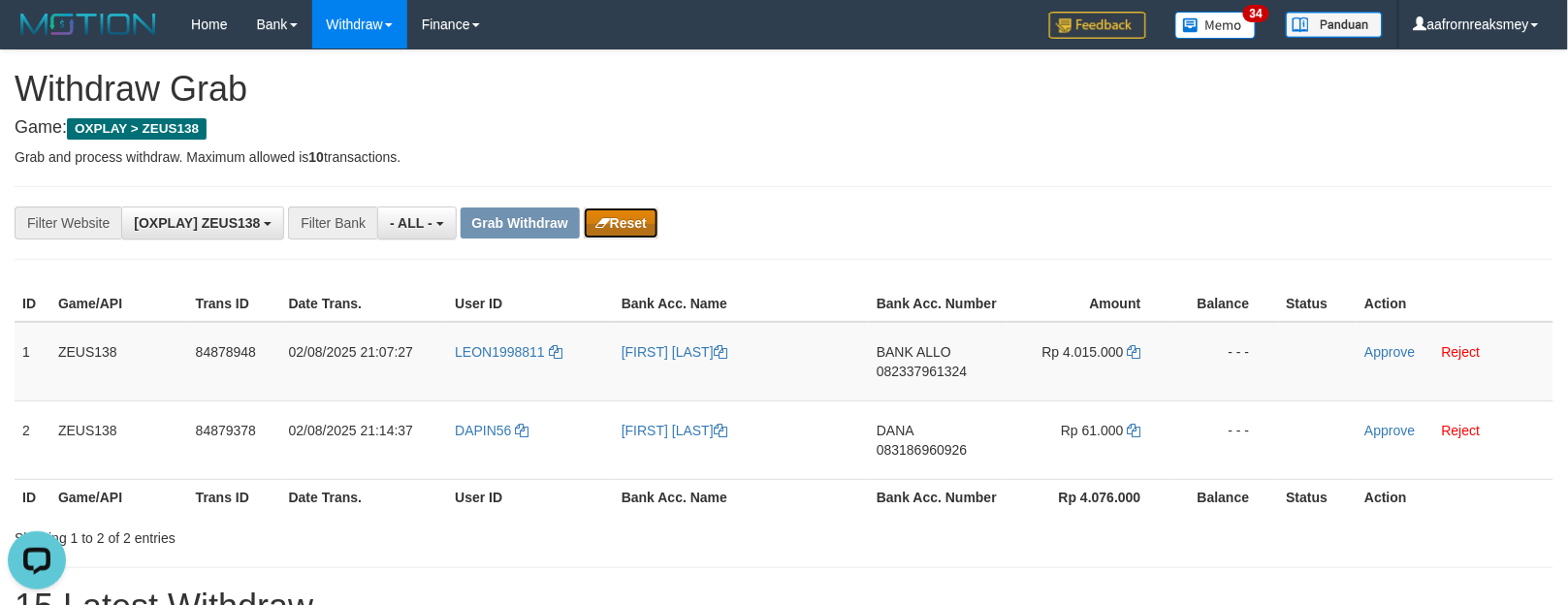 click on "Reset" at bounding box center [621, 223] 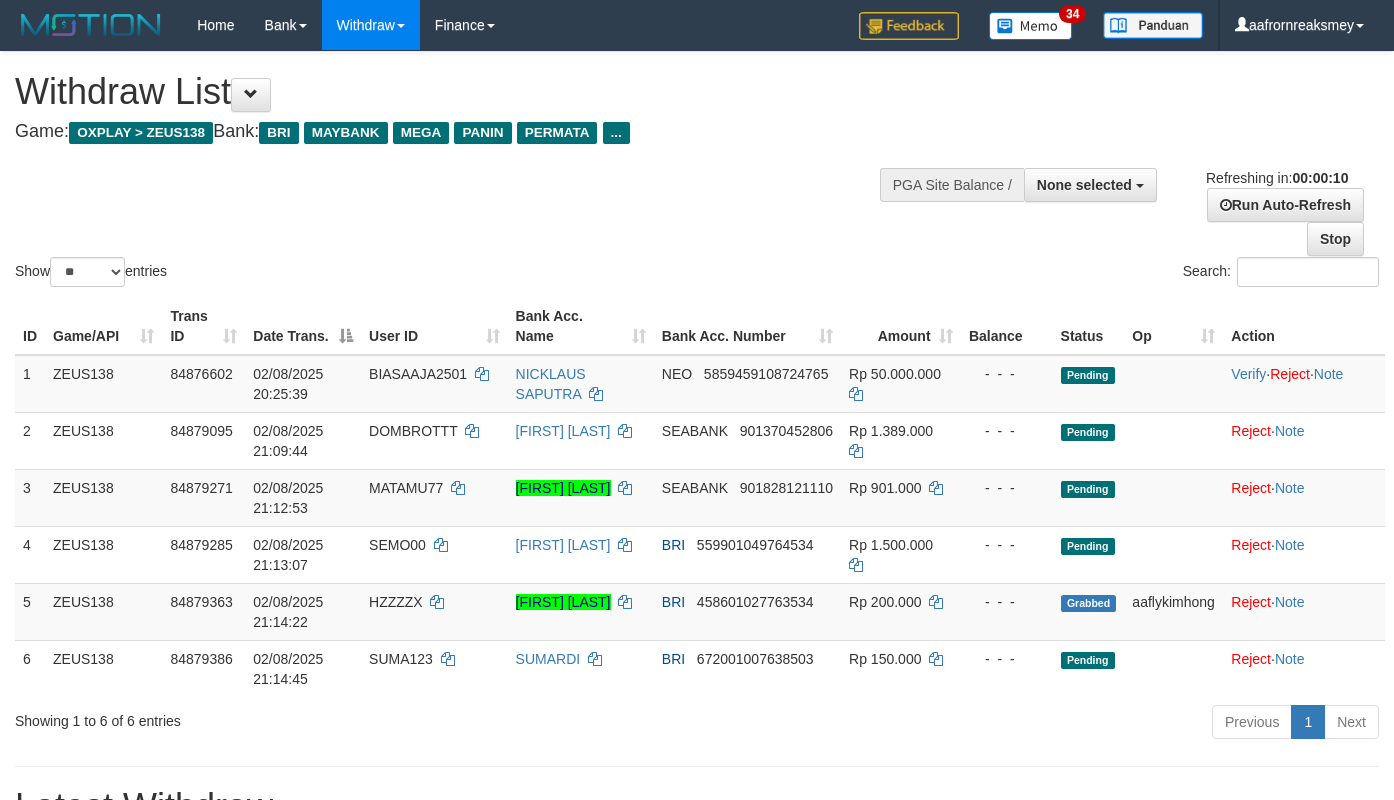 select 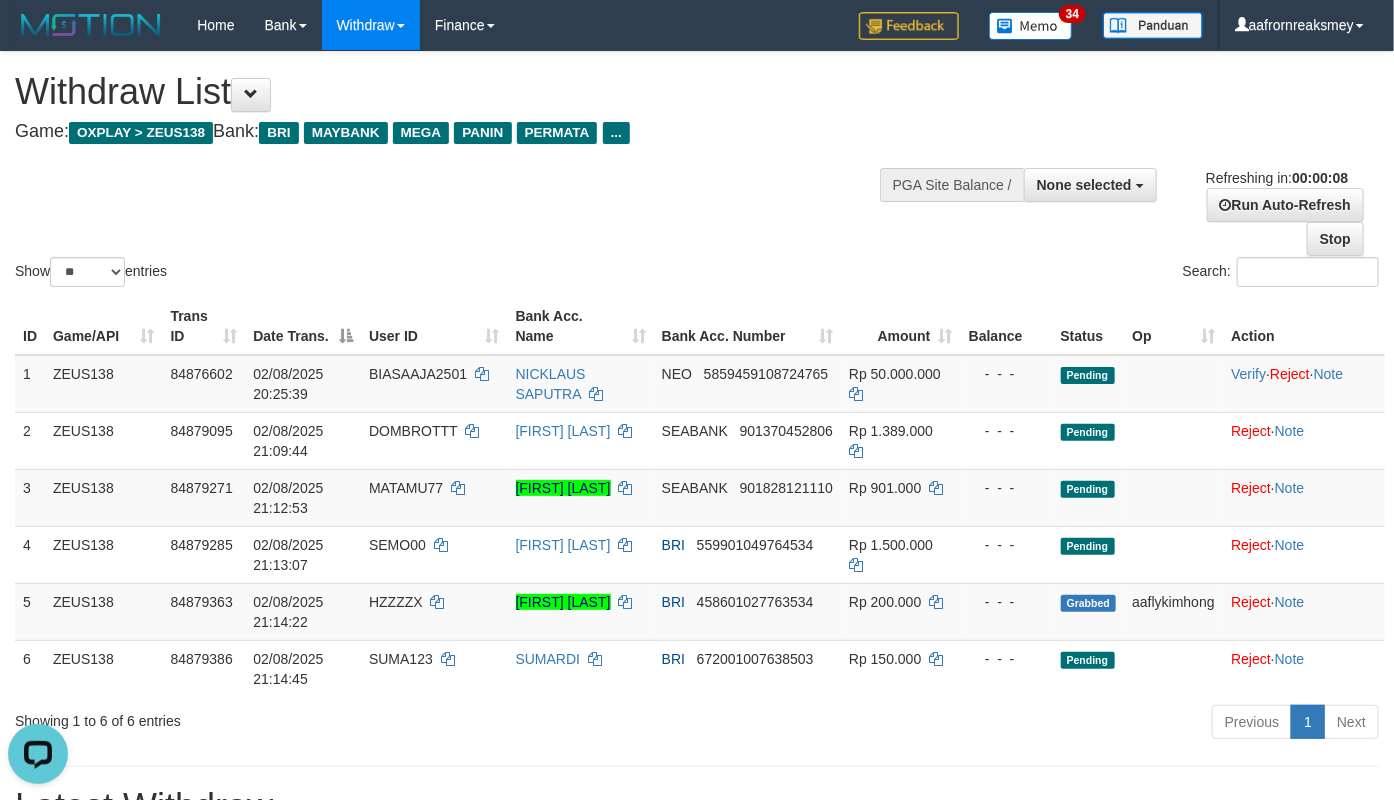 scroll, scrollTop: 0, scrollLeft: 0, axis: both 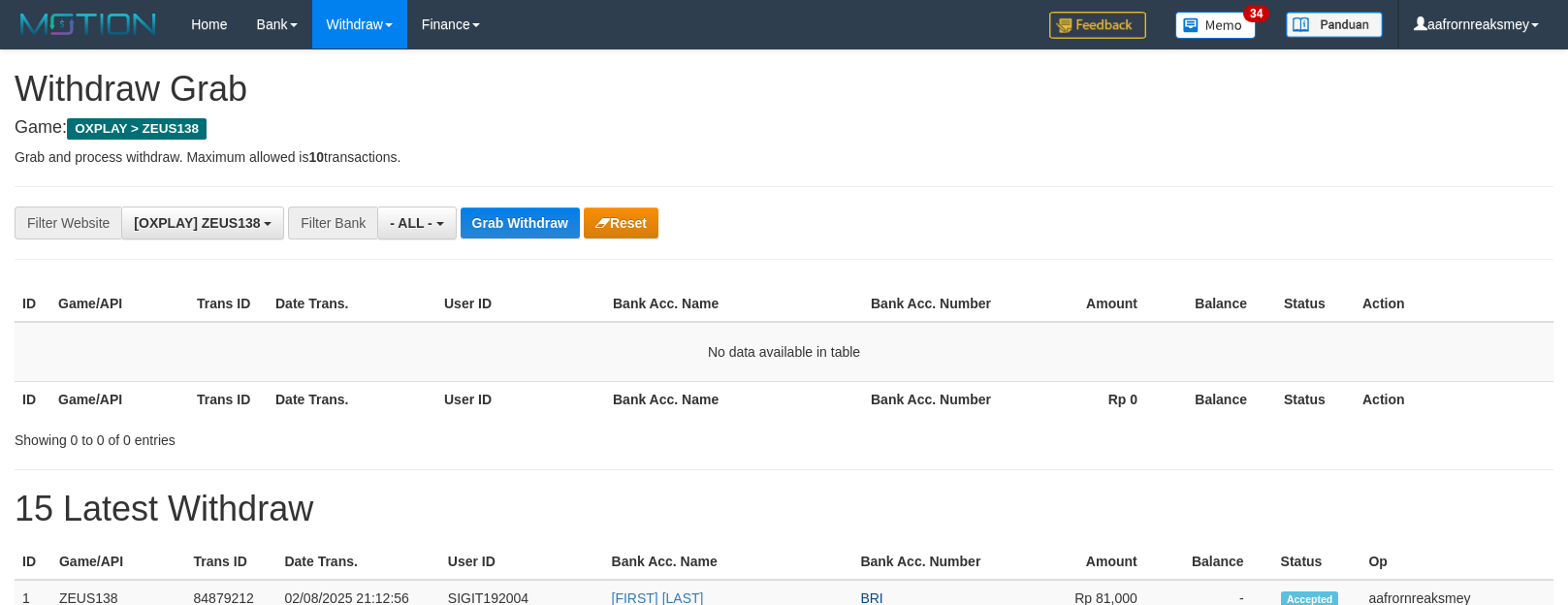click on "**********" at bounding box center (784, 1021) 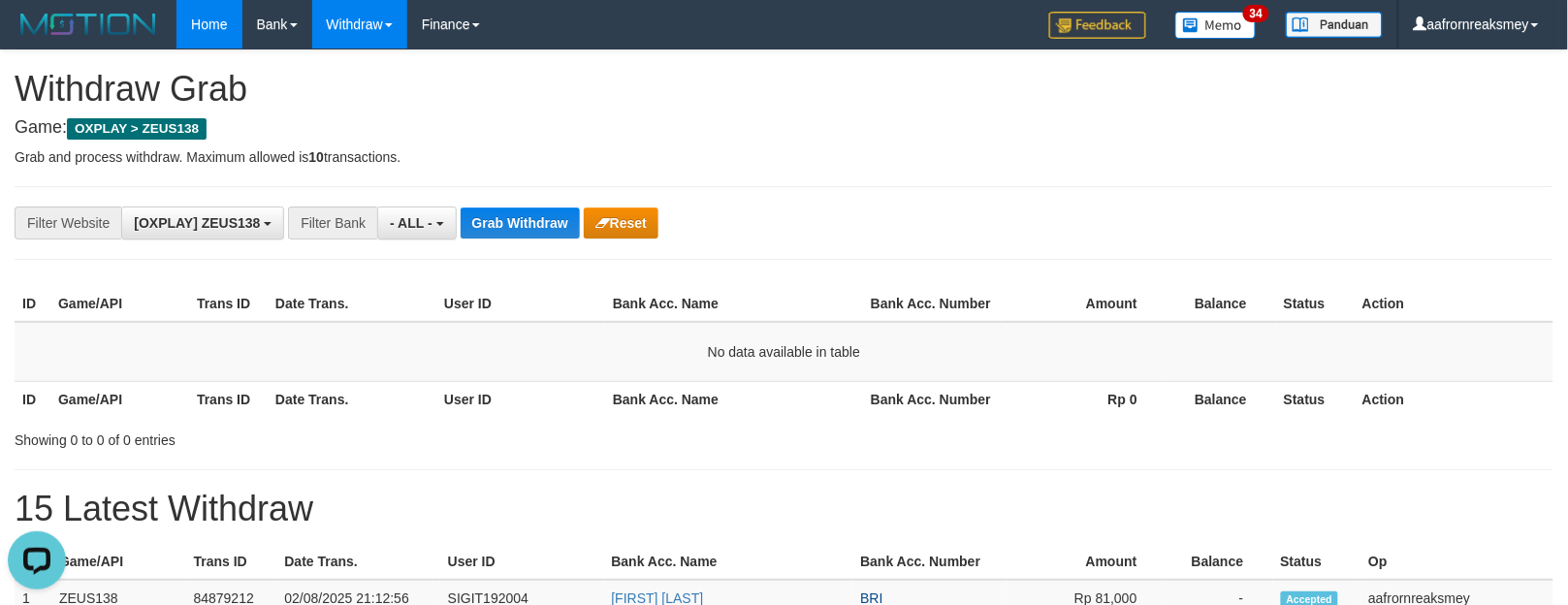 scroll, scrollTop: 0, scrollLeft: 0, axis: both 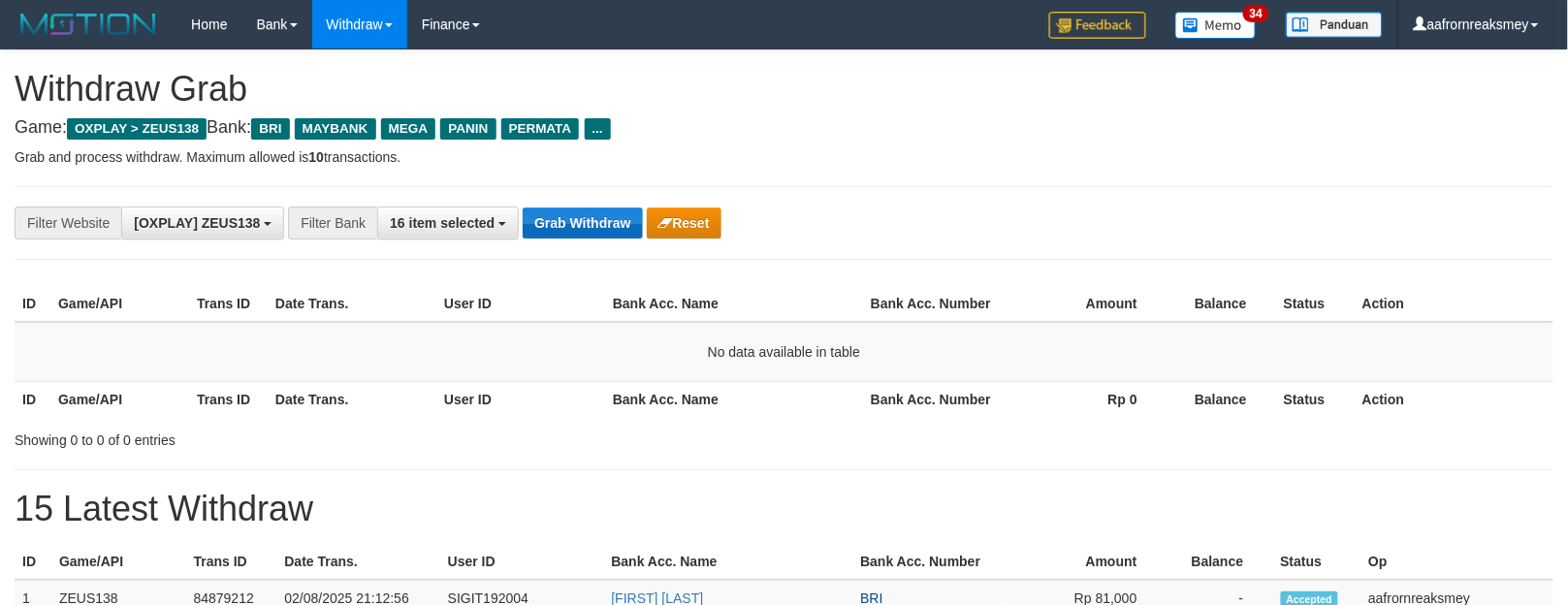 click on "Grab Withdraw" at bounding box center [582, 223] 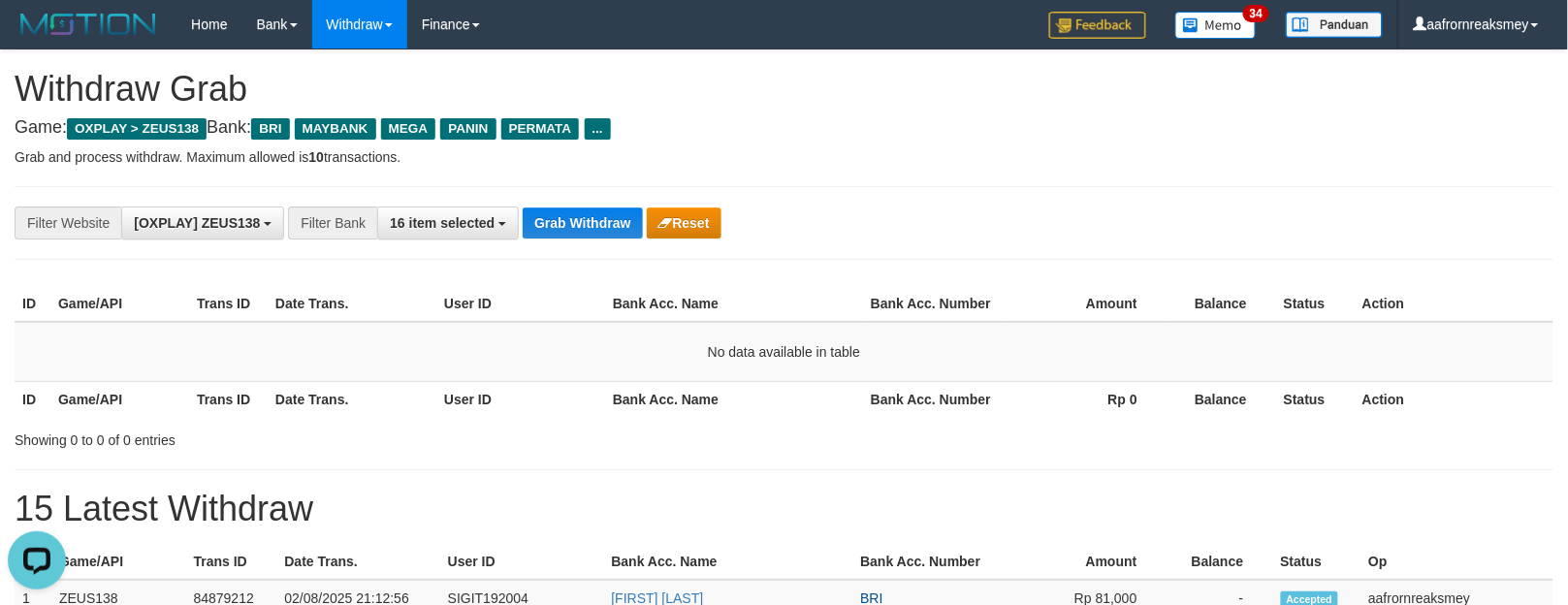 scroll, scrollTop: 0, scrollLeft: 0, axis: both 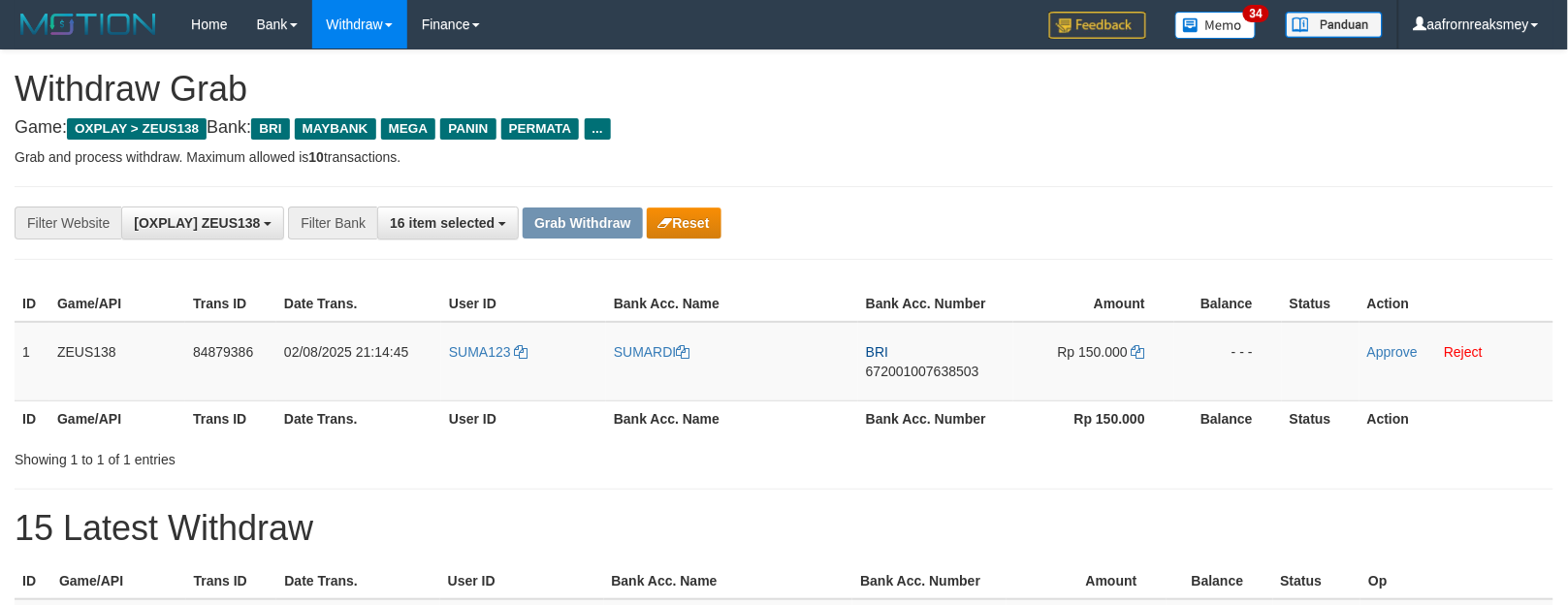 click on "SUMA123" at bounding box center [524, 362] 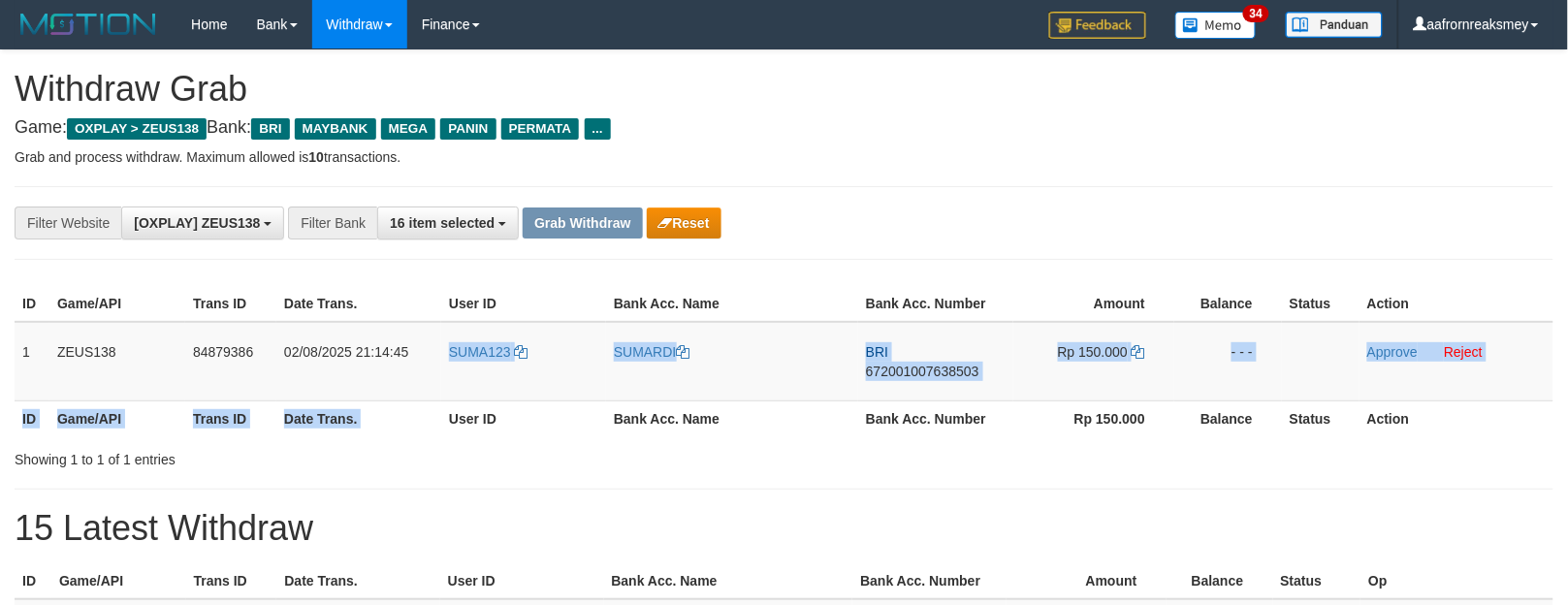 click on "ID Game/API Trans ID Date Trans. User ID Bank Acc. Name Bank Acc. Number Amount Balance Status Action
1
ZEUS138
84879386
02/08/2025 21:14:45
SUMA123
SUMARDI
BRI
672001007638503
Rp 150.000
- - -
Approve
Reject
ID Game/API Trans ID Date Trans. User ID Bank Acc. Name Bank Acc. Number Rp 150.000 Balance Status Action" at bounding box center [784, 361] 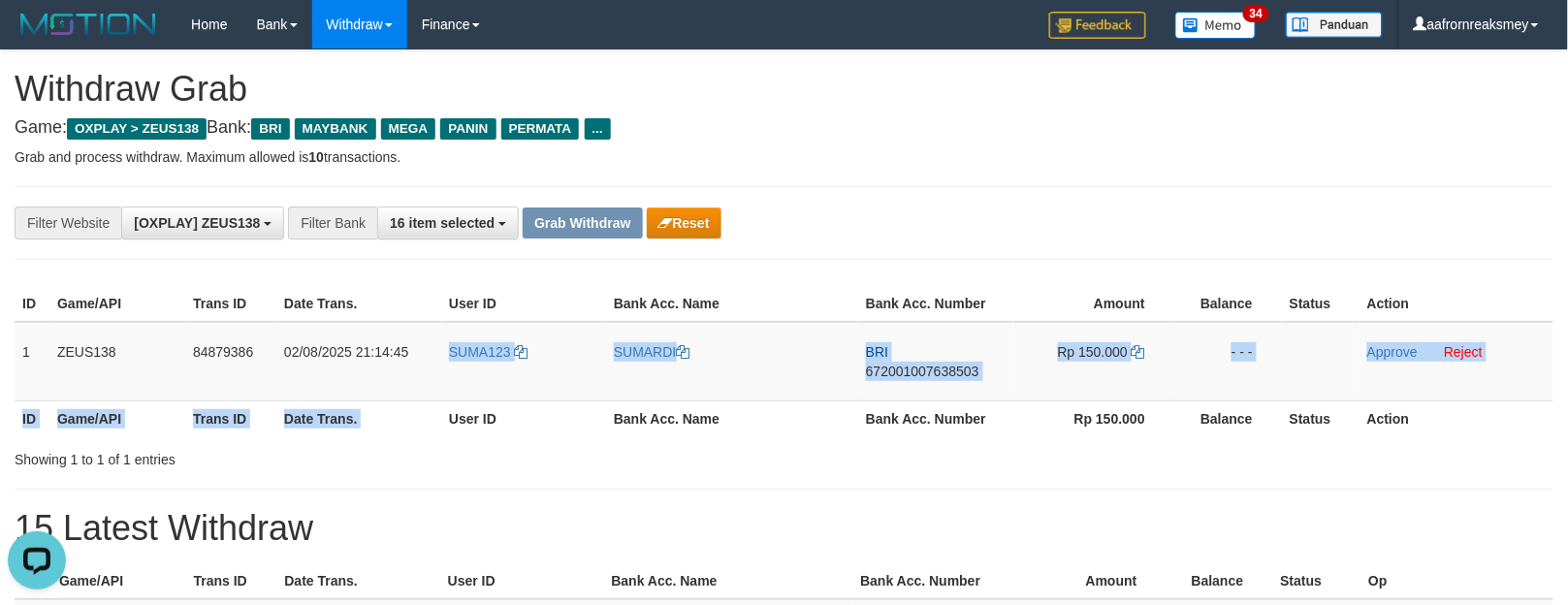 scroll, scrollTop: 0, scrollLeft: 0, axis: both 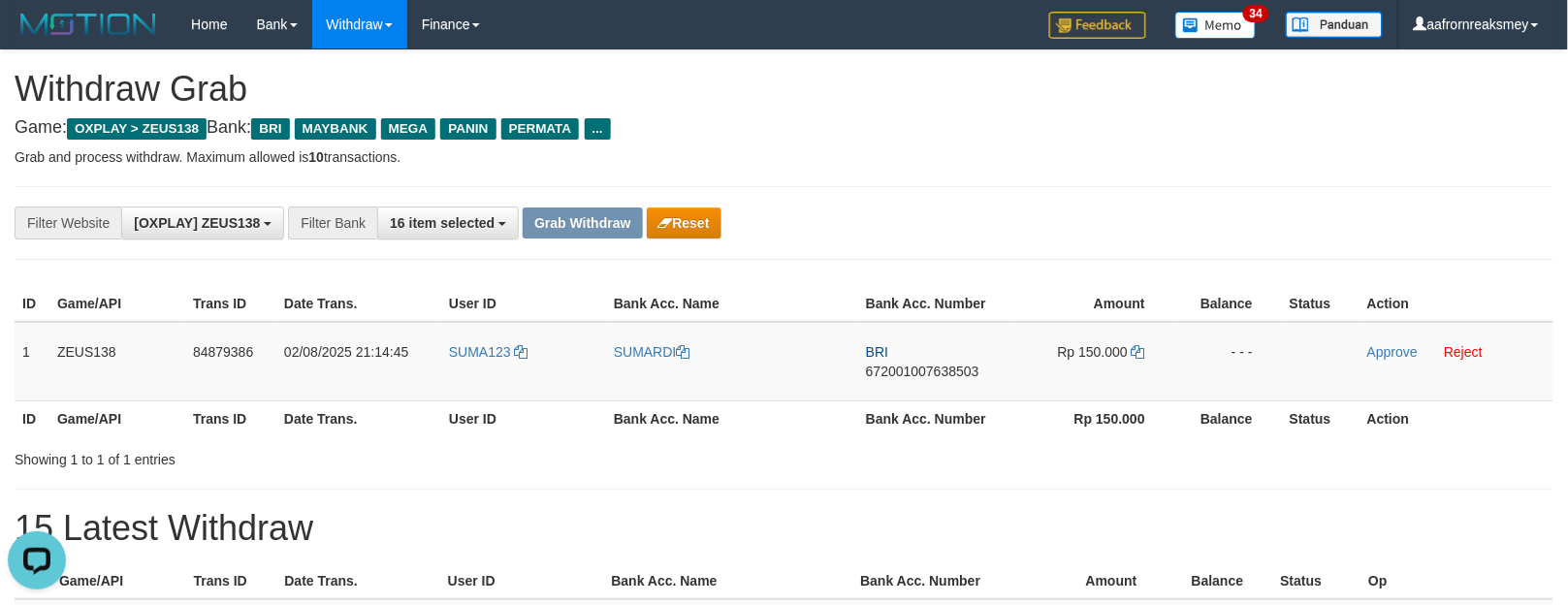 click on "User ID" at bounding box center (524, 418) 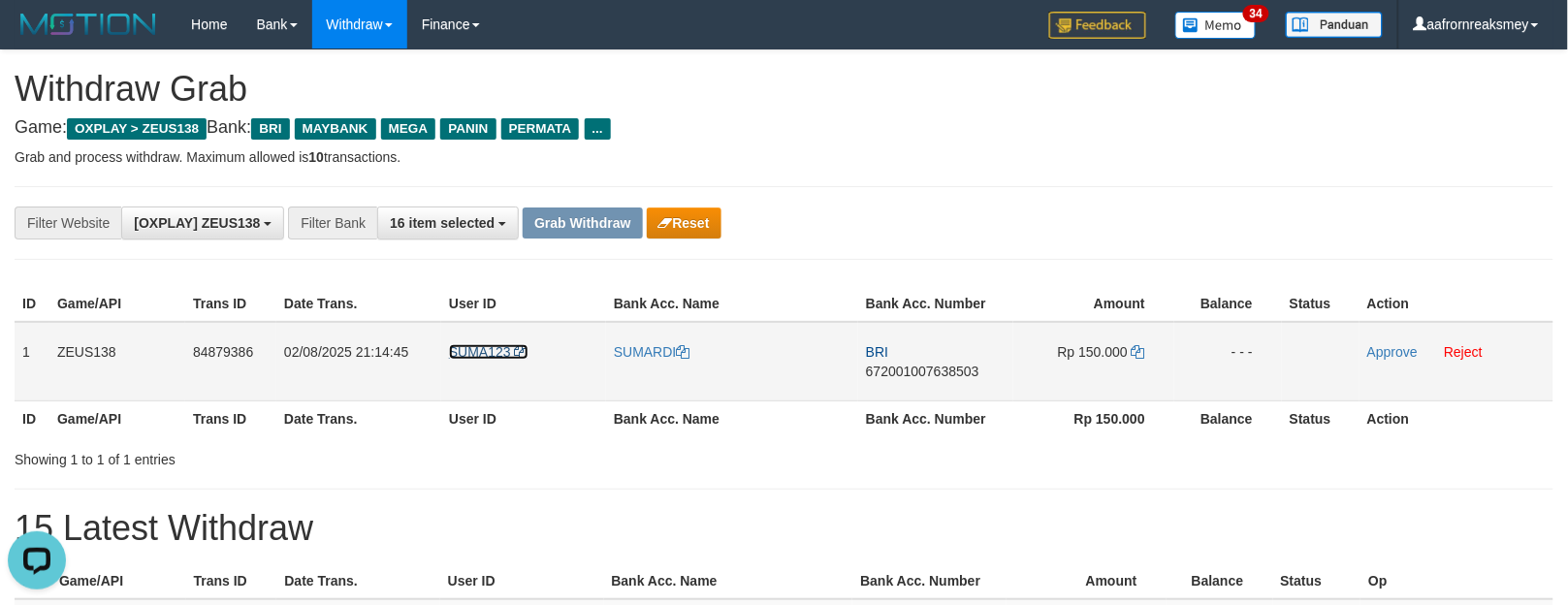 click on "SUMA123" at bounding box center (480, 352) 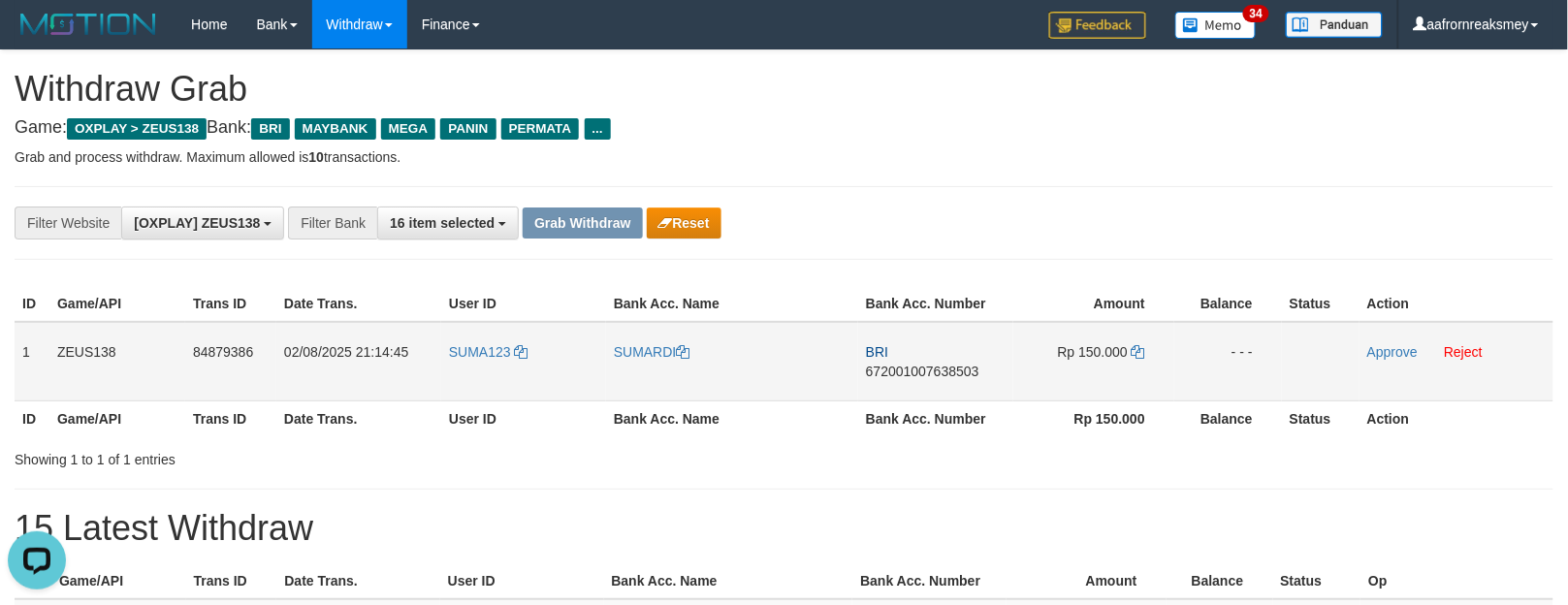 click on "SUMA123" at bounding box center [524, 362] 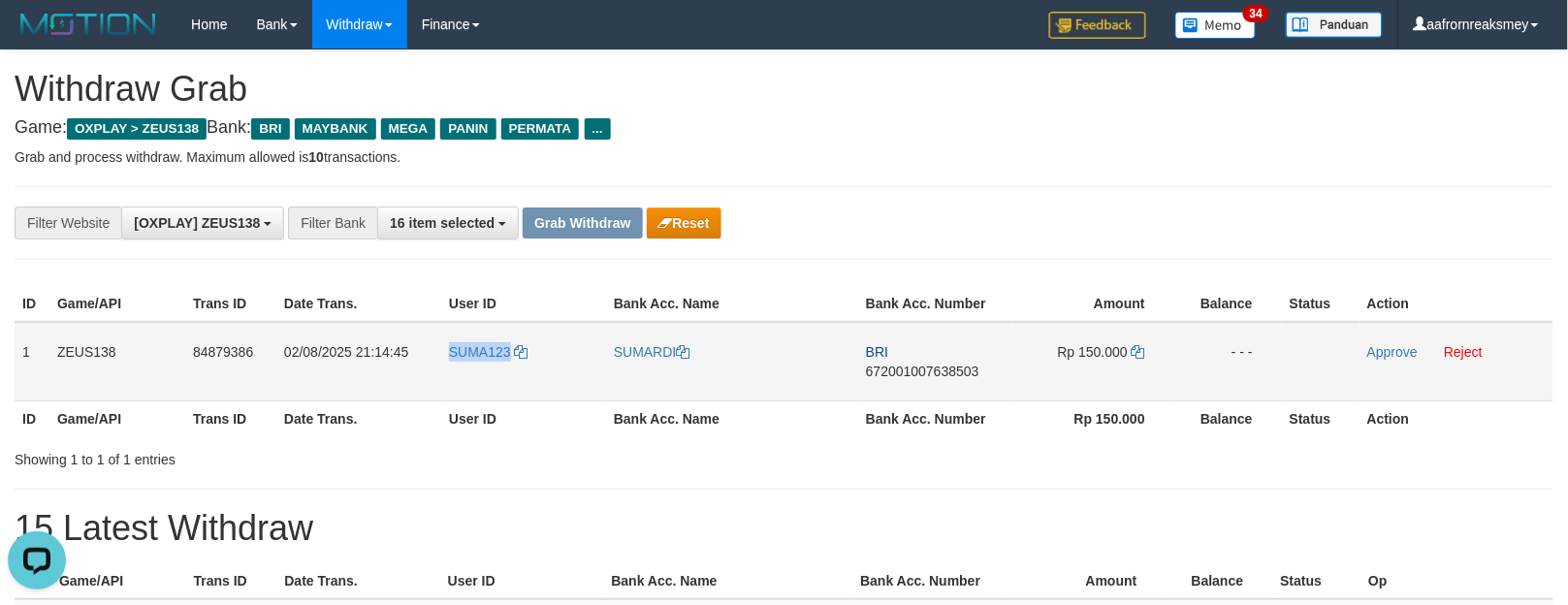 click on "SUMA123" at bounding box center (524, 362) 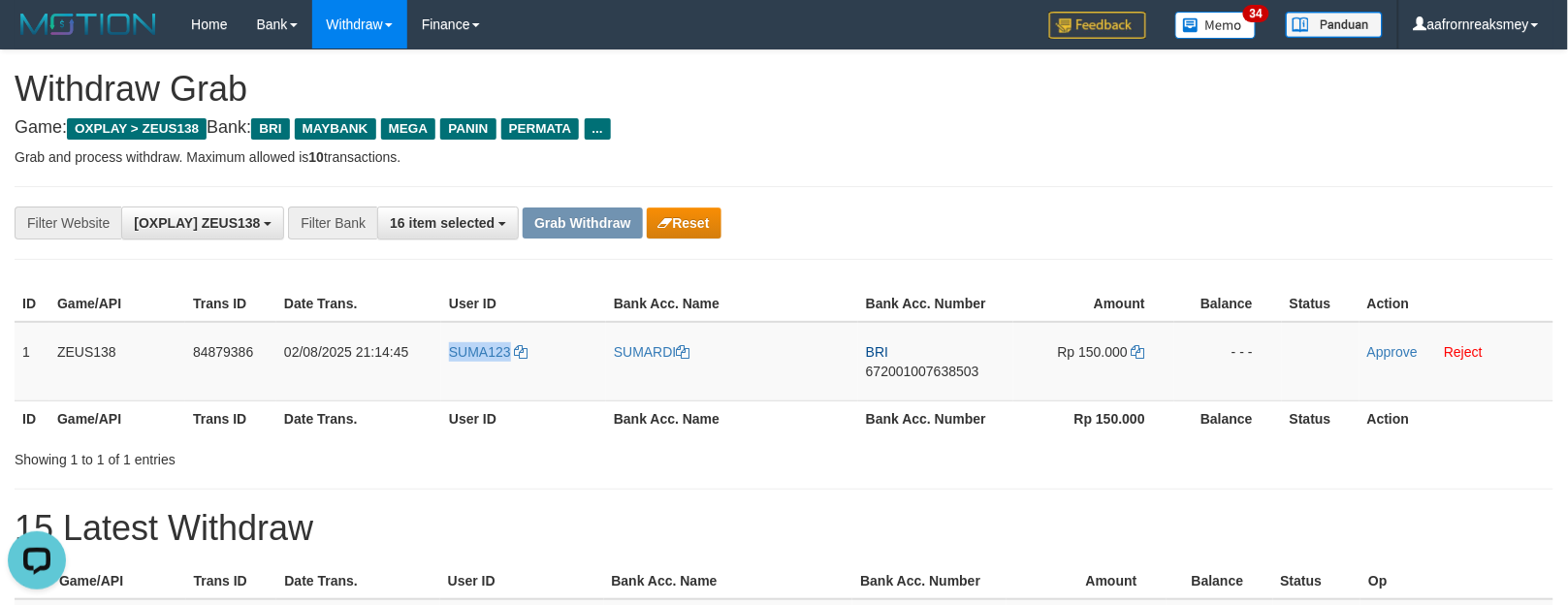 copy on "SUMA123" 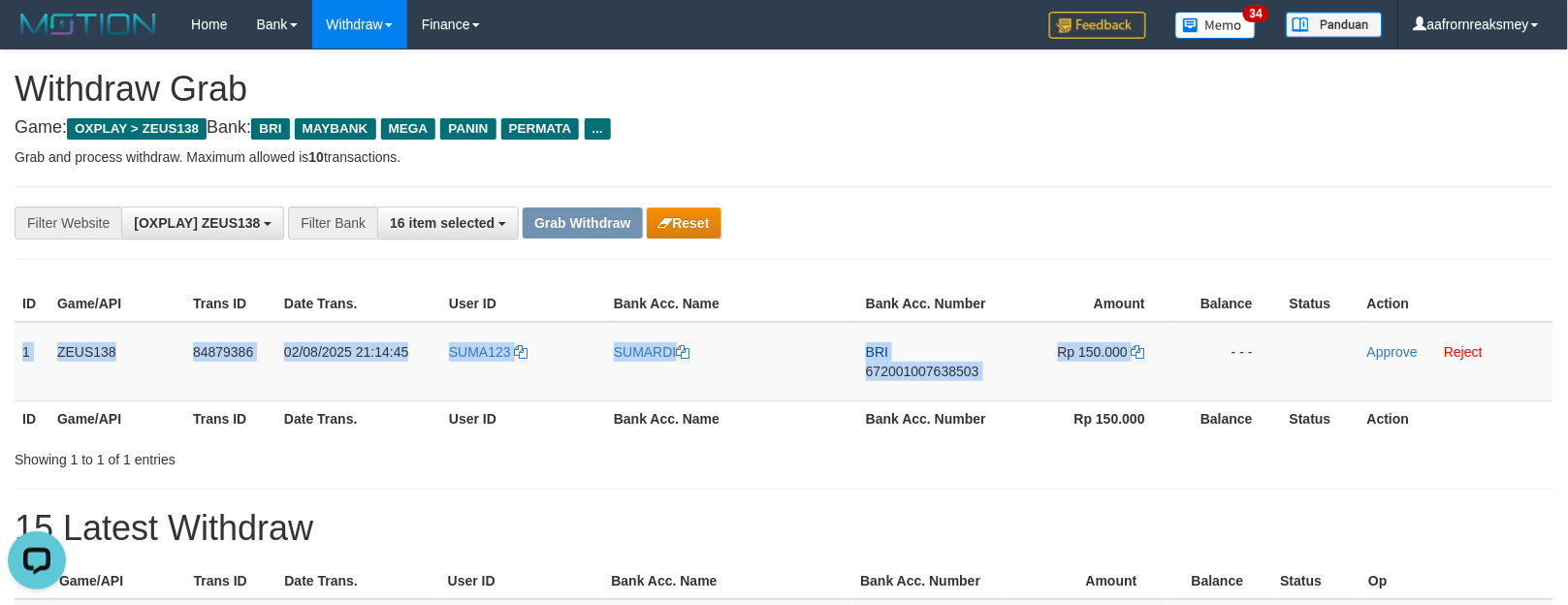 drag, startPoint x: 19, startPoint y: 337, endPoint x: 1245, endPoint y: 409, distance: 1228.1124 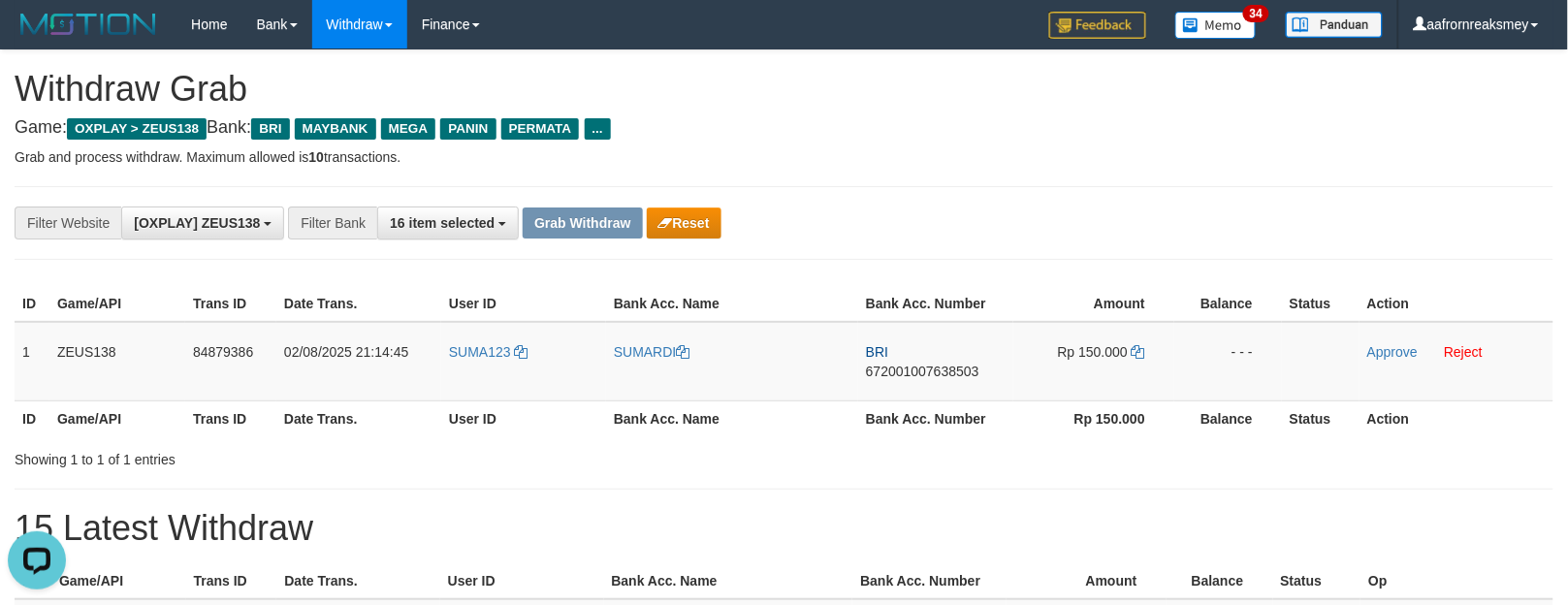 drag, startPoint x: 980, startPoint y: 425, endPoint x: 973, endPoint y: 412, distance: 14.764823 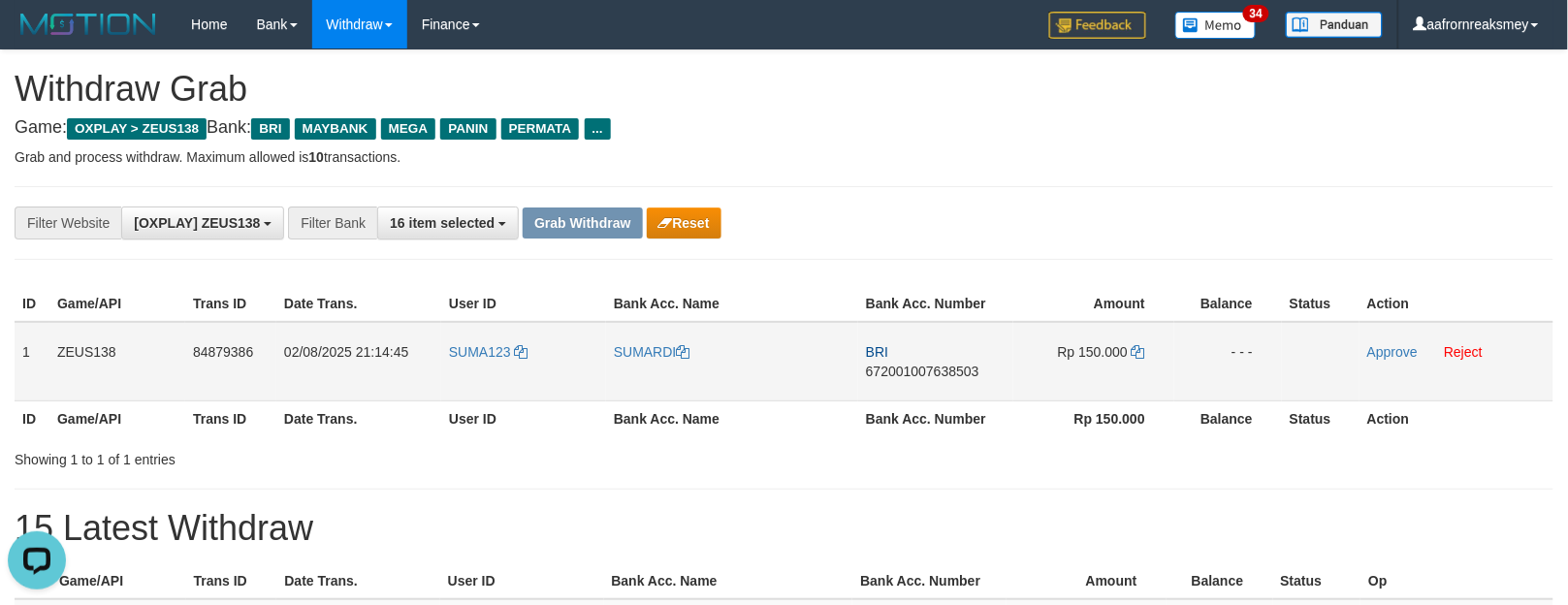 click on "BRI
672001007638503" at bounding box center [936, 362] 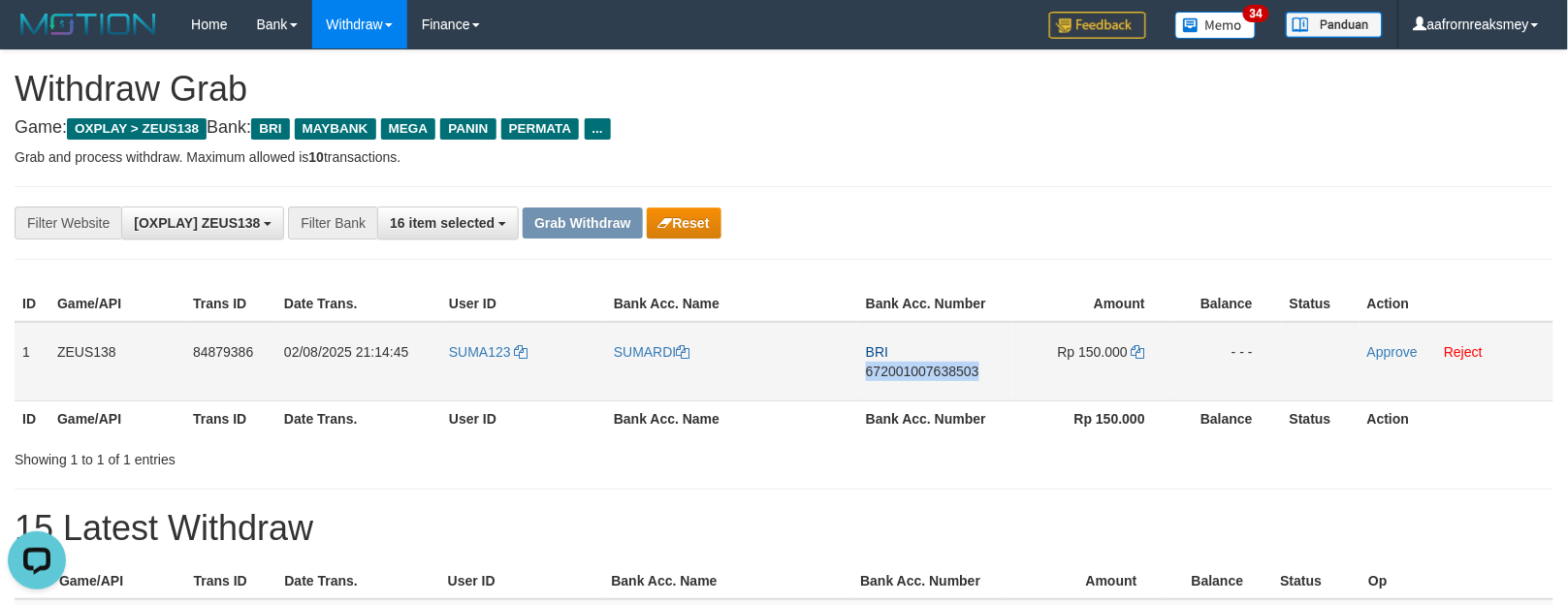 click on "BRI
672001007638503" at bounding box center (936, 362) 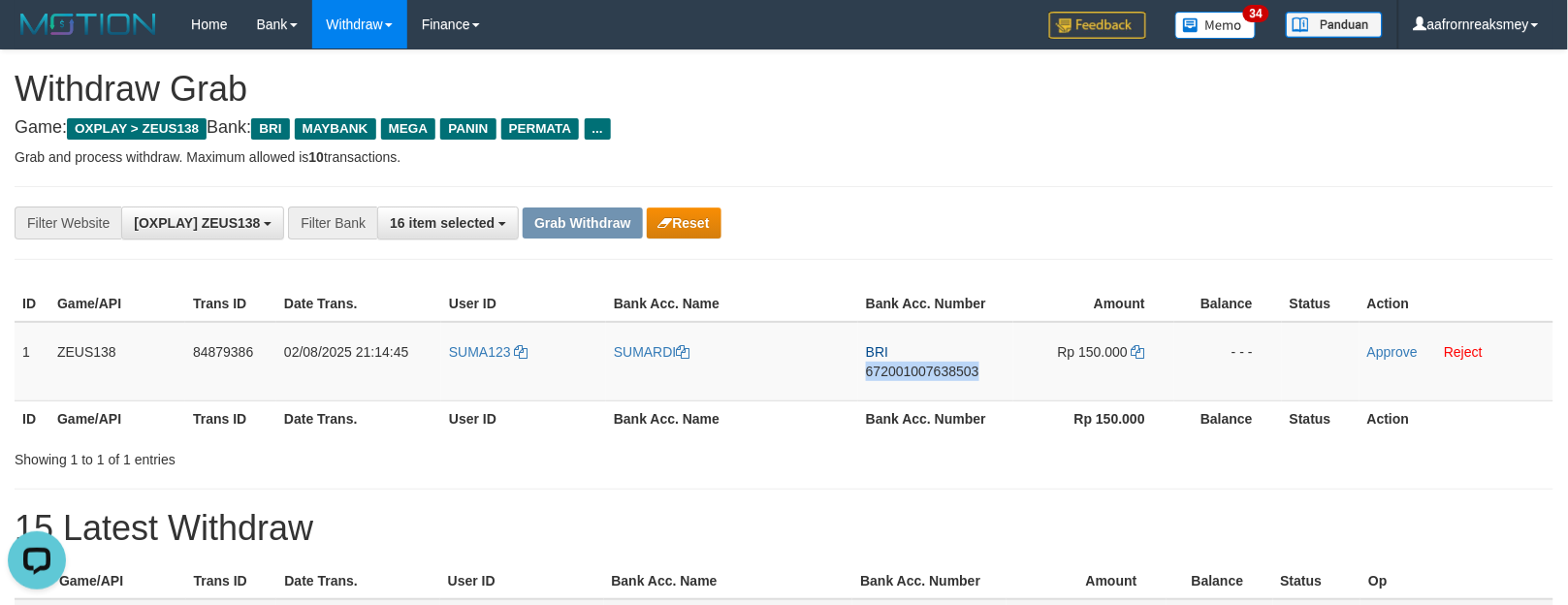 copy on "672001007638503" 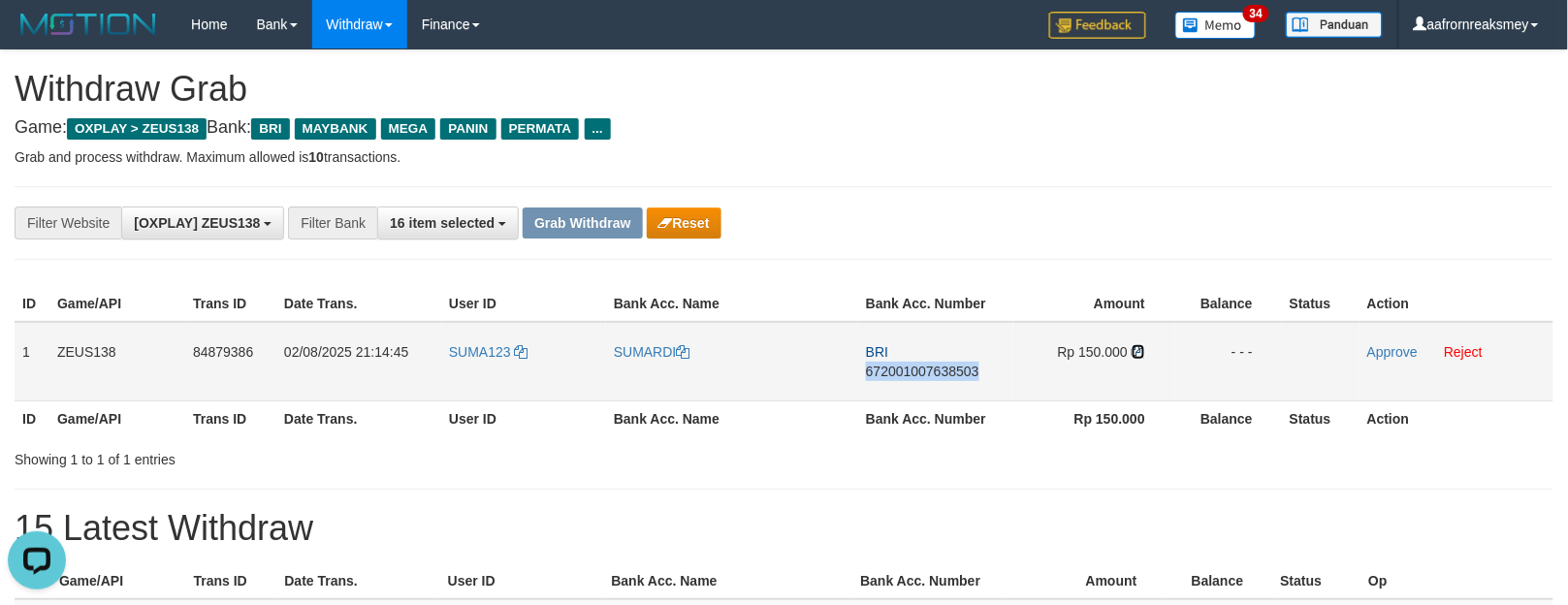 click at bounding box center [1138, 352] 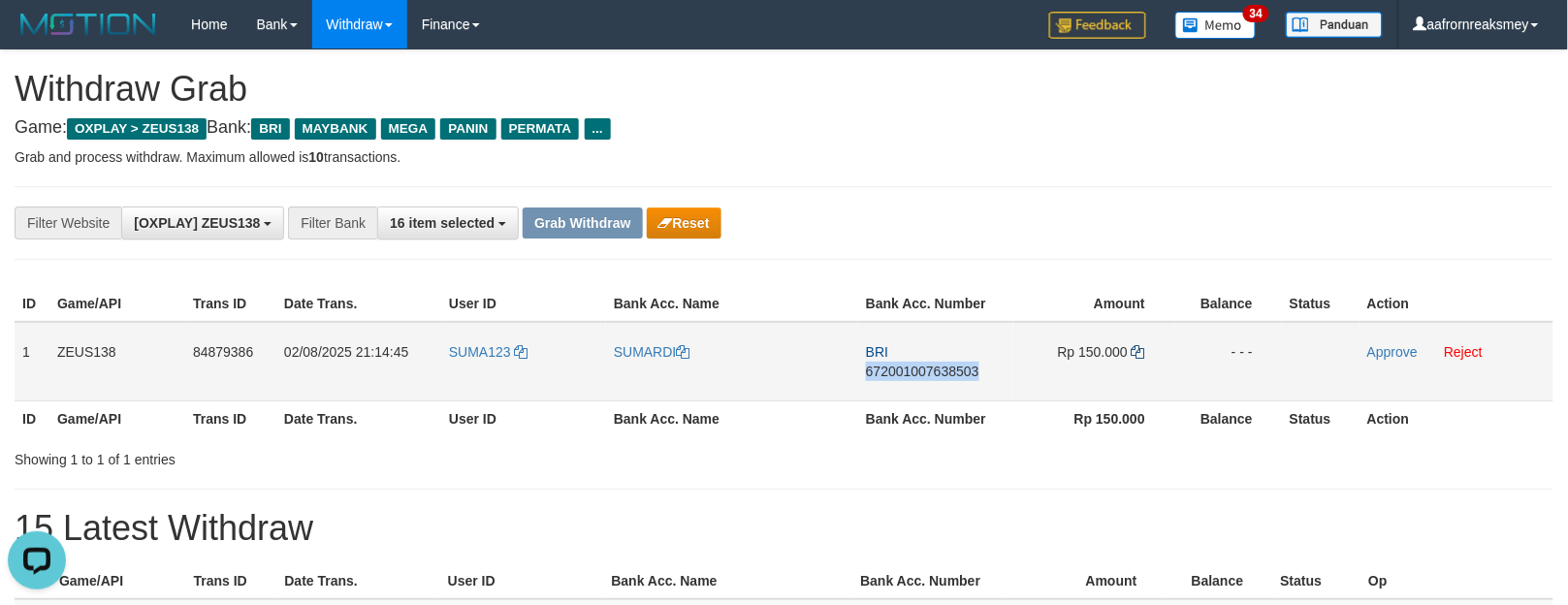 copy on "672001007638503" 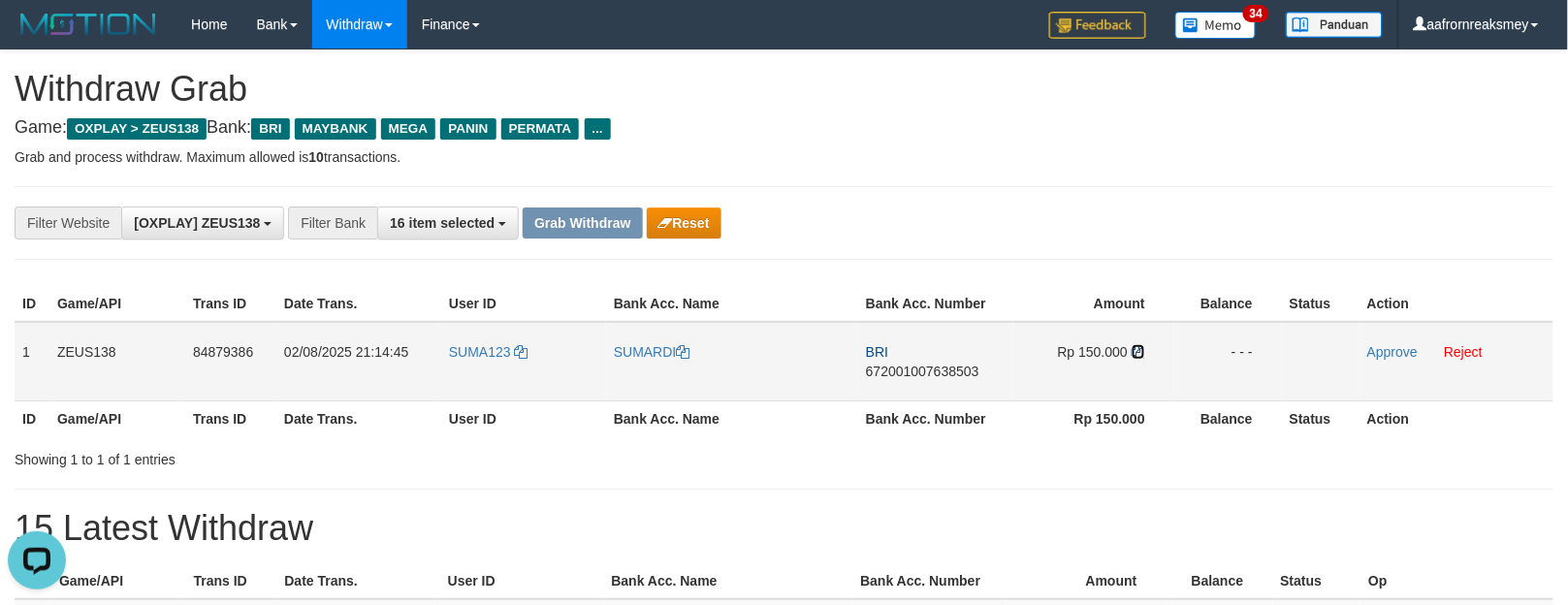 click at bounding box center [1138, 352] 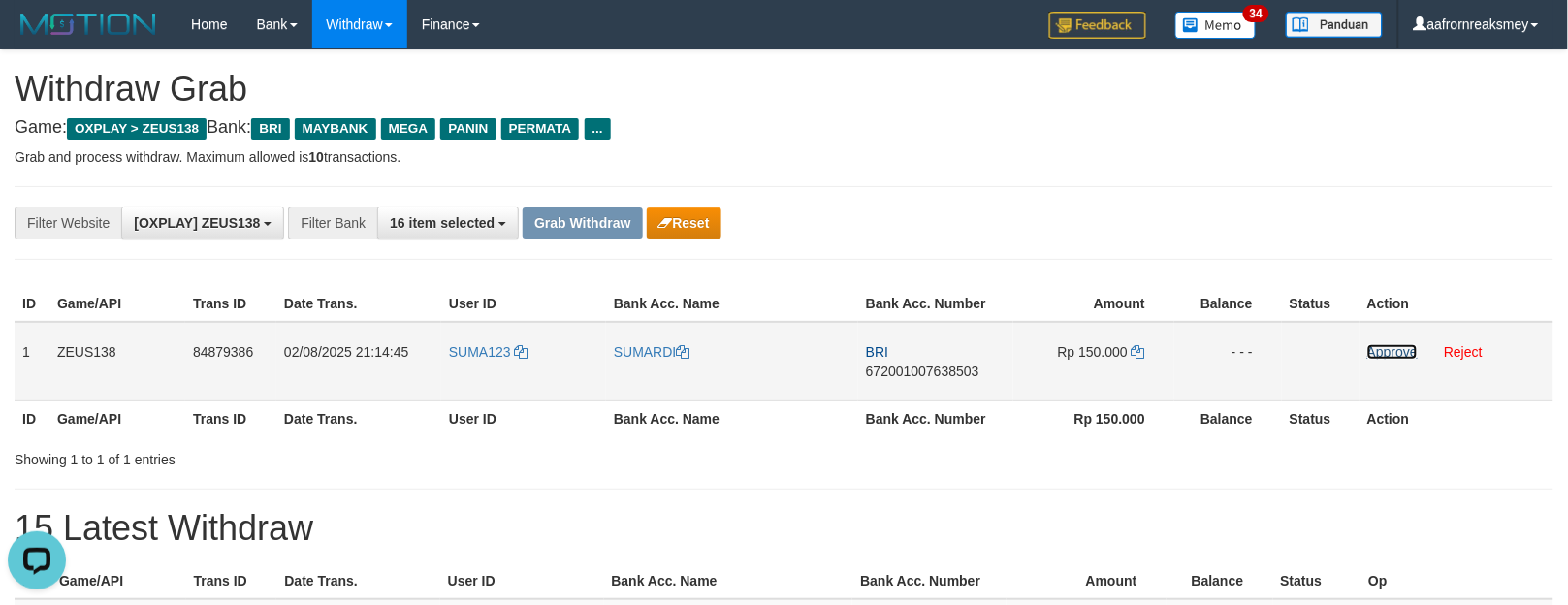 click on "Approve" at bounding box center [1392, 352] 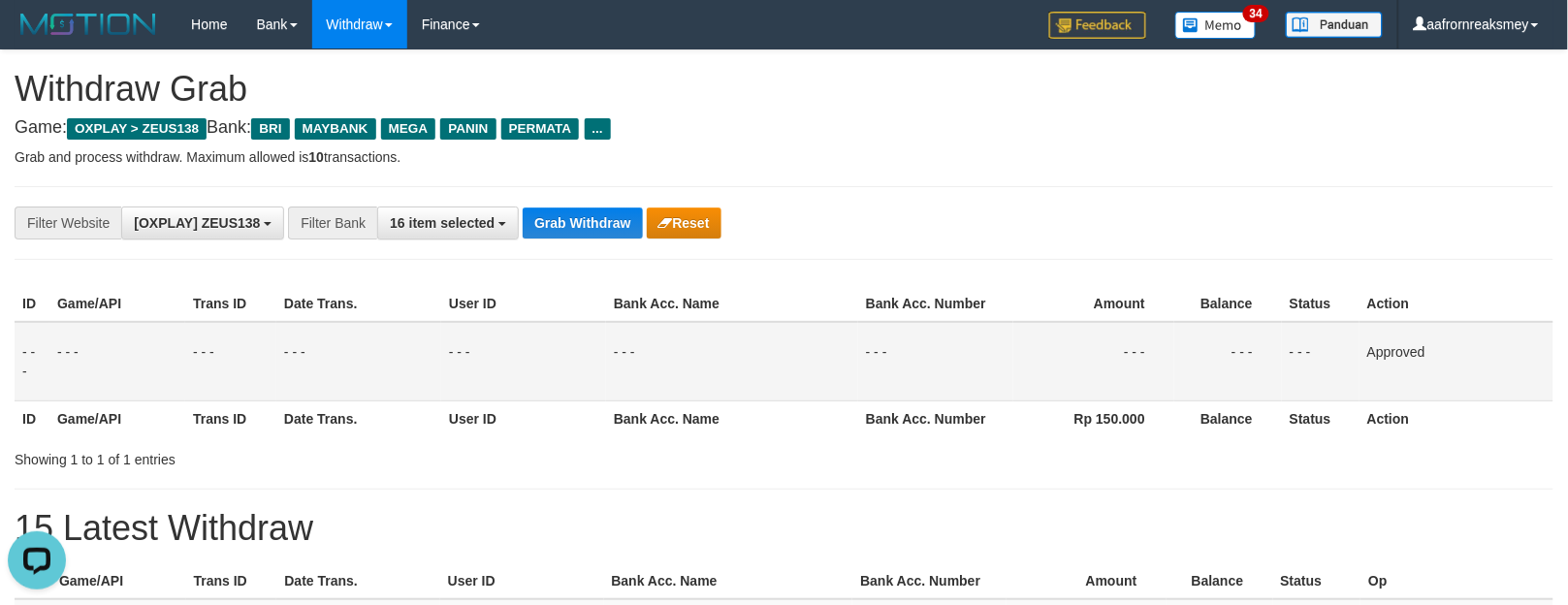 click on "Rp 150.000" at bounding box center [1094, 418] 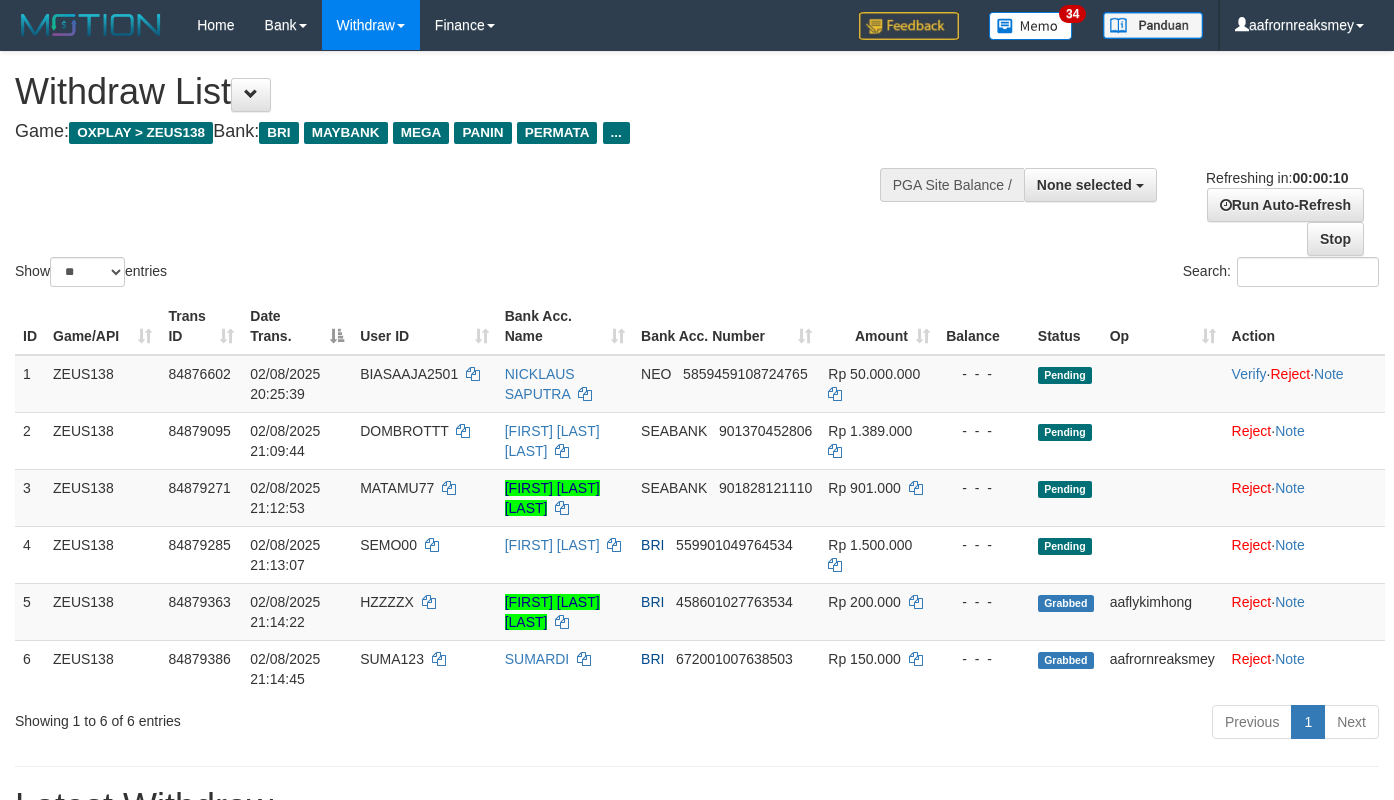 select 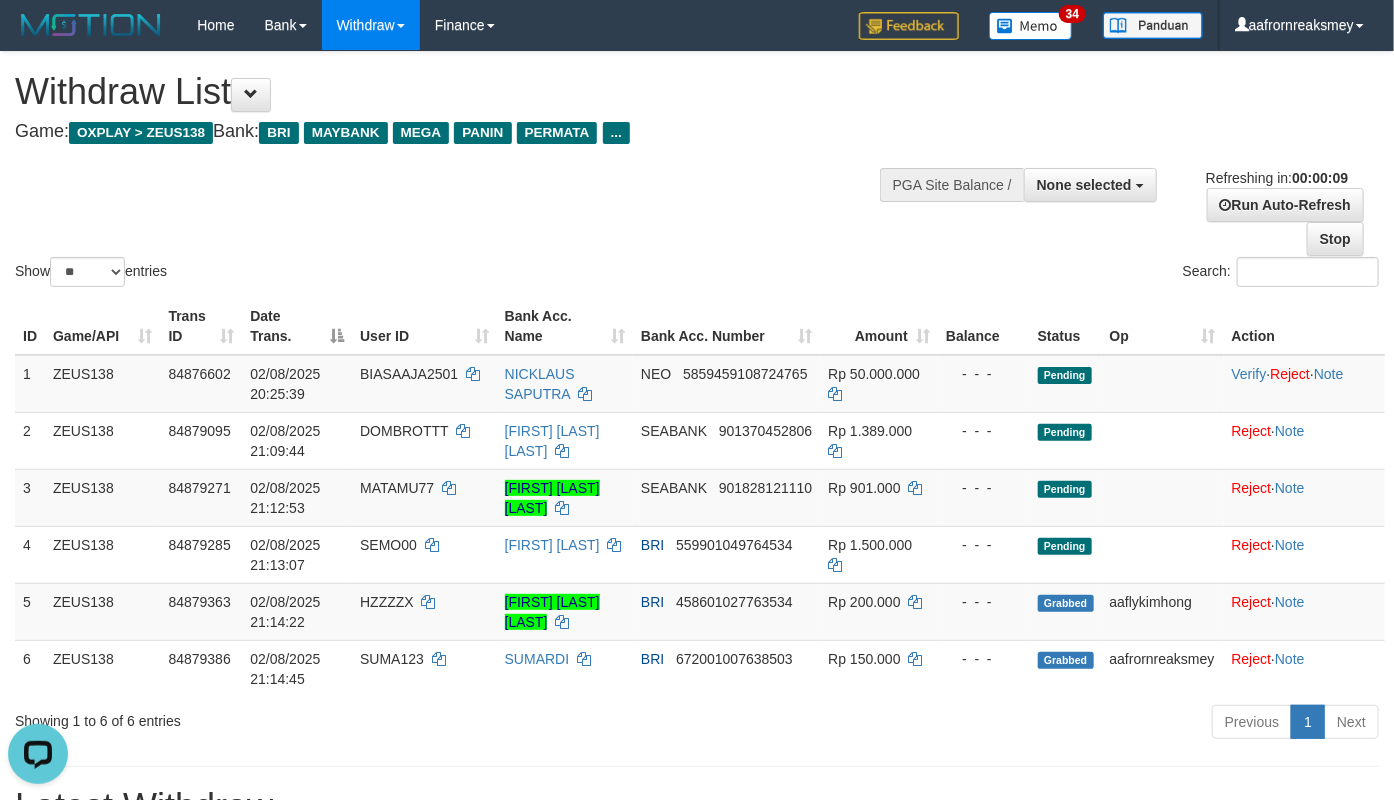 scroll, scrollTop: 0, scrollLeft: 0, axis: both 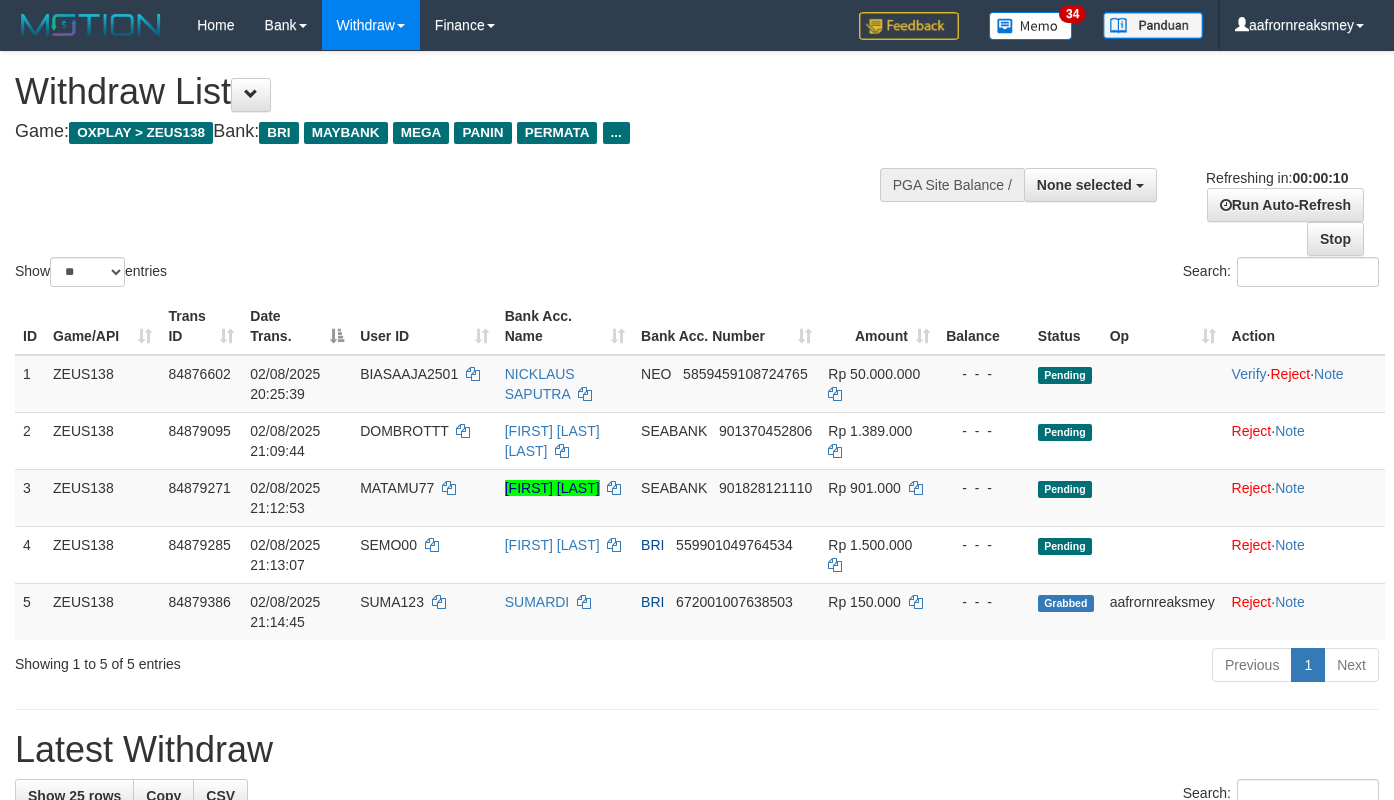 select 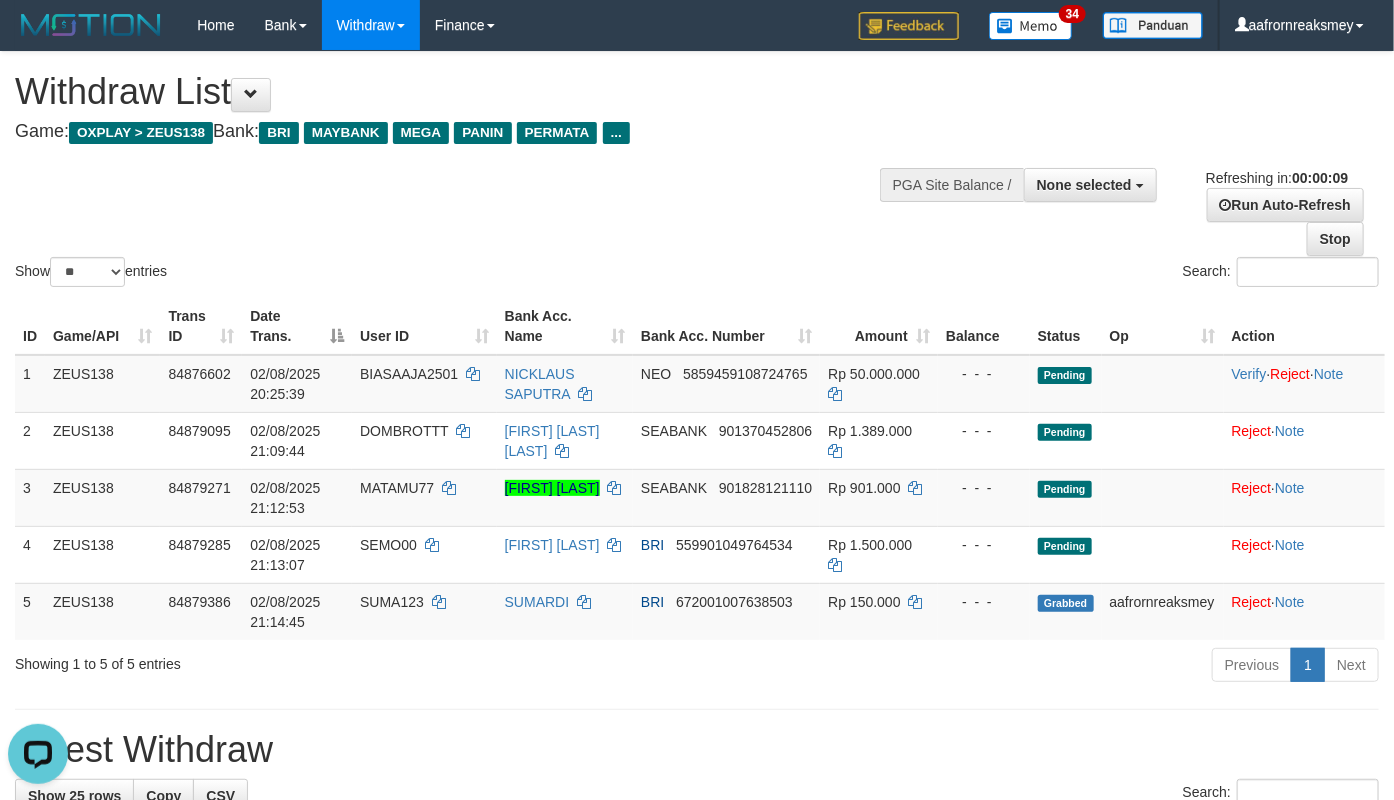 scroll, scrollTop: 0, scrollLeft: 0, axis: both 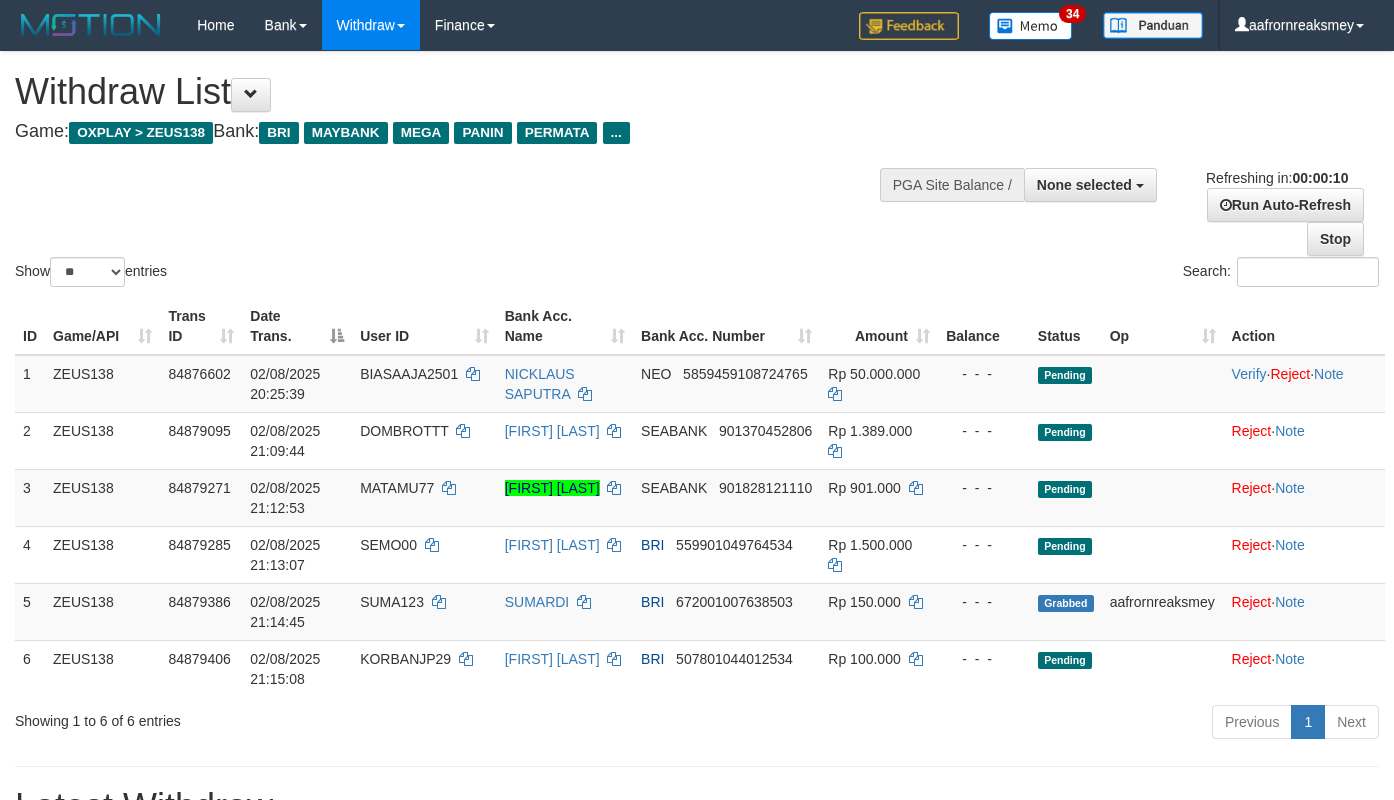 select 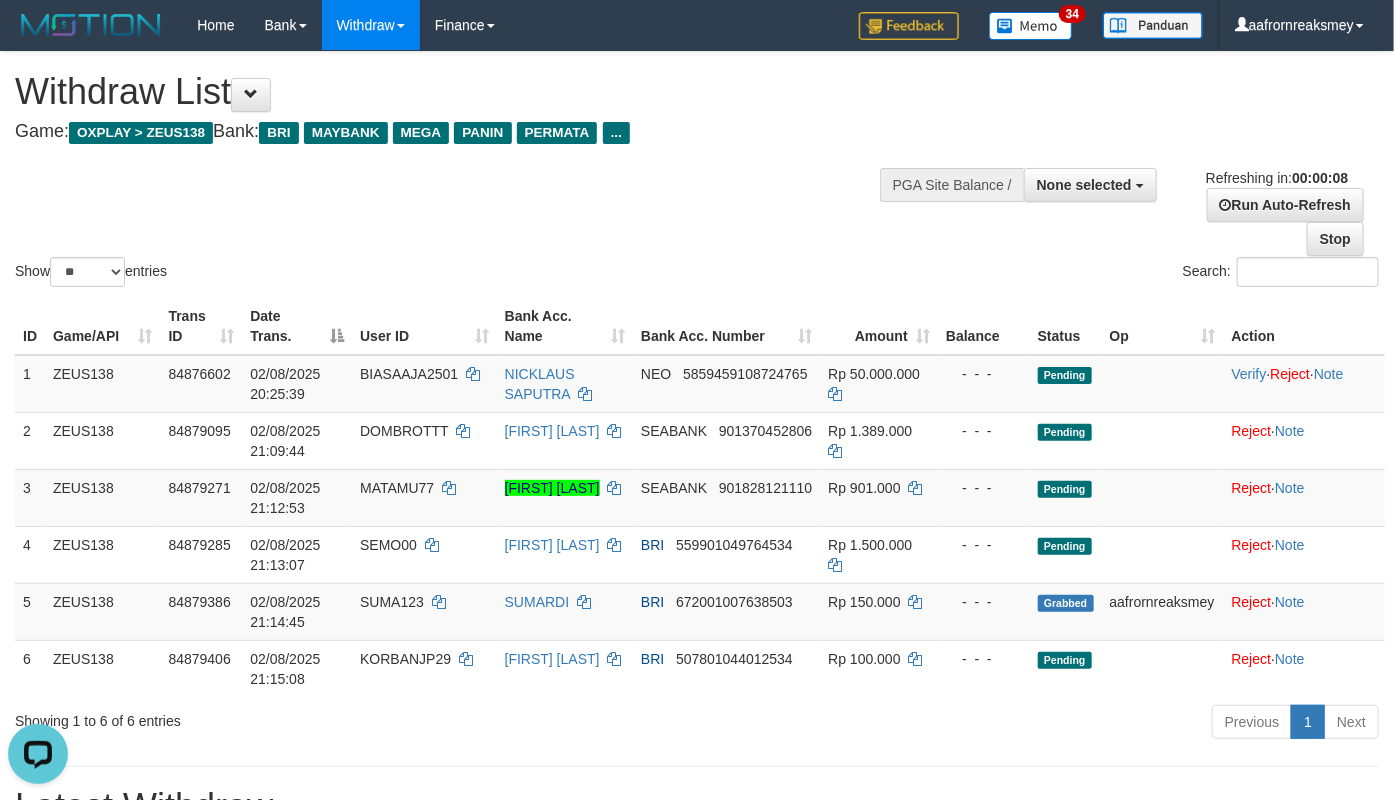 scroll, scrollTop: 0, scrollLeft: 0, axis: both 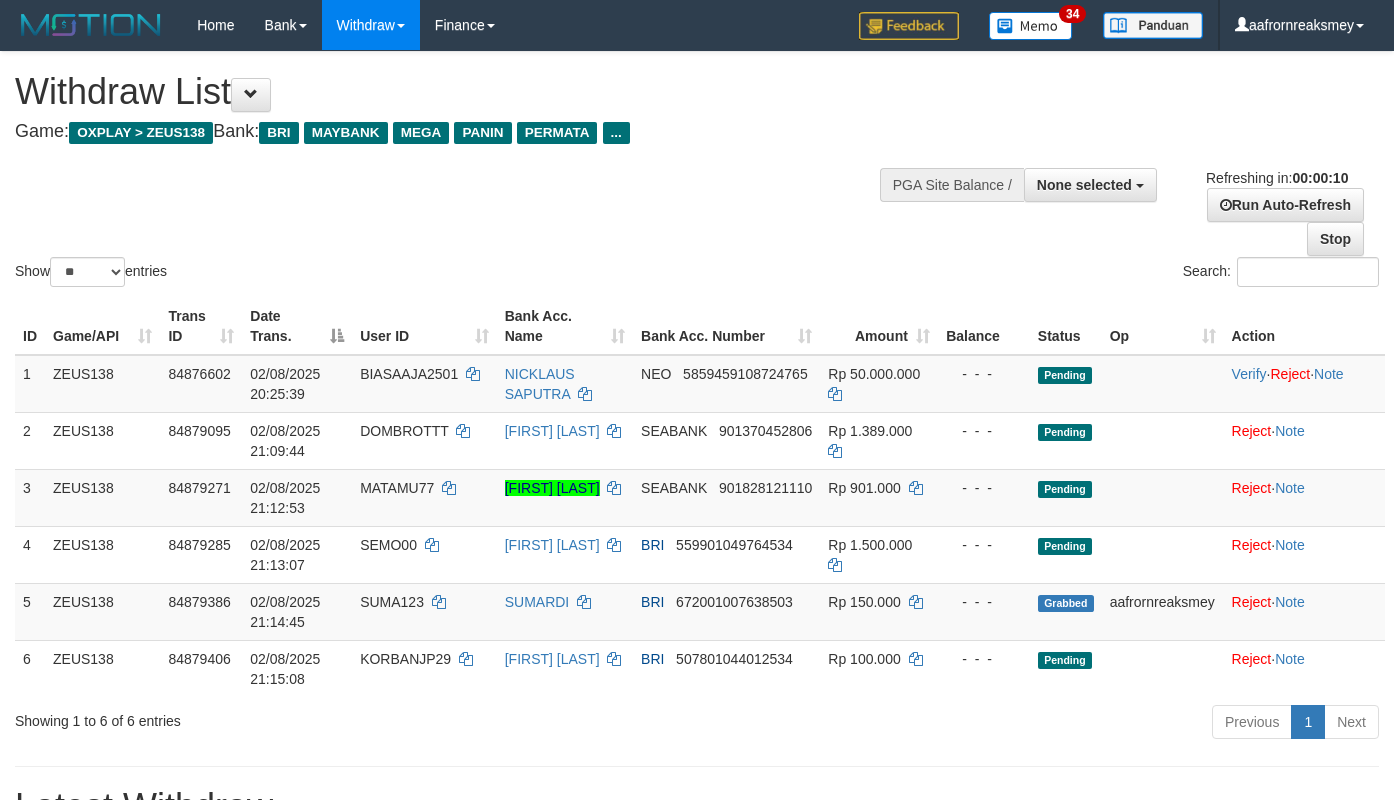 select 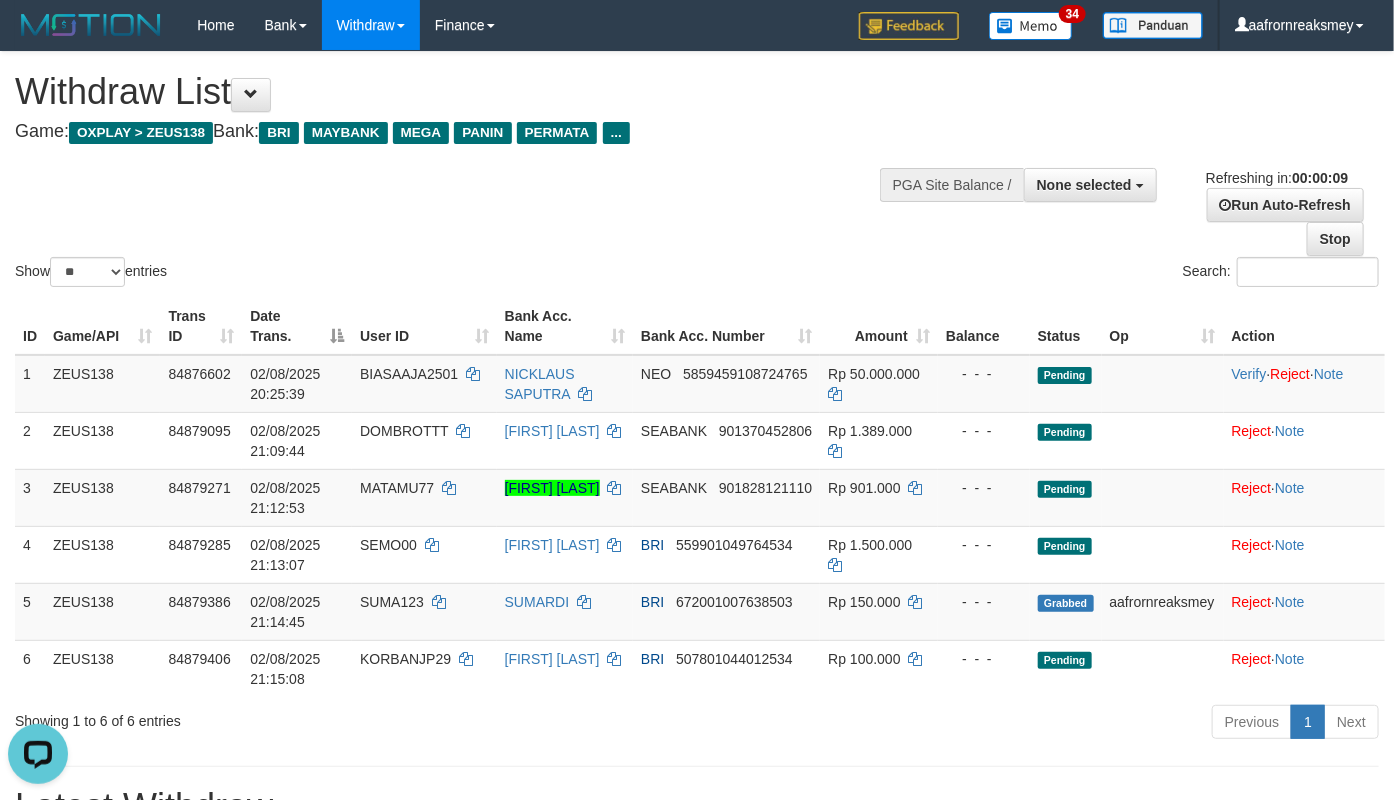scroll, scrollTop: 0, scrollLeft: 0, axis: both 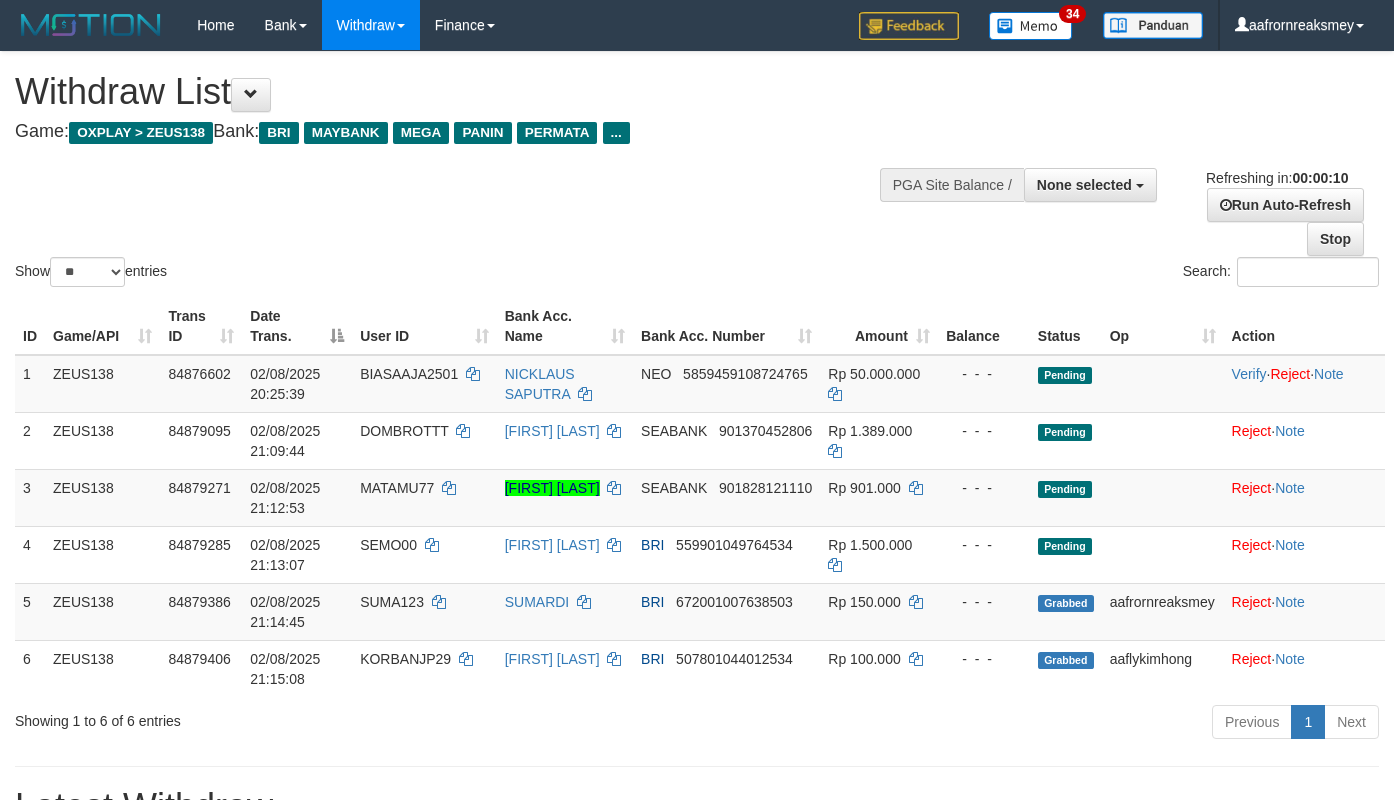 select 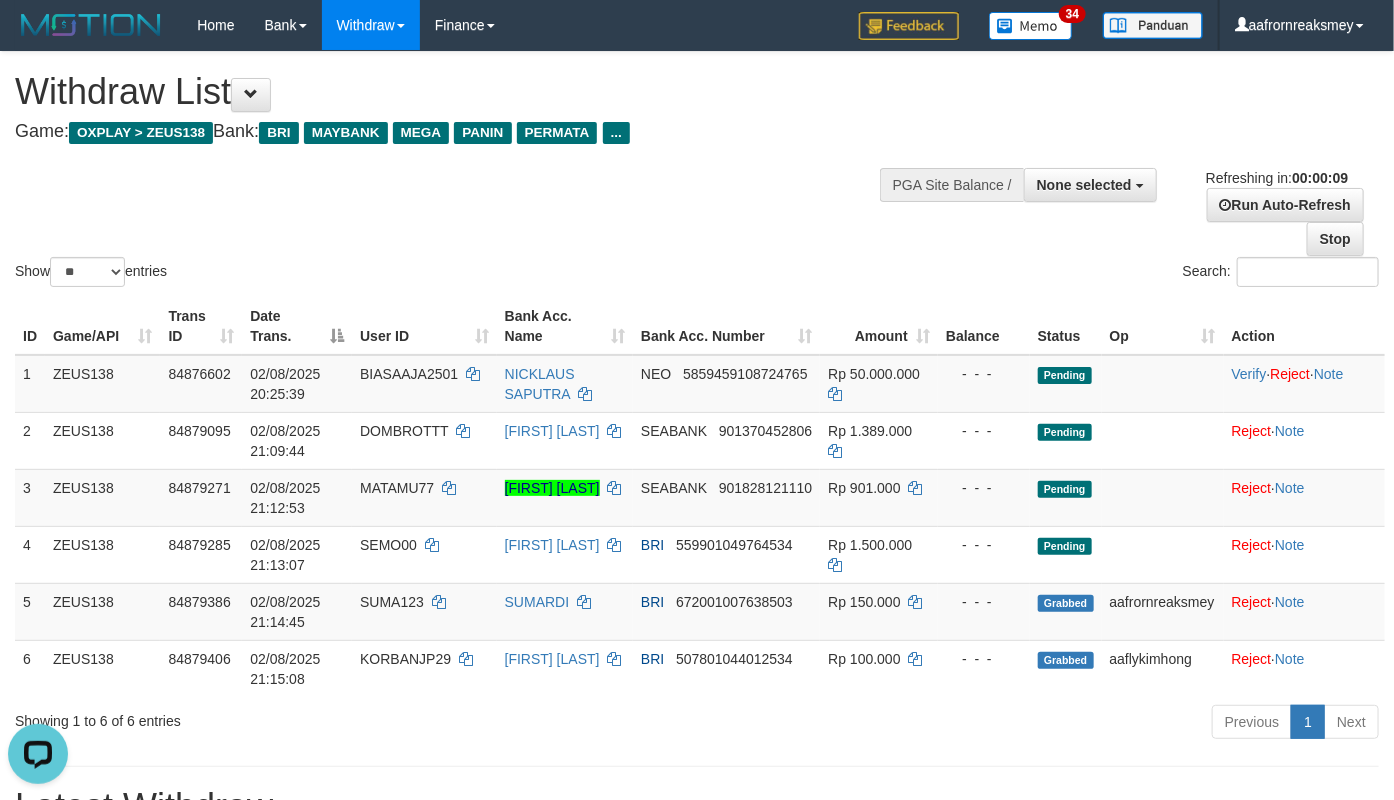 scroll, scrollTop: 0, scrollLeft: 0, axis: both 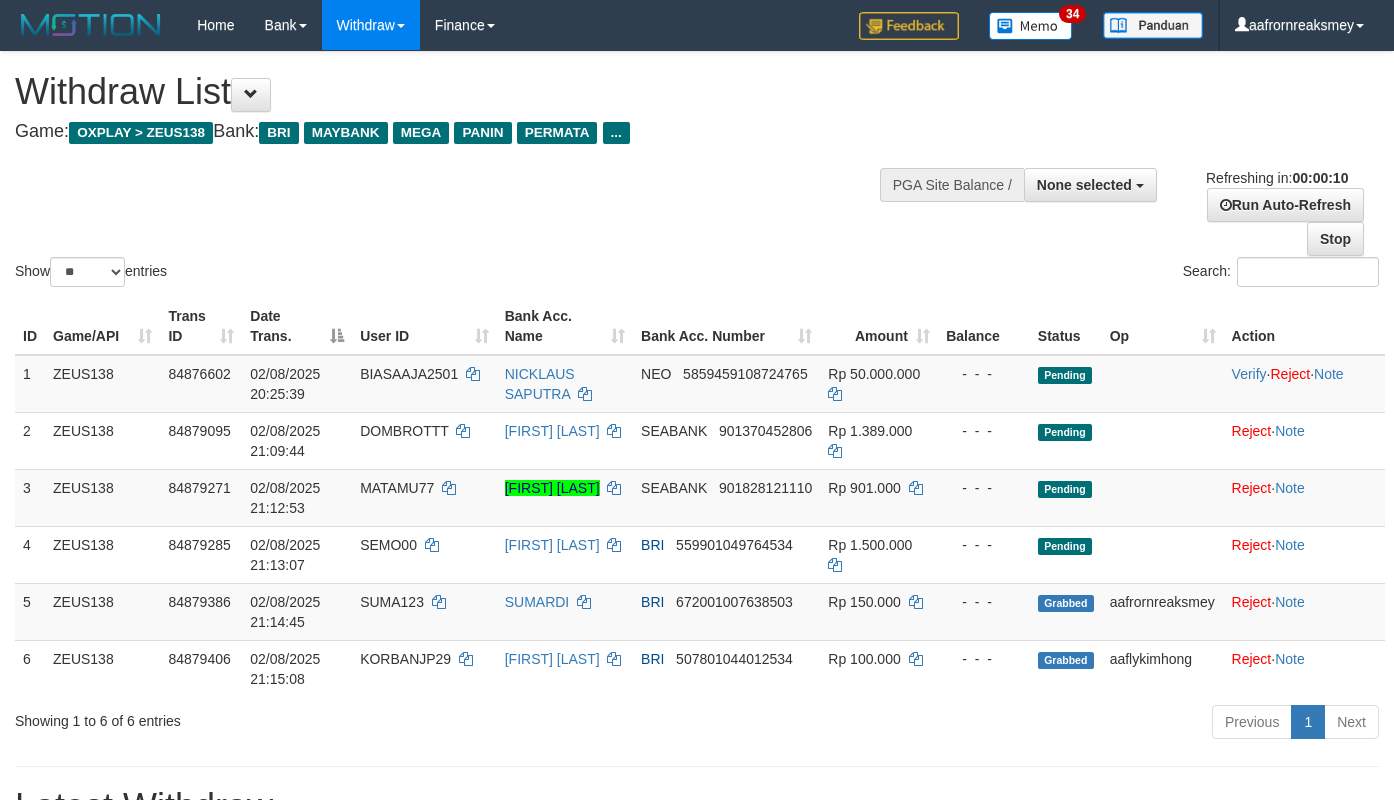 select 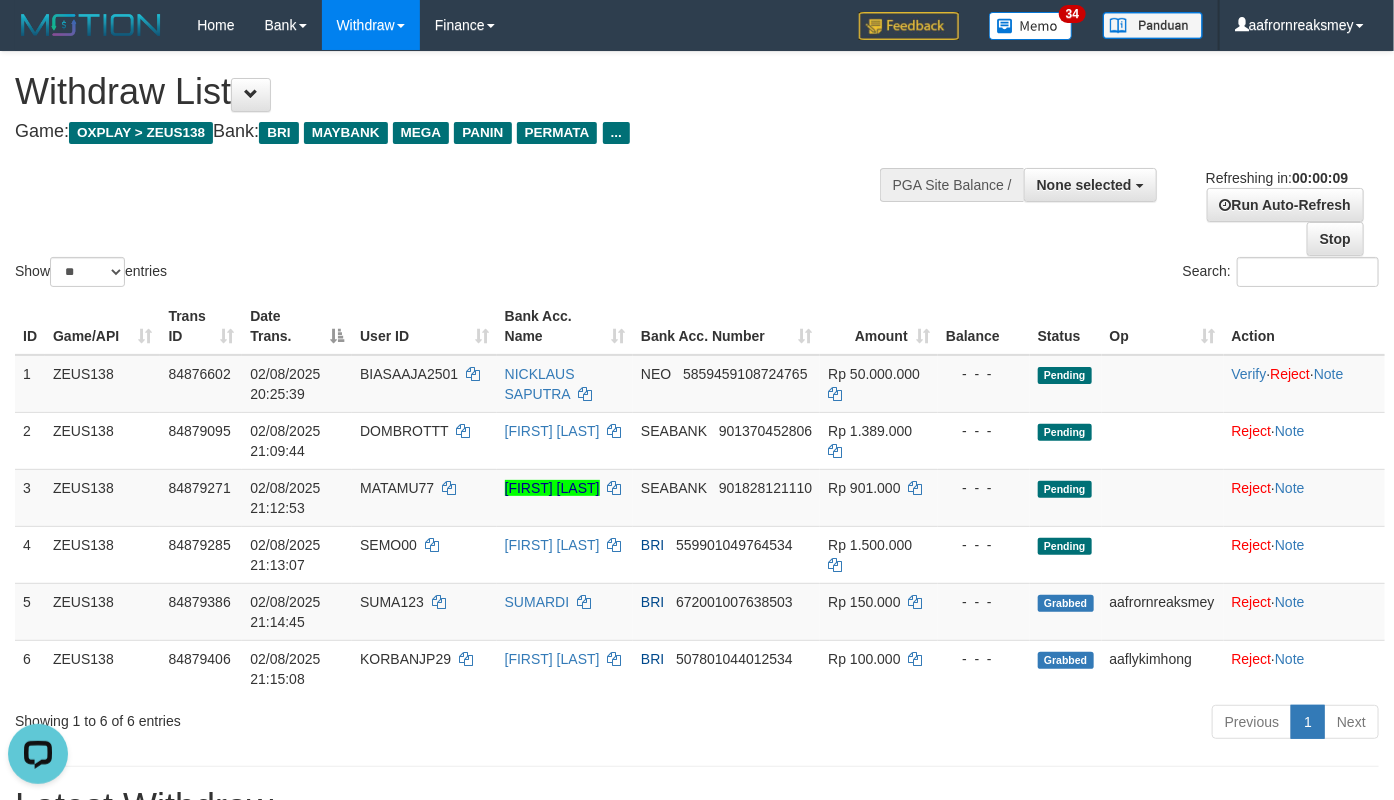 scroll, scrollTop: 0, scrollLeft: 0, axis: both 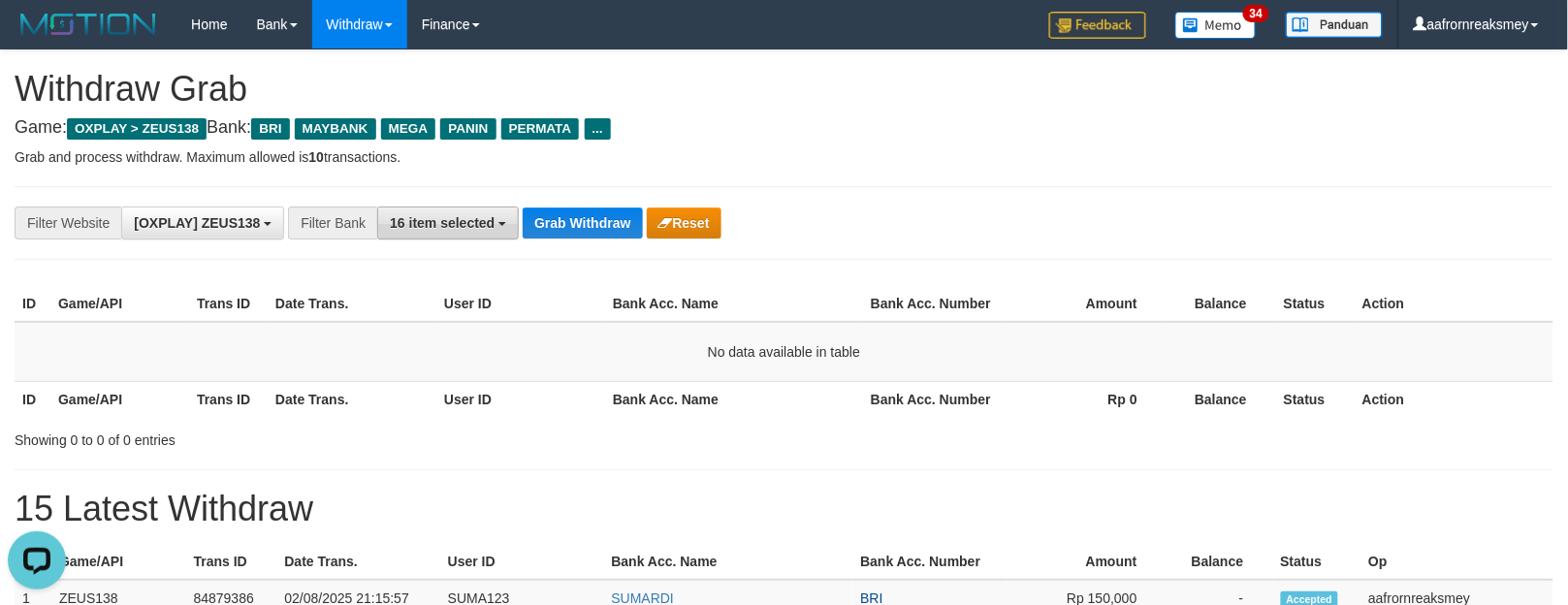 click on "16 item selected" at bounding box center [442, 223] 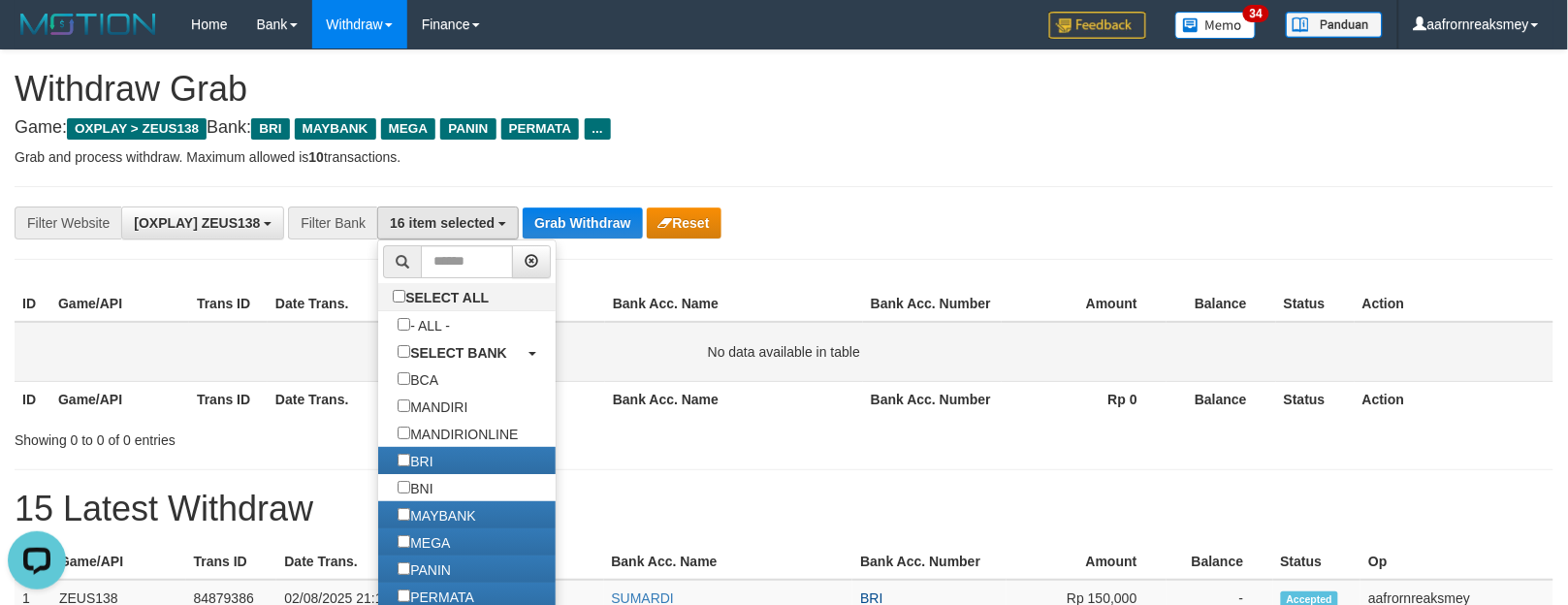 click on "No data available in table" at bounding box center [784, 352] 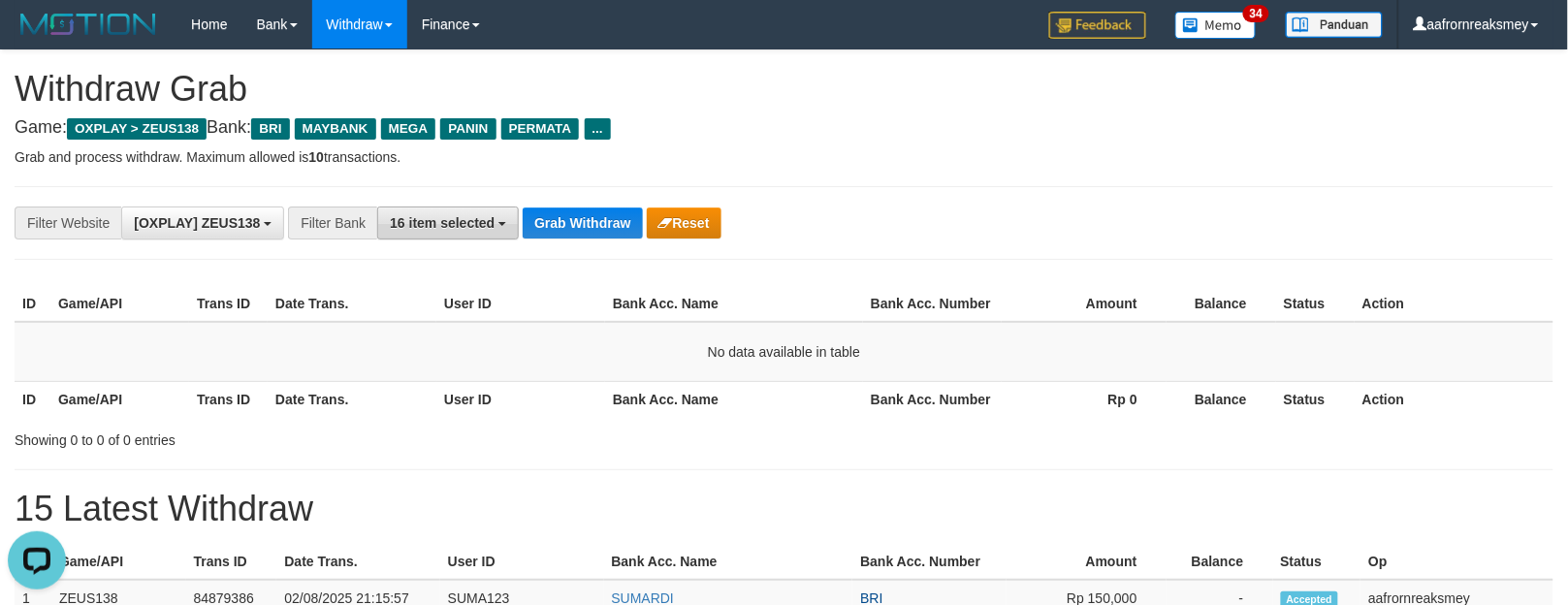 click on "**********" at bounding box center [784, 223] 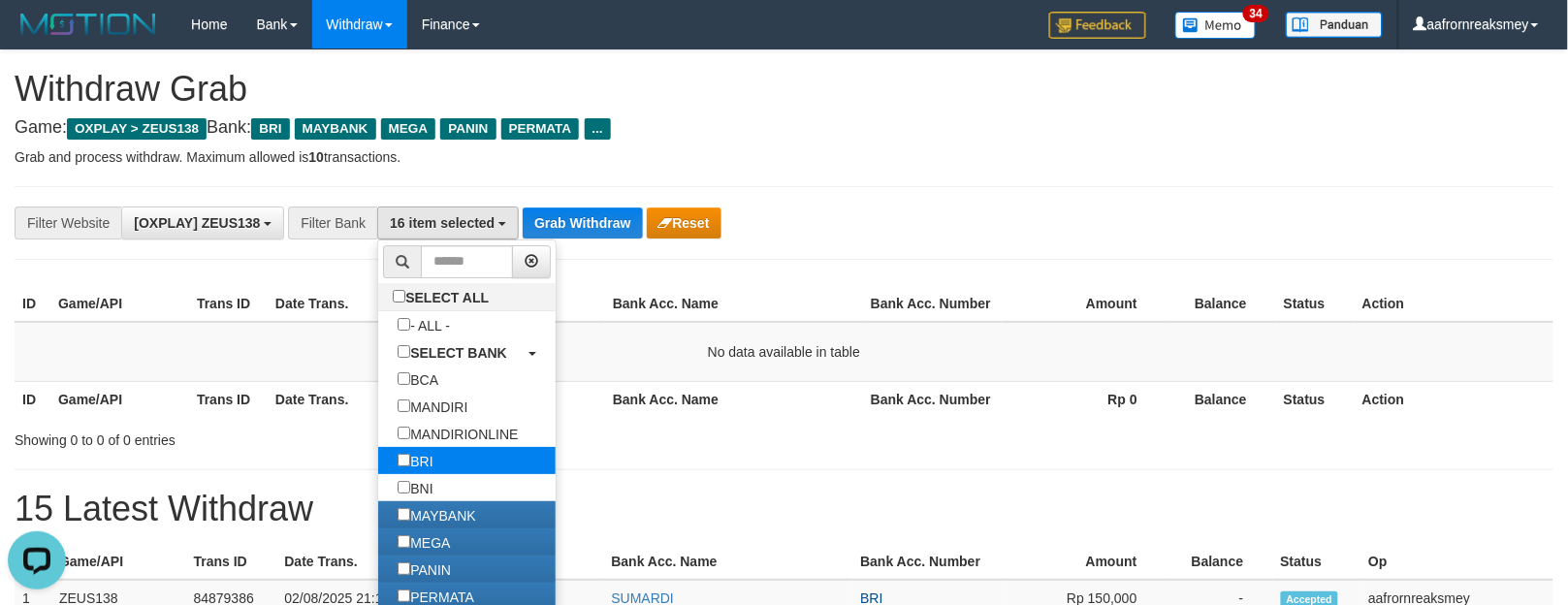 click on "BRI" at bounding box center (415, 461) 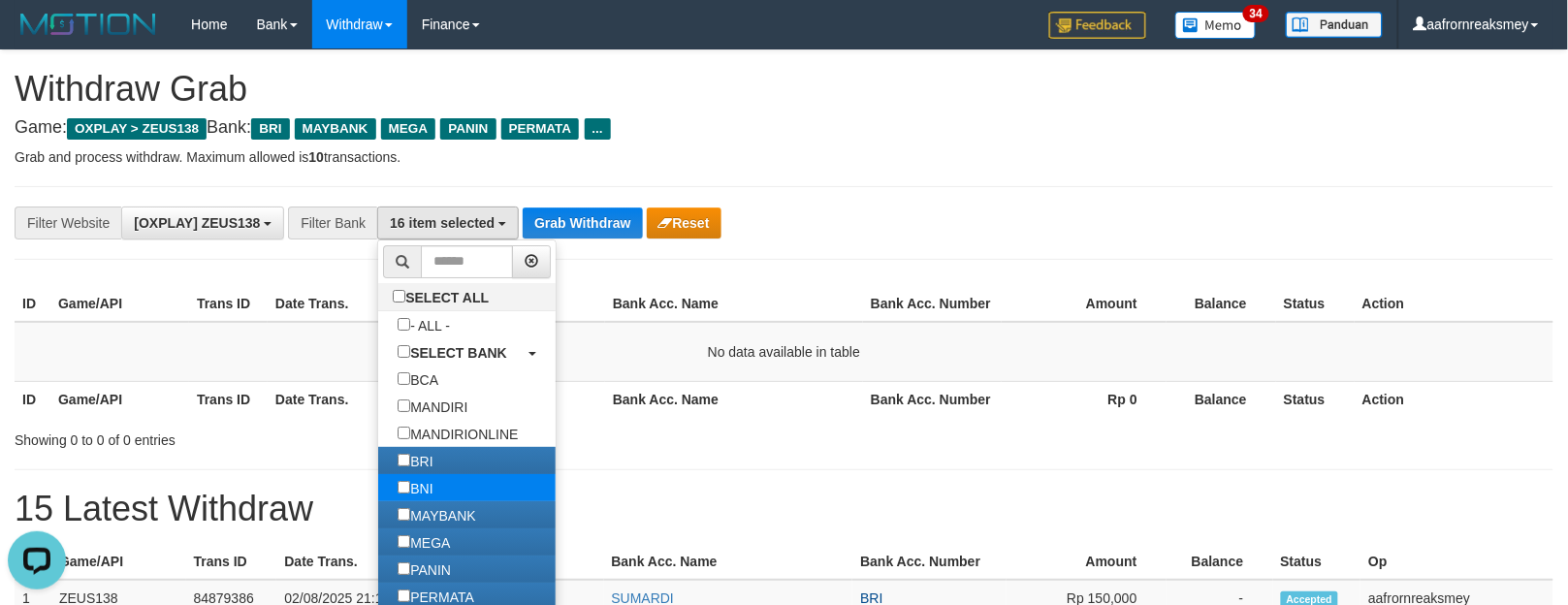 scroll, scrollTop: 81, scrollLeft: 0, axis: vertical 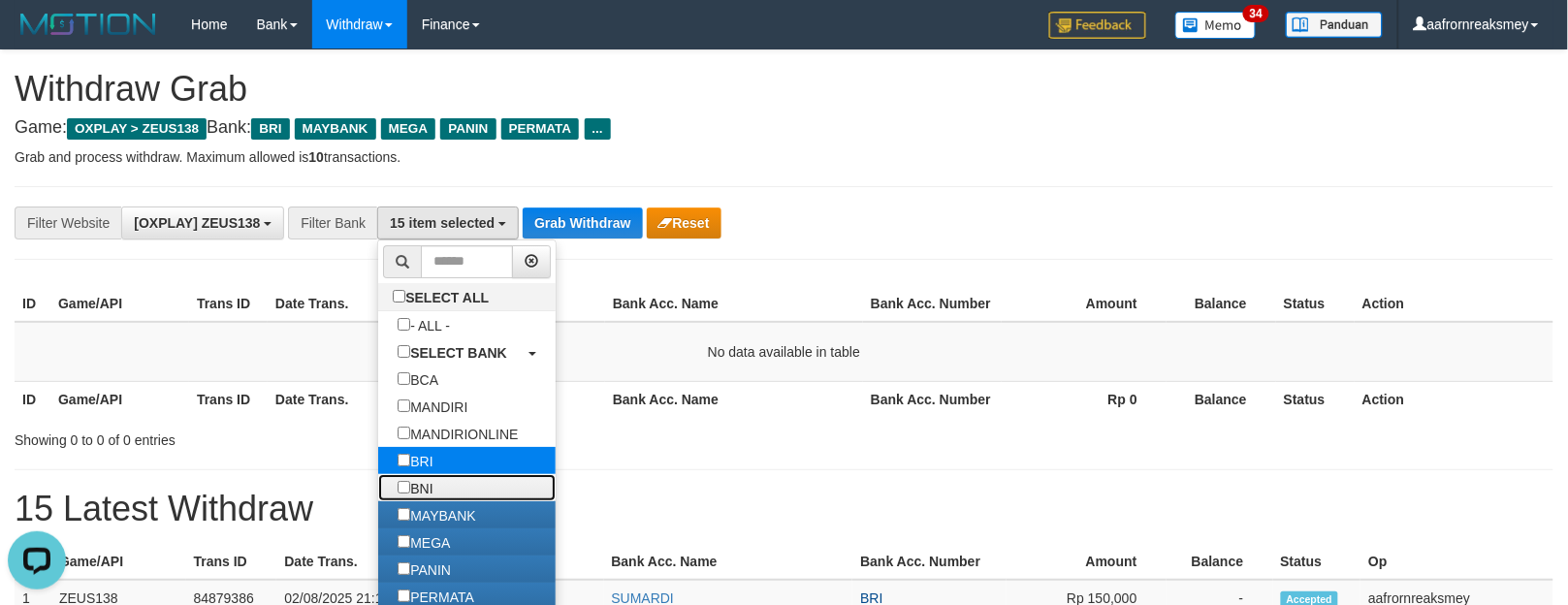 drag, startPoint x: 423, startPoint y: 502, endPoint x: 471, endPoint y: 473, distance: 56.0803 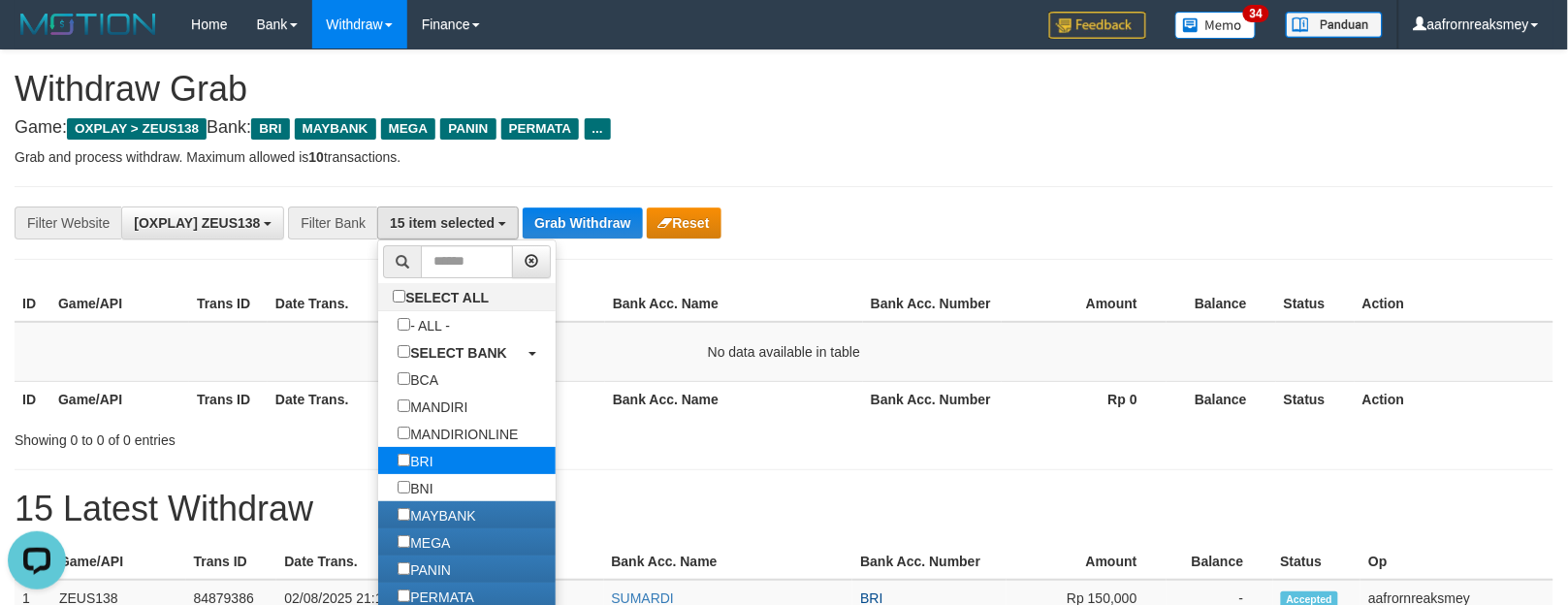 select on "***" 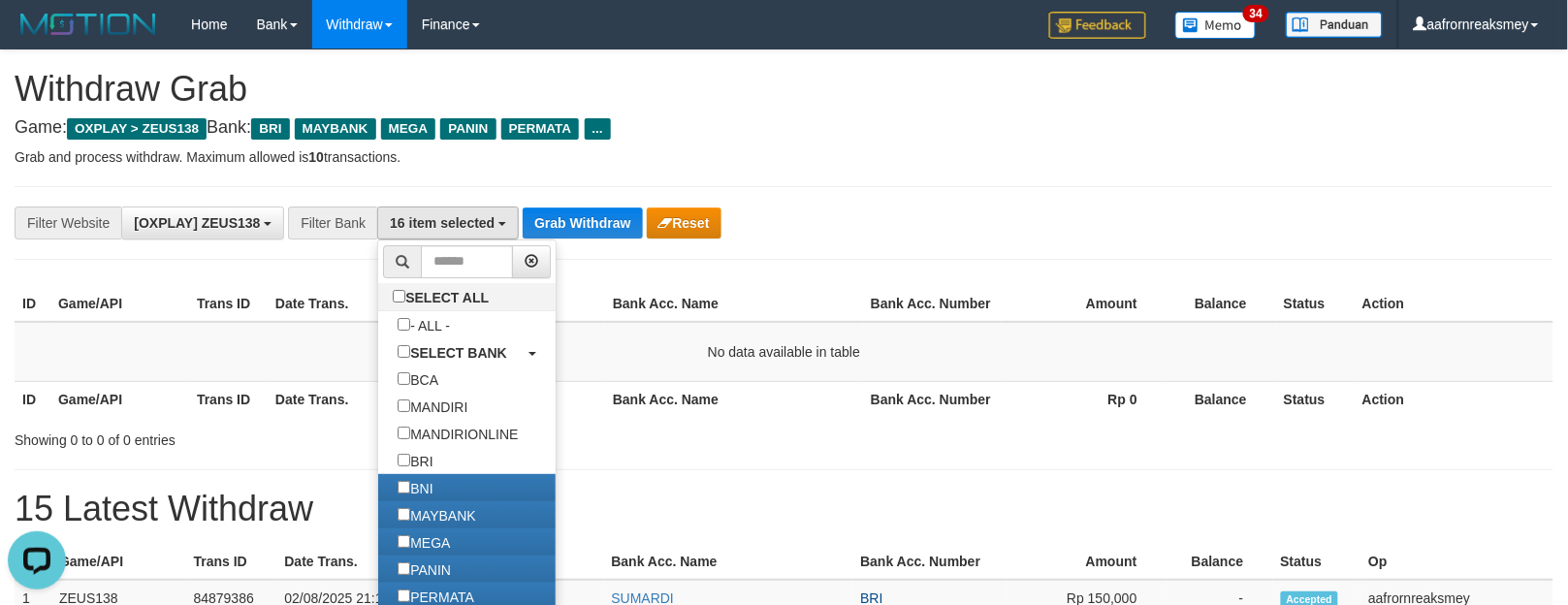 click on "Showing 0 to 0 of 0 entries" at bounding box center (784, 436) 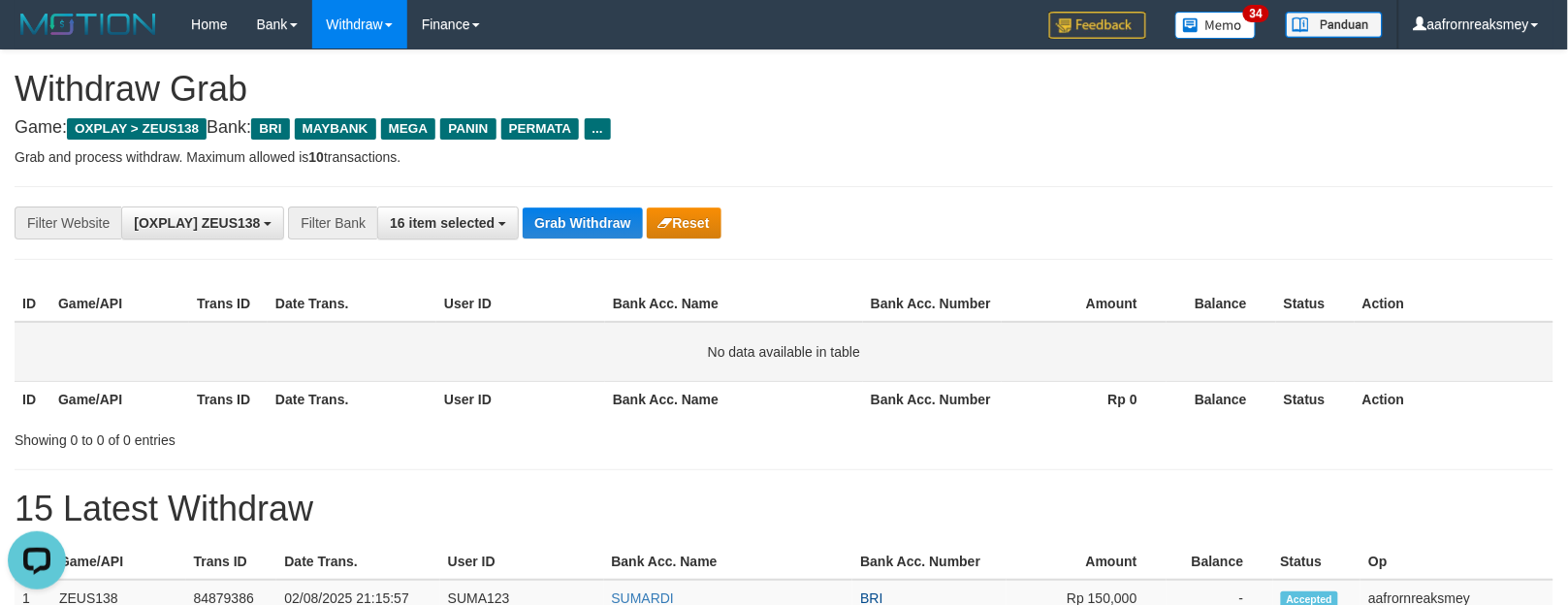 click on "No data available in table" at bounding box center [784, 352] 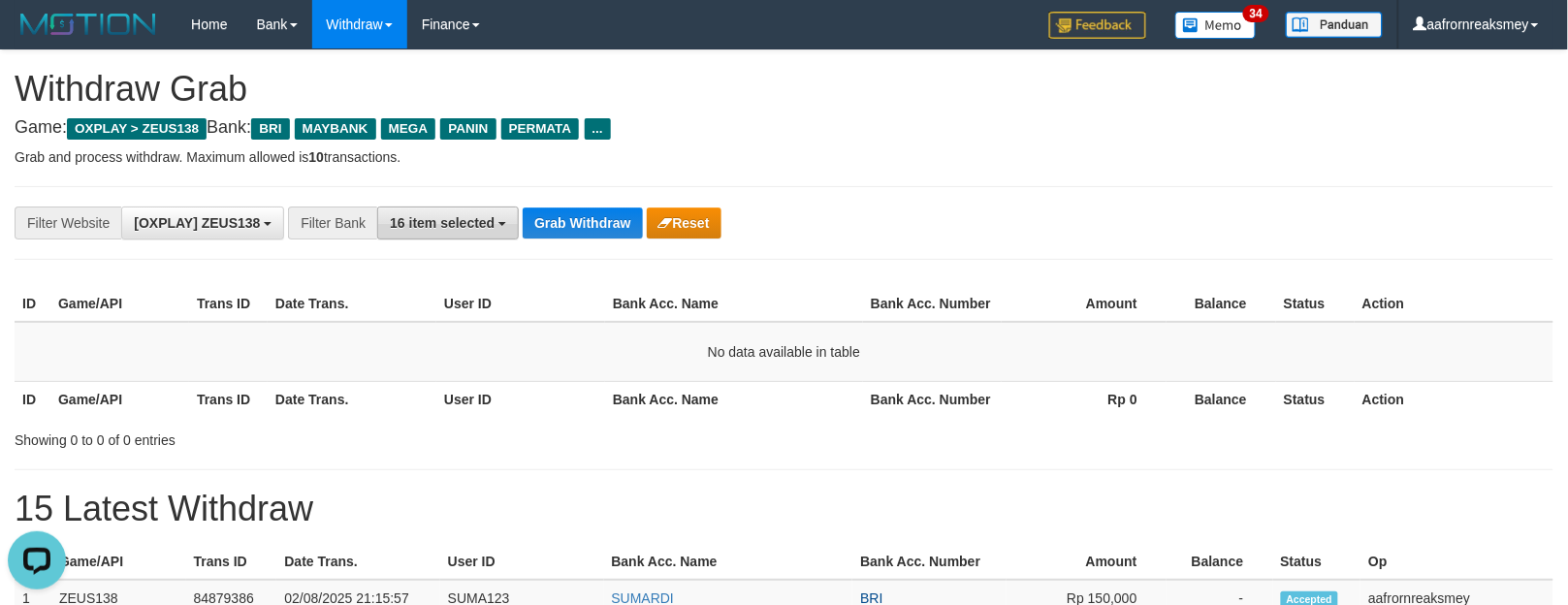 click on "16 item selected" at bounding box center (448, 223) 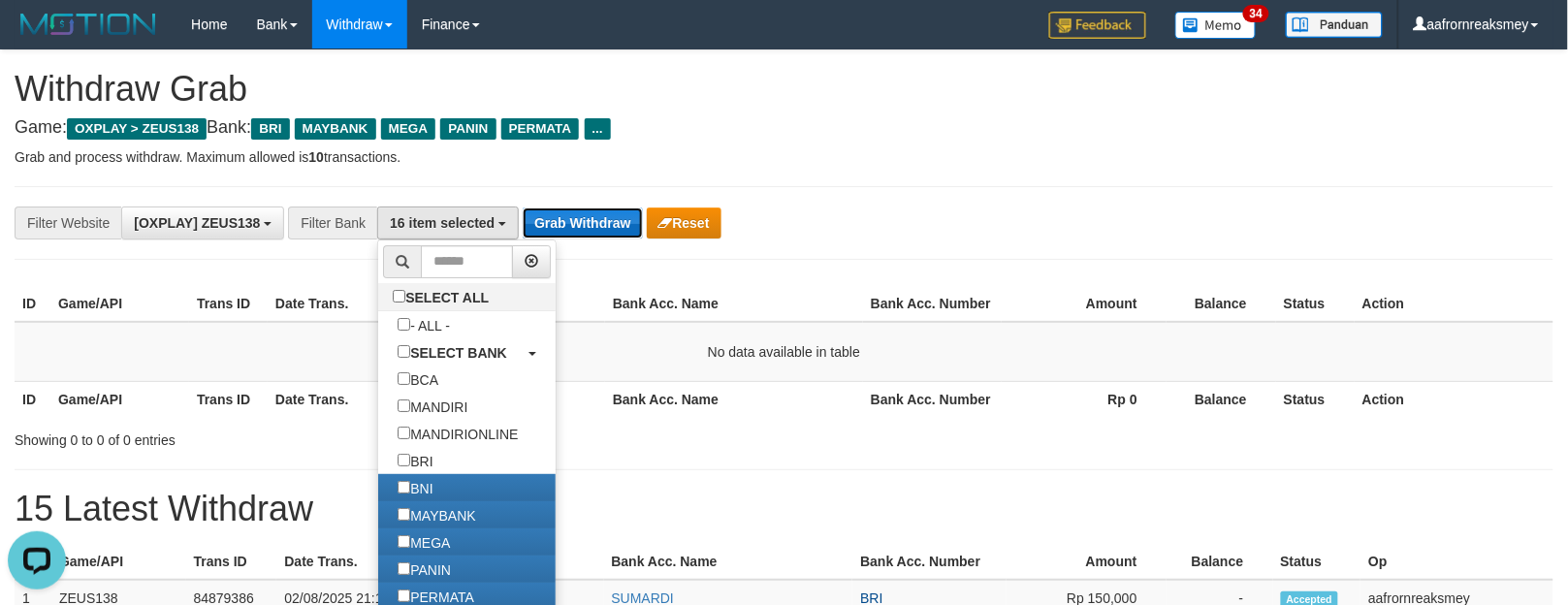 click on "Grab Withdraw" at bounding box center [582, 223] 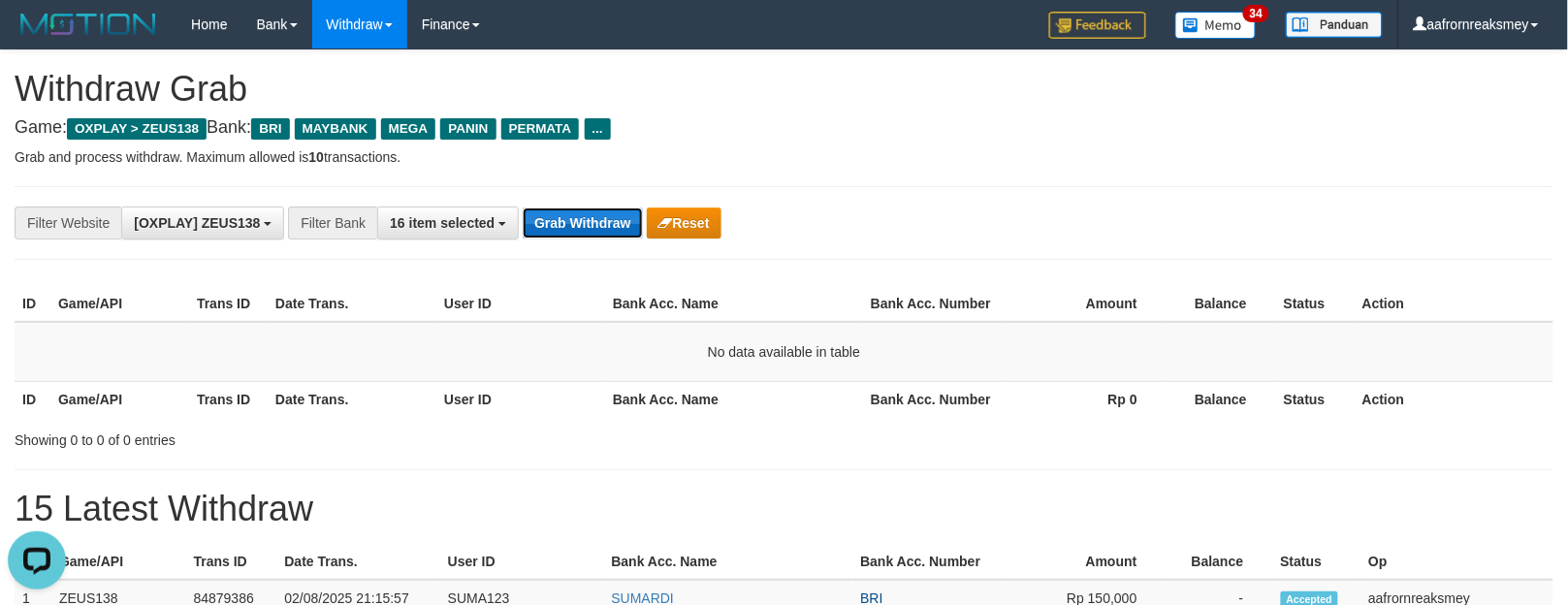 click on "Grab Withdraw" at bounding box center [582, 223] 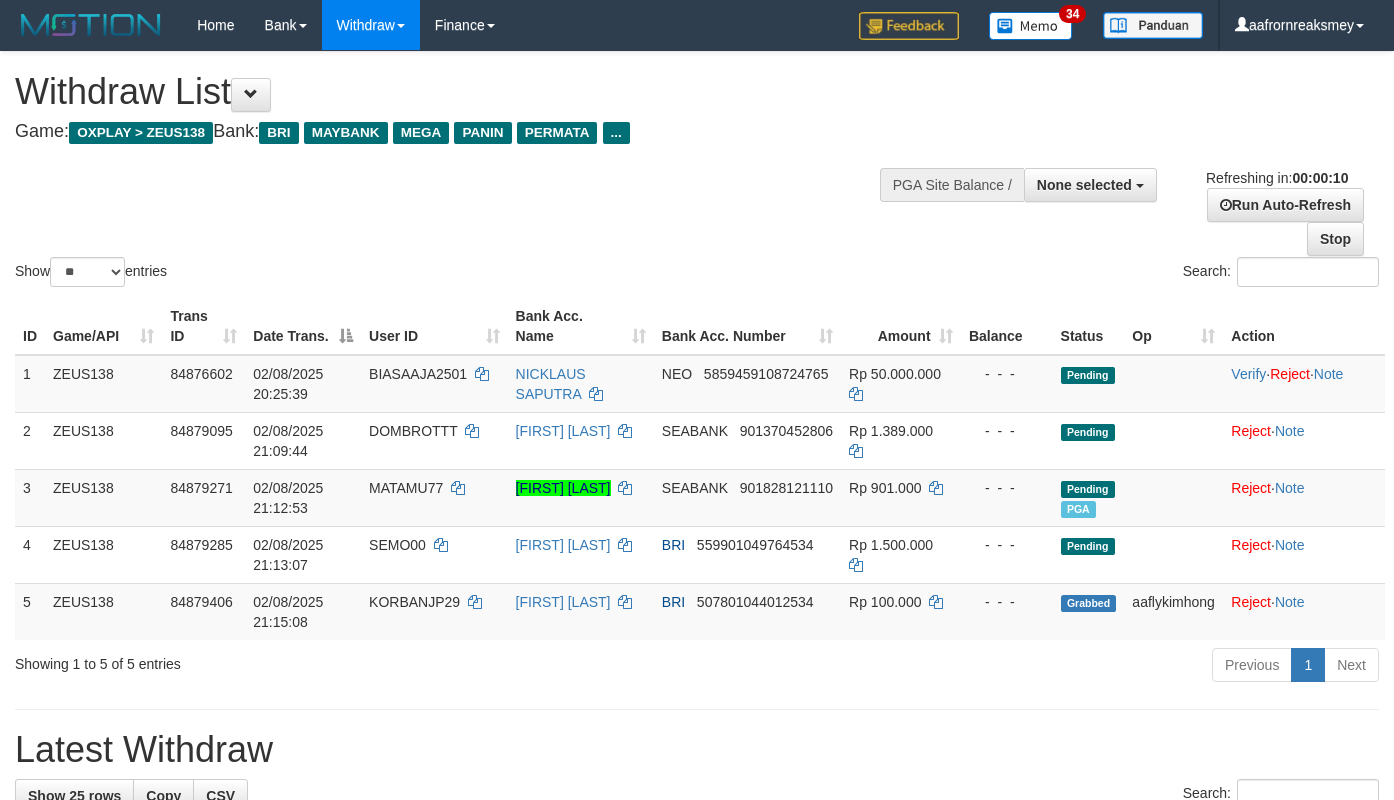 select 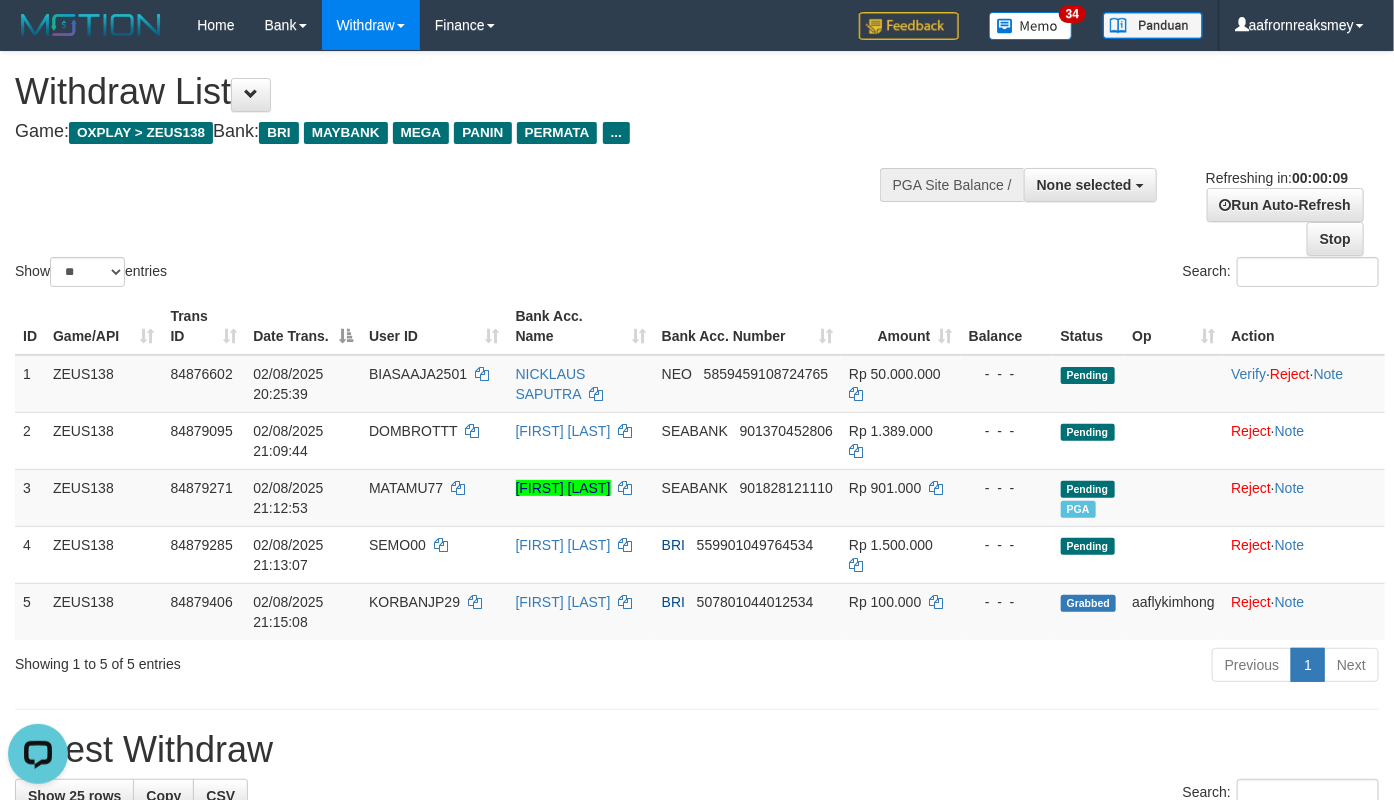 scroll, scrollTop: 0, scrollLeft: 0, axis: both 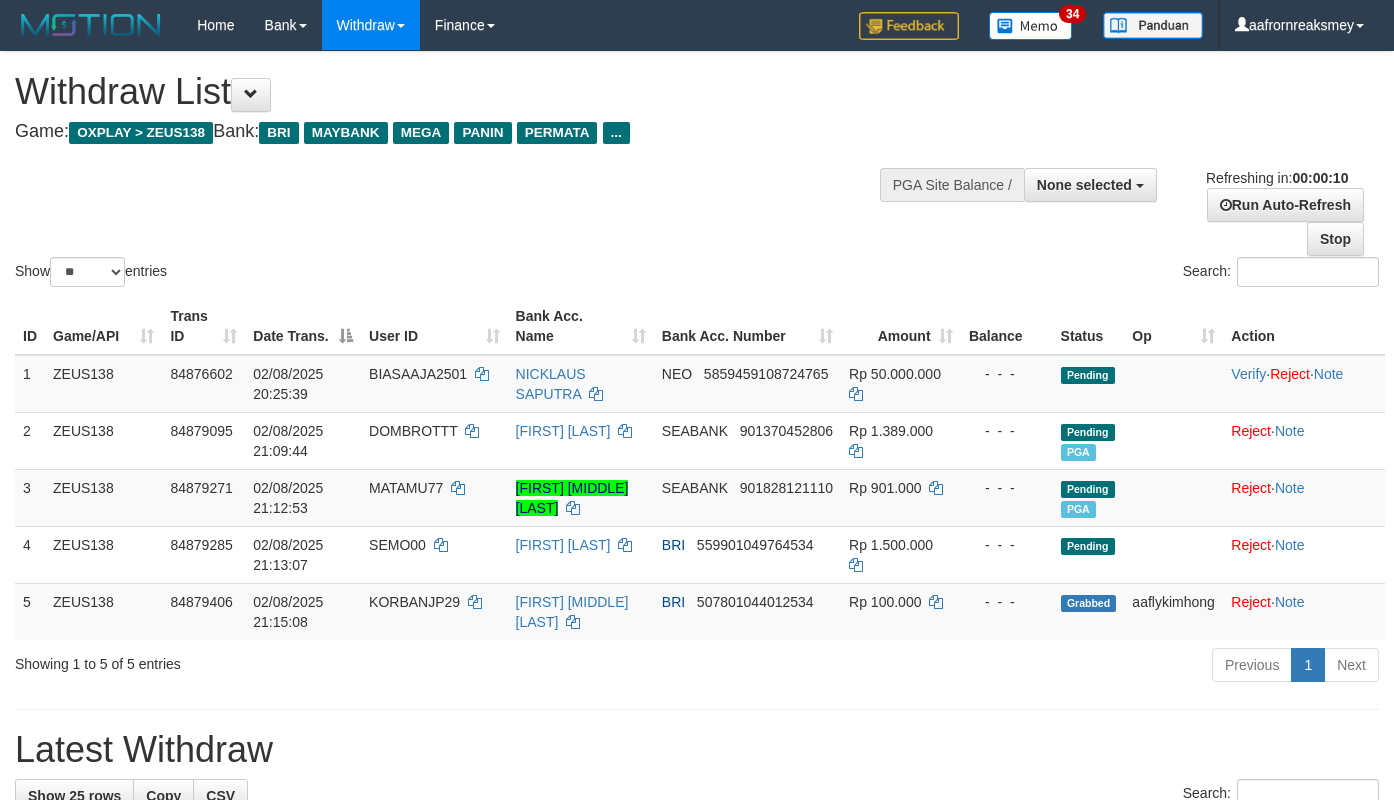select 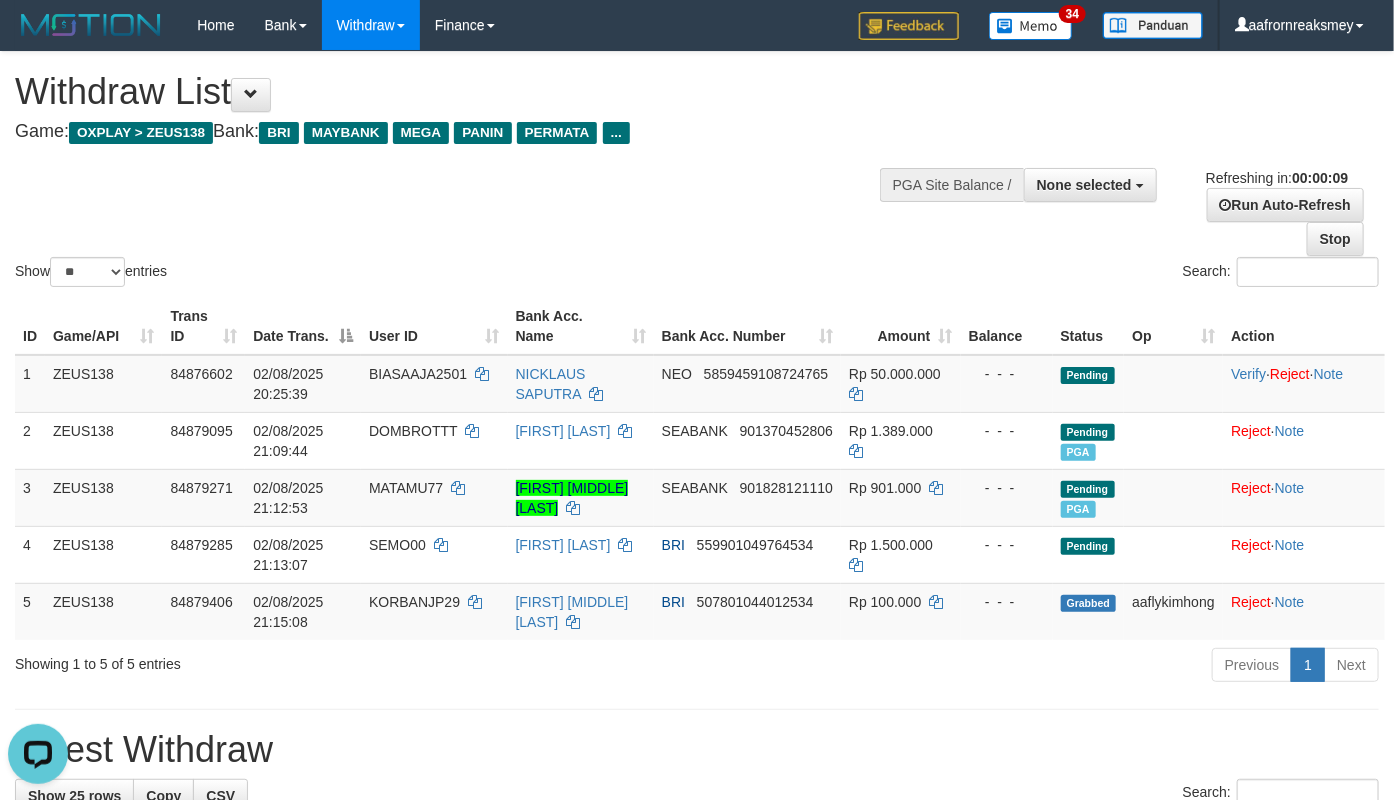 scroll, scrollTop: 0, scrollLeft: 0, axis: both 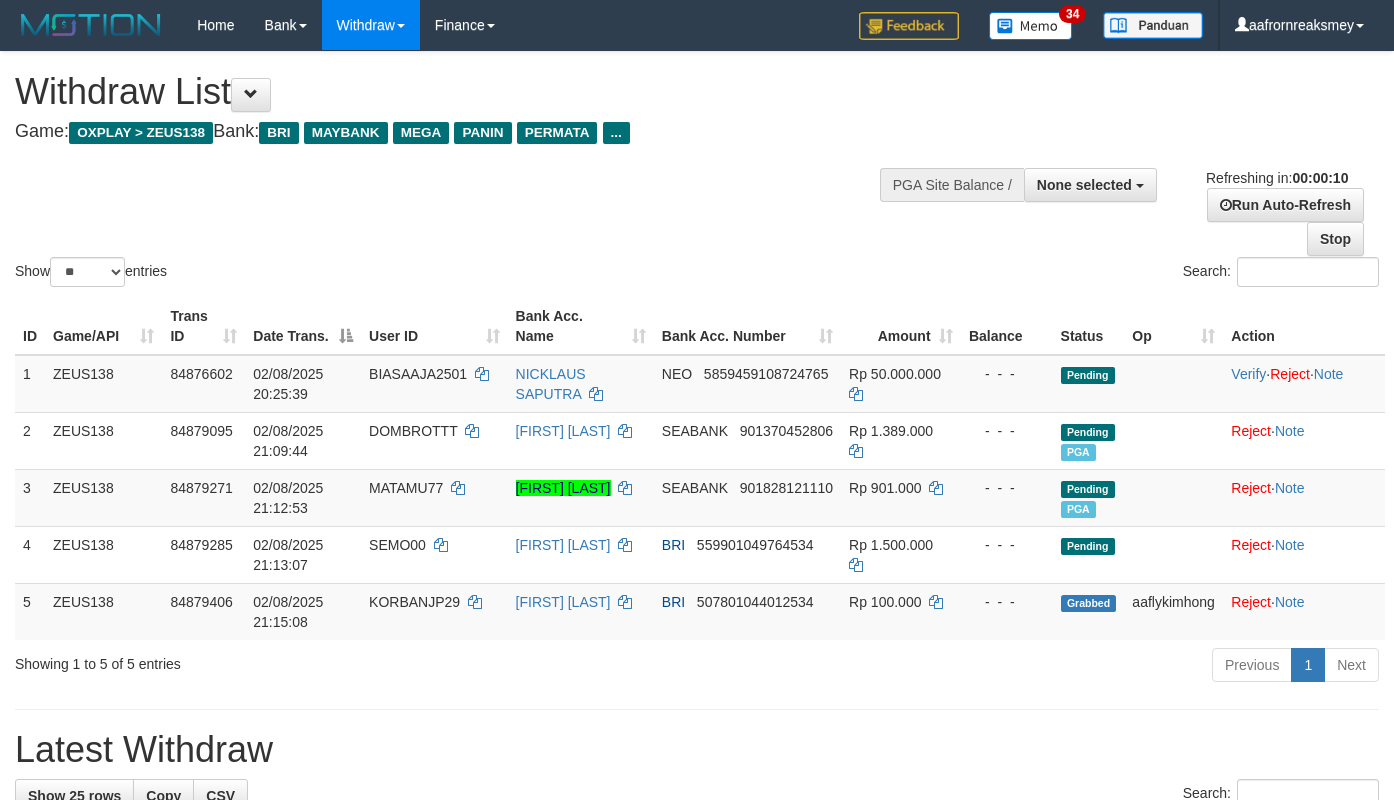select 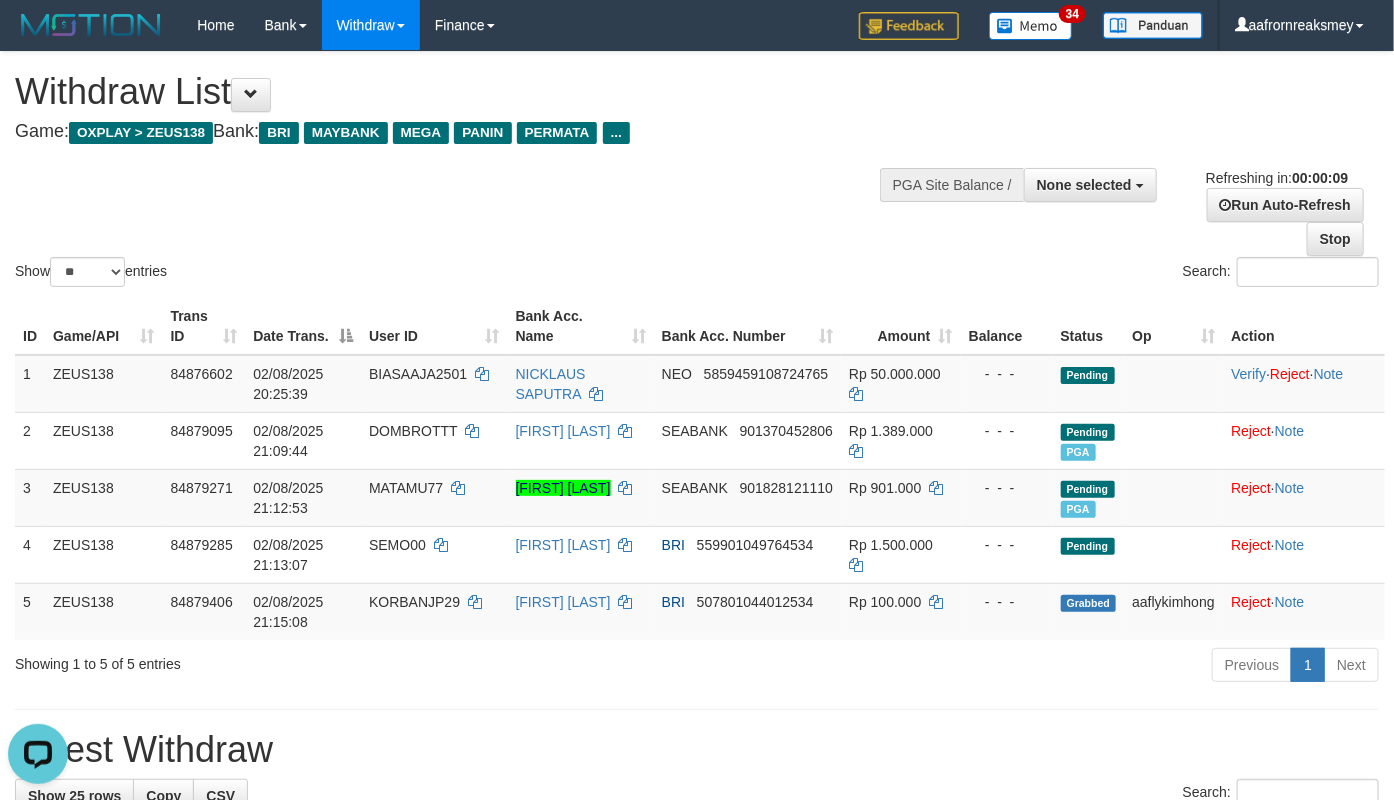 scroll, scrollTop: 0, scrollLeft: 0, axis: both 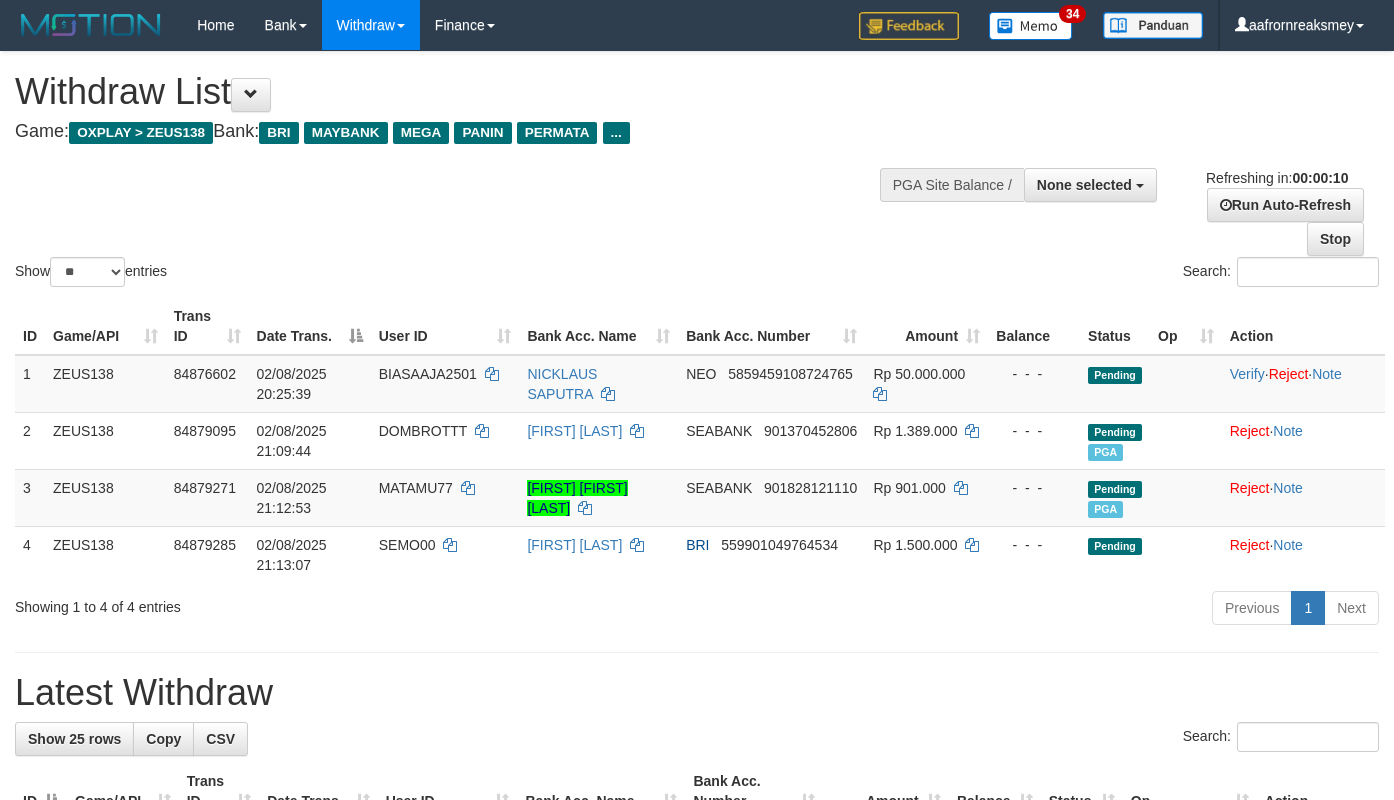 select 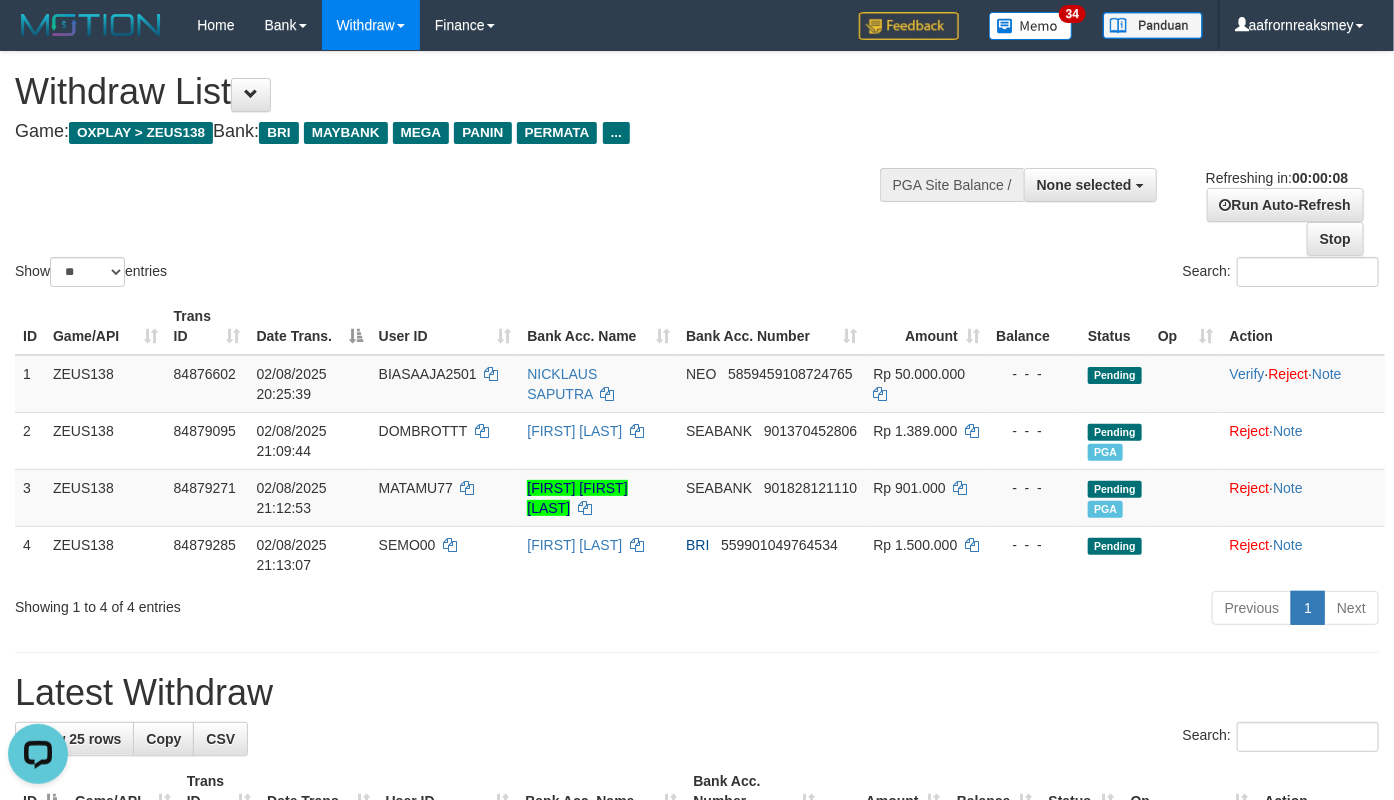 scroll, scrollTop: 0, scrollLeft: 0, axis: both 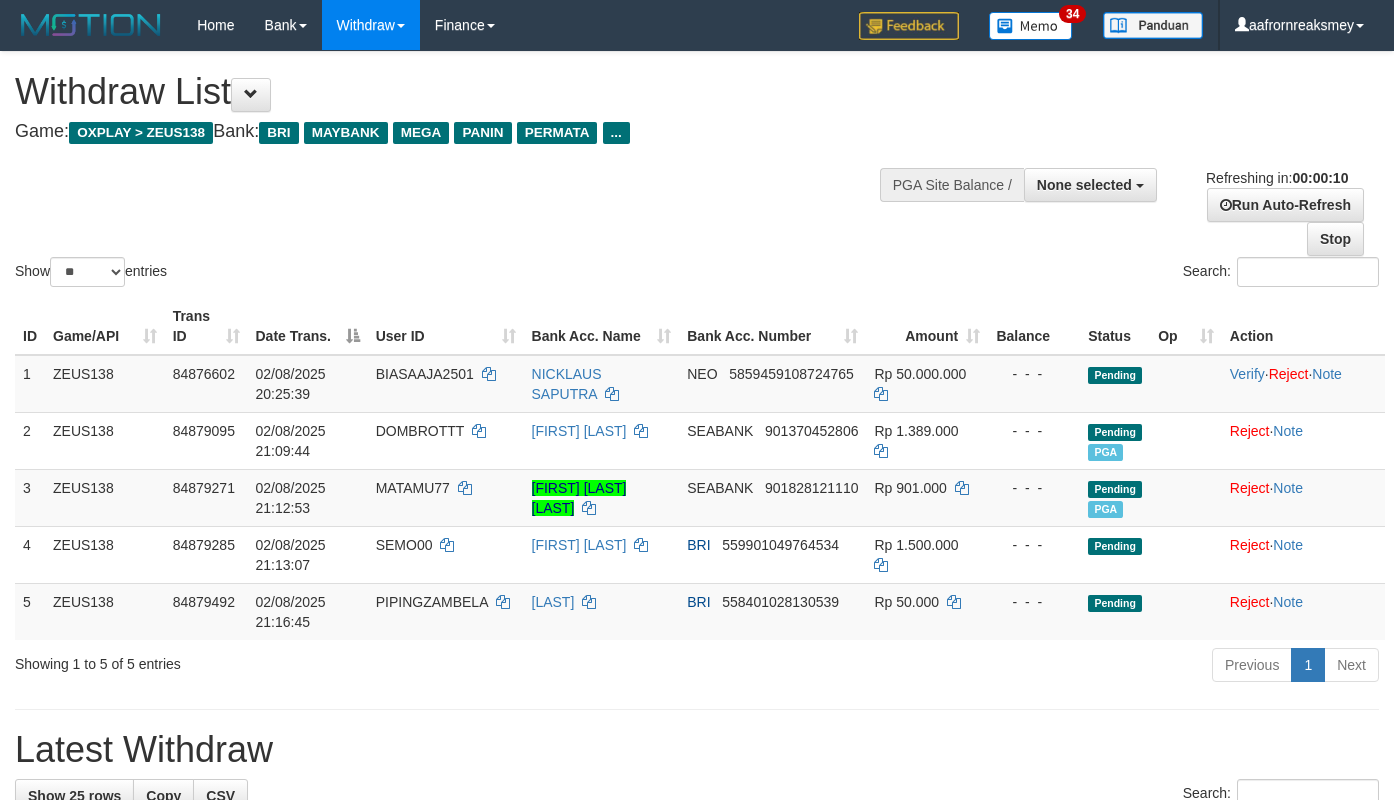 select 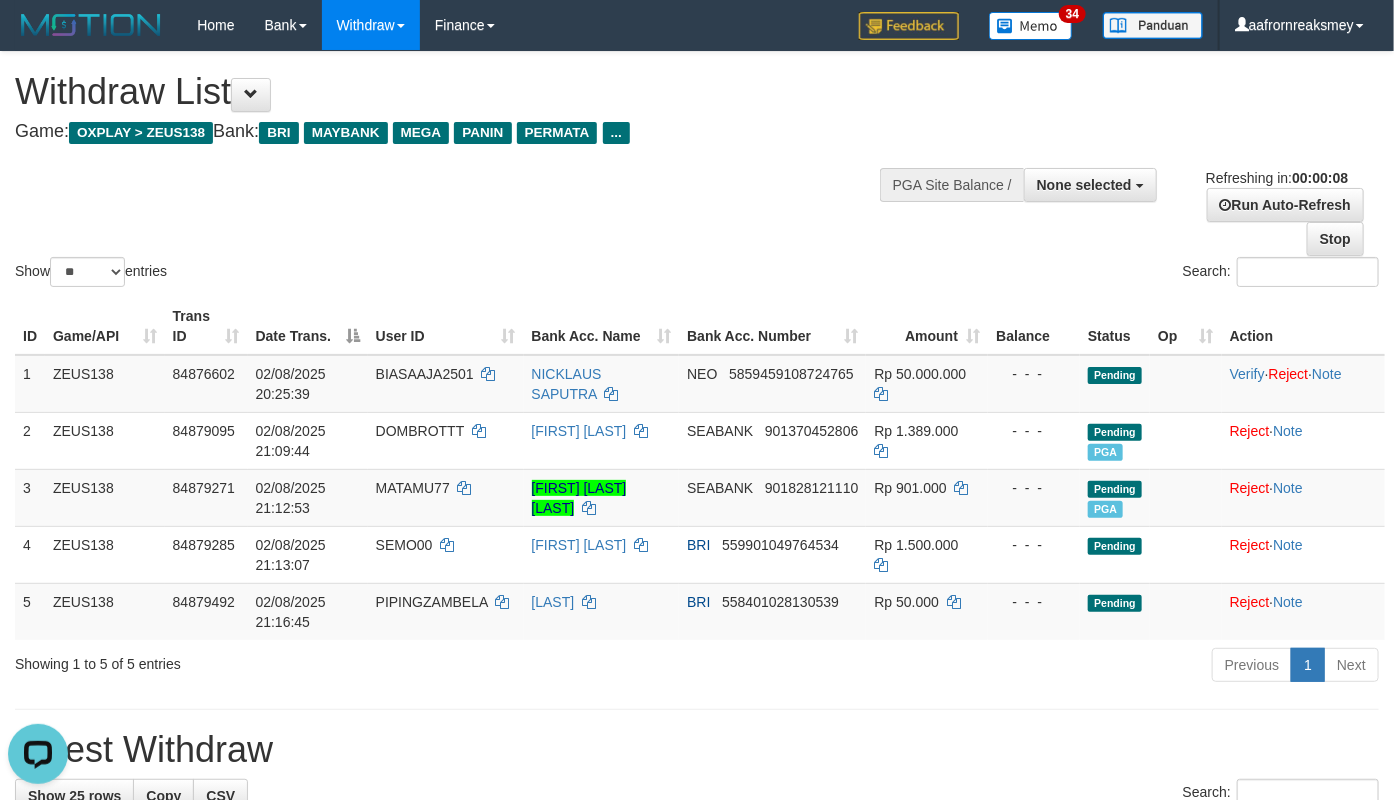 scroll, scrollTop: 0, scrollLeft: 0, axis: both 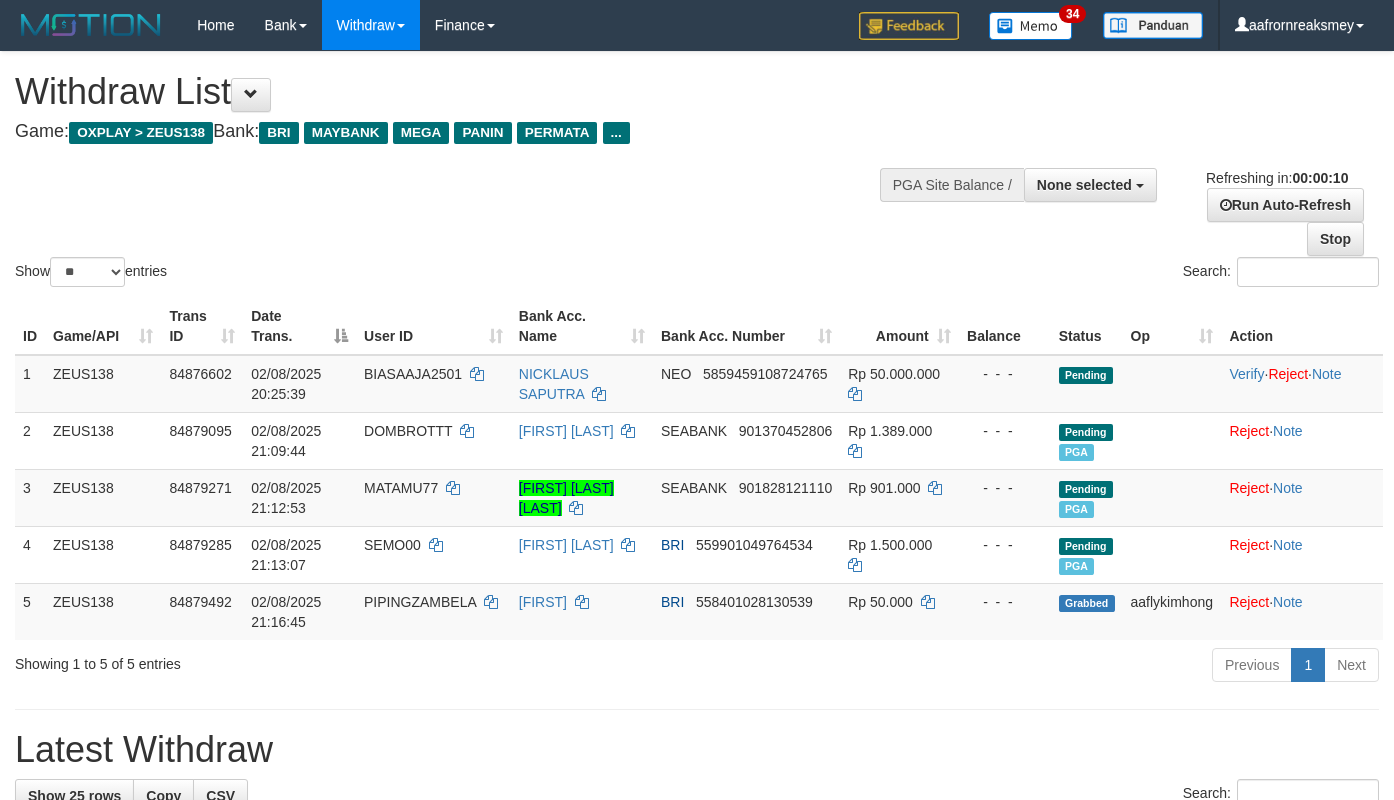 select 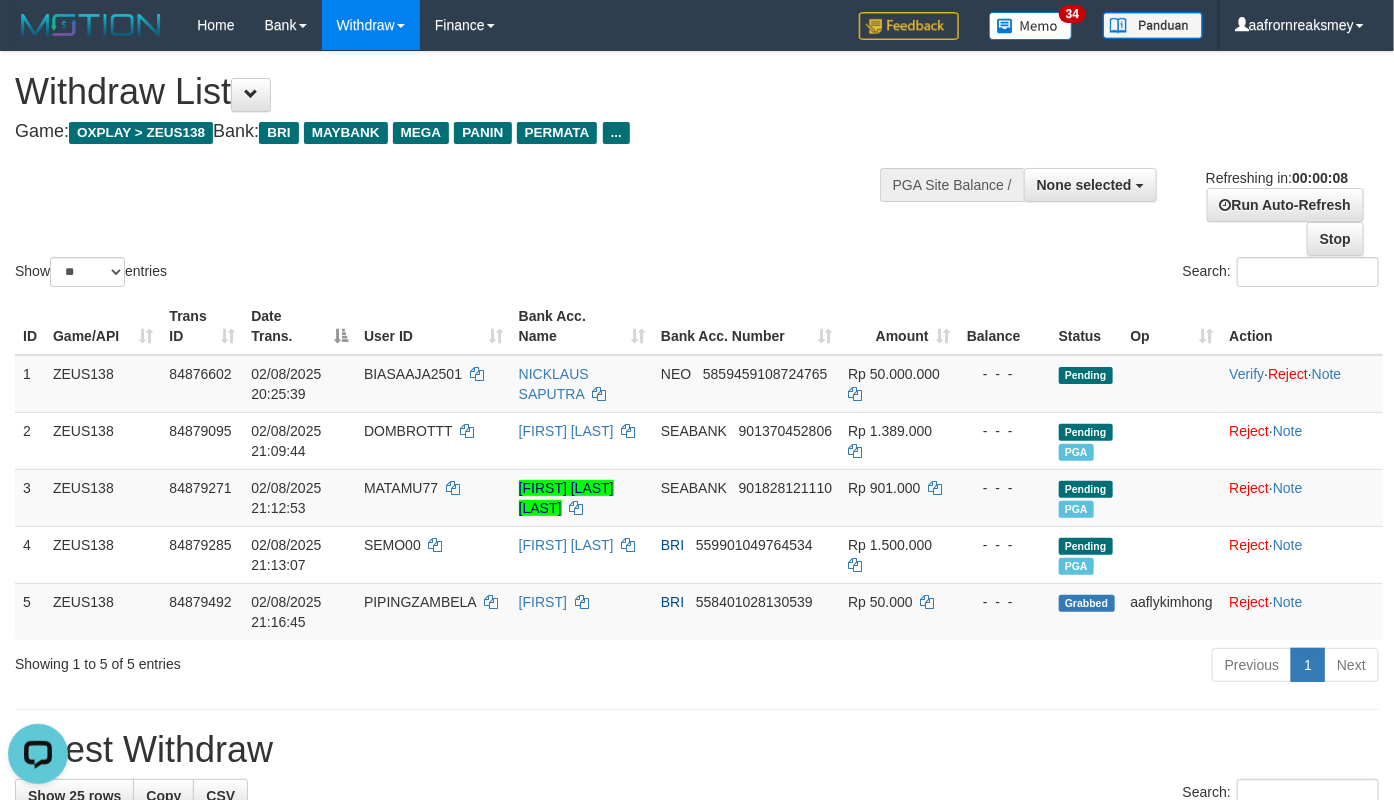 scroll, scrollTop: 0, scrollLeft: 0, axis: both 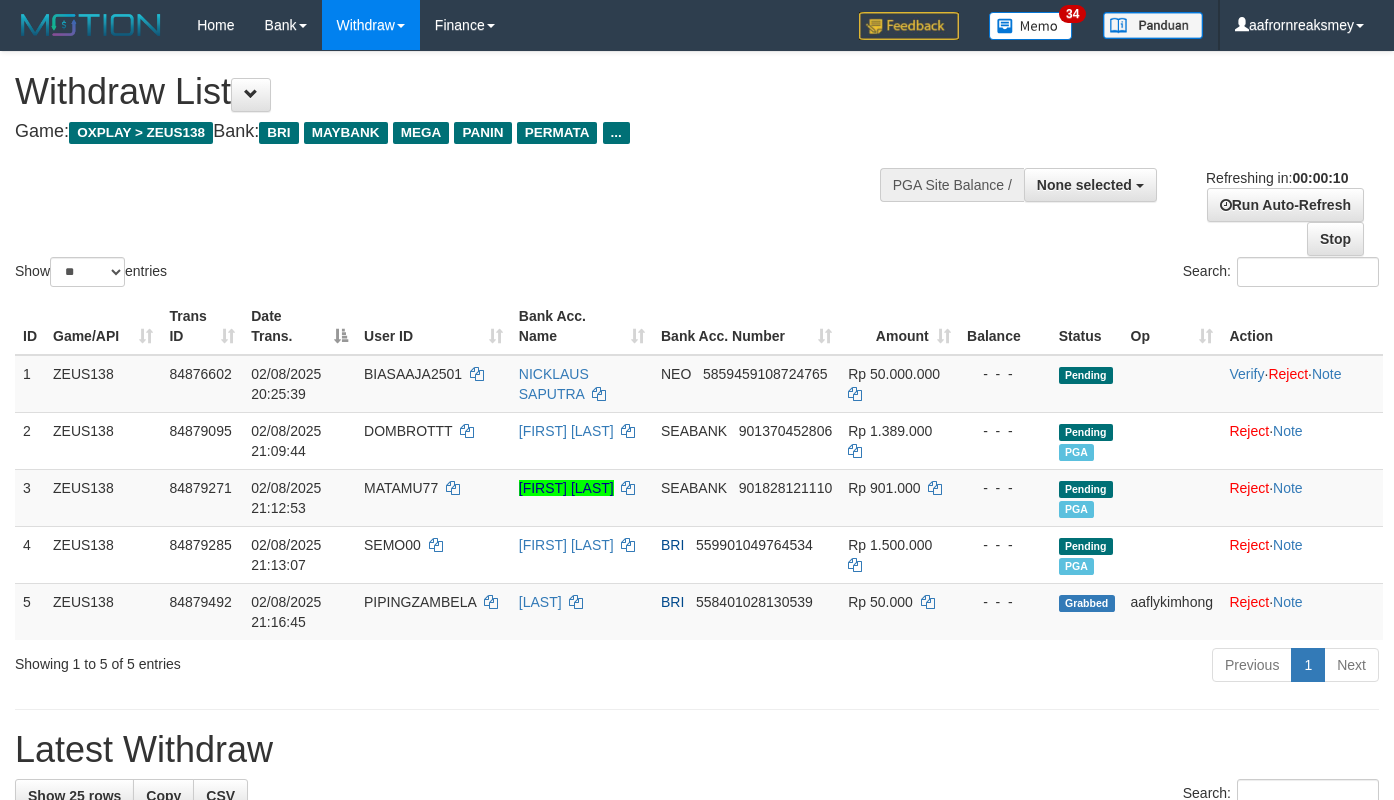 select 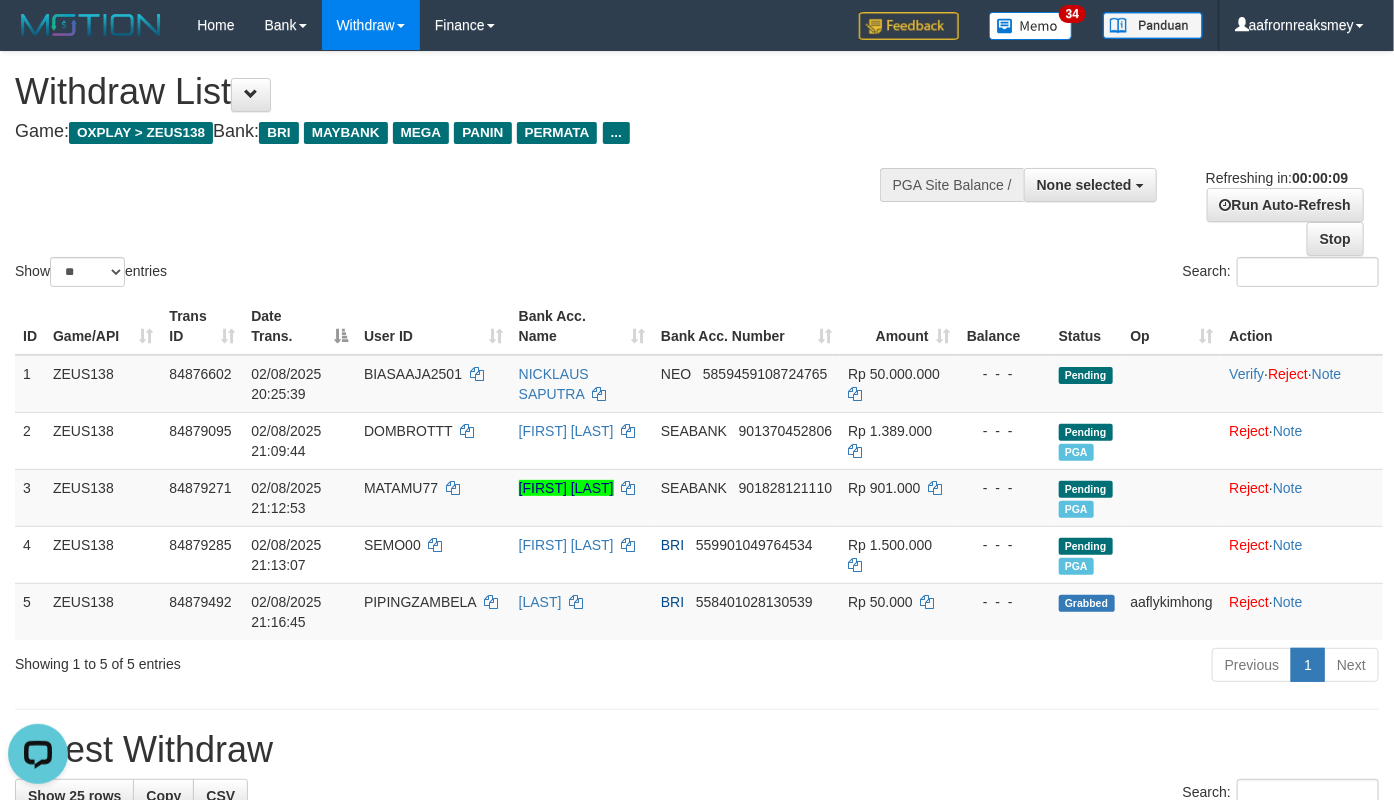 scroll, scrollTop: 0, scrollLeft: 0, axis: both 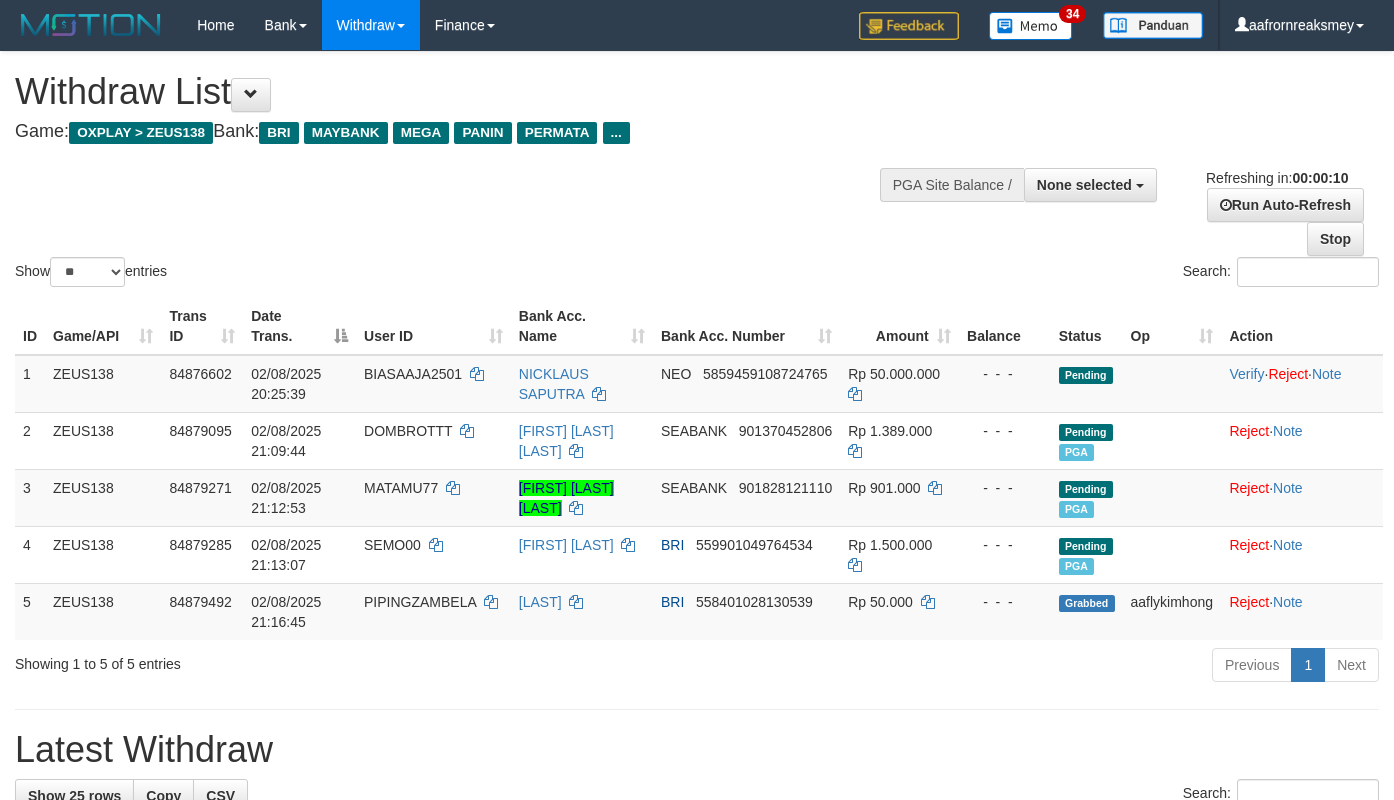select 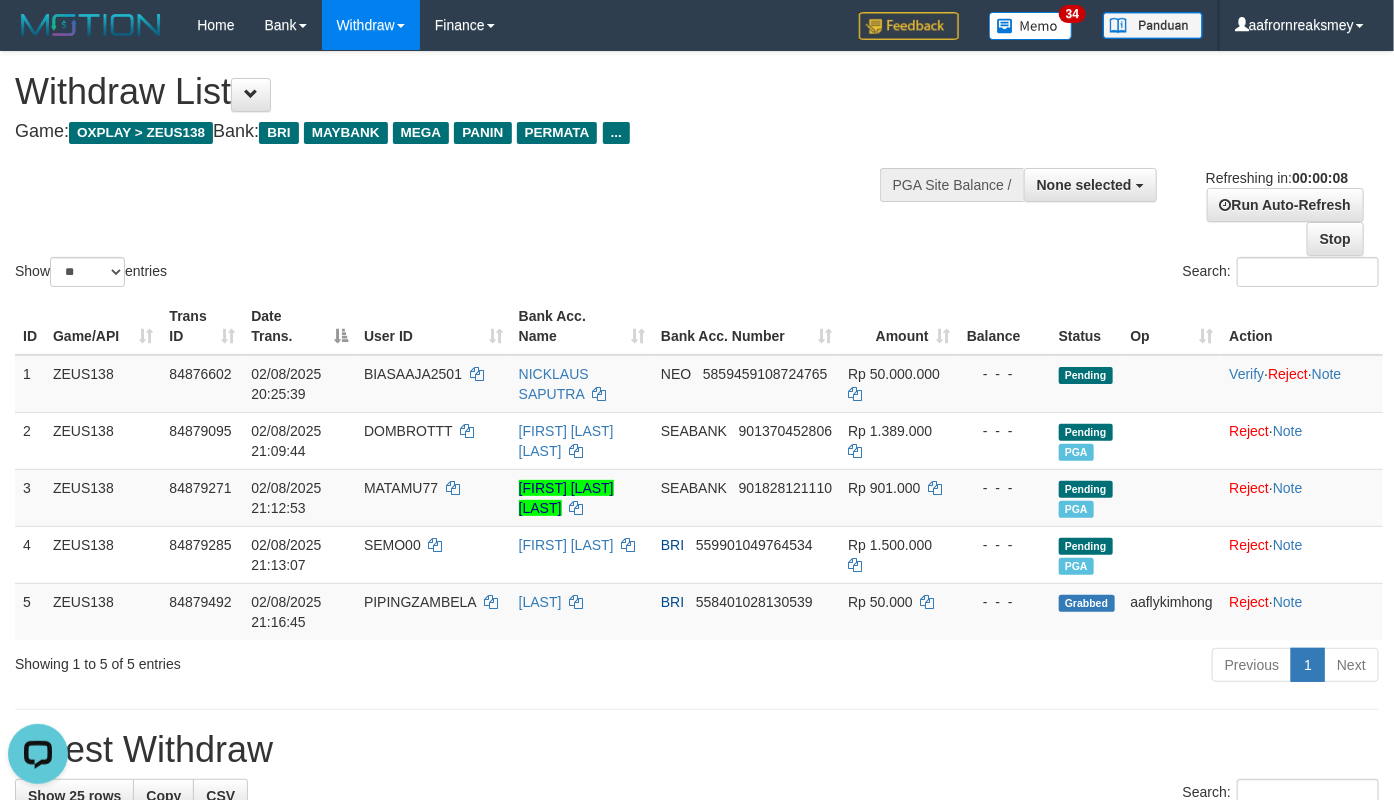 scroll, scrollTop: 0, scrollLeft: 0, axis: both 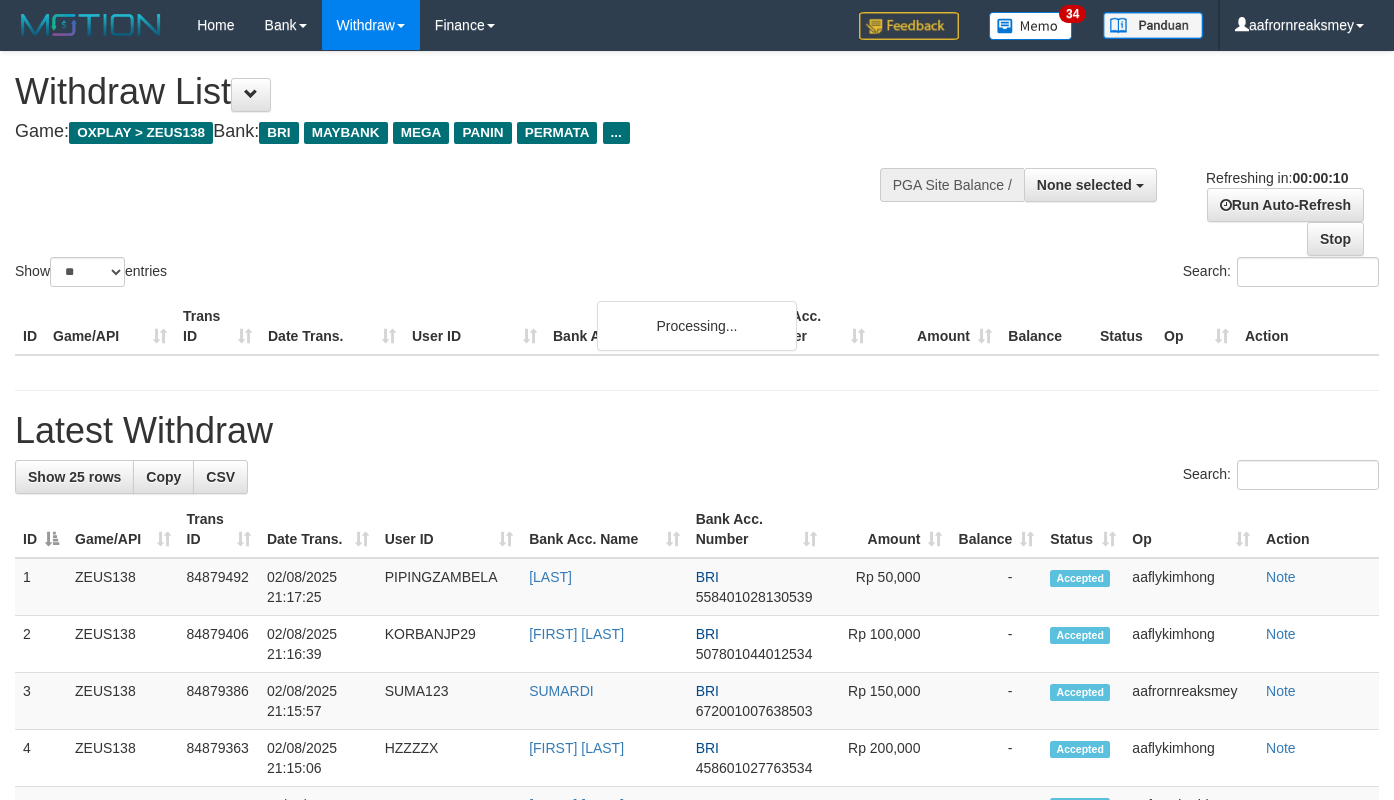 select 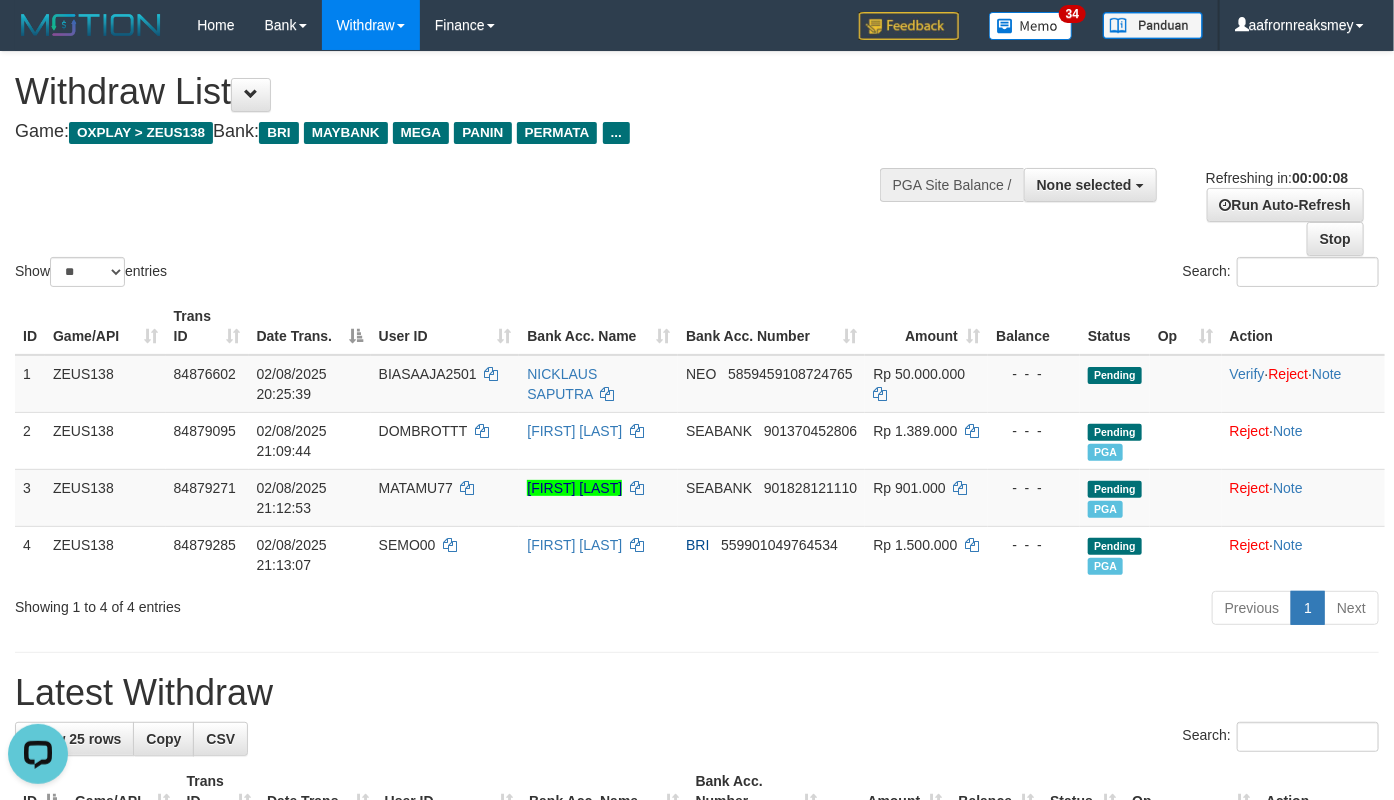 scroll, scrollTop: 0, scrollLeft: 0, axis: both 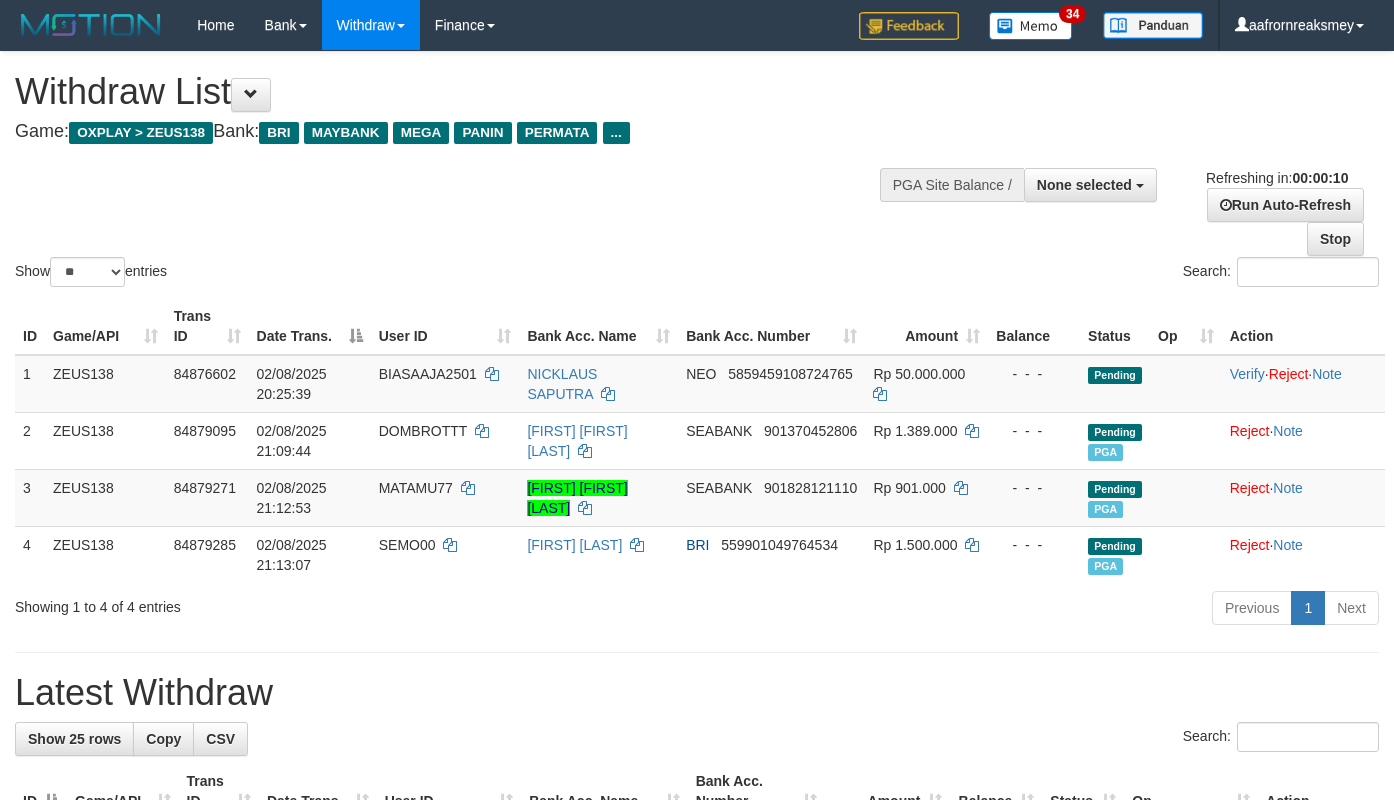 select 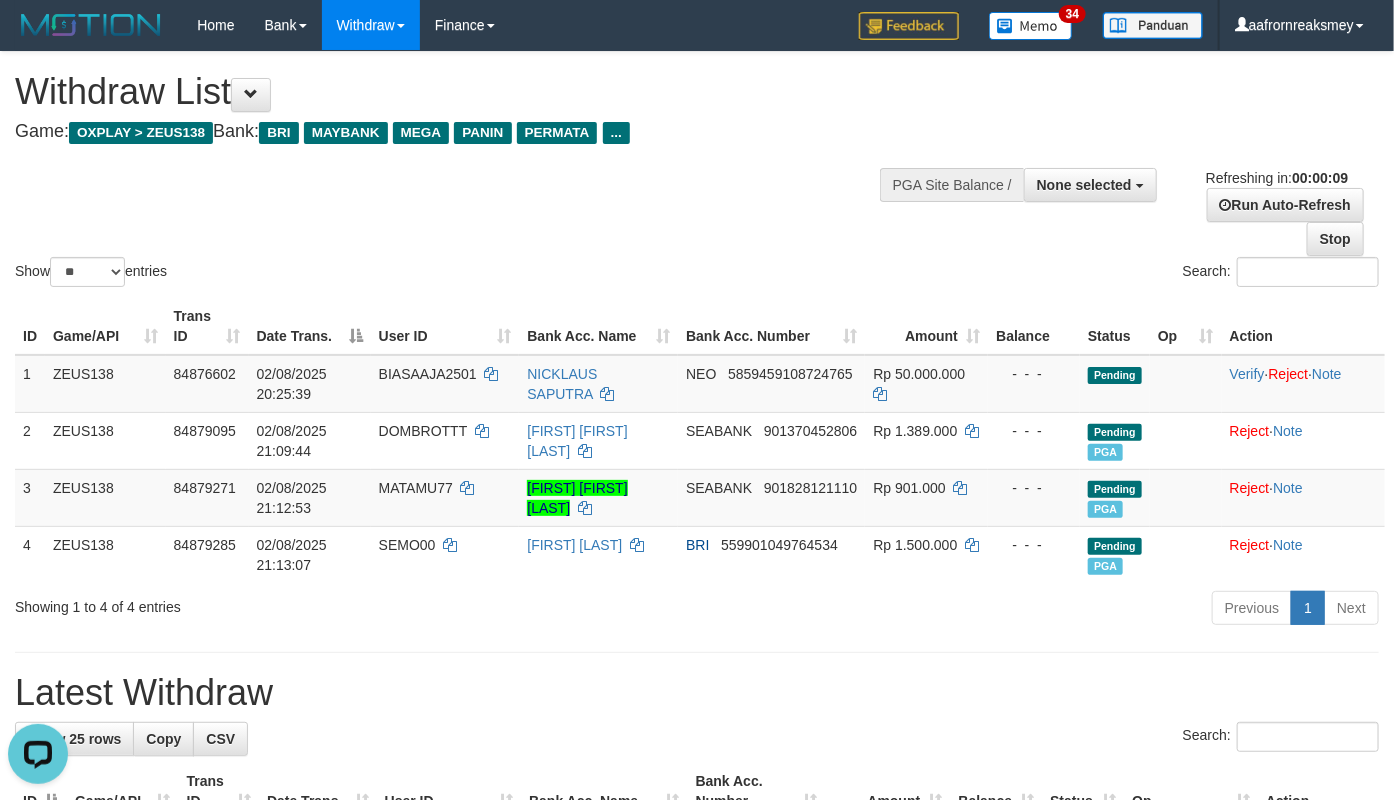 scroll, scrollTop: 0, scrollLeft: 0, axis: both 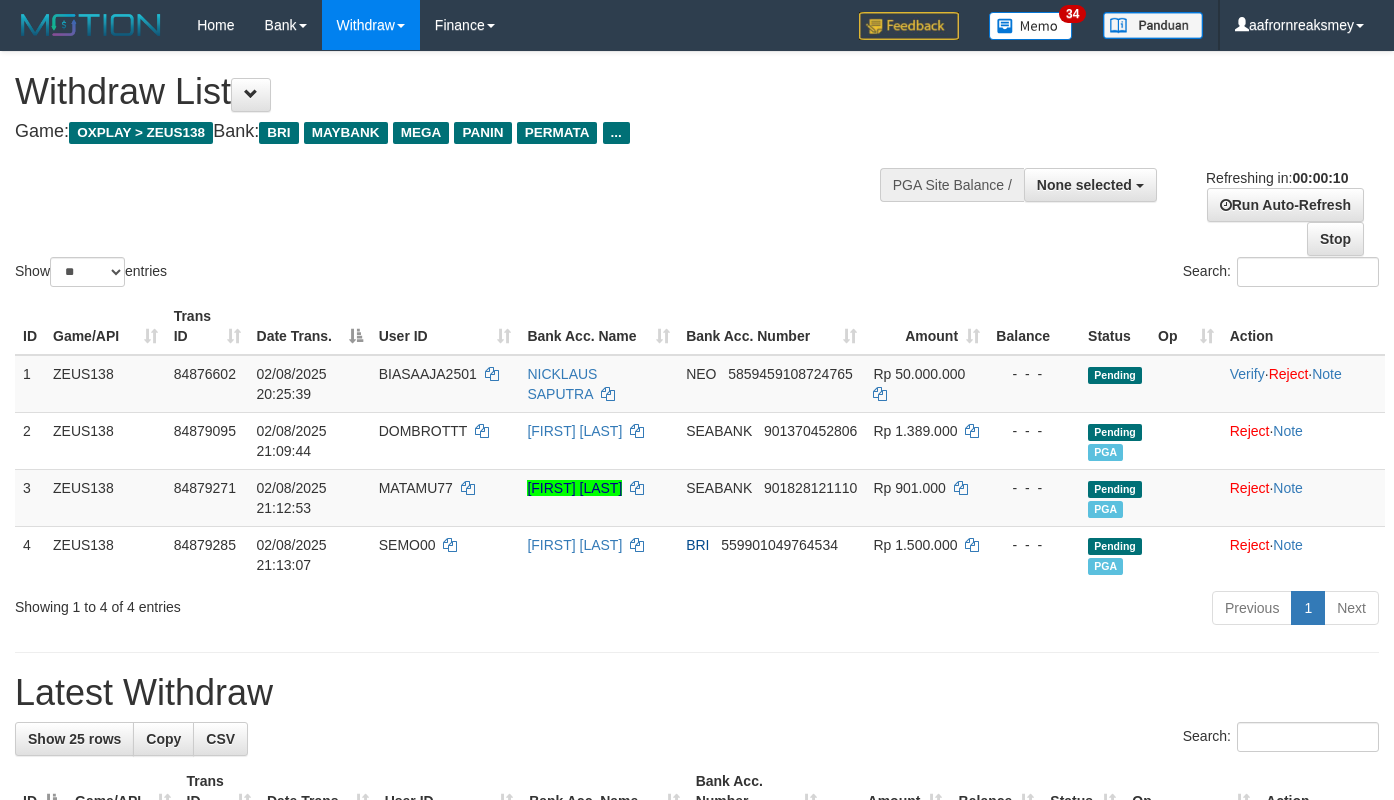select 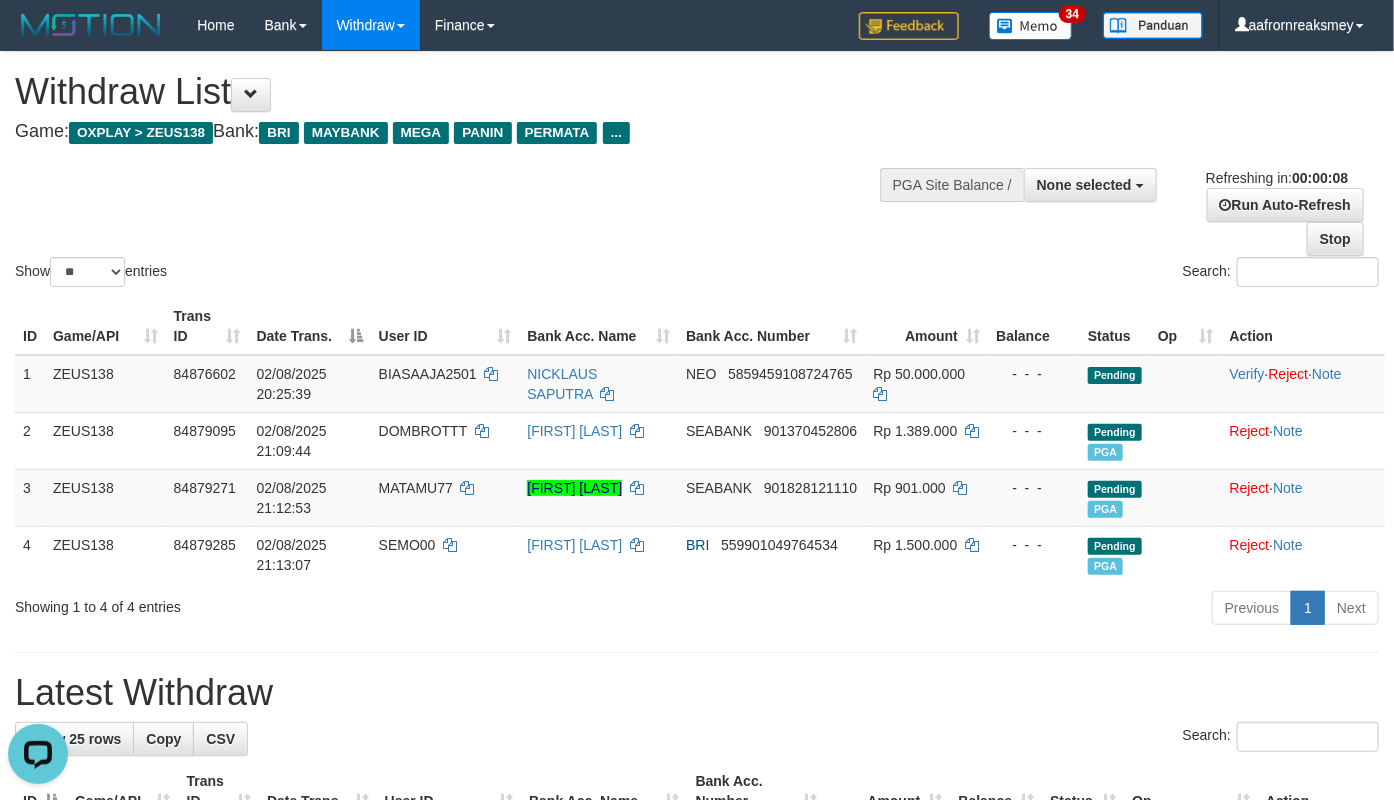 scroll, scrollTop: 0, scrollLeft: 0, axis: both 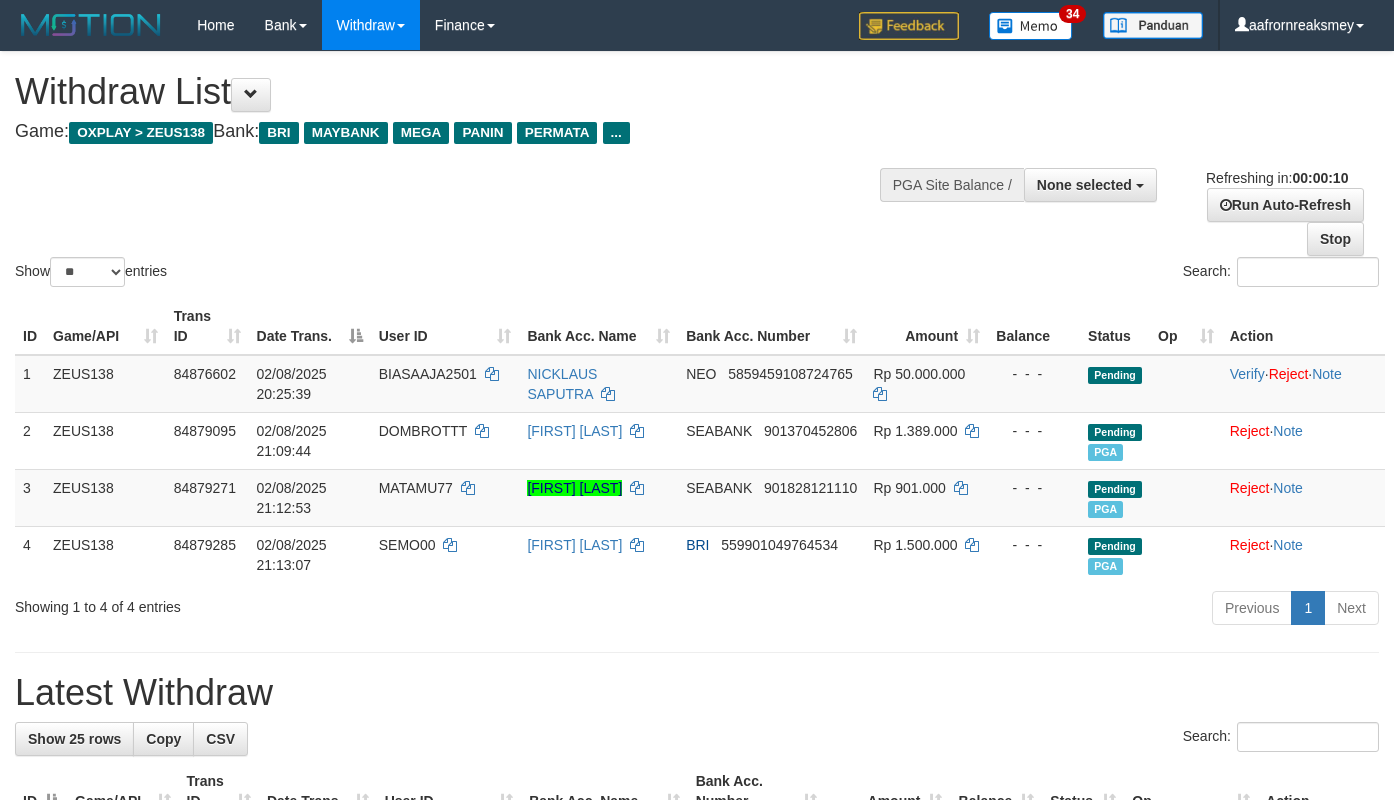 select 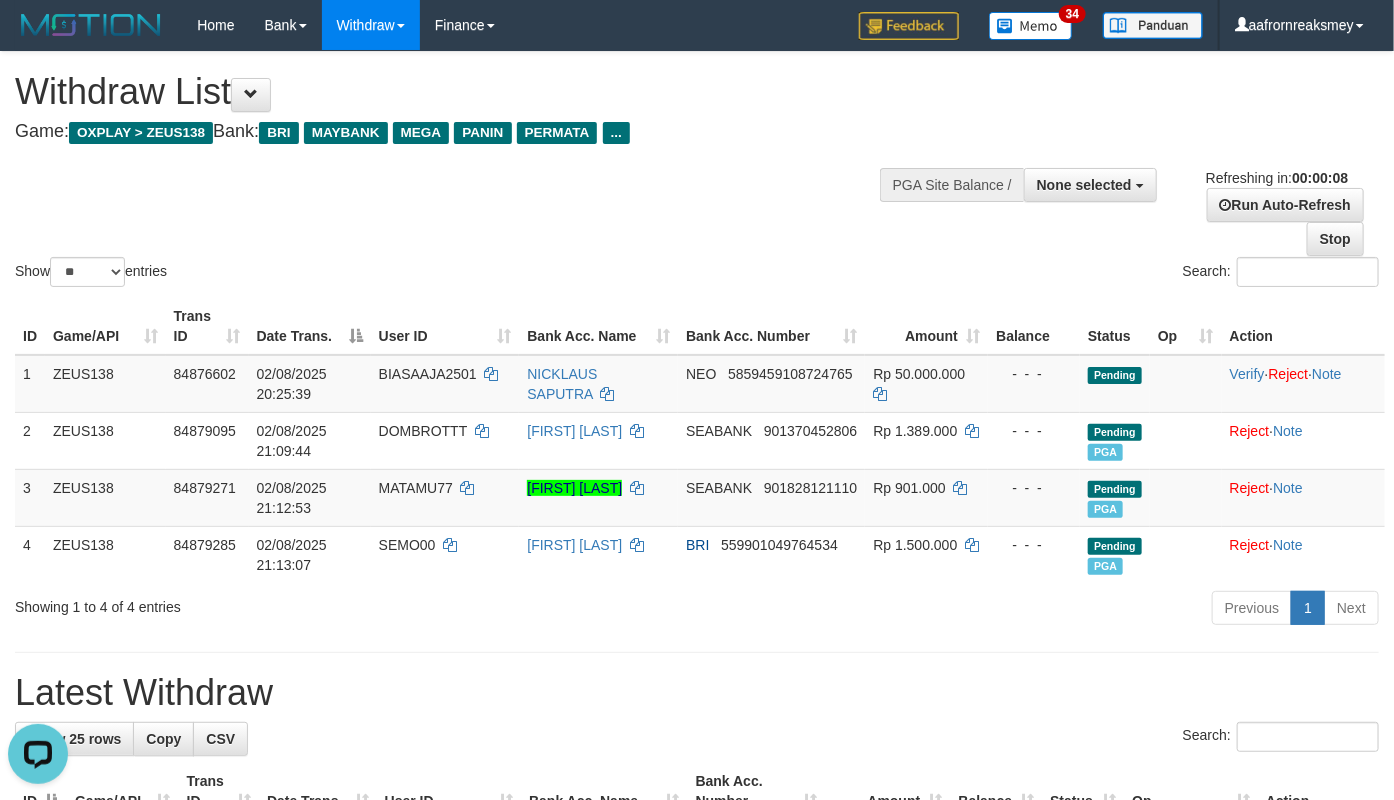 scroll, scrollTop: 0, scrollLeft: 0, axis: both 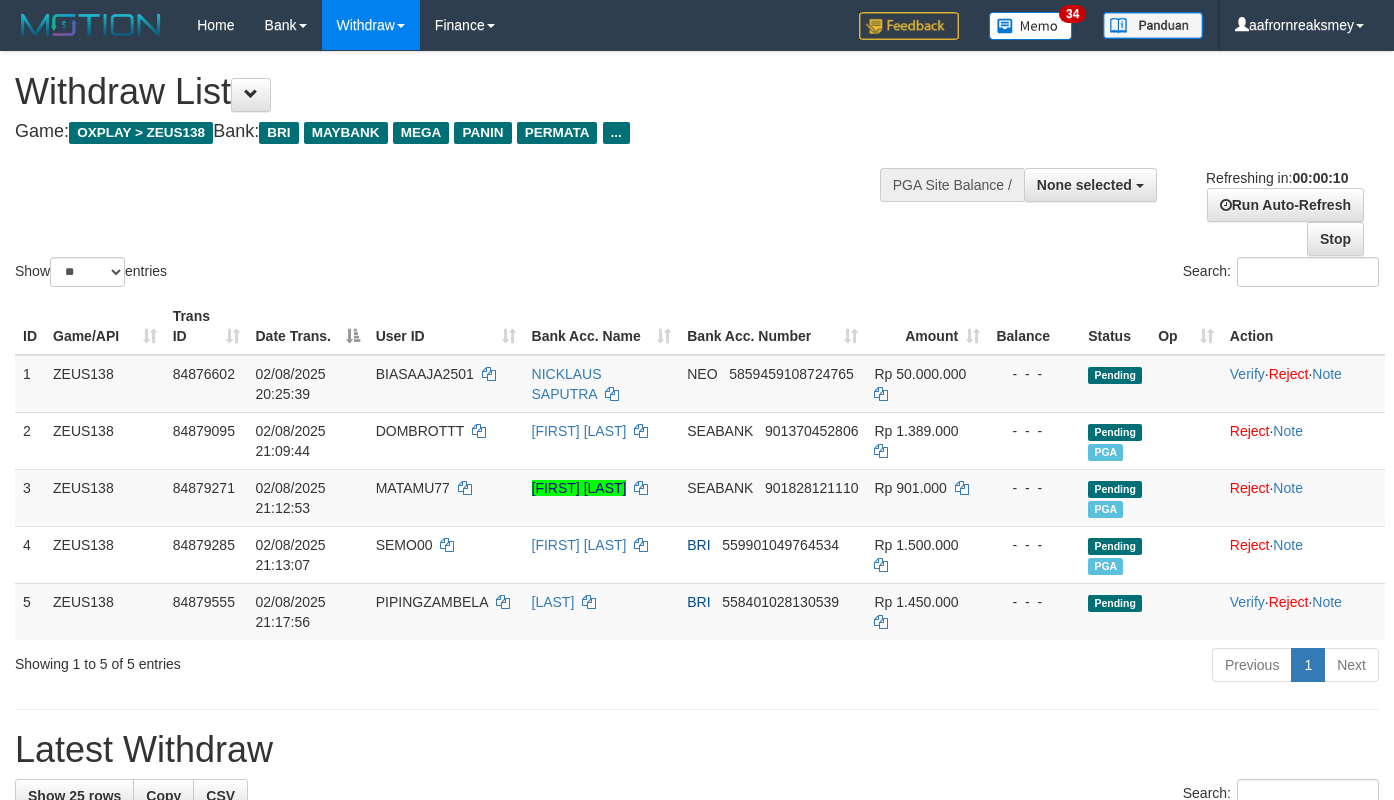 select 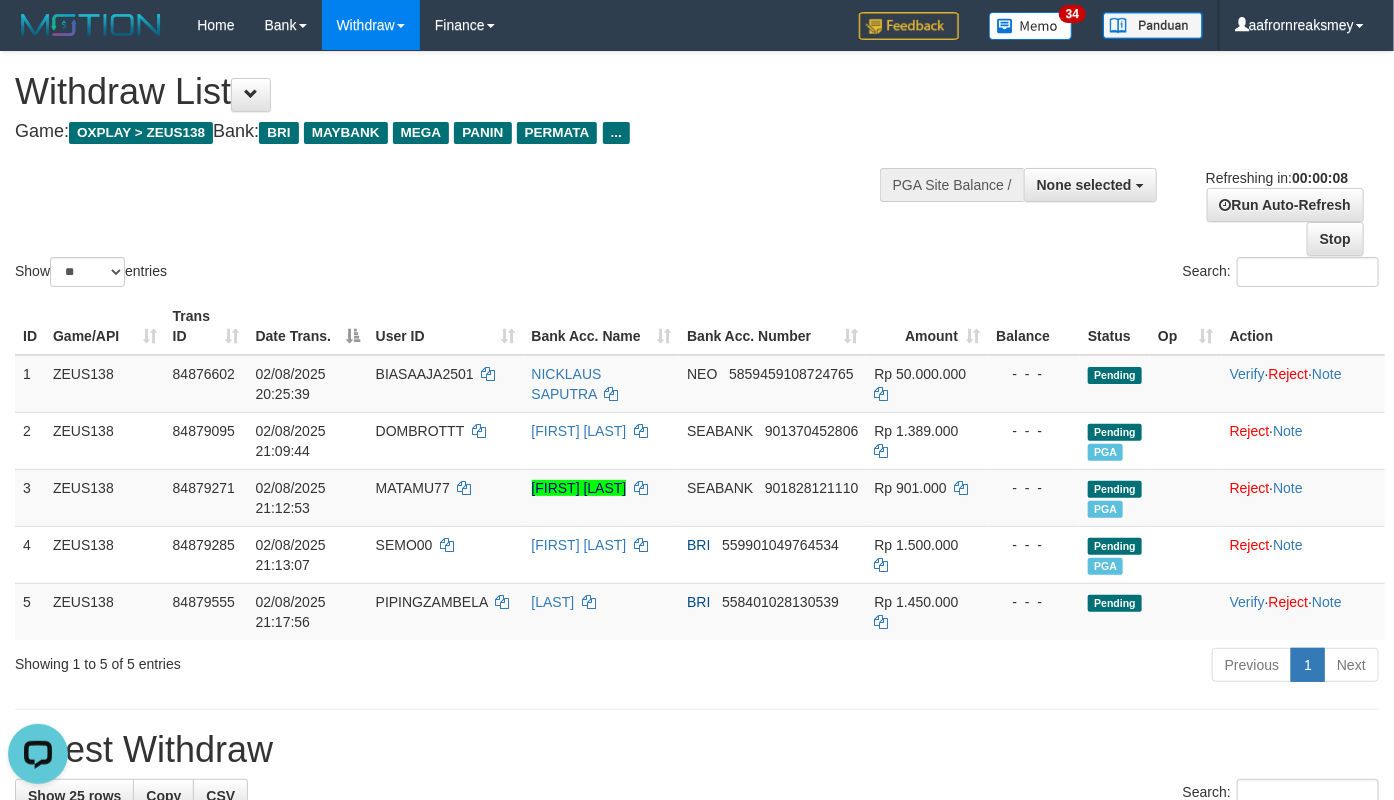 scroll, scrollTop: 0, scrollLeft: 0, axis: both 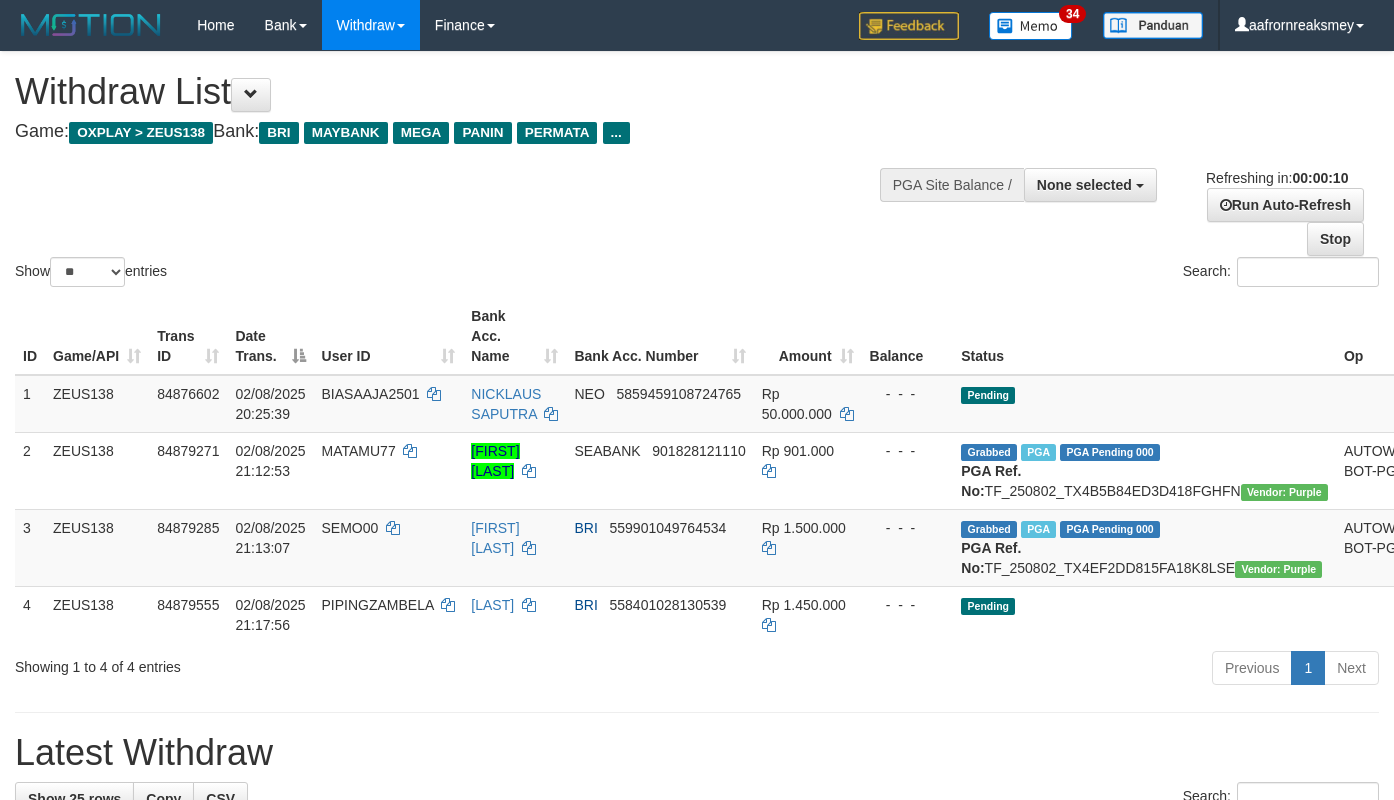 select 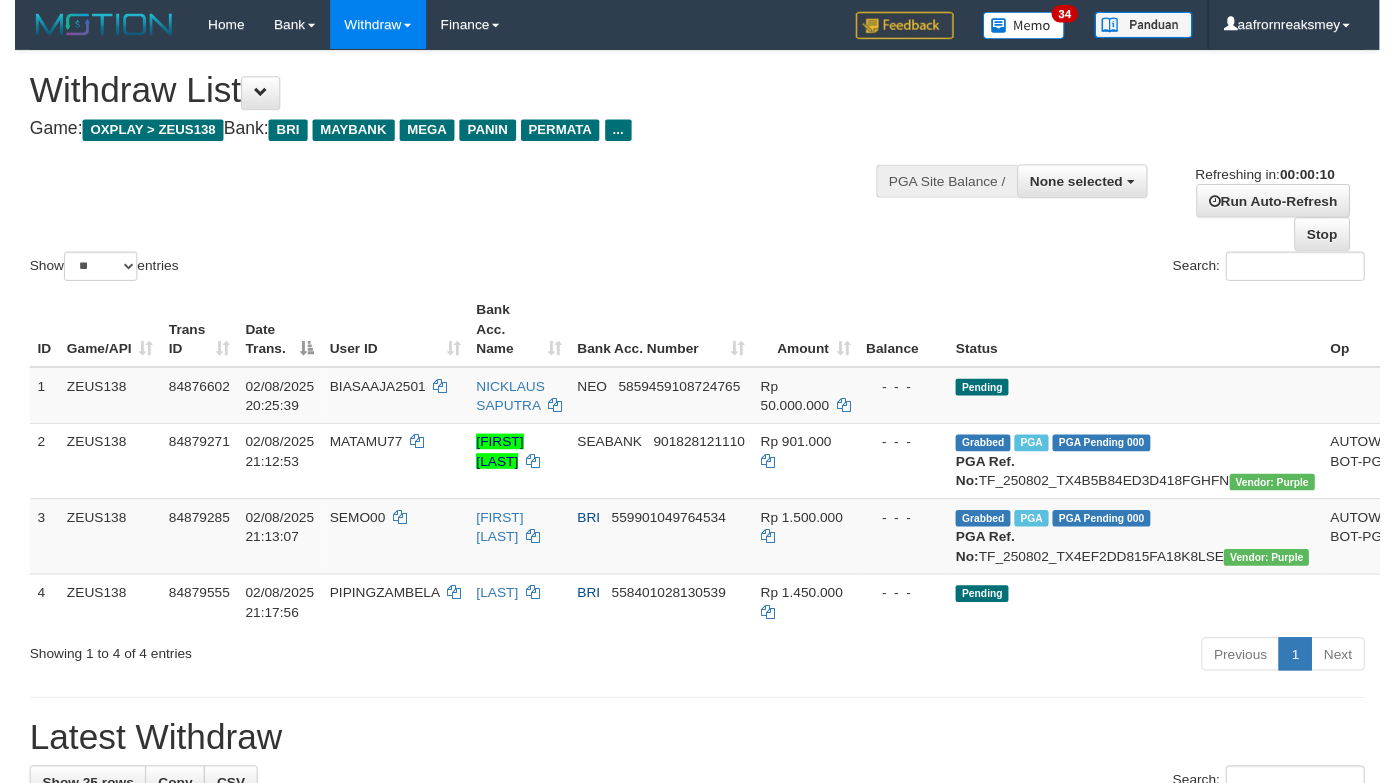 scroll, scrollTop: 0, scrollLeft: 0, axis: both 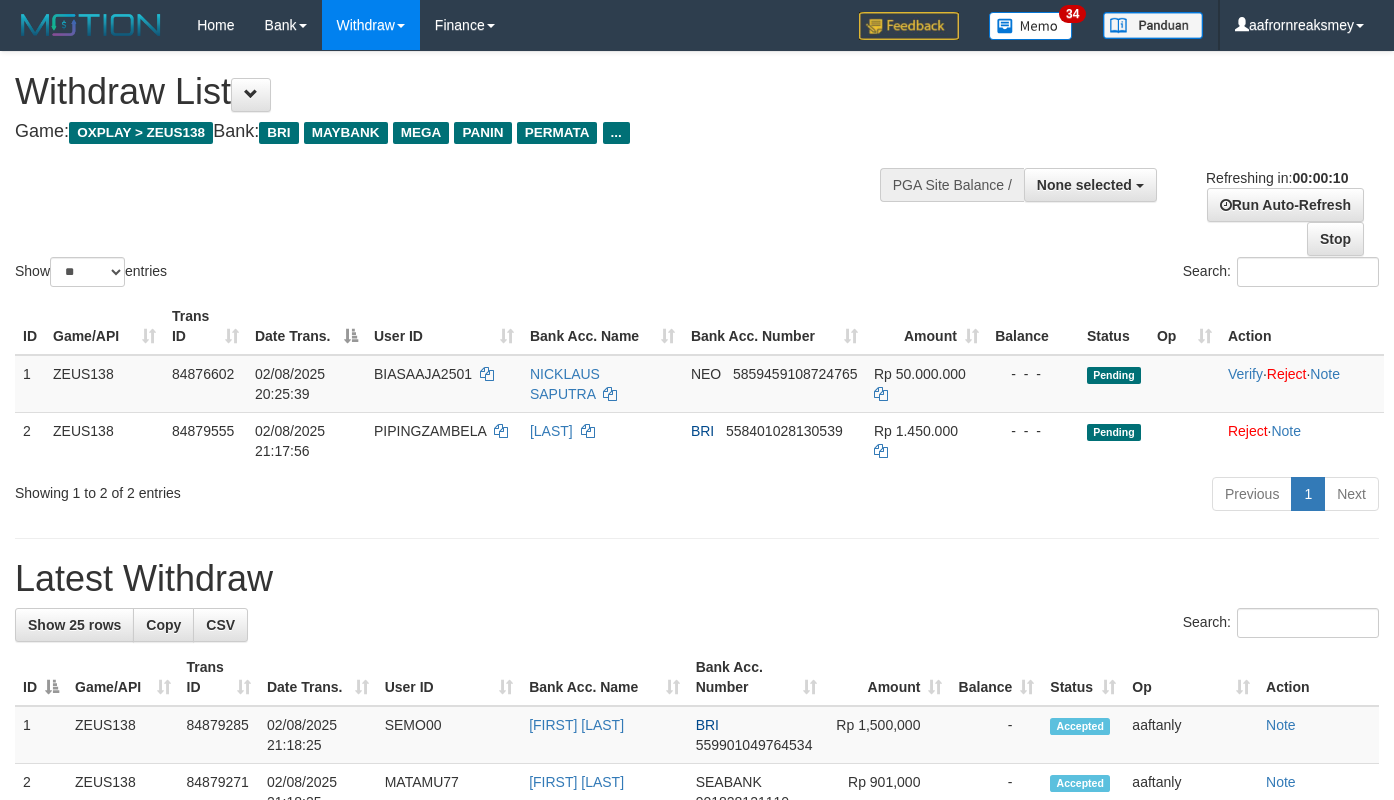 select 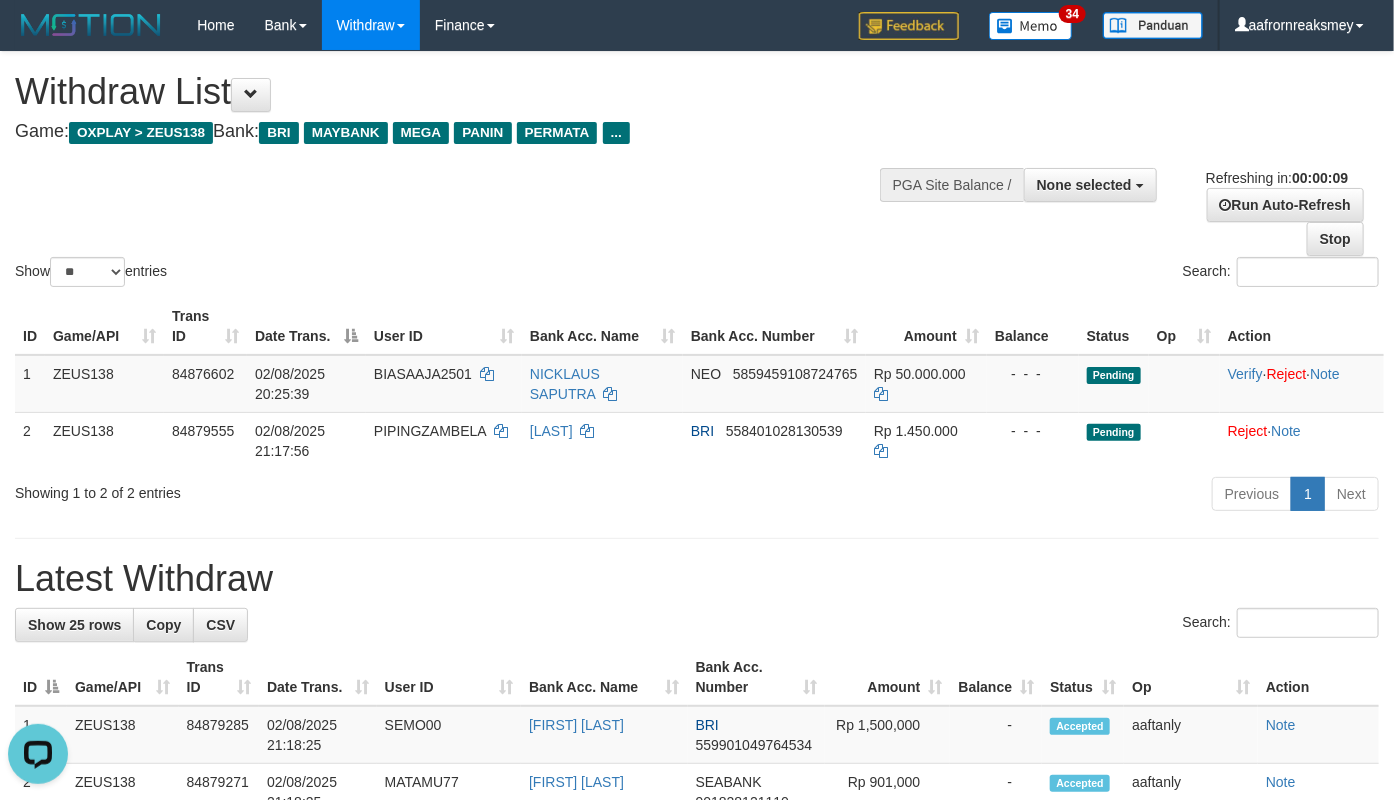 scroll, scrollTop: 0, scrollLeft: 0, axis: both 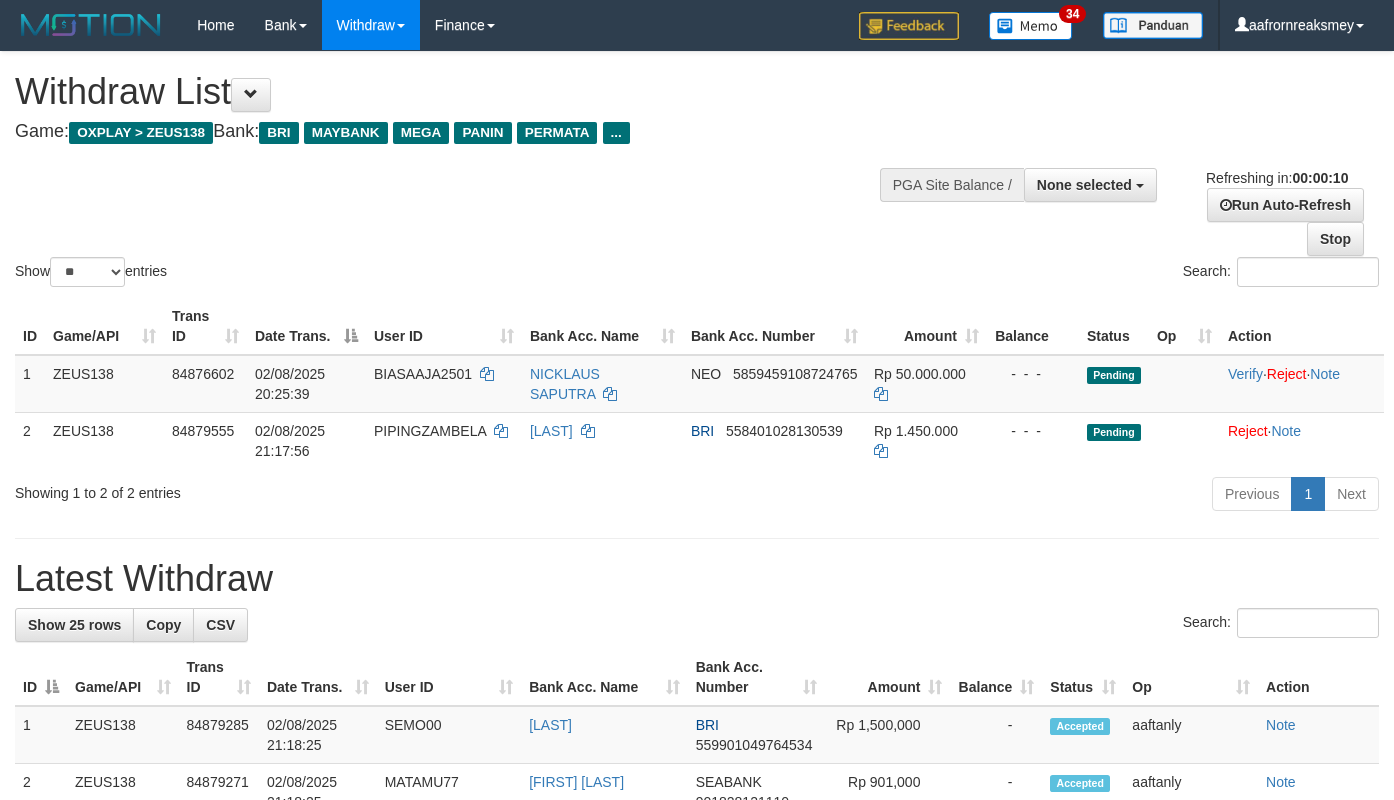 select 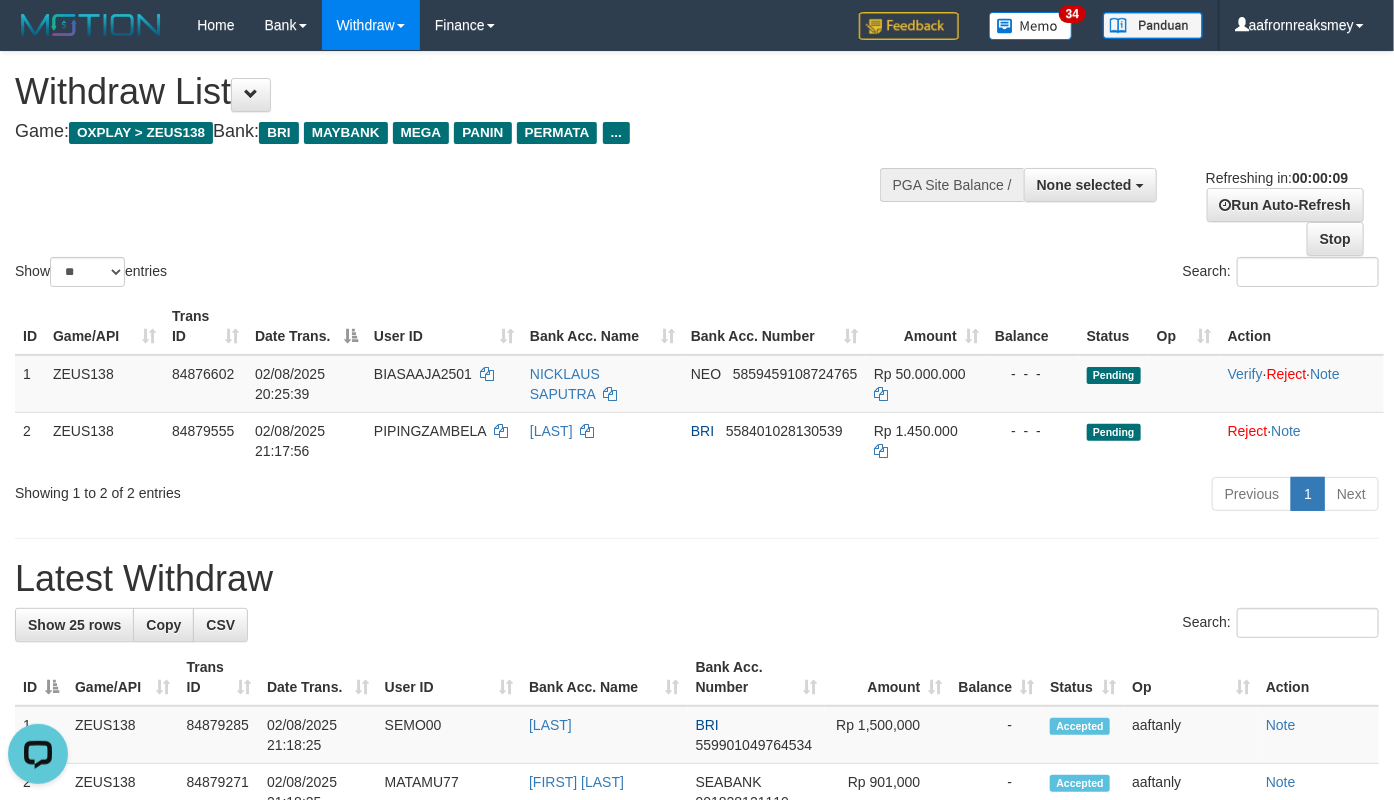 scroll, scrollTop: 0, scrollLeft: 0, axis: both 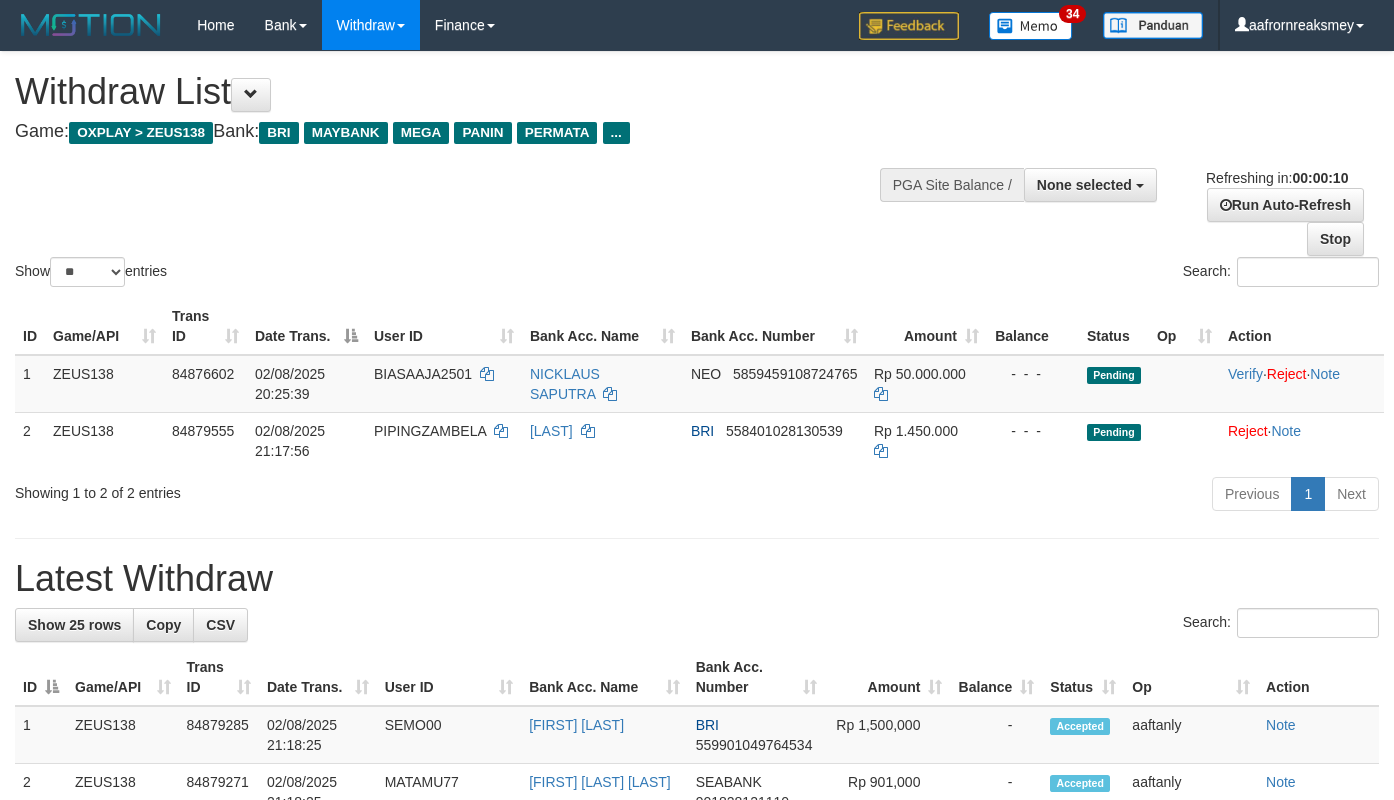 select 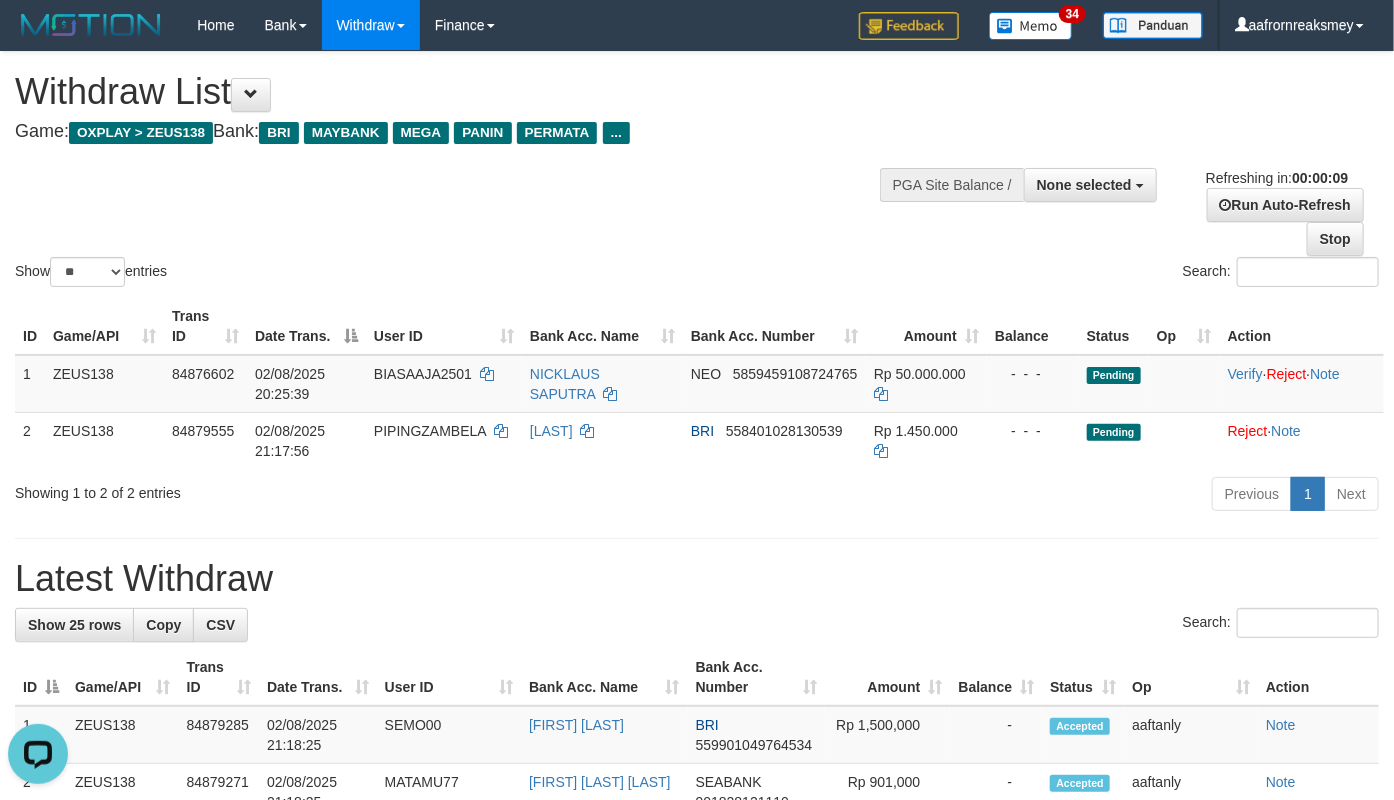 scroll, scrollTop: 0, scrollLeft: 0, axis: both 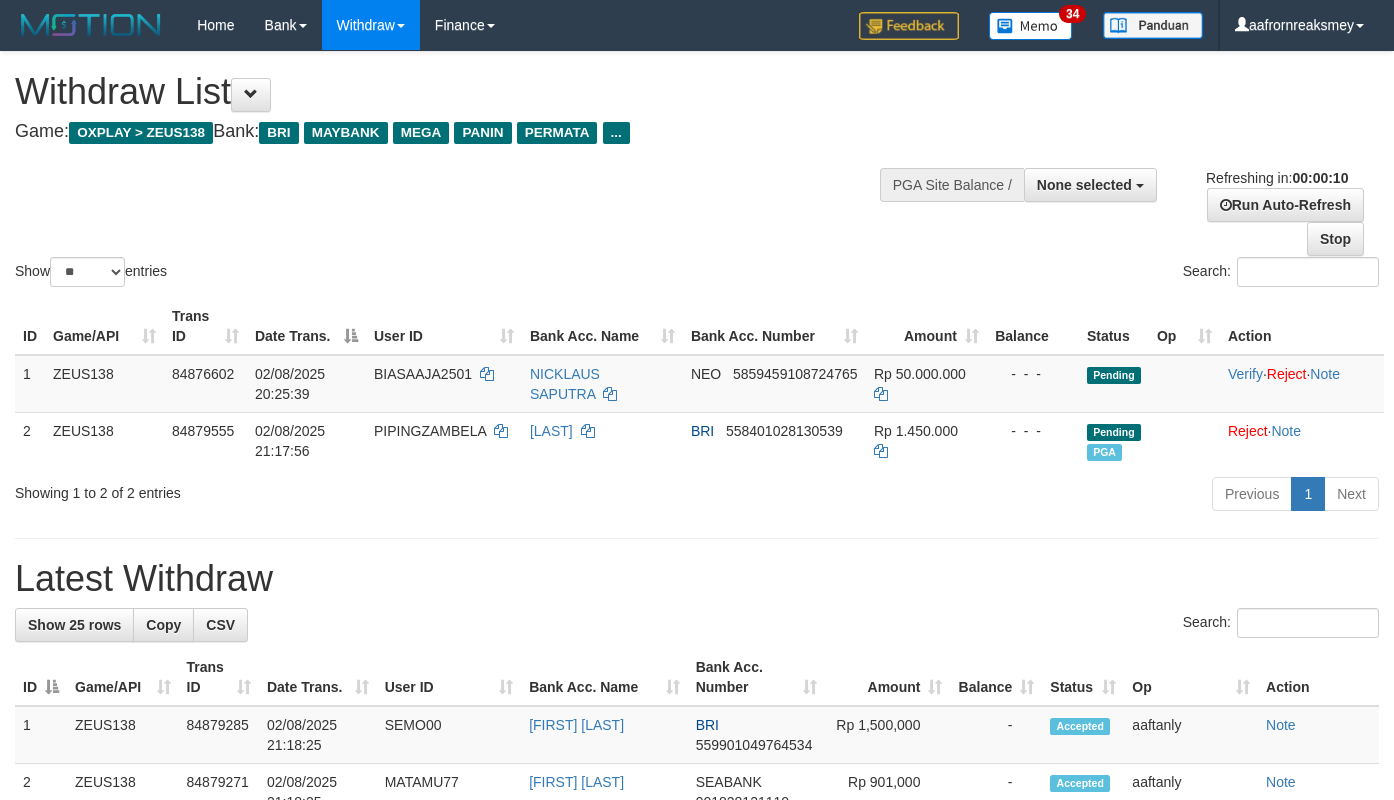 select 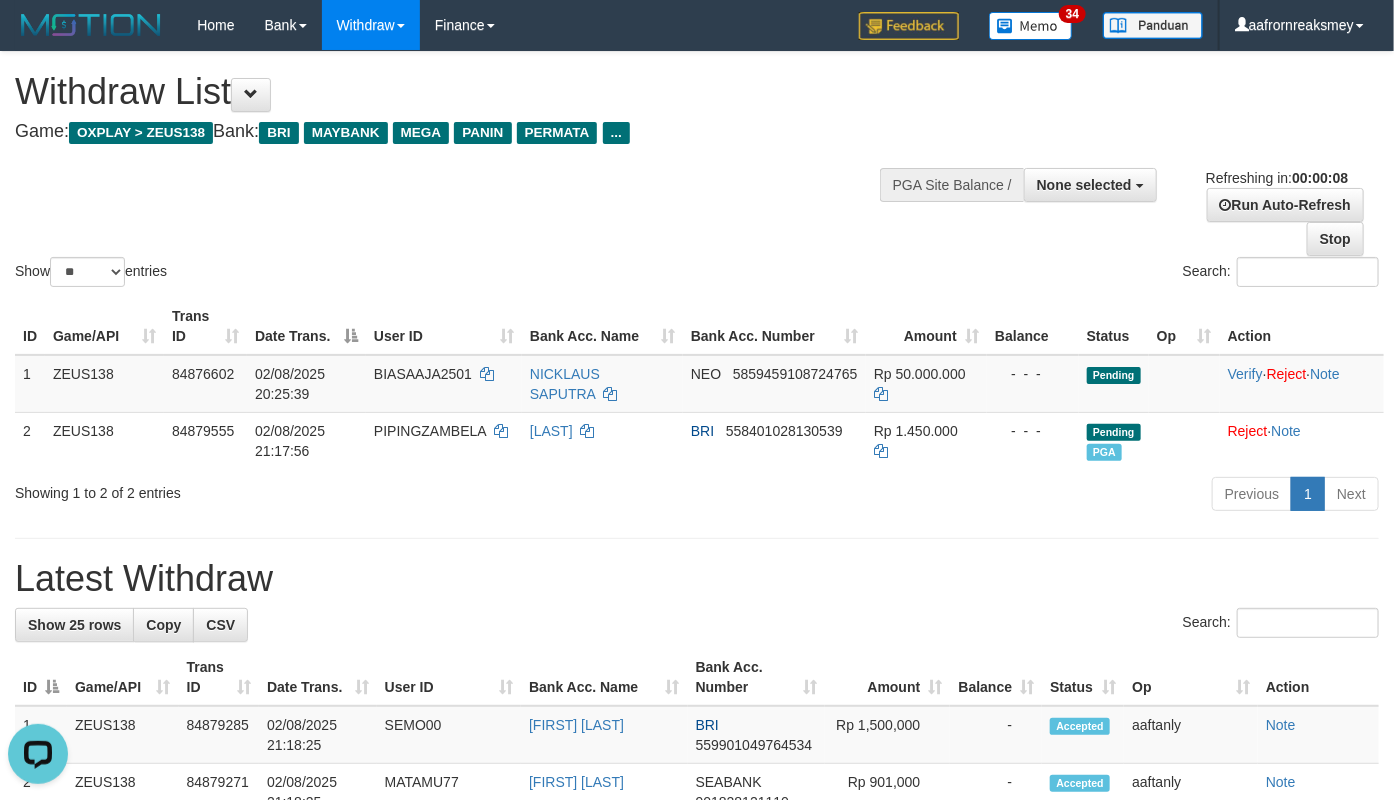 scroll, scrollTop: 0, scrollLeft: 0, axis: both 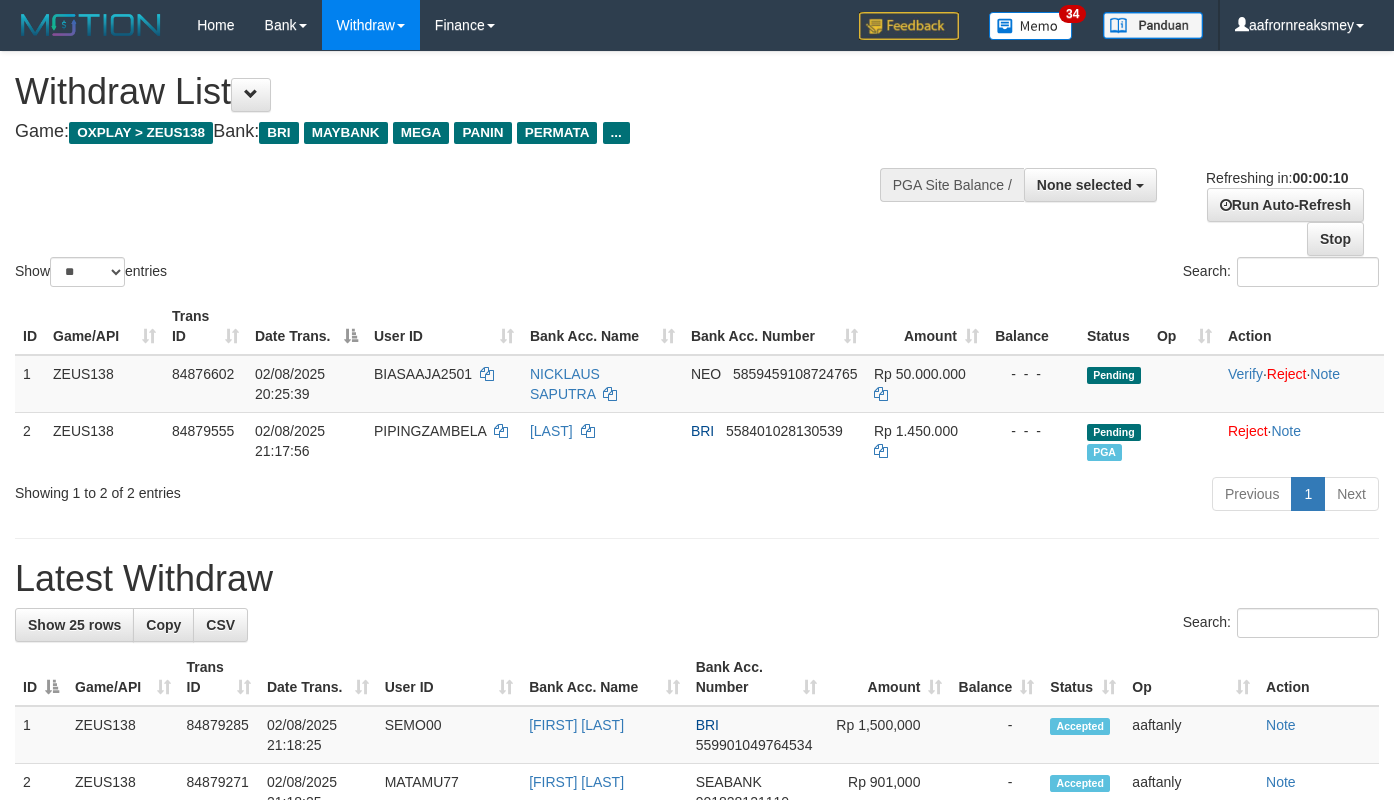 select 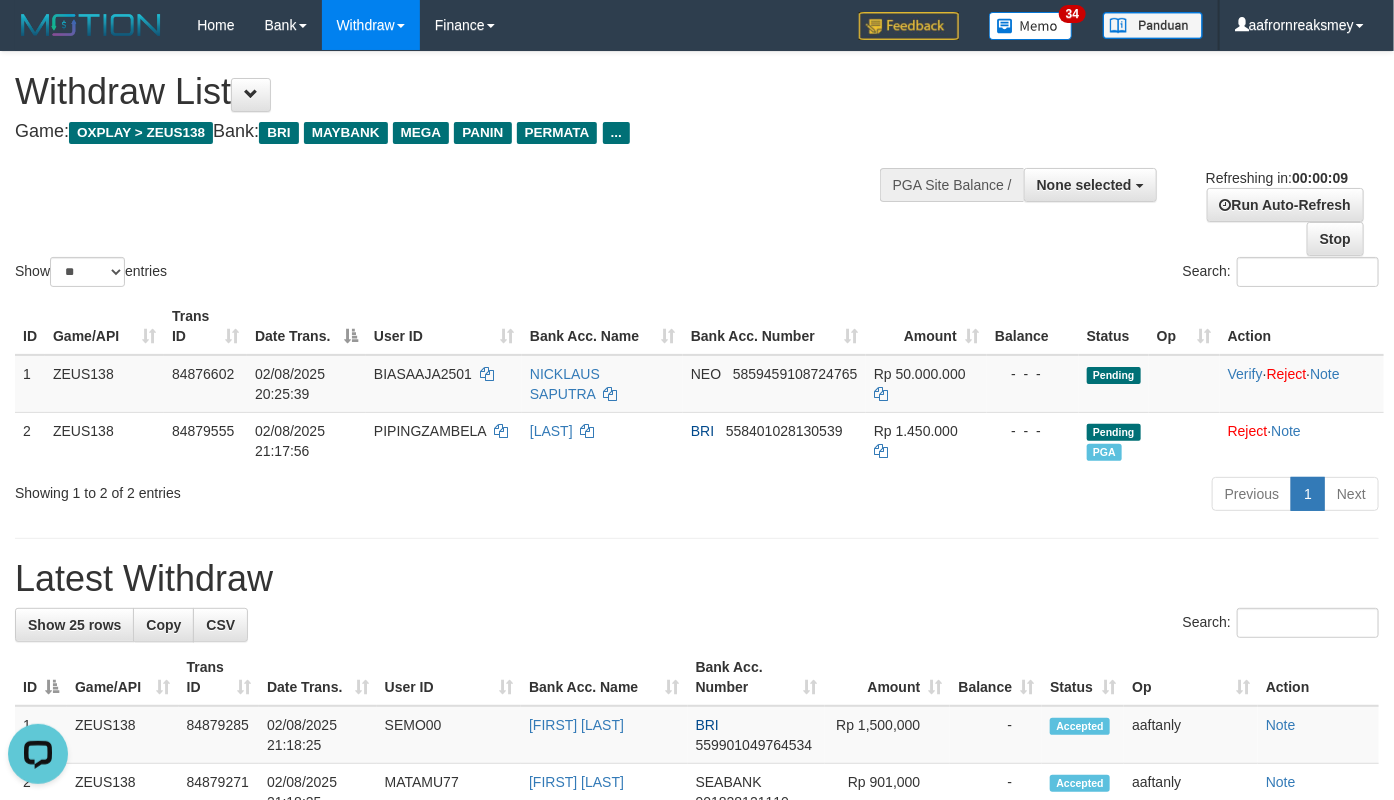 scroll, scrollTop: 0, scrollLeft: 0, axis: both 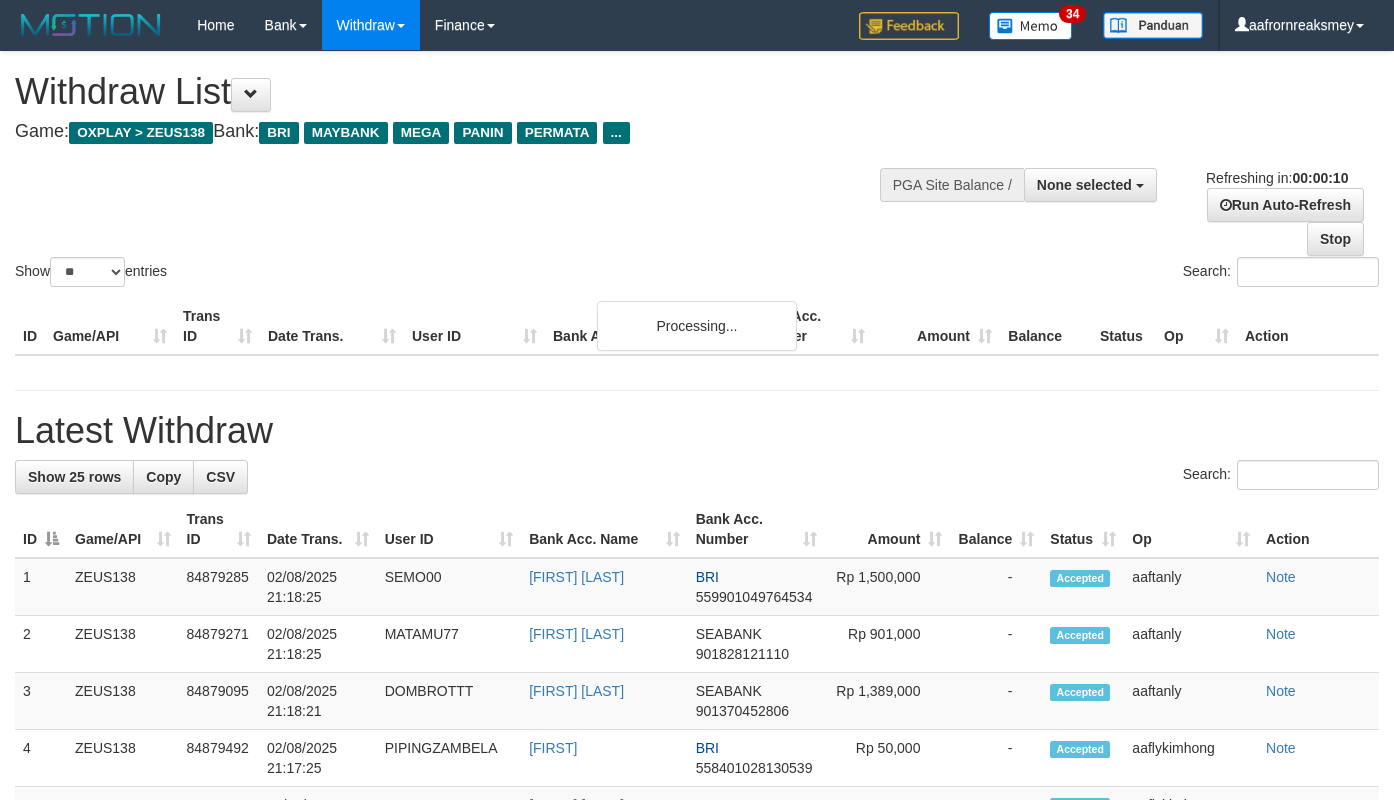 select 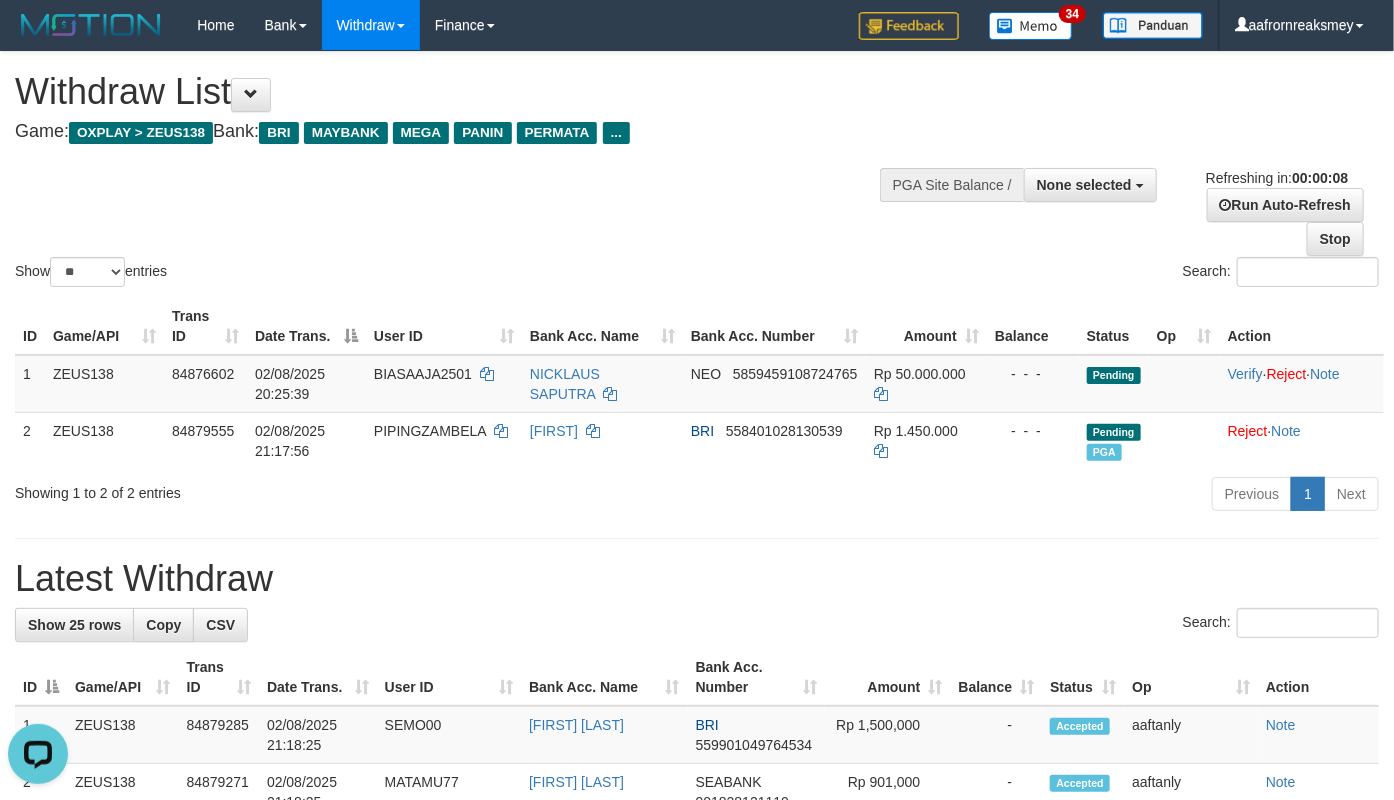 scroll, scrollTop: 0, scrollLeft: 0, axis: both 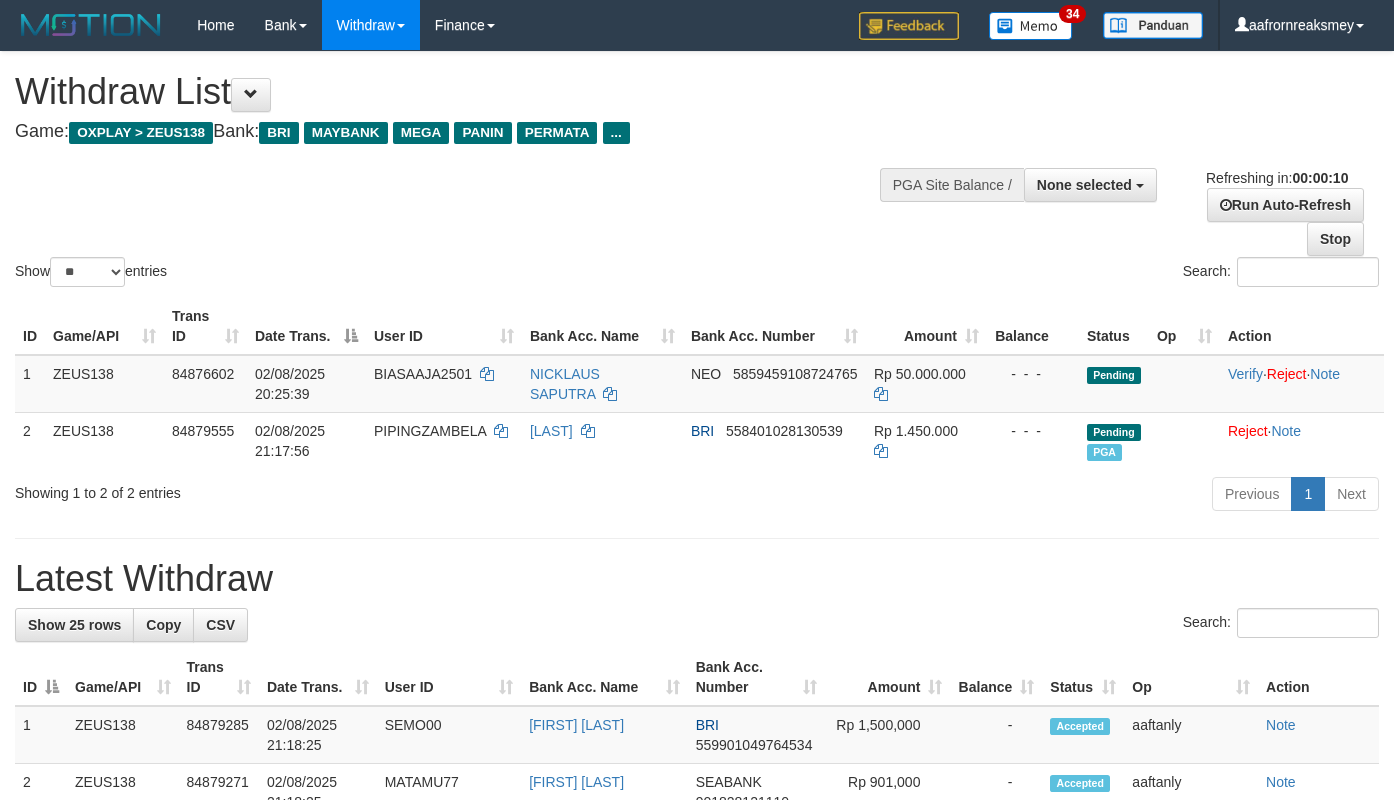 select 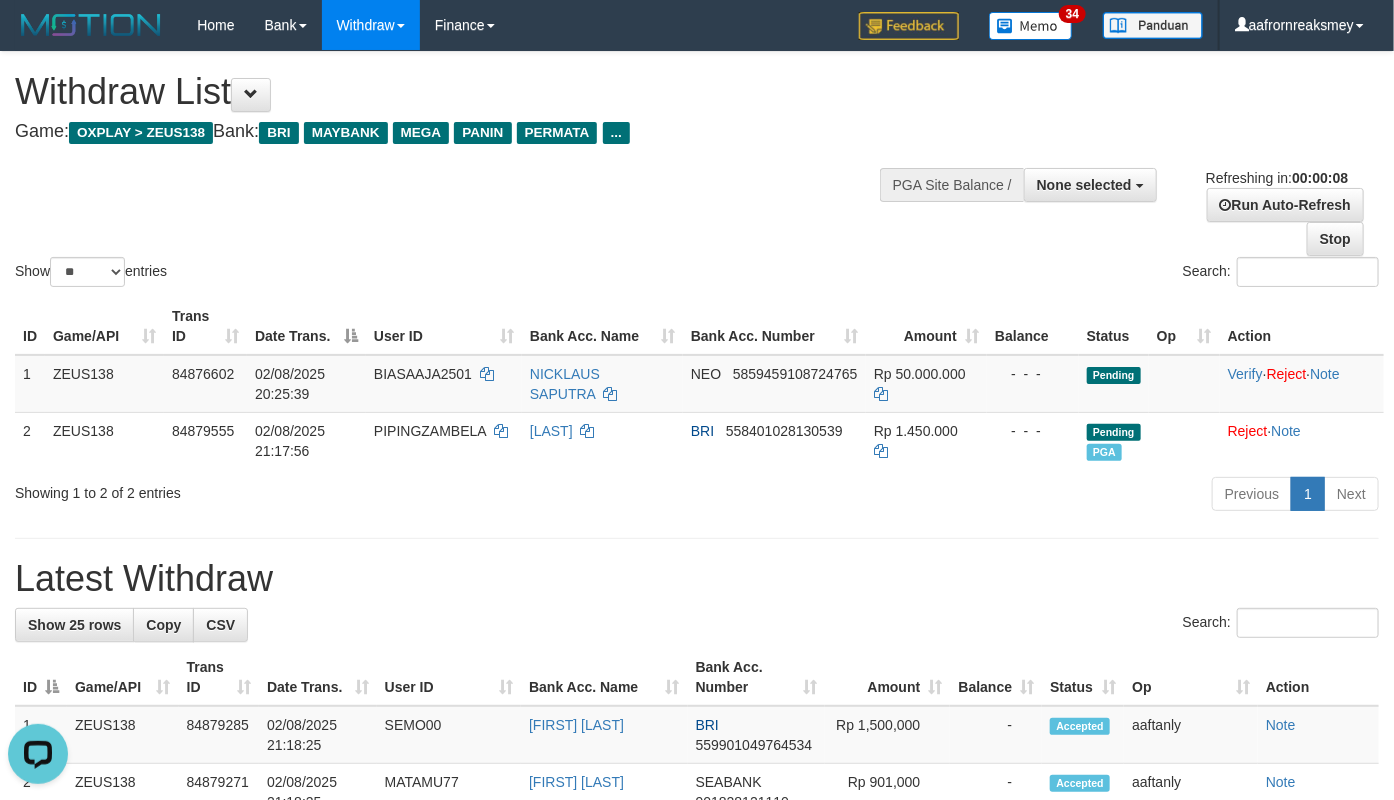 scroll, scrollTop: 0, scrollLeft: 0, axis: both 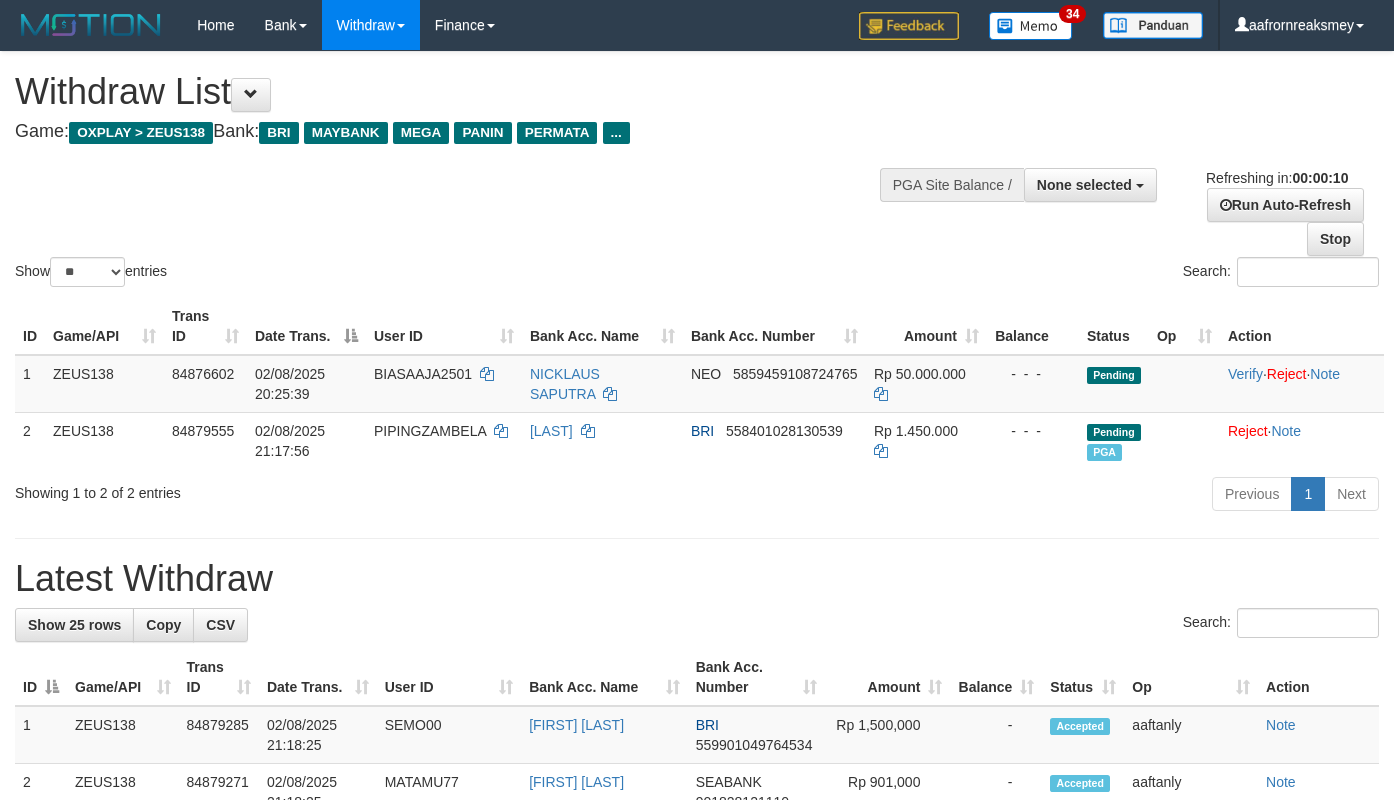 select 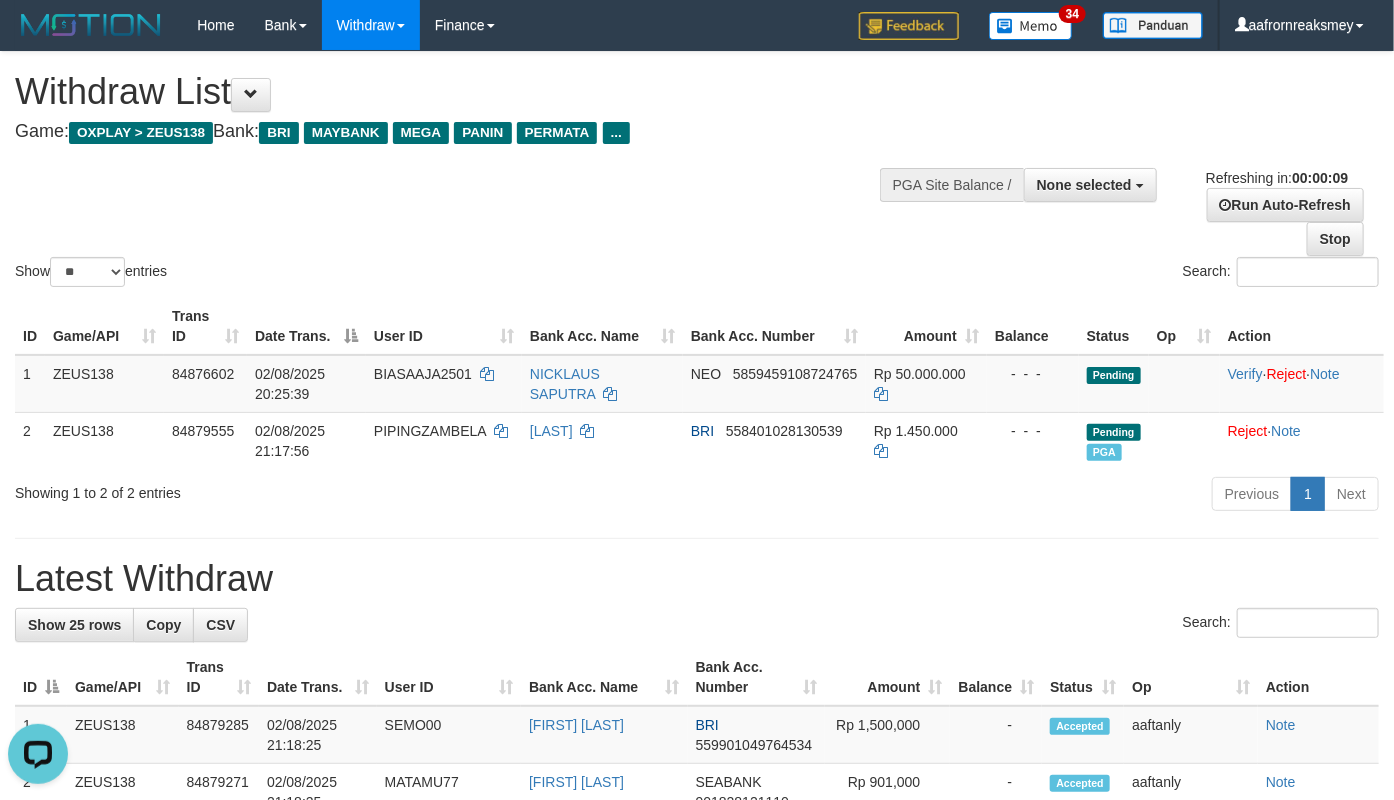 scroll, scrollTop: 0, scrollLeft: 0, axis: both 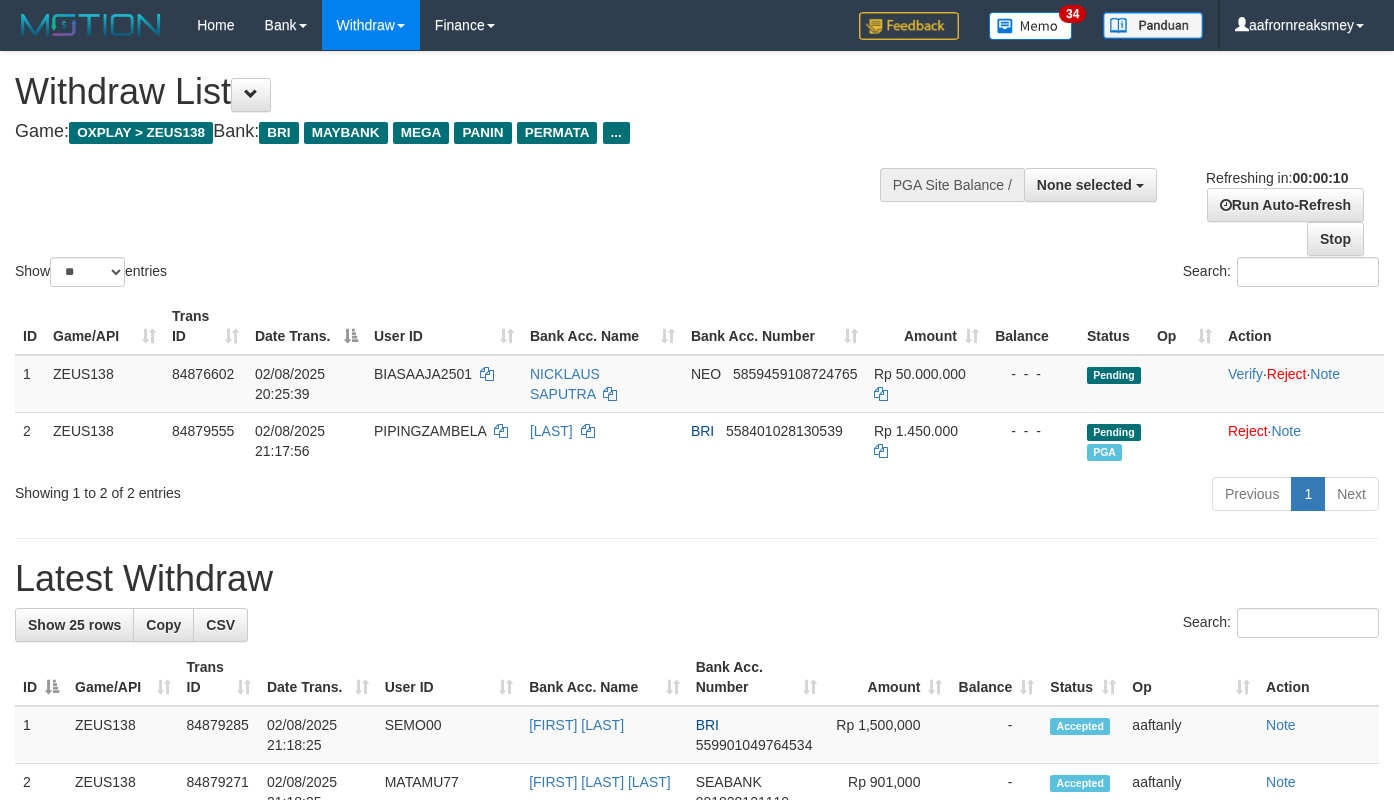 select 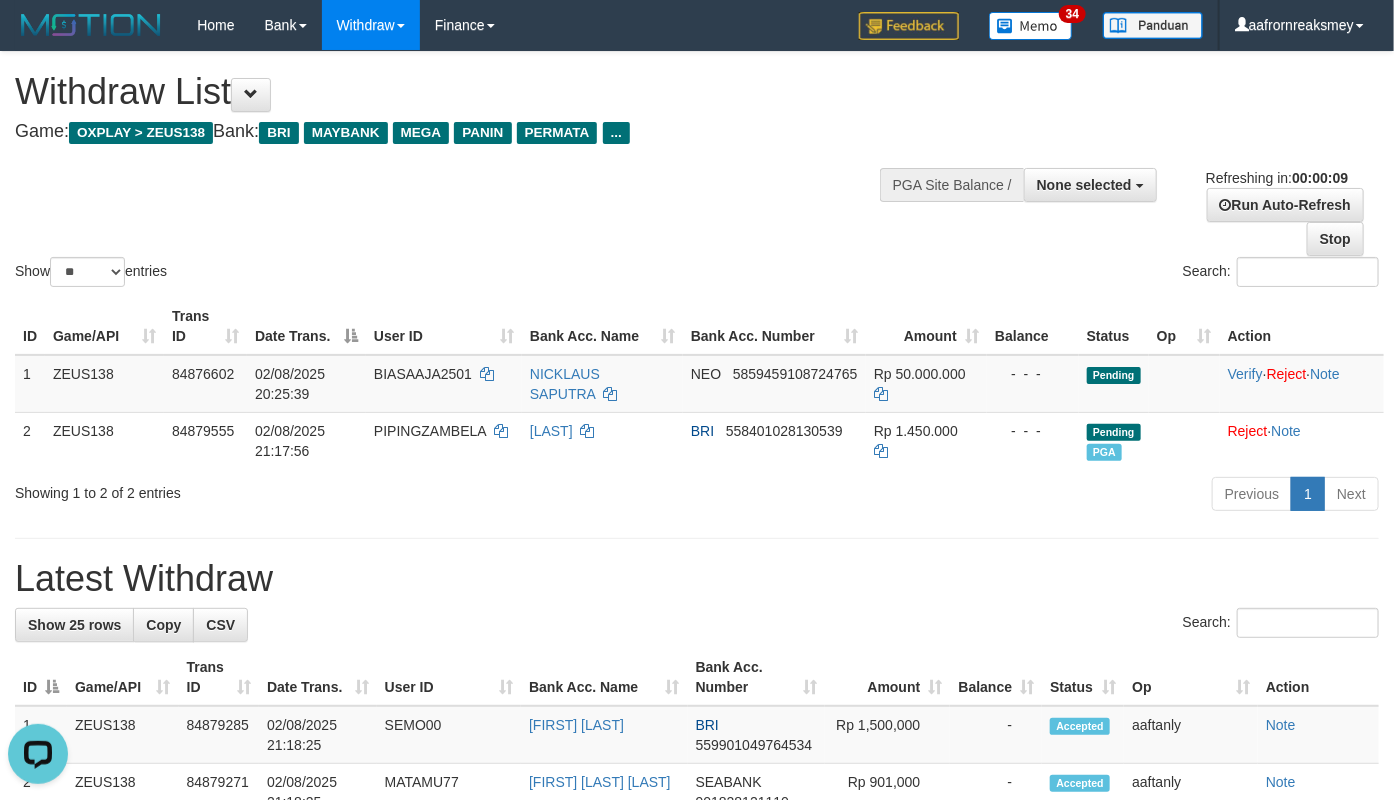 scroll, scrollTop: 0, scrollLeft: 0, axis: both 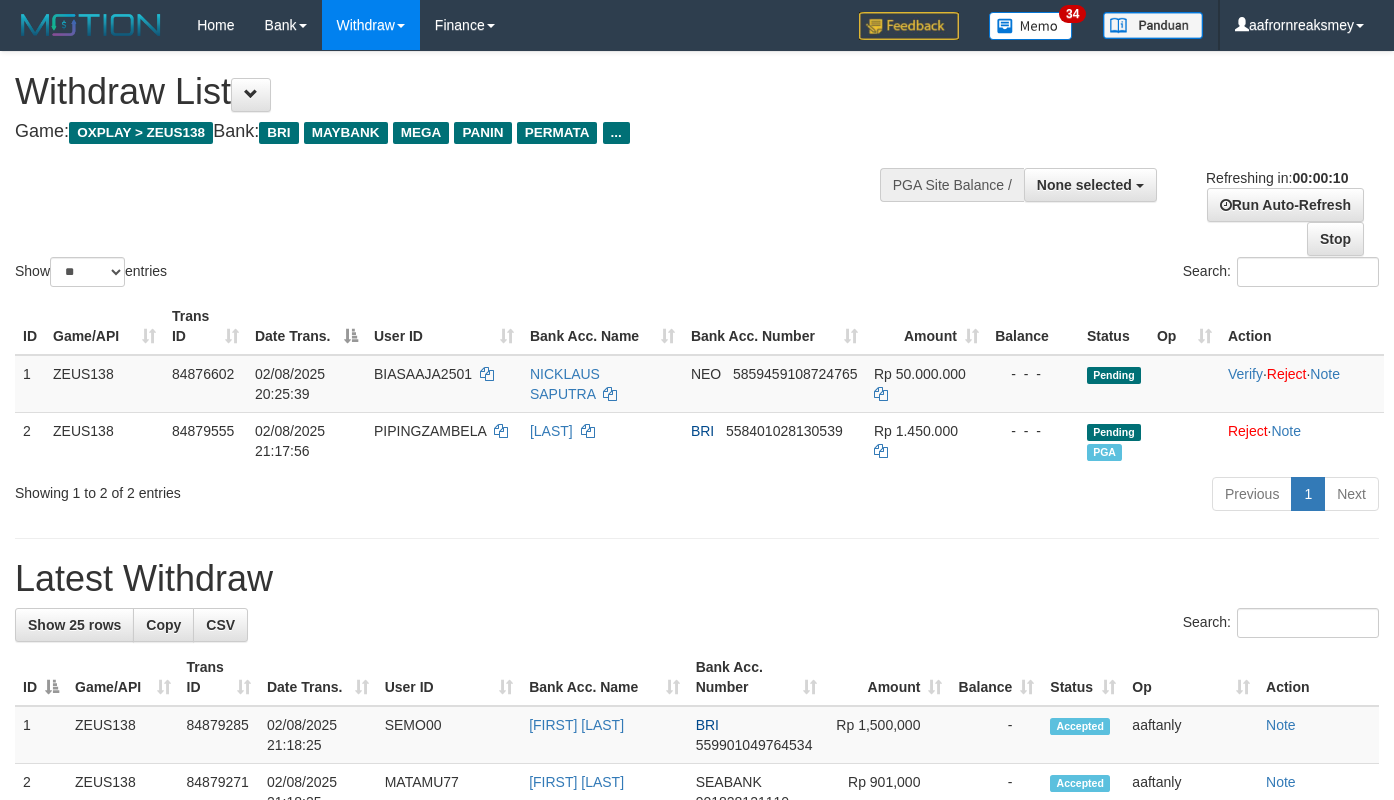 select 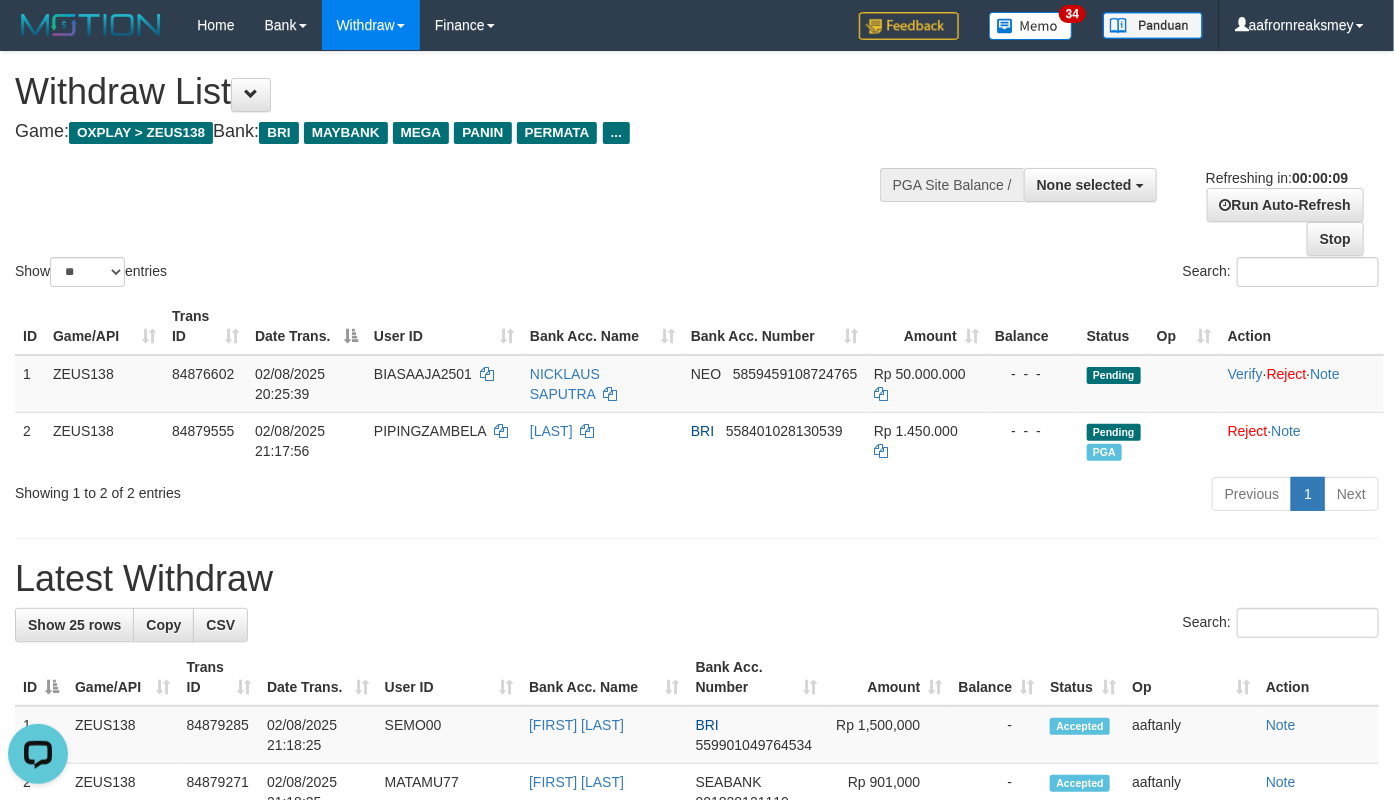 scroll, scrollTop: 0, scrollLeft: 0, axis: both 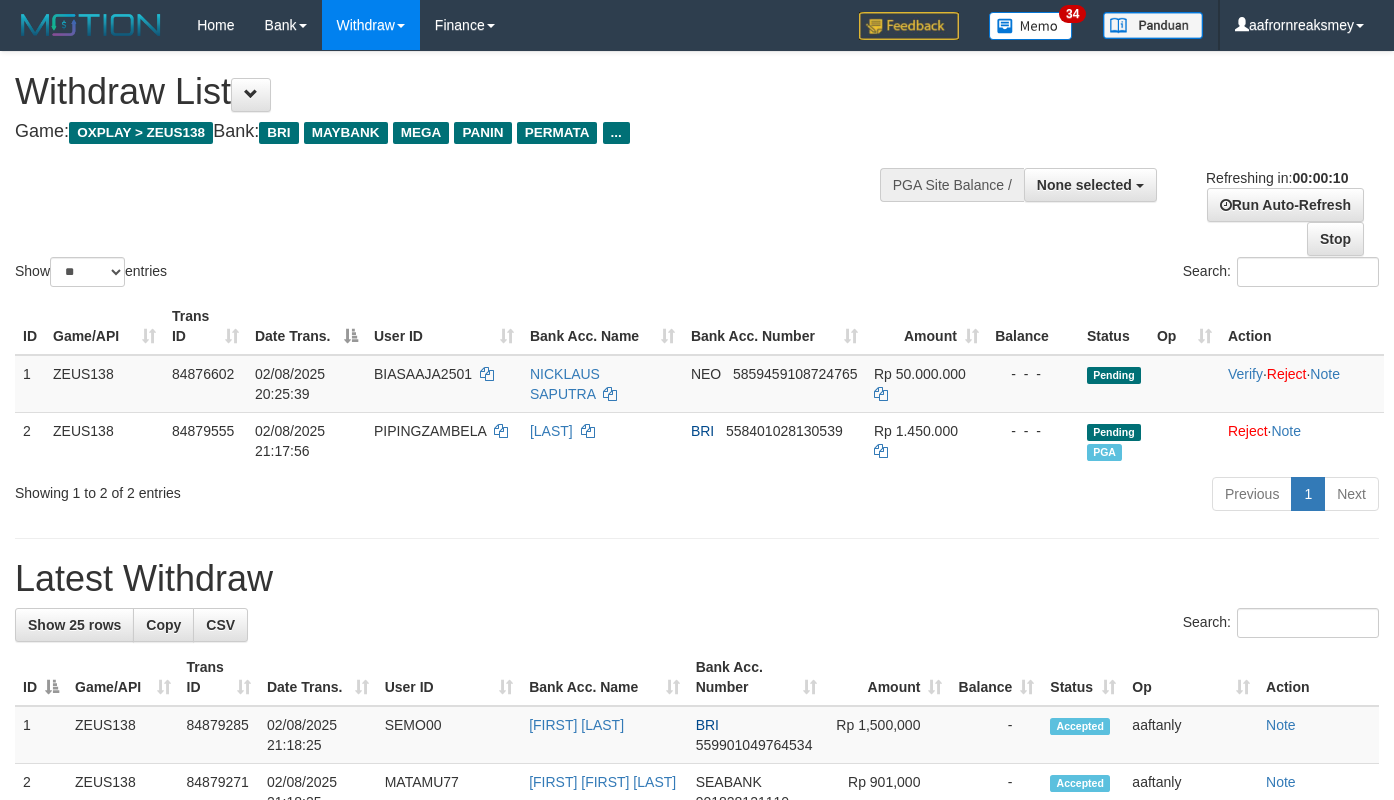 select 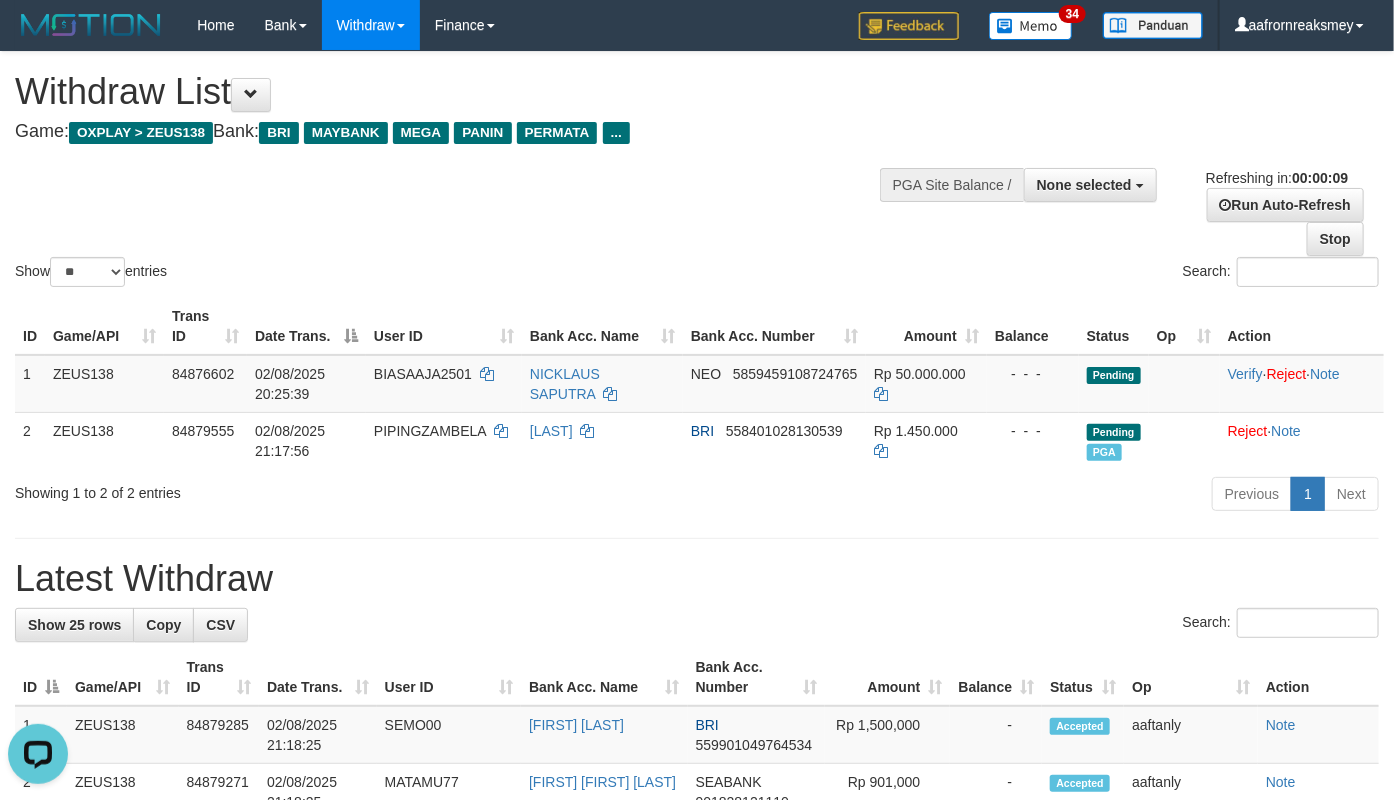 scroll, scrollTop: 0, scrollLeft: 0, axis: both 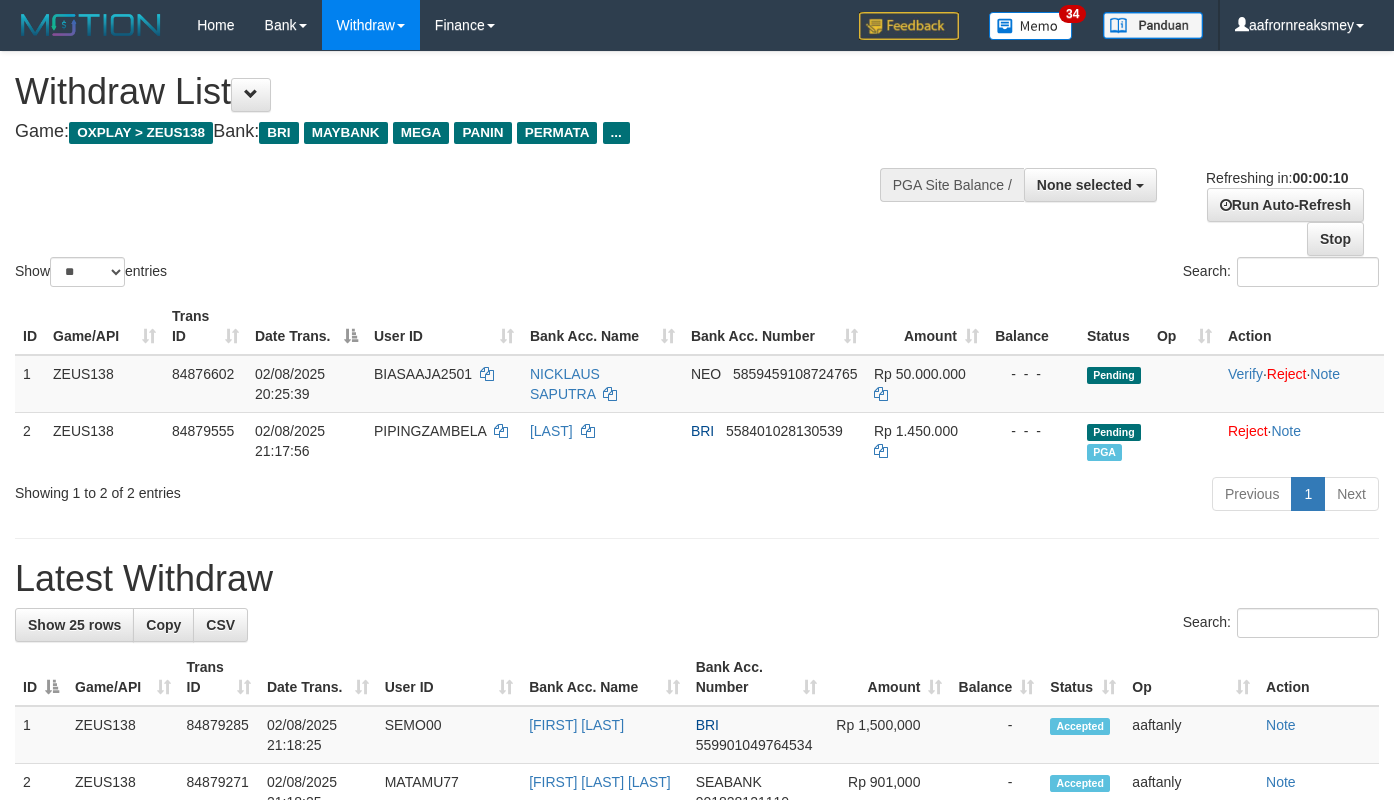 select 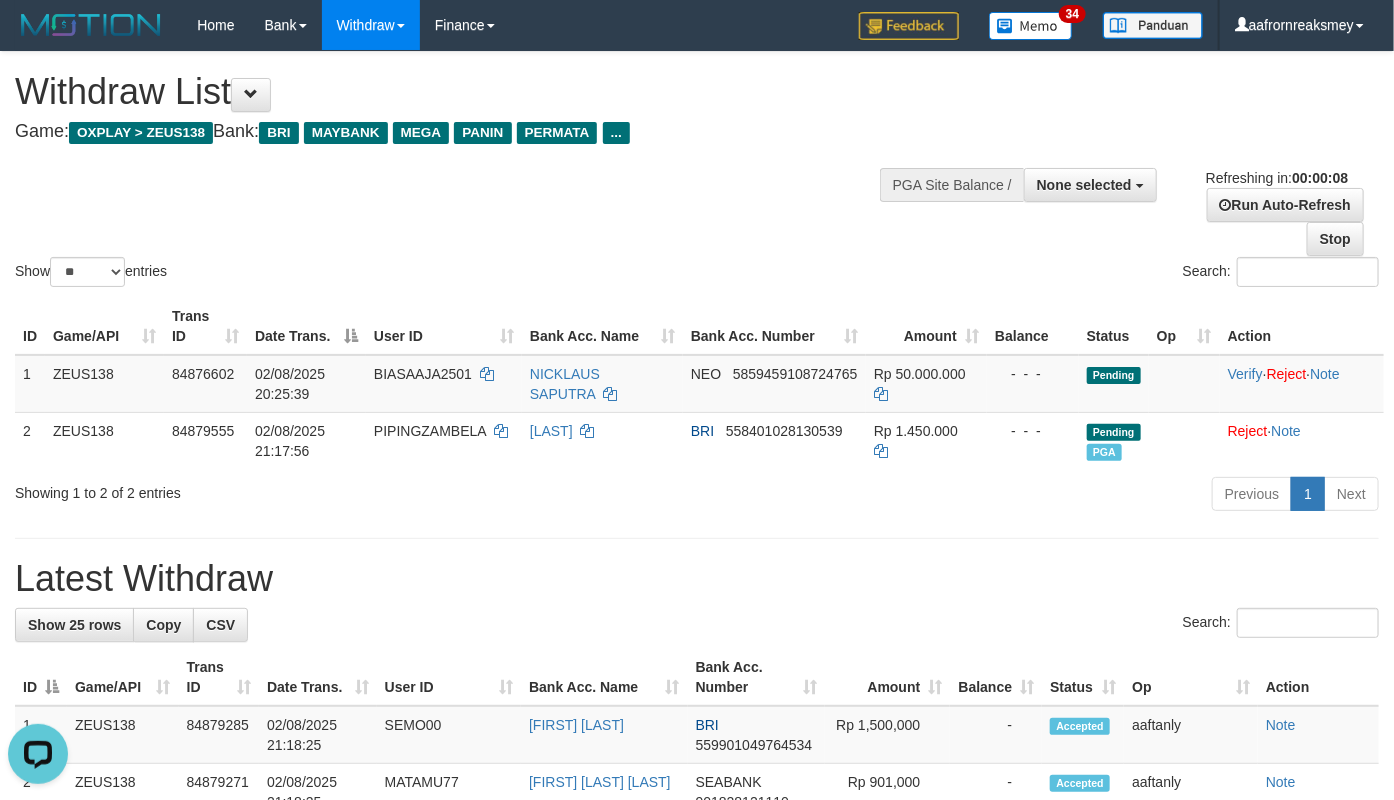 scroll, scrollTop: 0, scrollLeft: 0, axis: both 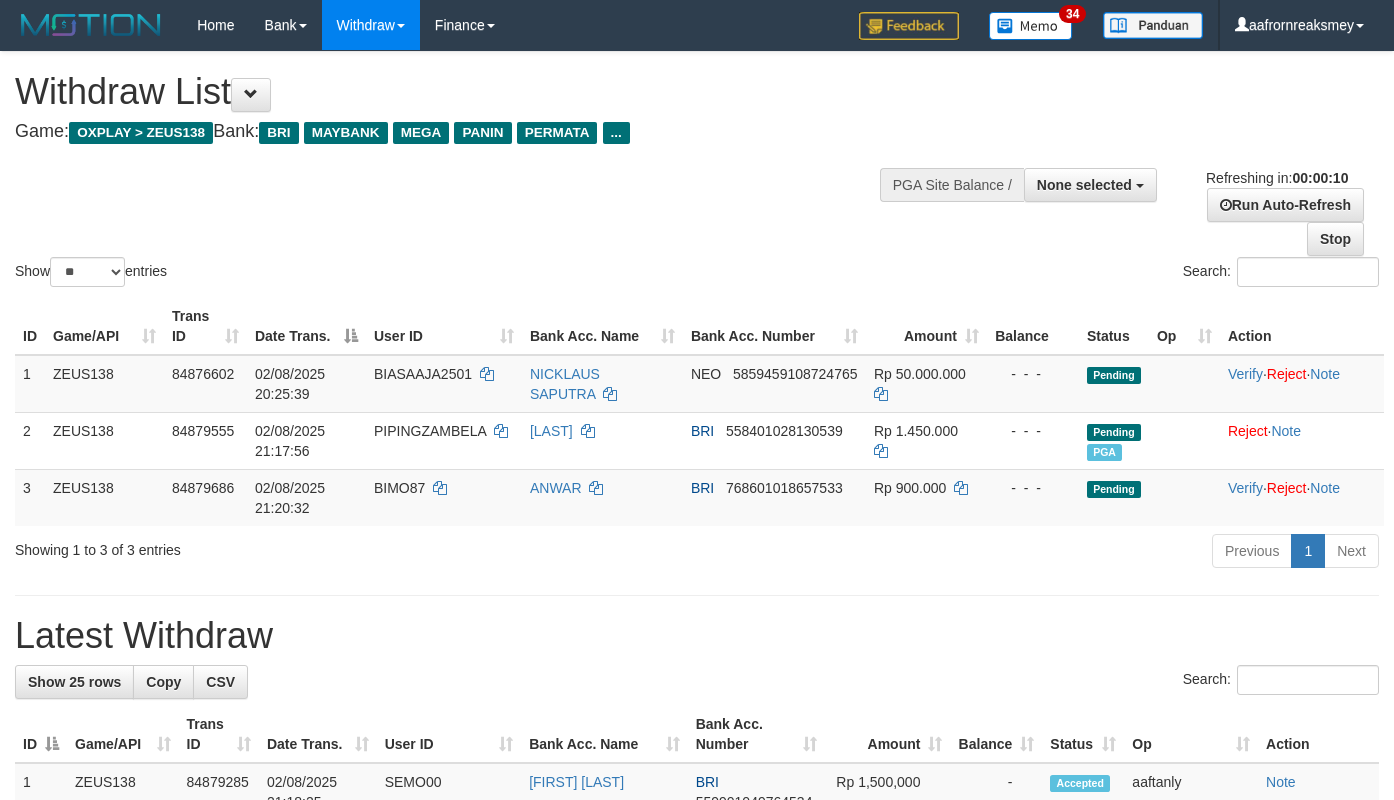 select 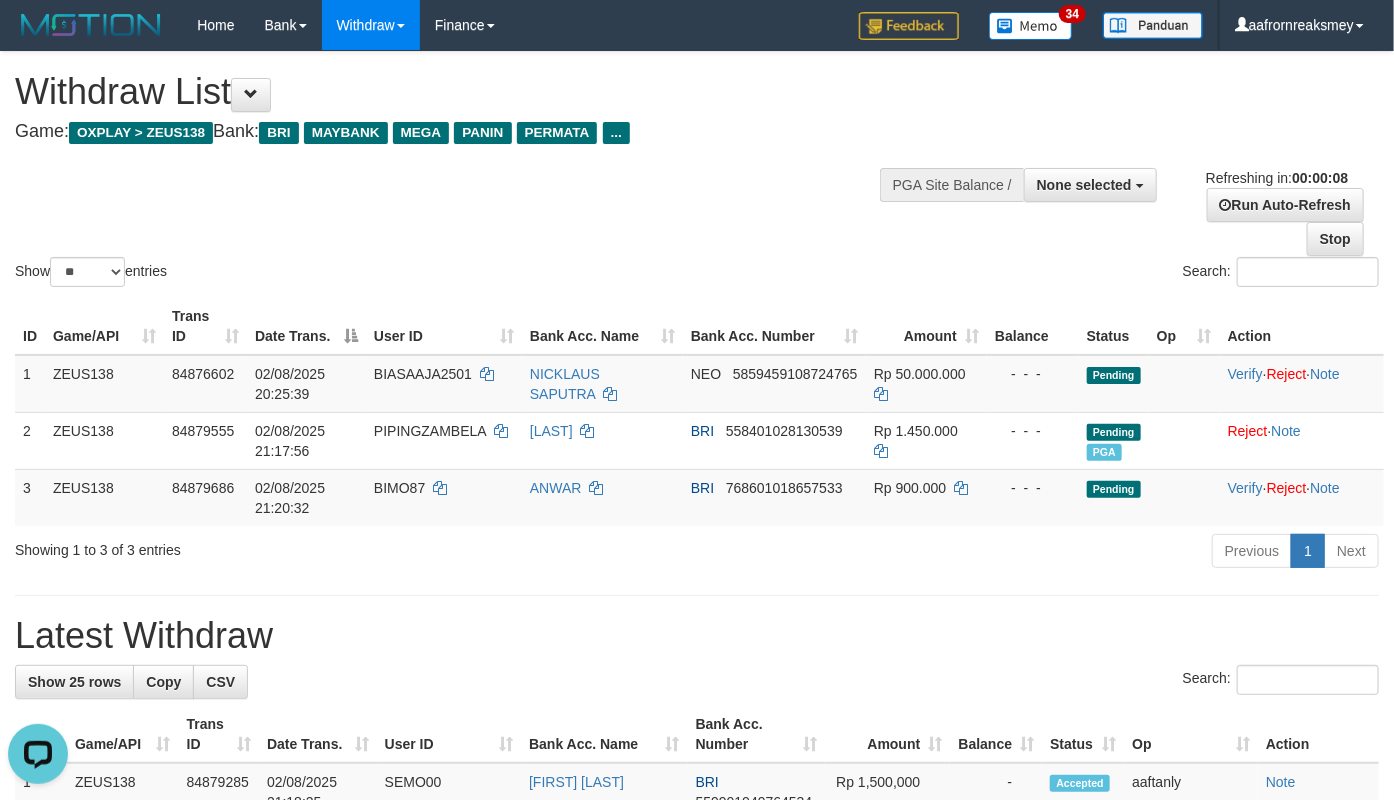 scroll, scrollTop: 0, scrollLeft: 0, axis: both 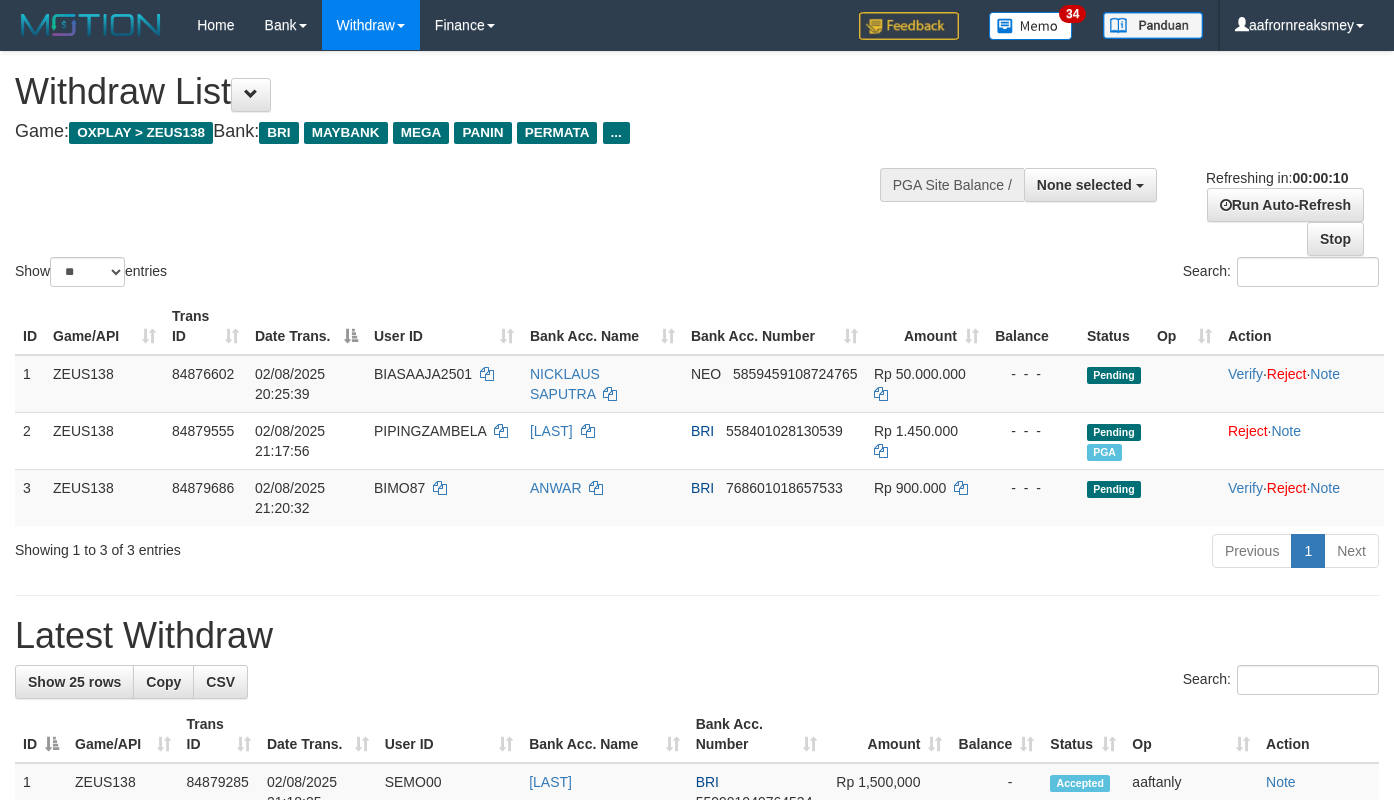 select 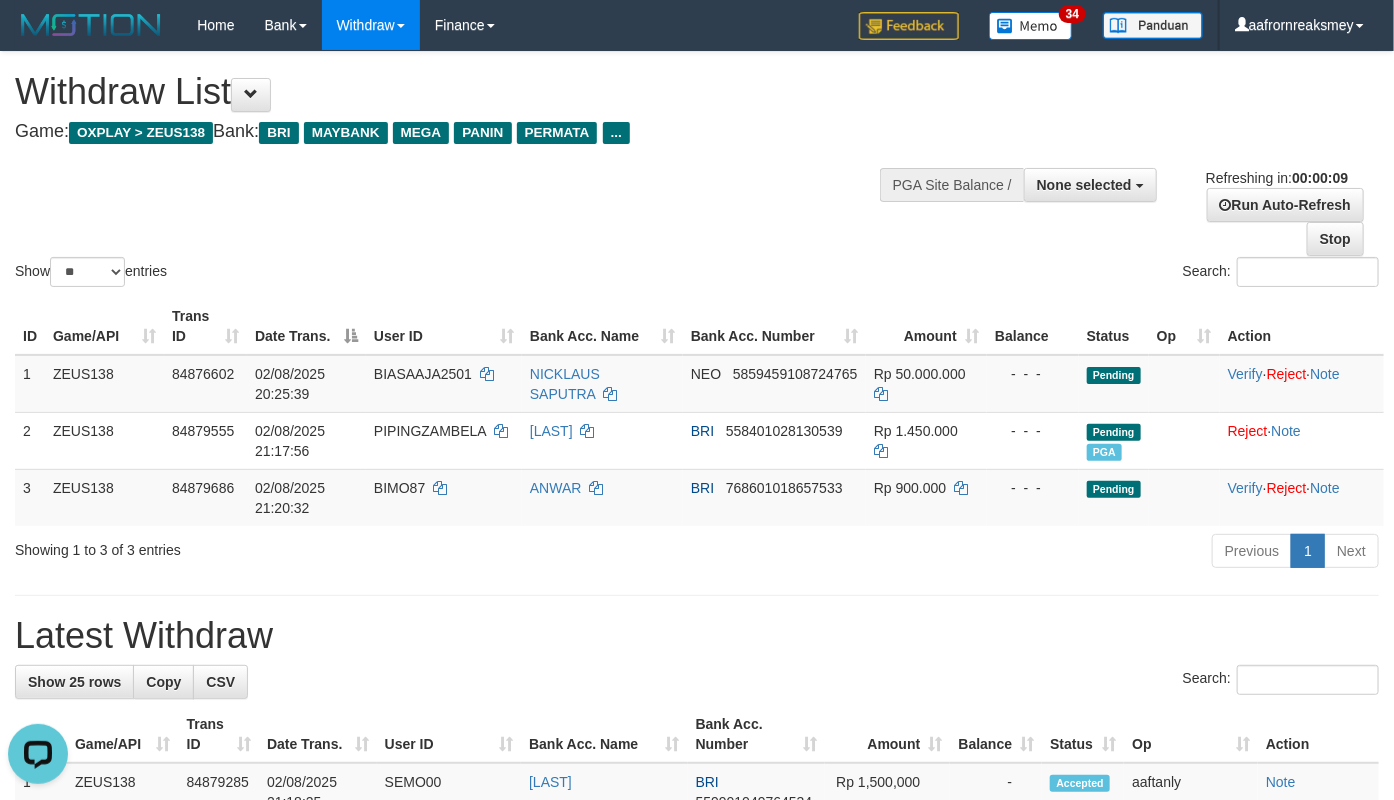 scroll, scrollTop: 0, scrollLeft: 0, axis: both 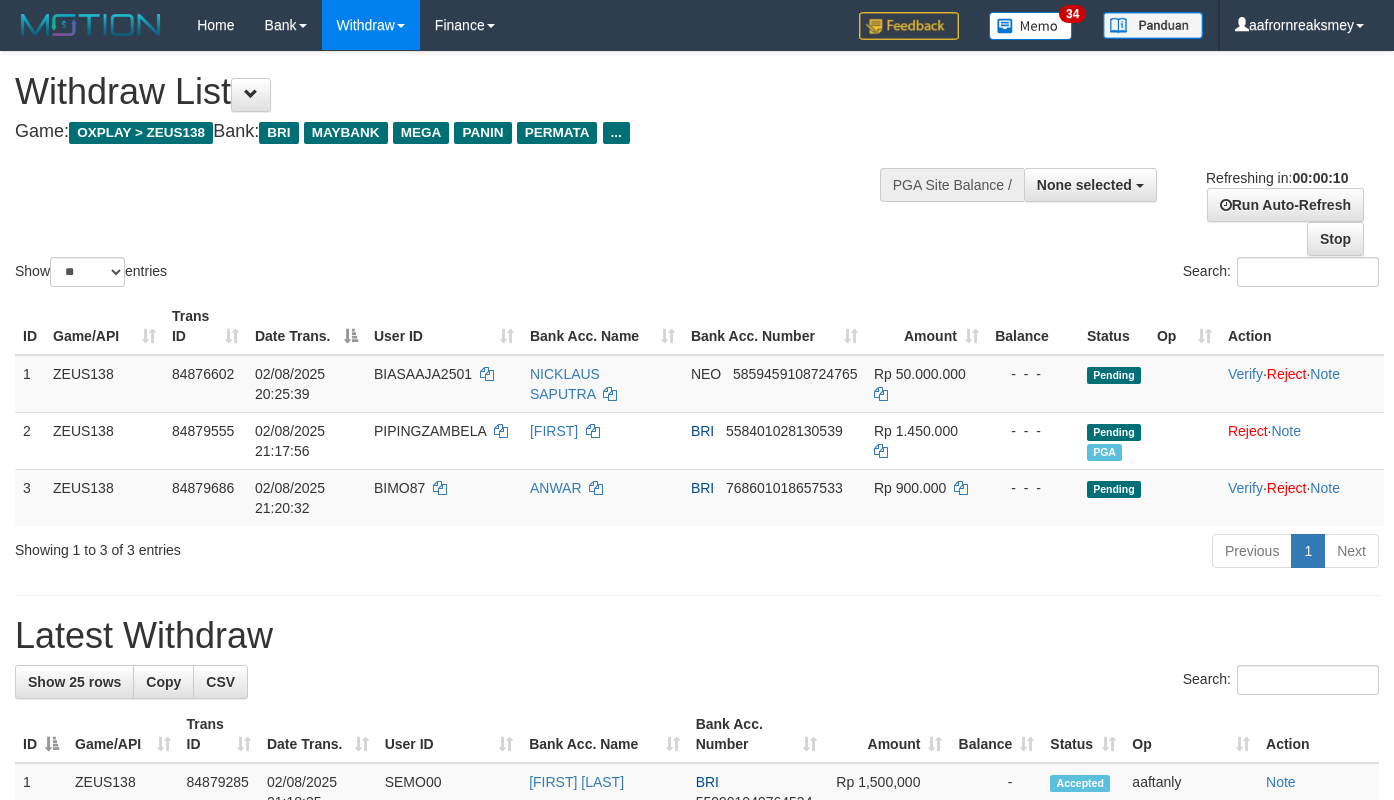 select 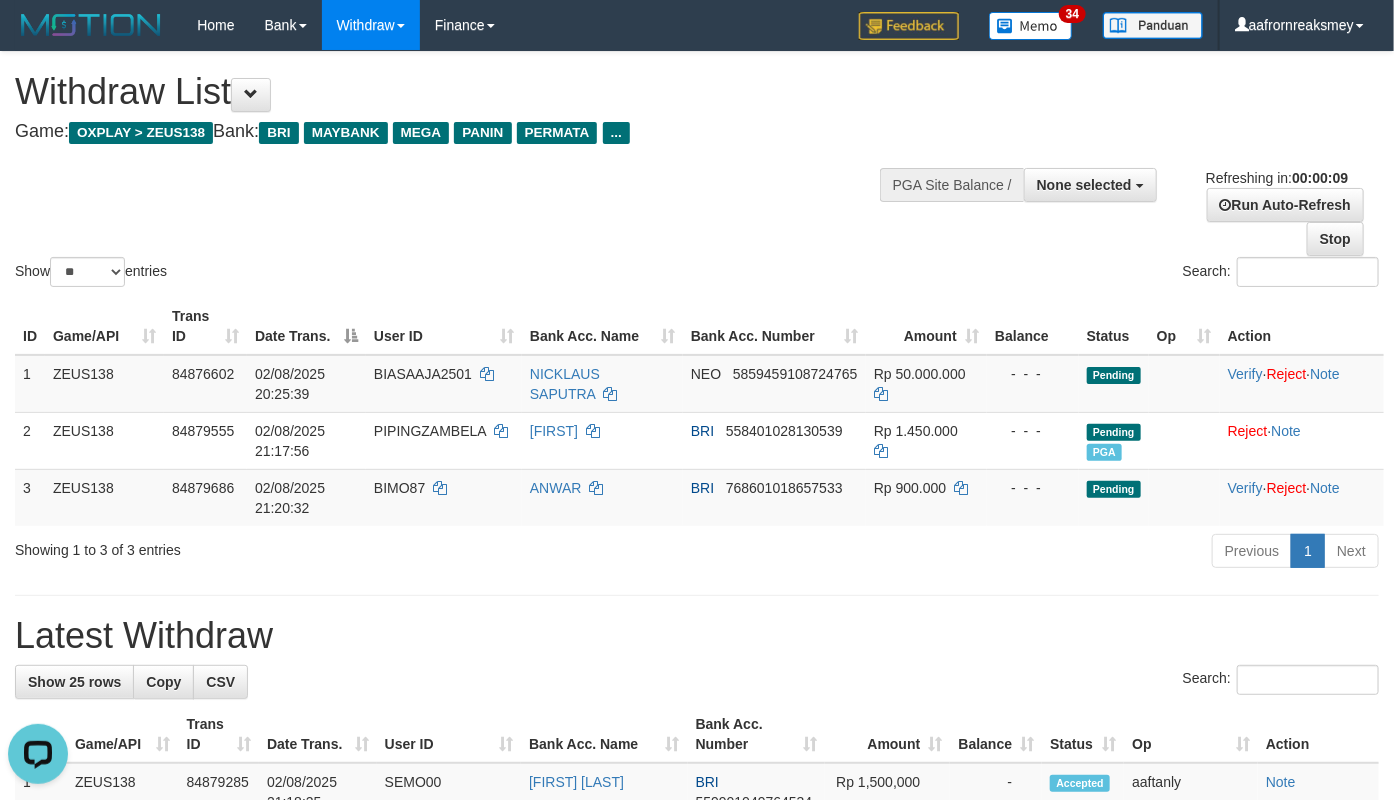 scroll, scrollTop: 0, scrollLeft: 0, axis: both 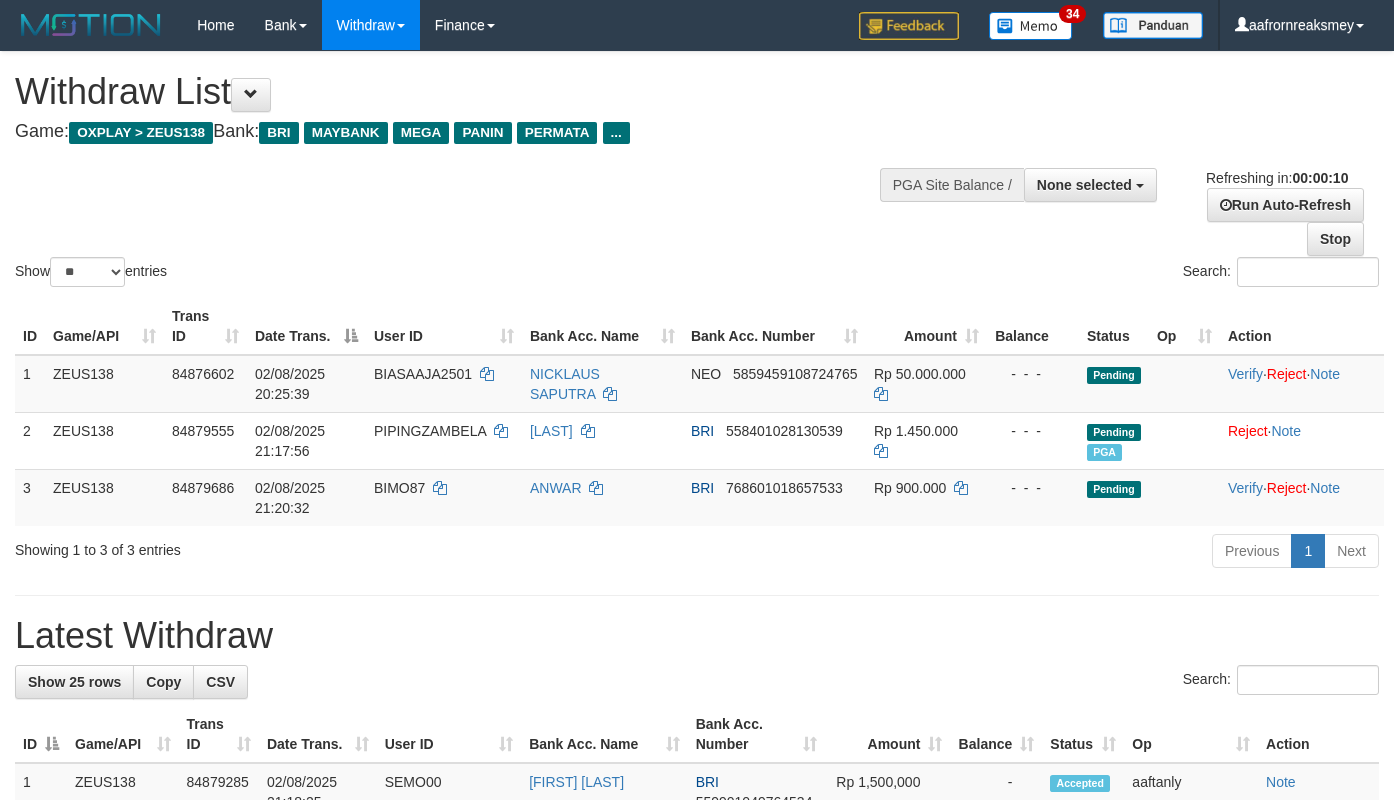 select 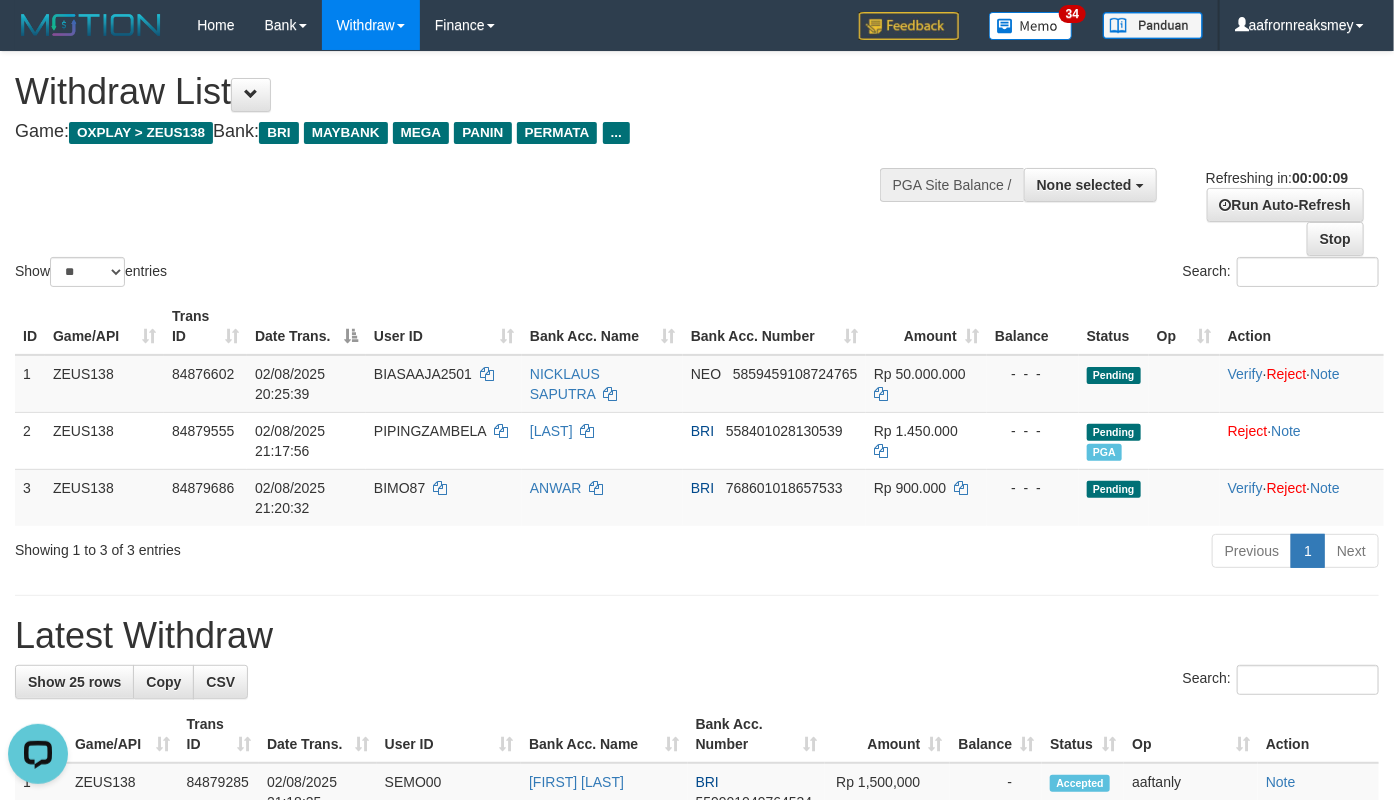 scroll, scrollTop: 0, scrollLeft: 0, axis: both 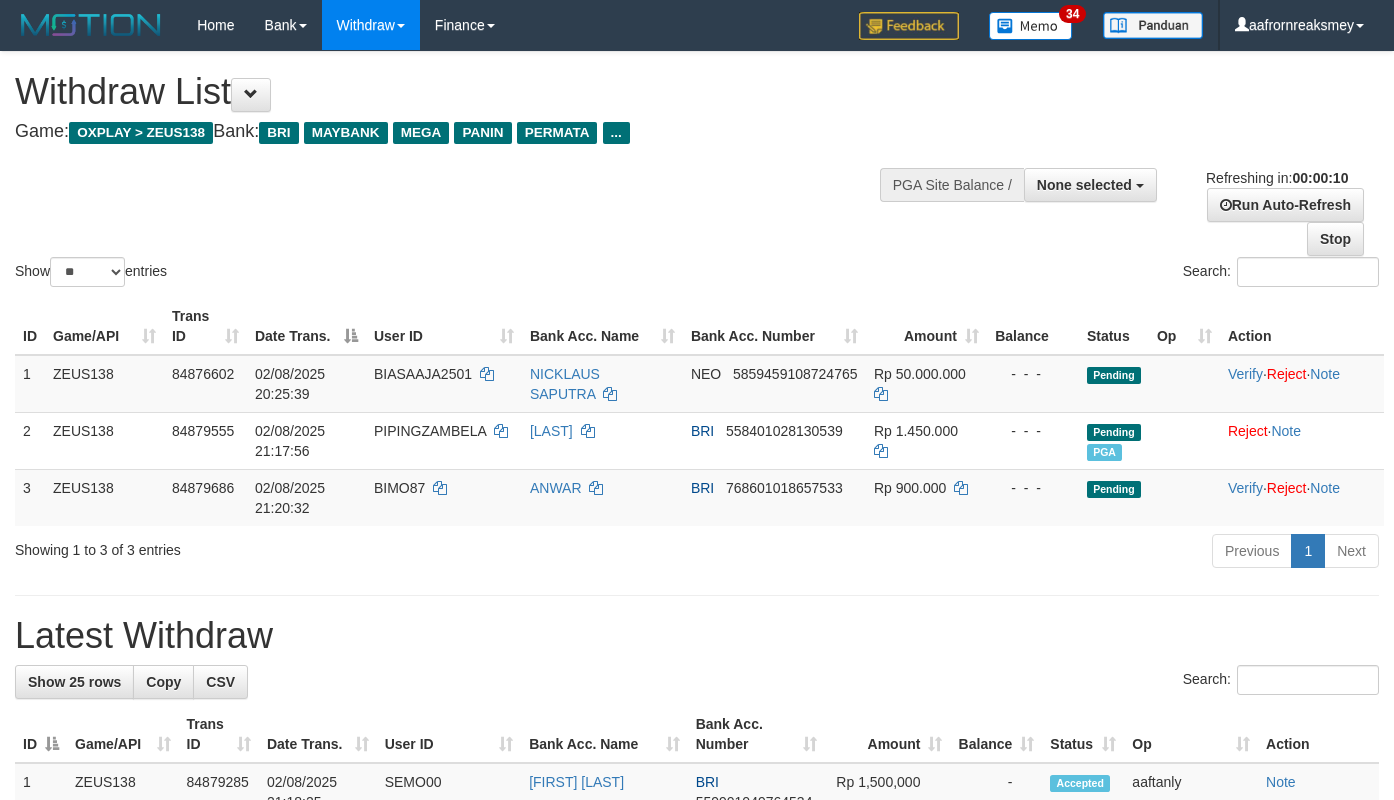 select 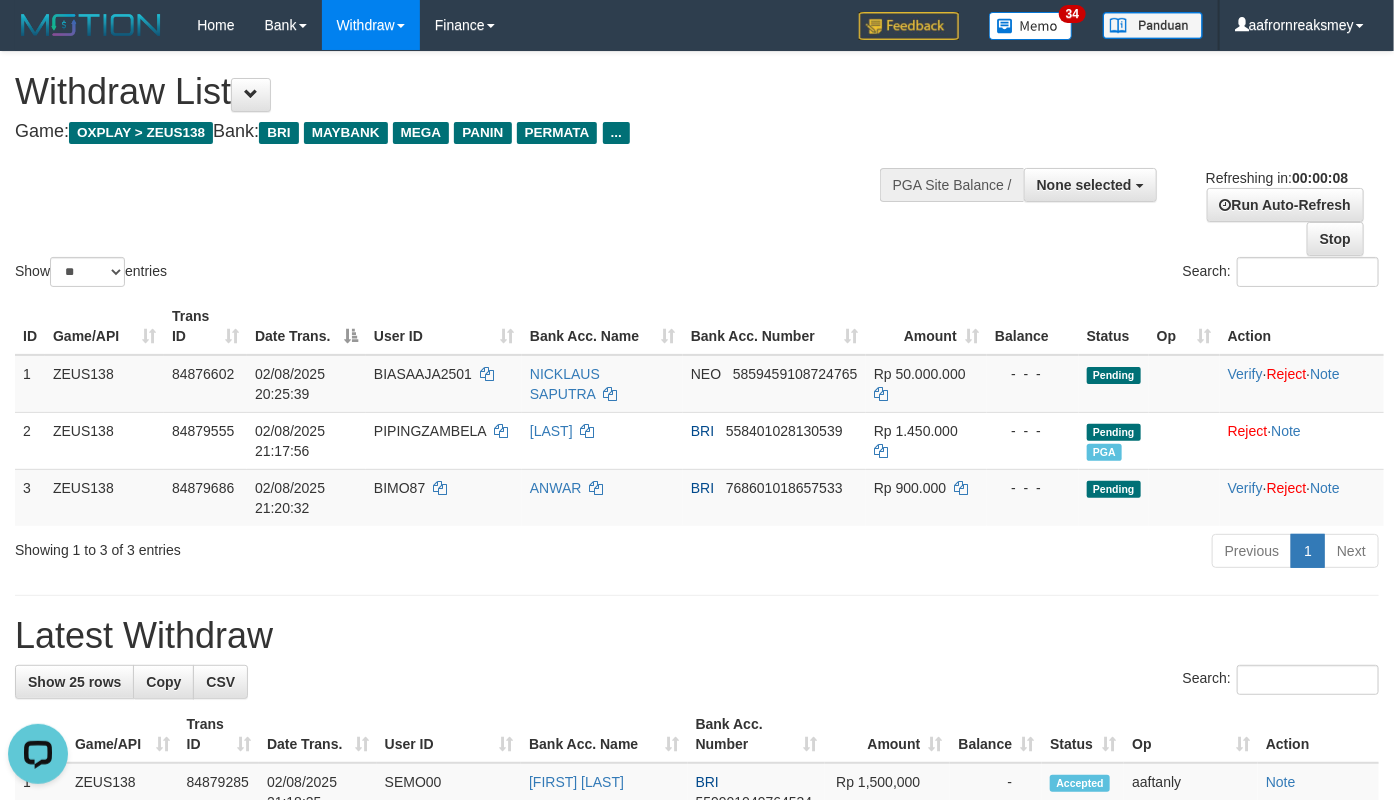 scroll, scrollTop: 0, scrollLeft: 0, axis: both 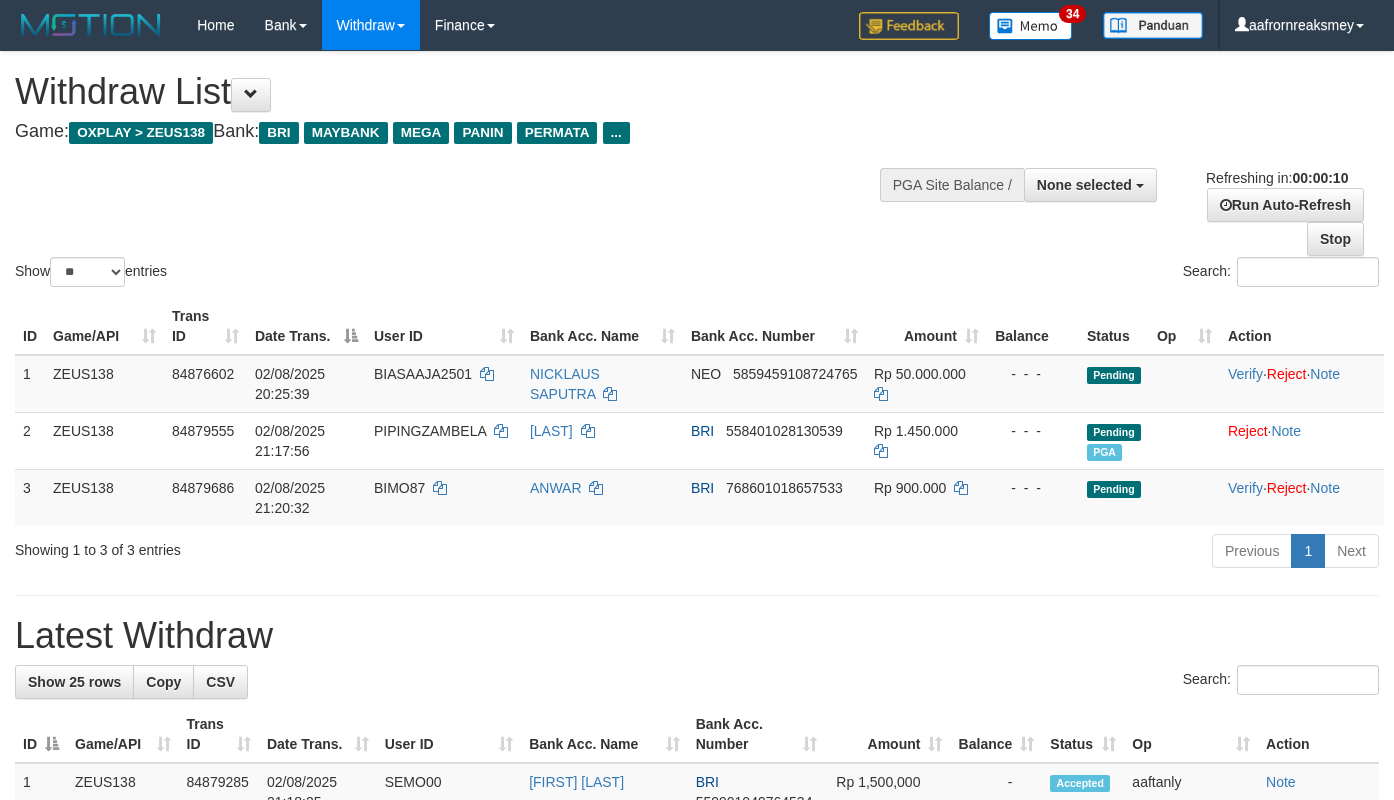 select 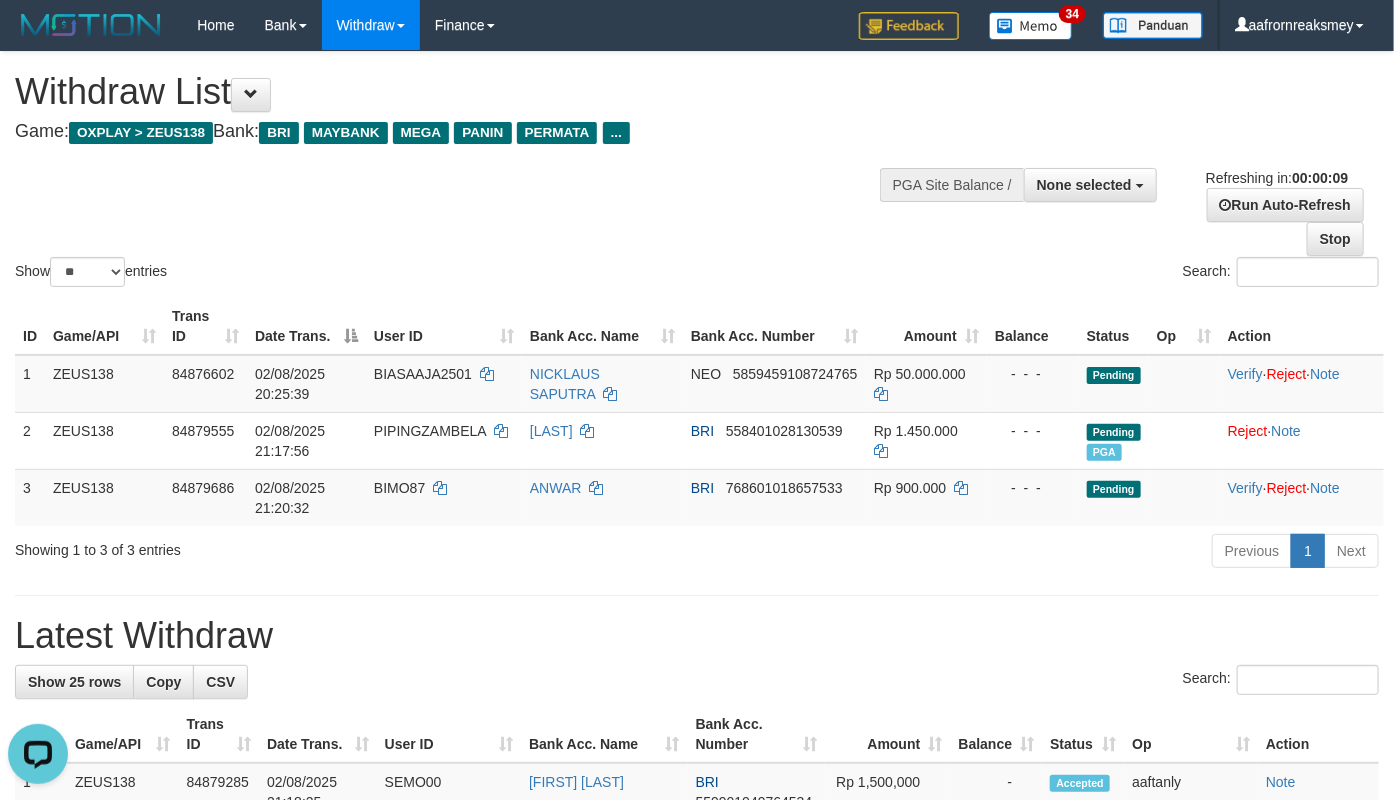scroll, scrollTop: 0, scrollLeft: 0, axis: both 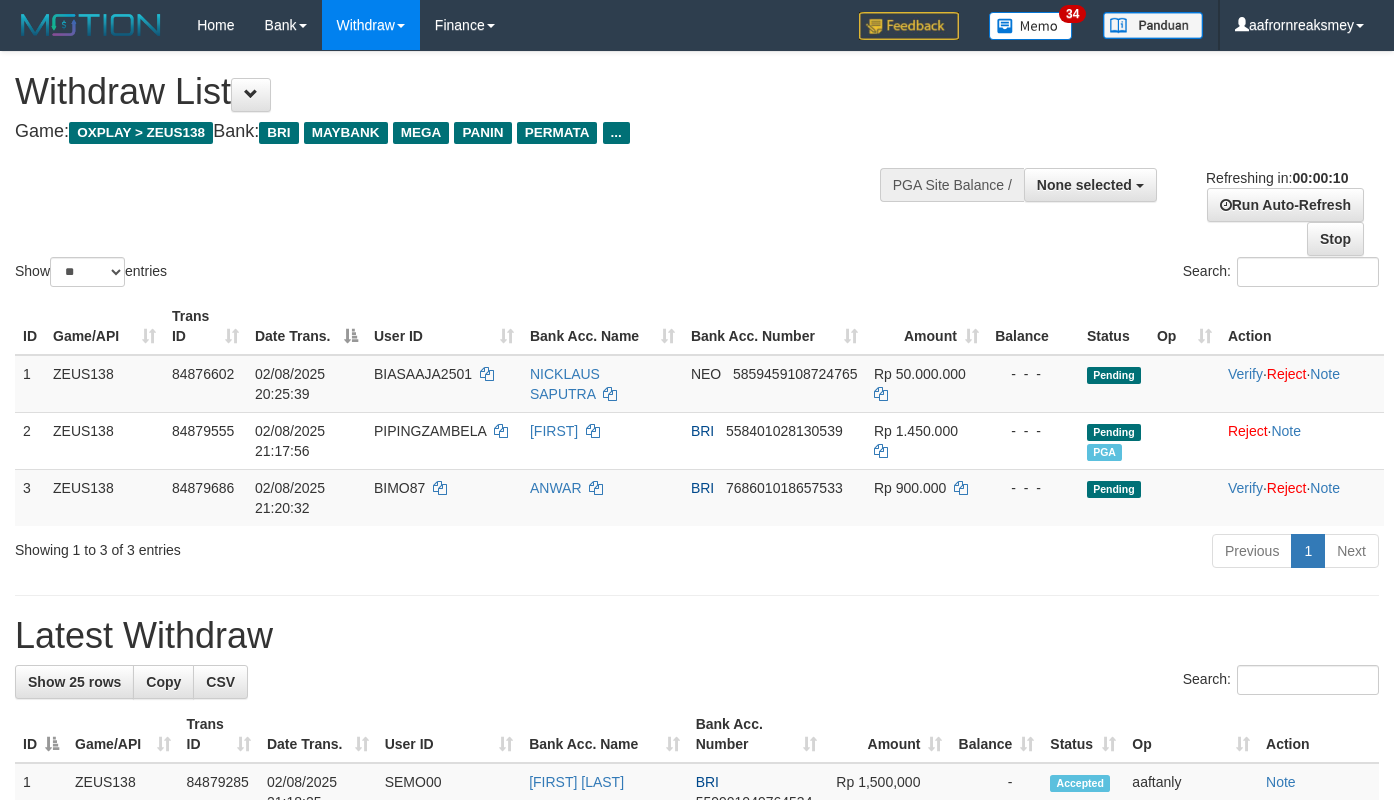 select 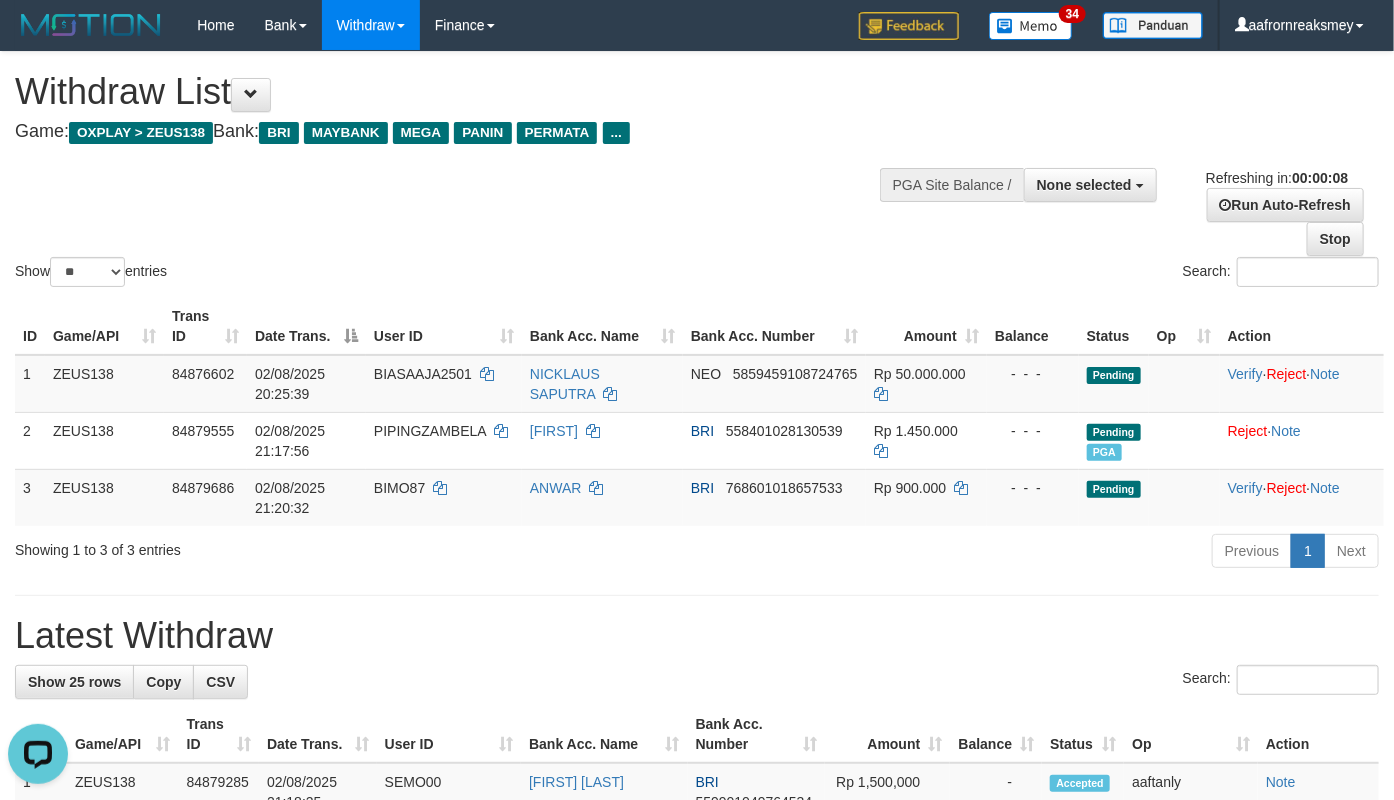 scroll, scrollTop: 0, scrollLeft: 0, axis: both 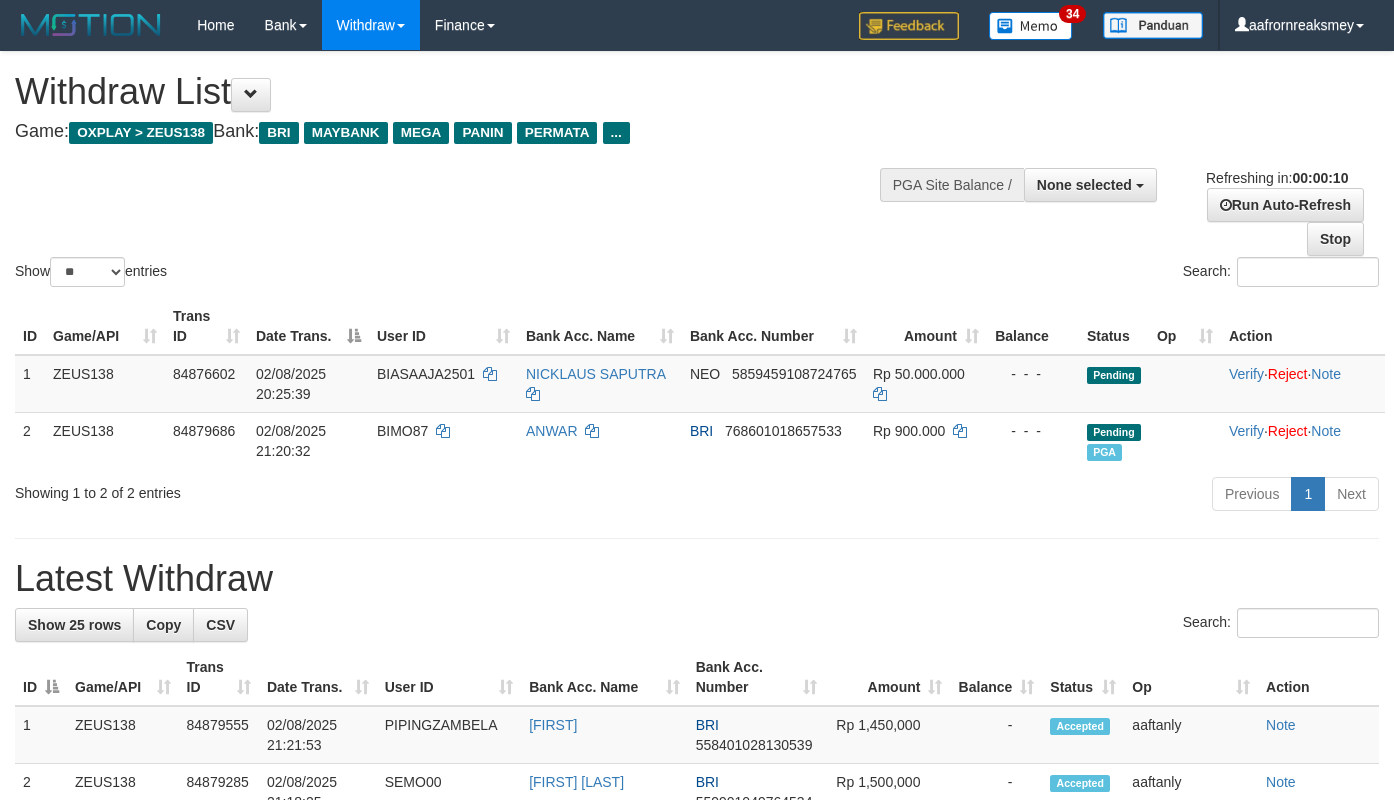 select 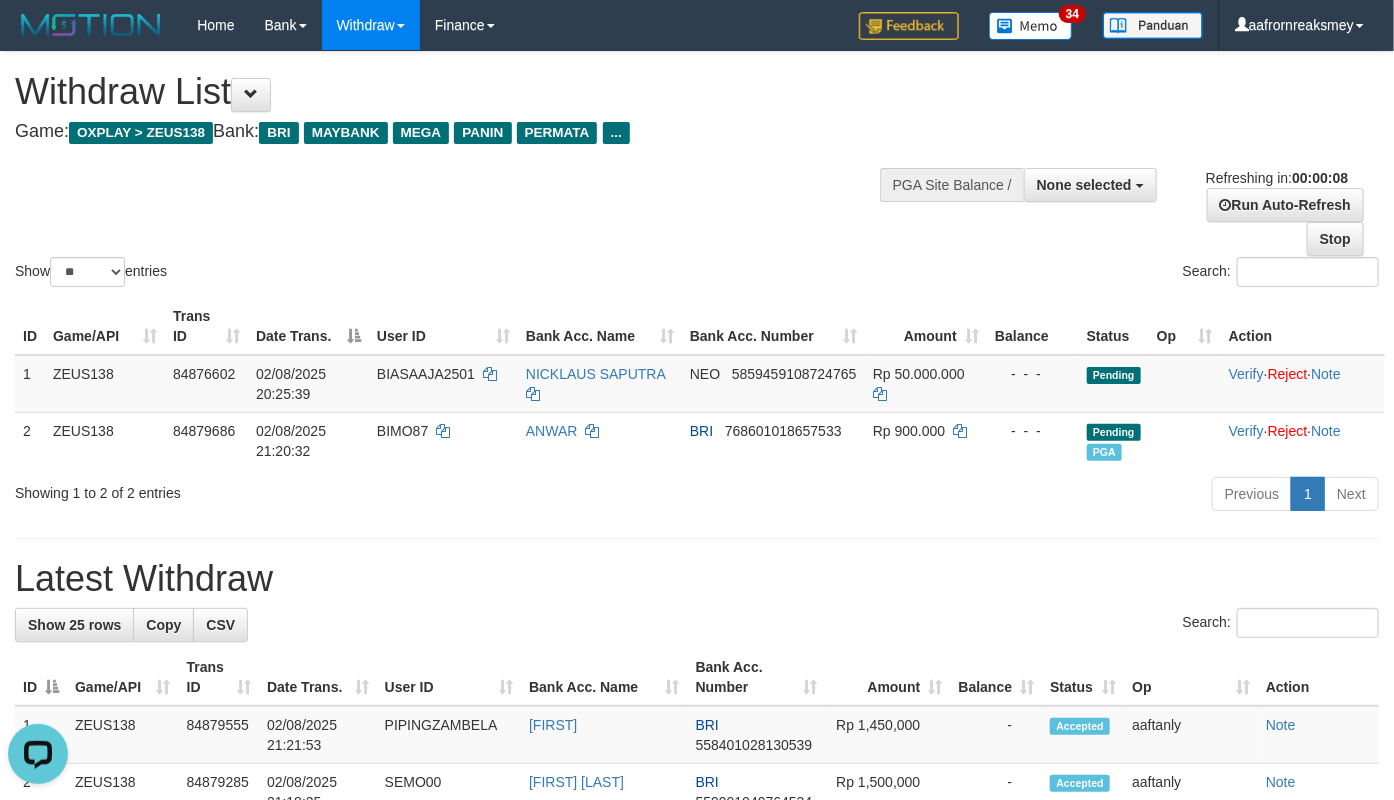 scroll, scrollTop: 0, scrollLeft: 0, axis: both 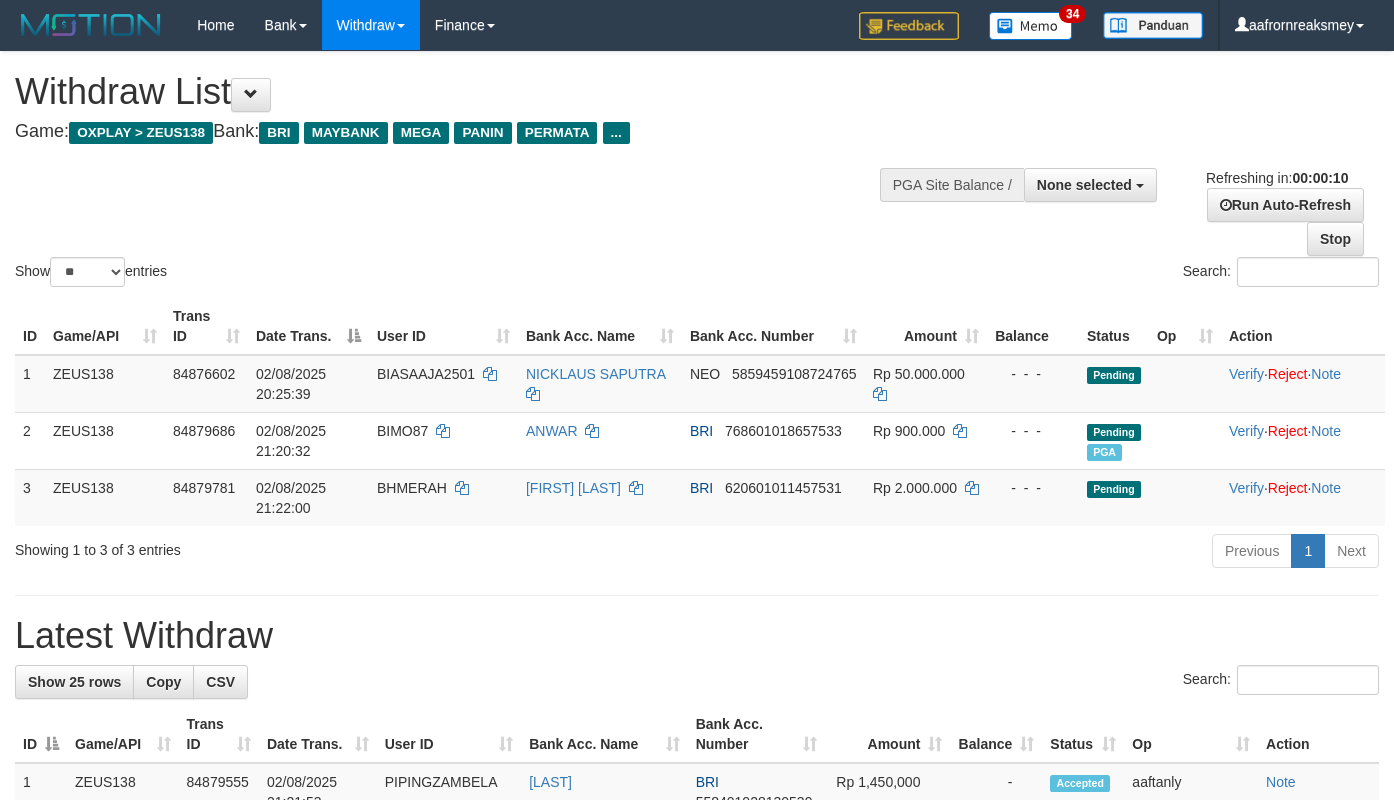 select 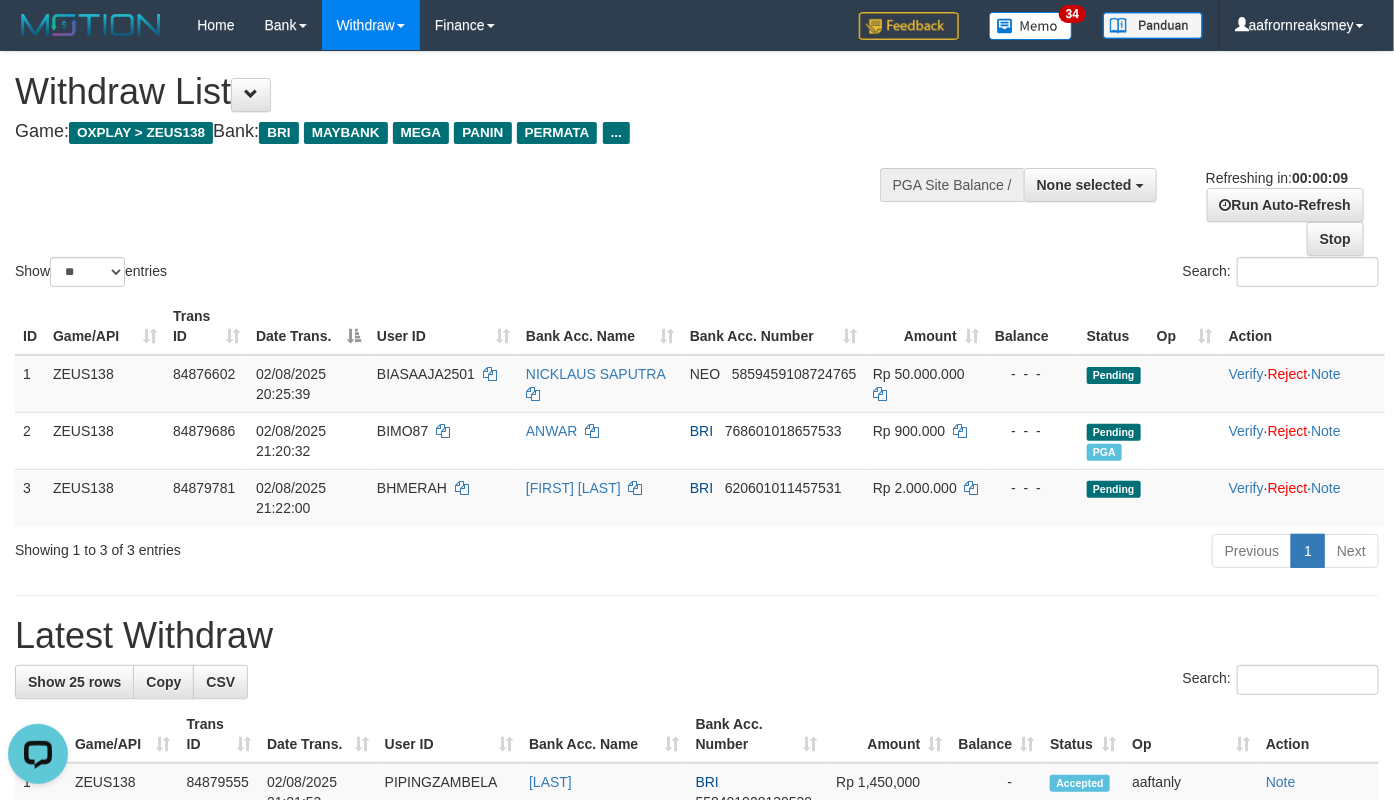 scroll, scrollTop: 0, scrollLeft: 0, axis: both 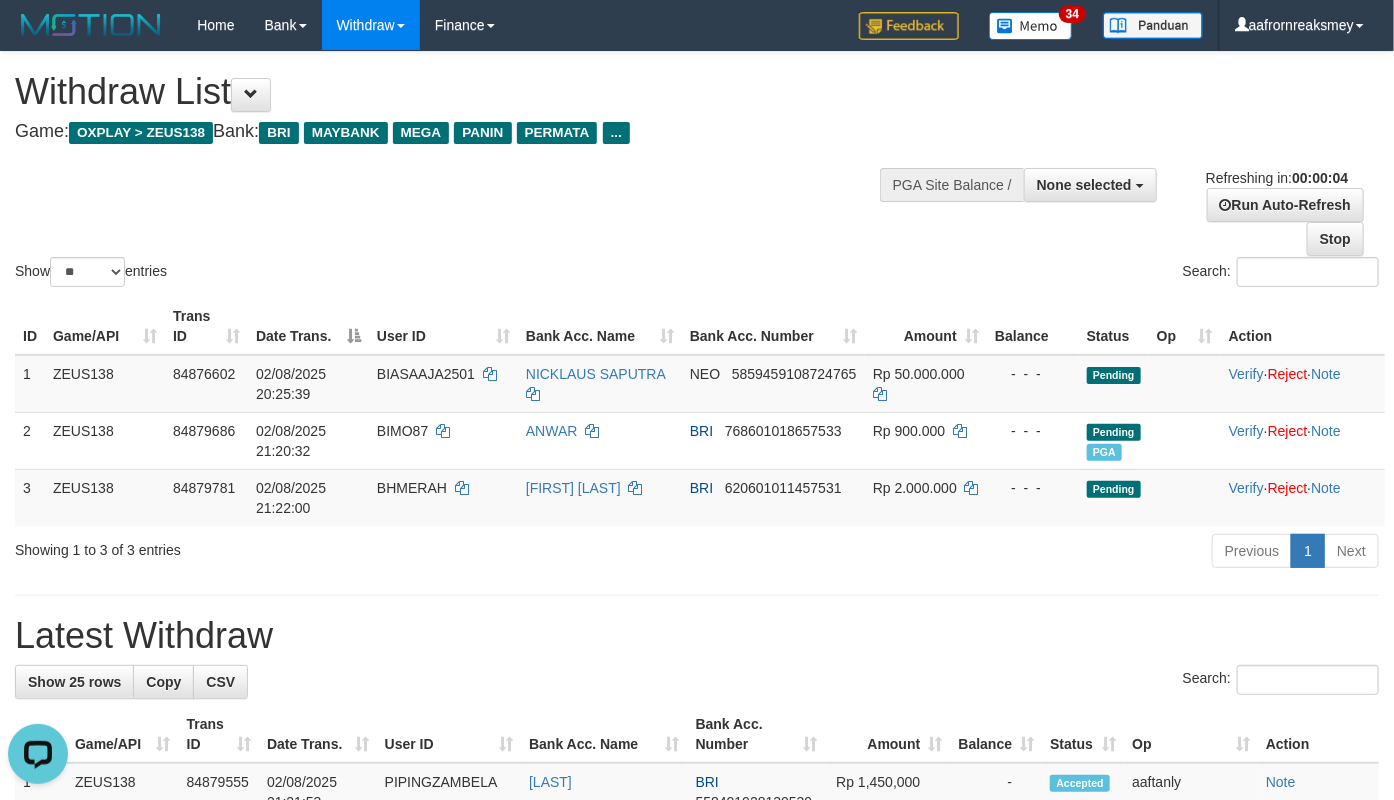 click on "**********" at bounding box center (697, 1187) 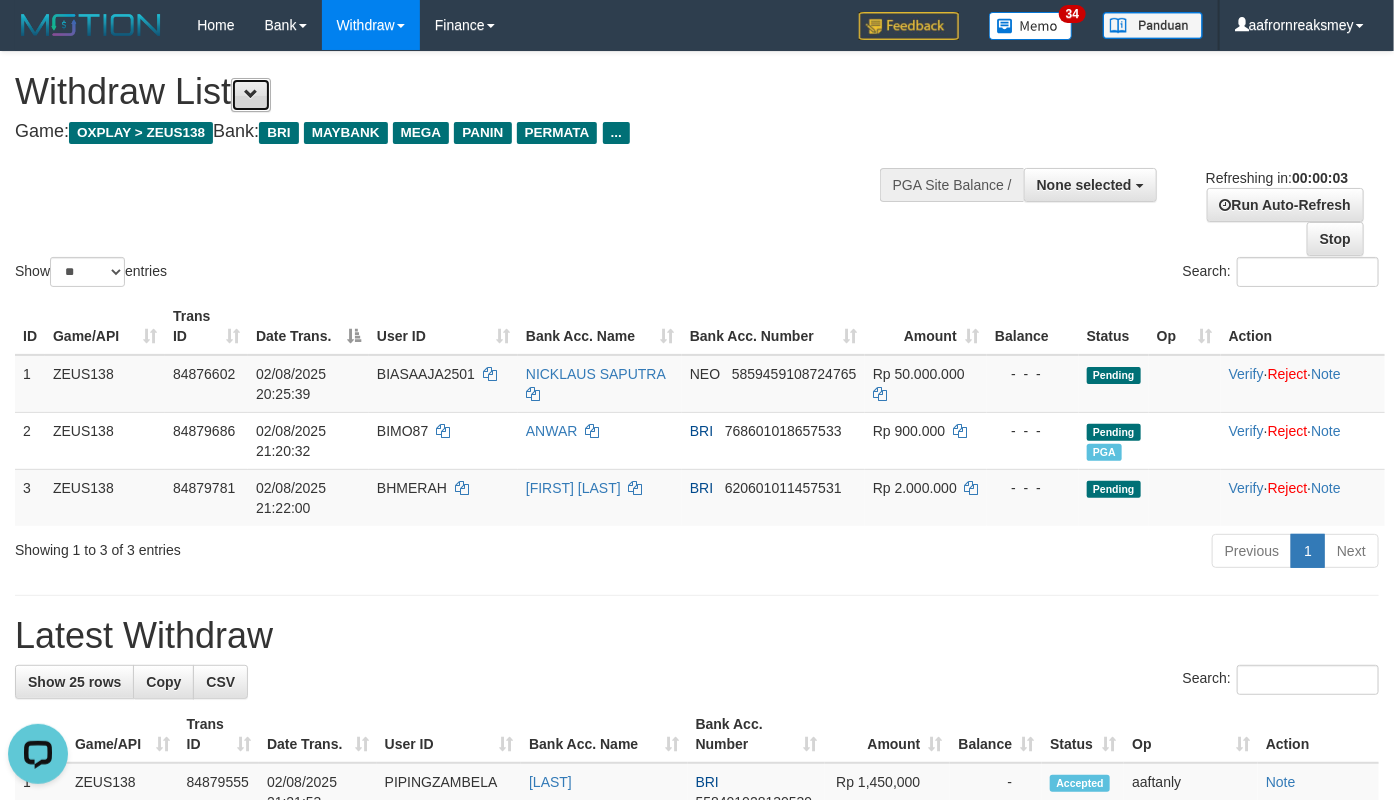 click at bounding box center [251, 94] 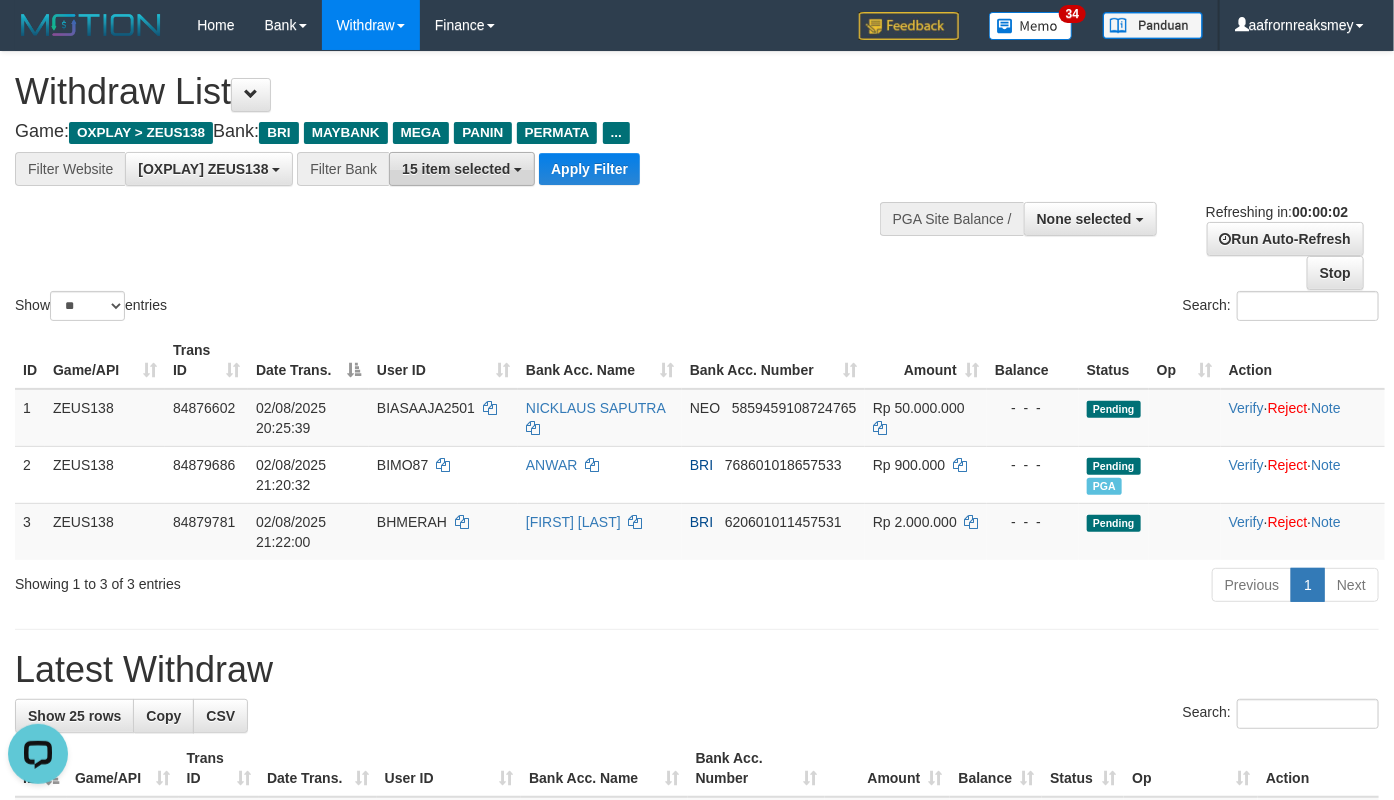 click on "15 item selected" at bounding box center (456, 169) 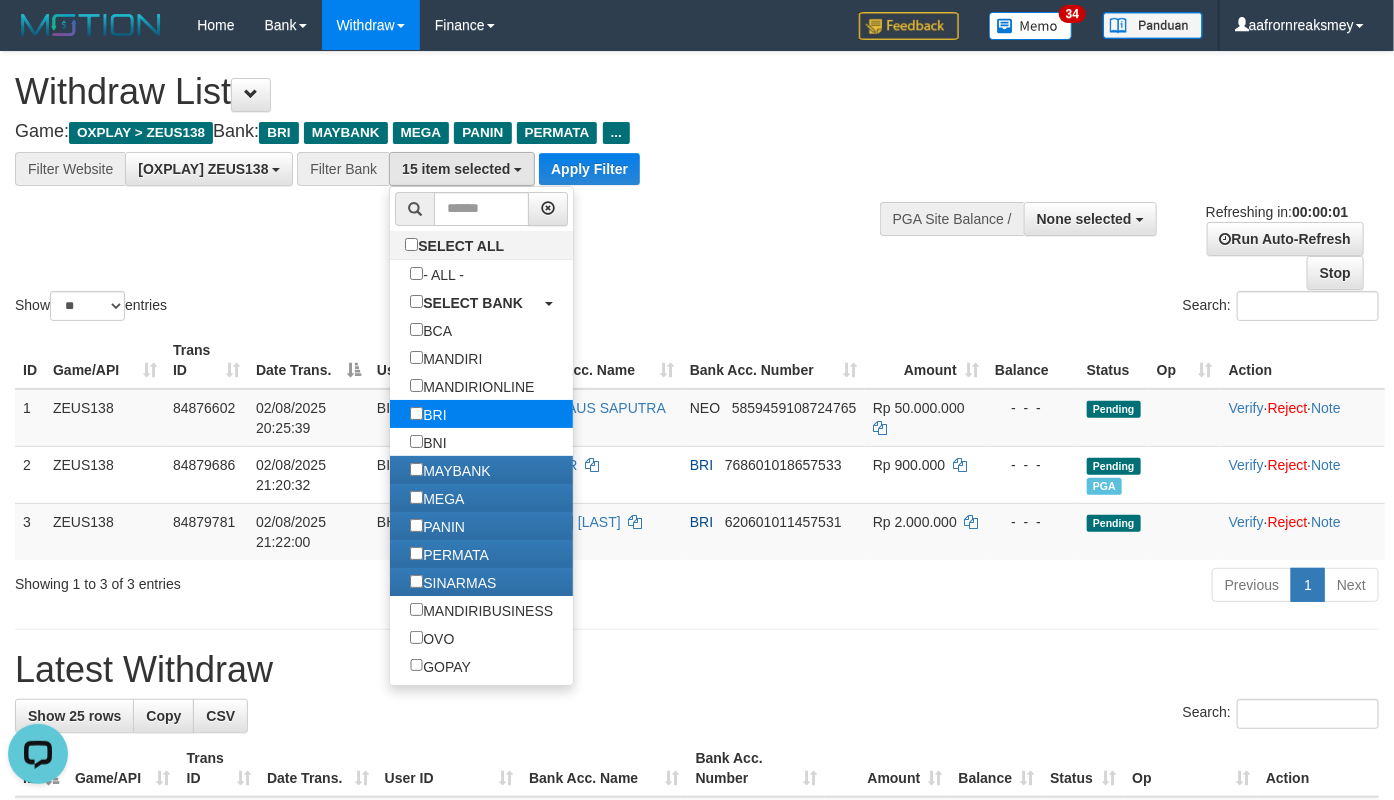 click on "BRI" at bounding box center (428, 414) 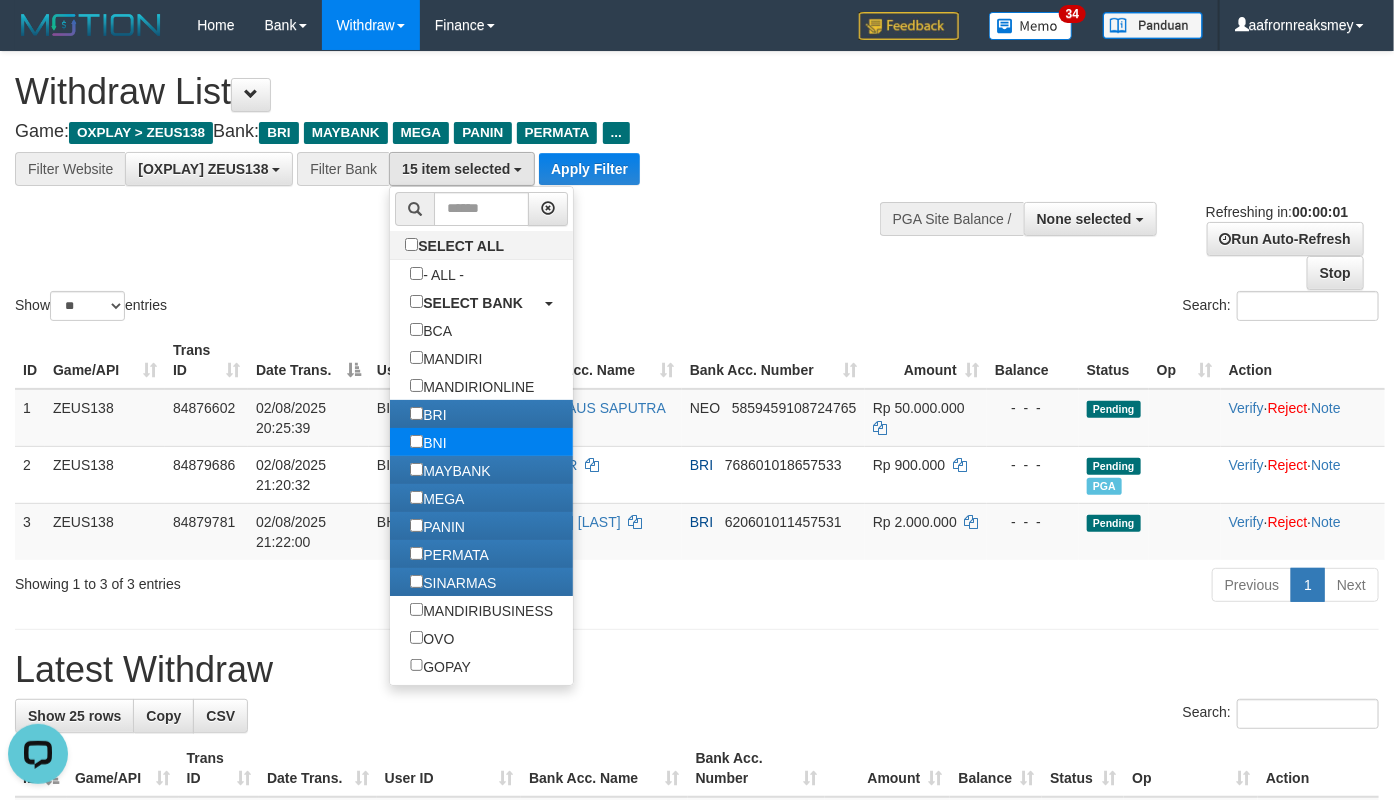 scroll, scrollTop: 84, scrollLeft: 0, axis: vertical 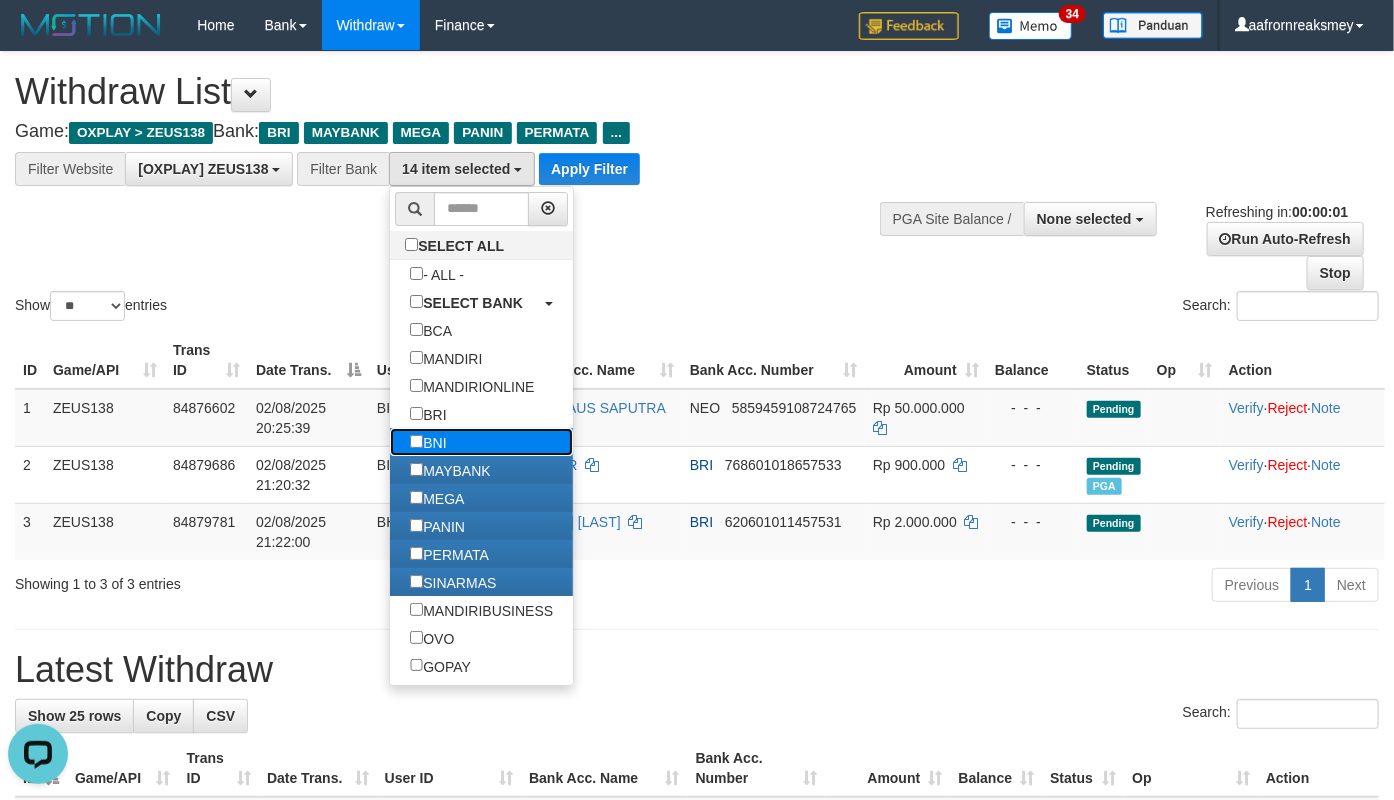 drag, startPoint x: 431, startPoint y: 448, endPoint x: 451, endPoint y: 444, distance: 20.396078 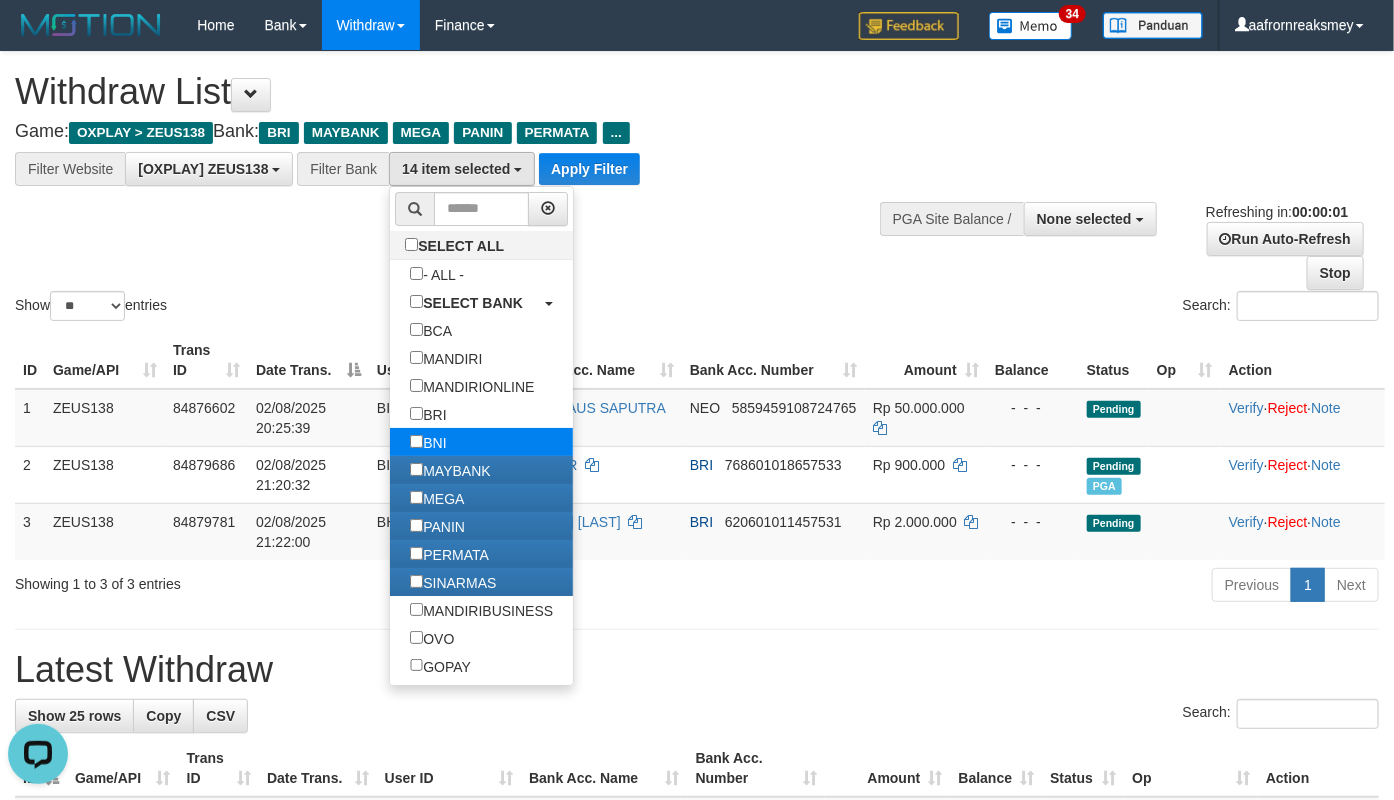 select on "***" 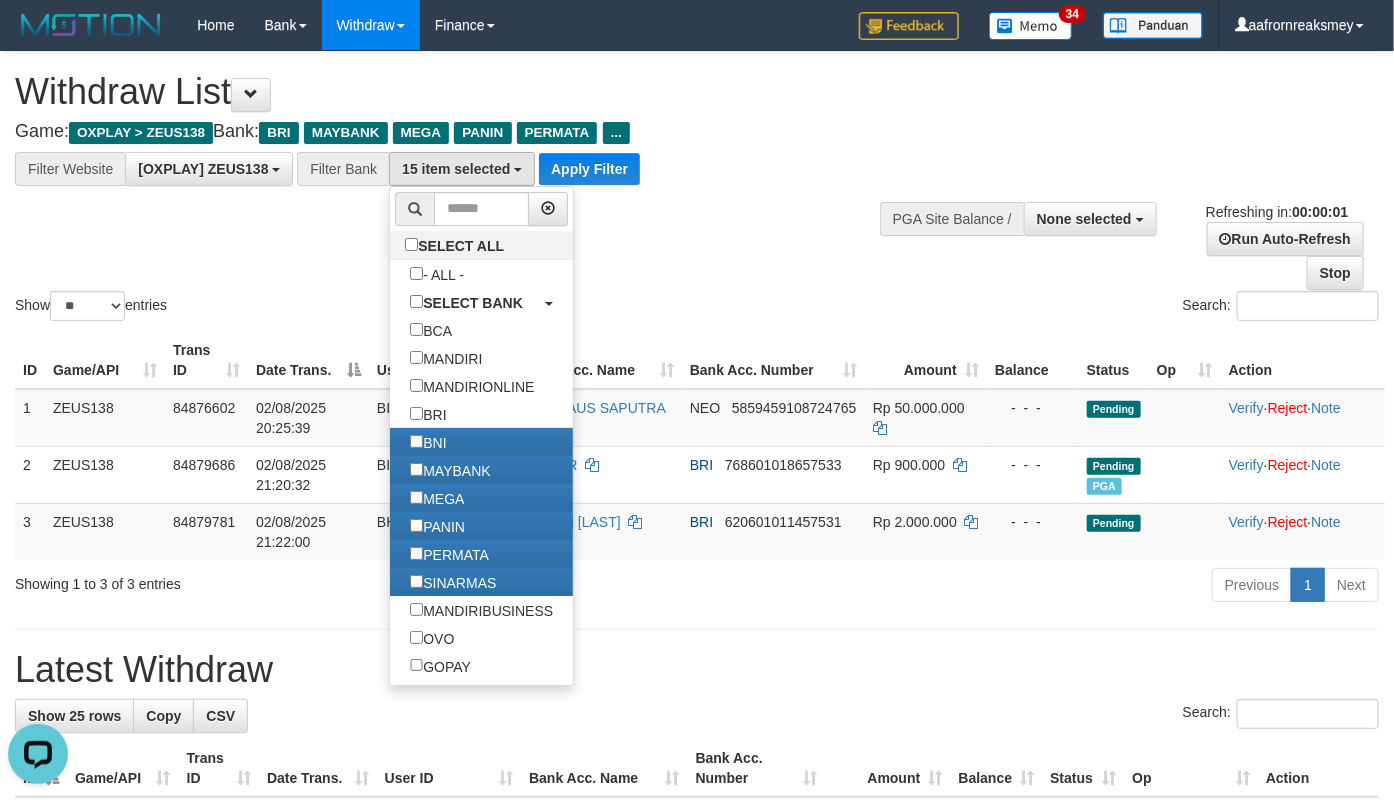 click on "Search:" at bounding box center (1045, 308) 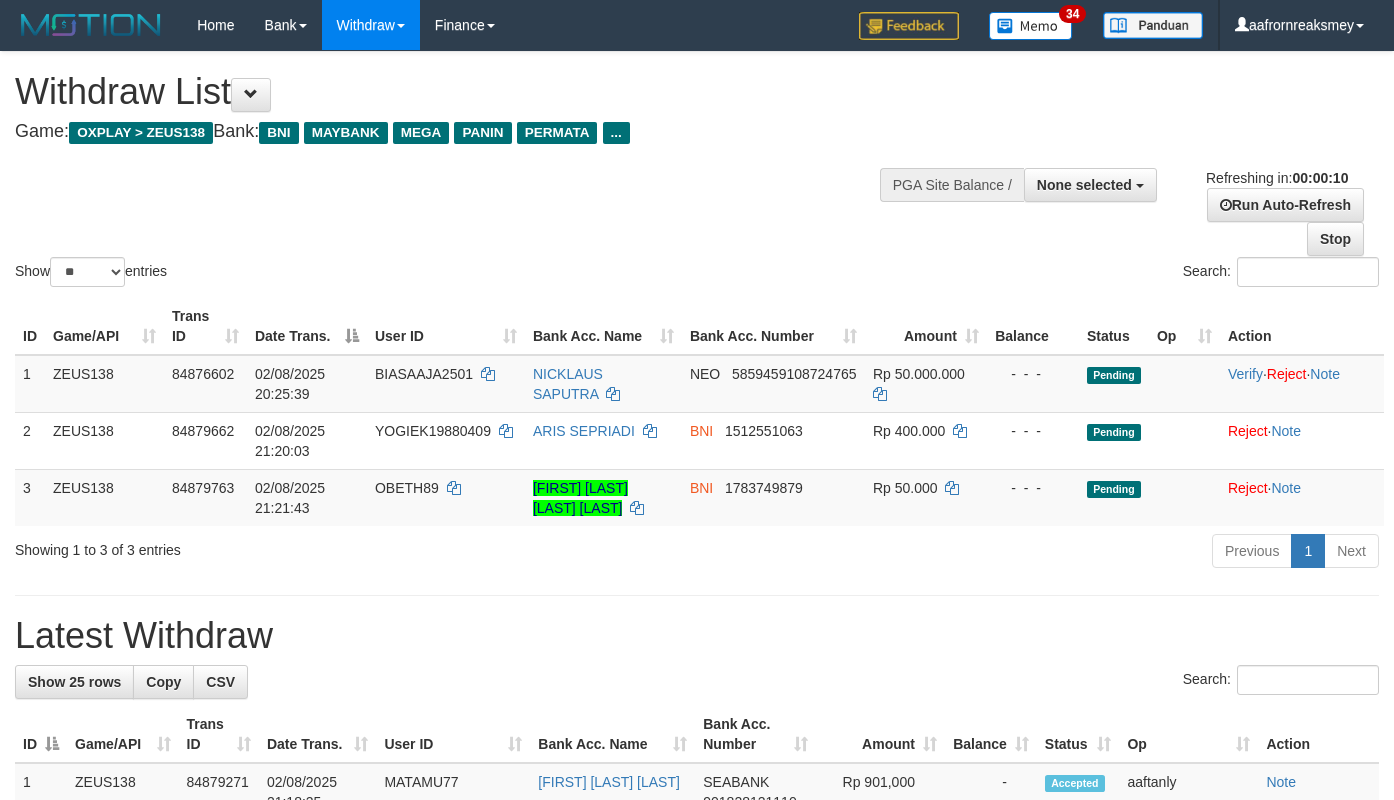 select 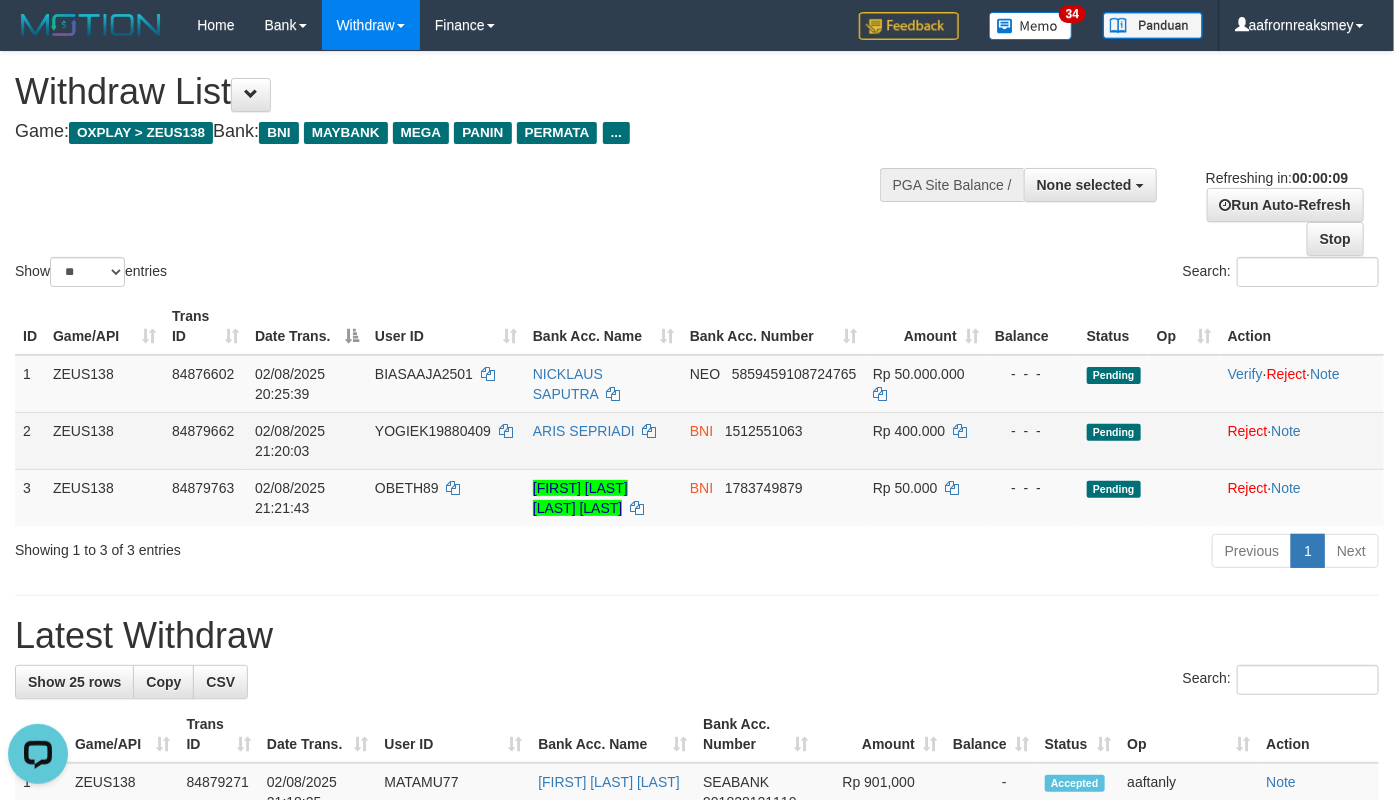 scroll, scrollTop: 0, scrollLeft: 0, axis: both 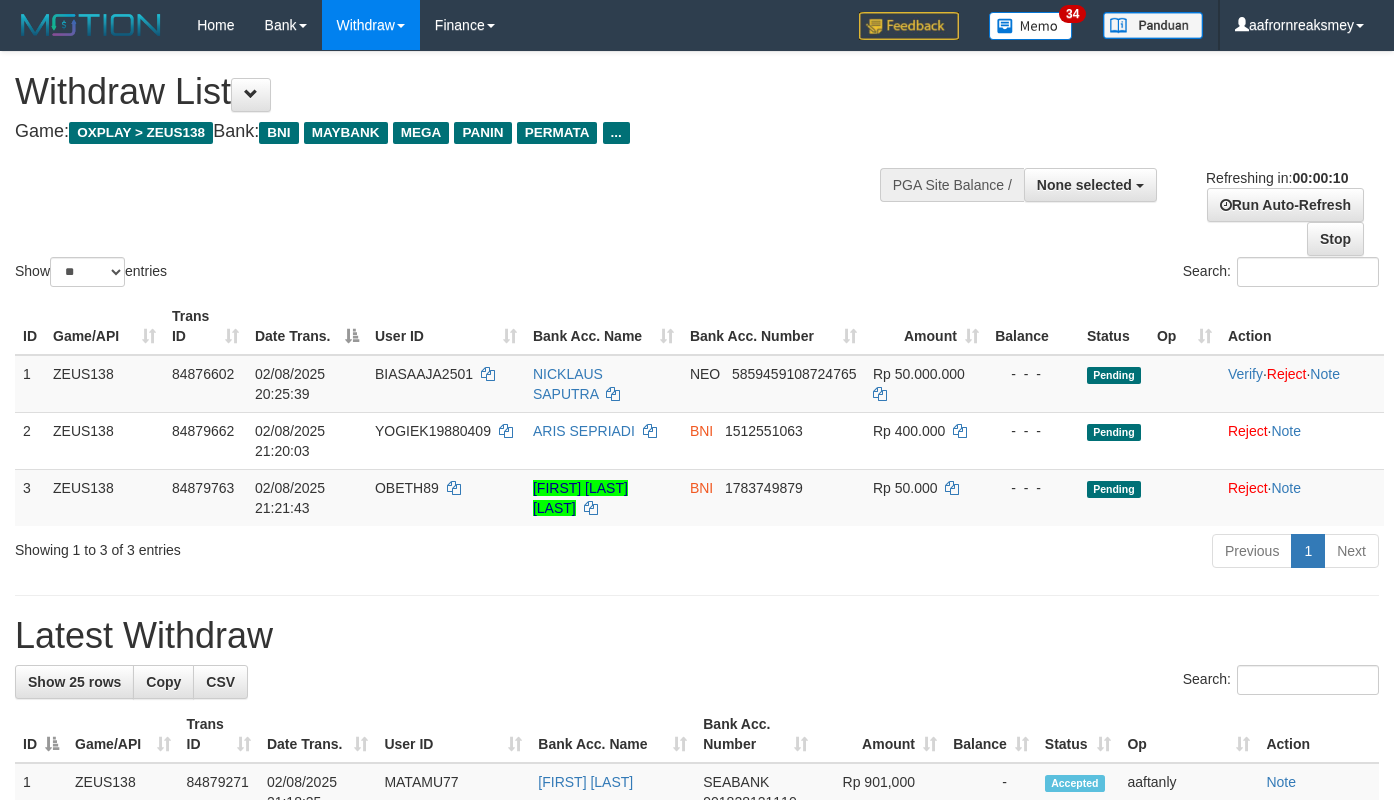 select 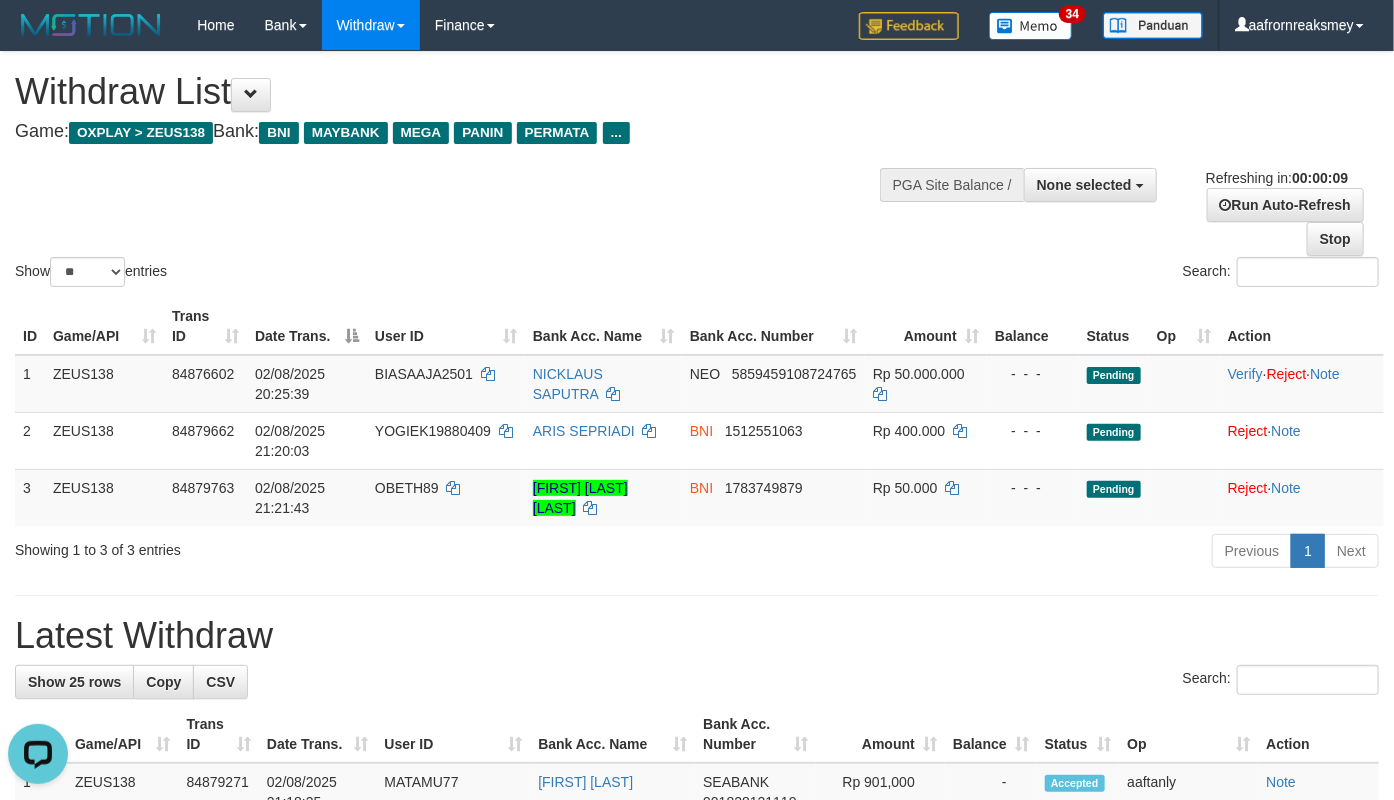 scroll, scrollTop: 0, scrollLeft: 0, axis: both 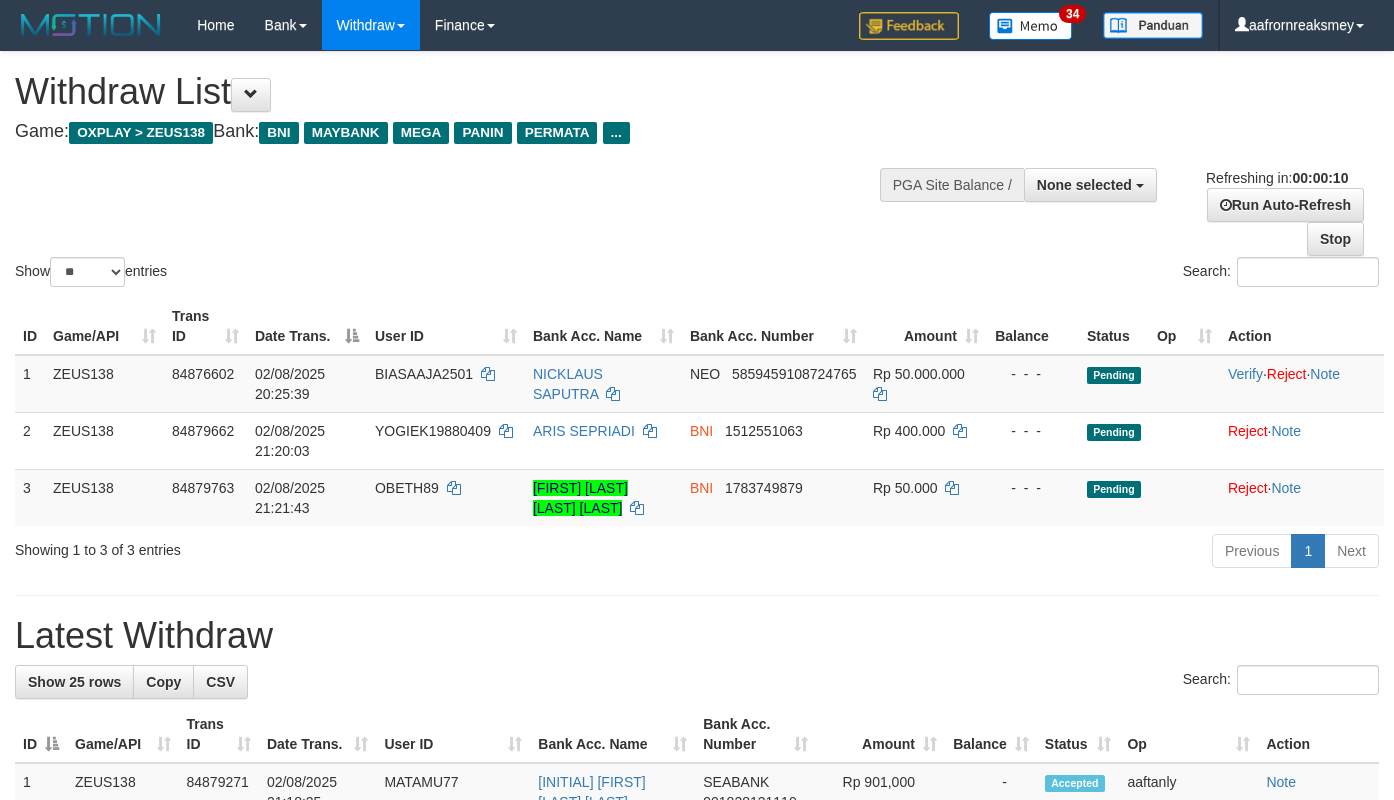 select 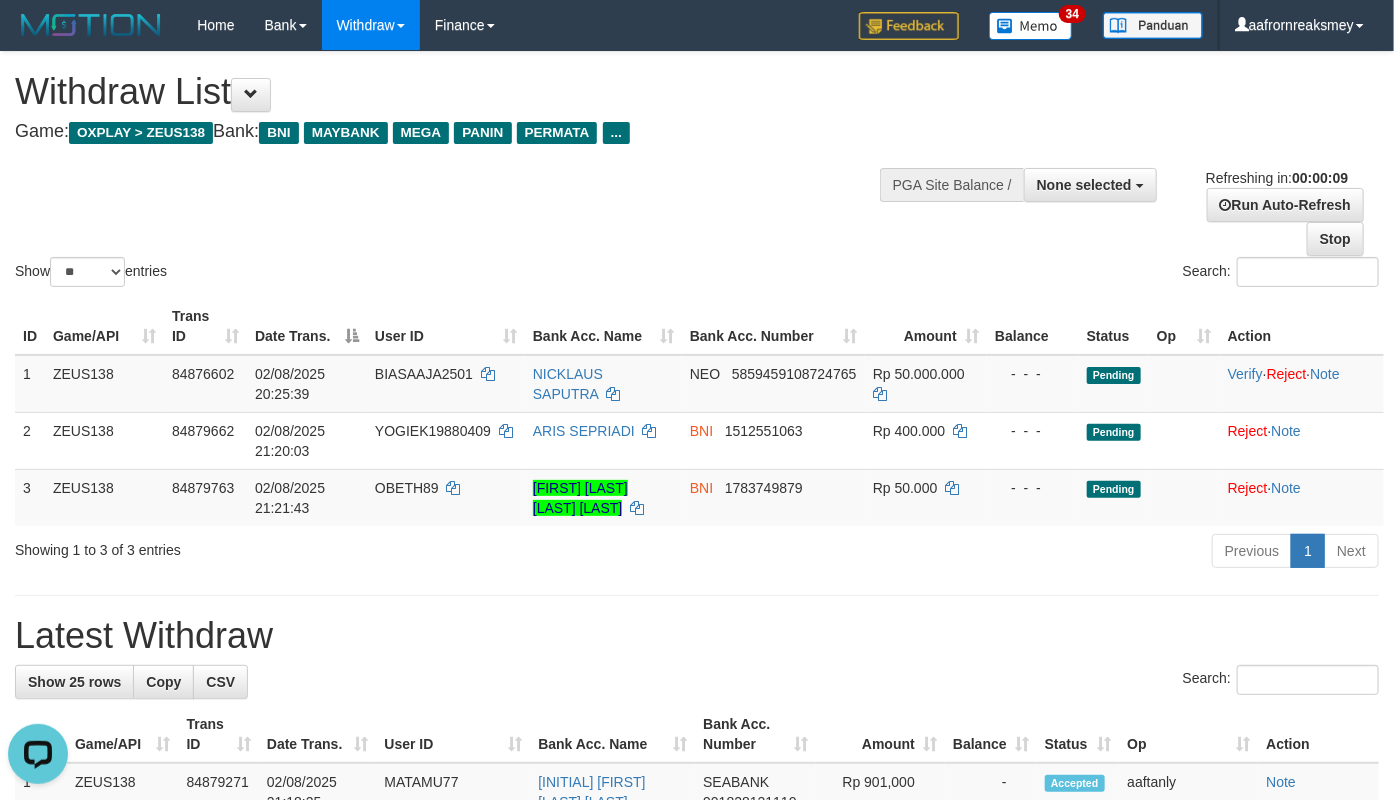 scroll, scrollTop: 0, scrollLeft: 0, axis: both 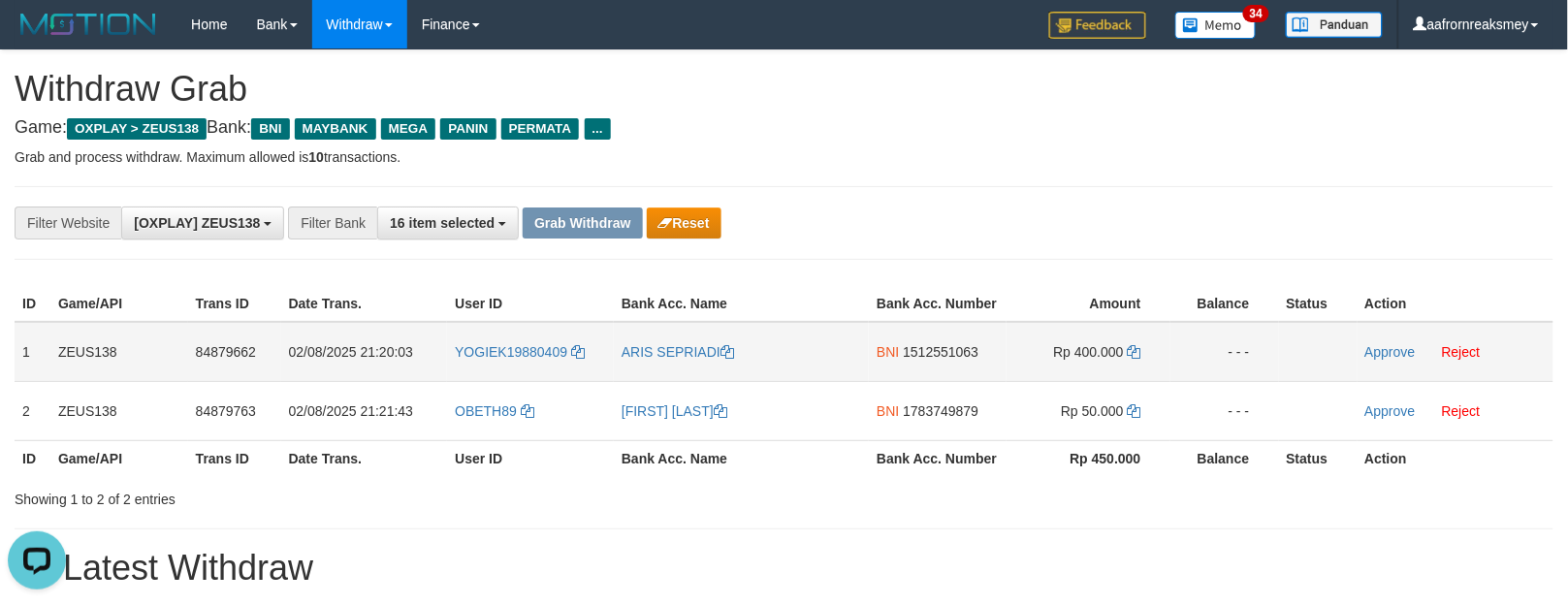 click on "YOGIEK19880409" at bounding box center [530, 352] 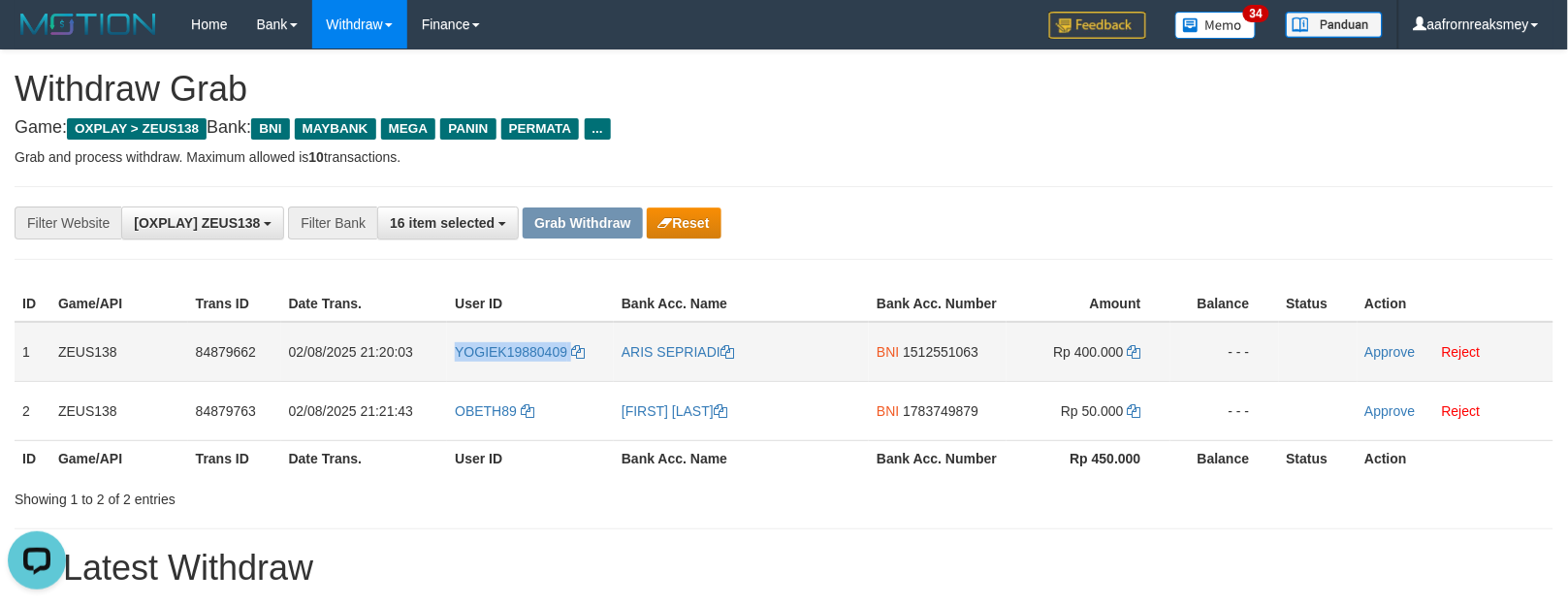 click on "YOGIEK19880409" at bounding box center [530, 352] 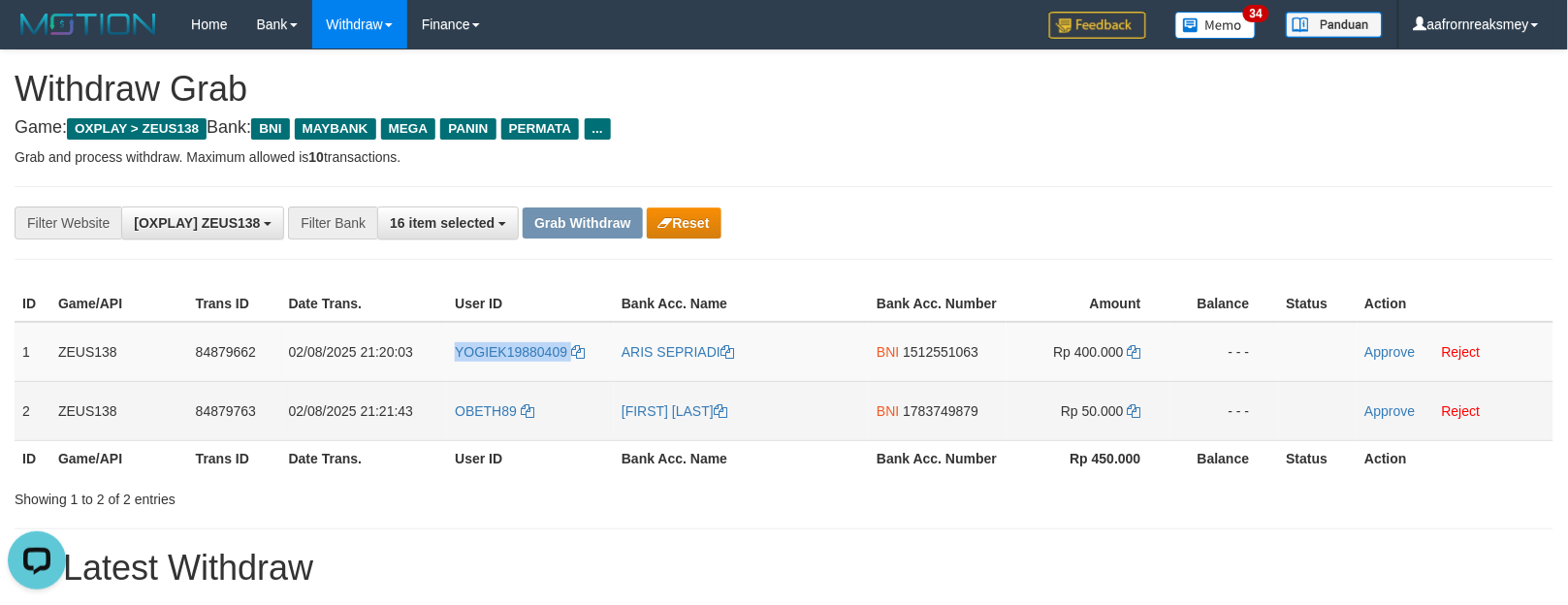 copy on "YOGIEK19880409" 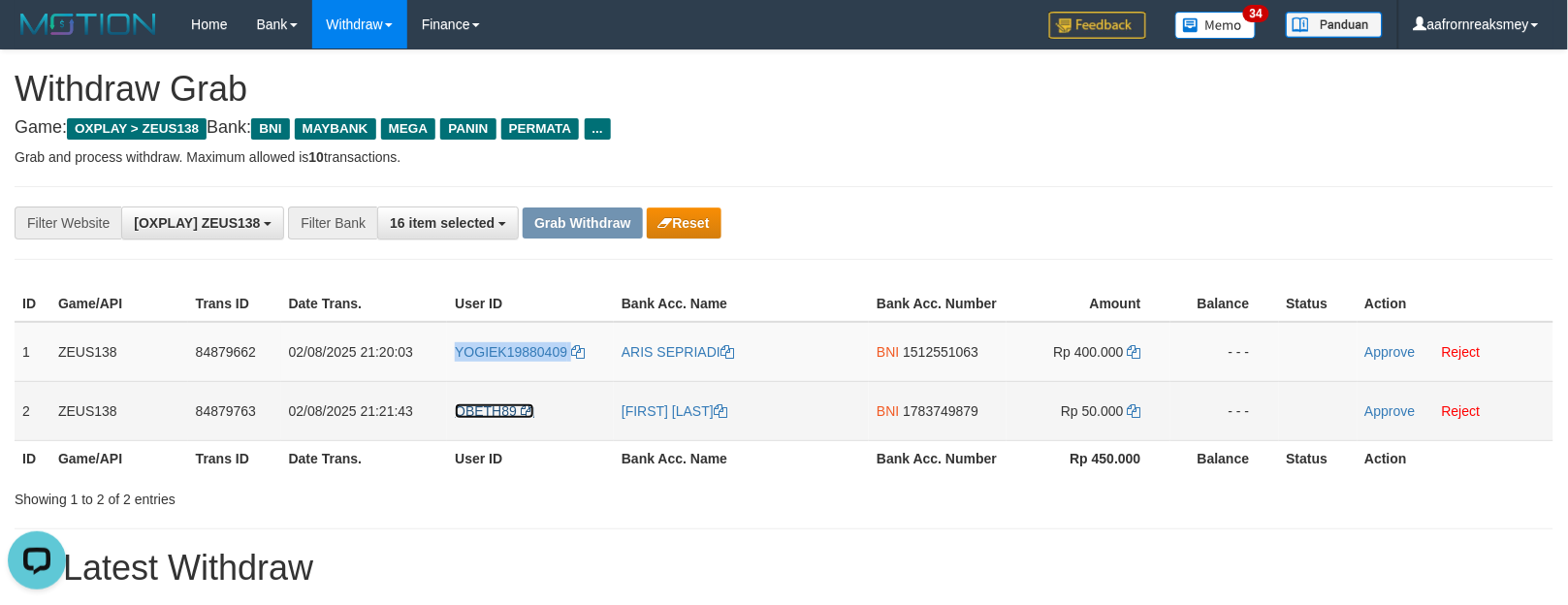 click on "OBETH89" at bounding box center [486, 411] 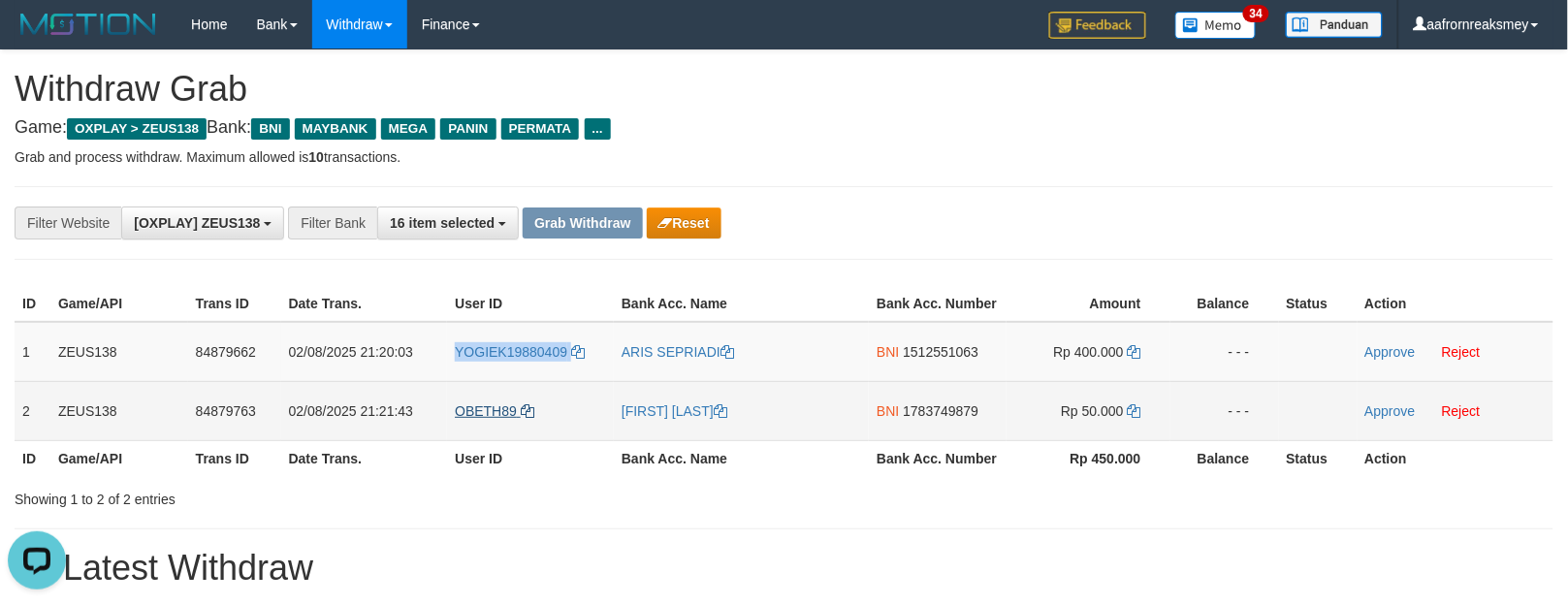copy on "YOGIEK19880409" 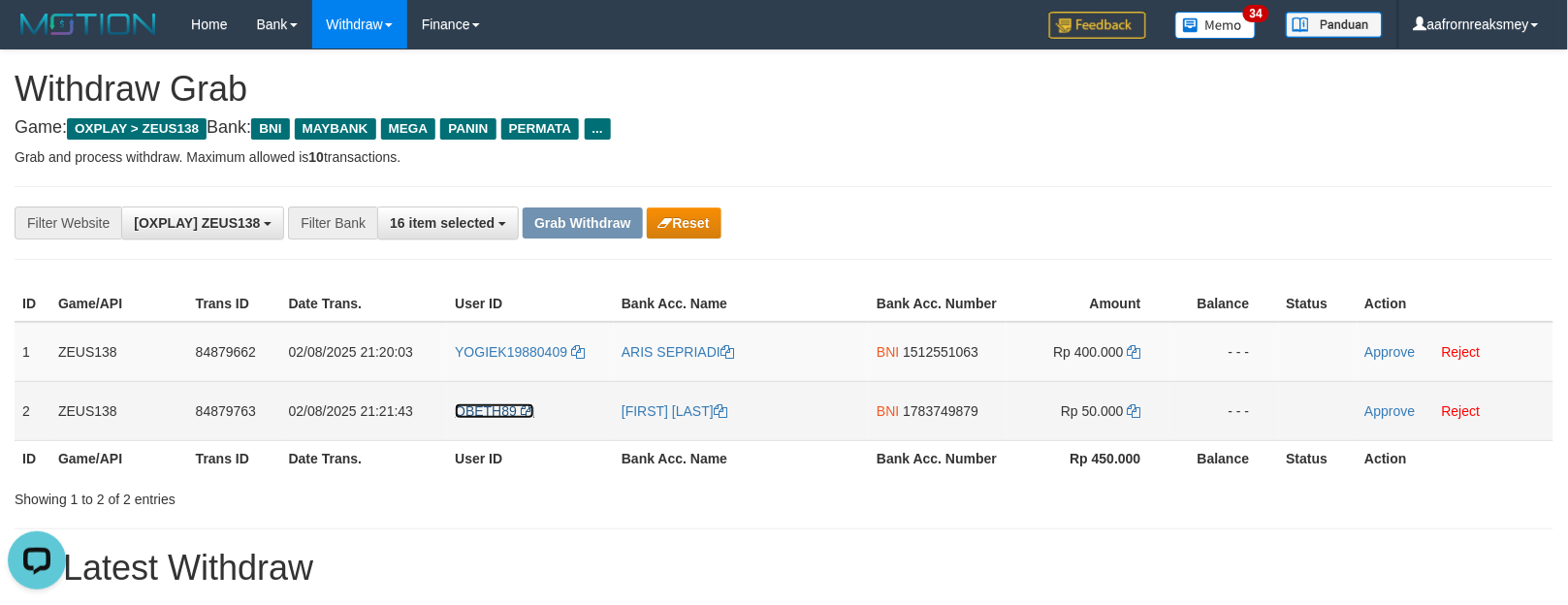 click on "OBETH89" at bounding box center (486, 411) 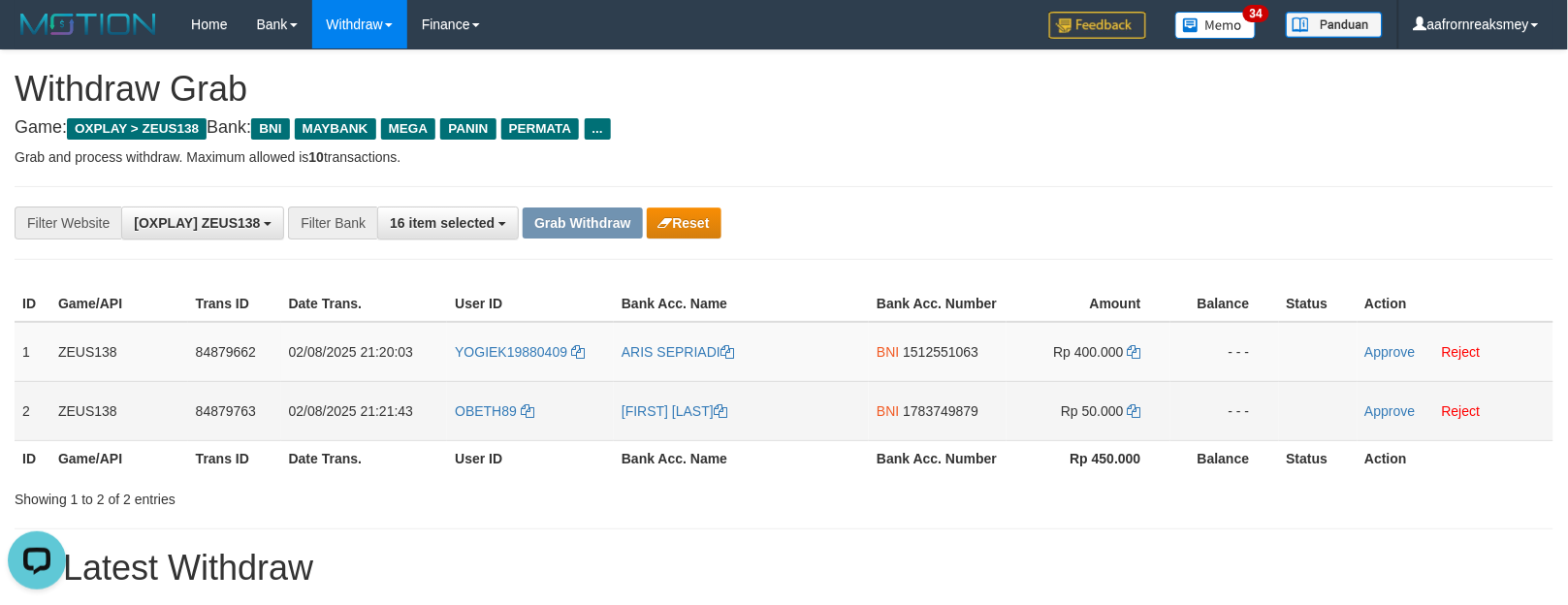 click on "OBETH89" at bounding box center (530, 410) 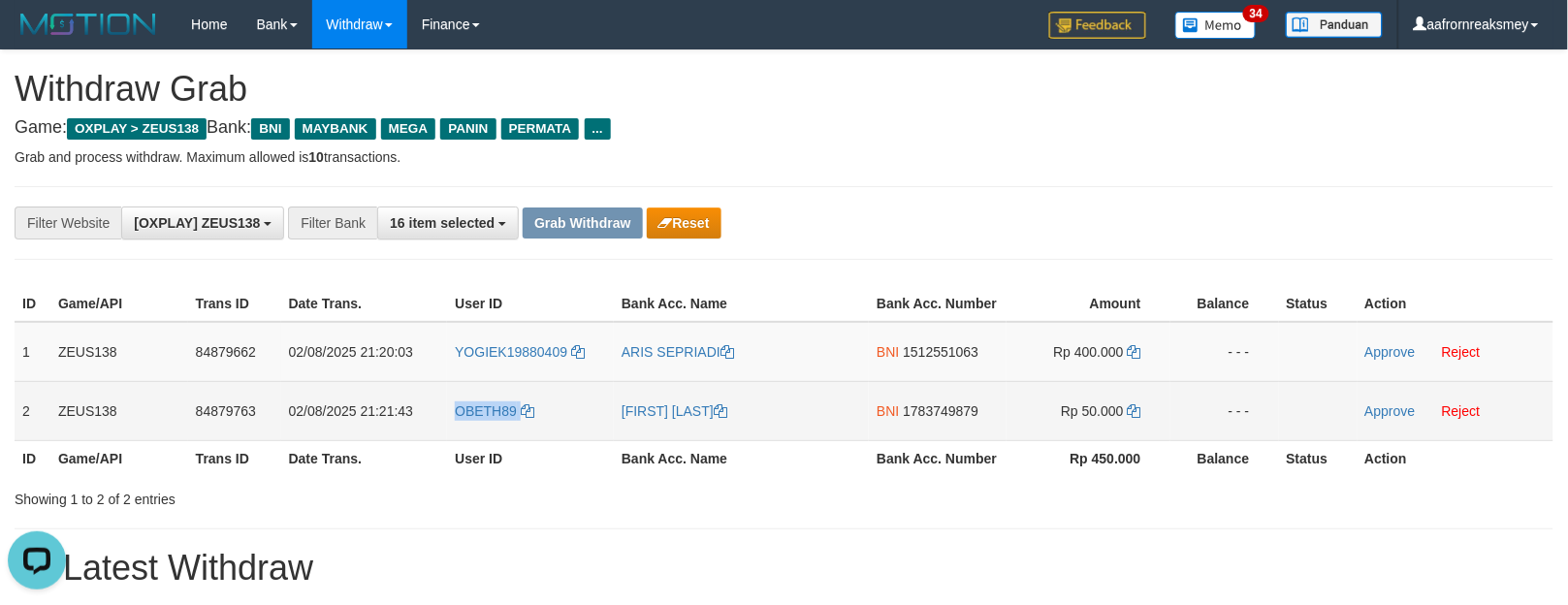 click on "OBETH89" at bounding box center [530, 410] 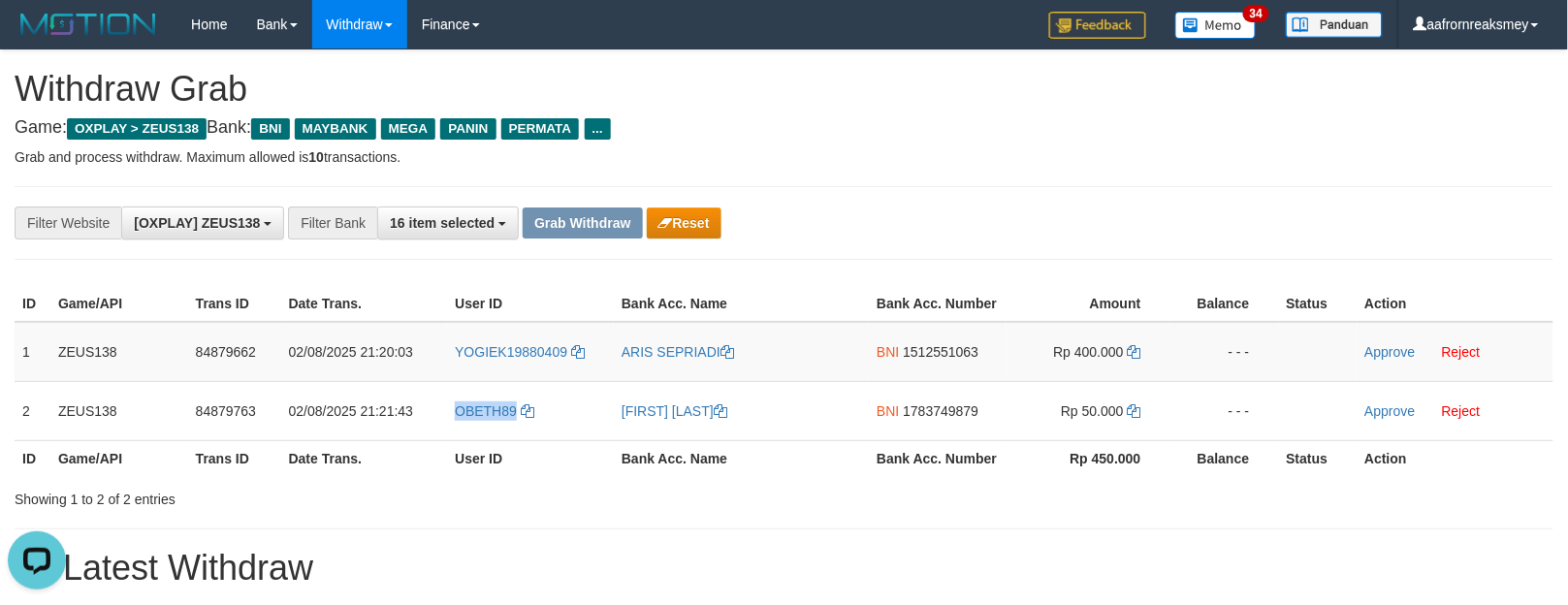 copy on "OBETH89" 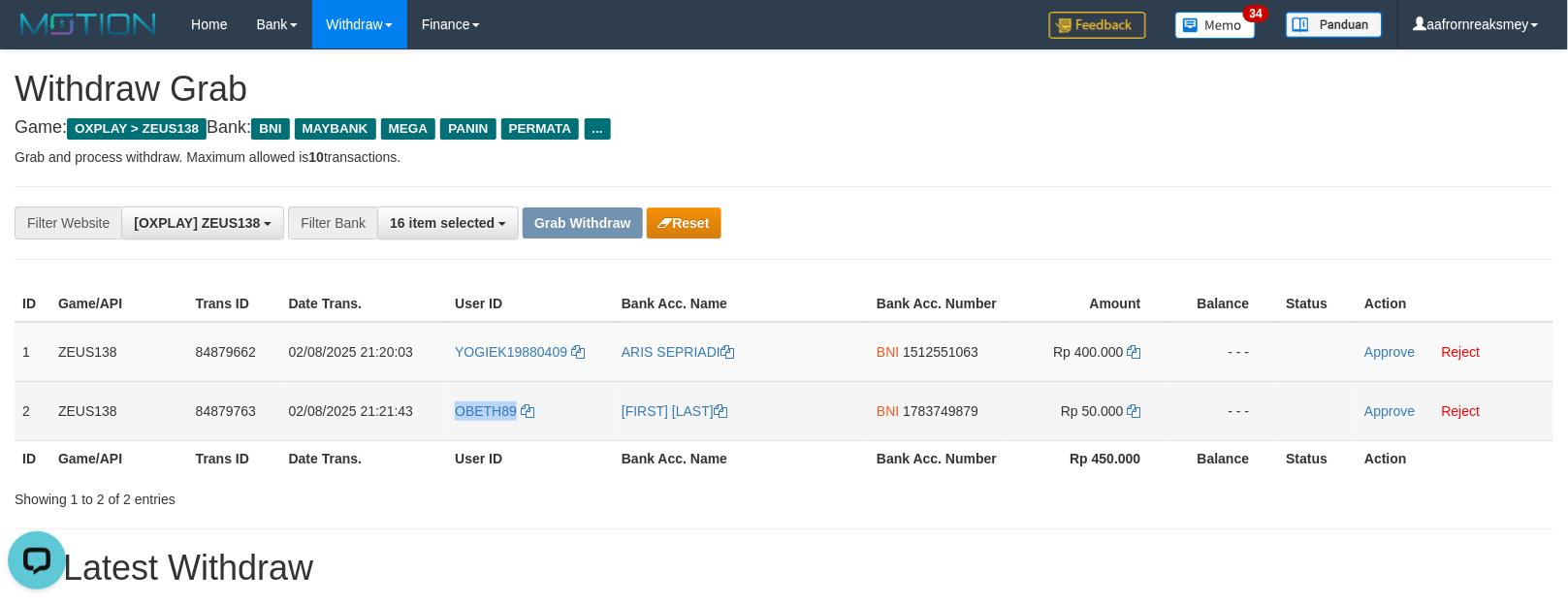drag, startPoint x: 19, startPoint y: 342, endPoint x: 1233, endPoint y: 404, distance: 1215.5822 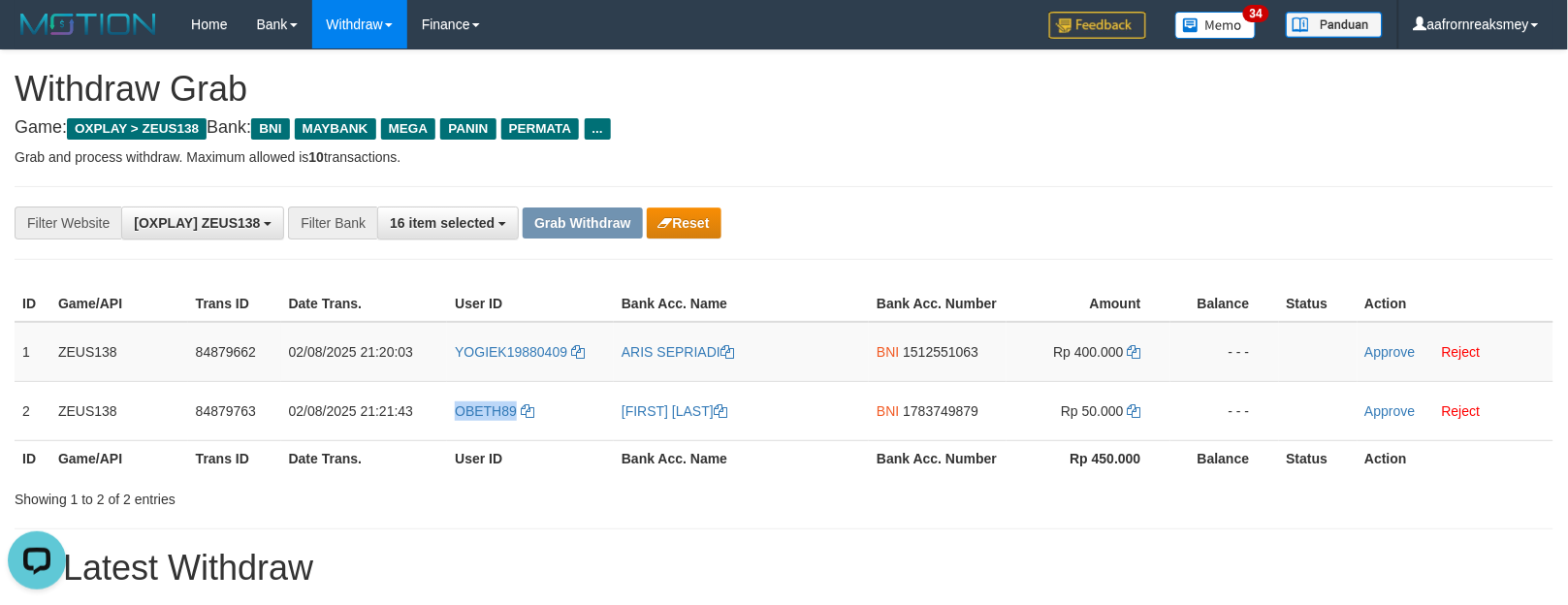 copy on "1
ZEUS138
84879662
02/08/2025 21:20:03
YOGIEK19880409
ARIS SEPRIADI
BNI
1512551063
Rp 400.000
- - -
Approve
Reject
2
ZEUS138
84879763
02/08/2025 21:21:43
OBETH89
ROBERTUS KORDIBUS KEDO
BNI
1783749879
Rp 50.000
-" 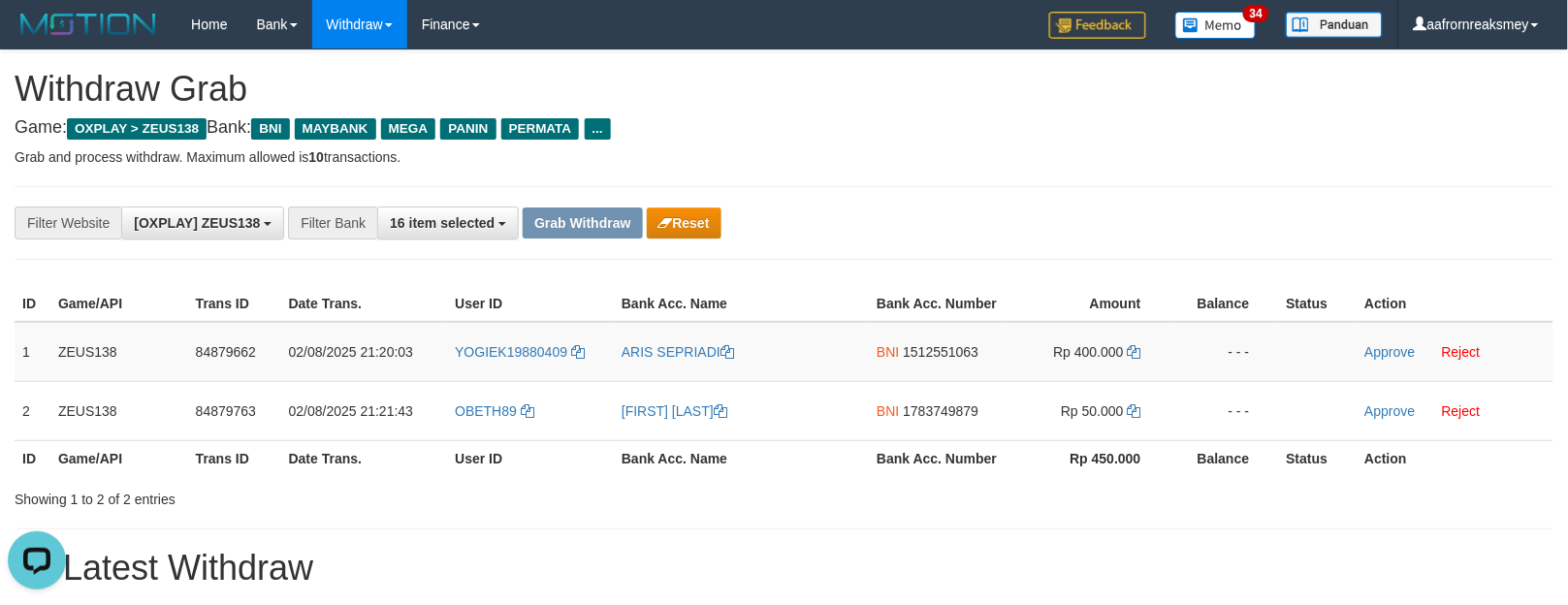 drag, startPoint x: 890, startPoint y: 109, endPoint x: 1014, endPoint y: 304, distance: 231.08656 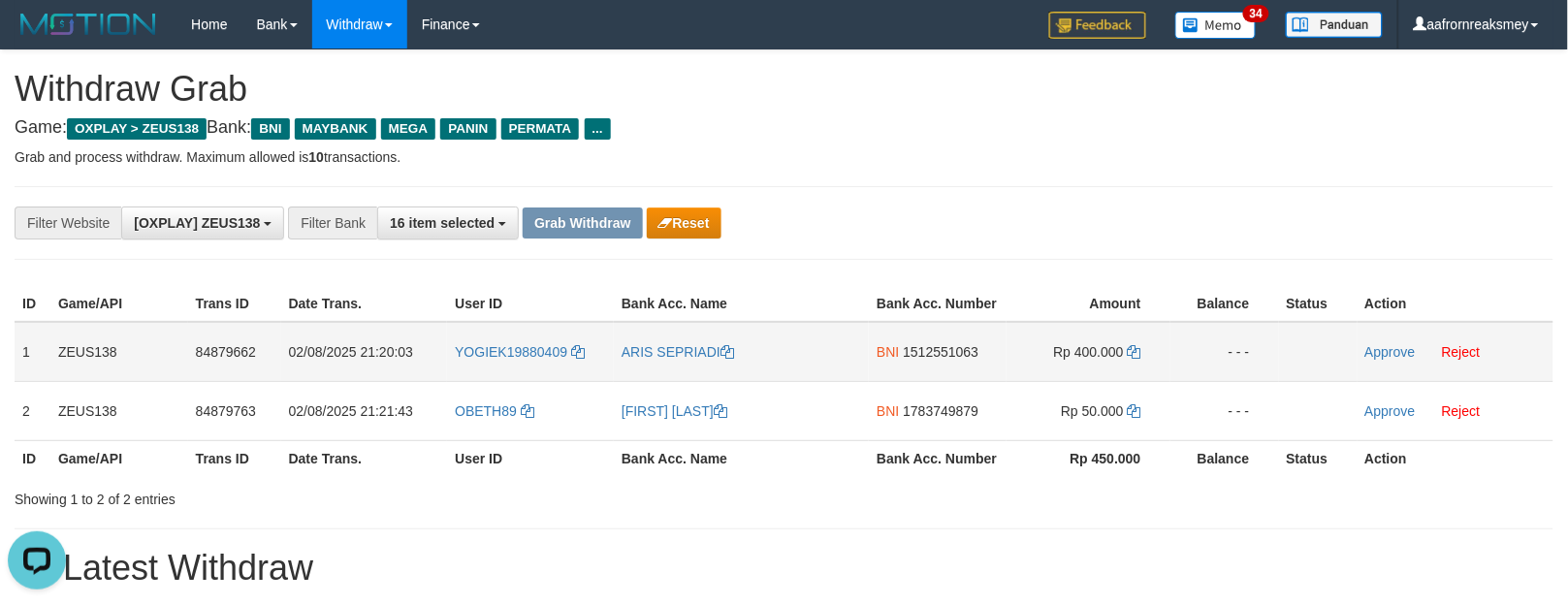 click on "BNI
1512551063" at bounding box center (938, 352) 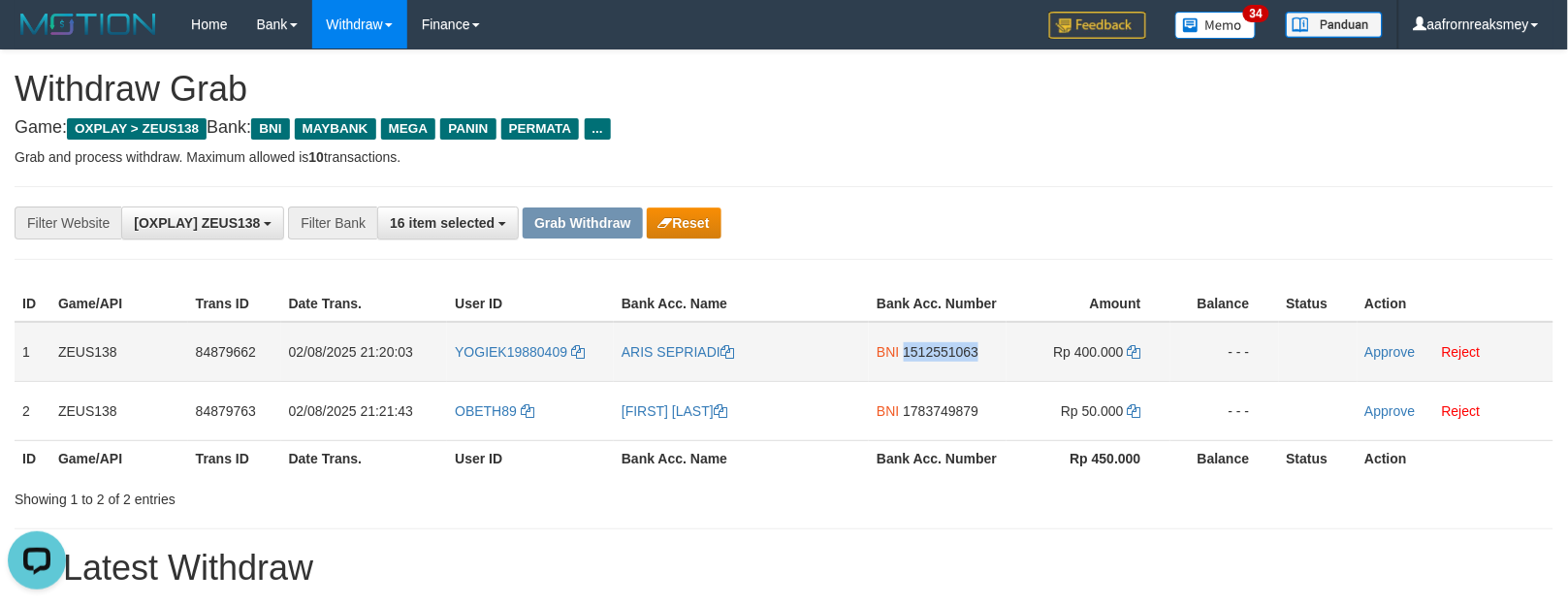 click on "BNI
1512551063" at bounding box center (938, 352) 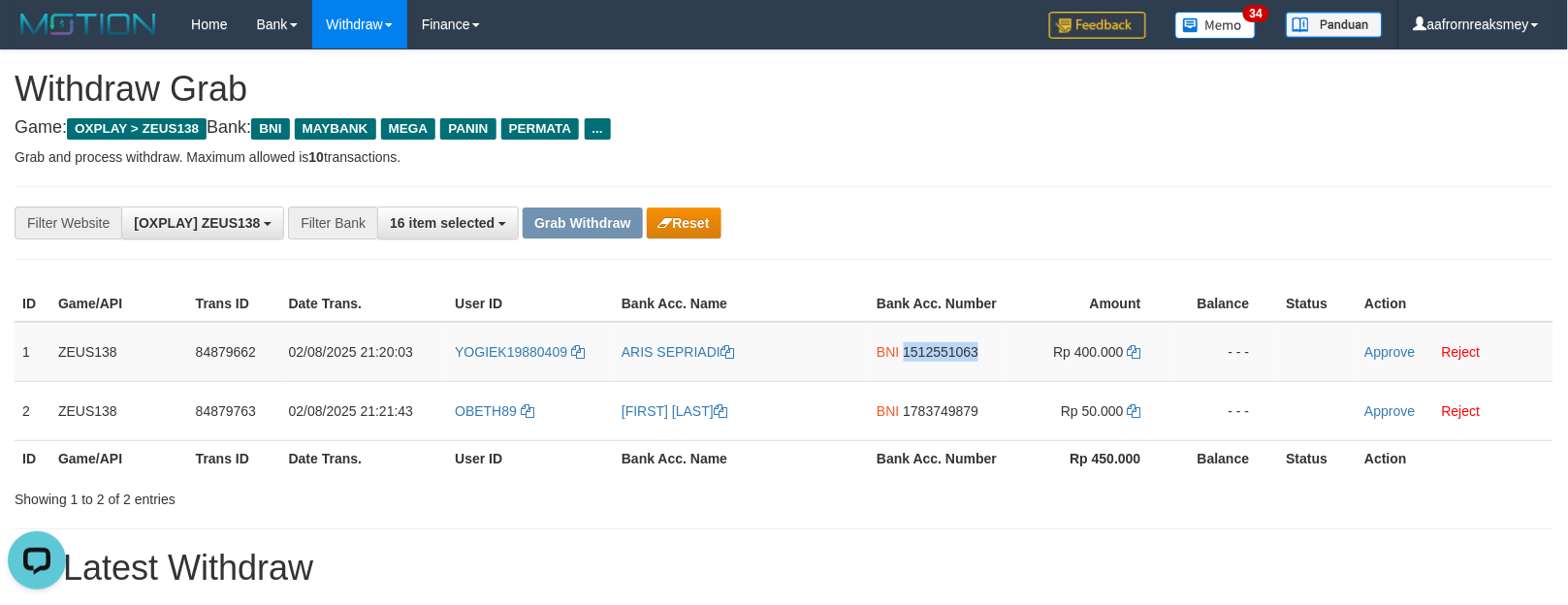 copy on "1512551063" 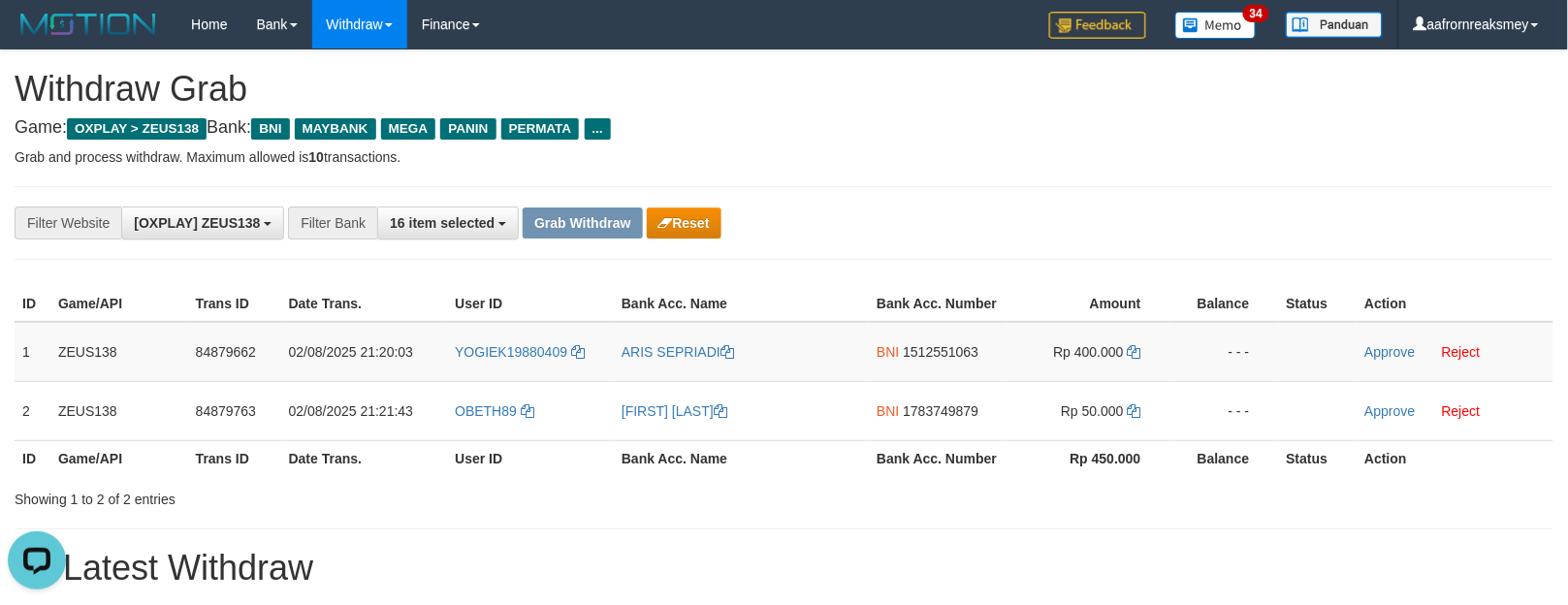 click on "Grab and process withdraw.
Maximum allowed is  10  transactions." at bounding box center (784, 157) 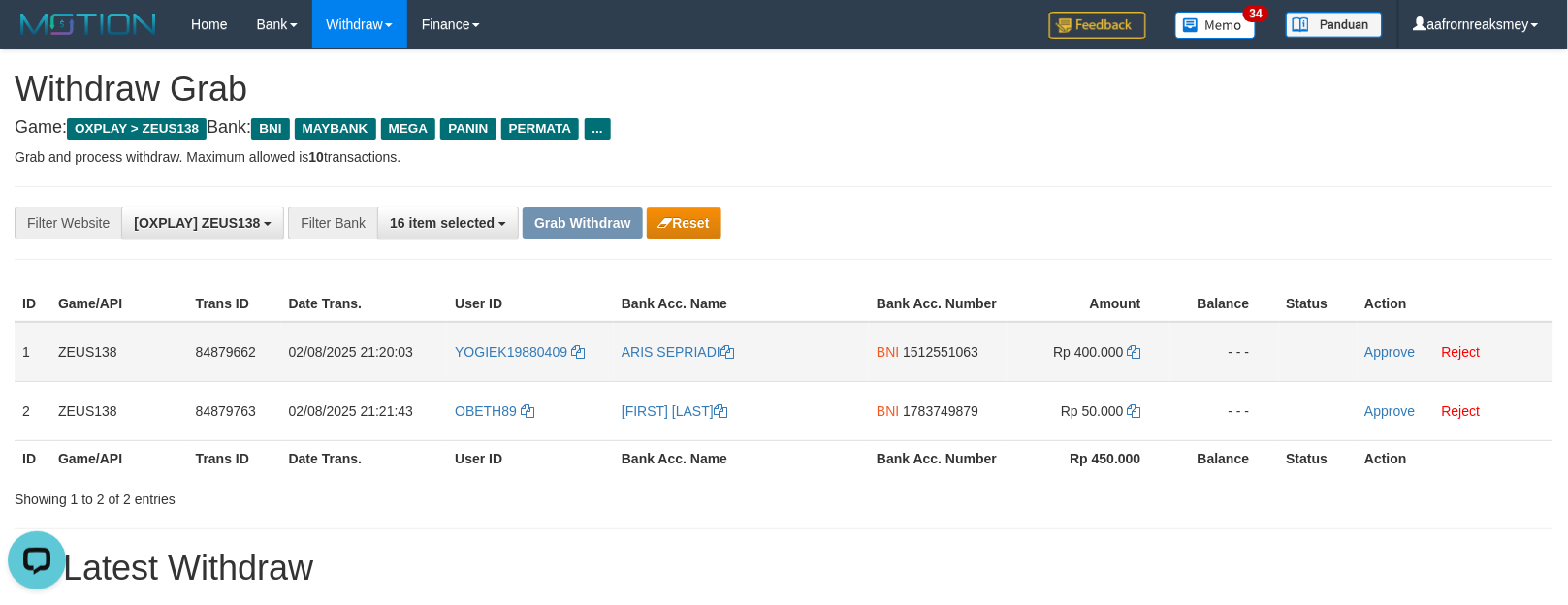 click on "Rp 400.000" at bounding box center (1088, 352) 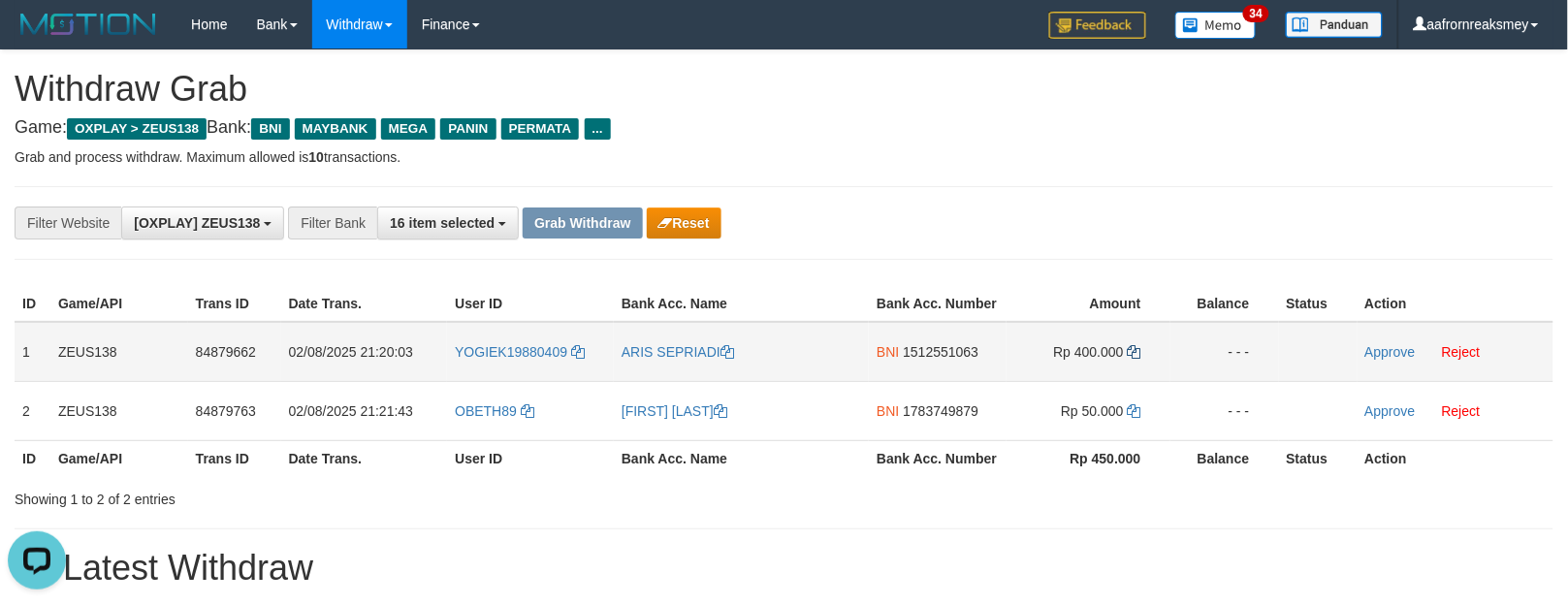 click on "Rp 400.000" at bounding box center (1088, 352) 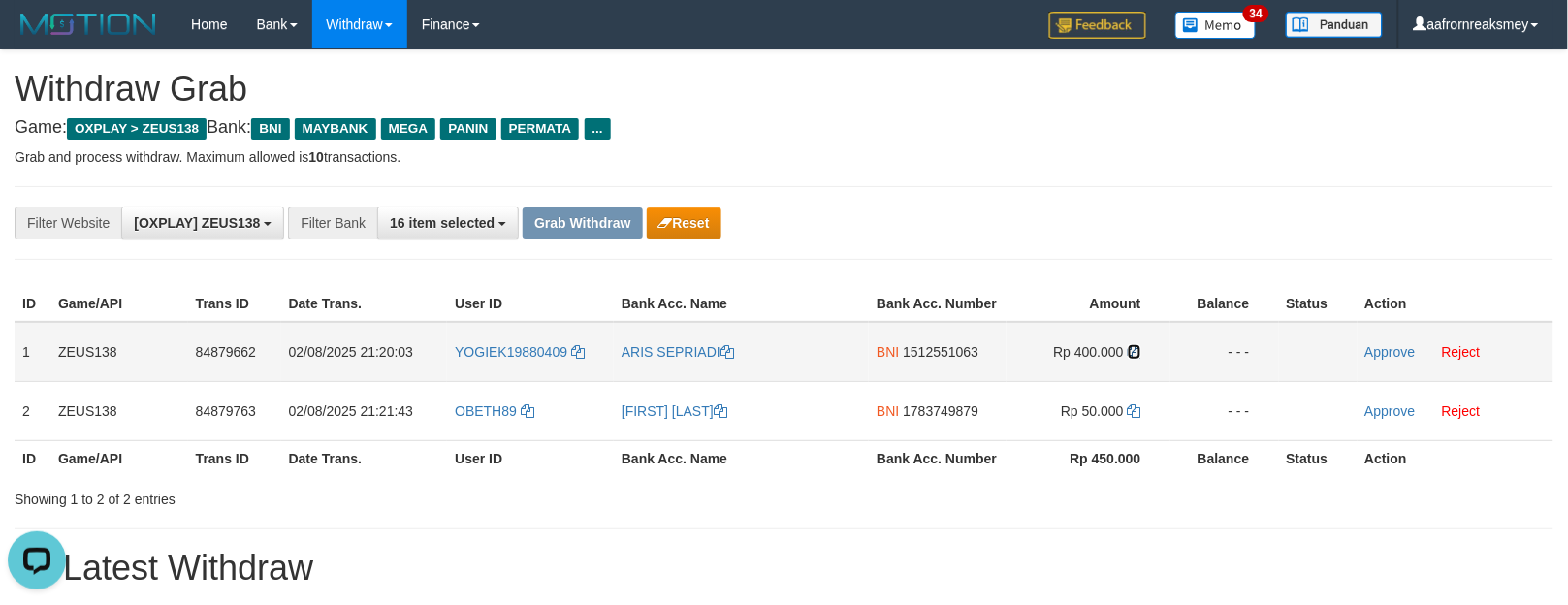 click at bounding box center [1135, 352] 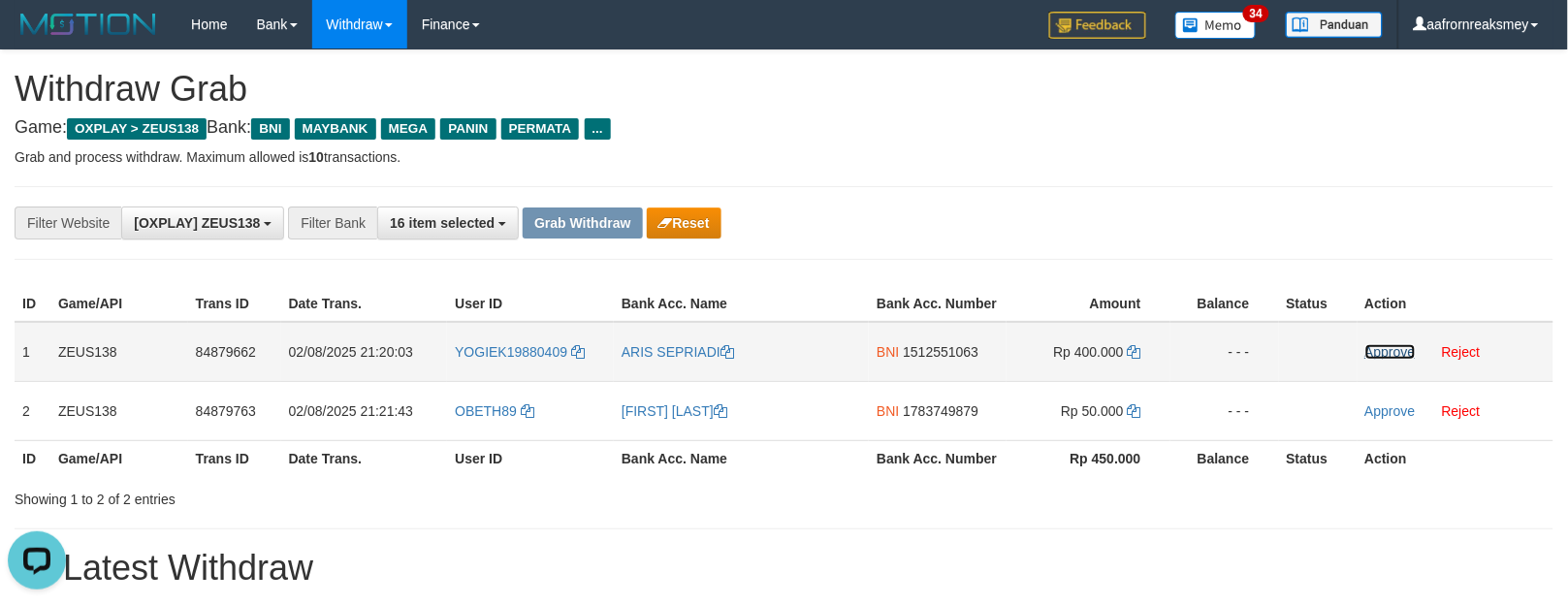 click on "Approve" at bounding box center [1391, 352] 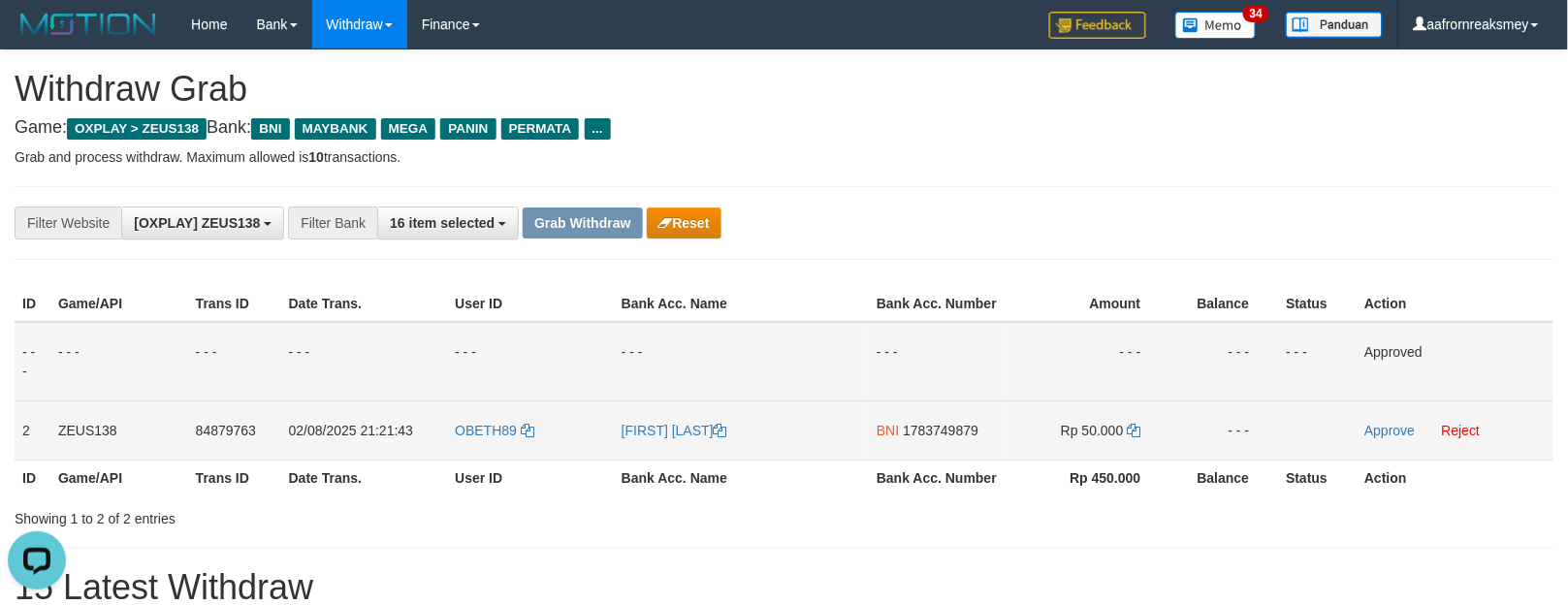 click on "BNI
1783749879" at bounding box center [938, 430] 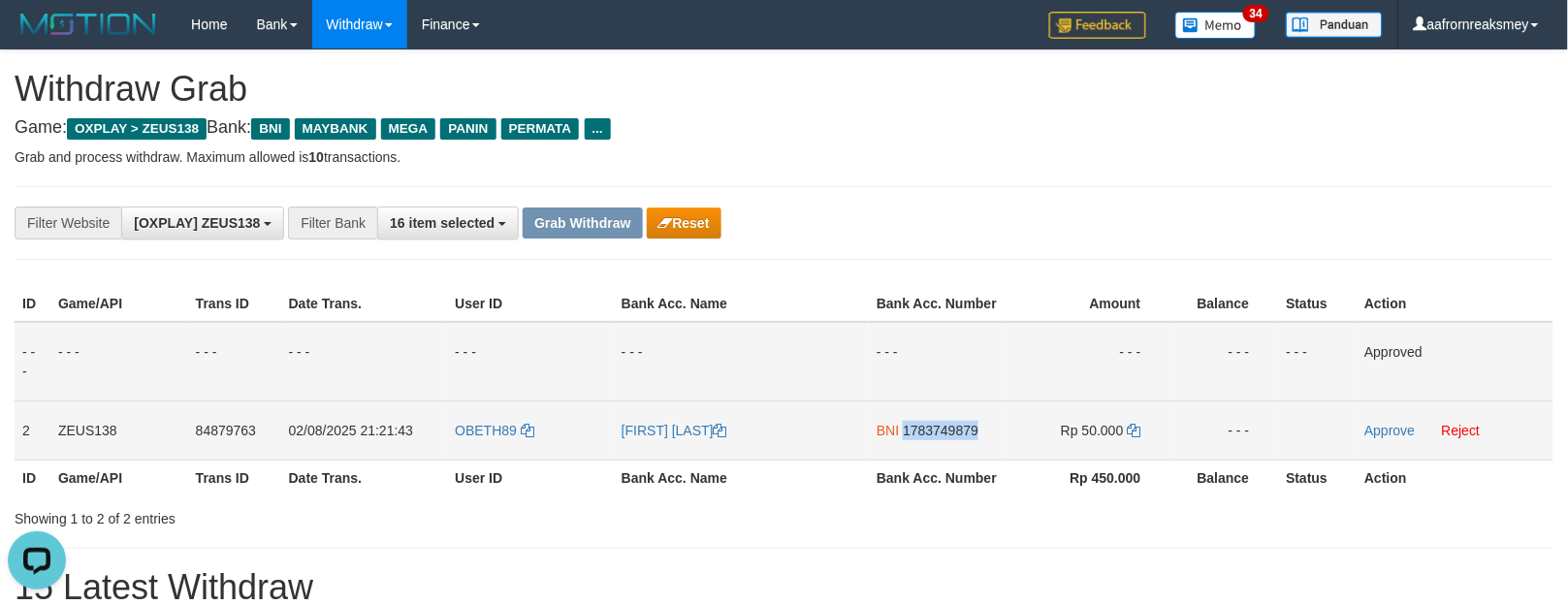 click on "BNI
1783749879" at bounding box center [938, 430] 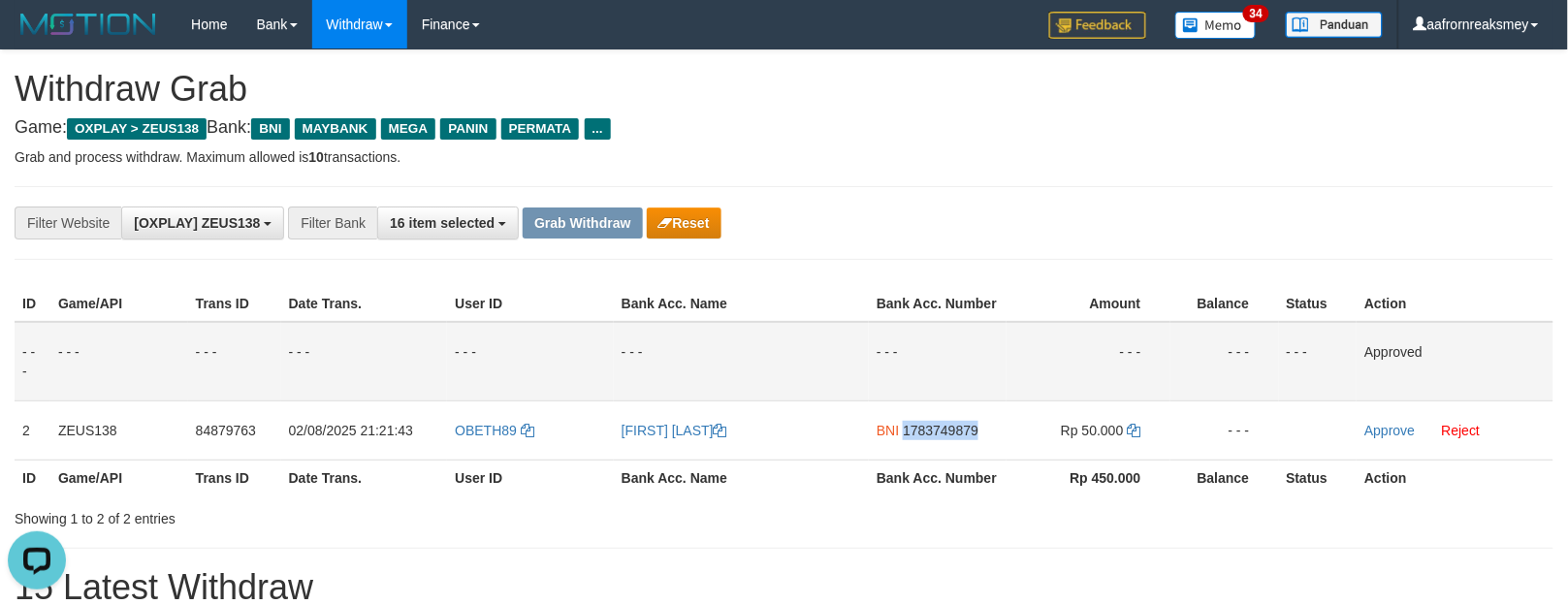 copy on "1783749879" 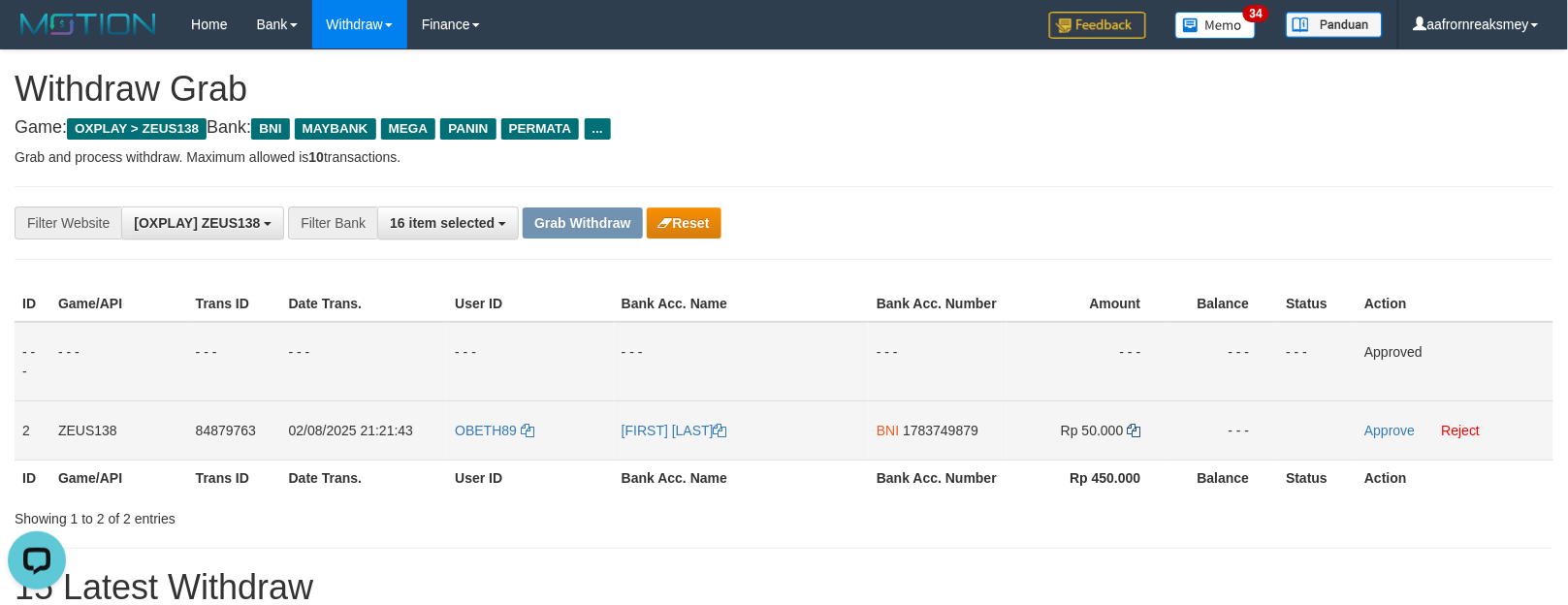click on "Rp 50.000" at bounding box center [1088, 430] 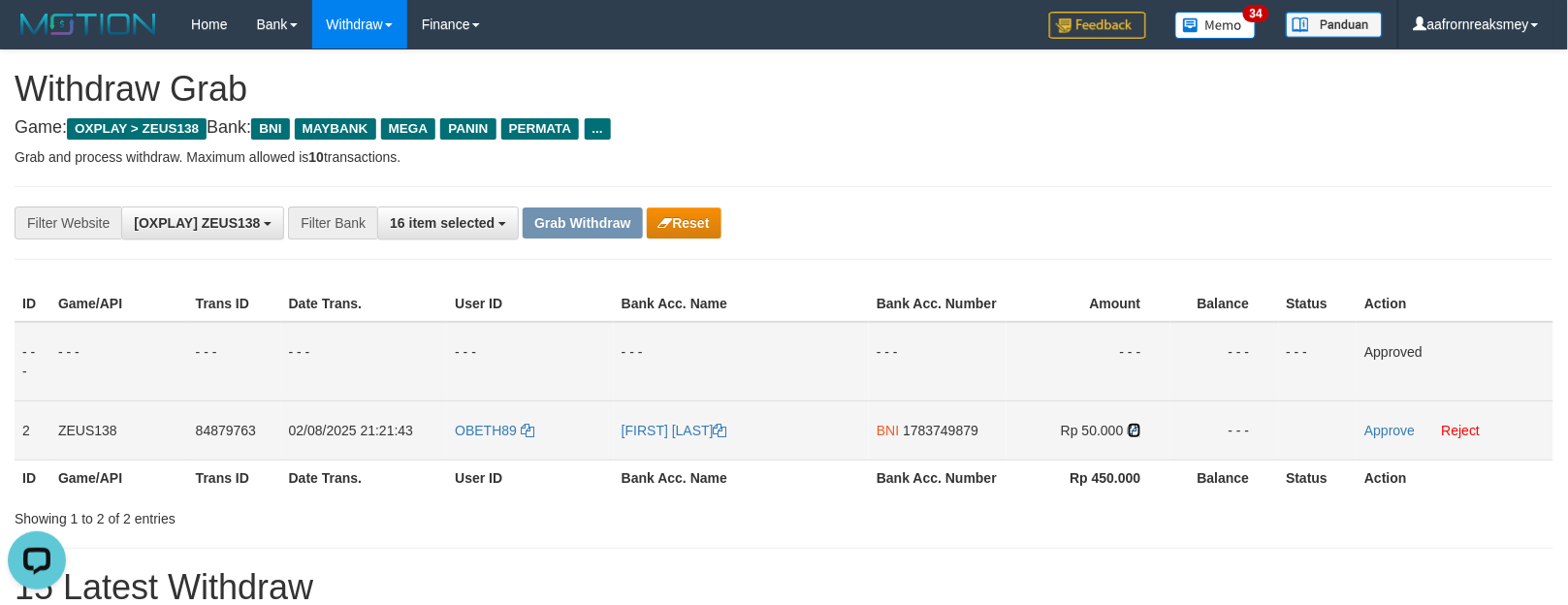 click at bounding box center (1135, 430) 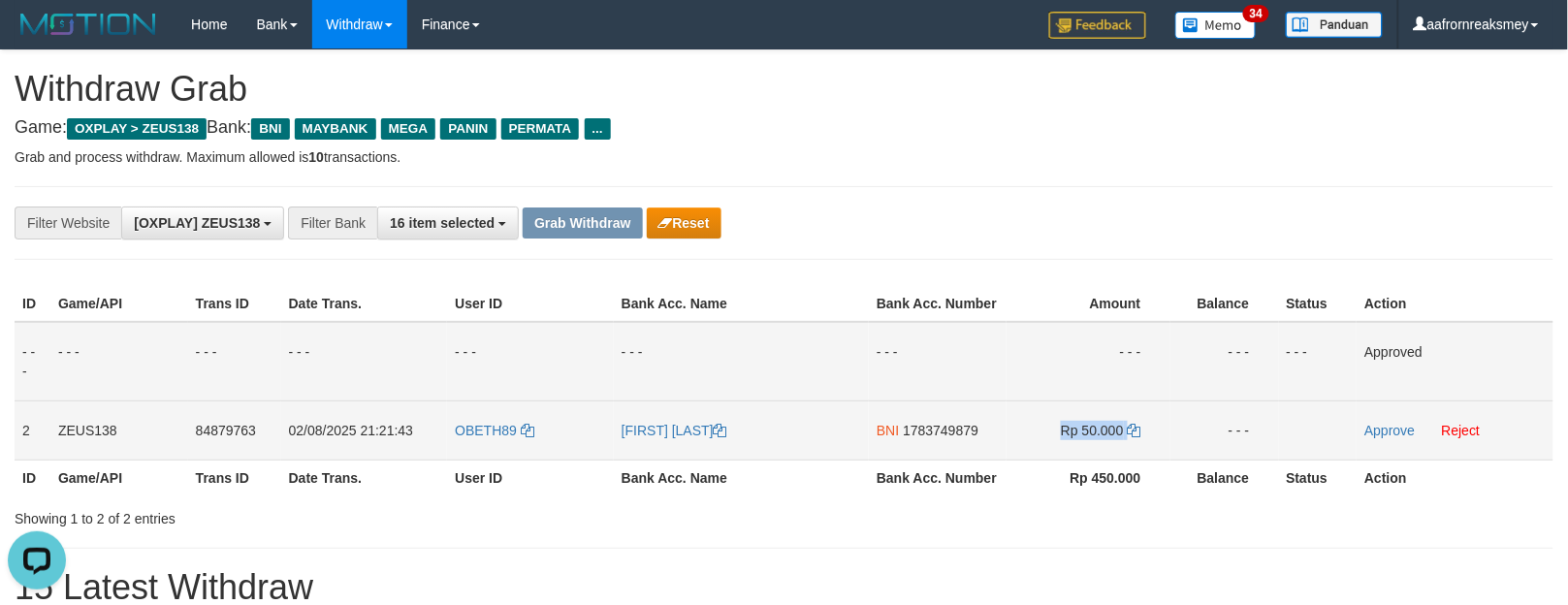 click on "Rp 50.000" at bounding box center [1088, 430] 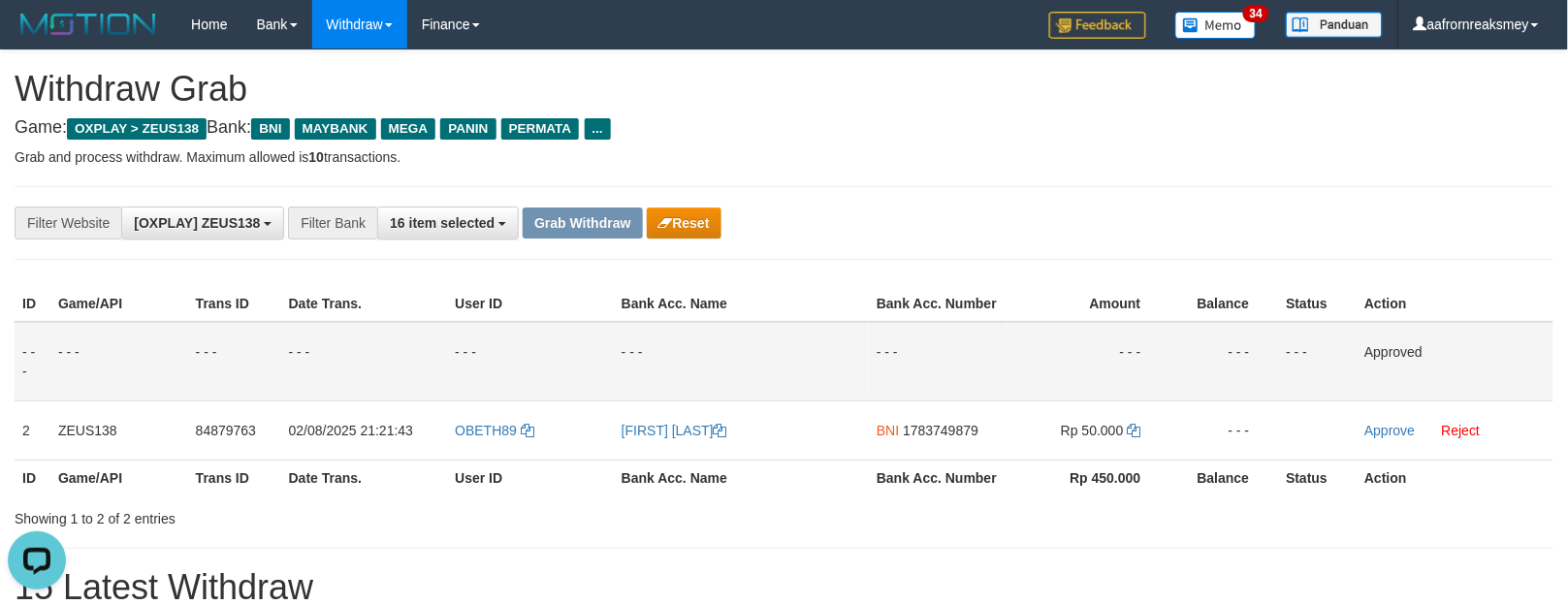 drag, startPoint x: 1216, startPoint y: 507, endPoint x: 1177, endPoint y: 470, distance: 53.75872 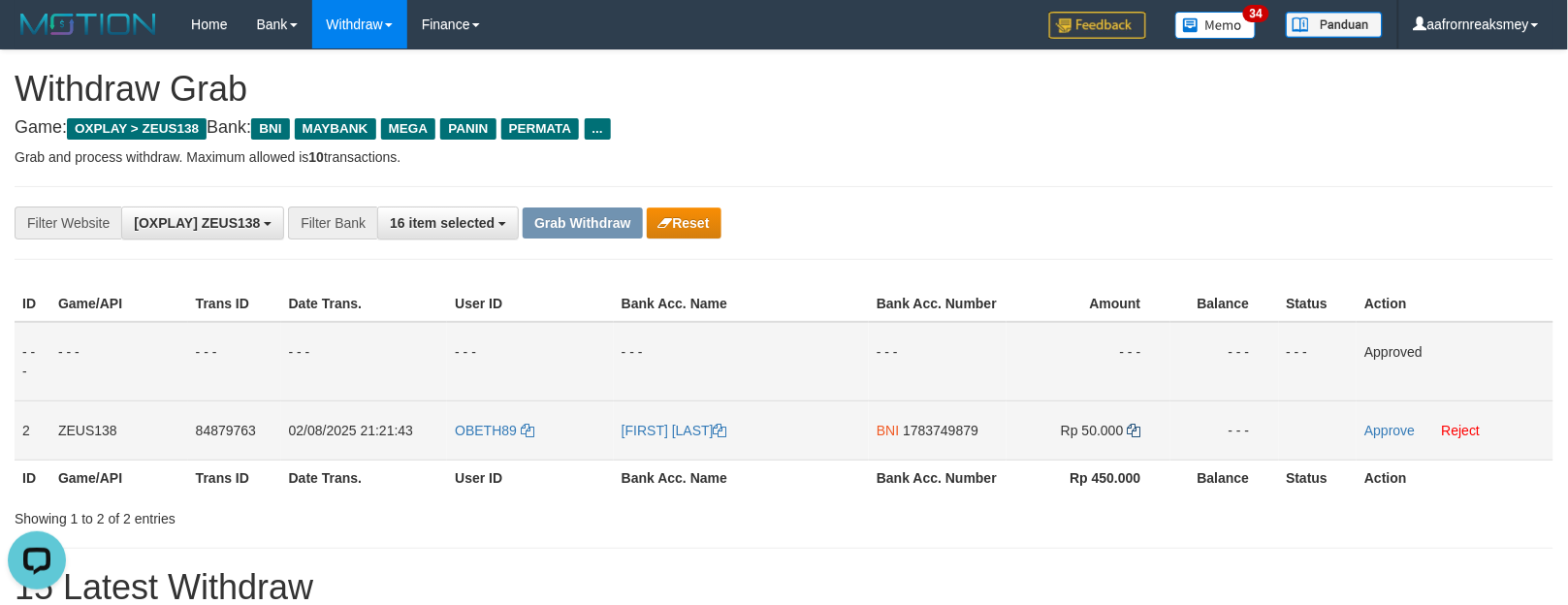 click on "Rp 50.000" at bounding box center (1088, 430) 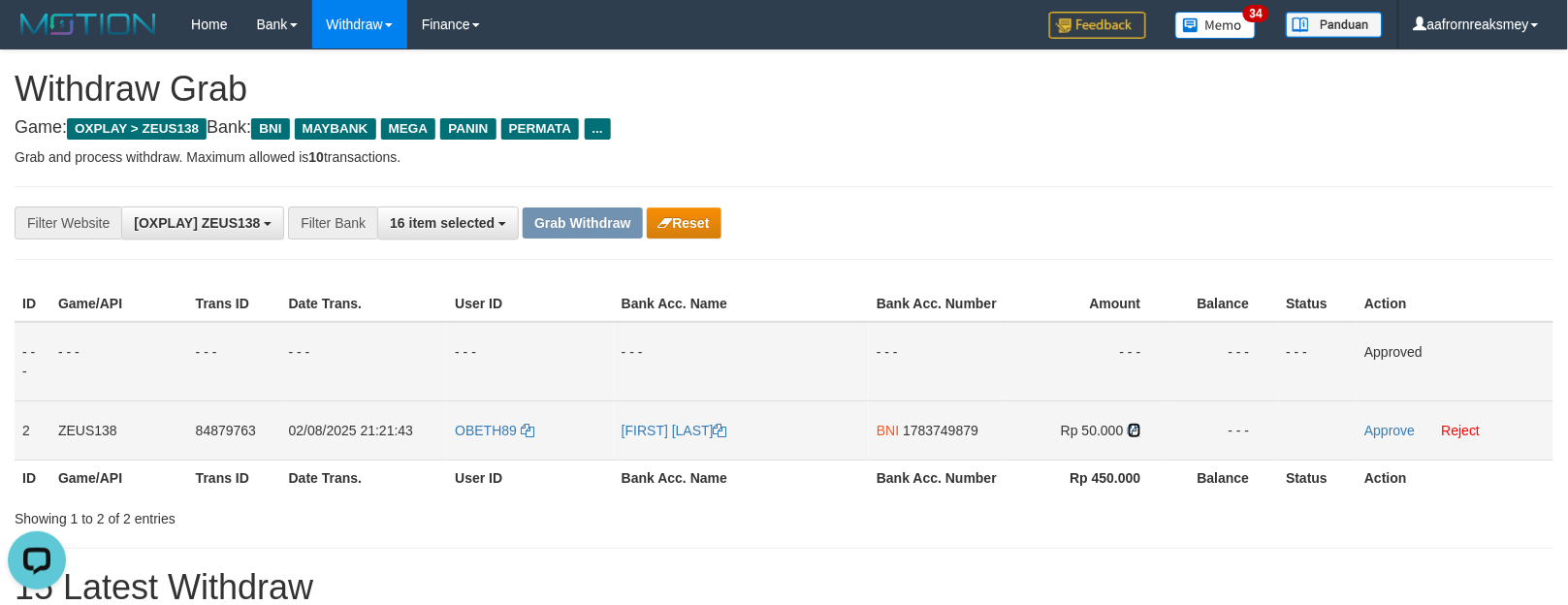 click at bounding box center (1135, 430) 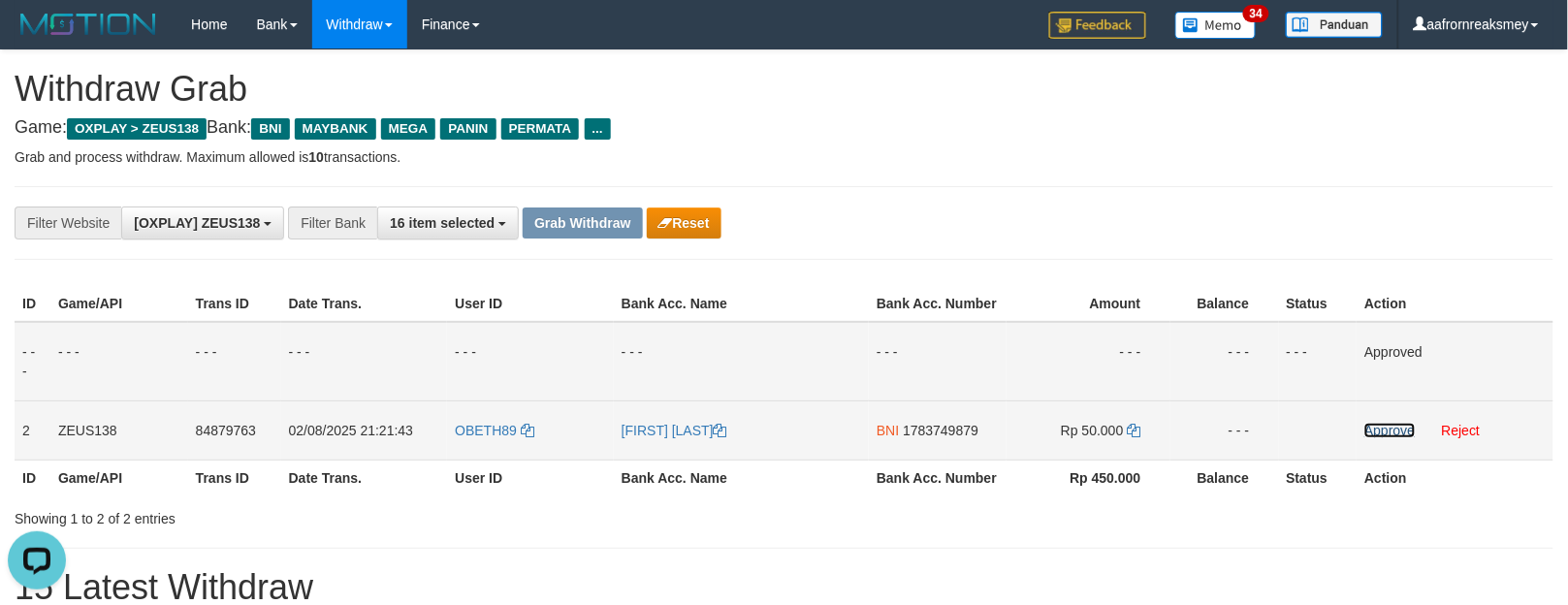 click on "Approve" at bounding box center (1390, 430) 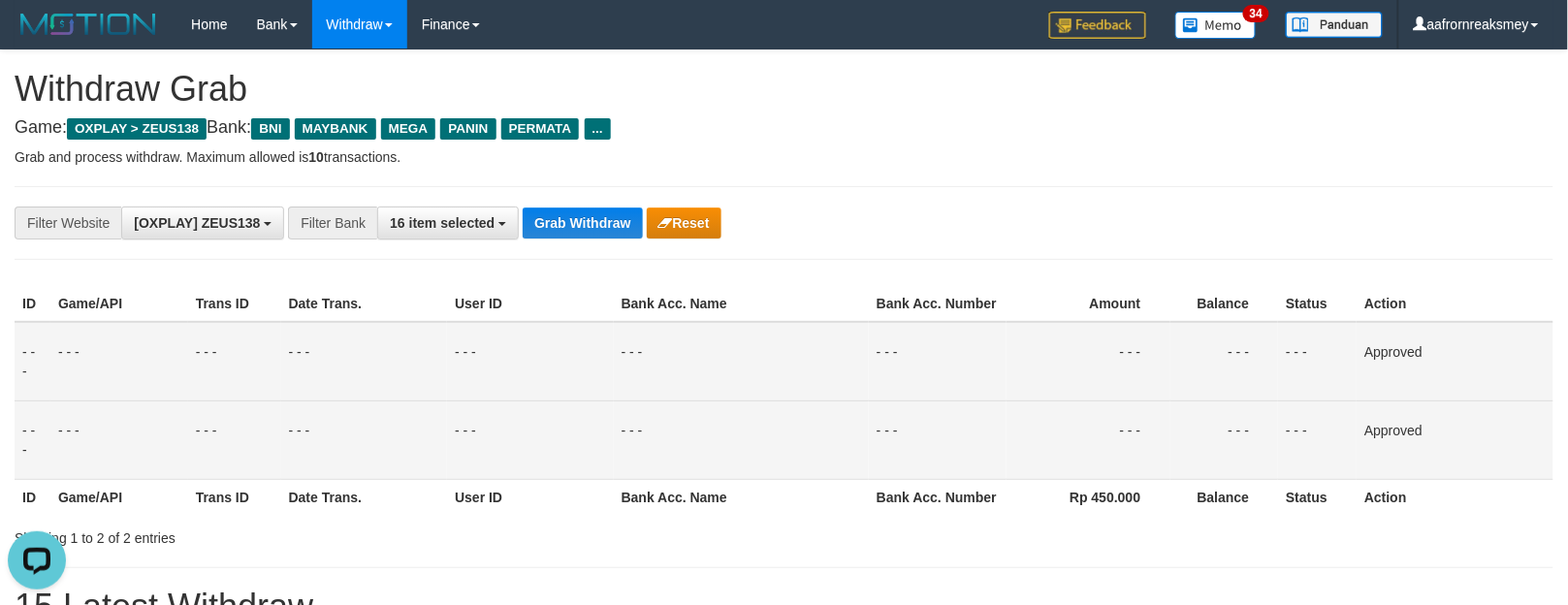 click on "- - -" at bounding box center (1088, 362) 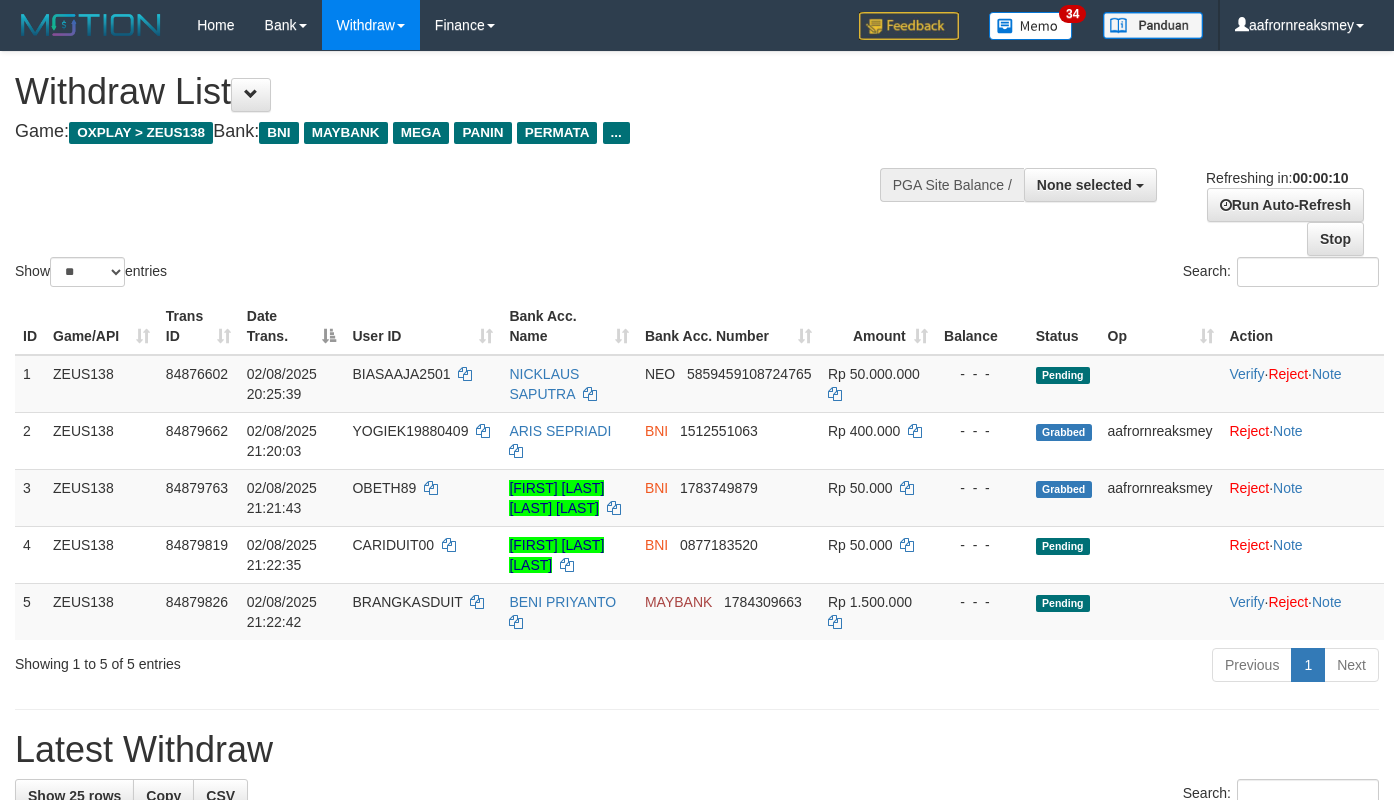 select 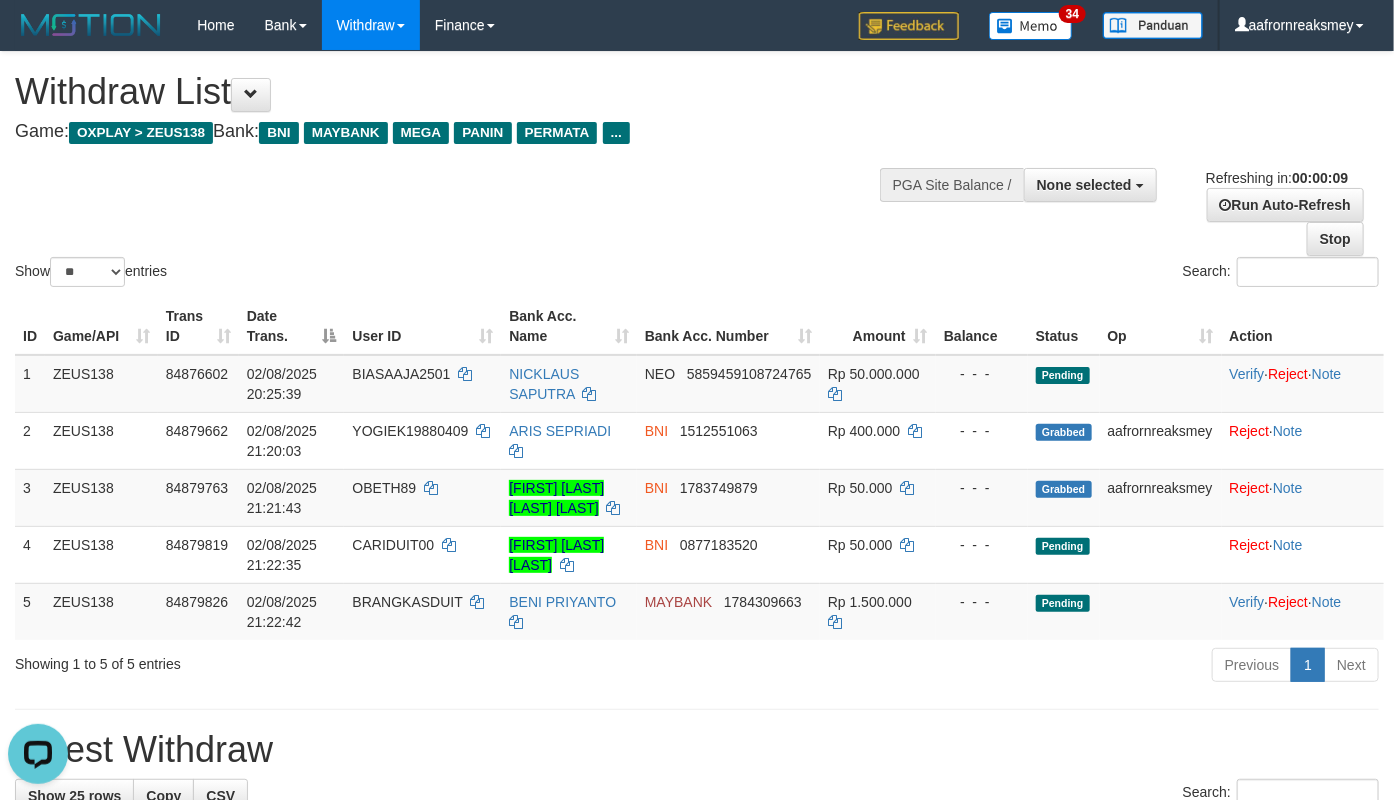 scroll, scrollTop: 0, scrollLeft: 0, axis: both 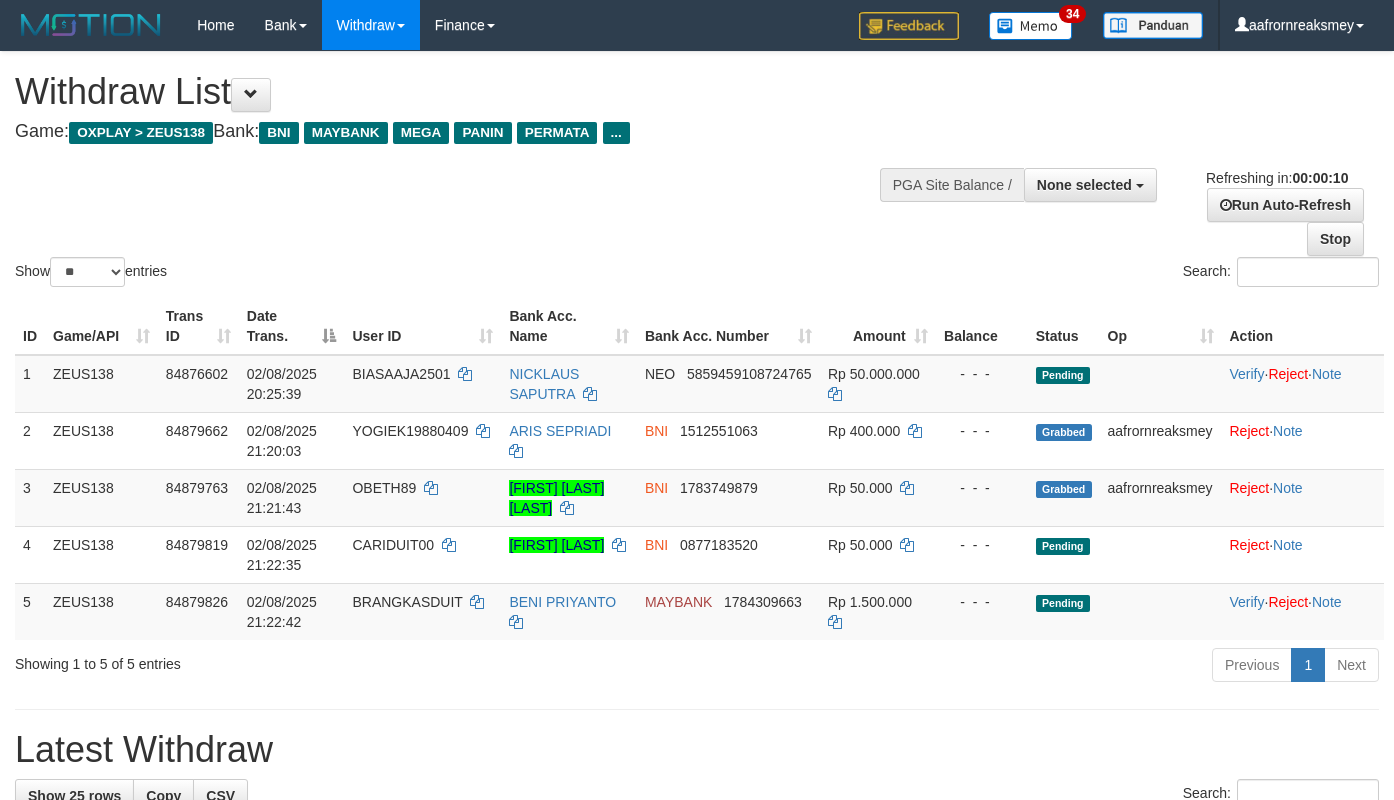 select 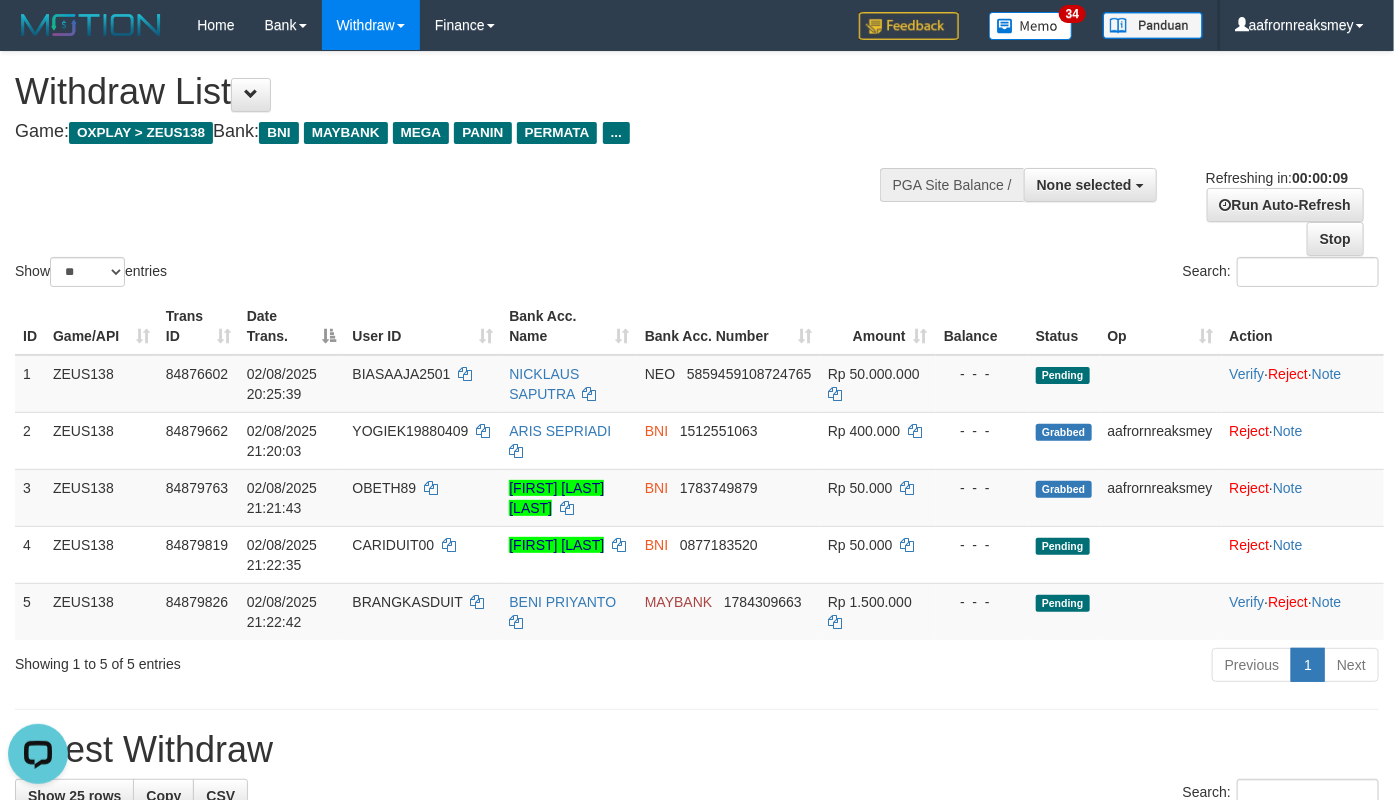 scroll, scrollTop: 0, scrollLeft: 0, axis: both 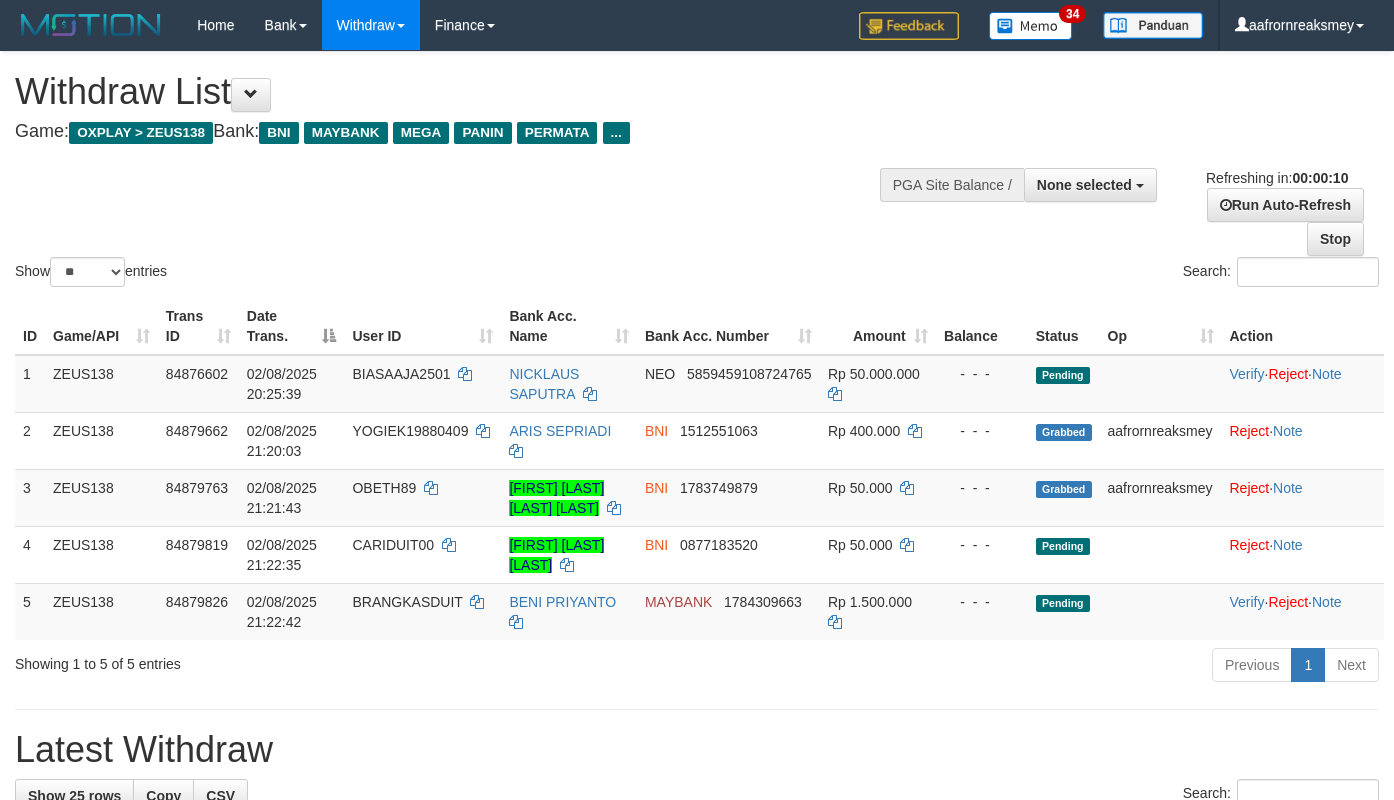 select 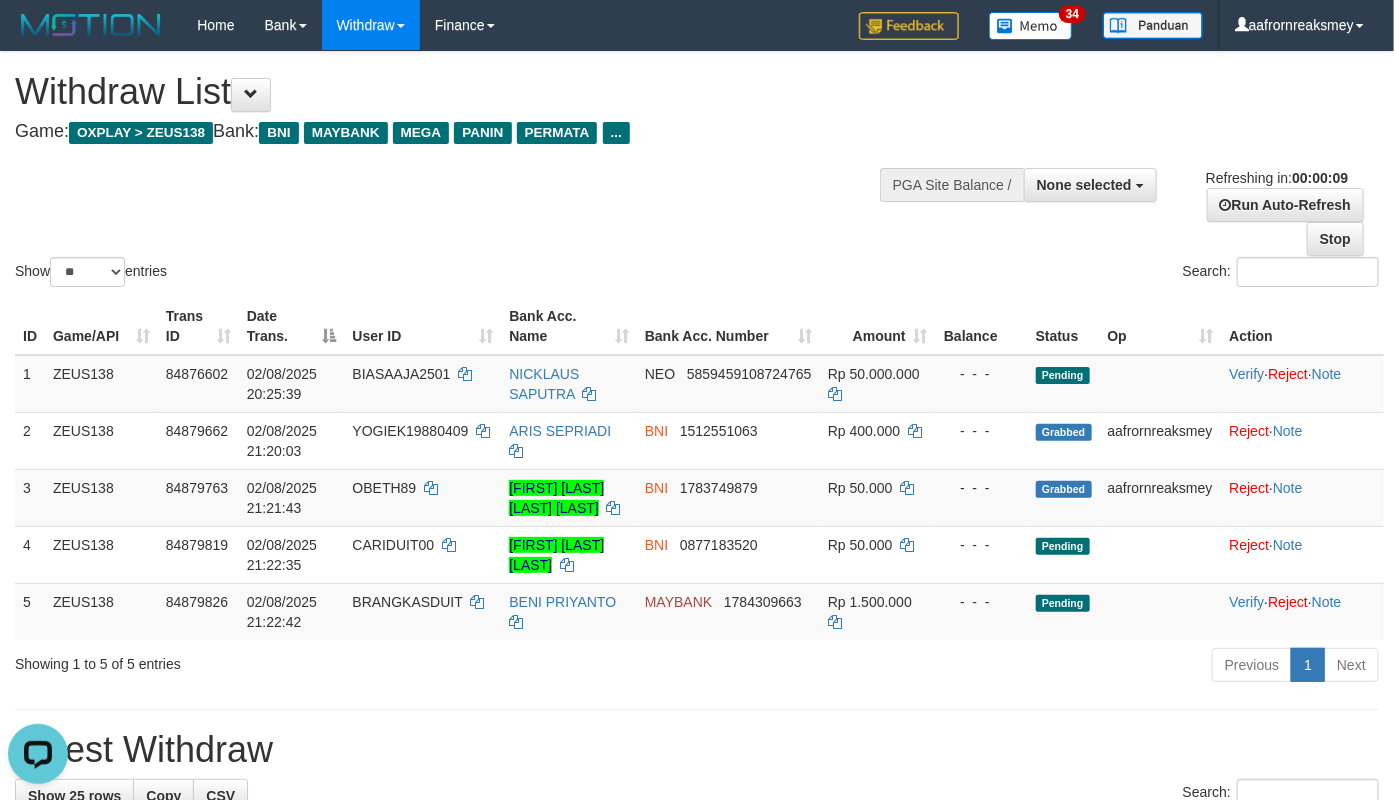 scroll, scrollTop: 0, scrollLeft: 0, axis: both 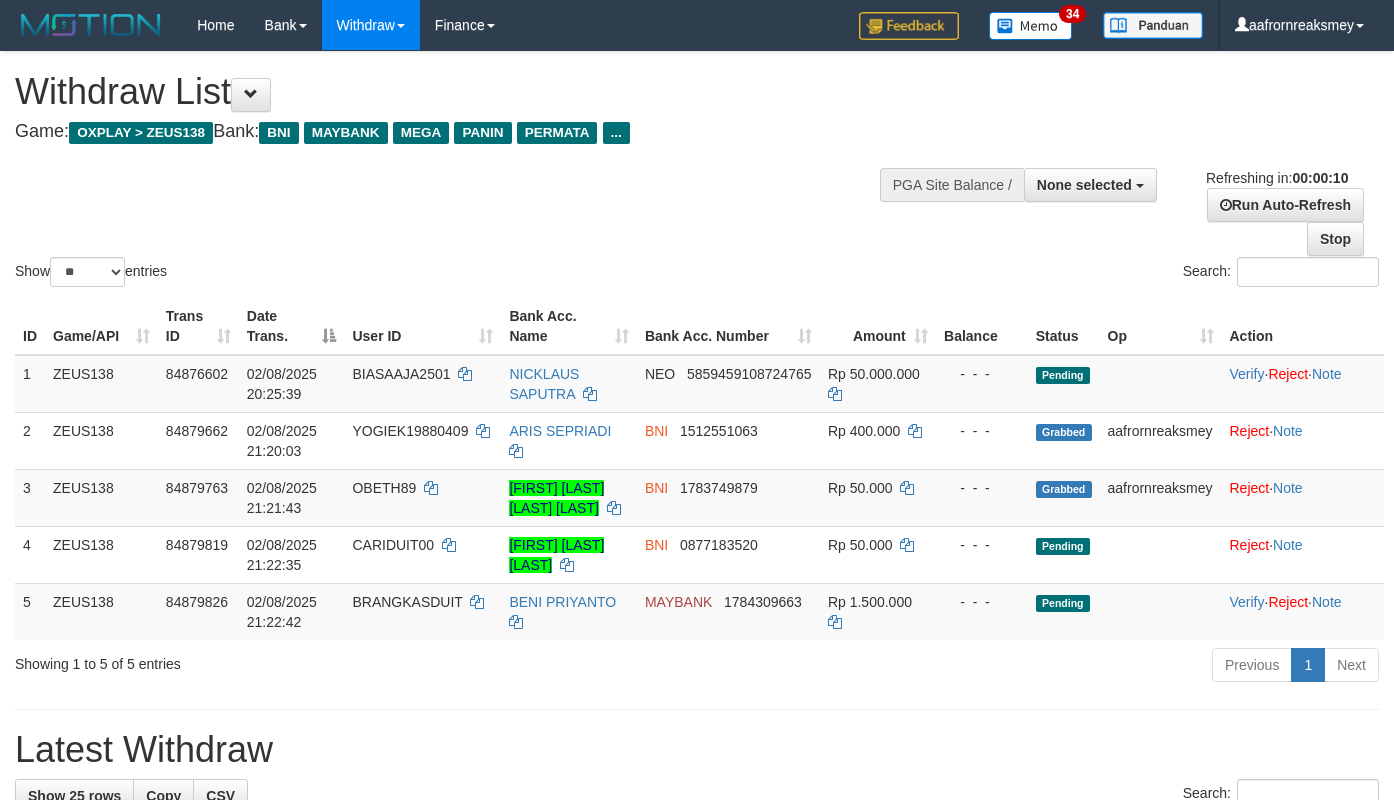 select 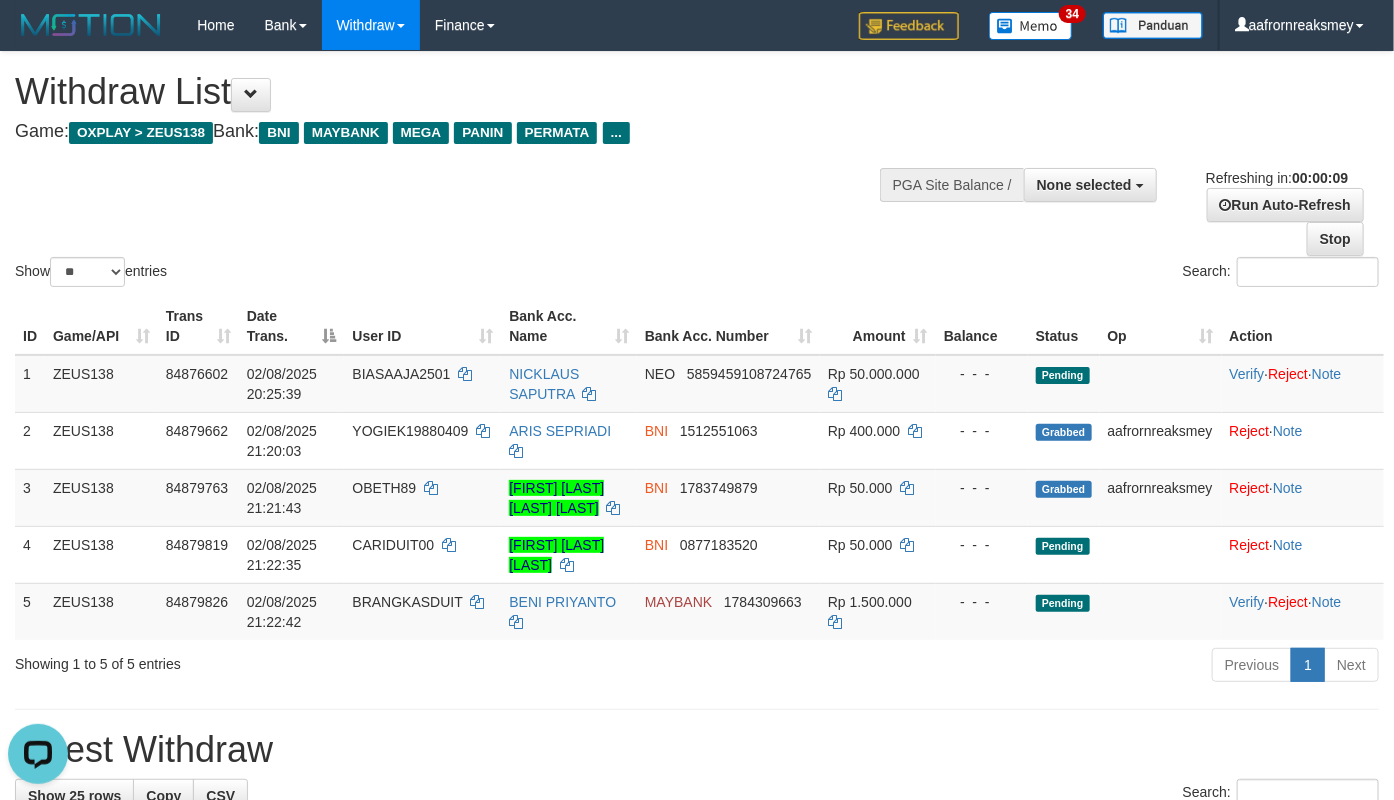 scroll, scrollTop: 0, scrollLeft: 0, axis: both 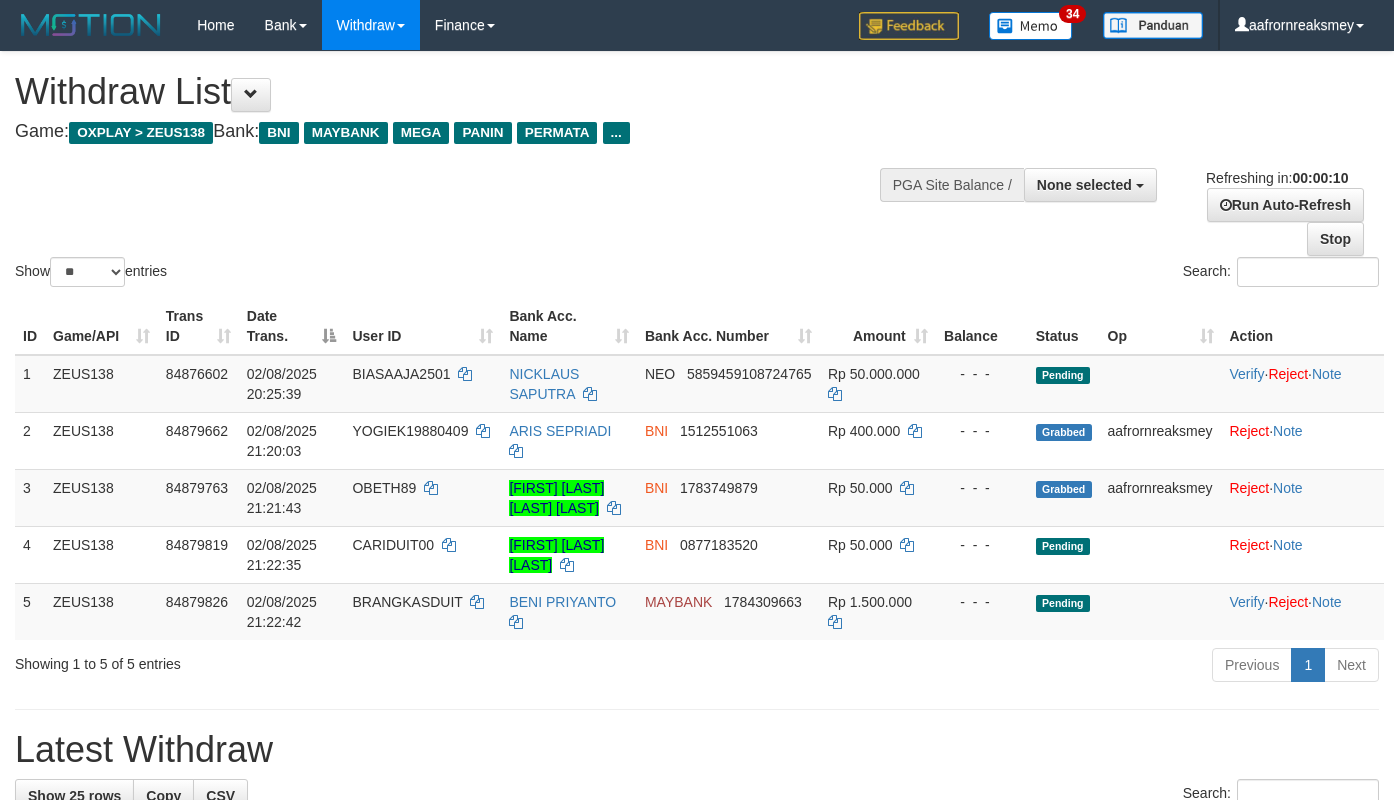 select 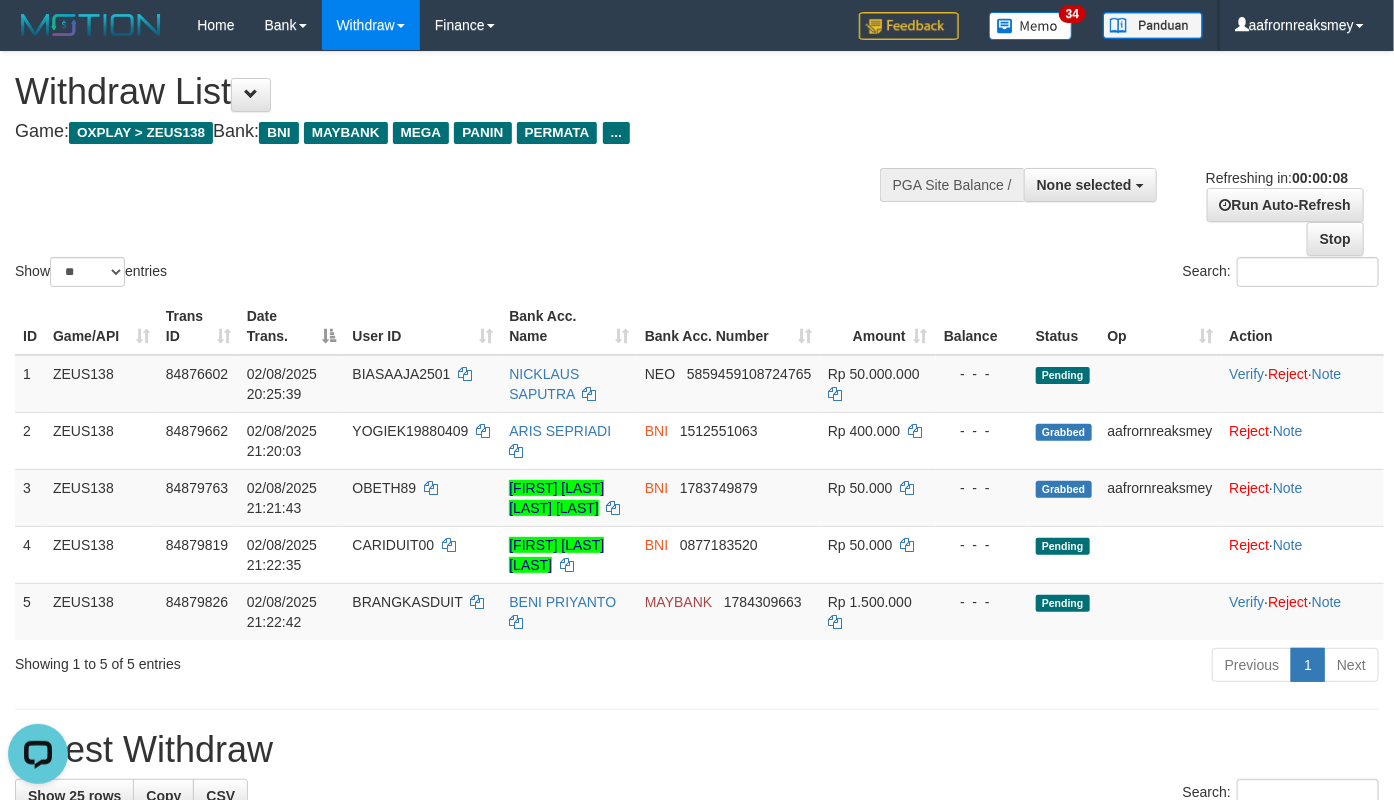 scroll, scrollTop: 0, scrollLeft: 0, axis: both 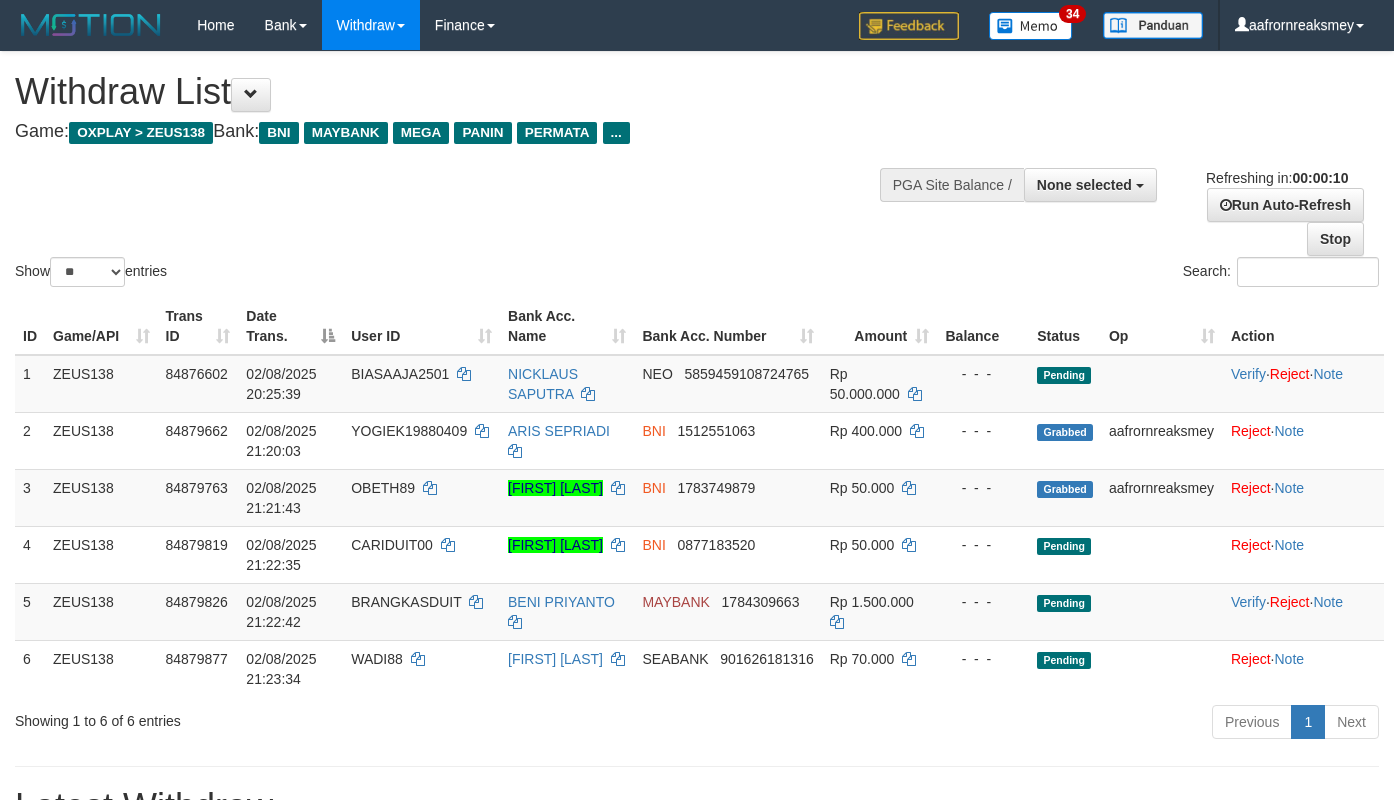 select 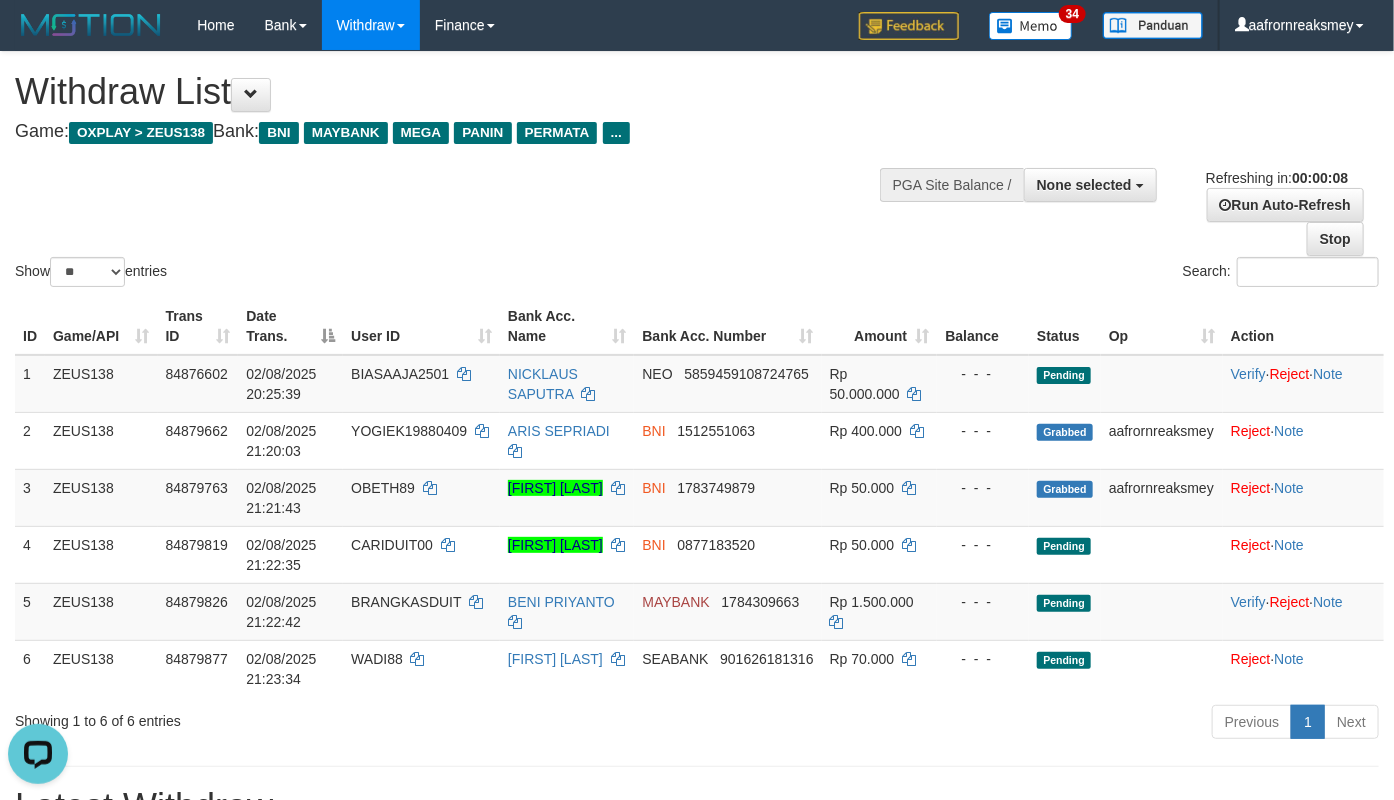scroll, scrollTop: 0, scrollLeft: 0, axis: both 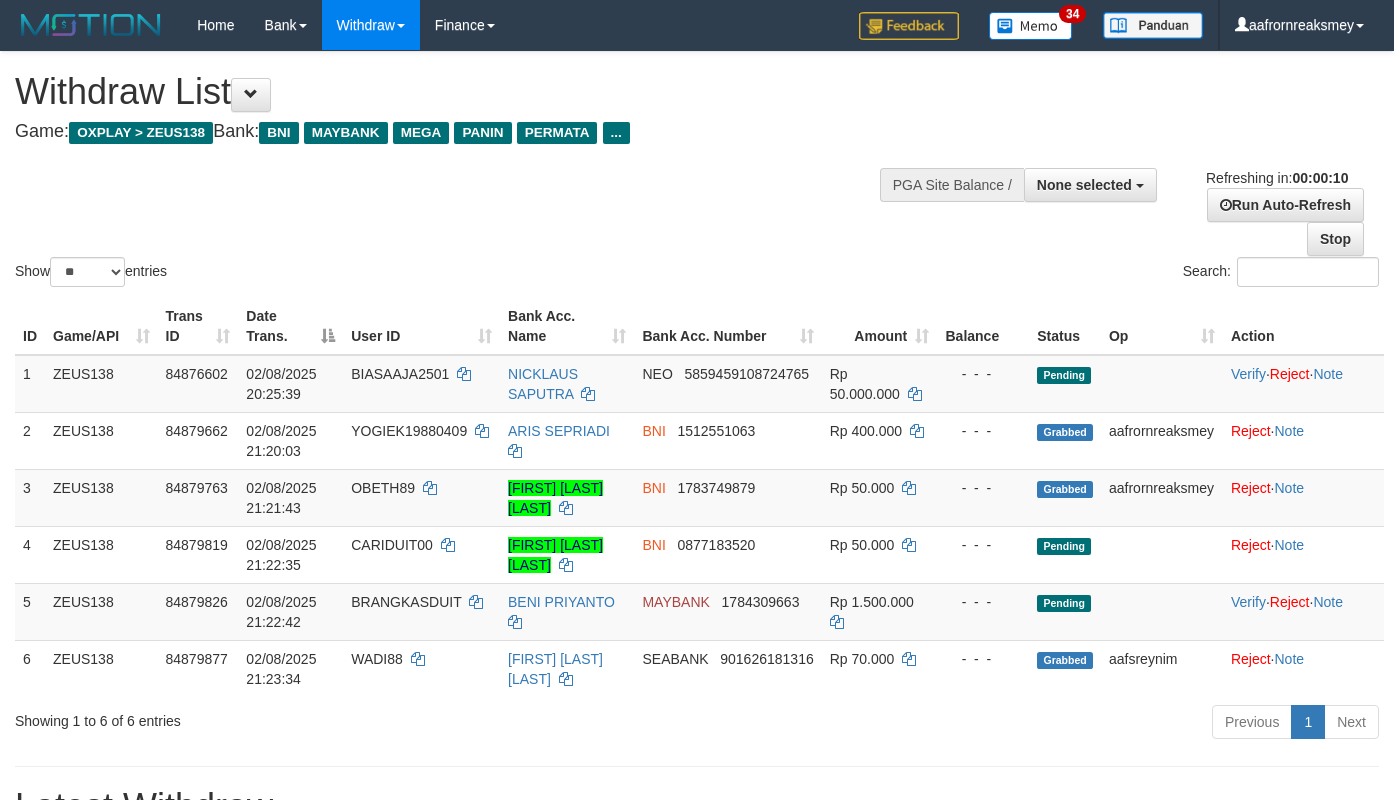 select 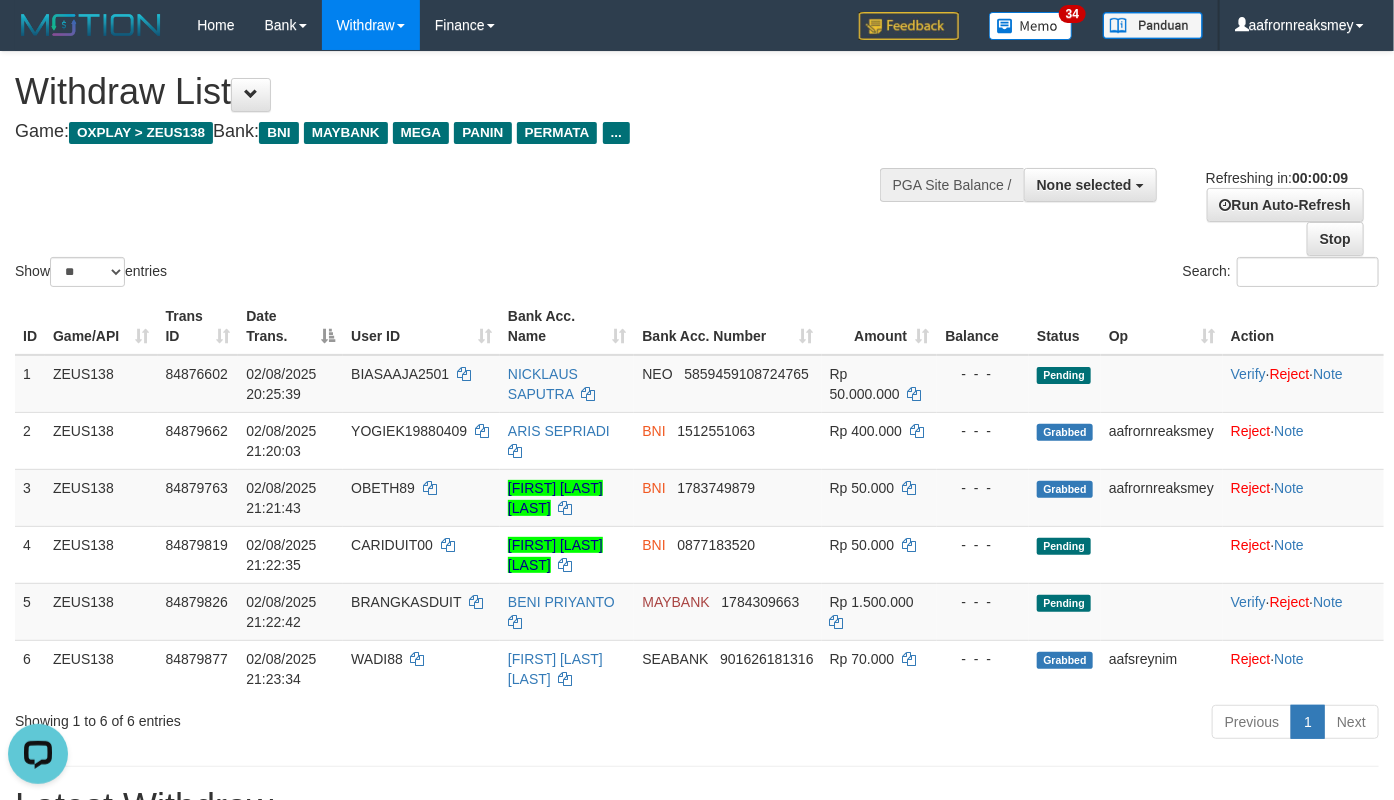 scroll, scrollTop: 0, scrollLeft: 0, axis: both 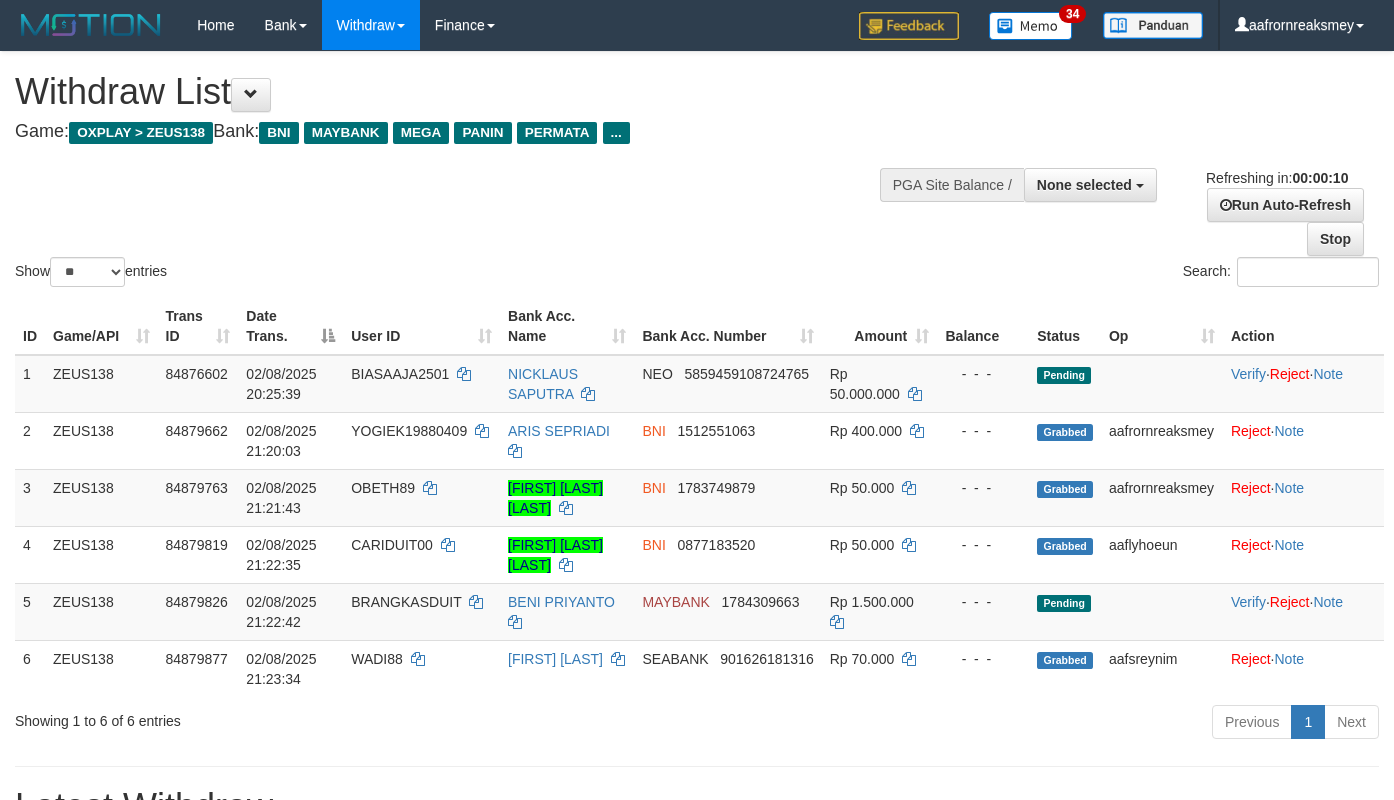 select 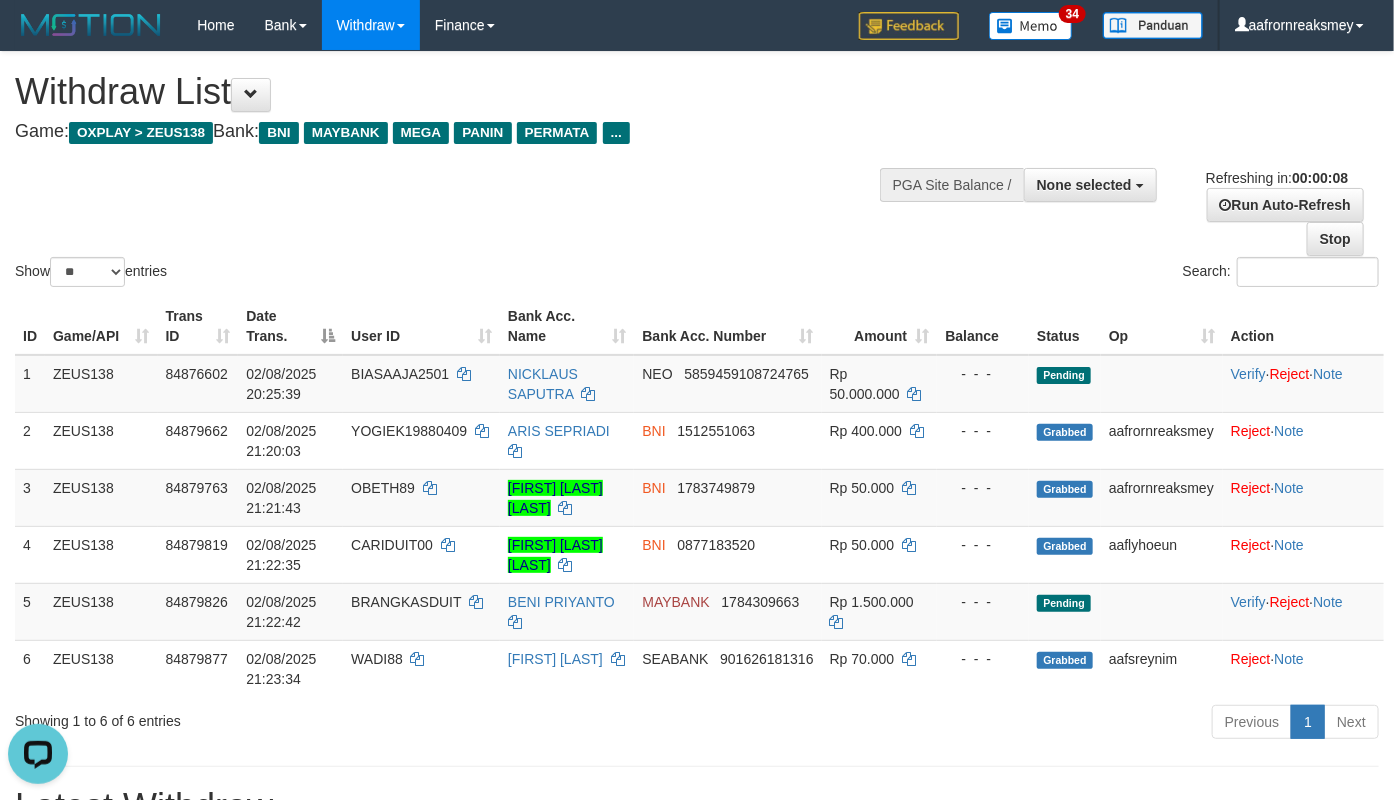 scroll, scrollTop: 0, scrollLeft: 0, axis: both 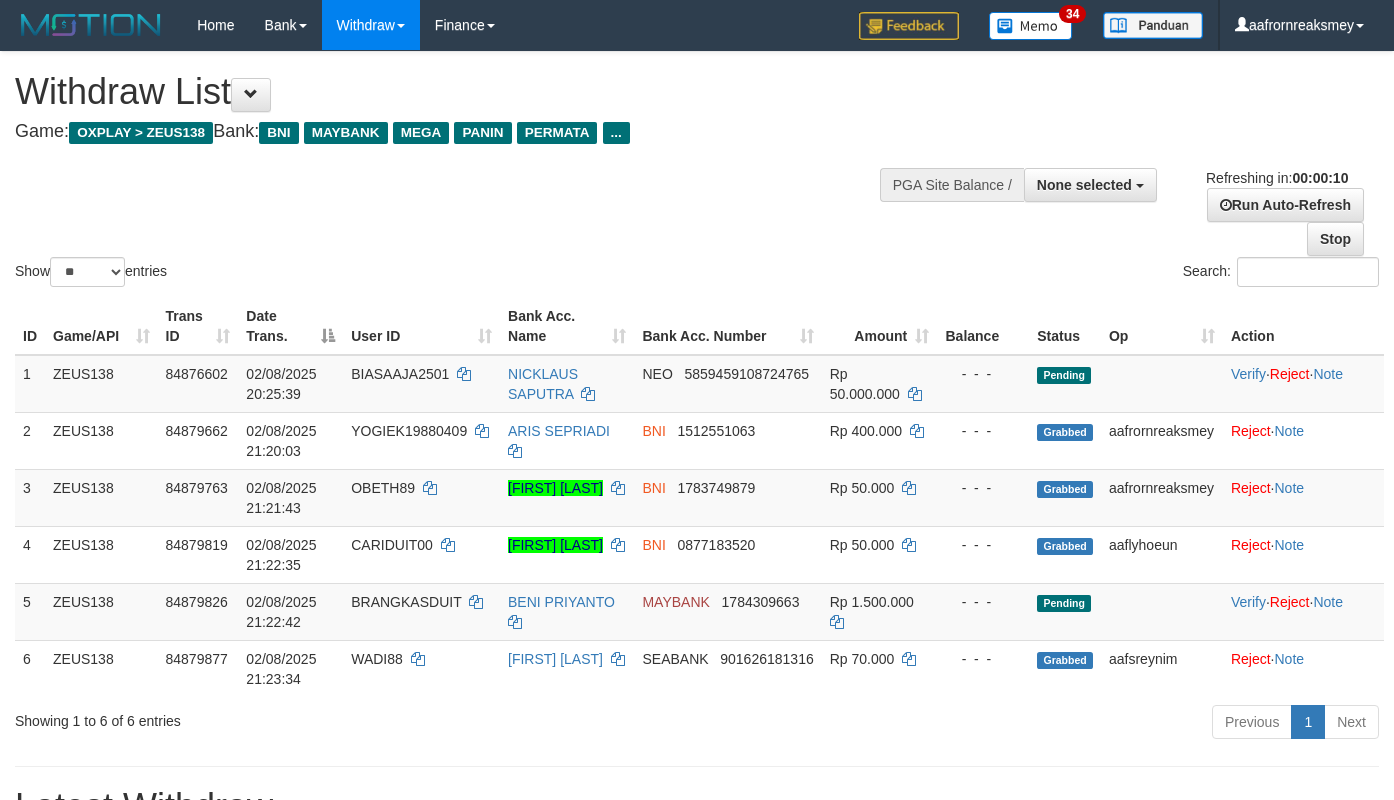 select 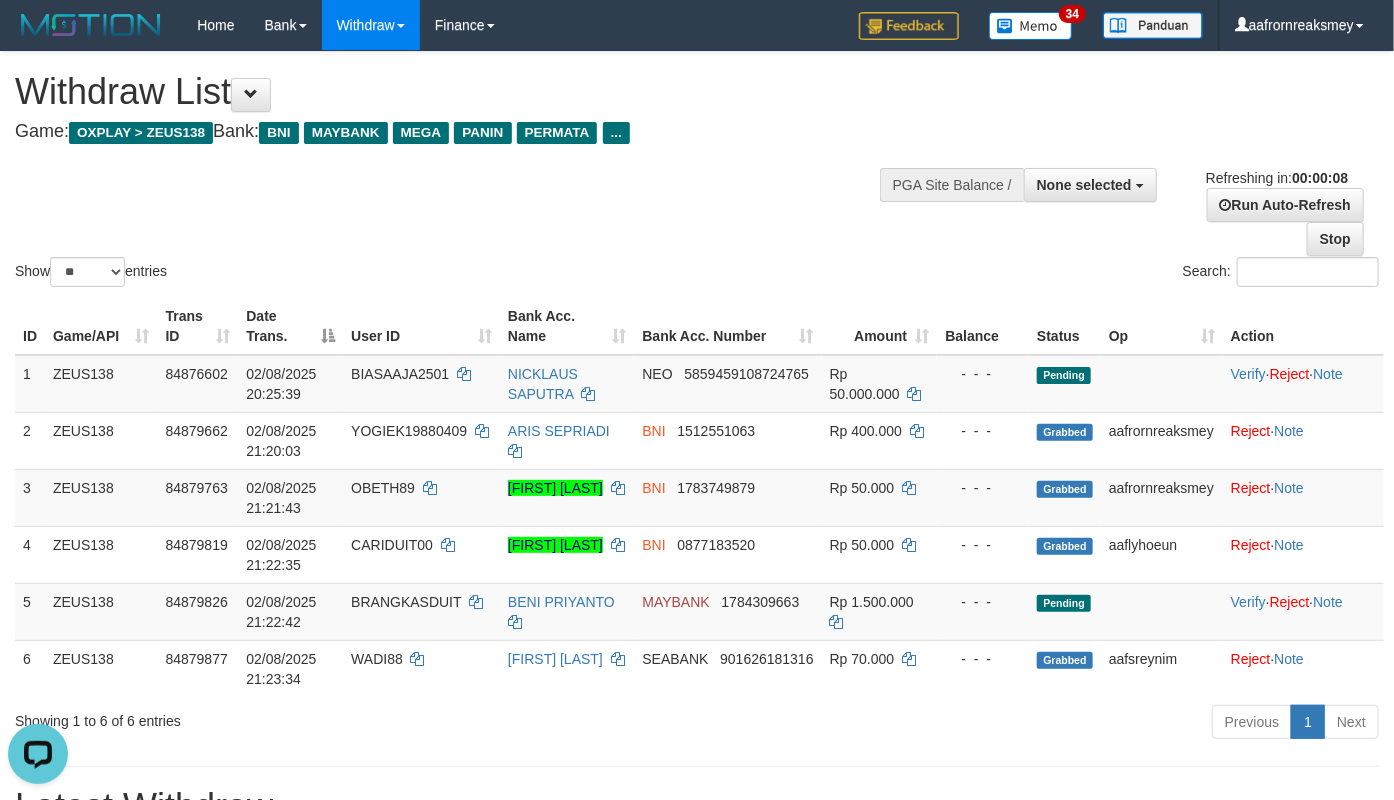scroll, scrollTop: 0, scrollLeft: 0, axis: both 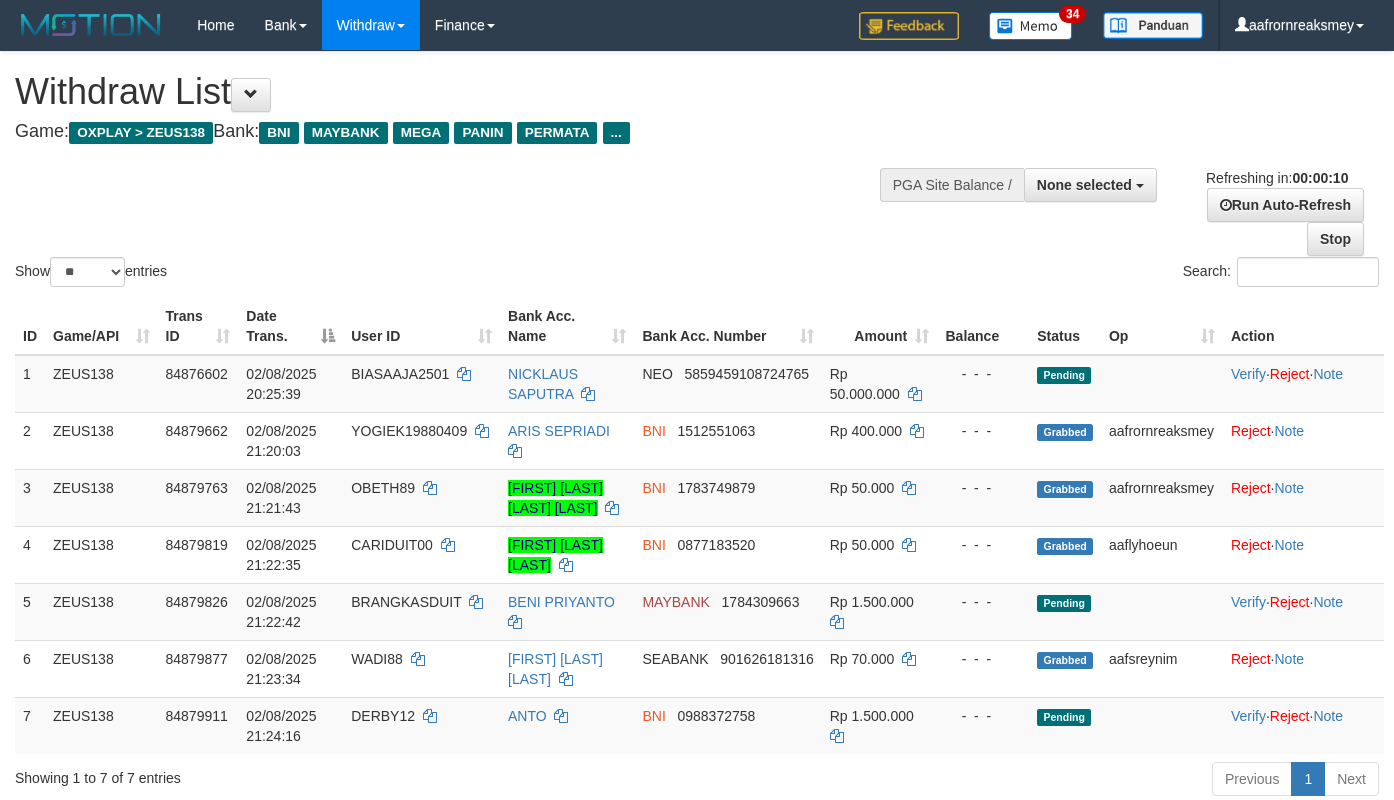 select 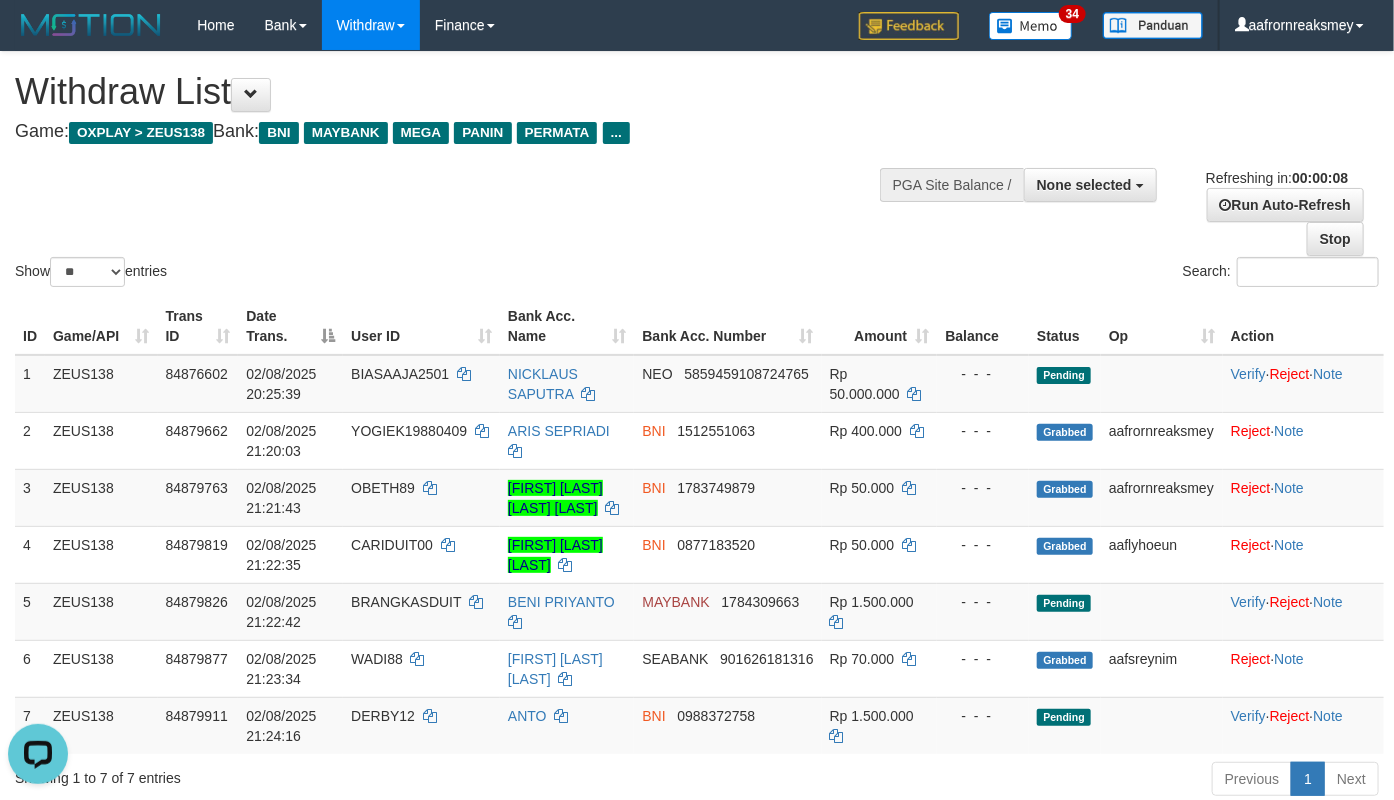 scroll, scrollTop: 0, scrollLeft: 0, axis: both 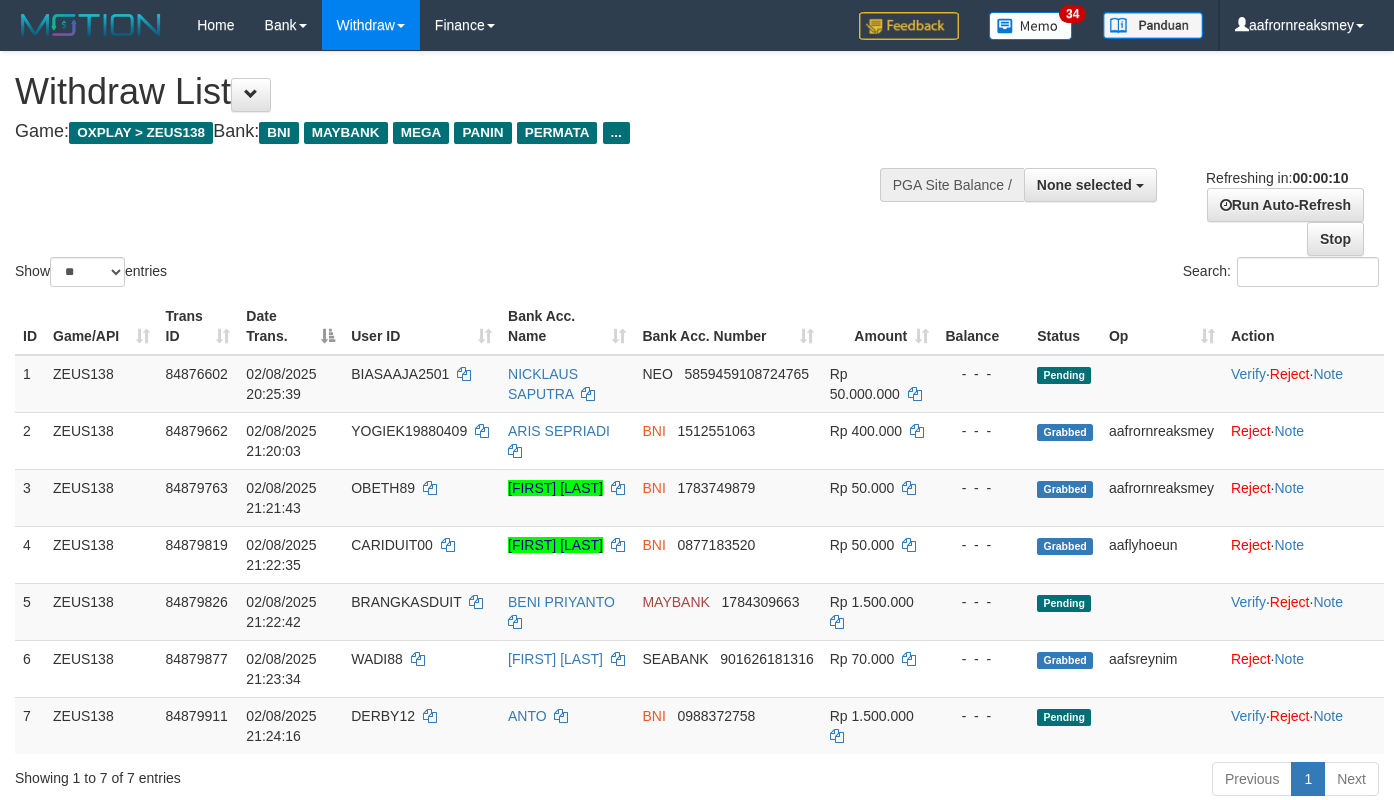 select 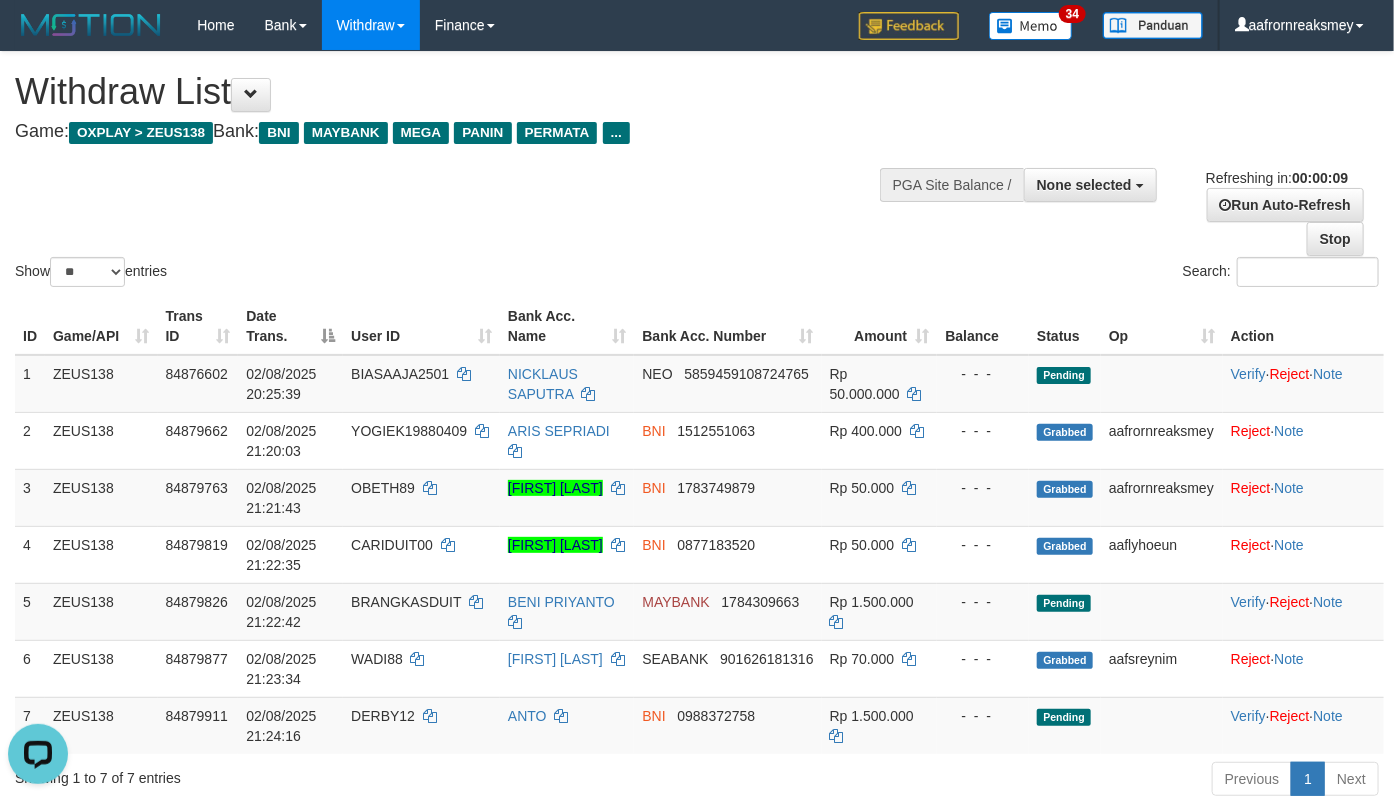scroll, scrollTop: 0, scrollLeft: 0, axis: both 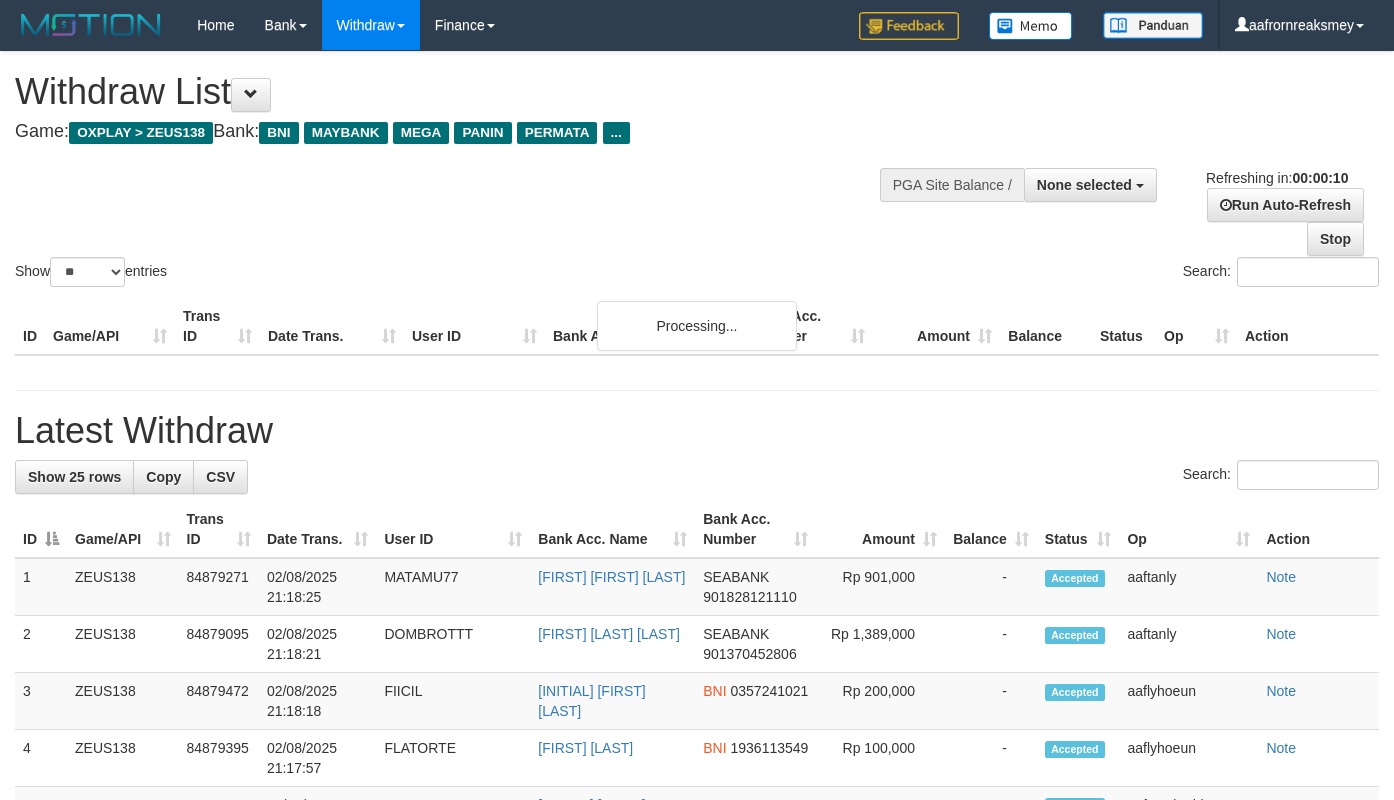 select 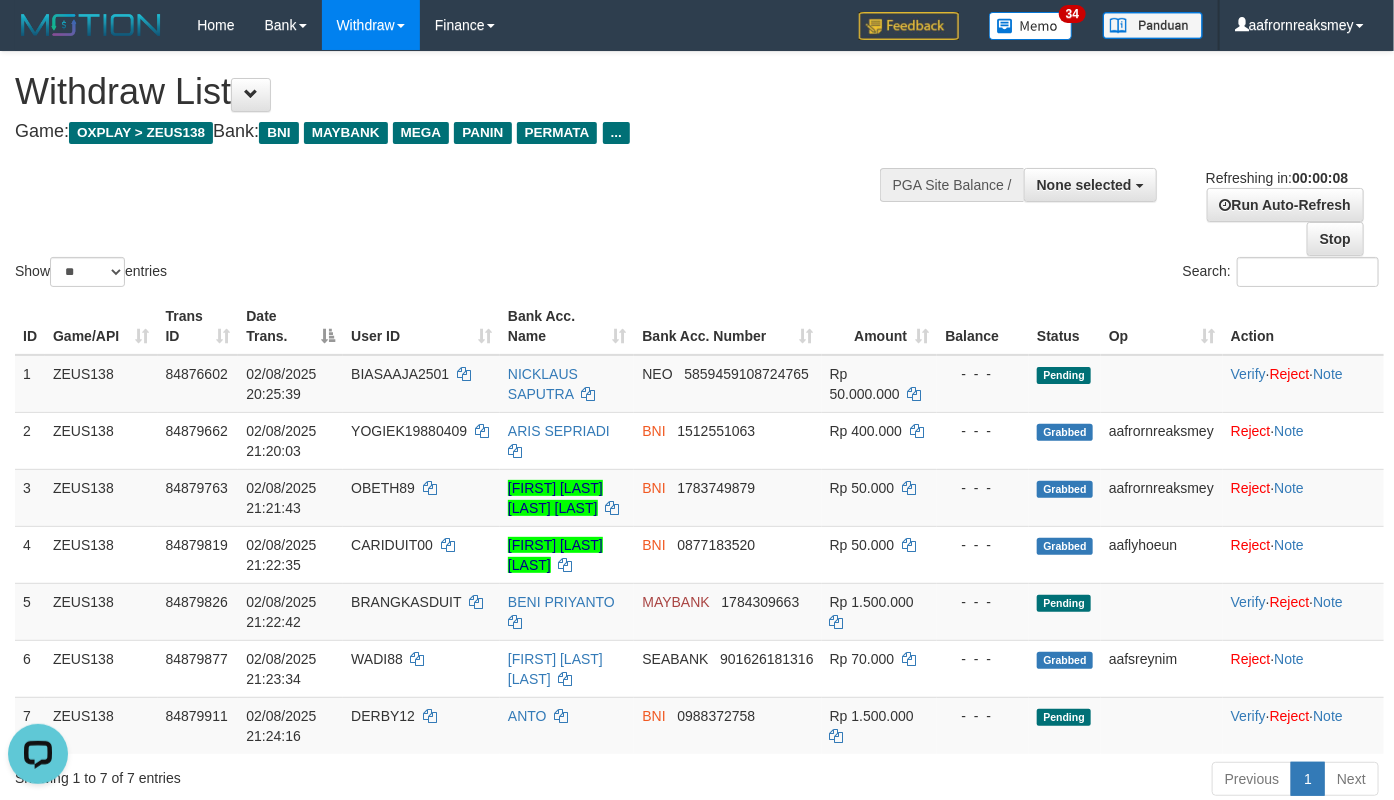 scroll, scrollTop: 0, scrollLeft: 0, axis: both 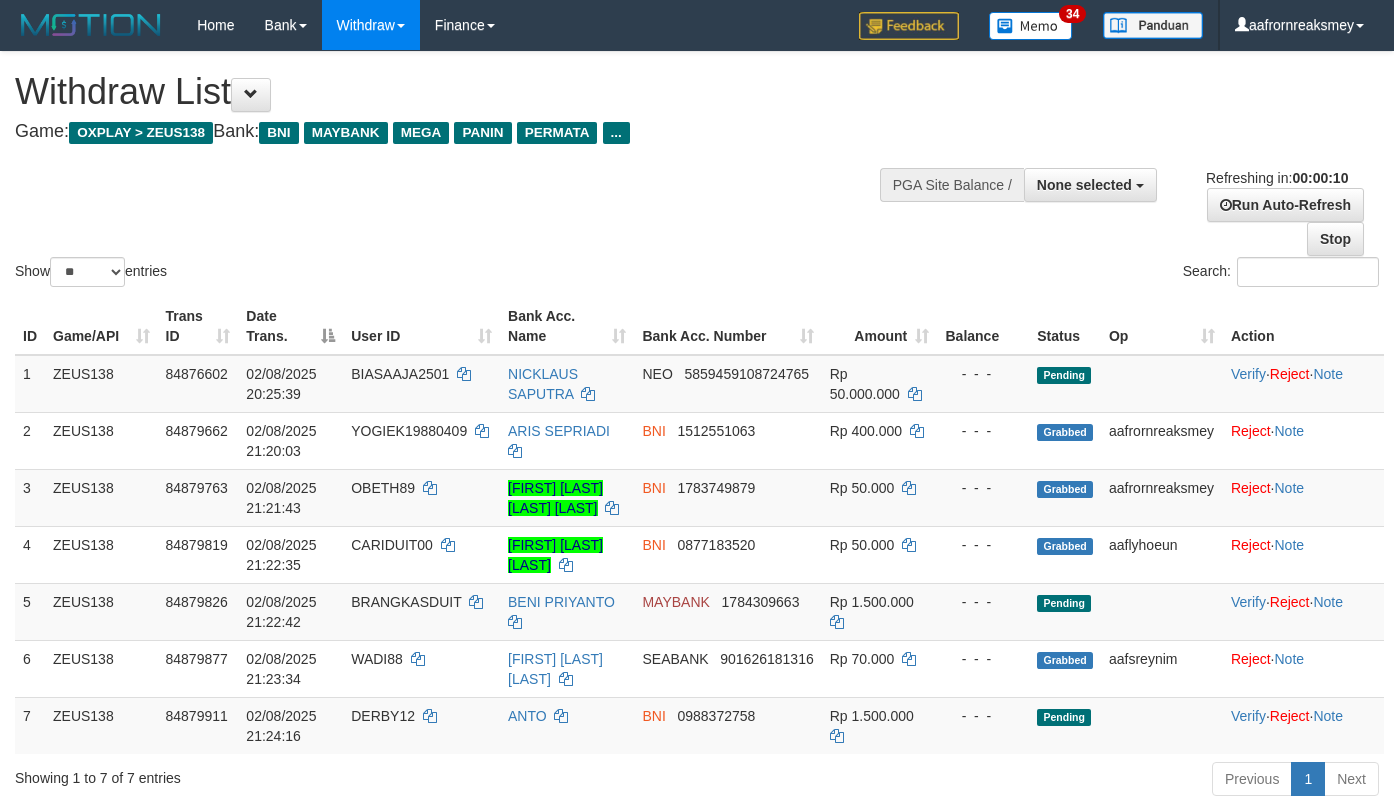 select 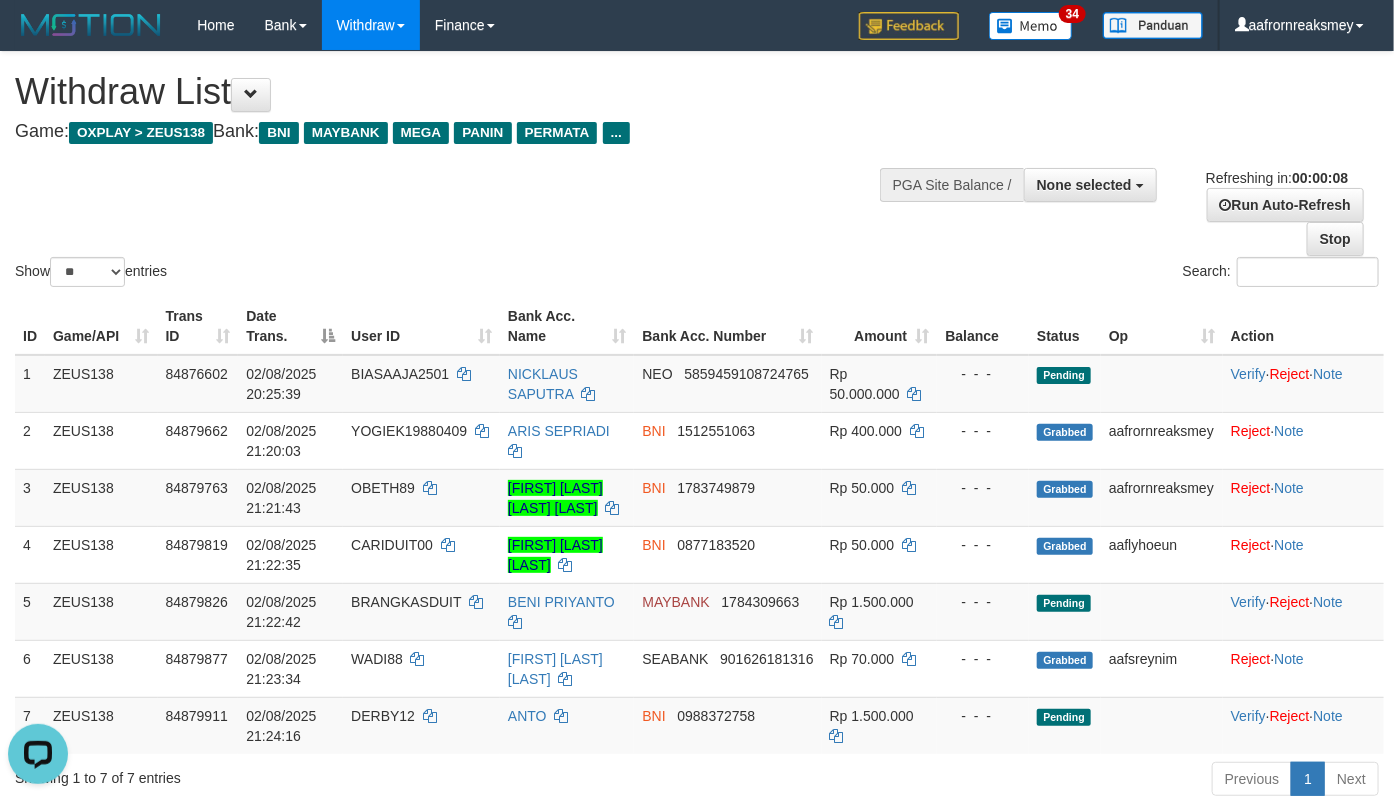 scroll, scrollTop: 0, scrollLeft: 0, axis: both 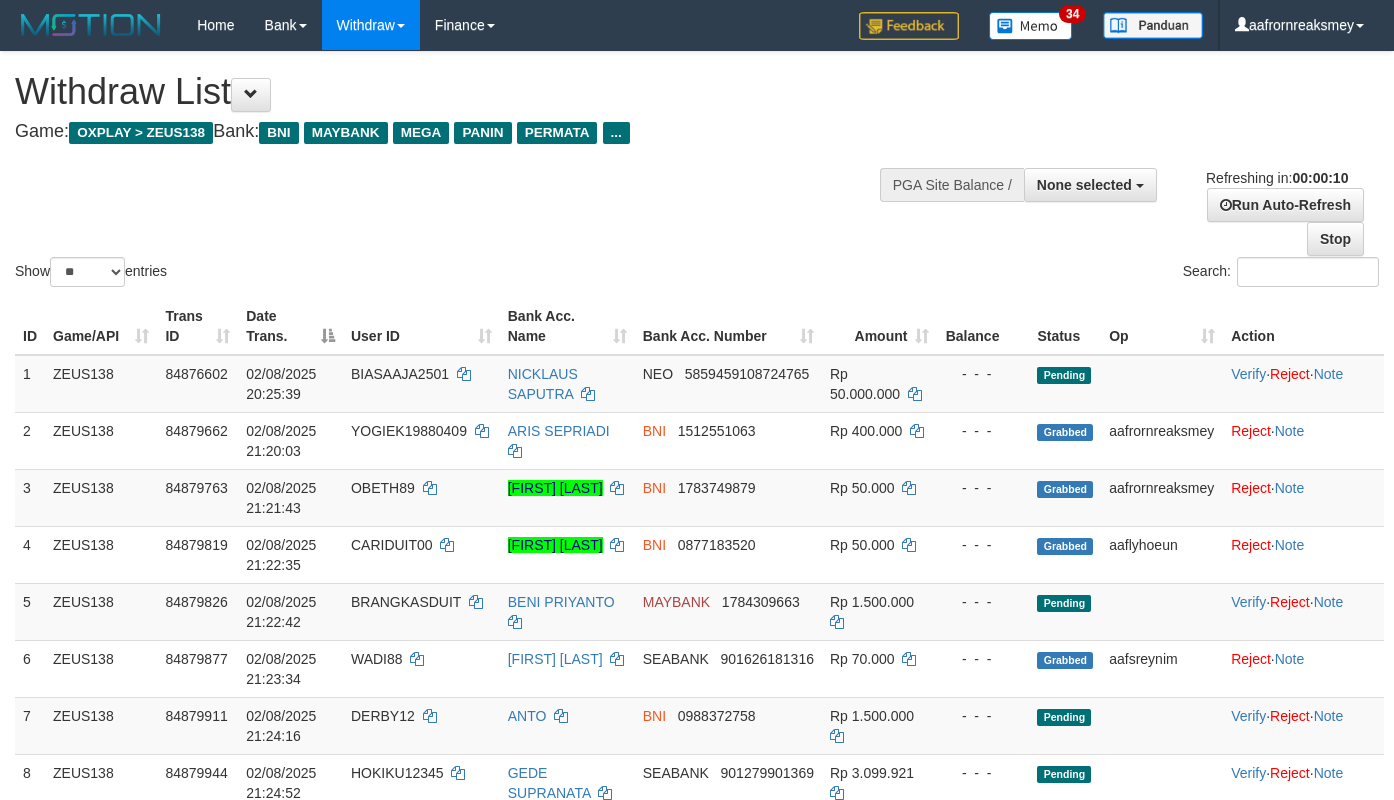 select 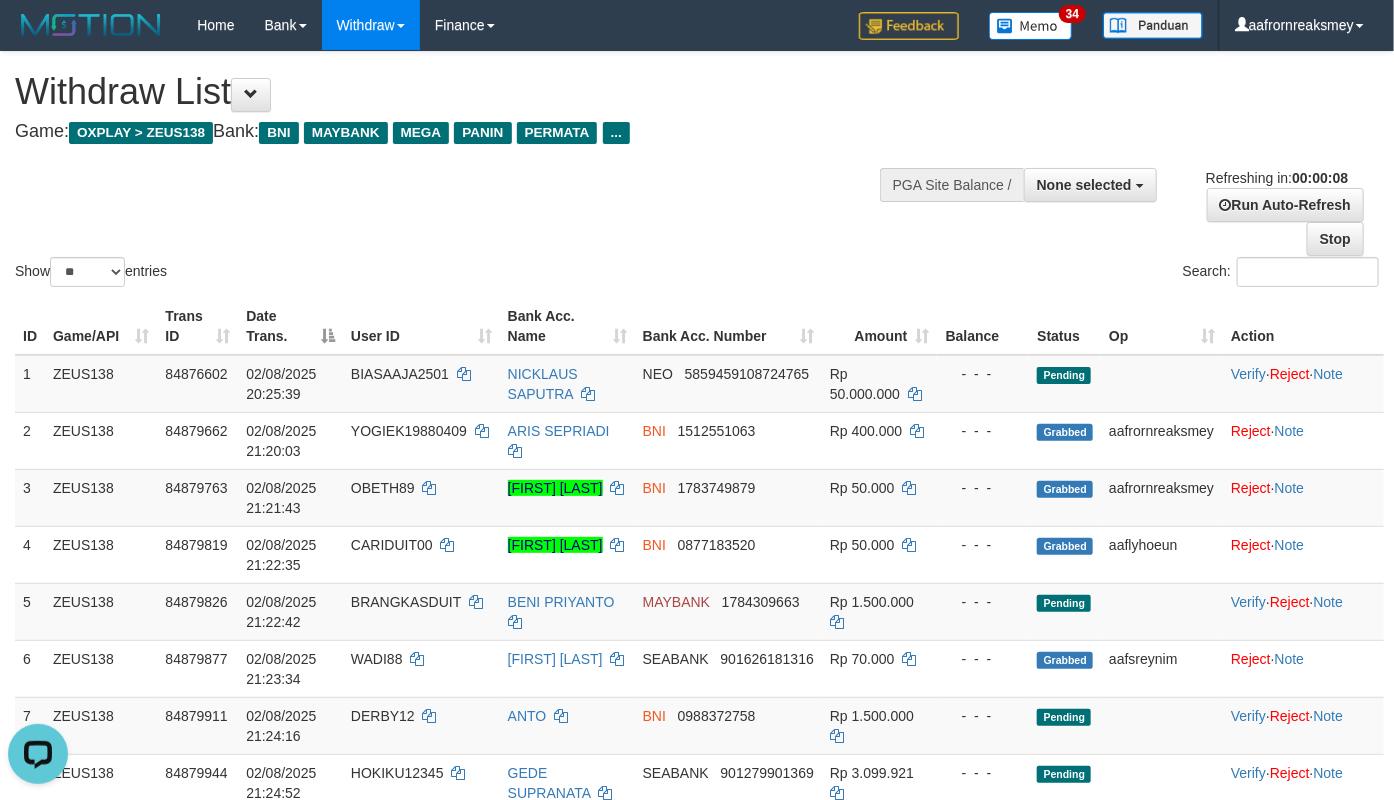scroll, scrollTop: 0, scrollLeft: 0, axis: both 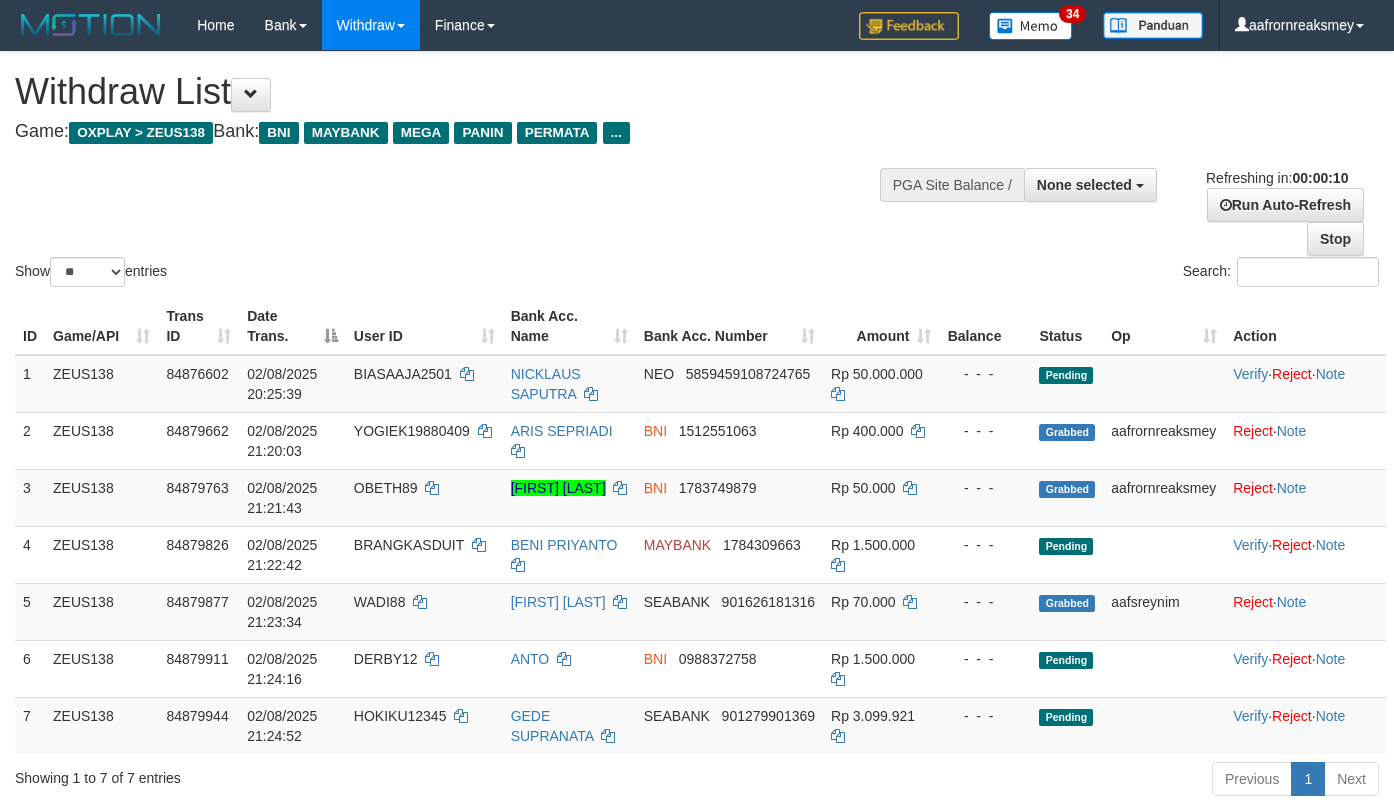 select 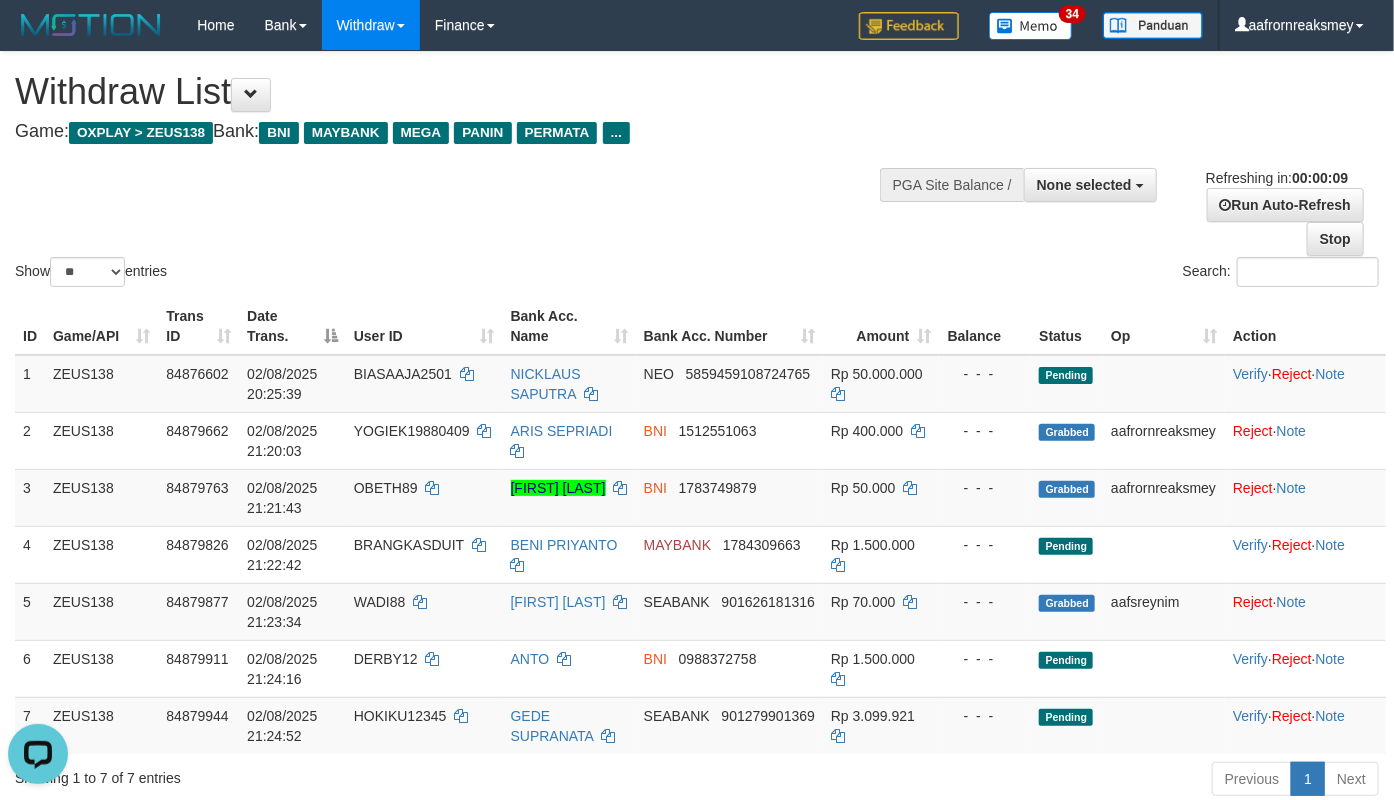 scroll, scrollTop: 0, scrollLeft: 0, axis: both 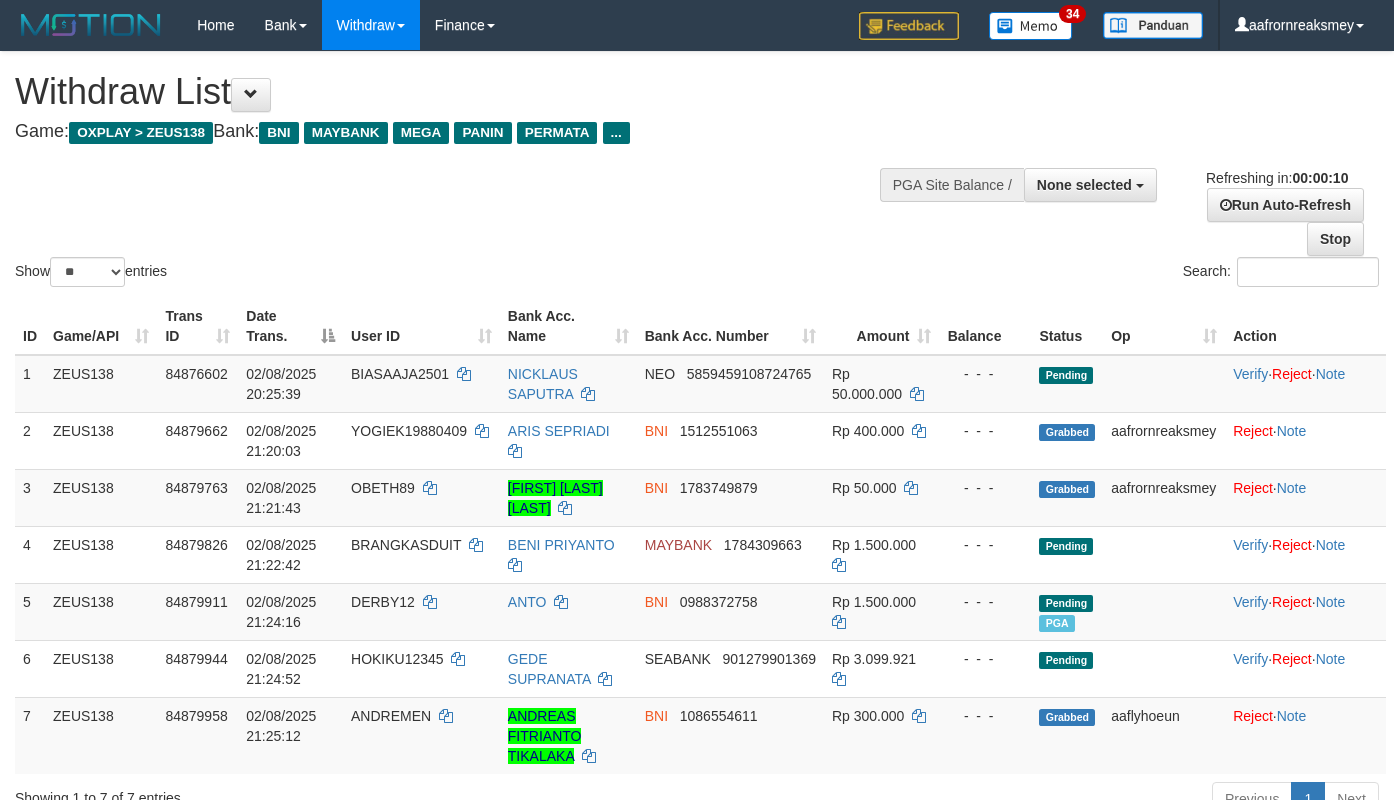 select 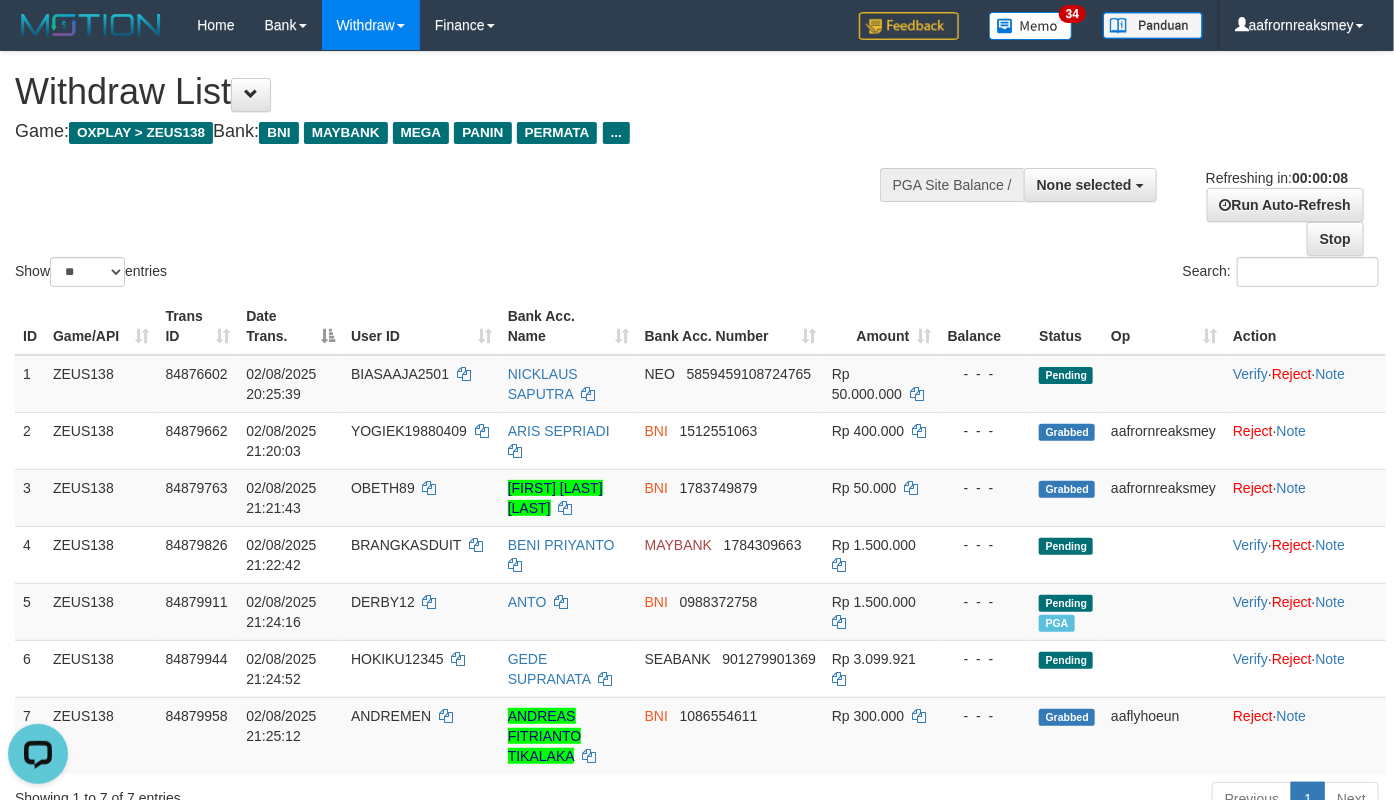 scroll, scrollTop: 0, scrollLeft: 0, axis: both 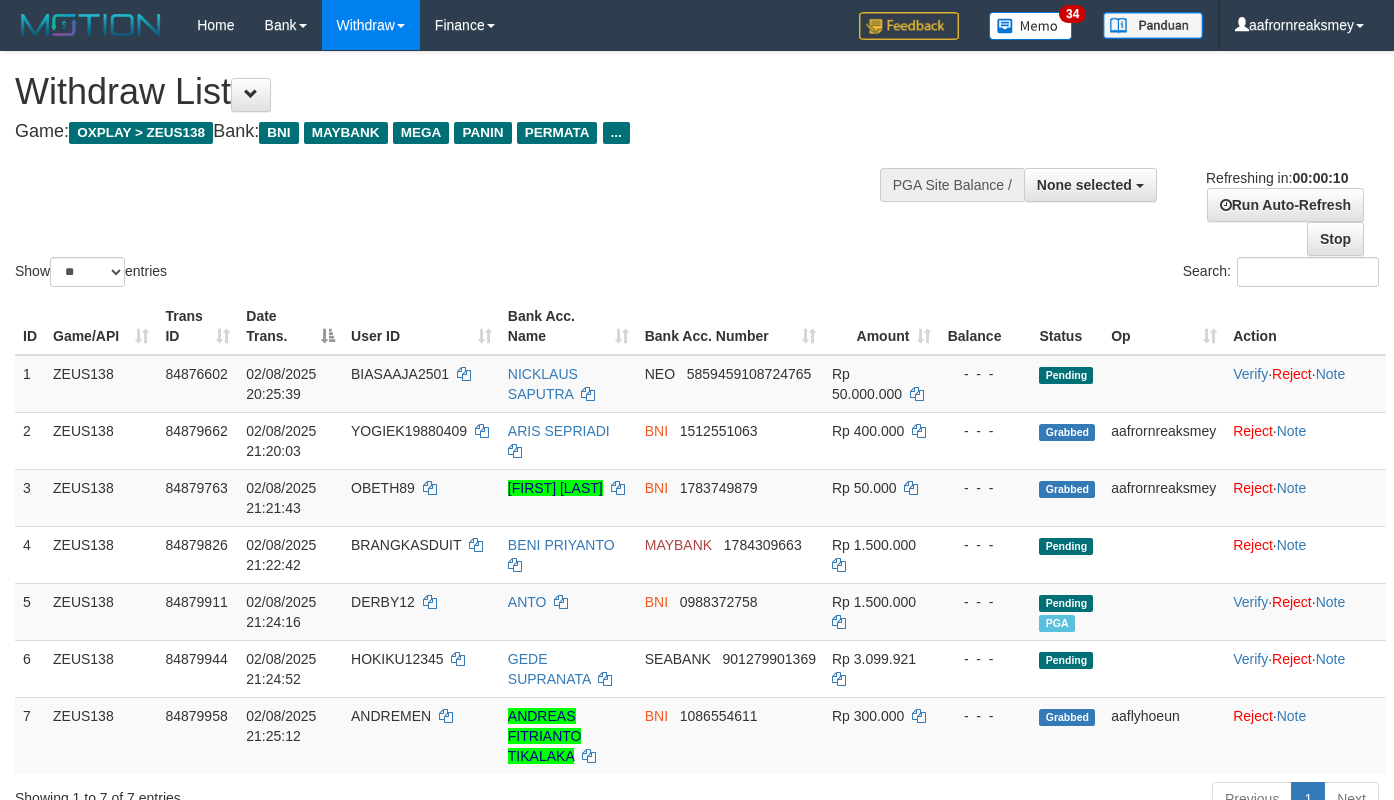 select 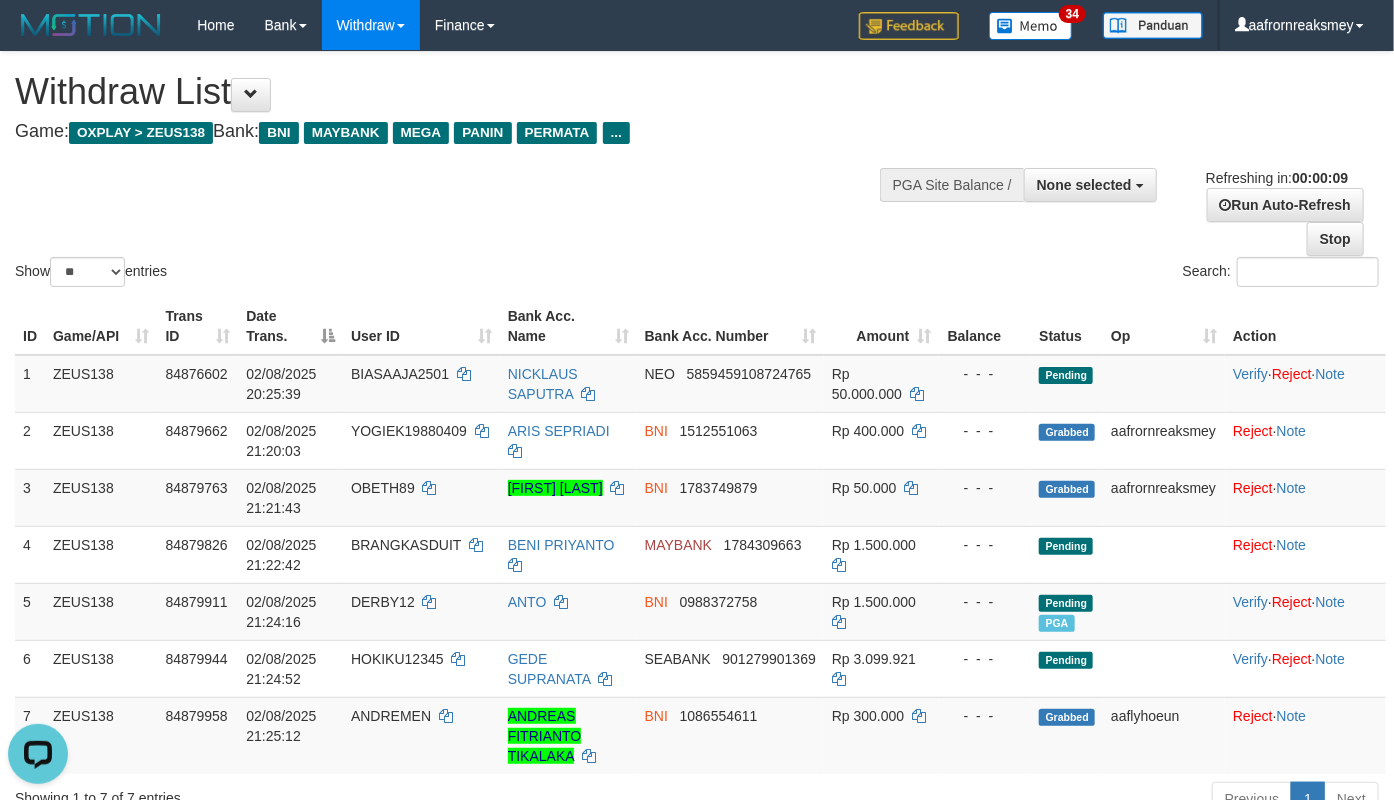 scroll, scrollTop: 0, scrollLeft: 0, axis: both 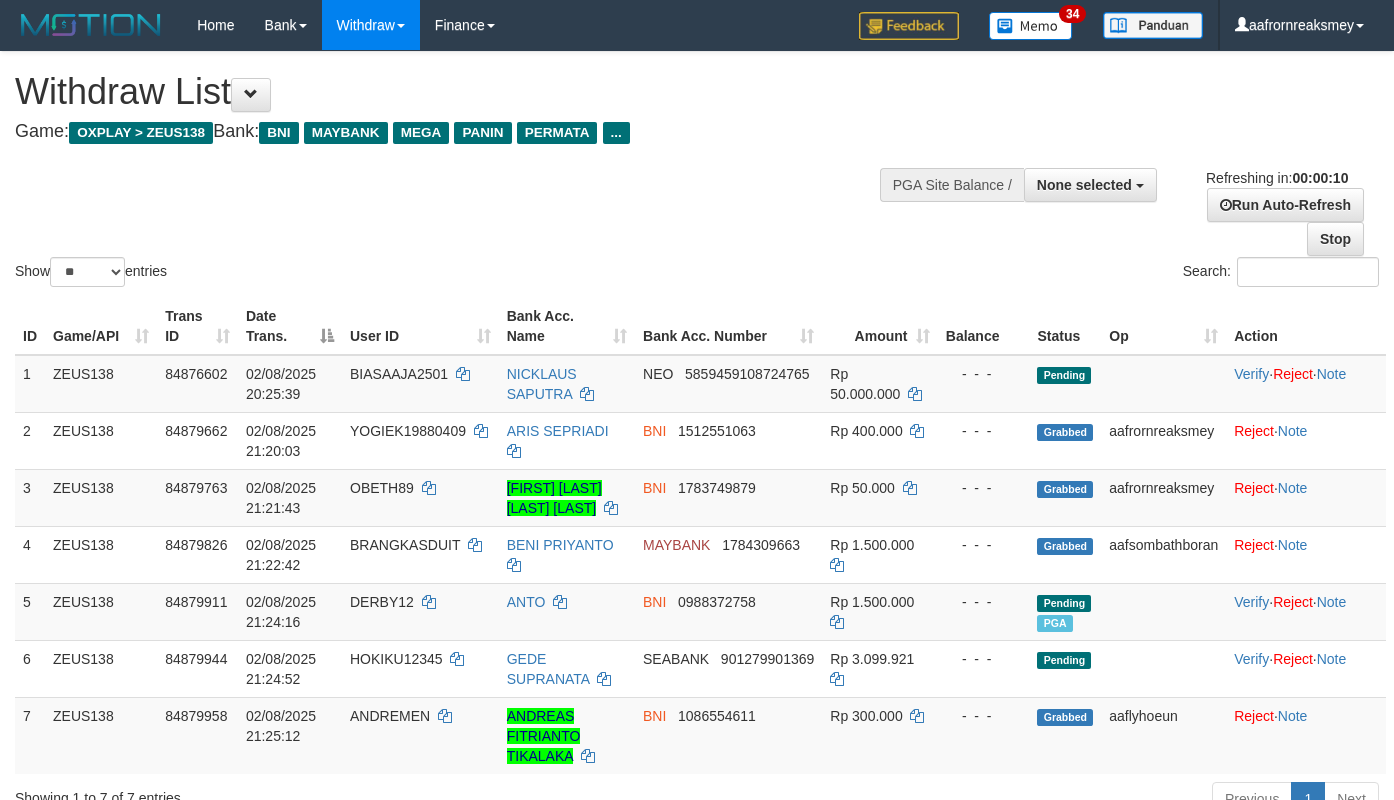 select 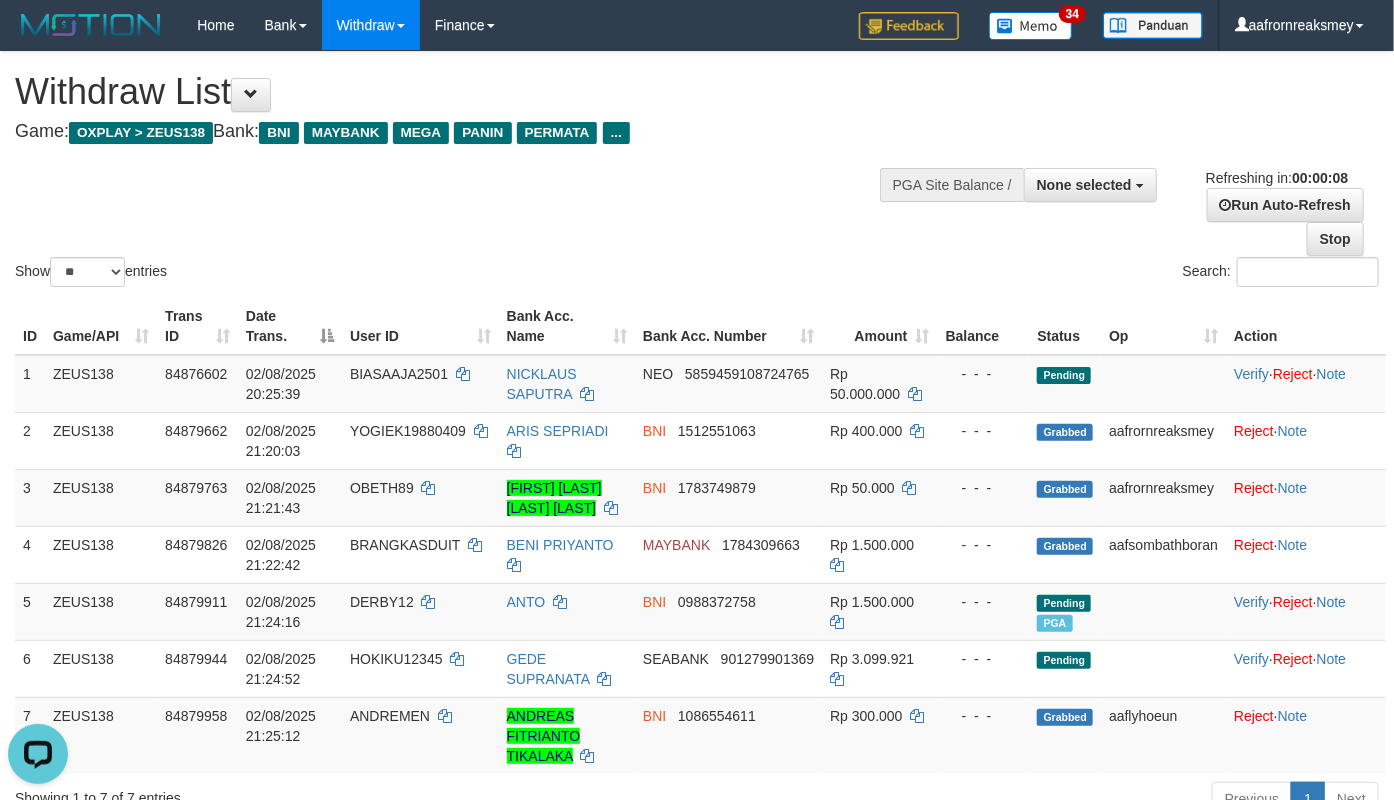 scroll, scrollTop: 0, scrollLeft: 0, axis: both 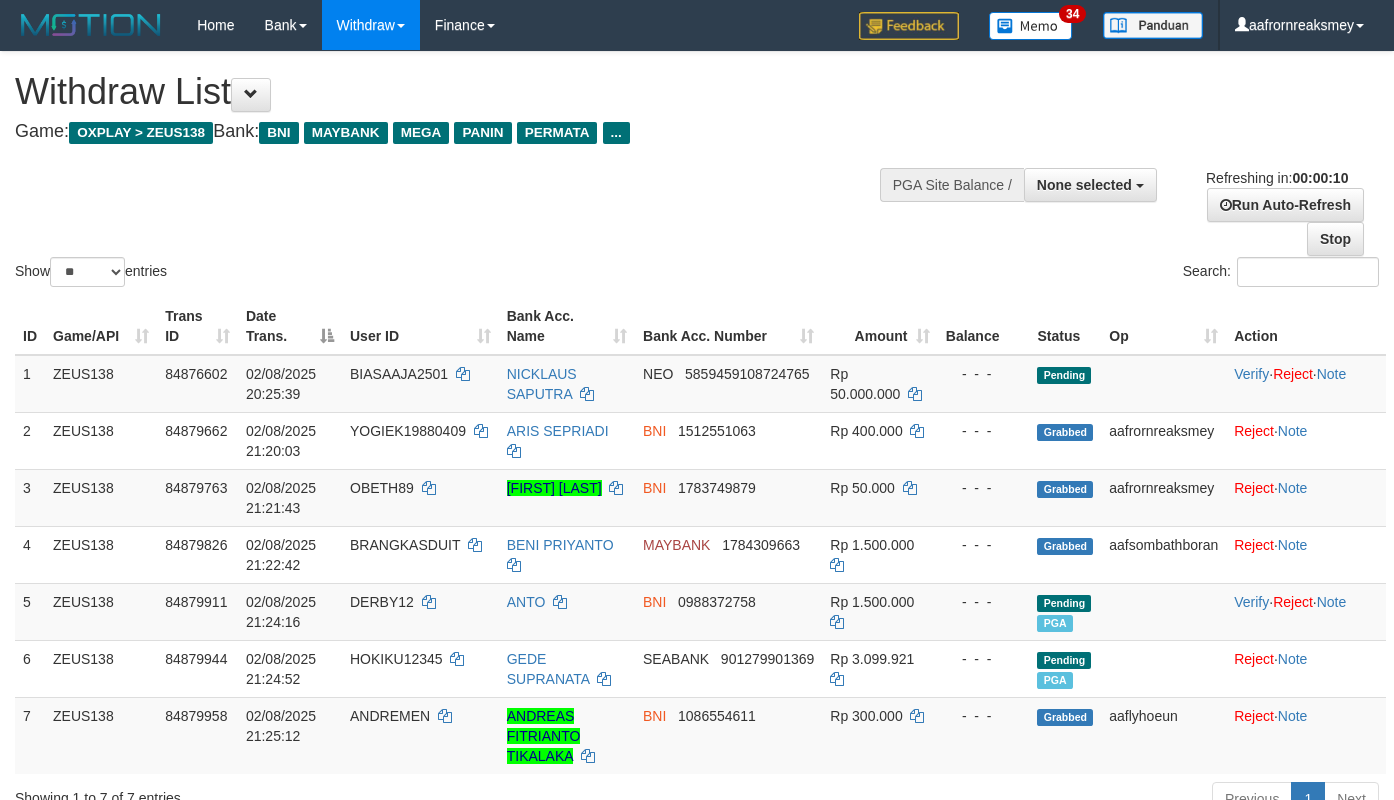 select 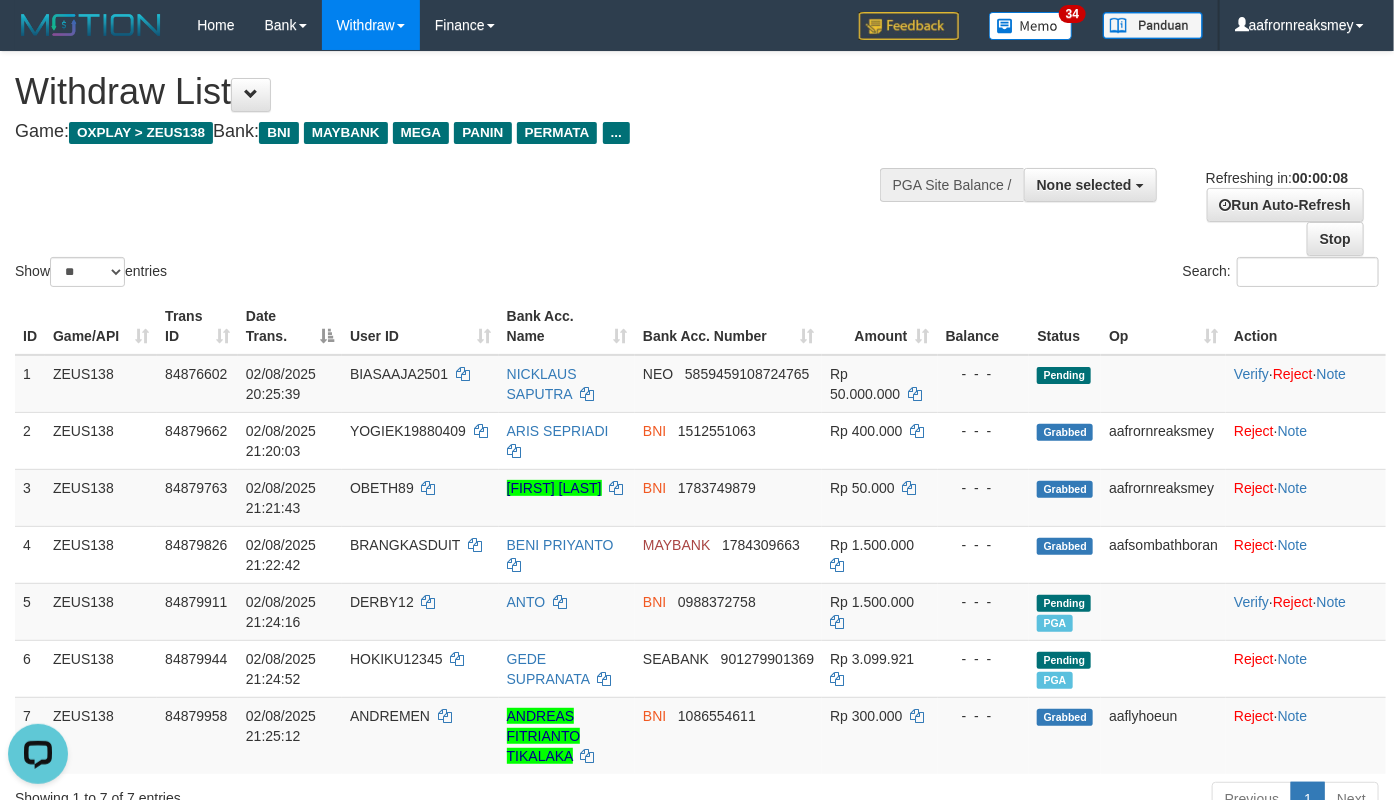 scroll, scrollTop: 0, scrollLeft: 0, axis: both 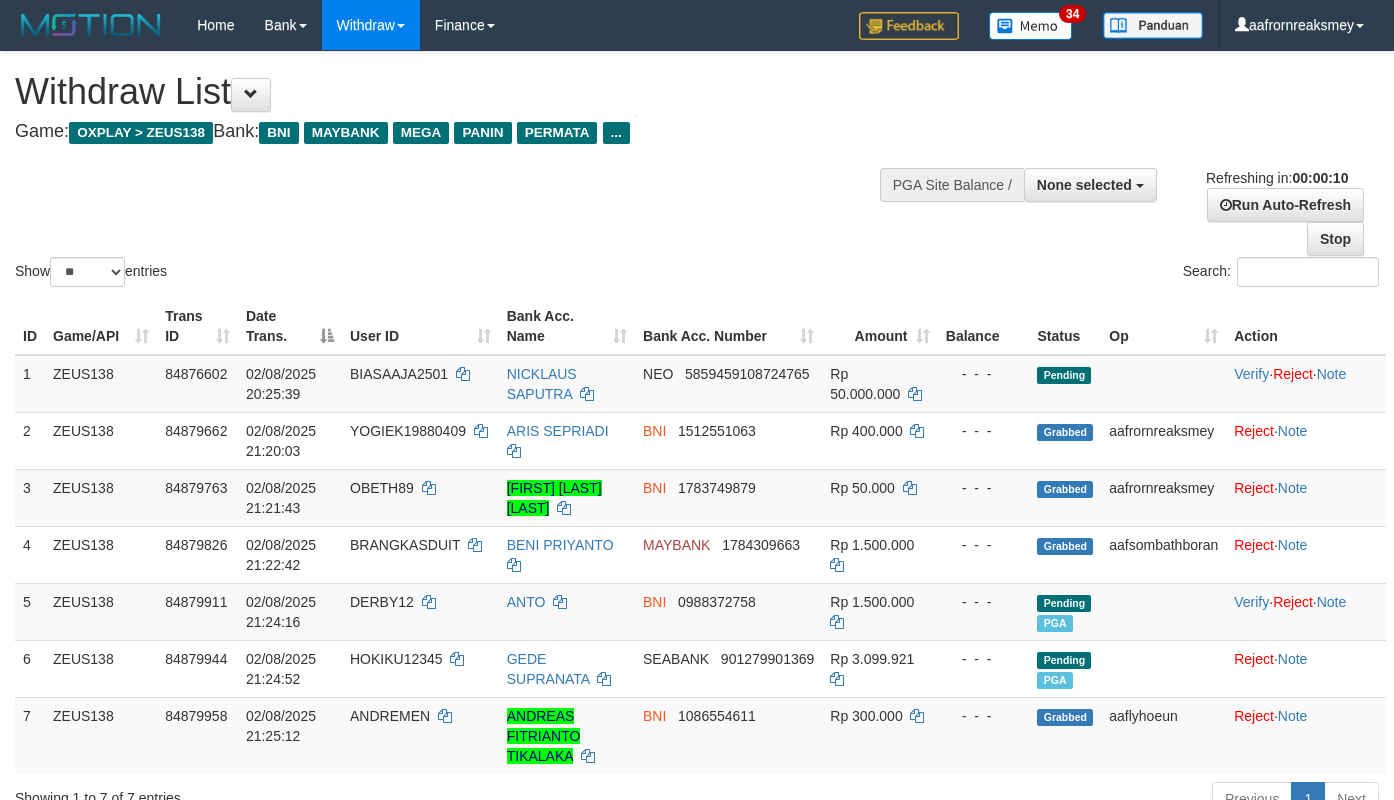 select 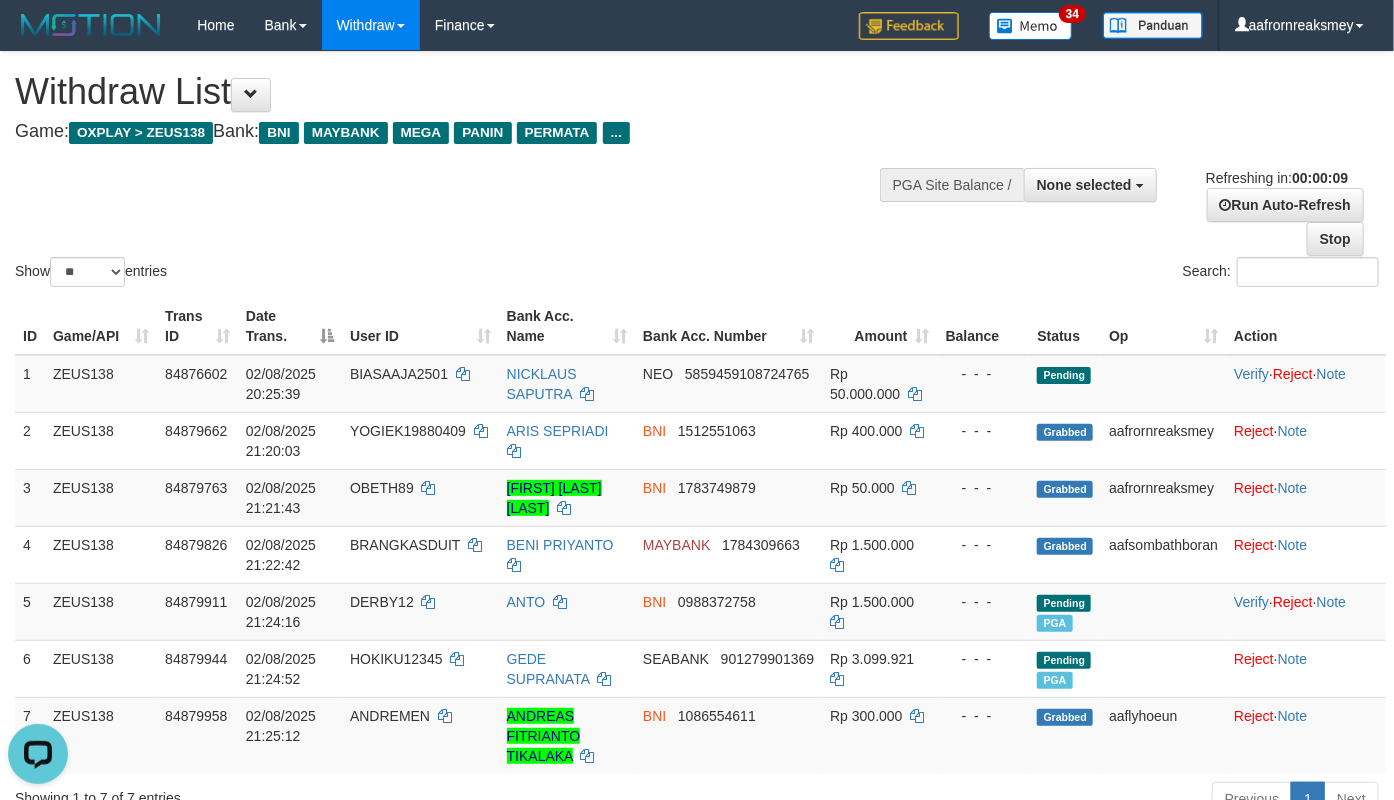 scroll, scrollTop: 0, scrollLeft: 0, axis: both 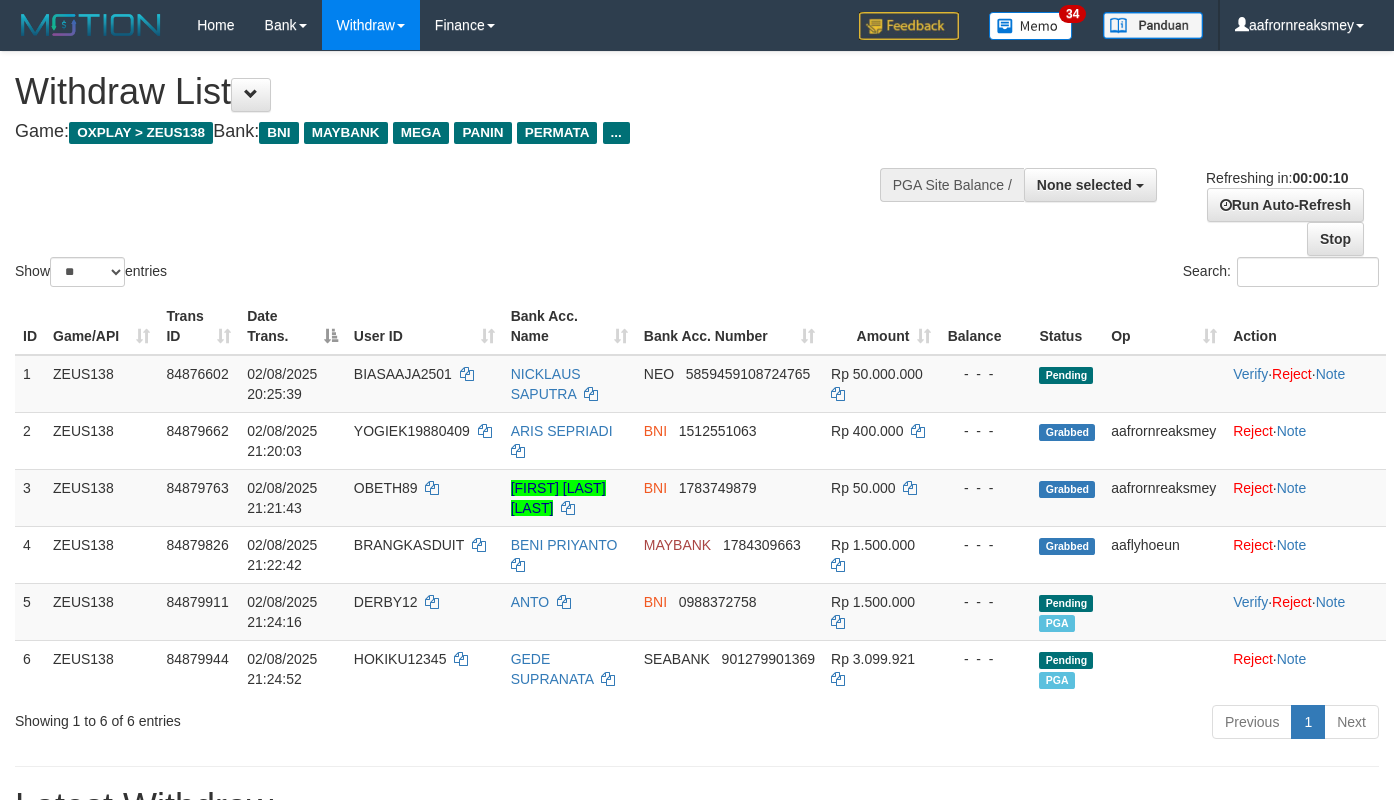 select 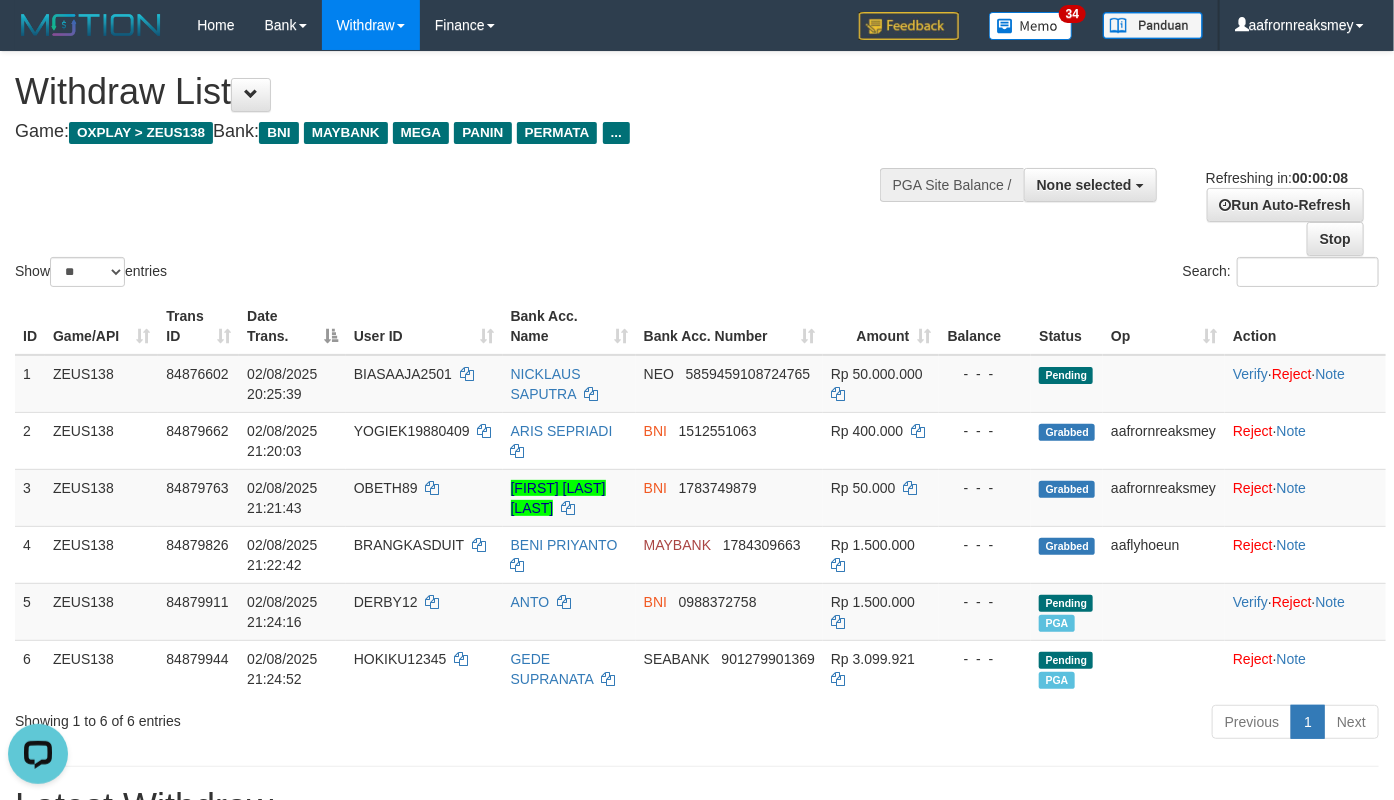 scroll, scrollTop: 0, scrollLeft: 0, axis: both 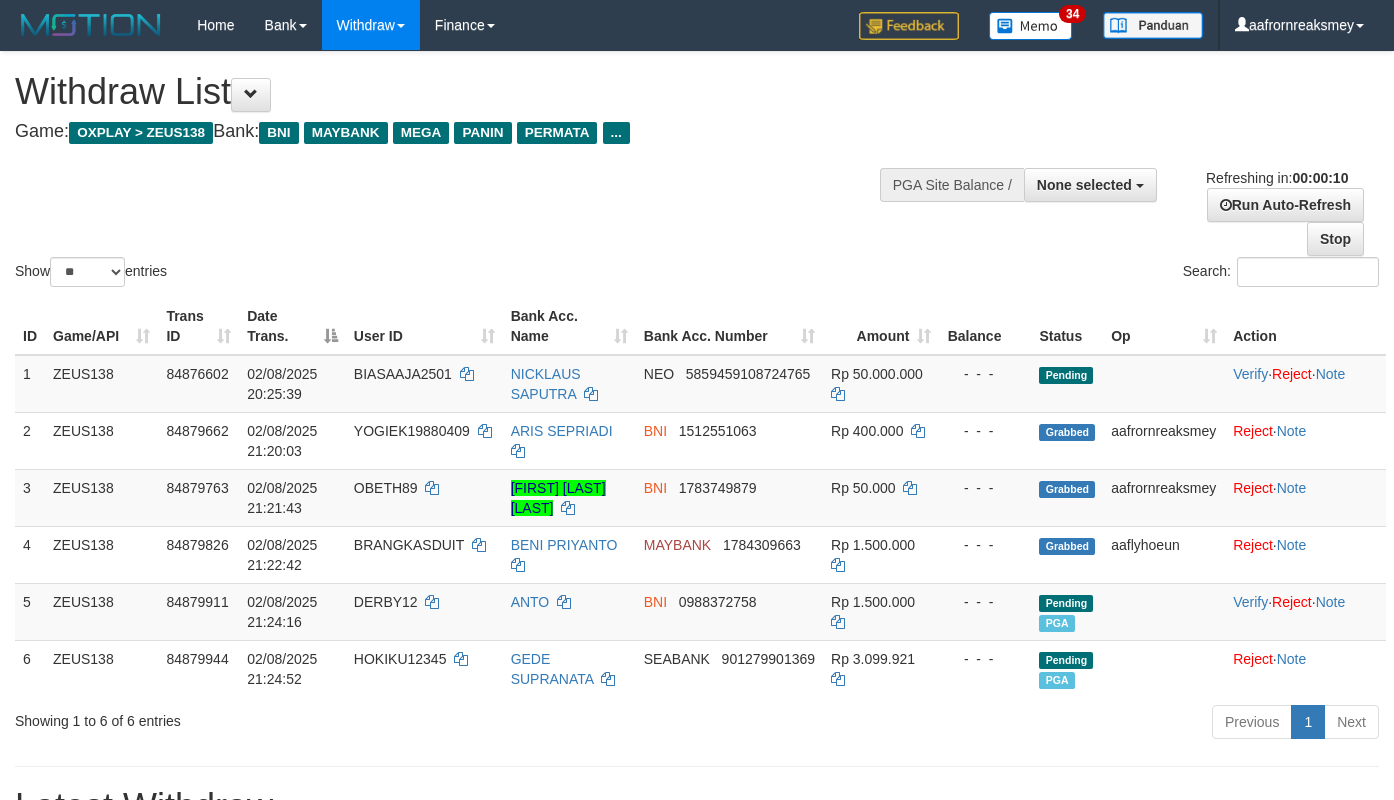 select 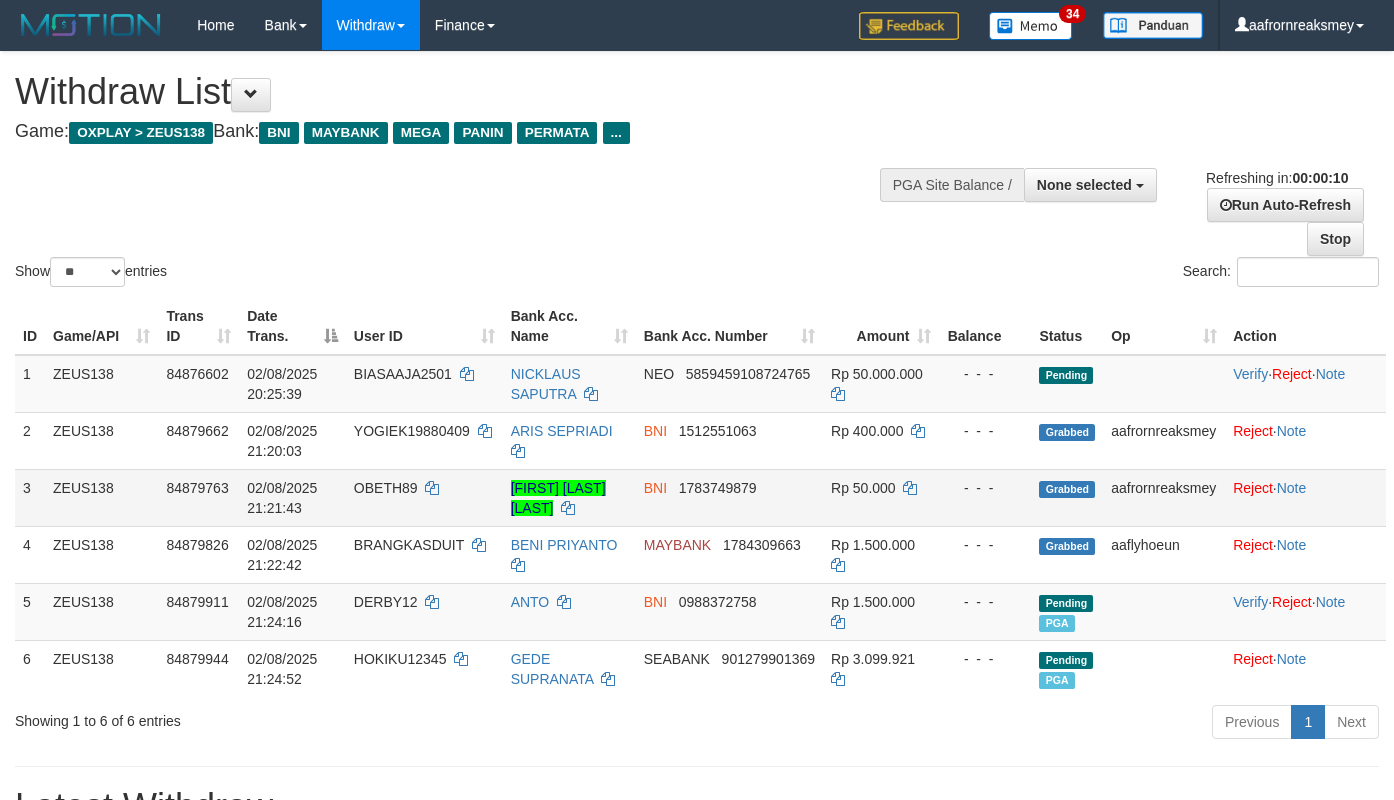 scroll, scrollTop: 0, scrollLeft: 0, axis: both 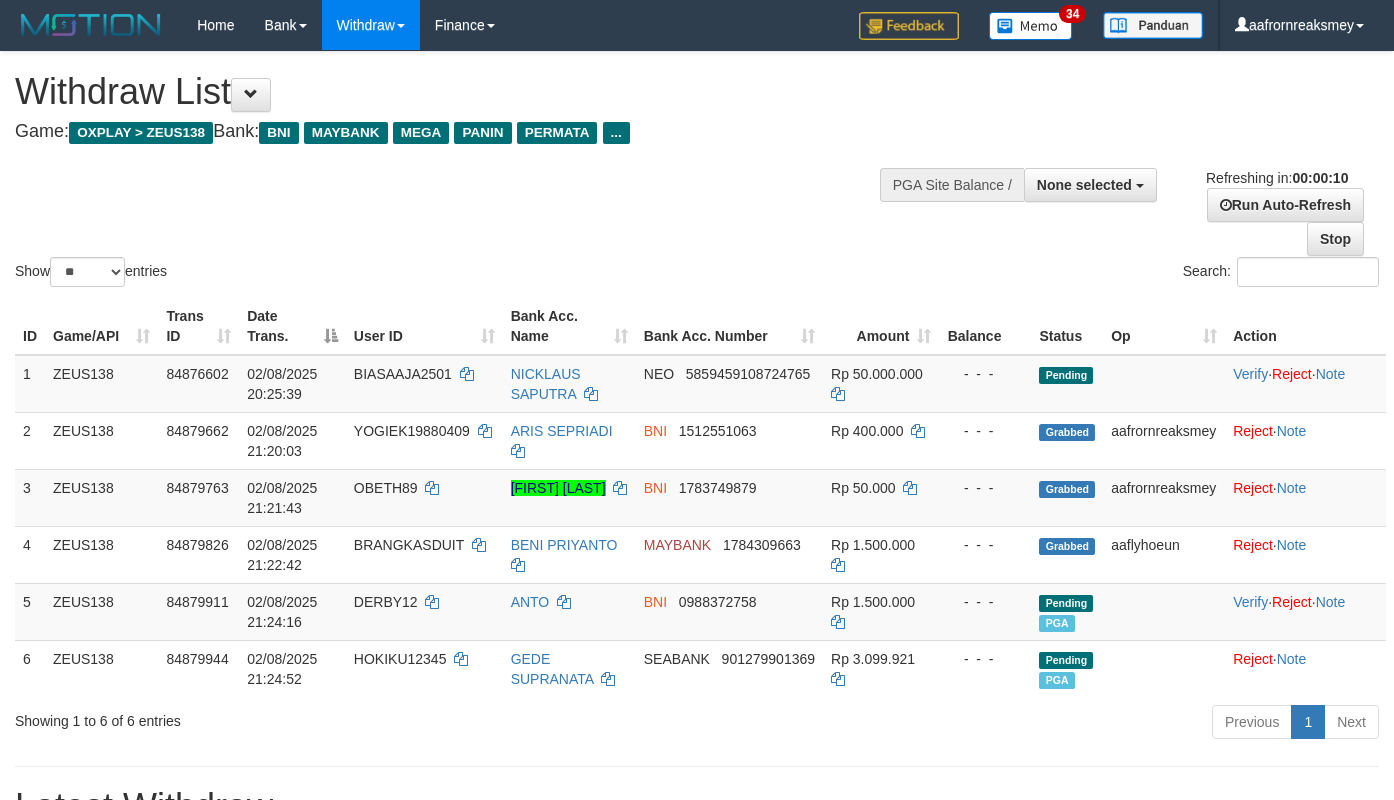 select 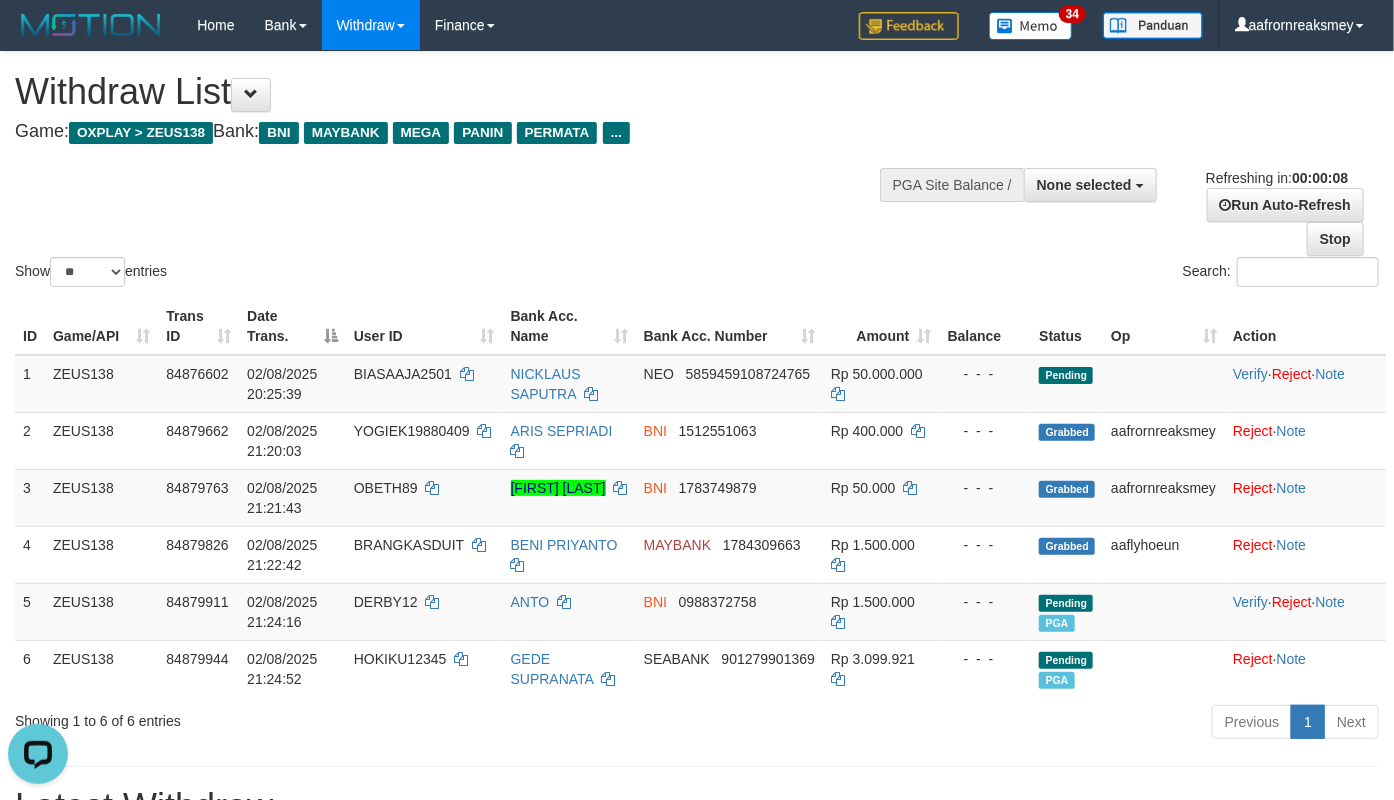 scroll, scrollTop: 0, scrollLeft: 0, axis: both 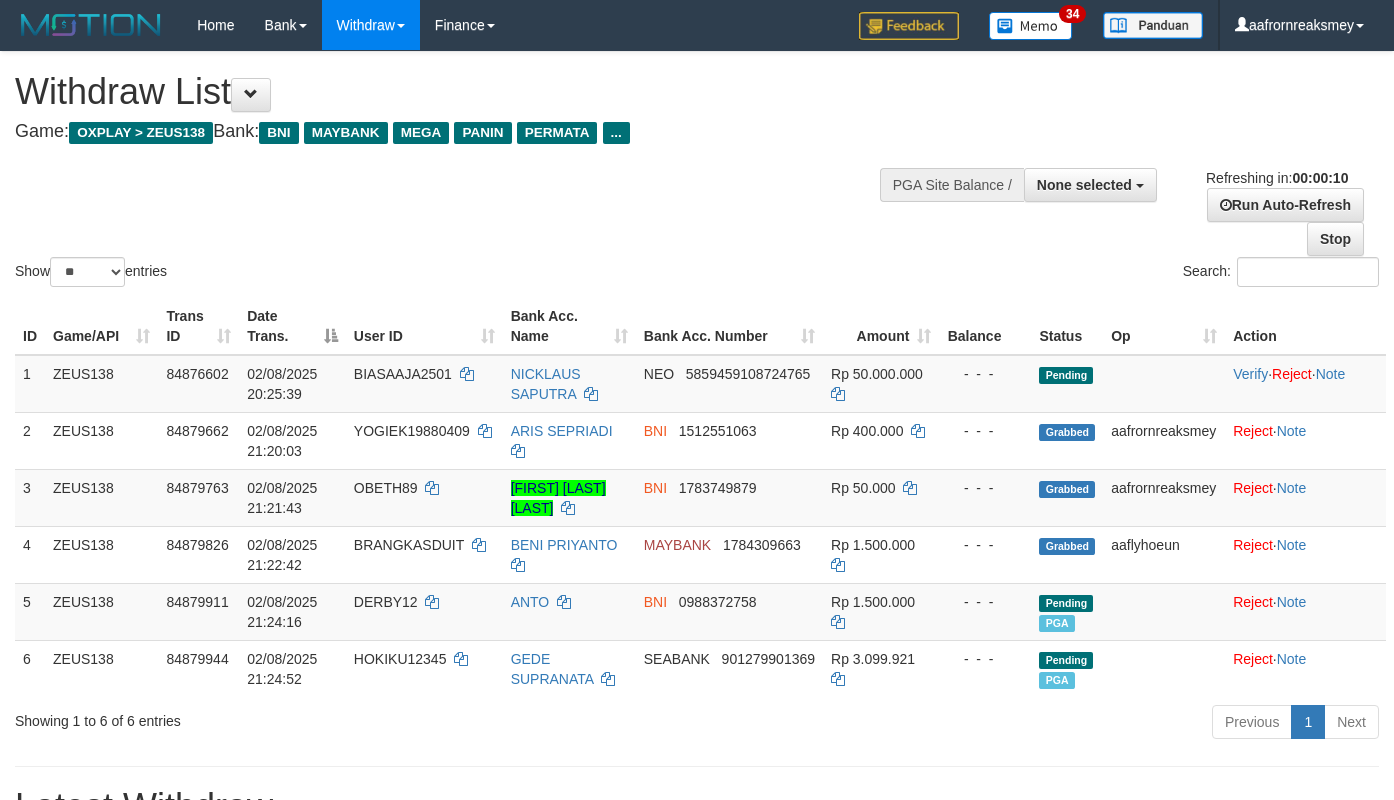 select 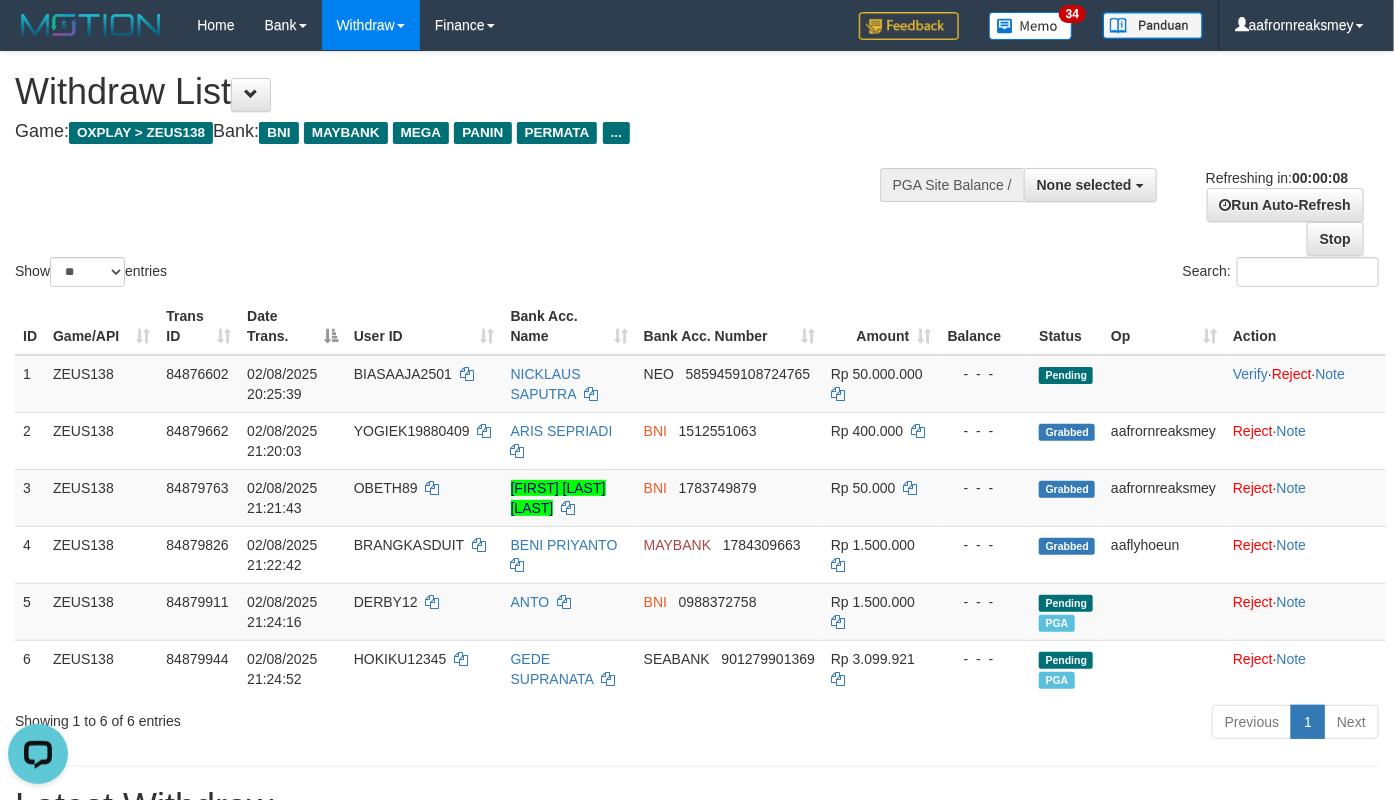 scroll, scrollTop: 0, scrollLeft: 0, axis: both 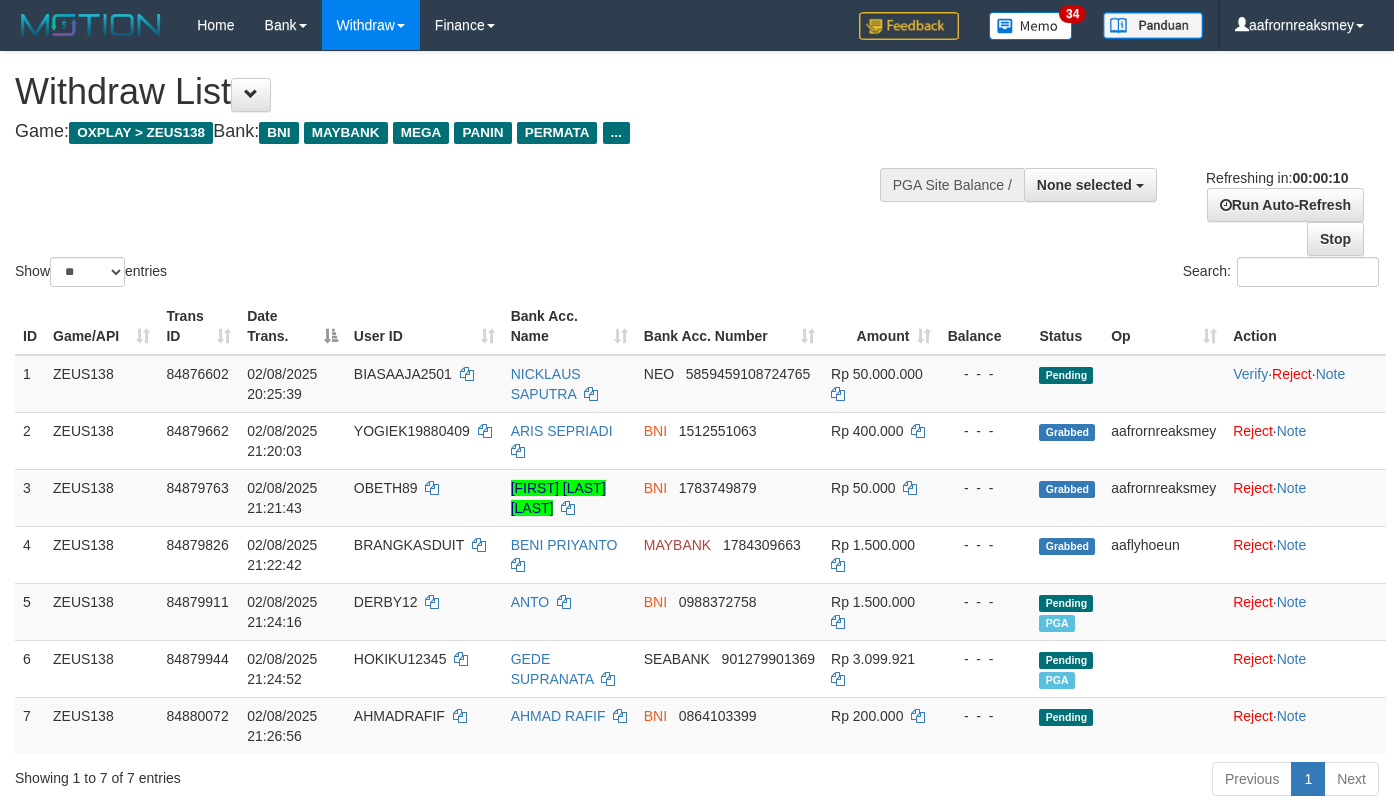 select 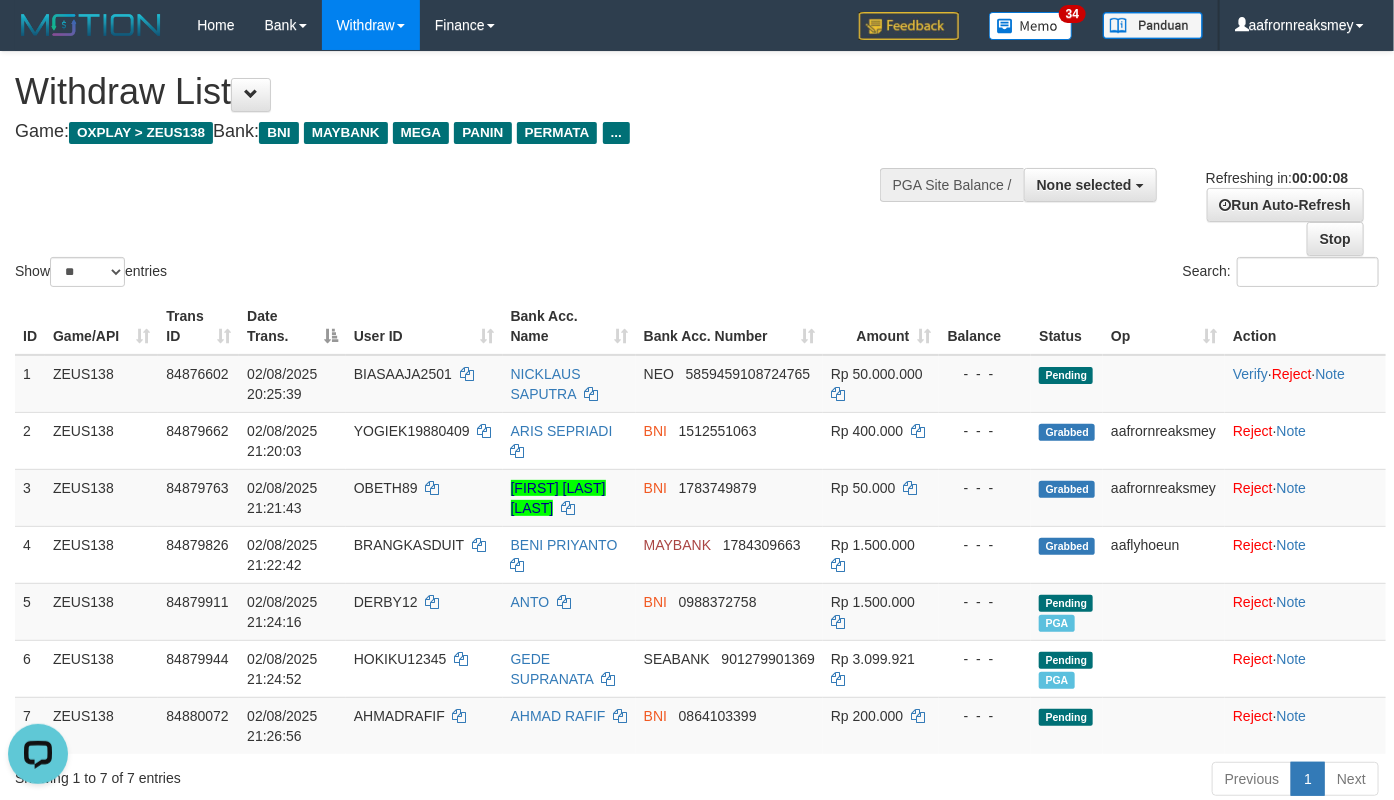 scroll, scrollTop: 0, scrollLeft: 0, axis: both 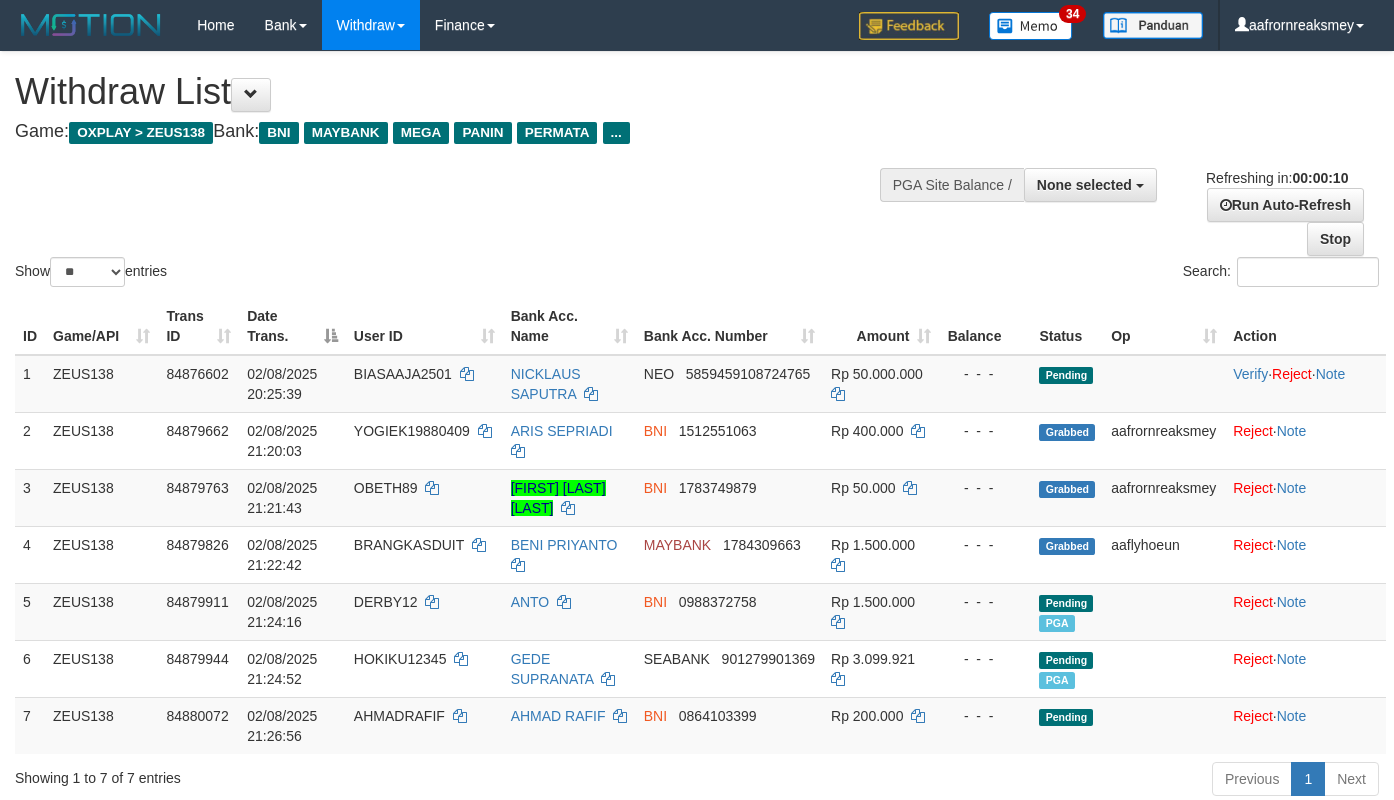 select 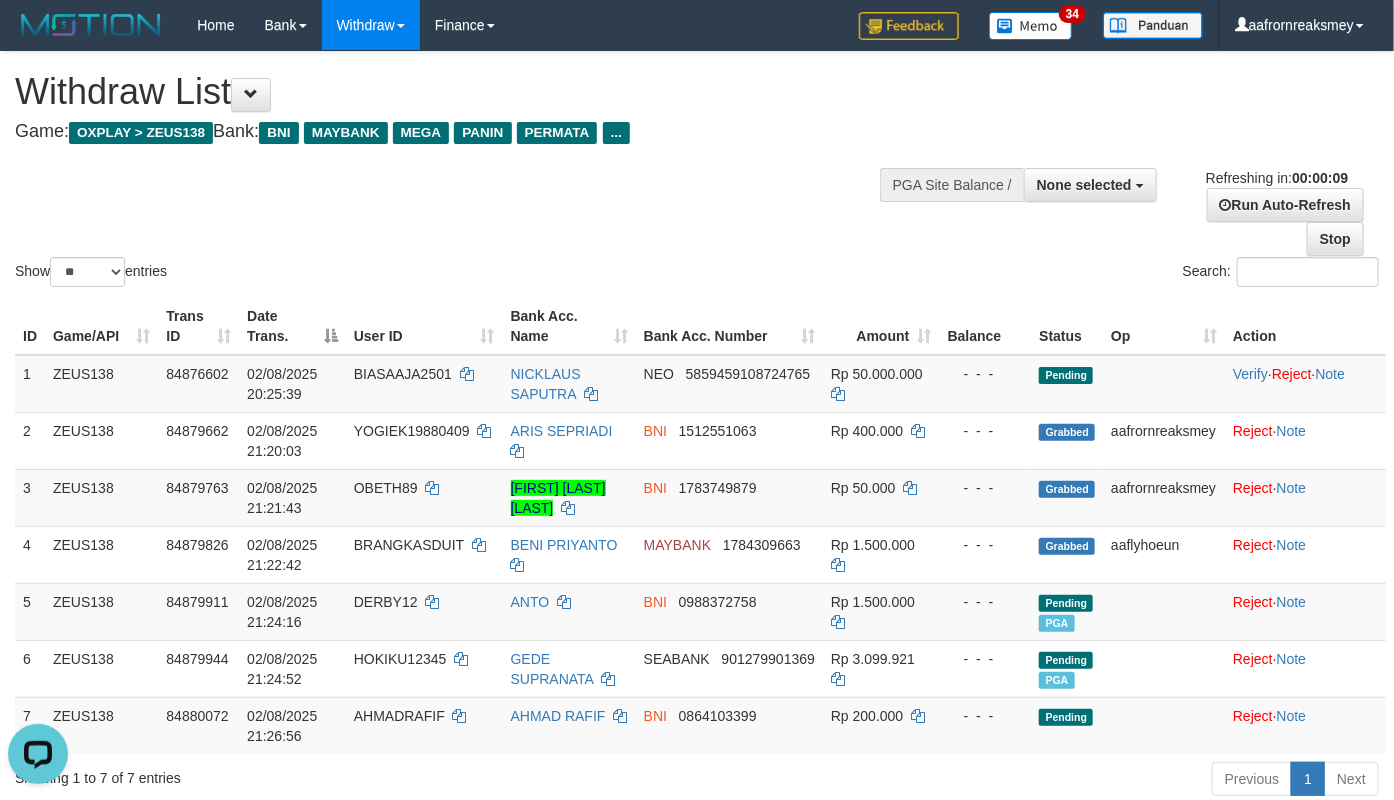 scroll, scrollTop: 0, scrollLeft: 0, axis: both 